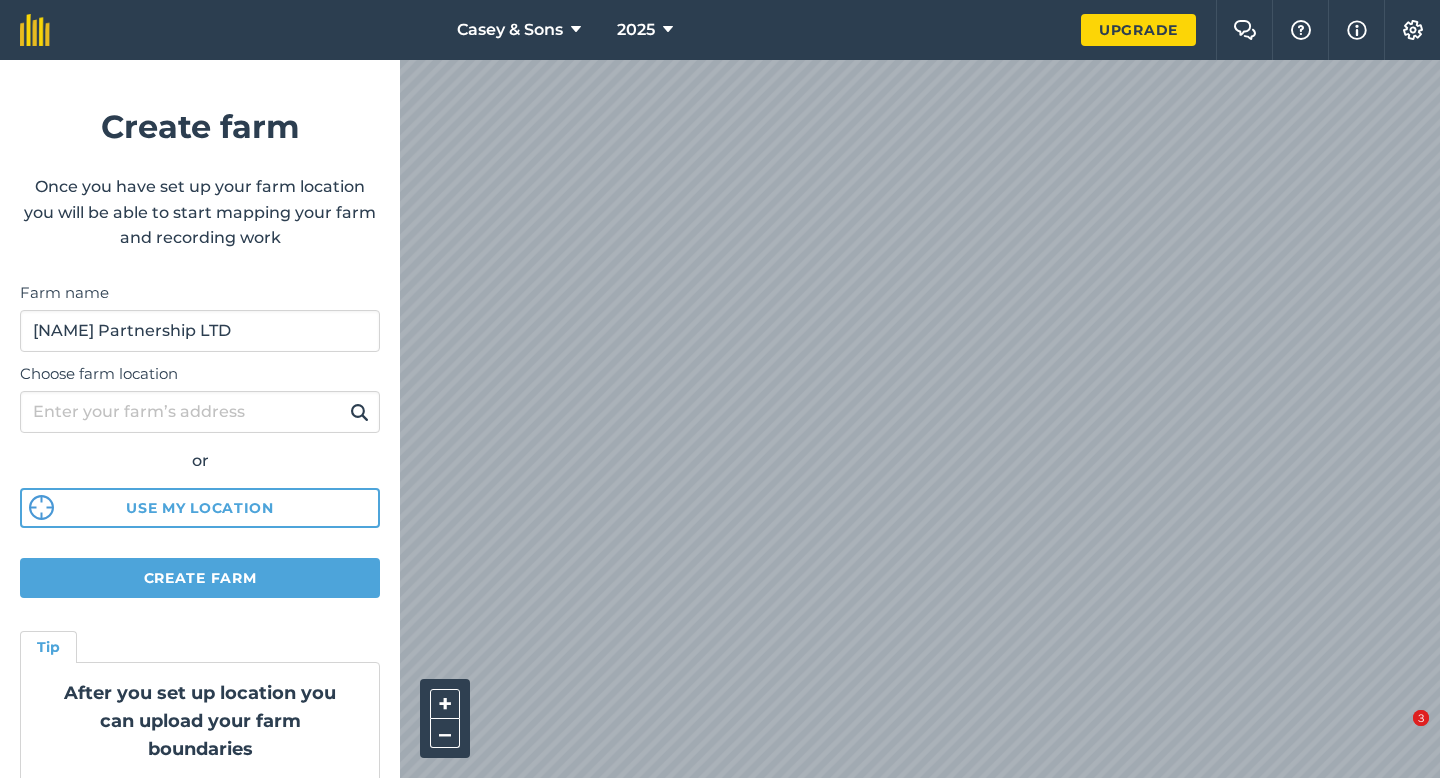 scroll, scrollTop: 0, scrollLeft: 0, axis: both 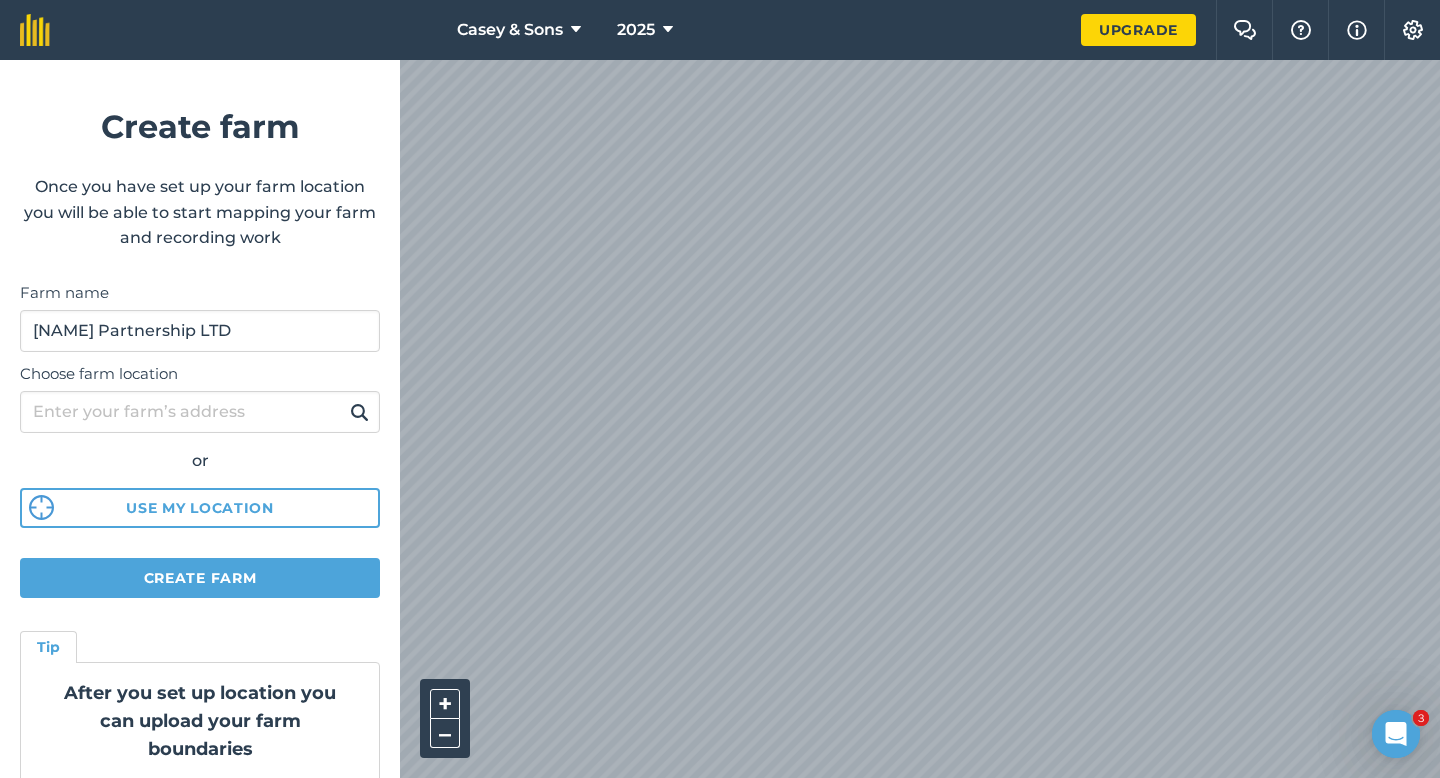 click on "Casey & Sons 2025 Upgrade Farm Chat Help Info Settings Create farm Once you have set up your farm location you will be able to start mapping your farm and recording work Farm name Casey Partnership LTD Choose farm location or Use my location Create farm Tip After you set up location you can upload your farm boundaries Just go to Settings Connections + – Satellite (Azure)" at bounding box center [720, 30] 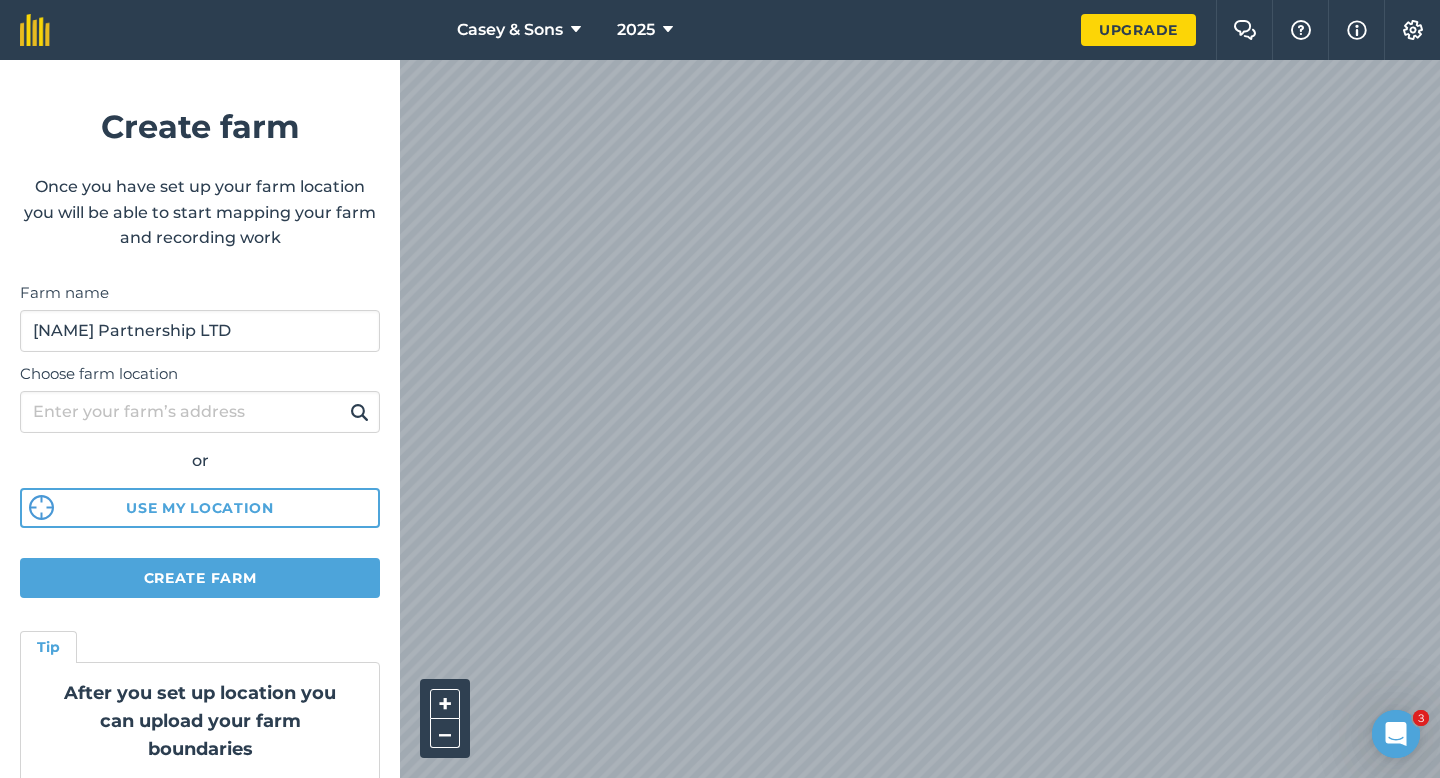 click on "Create farm Once you have set up your farm location you will be able to start mapping your farm and recording work Farm name [FARM NAME] Choose farm location or   Use my location Create farm Tip After you set up location you can upload your farm boundaries Just go to  Settings > Connections" at bounding box center [200, 419] 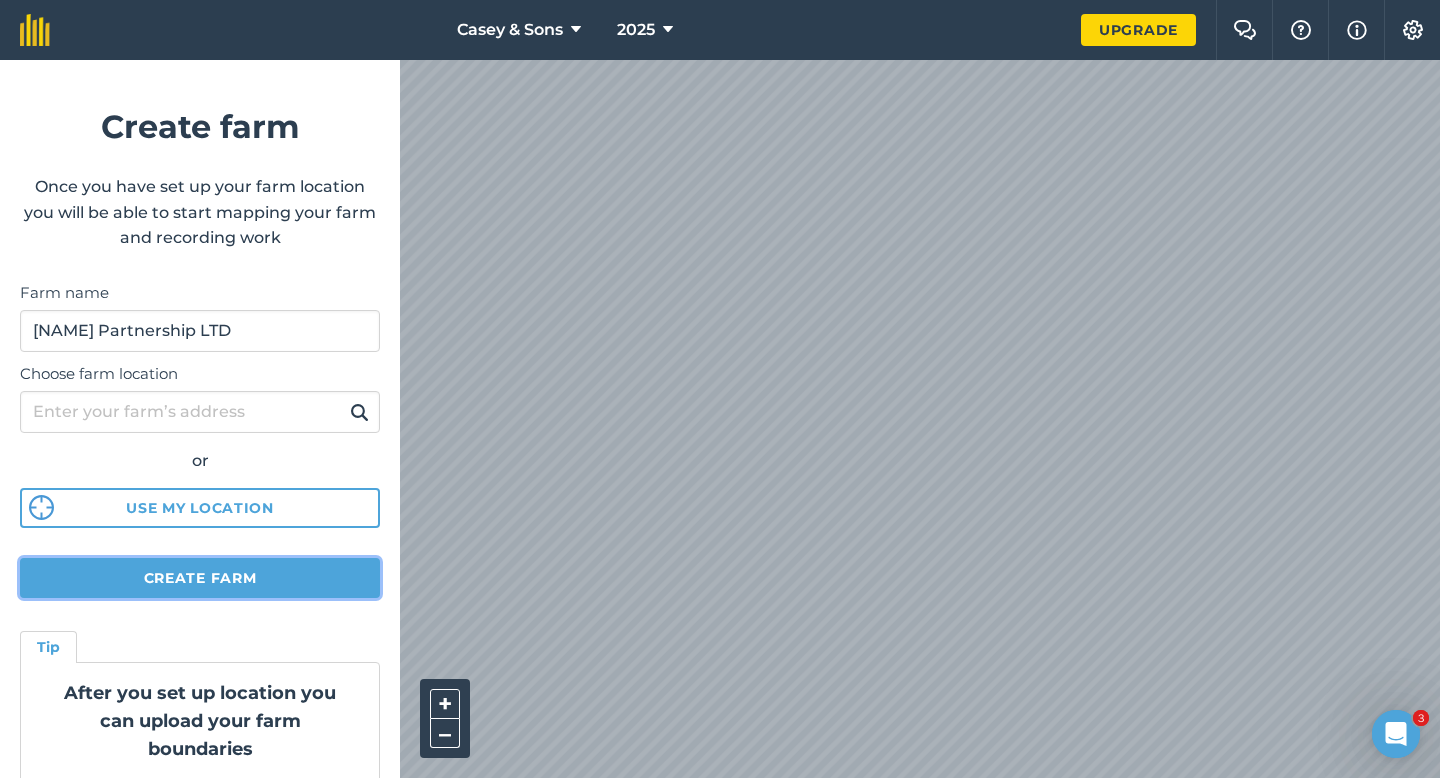 click on "Create farm" at bounding box center [200, 578] 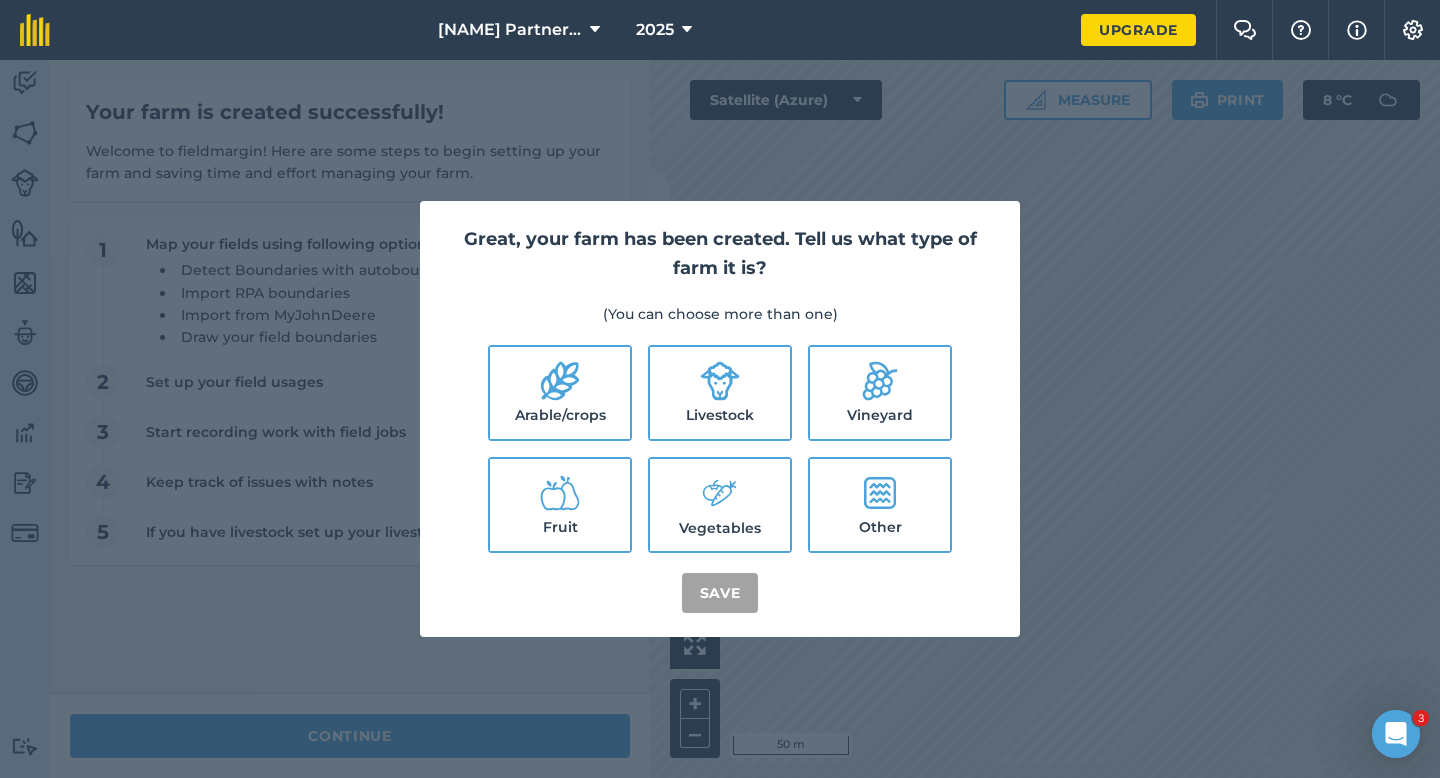 click on "Arable/crops" at bounding box center (560, 393) 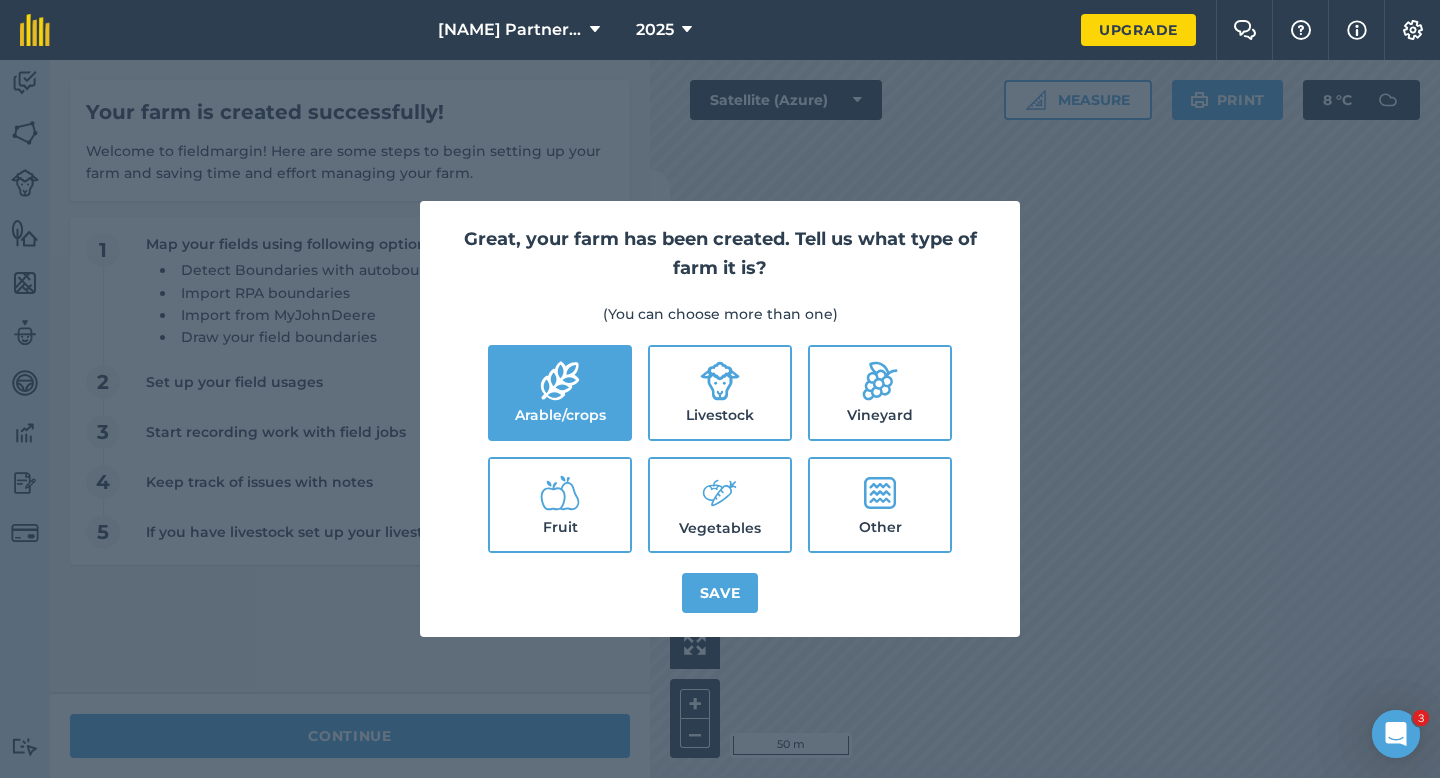 click 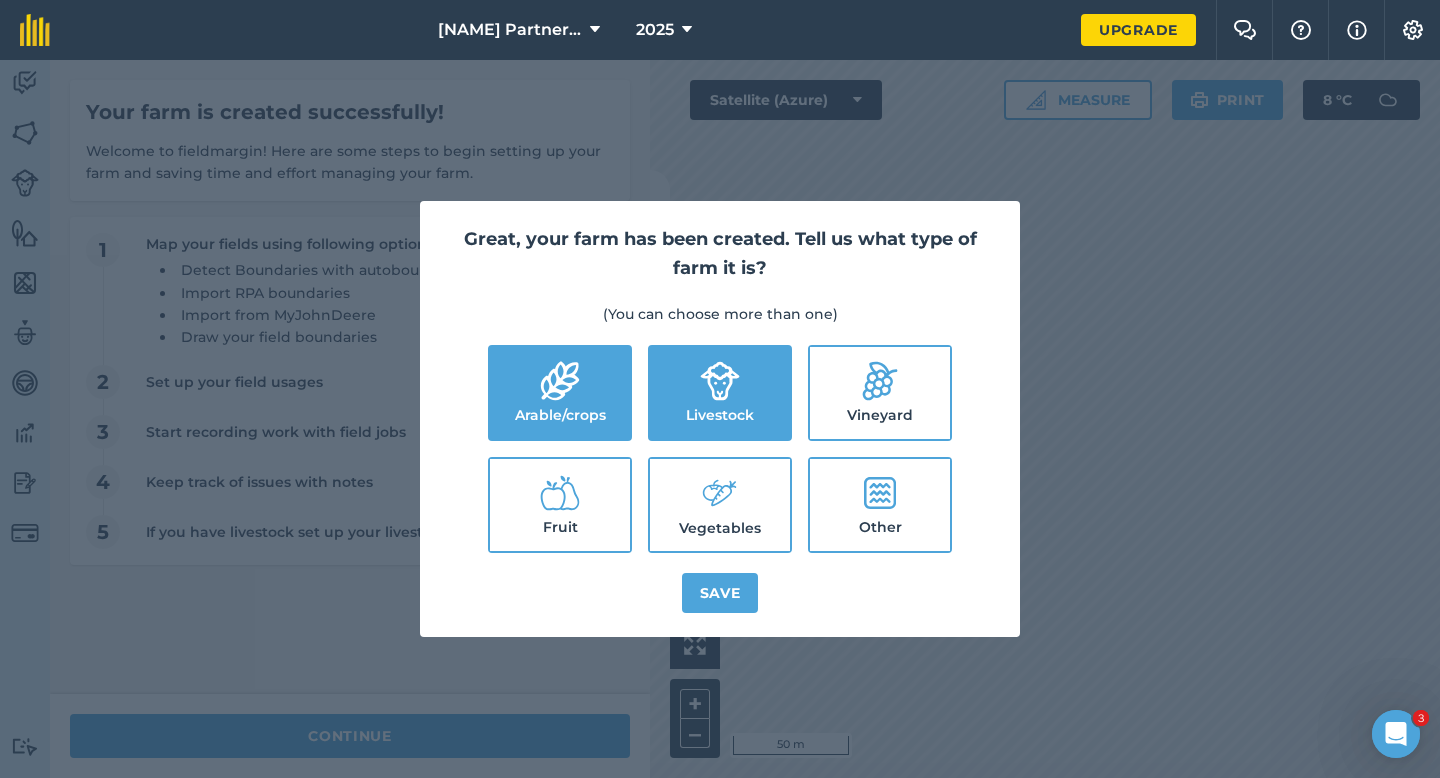 click 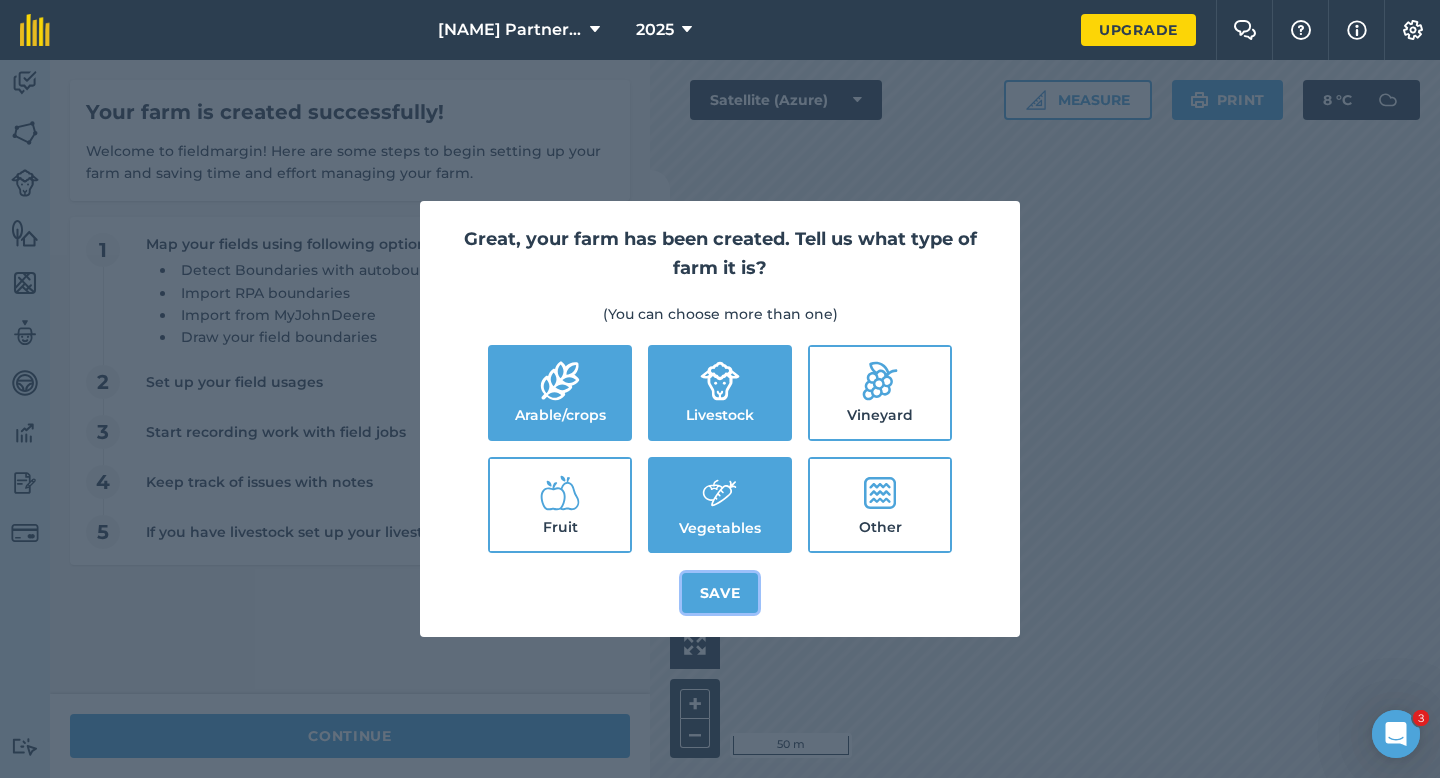 click on "Save" at bounding box center [720, 593] 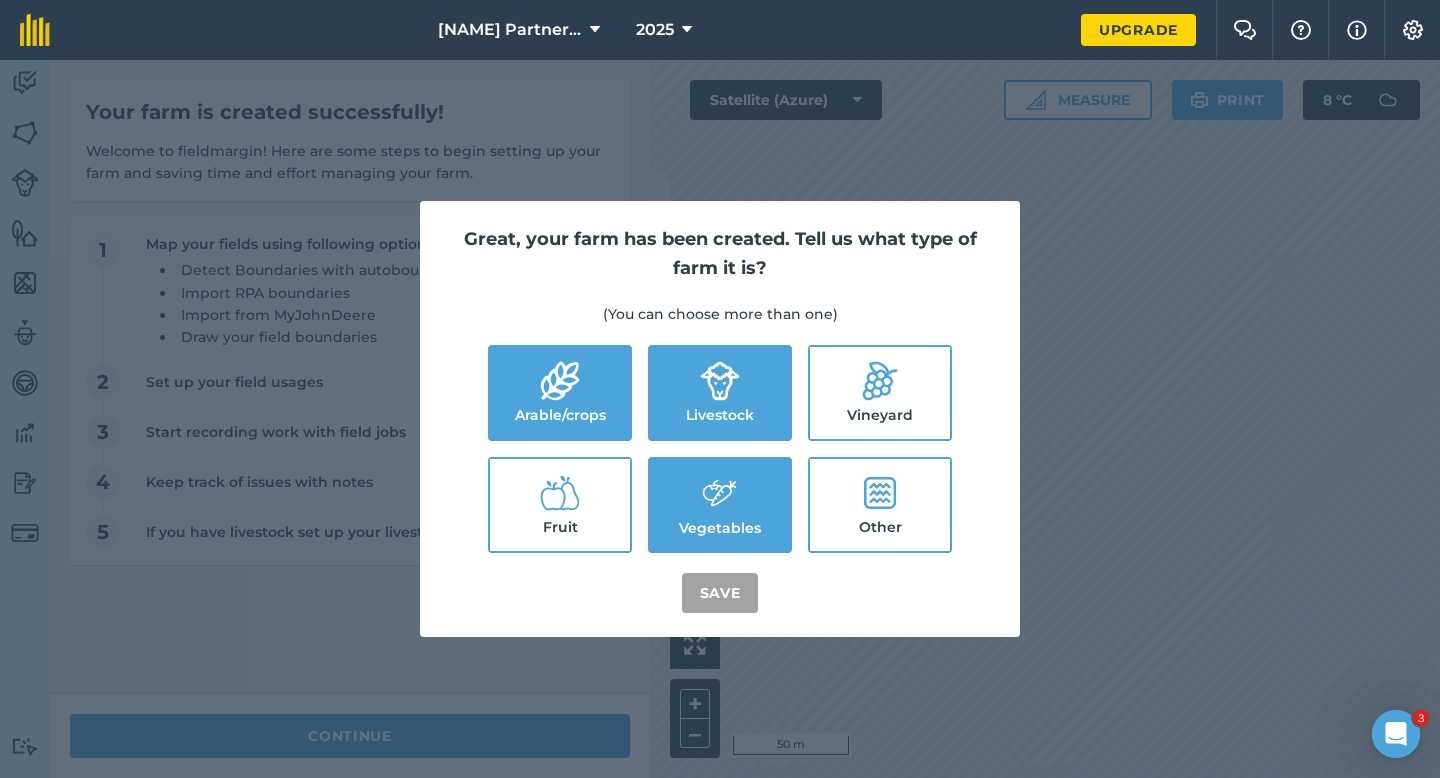 click on "Great, your farm has been created. Tell us what type of farm it is? (You can choose more than one) Arable/crops Livestock Vineyard Fruit Vegetables Other Save" at bounding box center (720, 419) 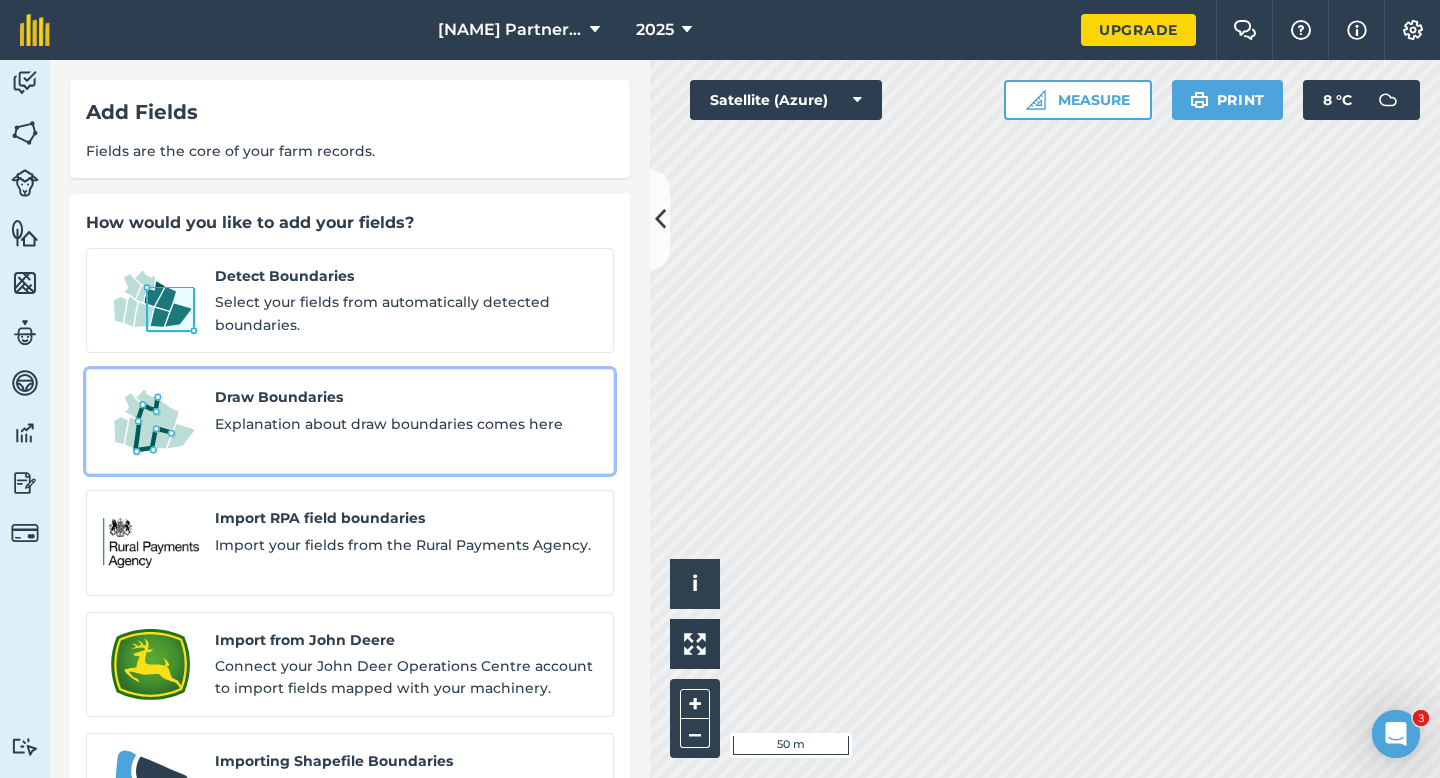 click at bounding box center [151, 421] 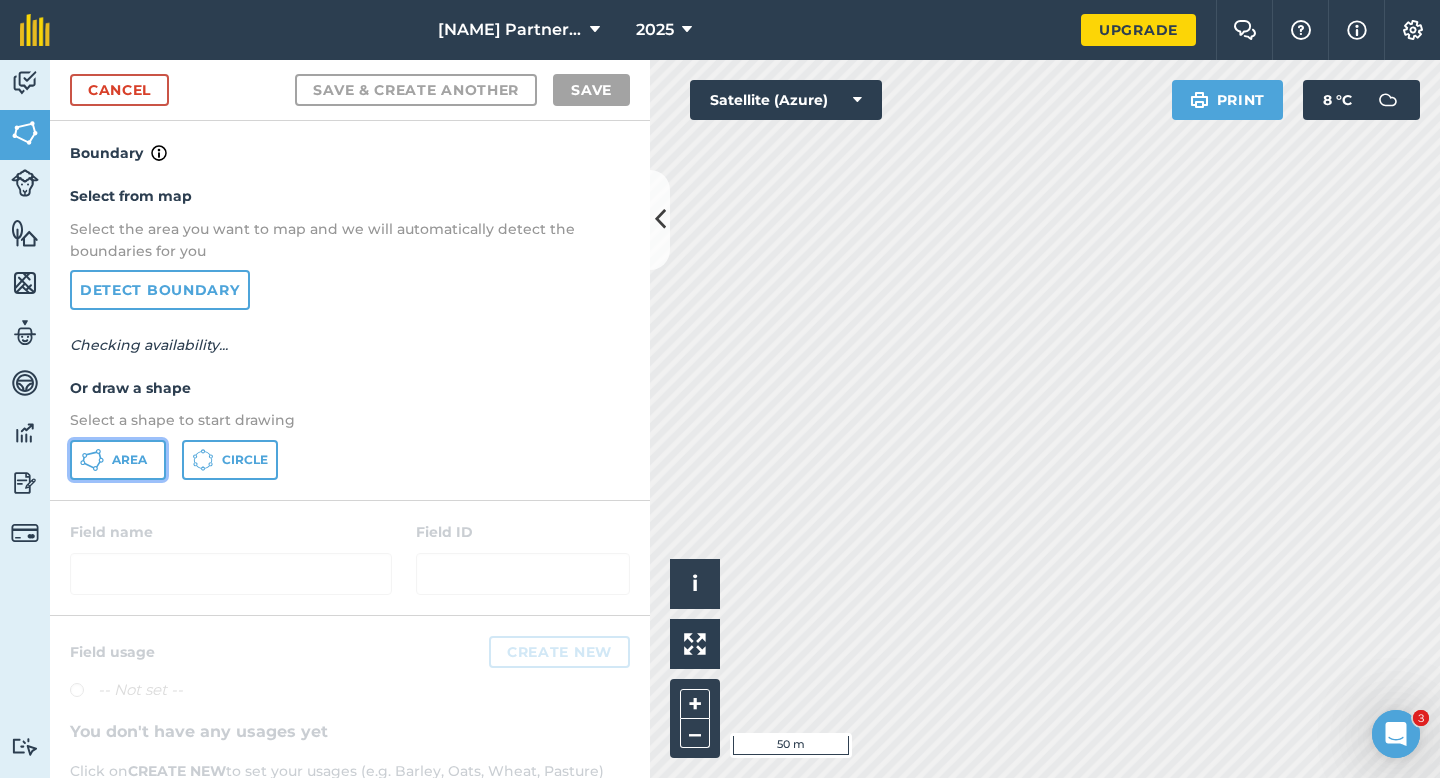 click on "Area" at bounding box center (118, 460) 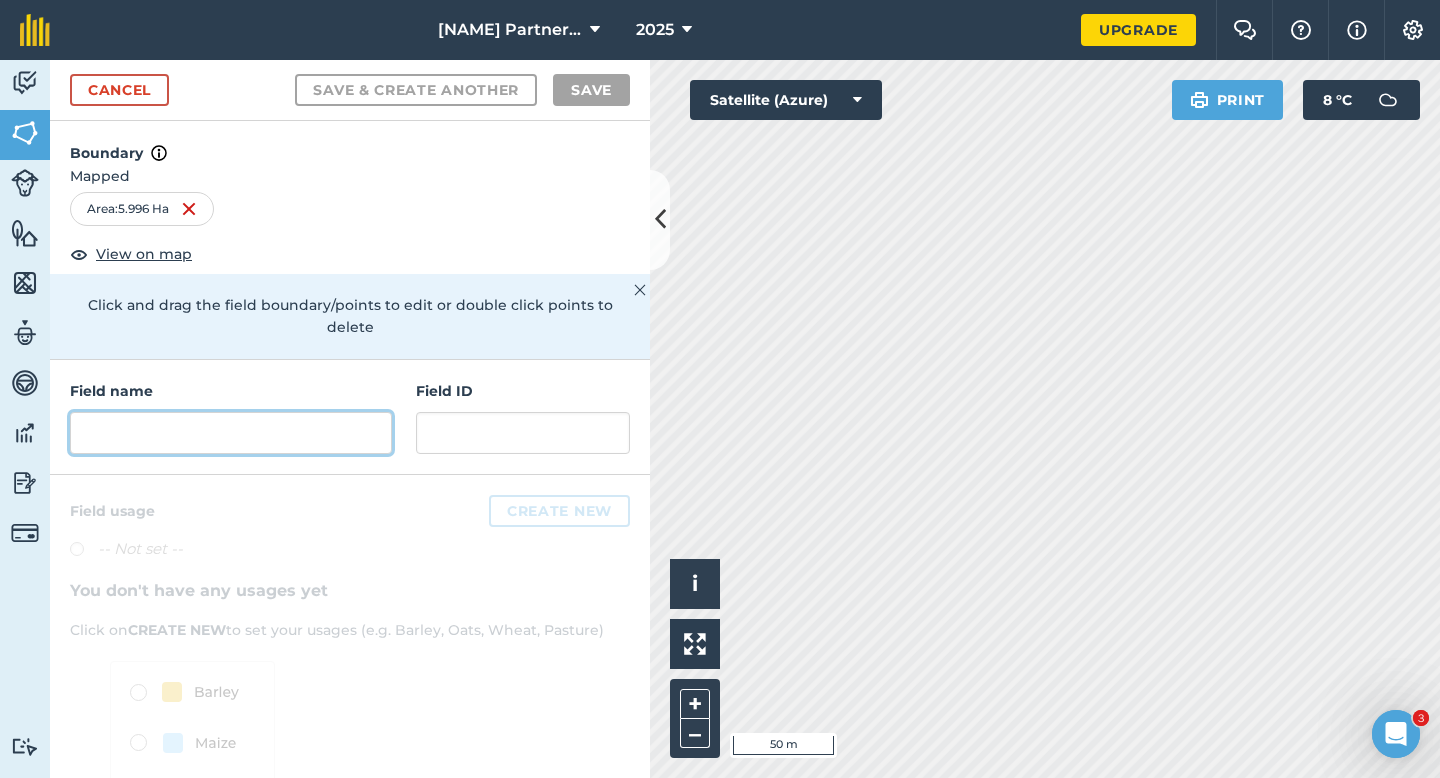 click at bounding box center [231, 433] 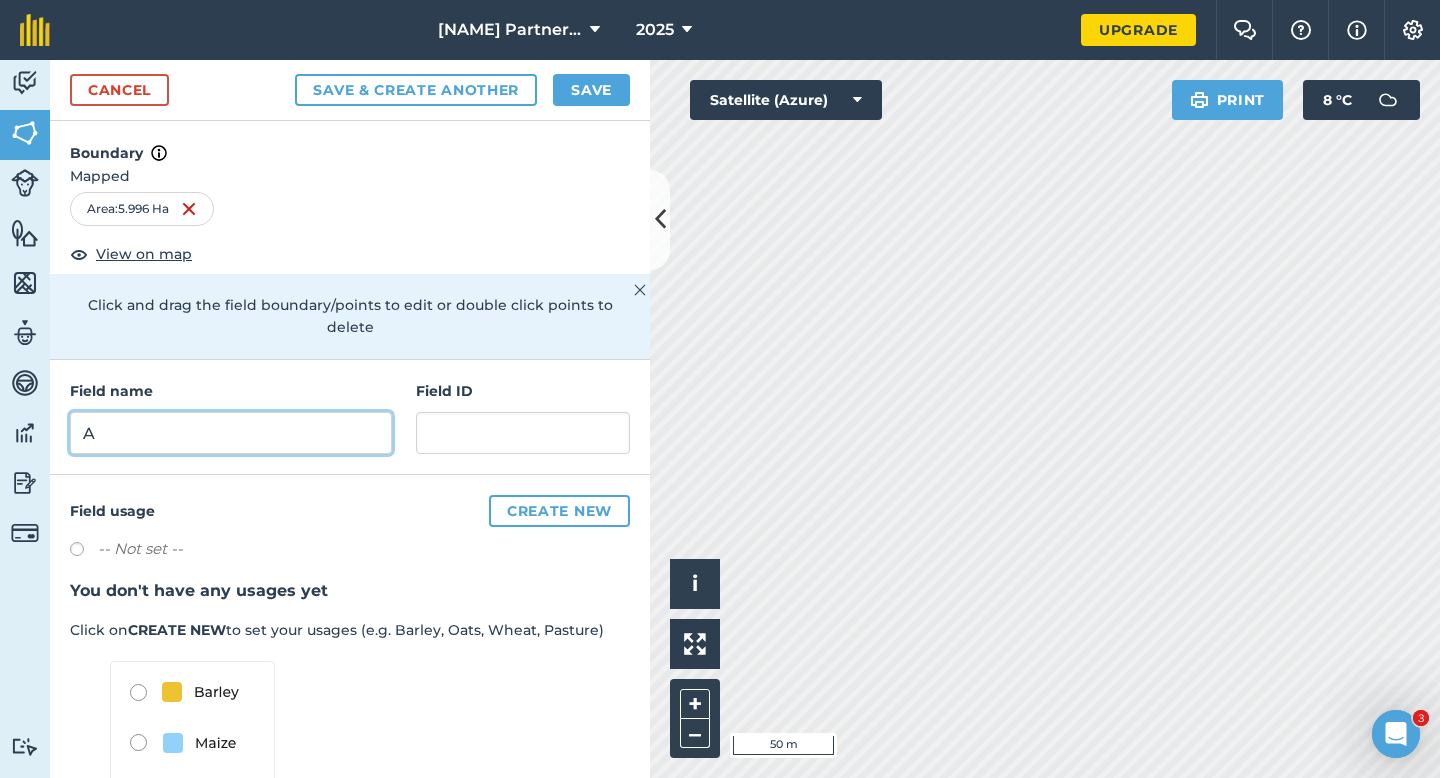 type on "A" 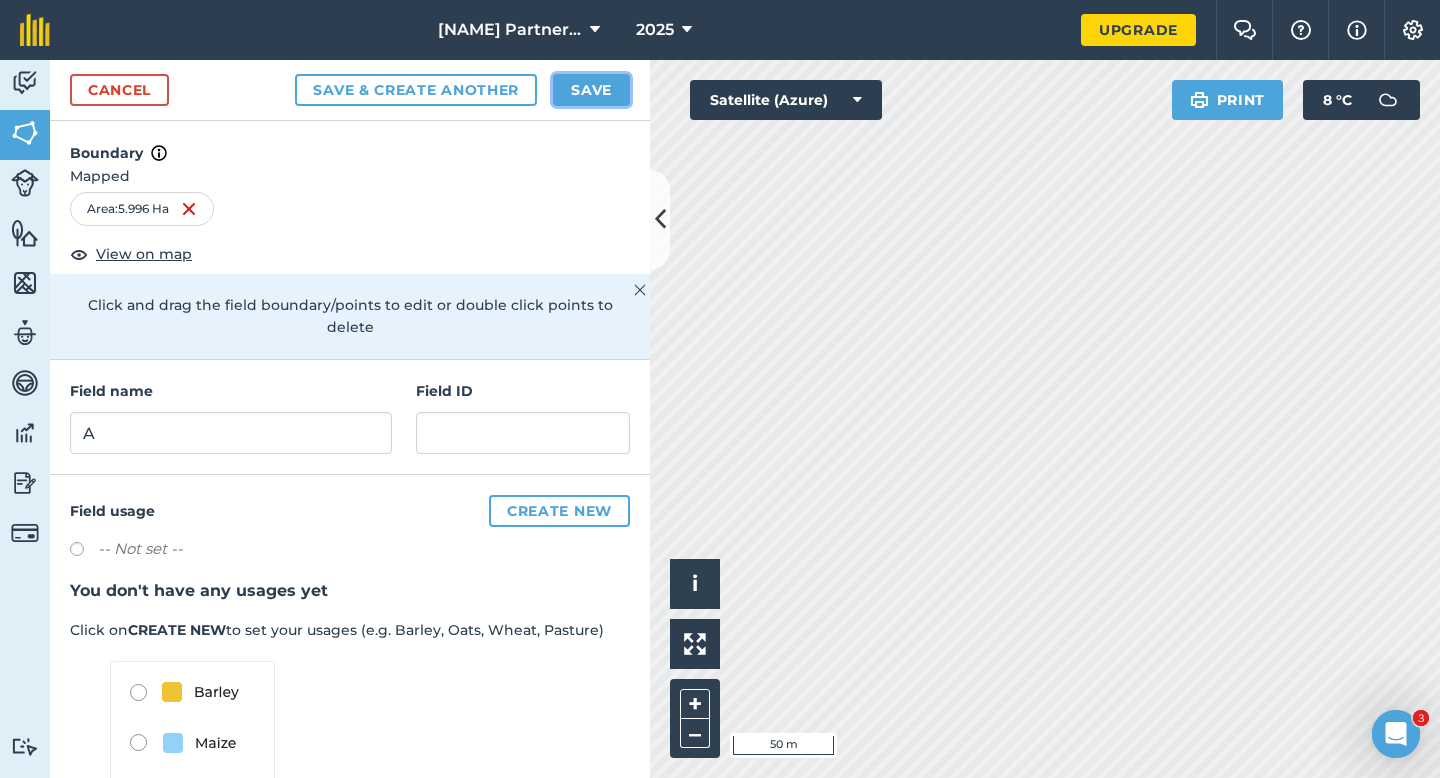 click on "Save" at bounding box center [591, 90] 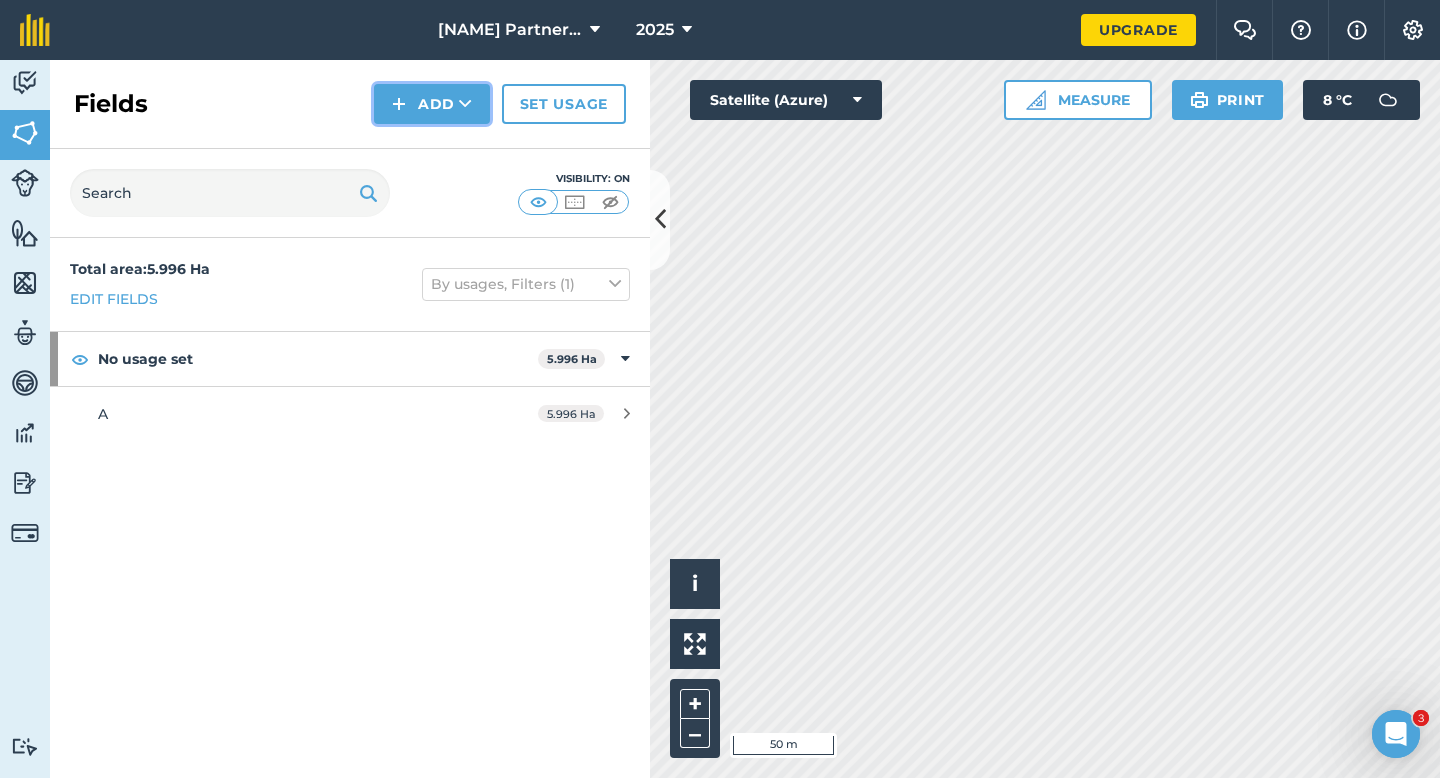 click on "Add" at bounding box center [432, 104] 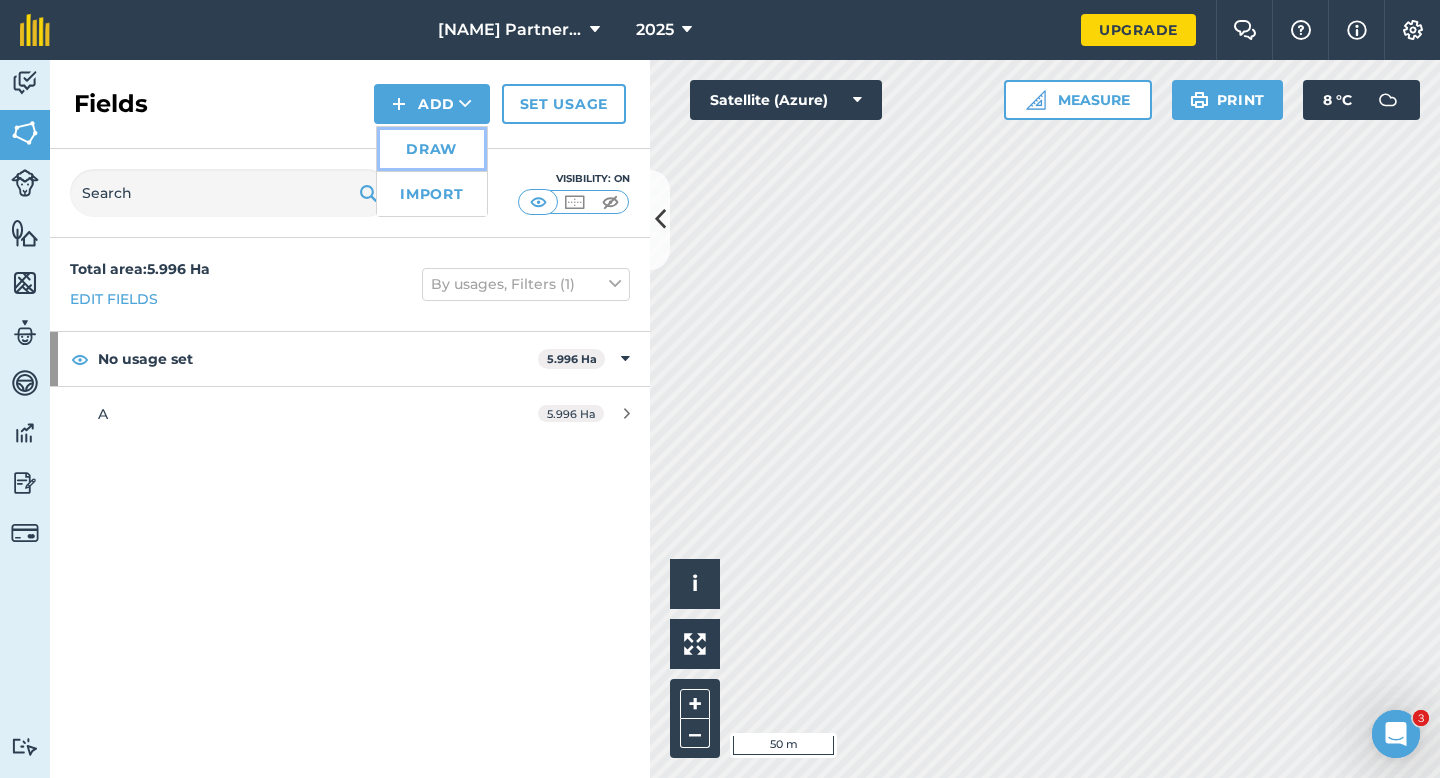 click on "Draw" at bounding box center (432, 149) 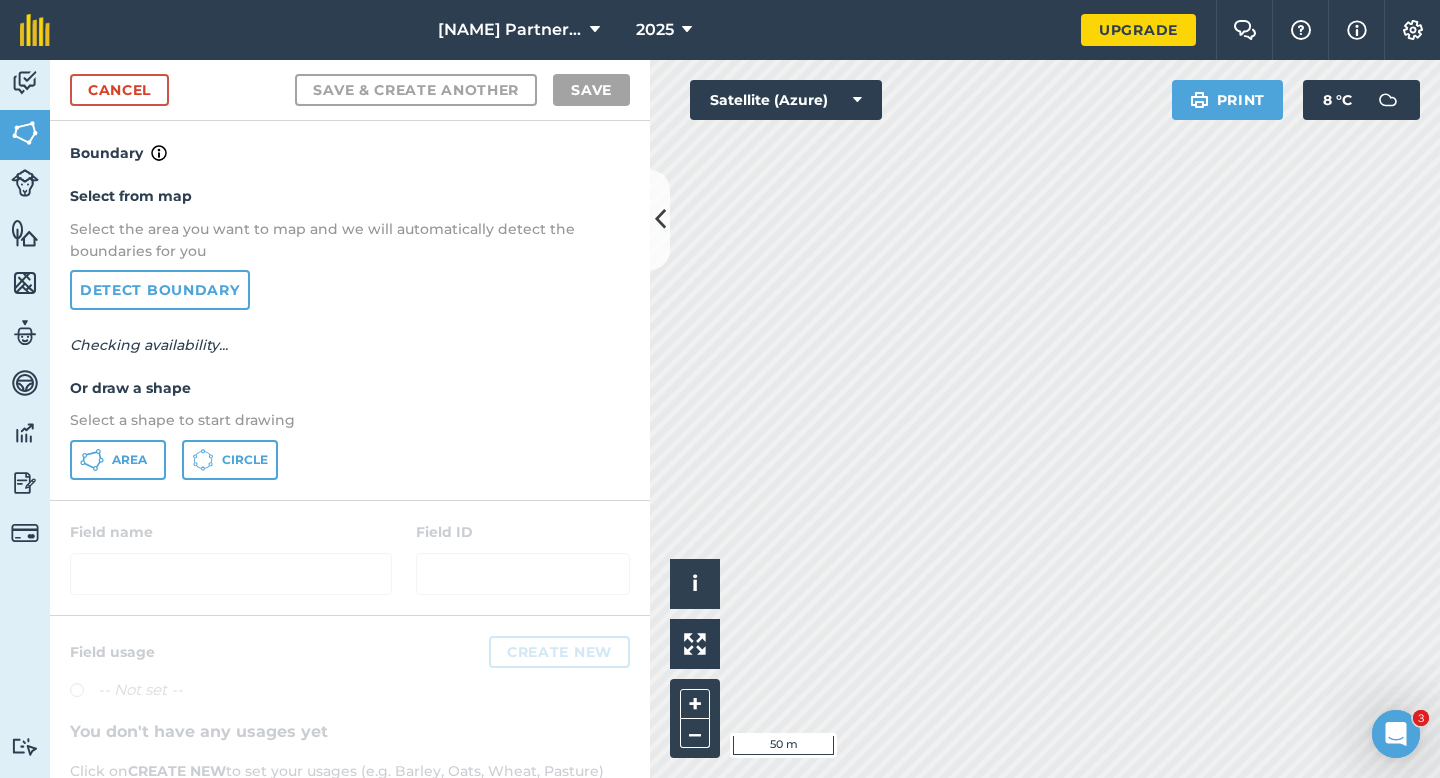 click on "Select from map Select the area you want to map and we will automatically detect the boundaries for you Detect boundary Checking availability... Or draw a shape Select a shape to start drawing Area Circle" at bounding box center (350, 332) 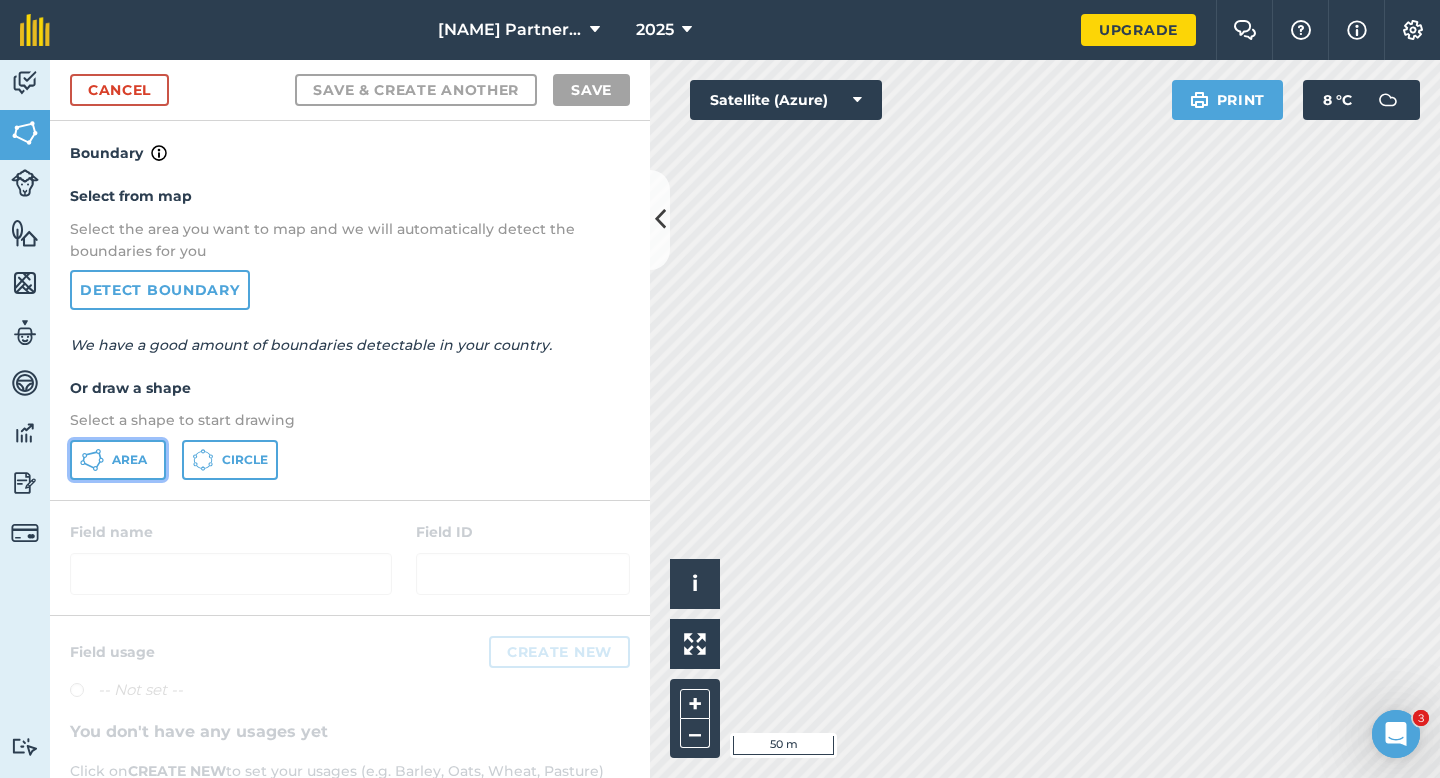 click on "Area" at bounding box center (118, 460) 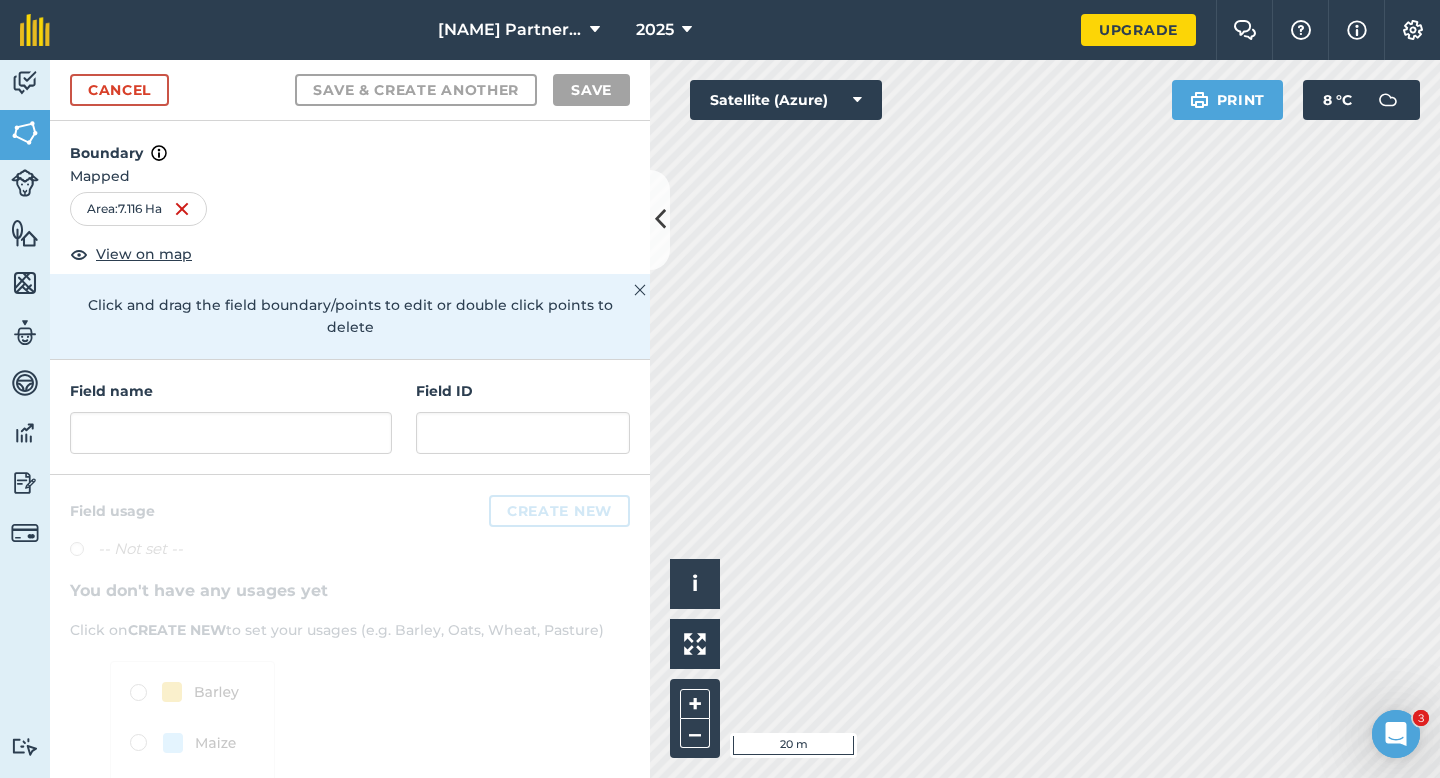 click on "Field name" at bounding box center [231, 391] 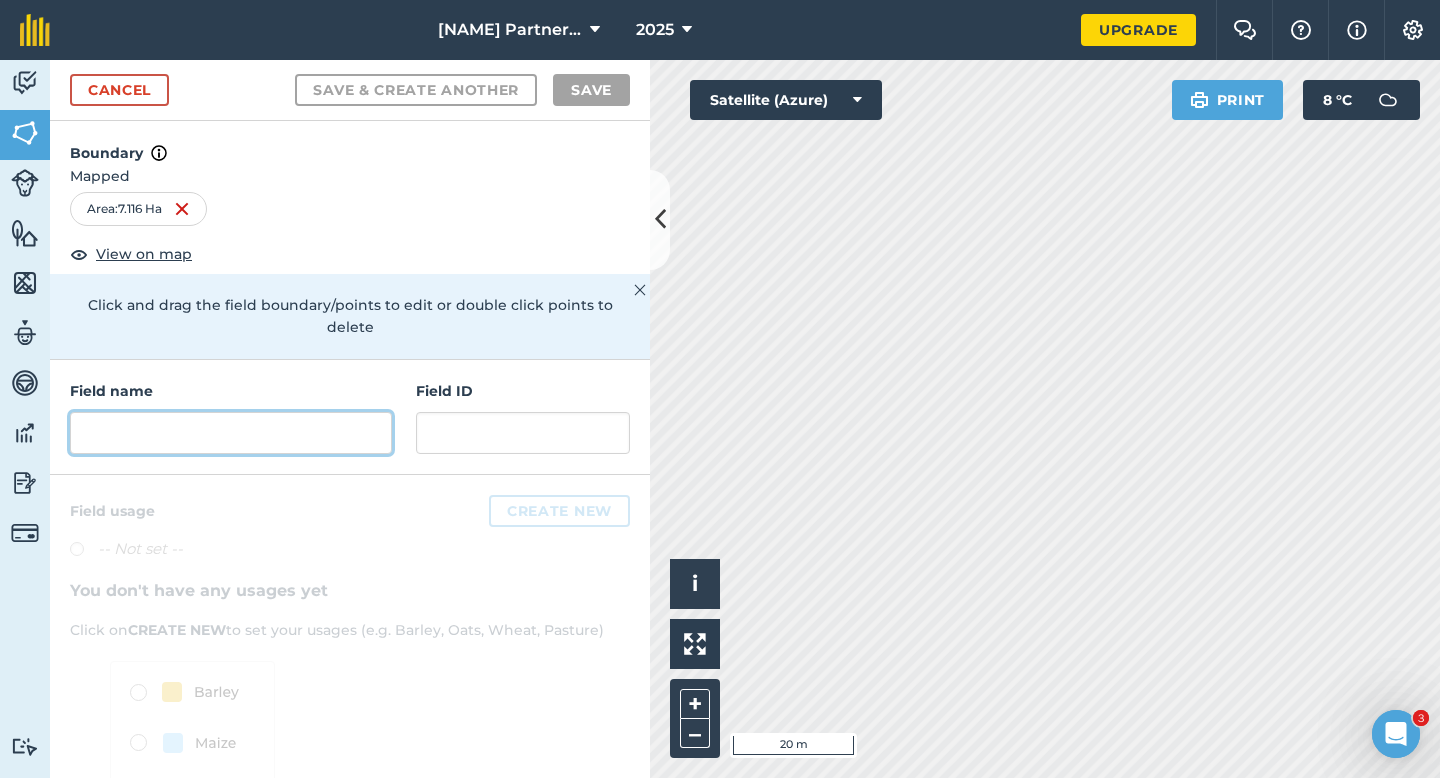 click at bounding box center (231, 433) 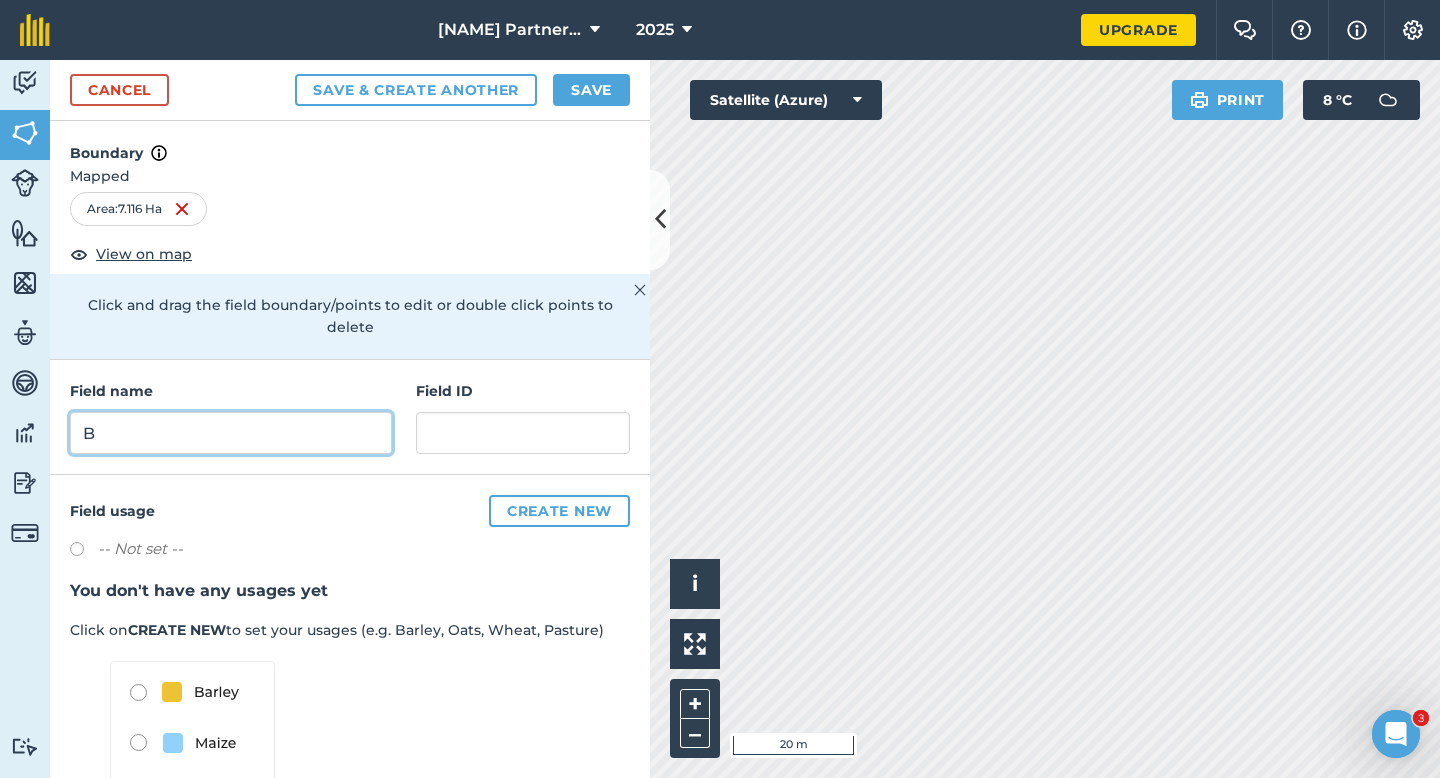 type on "B" 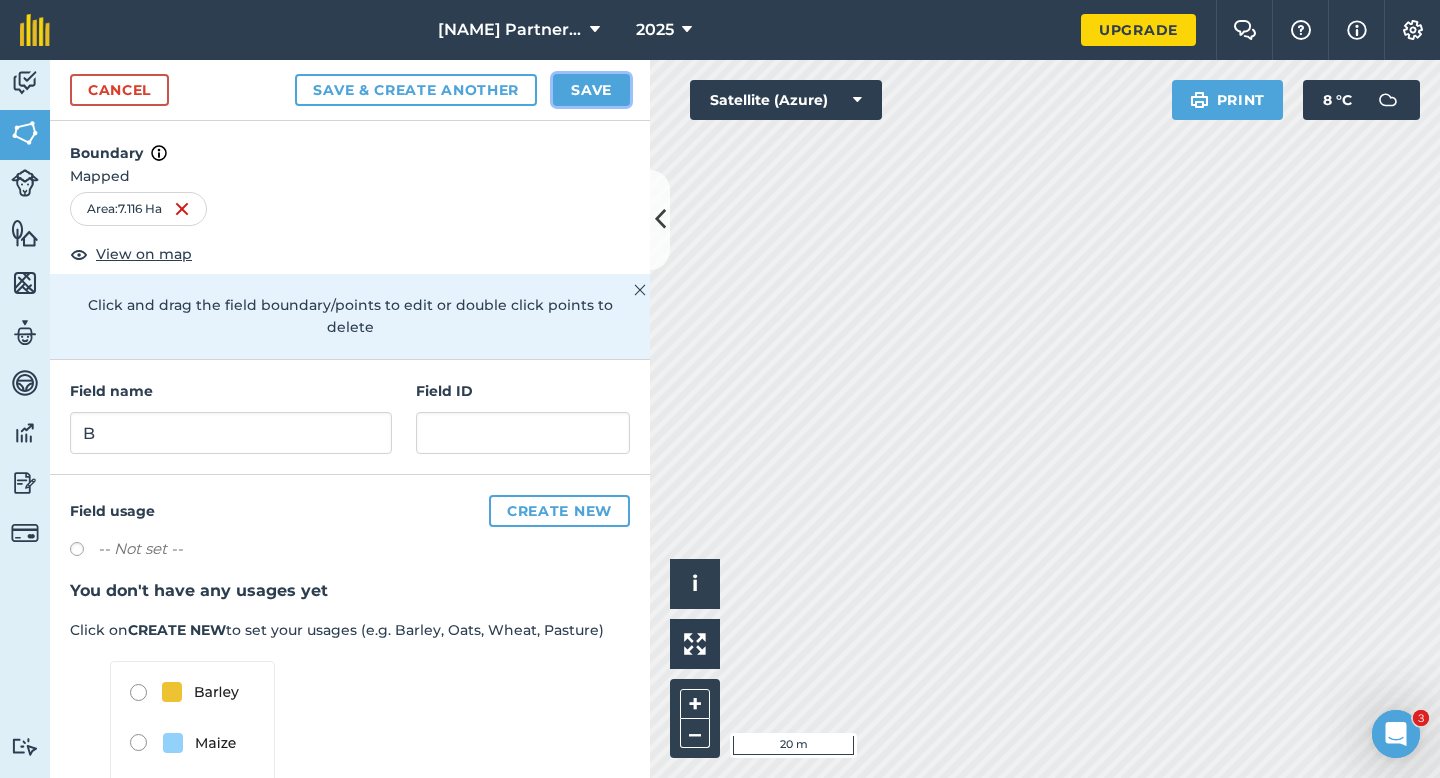 click on "Save" at bounding box center (591, 90) 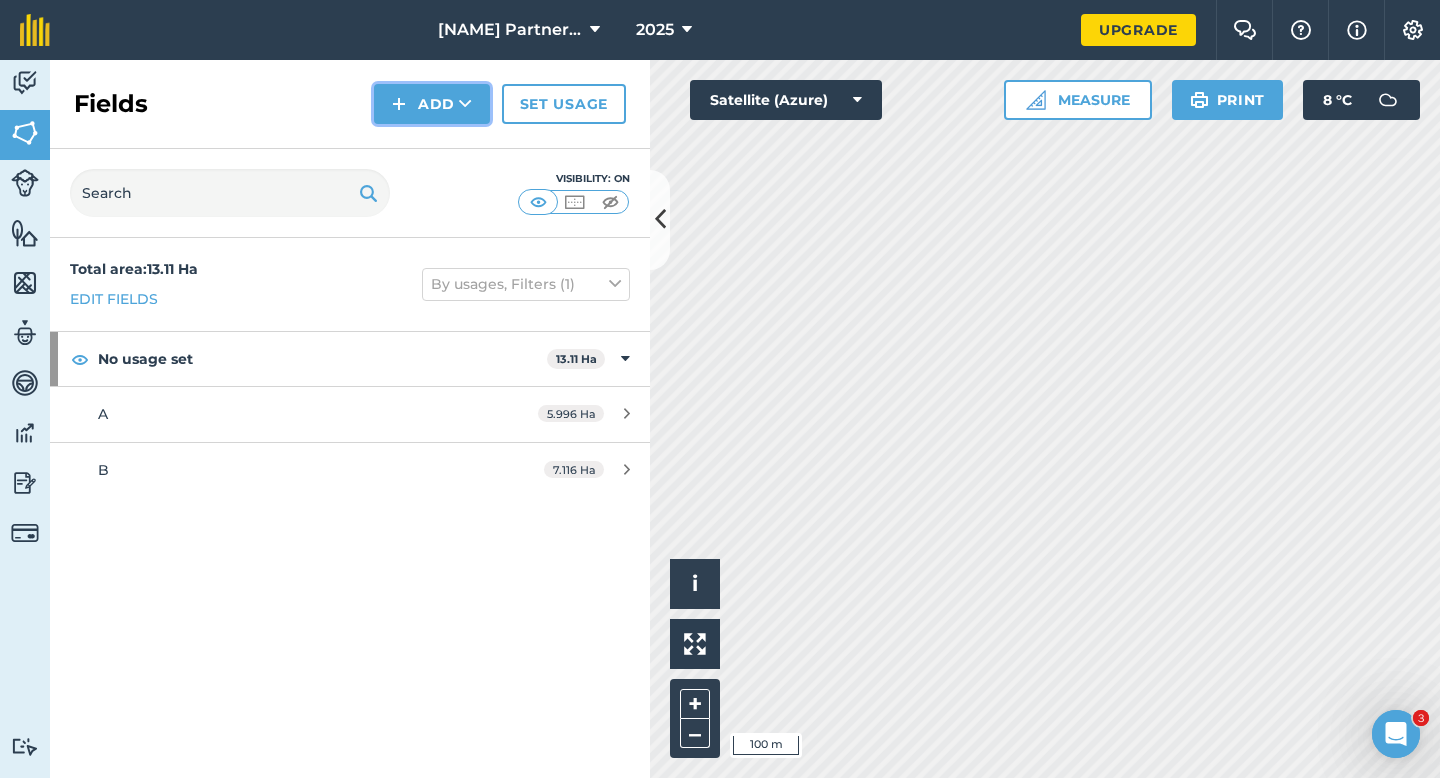click at bounding box center (399, 104) 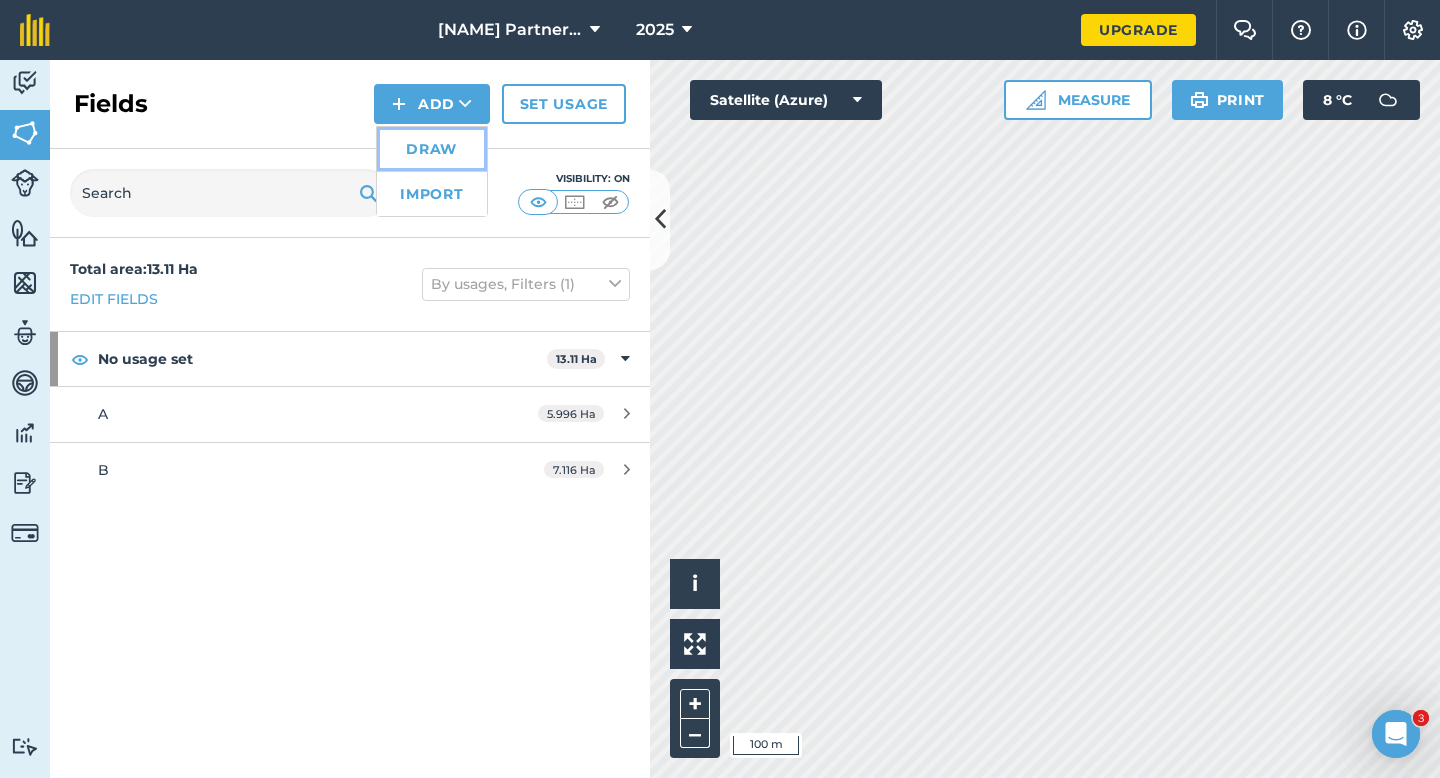 click on "Draw" at bounding box center [432, 149] 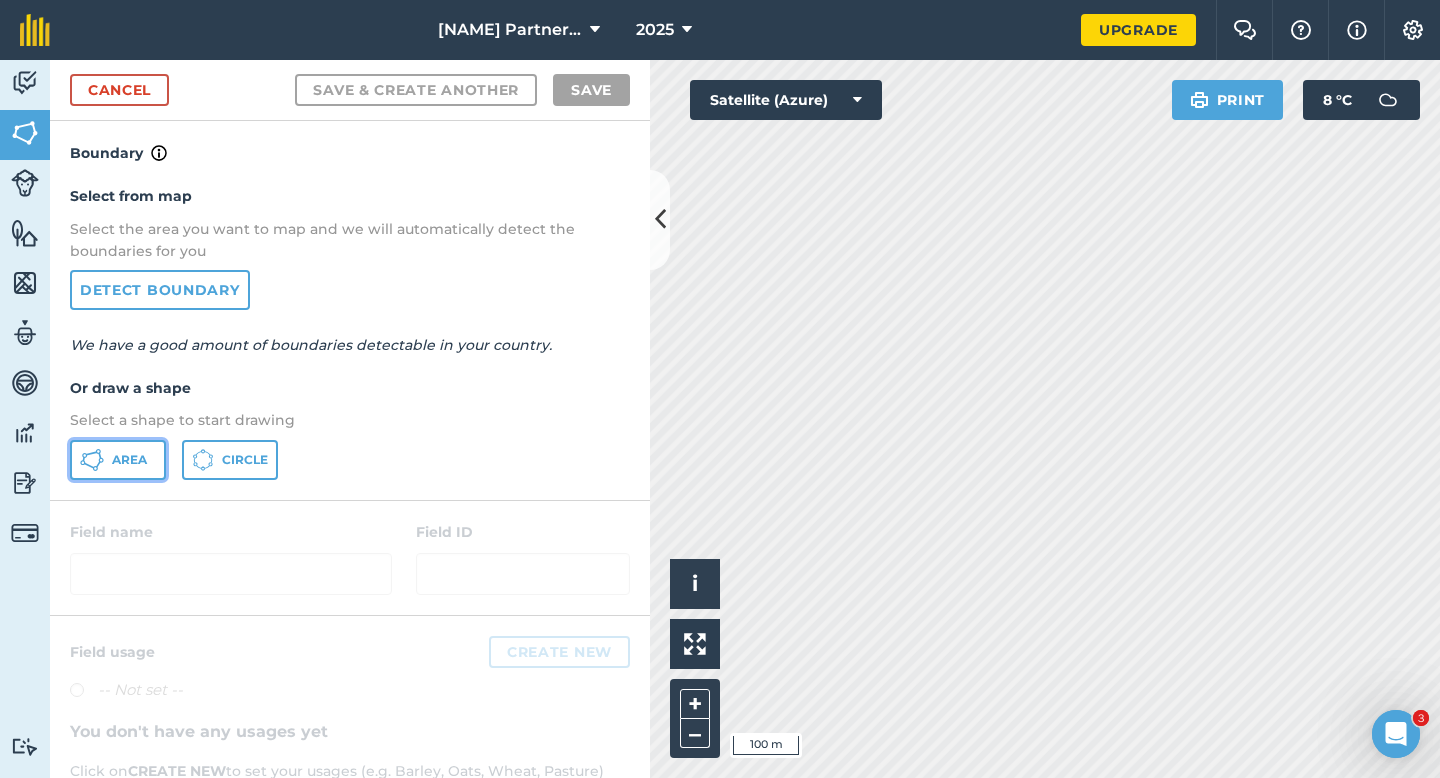 click on "Area" at bounding box center (118, 460) 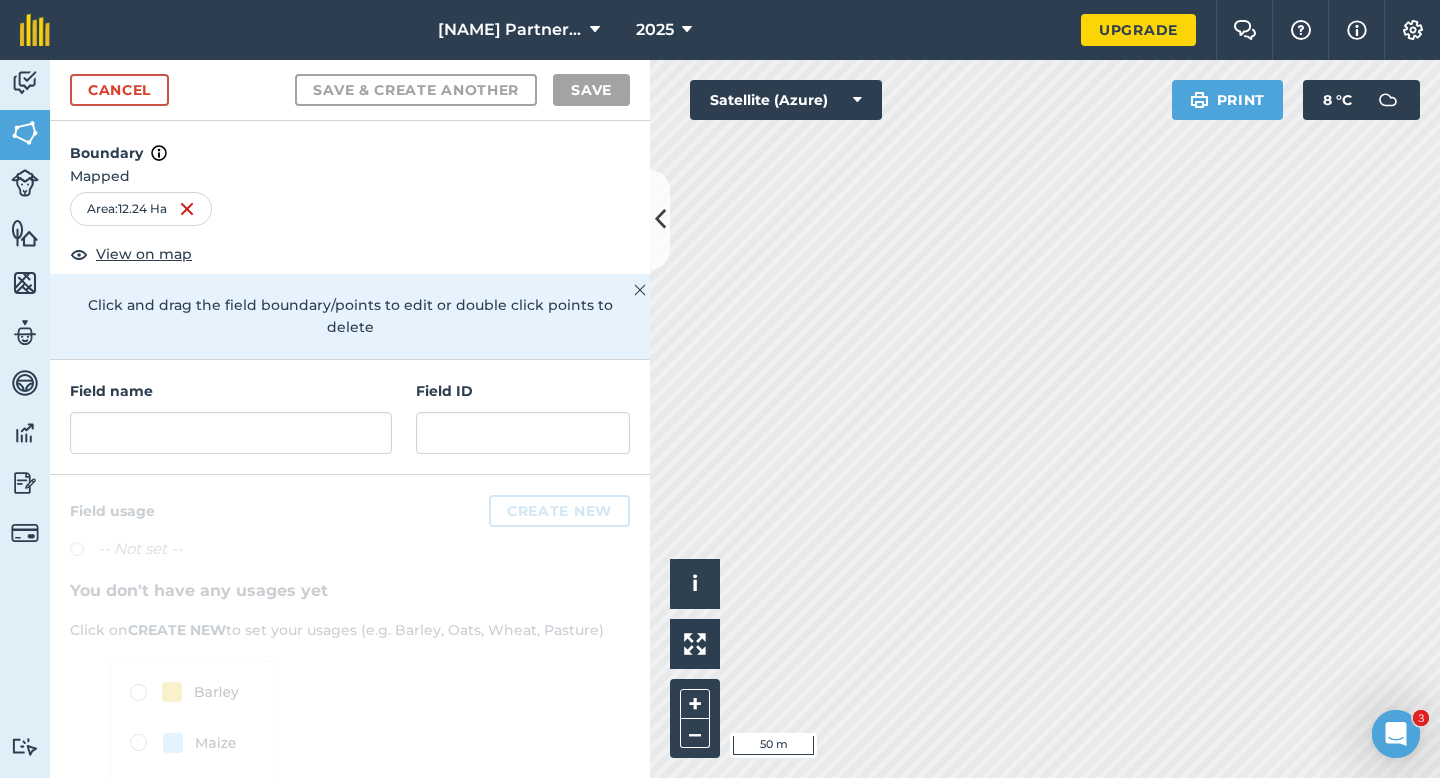 click on "Field name Field ID" at bounding box center (350, 417) 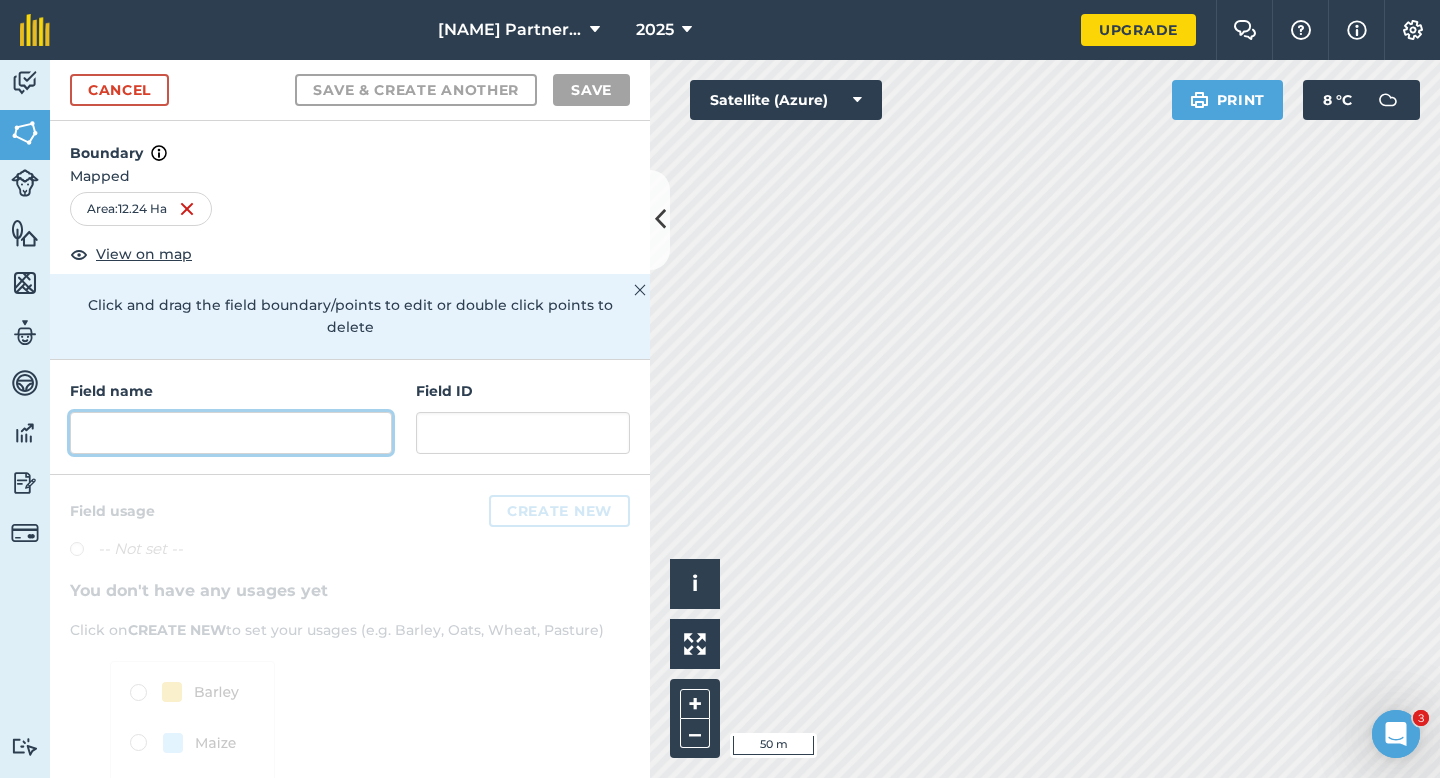 click at bounding box center (231, 433) 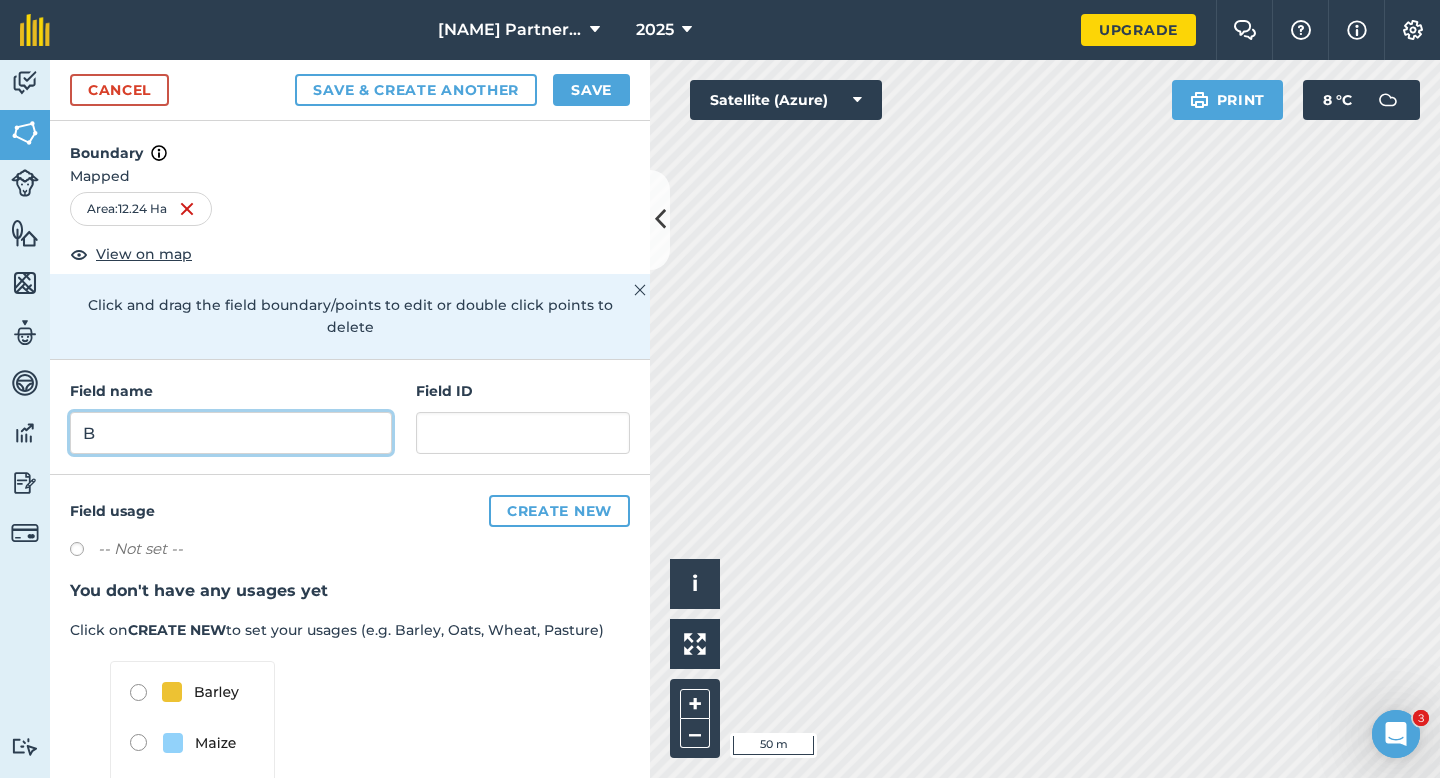 click on "B" at bounding box center [231, 433] 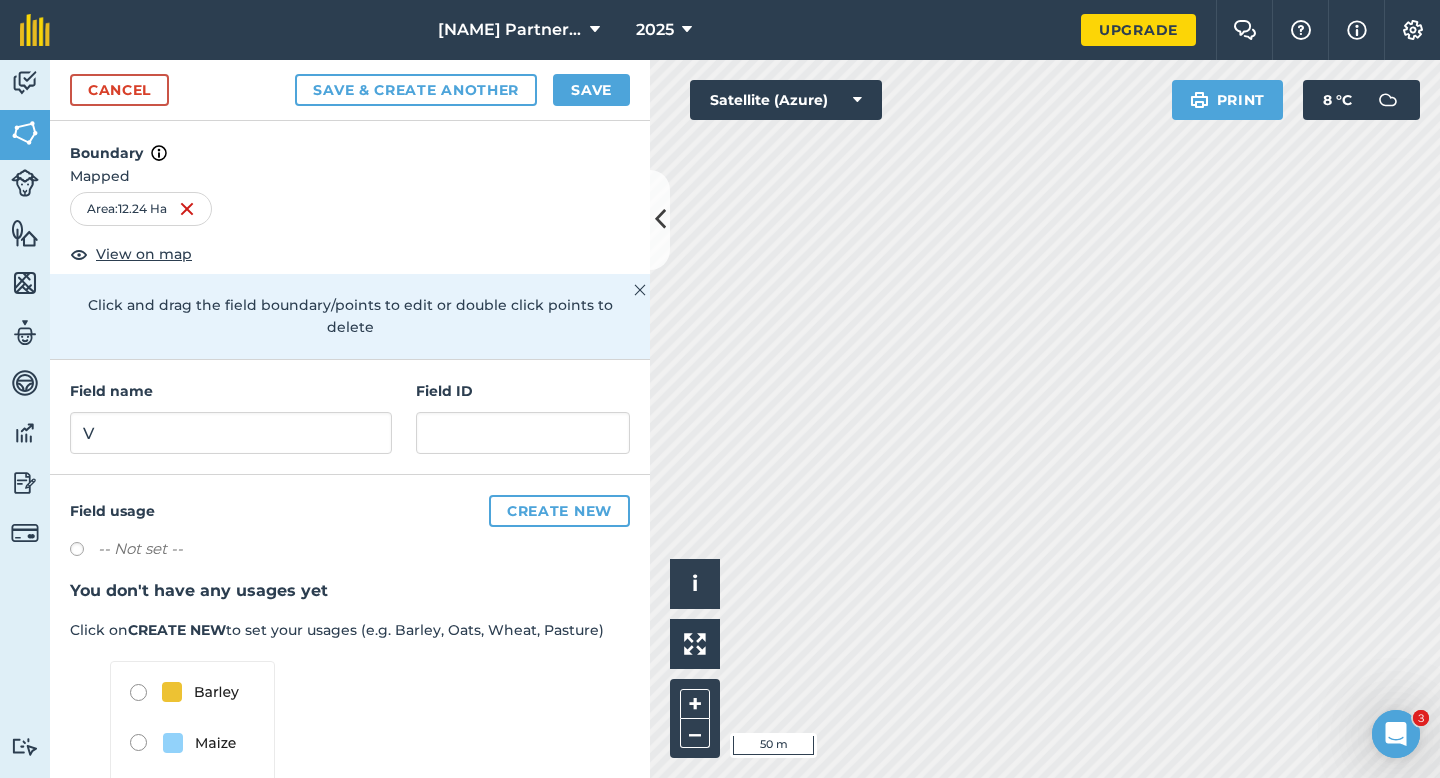click on "Field name V" at bounding box center (231, 417) 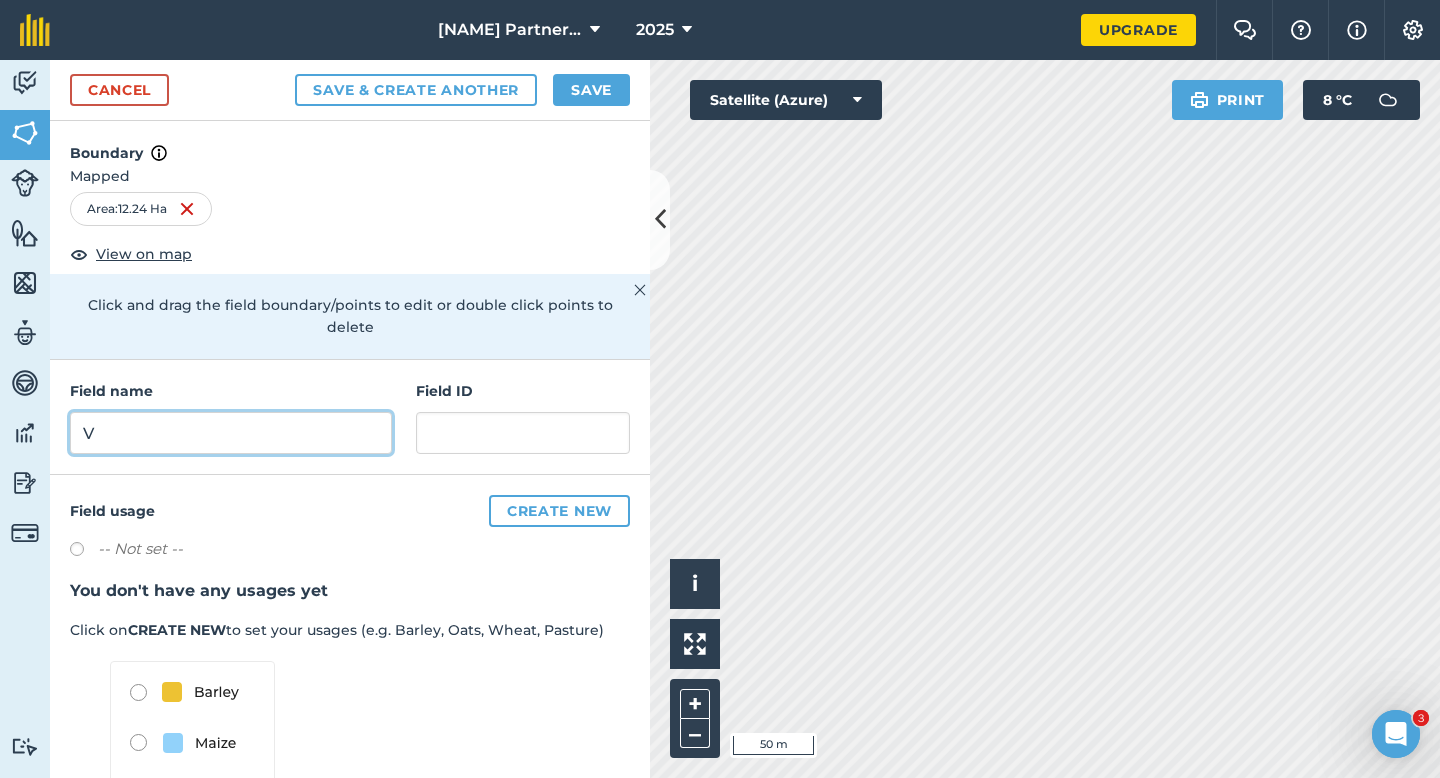 click on "V" at bounding box center (231, 433) 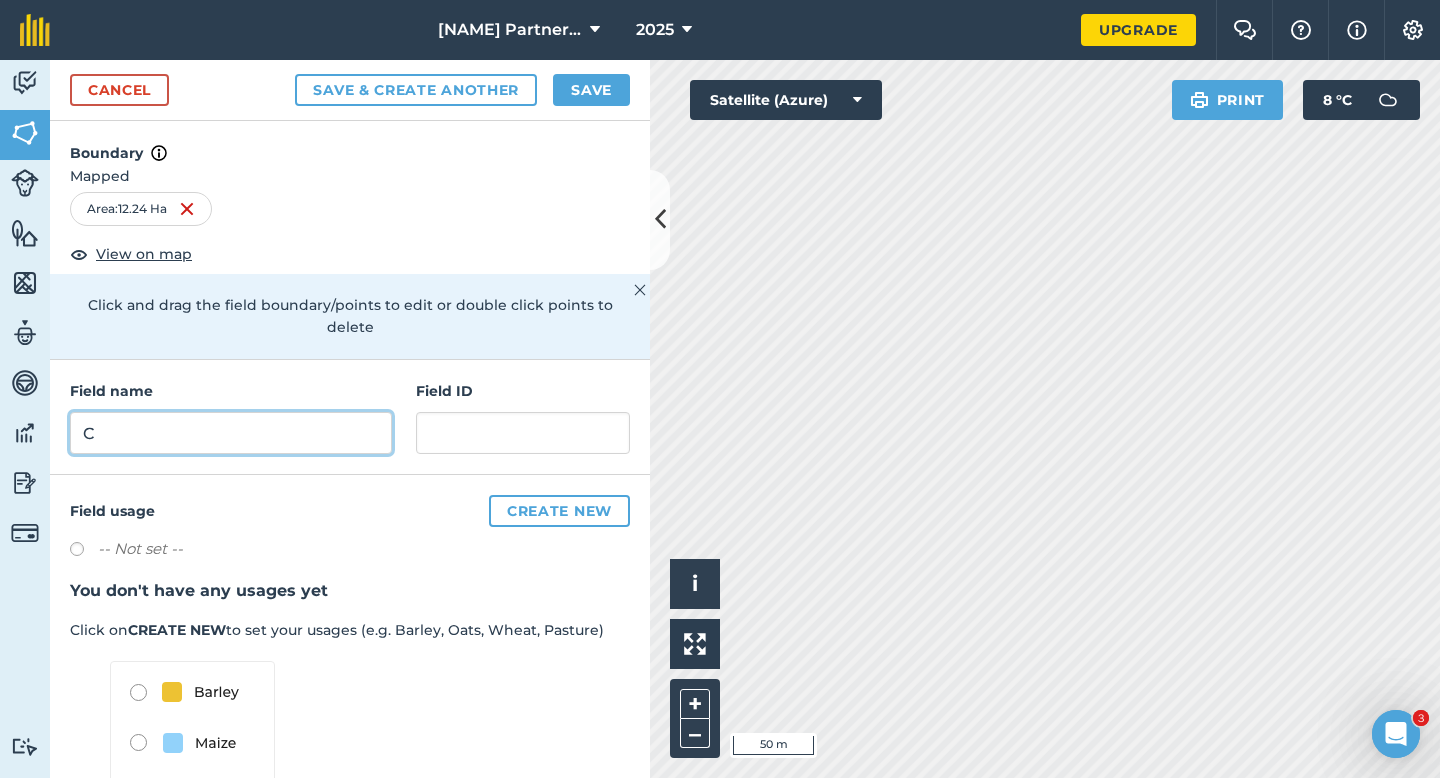 type on "C" 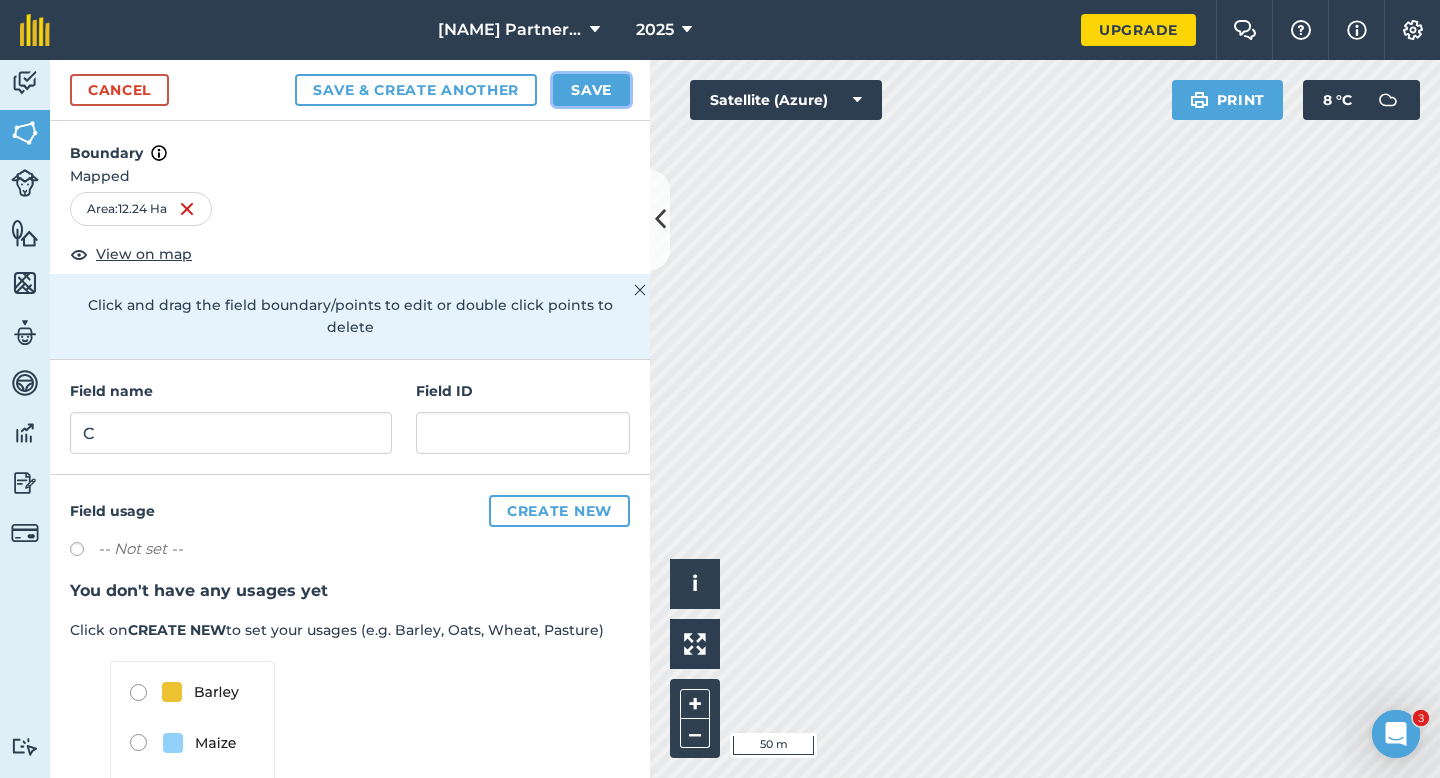 click on "Save" at bounding box center [591, 90] 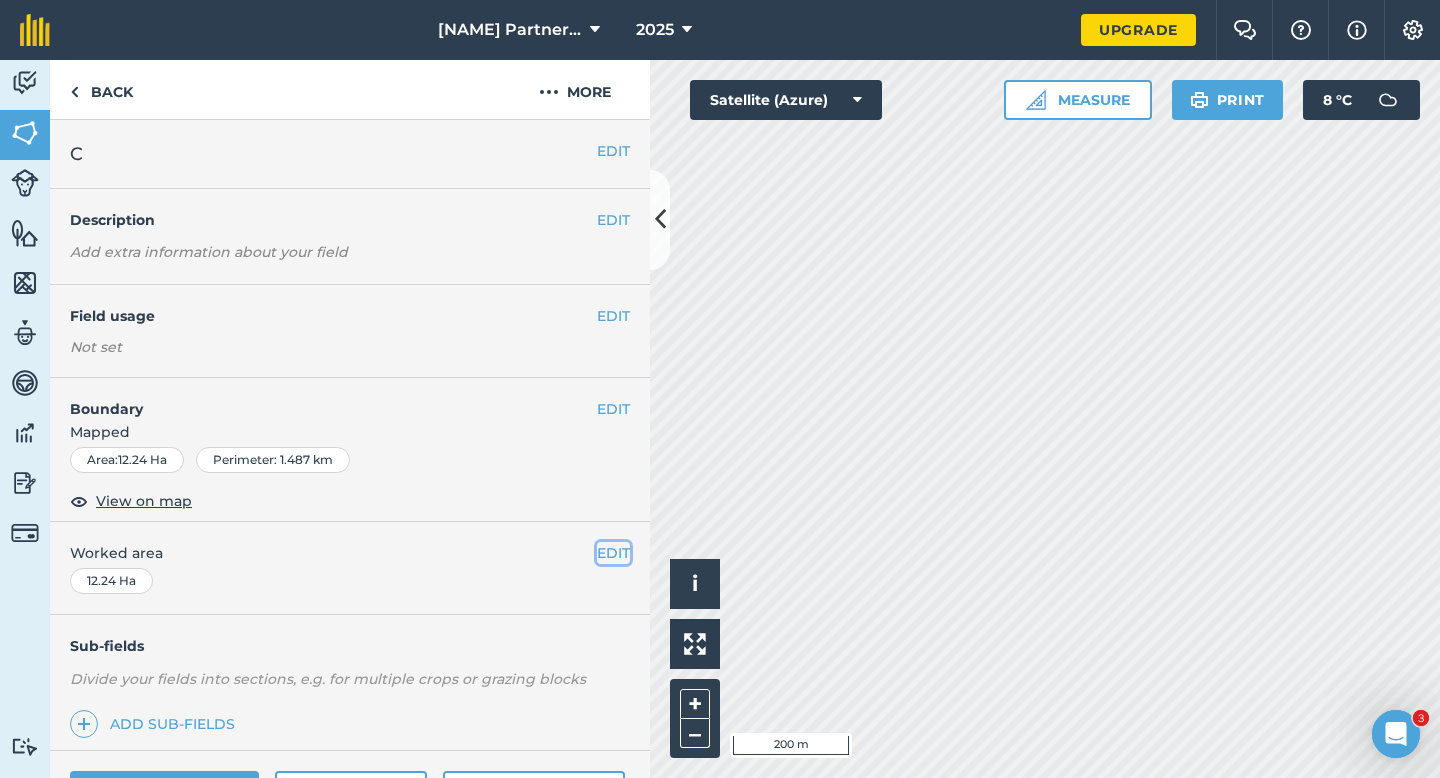 click on "EDIT" at bounding box center [613, 553] 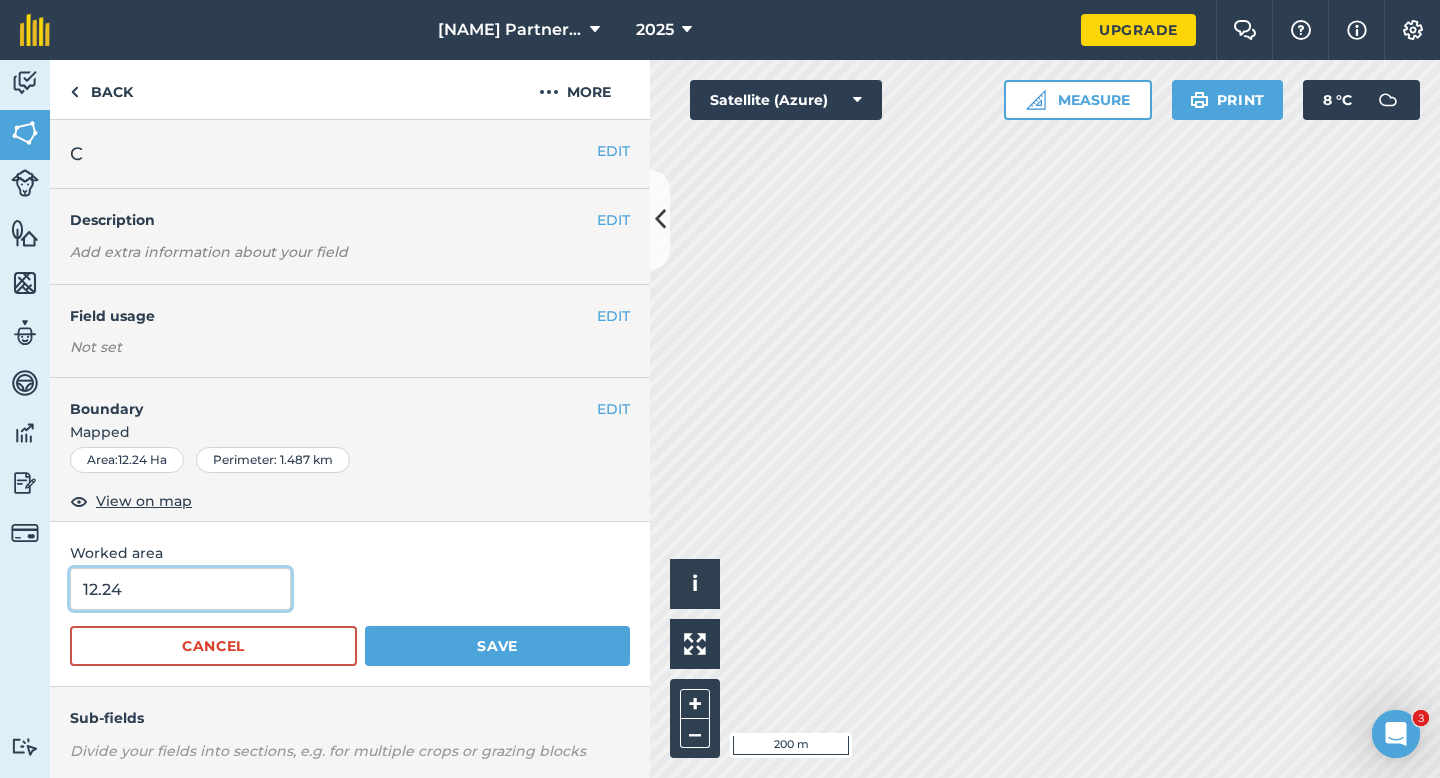 click on "12.24" at bounding box center (180, 589) 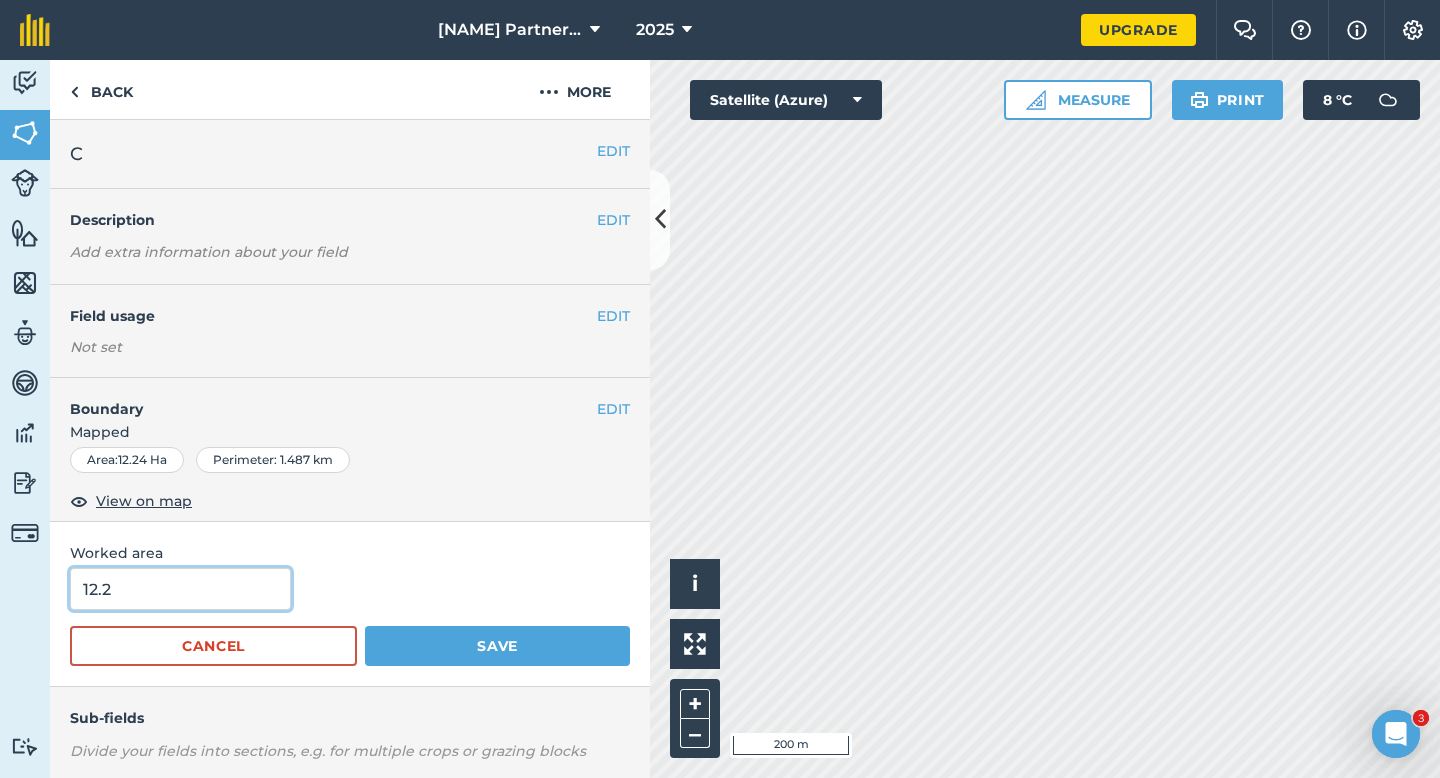 type on "12.2" 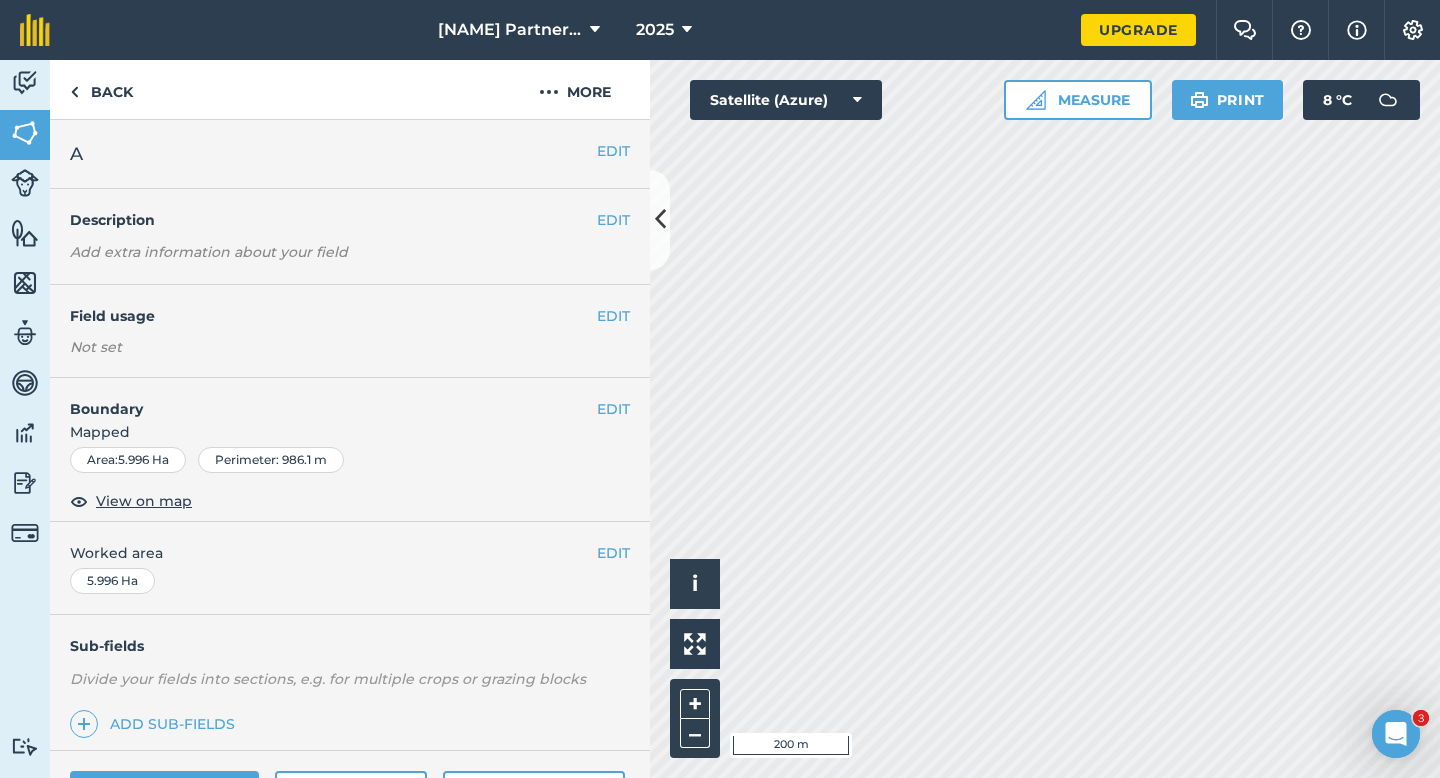 click on "EDIT Worked area 5.996   Ha" at bounding box center [350, 568] 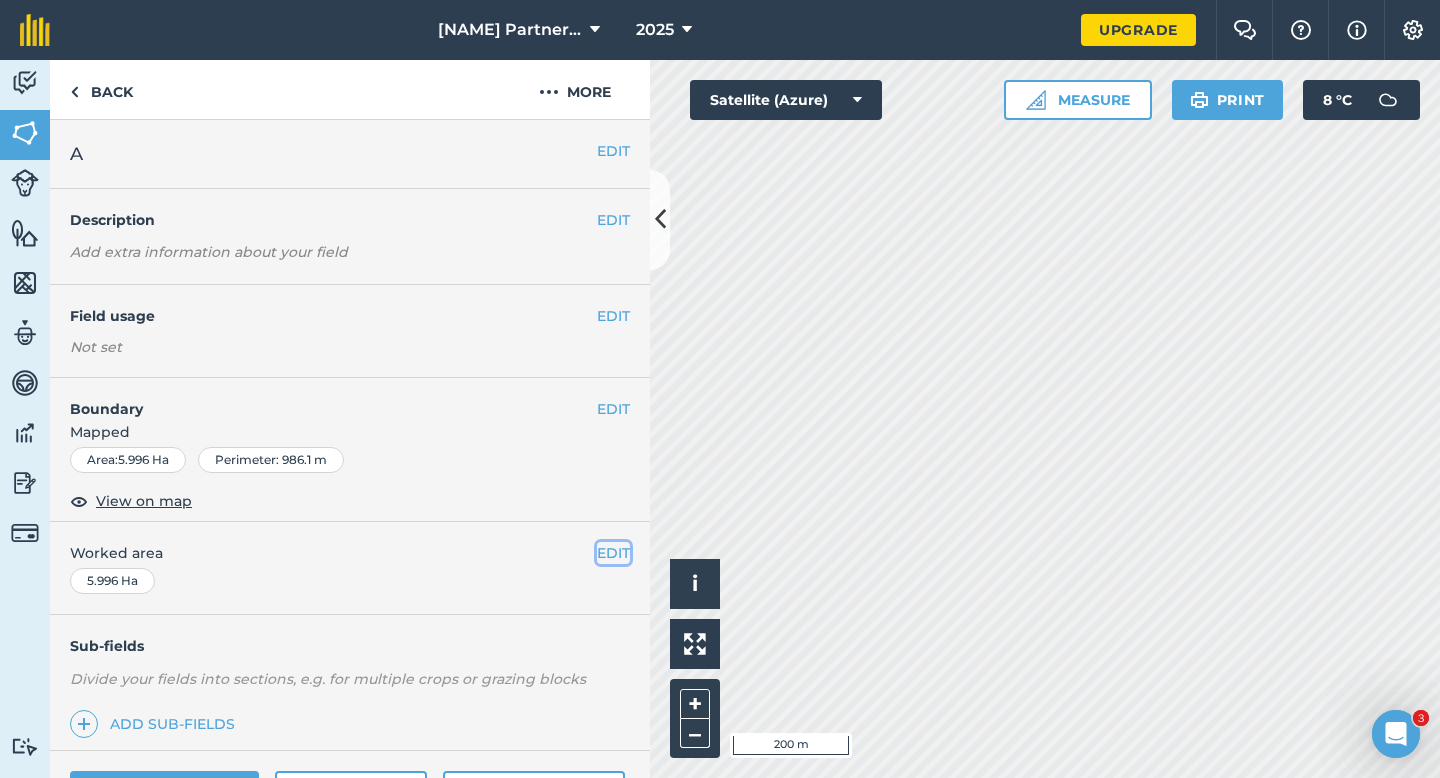 click on "EDIT" at bounding box center [613, 553] 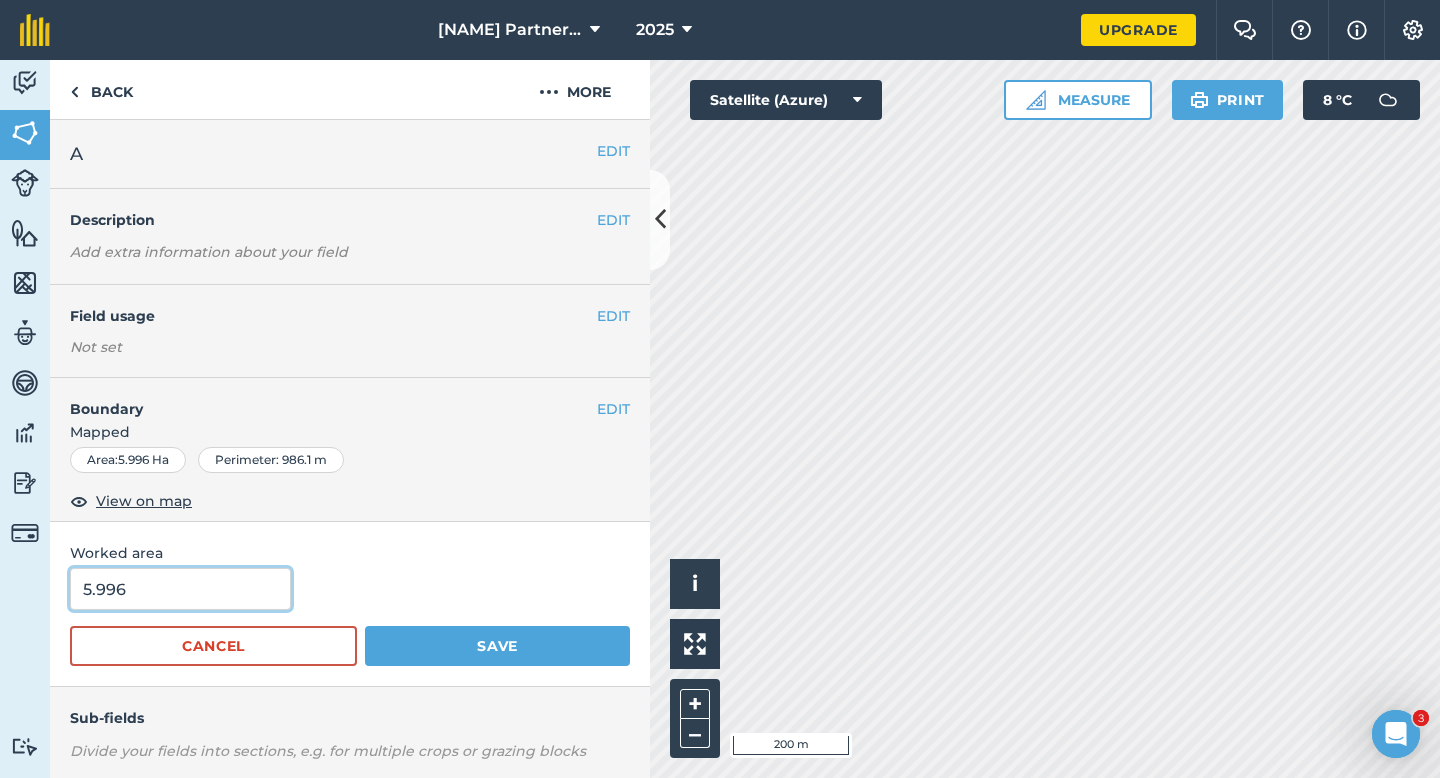 click on "5.996" at bounding box center [180, 589] 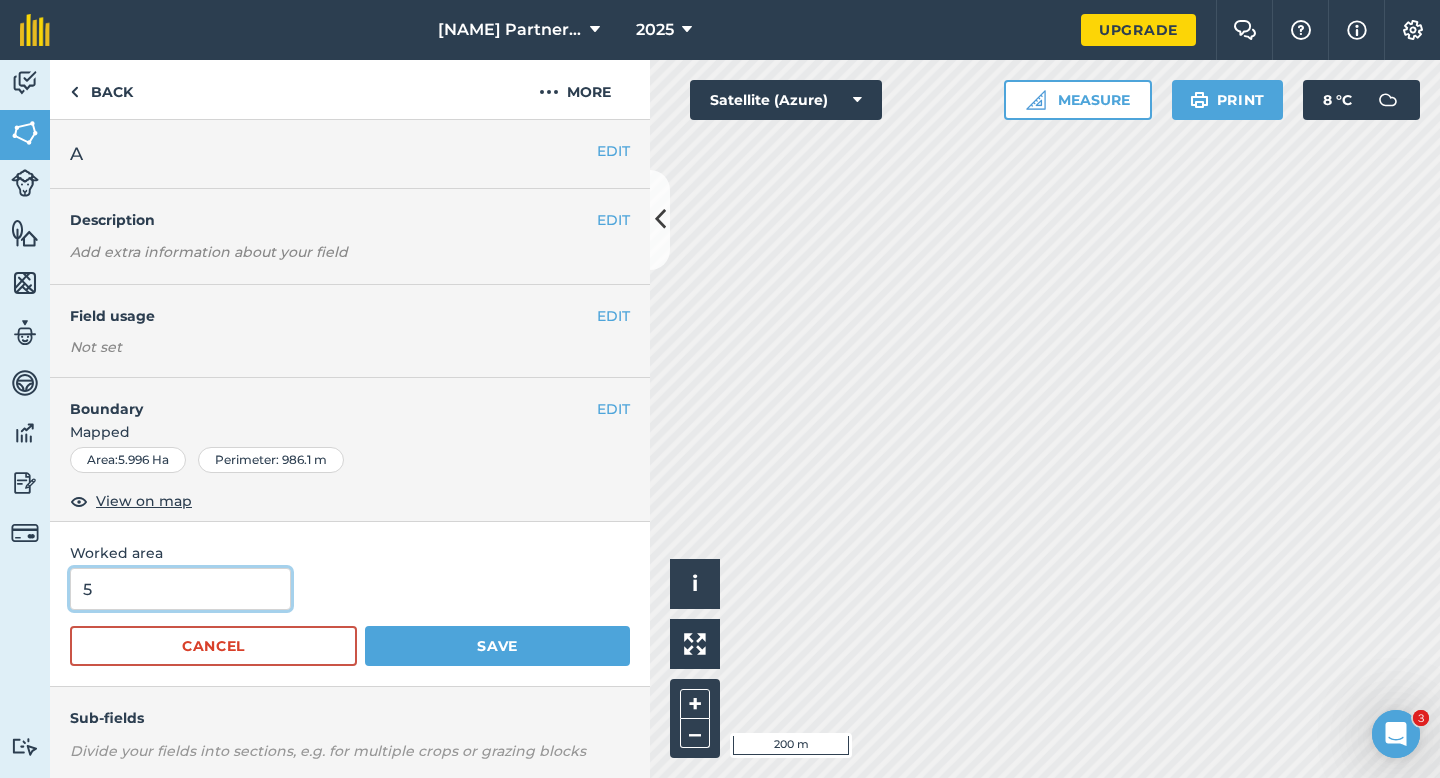 type on "6" 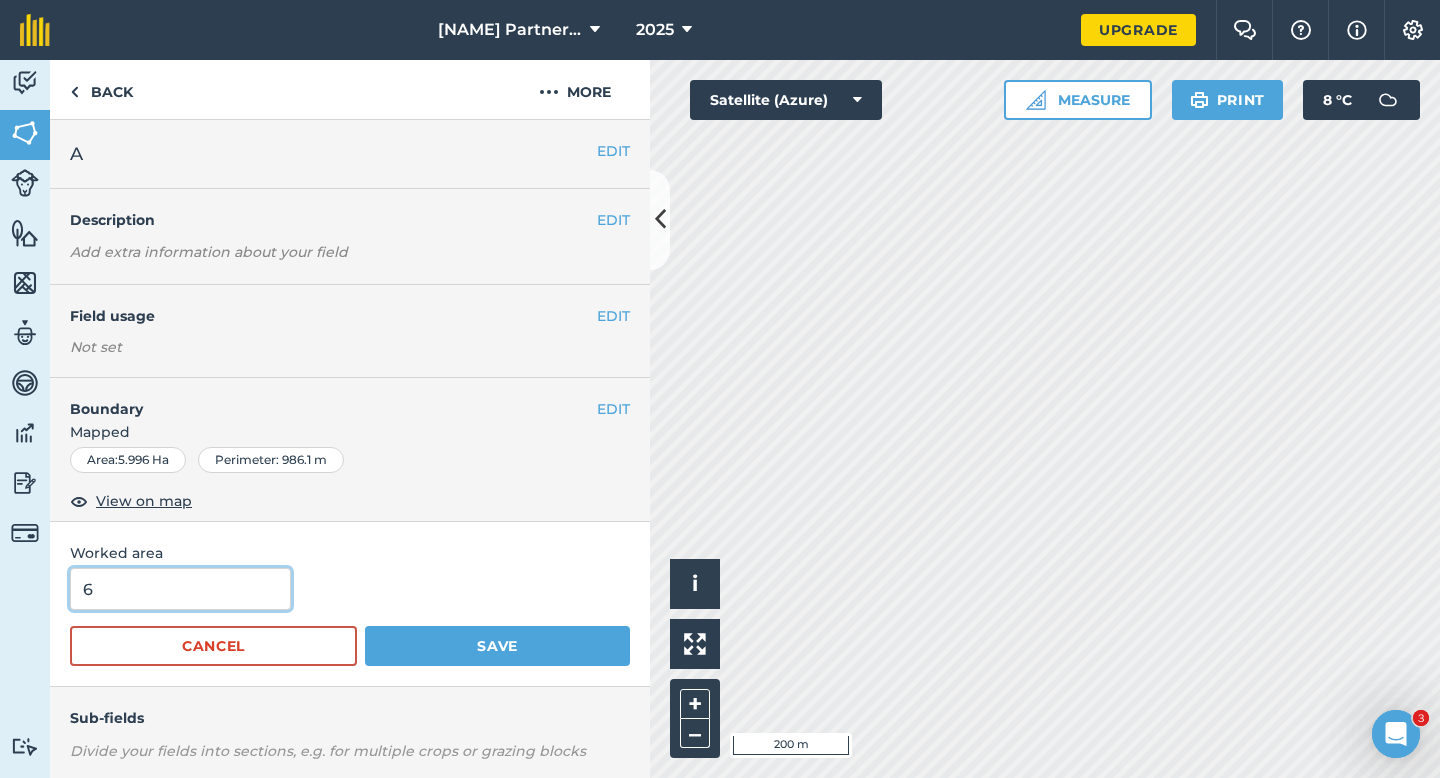 click on "Save" at bounding box center [497, 646] 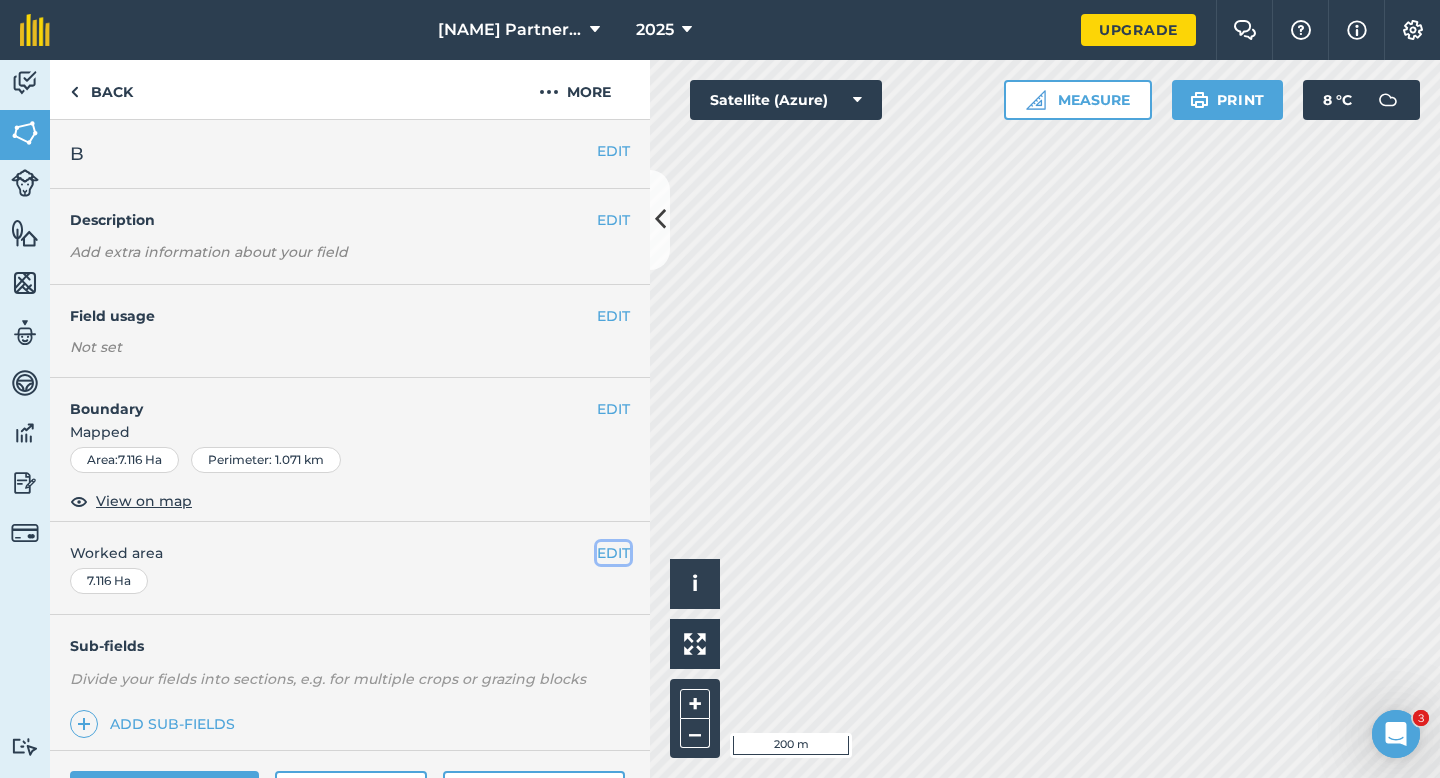 click on "EDIT" at bounding box center [613, 553] 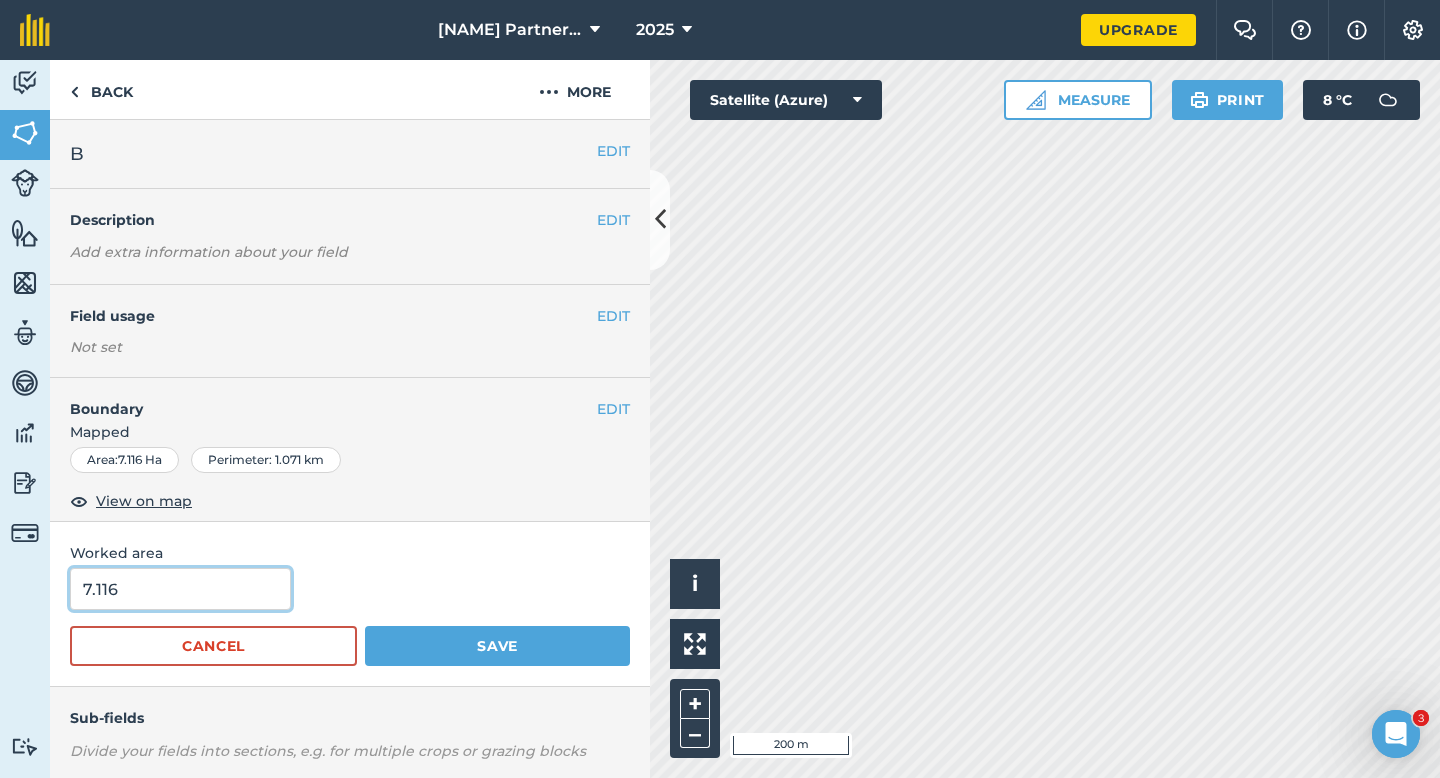 click on "7.116" at bounding box center (180, 589) 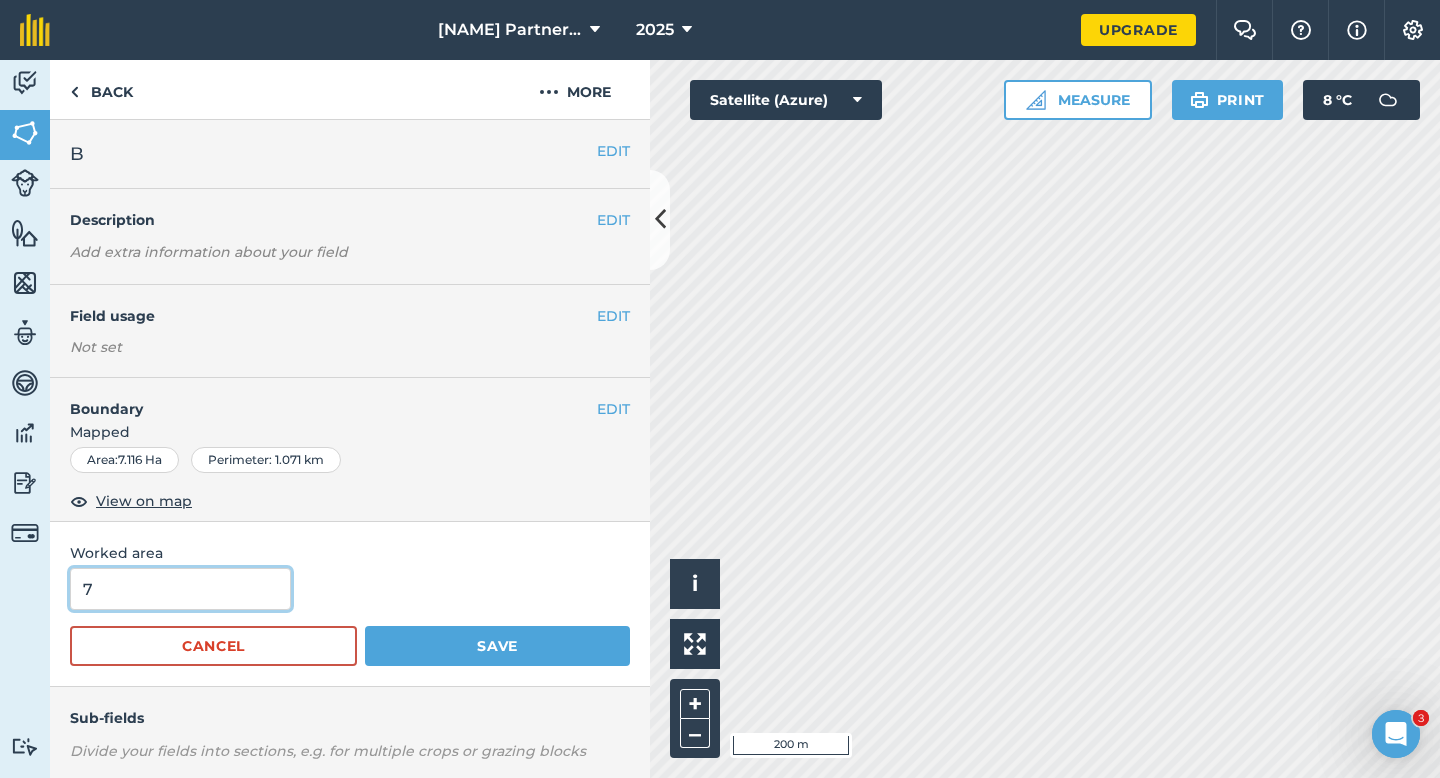 click on "Save" at bounding box center [497, 646] 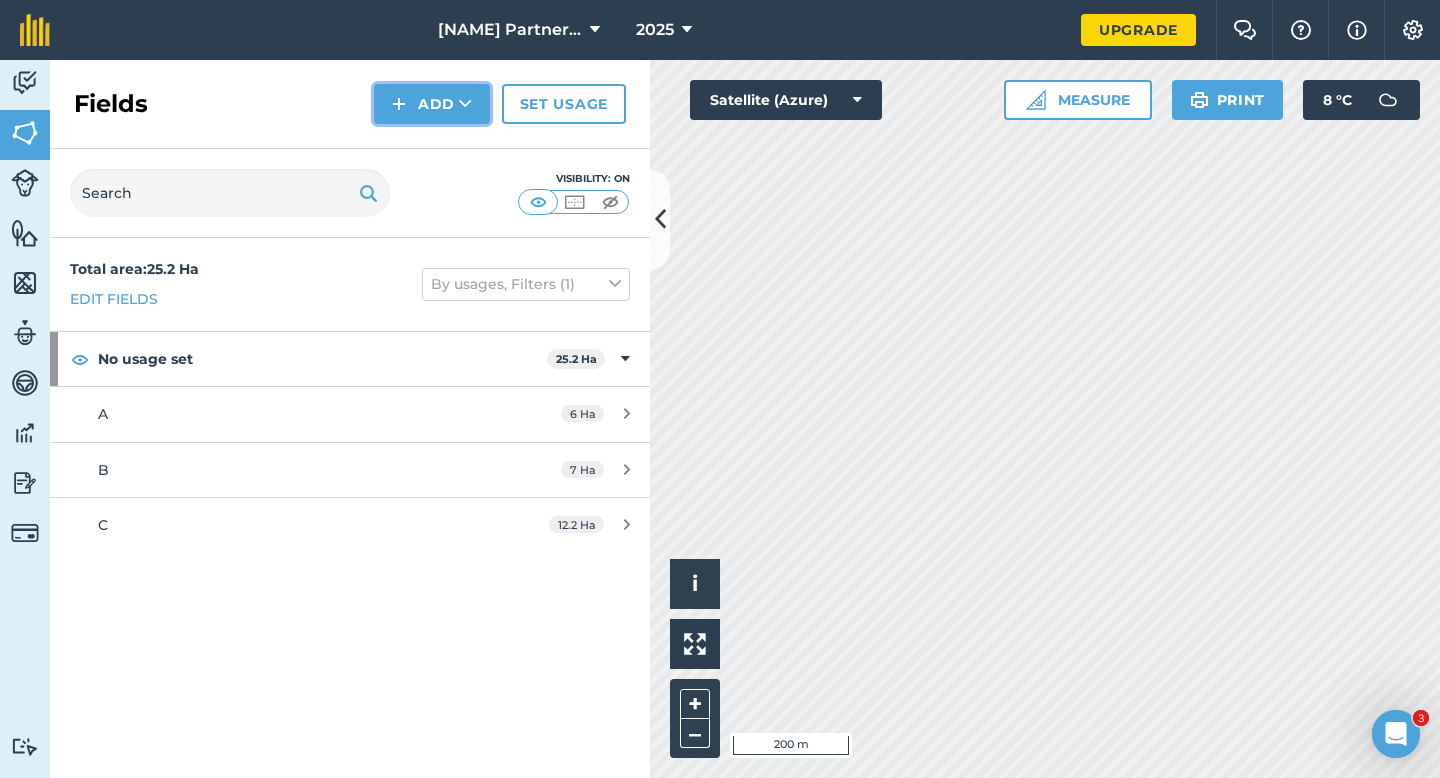 click on "Add" at bounding box center [432, 104] 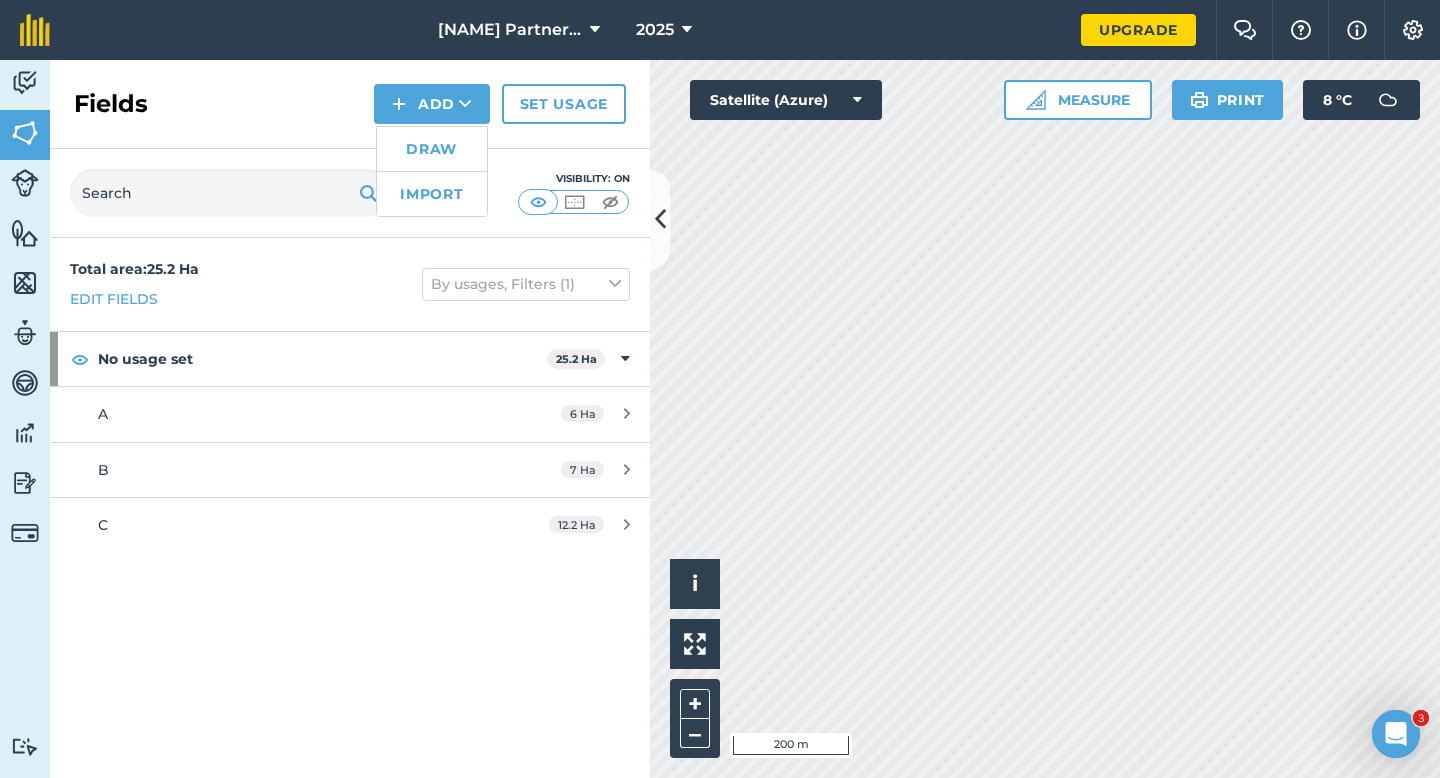 click on "Draw" at bounding box center (432, 149) 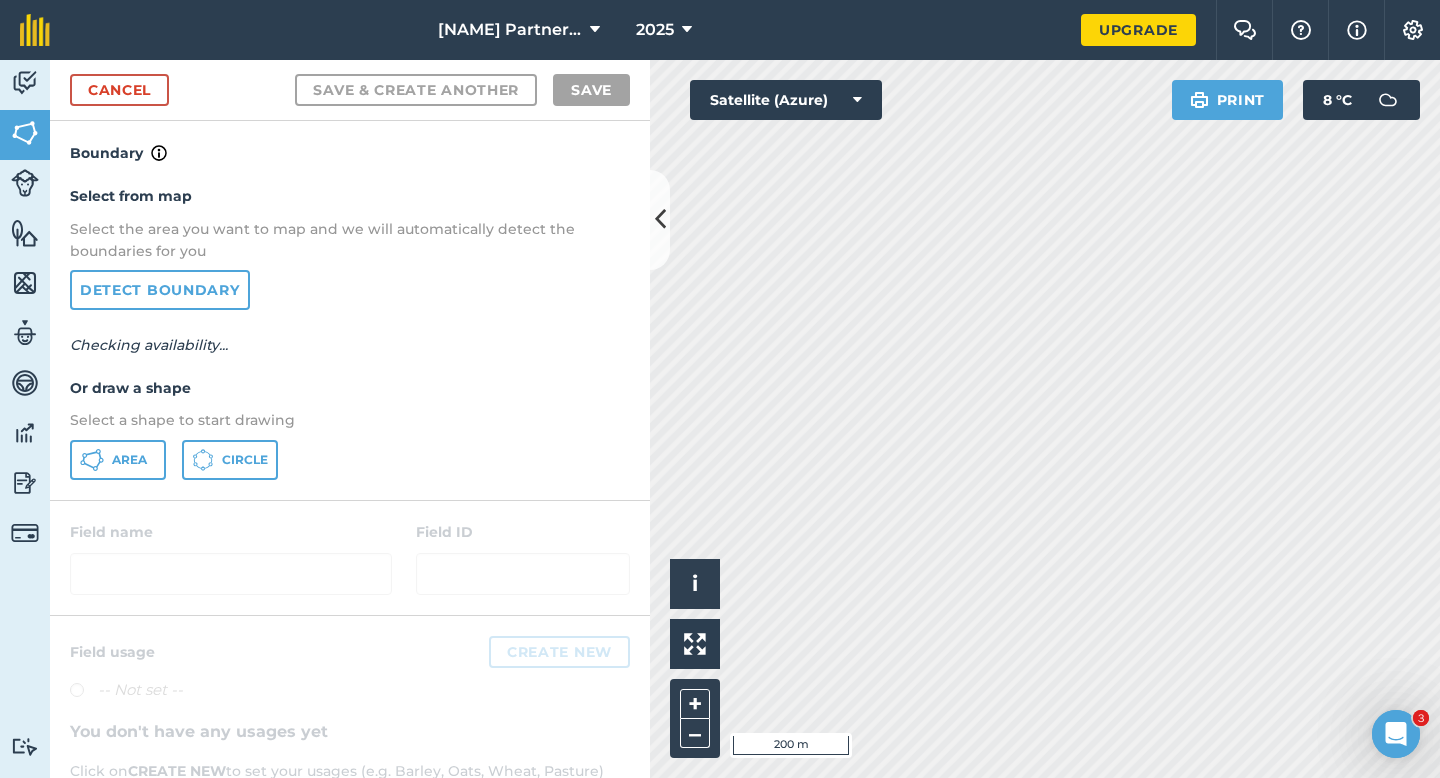 click on "Area Circle" at bounding box center (350, 460) 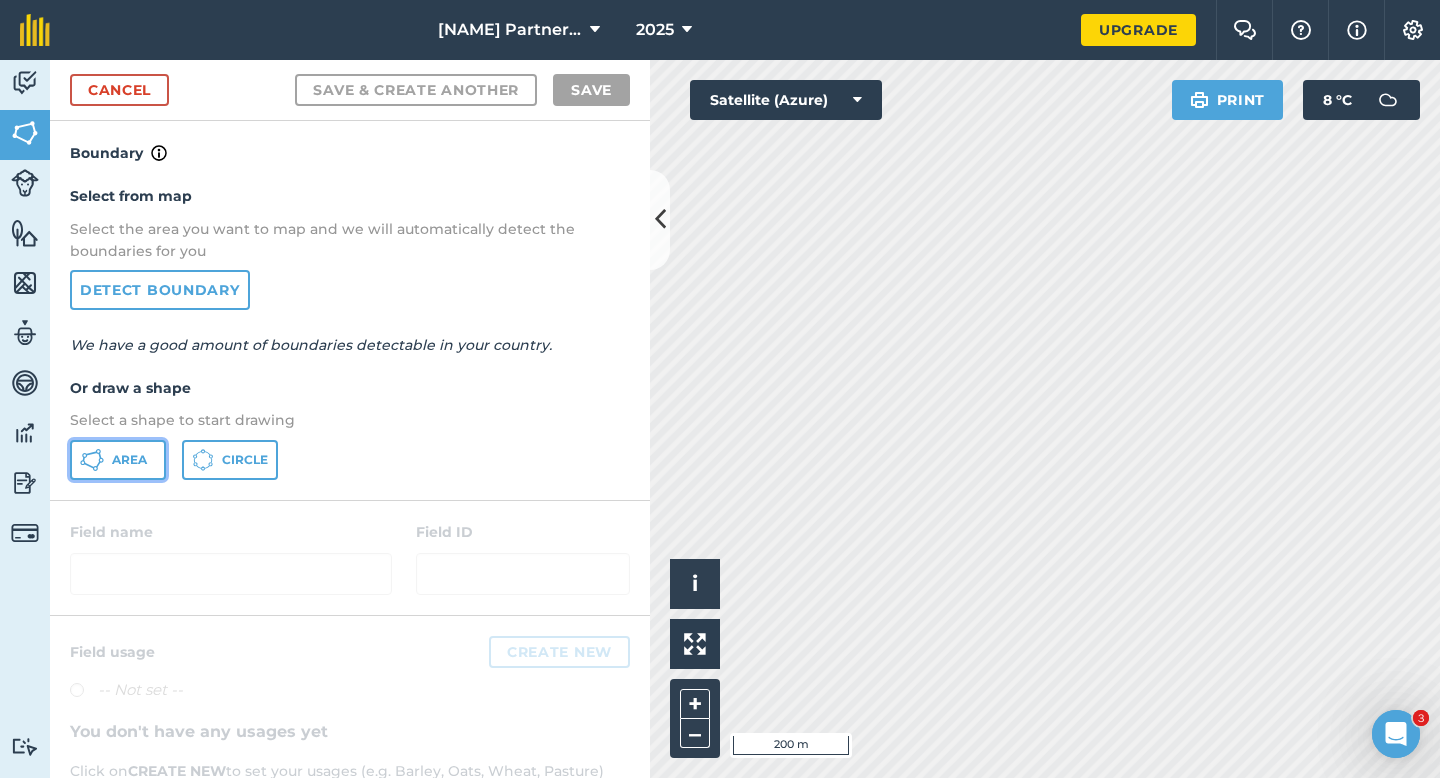 click on "Area" at bounding box center [129, 460] 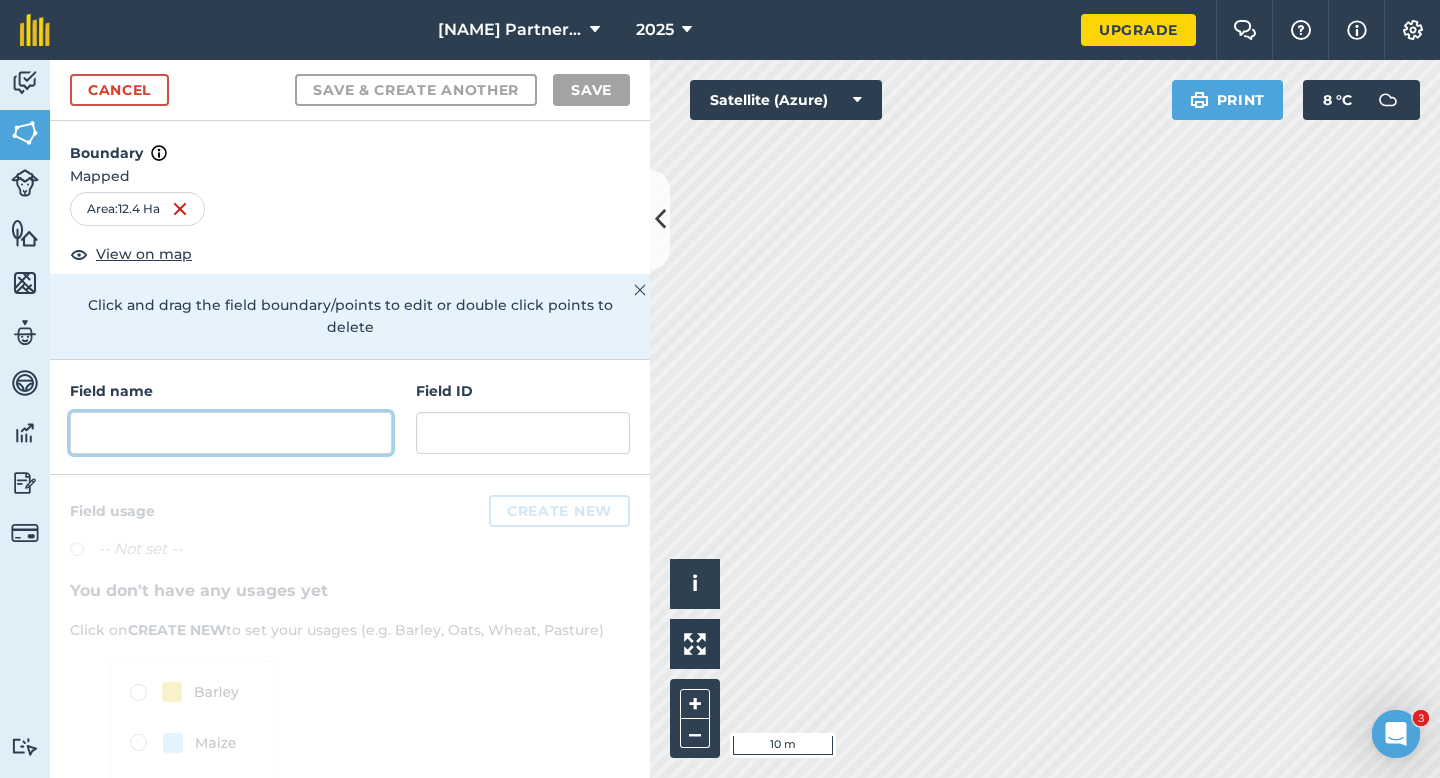click at bounding box center [231, 433] 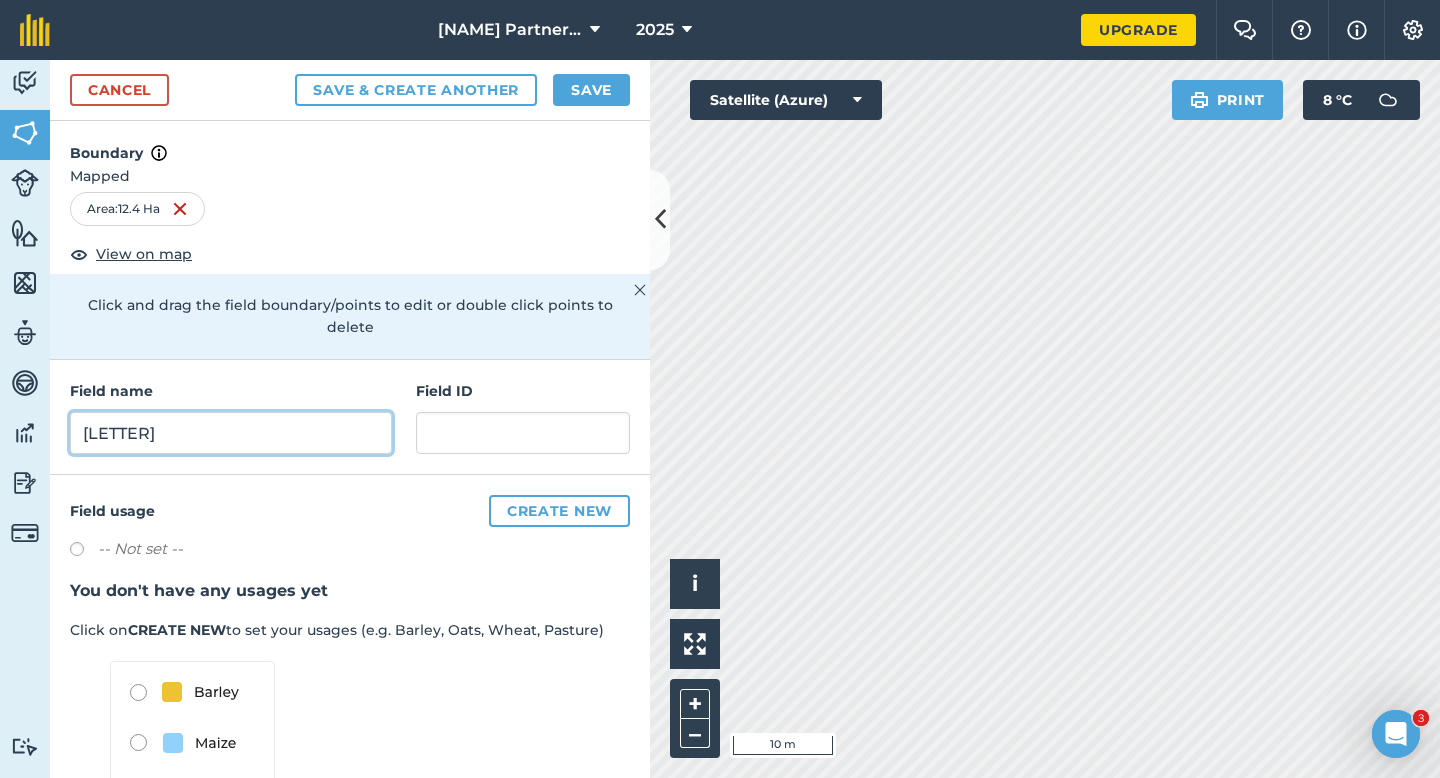 type on "[LETTER]" 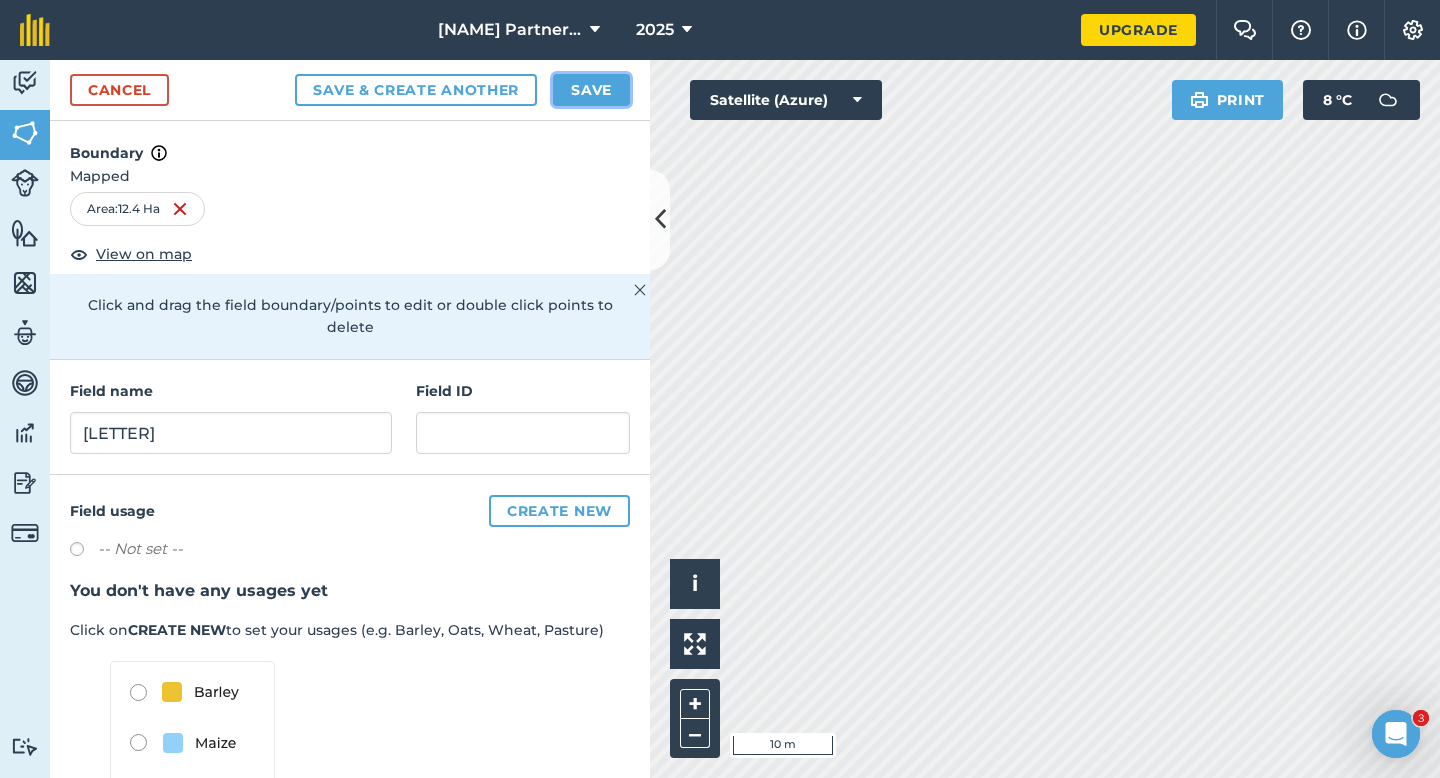click on "Save" at bounding box center (591, 90) 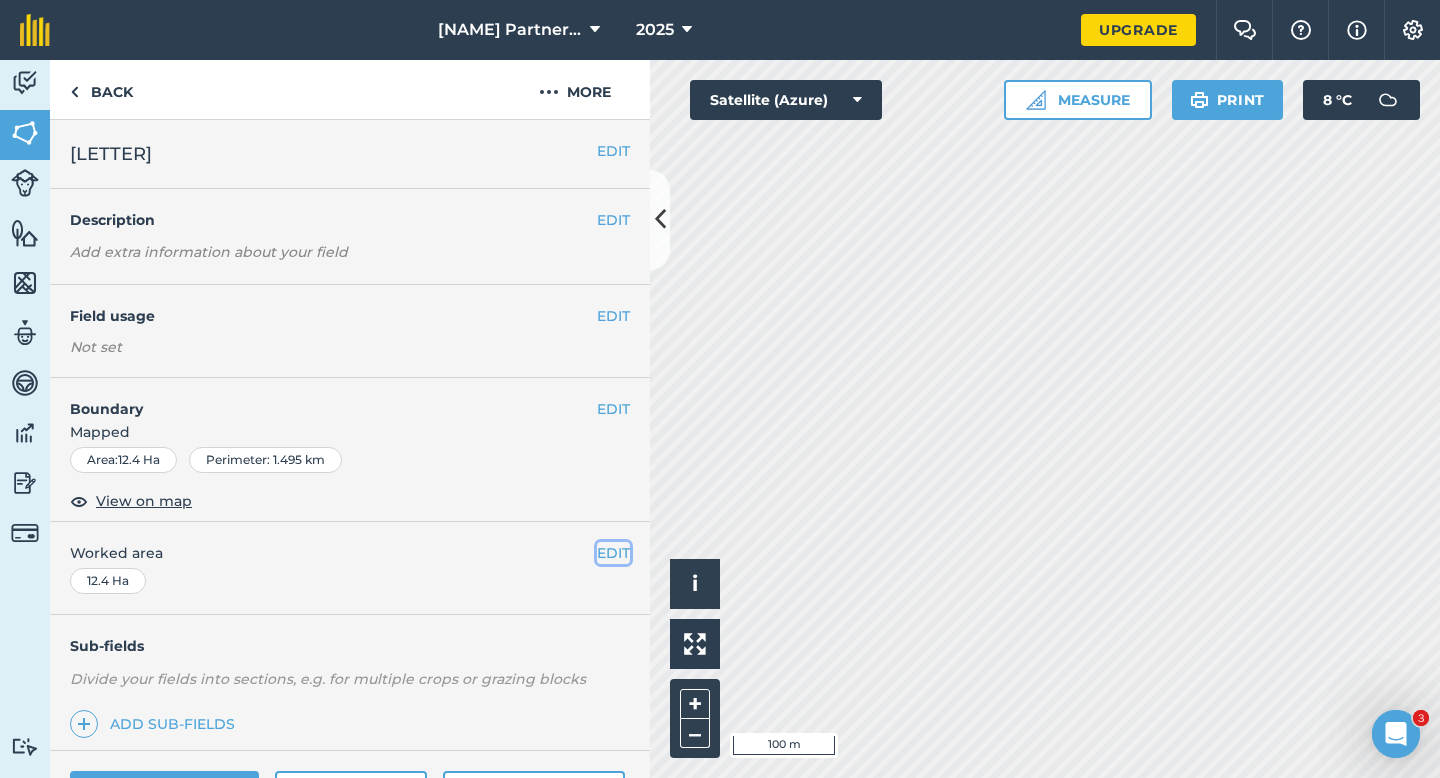 click on "EDIT" at bounding box center (613, 553) 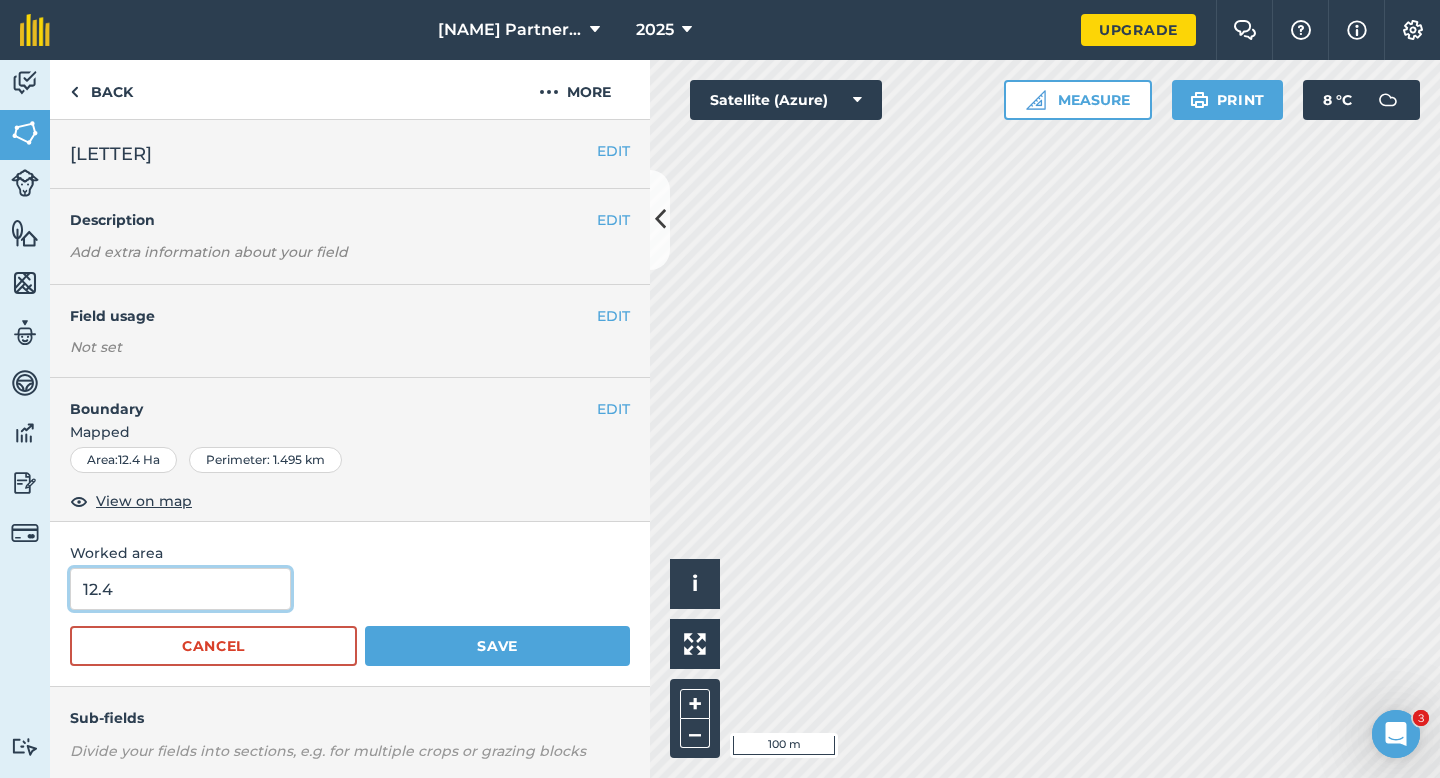 click on "12.4" at bounding box center [180, 589] 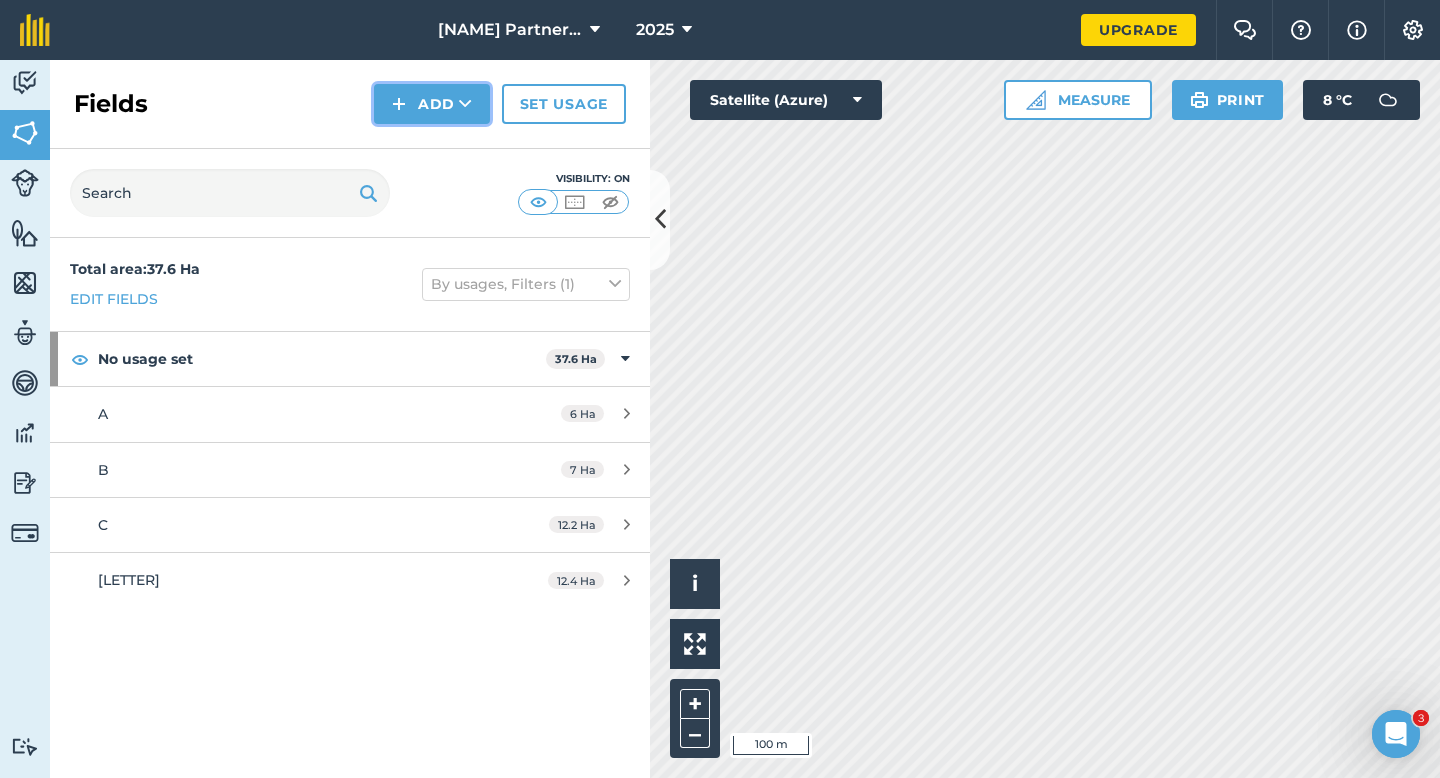 click on "Add" at bounding box center (432, 104) 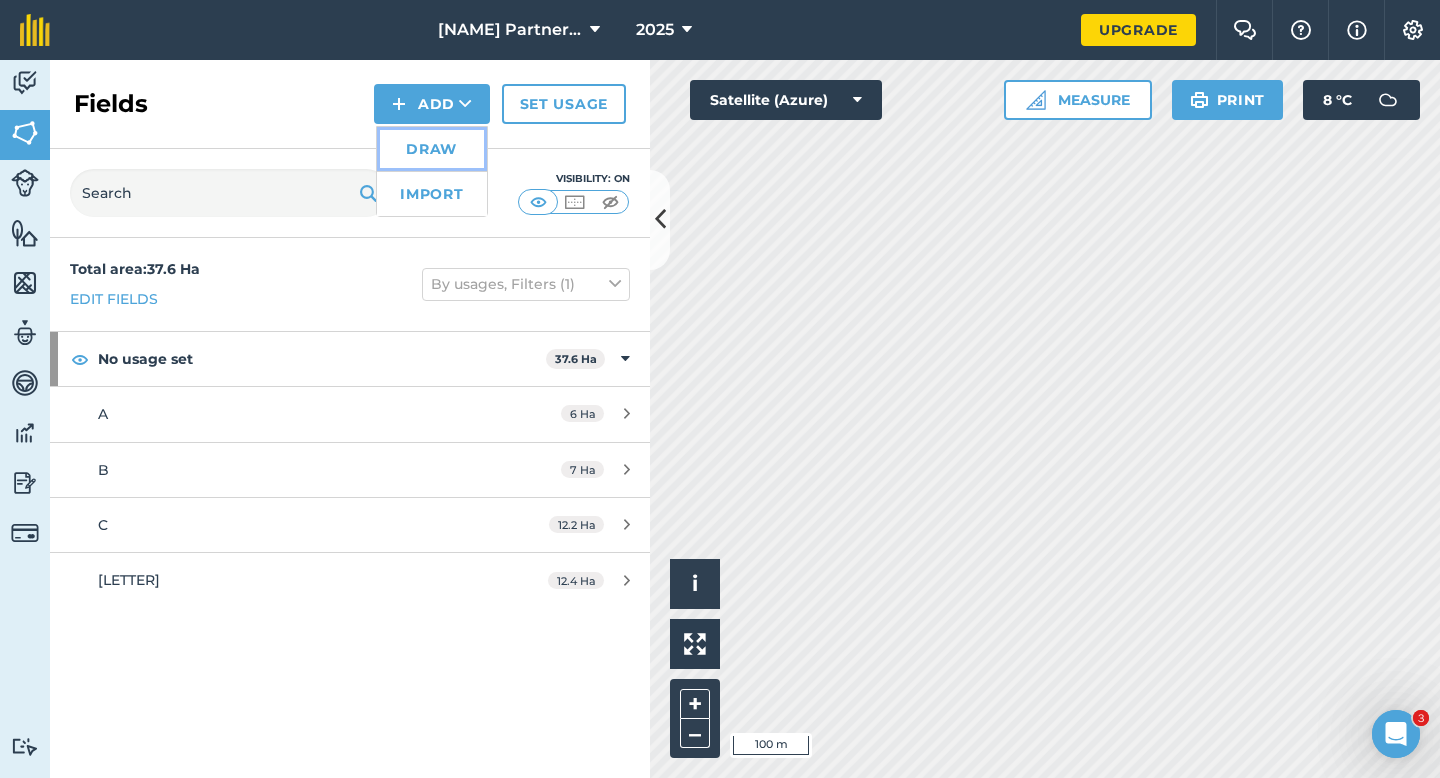 click on "Draw" at bounding box center (432, 149) 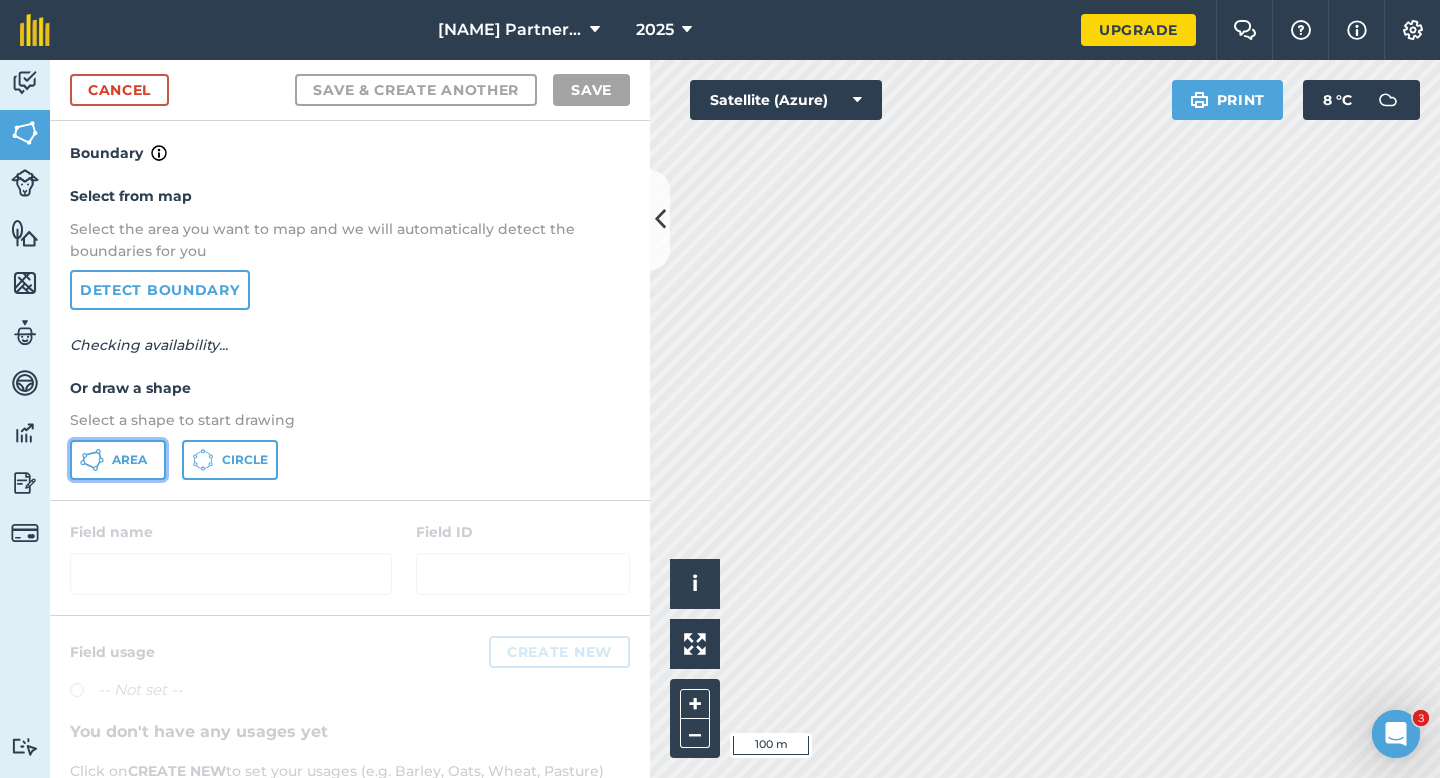 click on "Area" at bounding box center (129, 460) 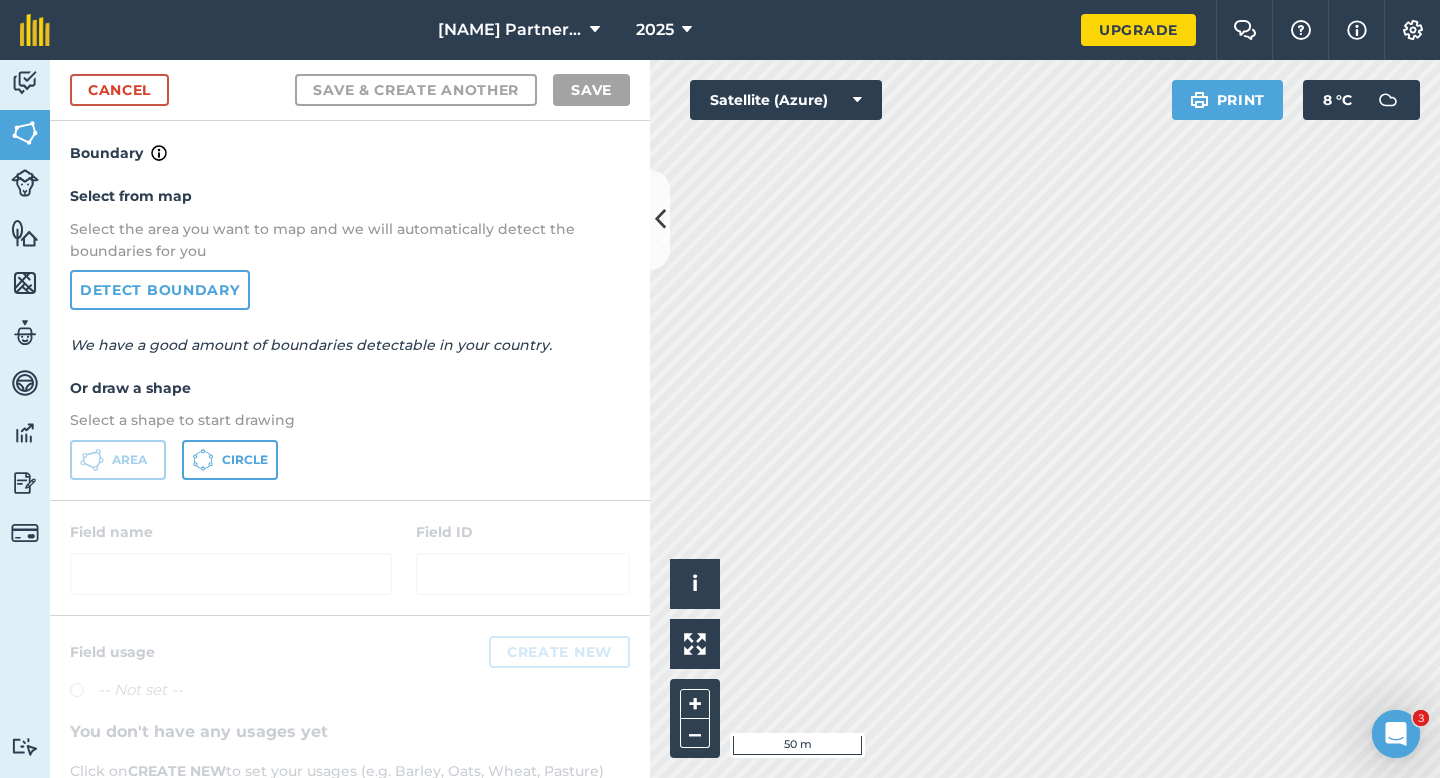 click on "Casey Partnership LTD 2025" at bounding box center (575, 30) 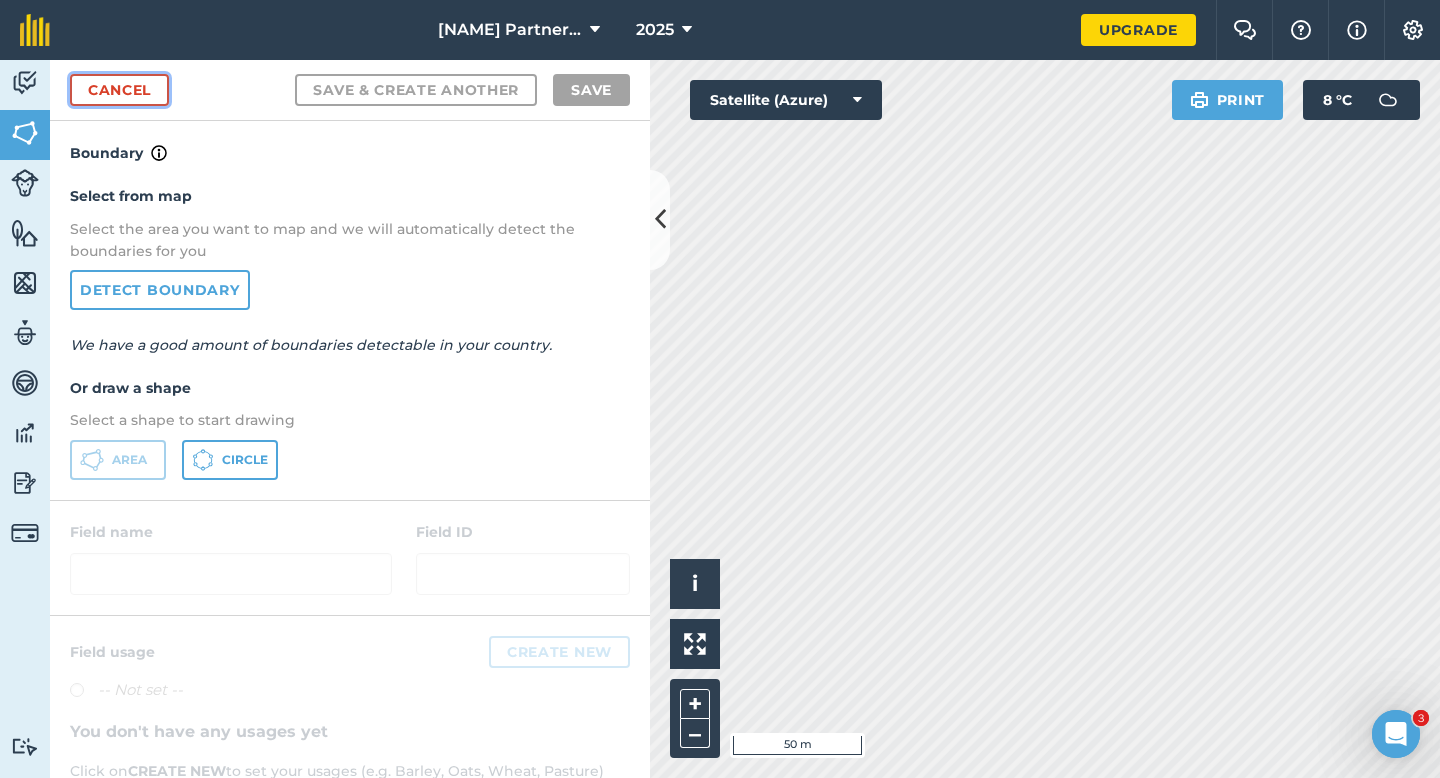 click on "Cancel" at bounding box center [119, 90] 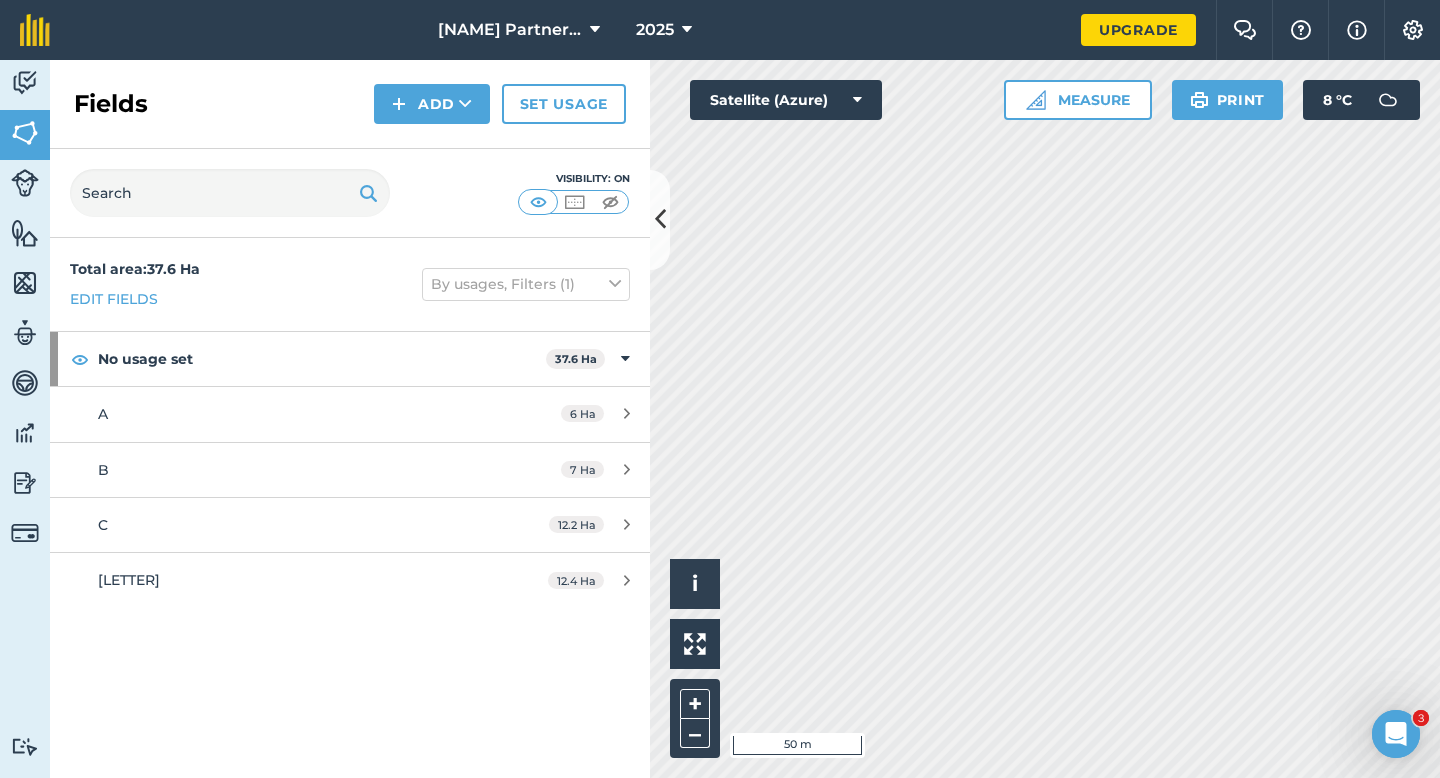 click on "Fields   Add   Set usage" at bounding box center (350, 104) 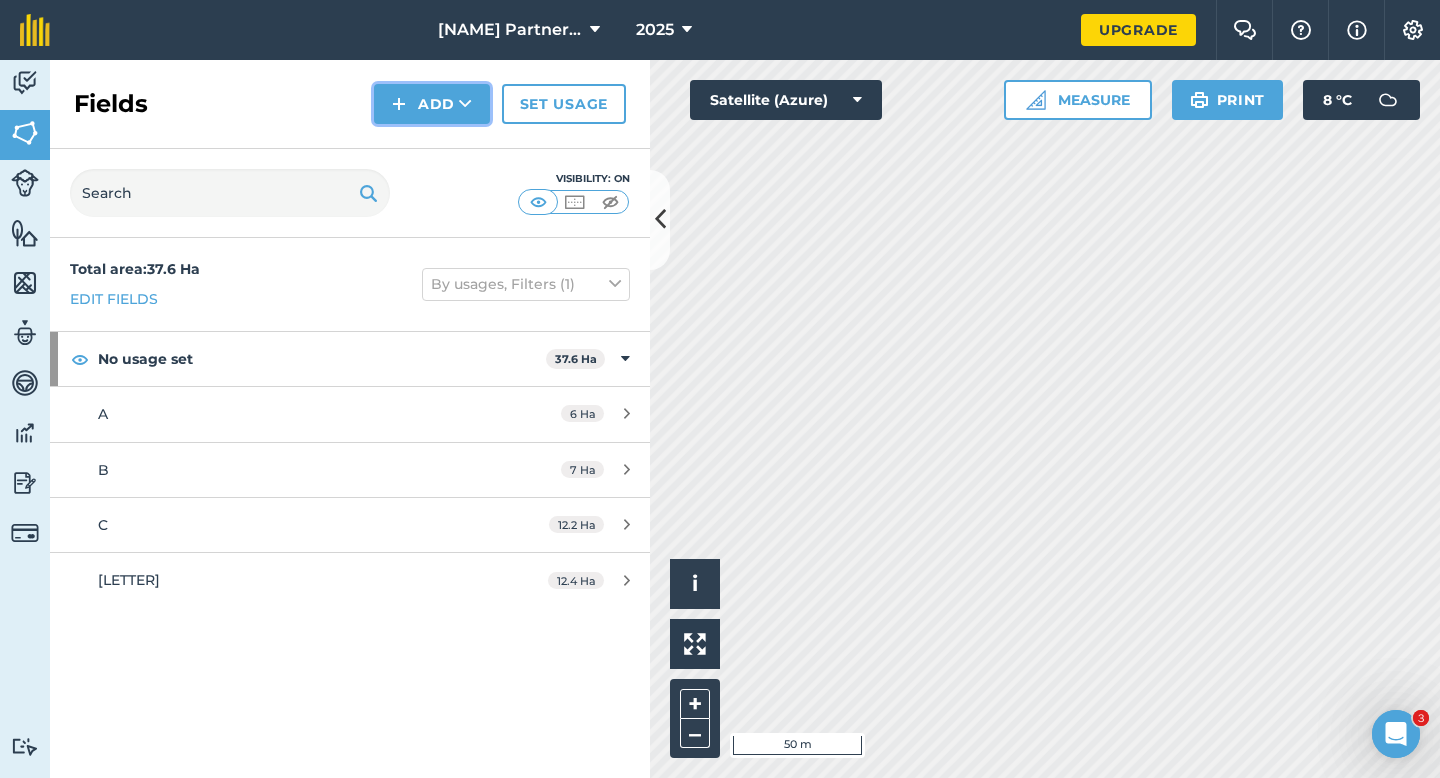 click on "Add" at bounding box center [432, 104] 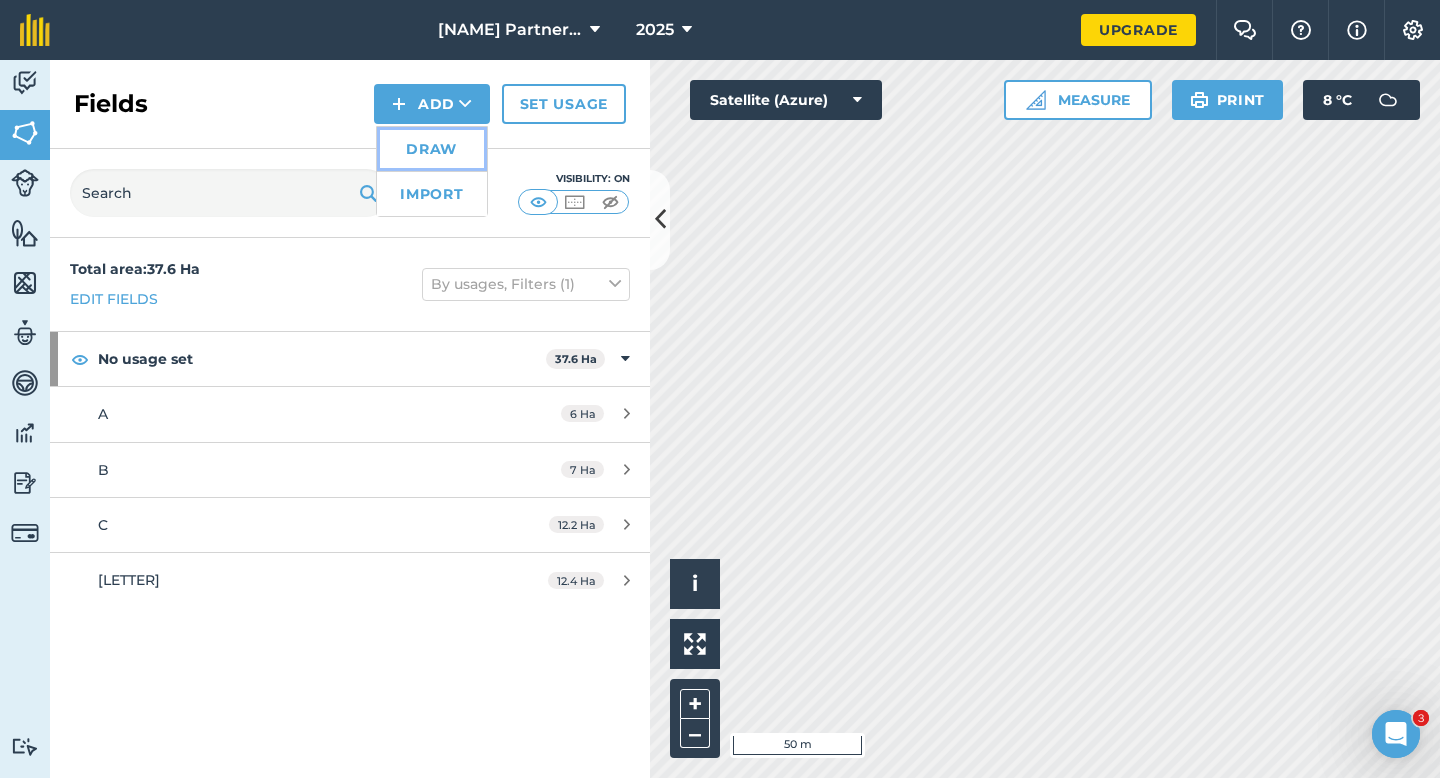 click on "Draw" at bounding box center (432, 149) 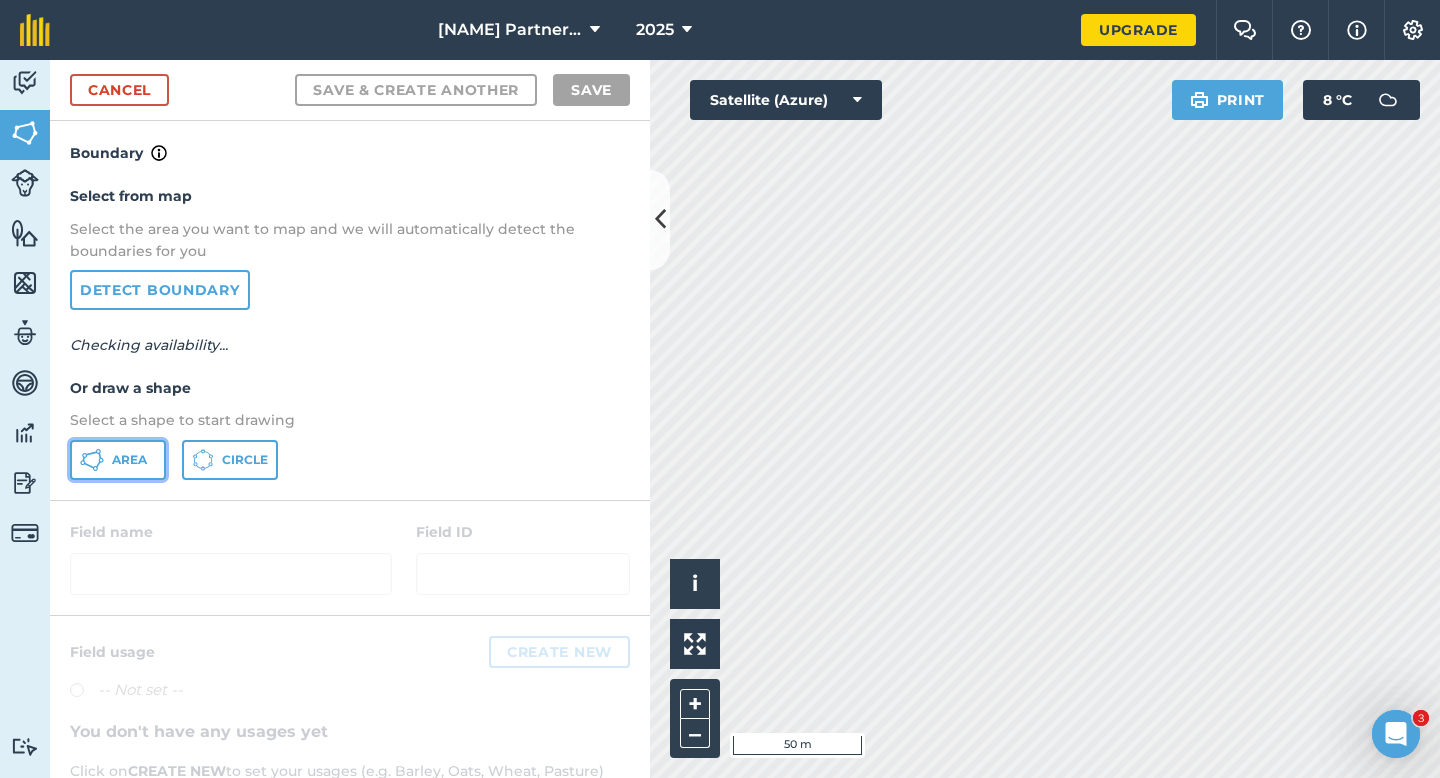 click 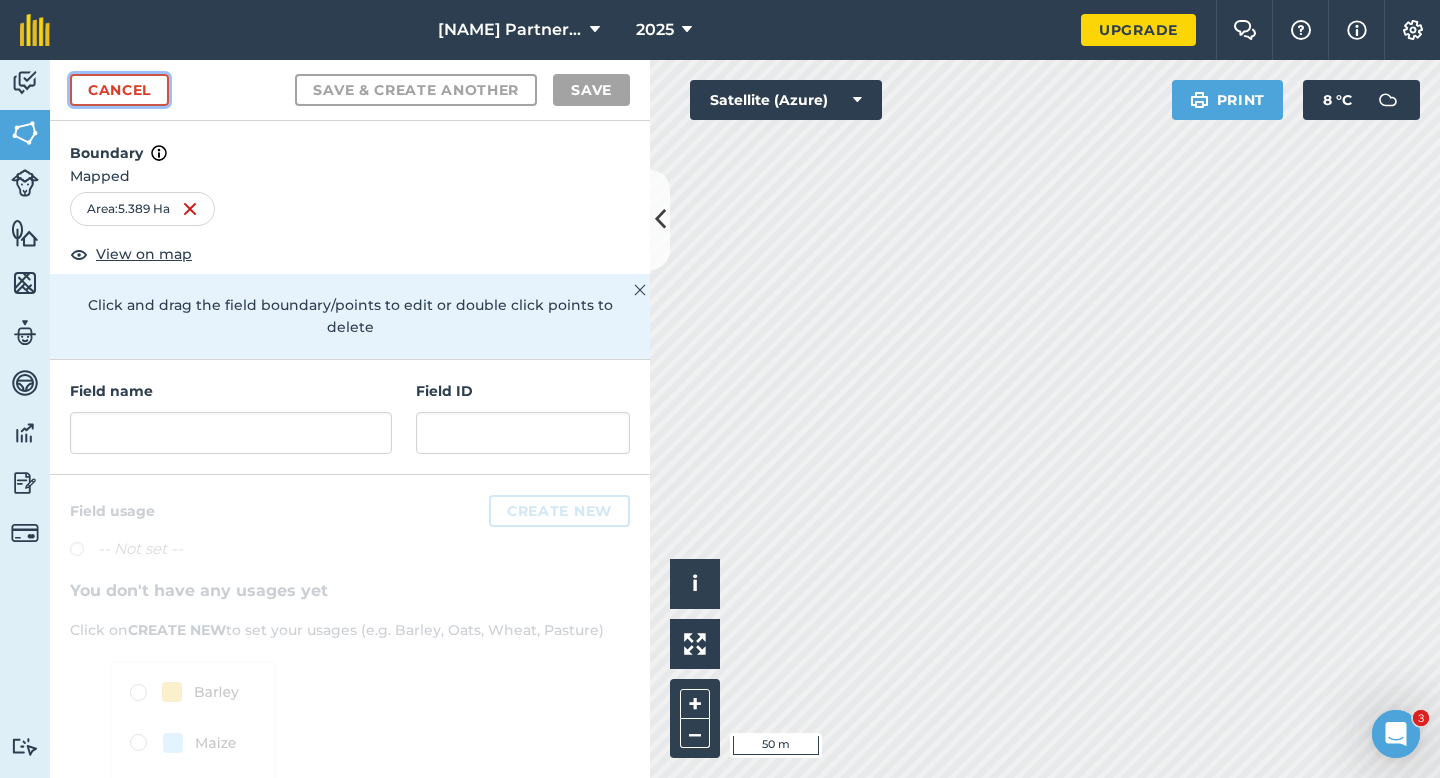 click on "Cancel" at bounding box center (119, 90) 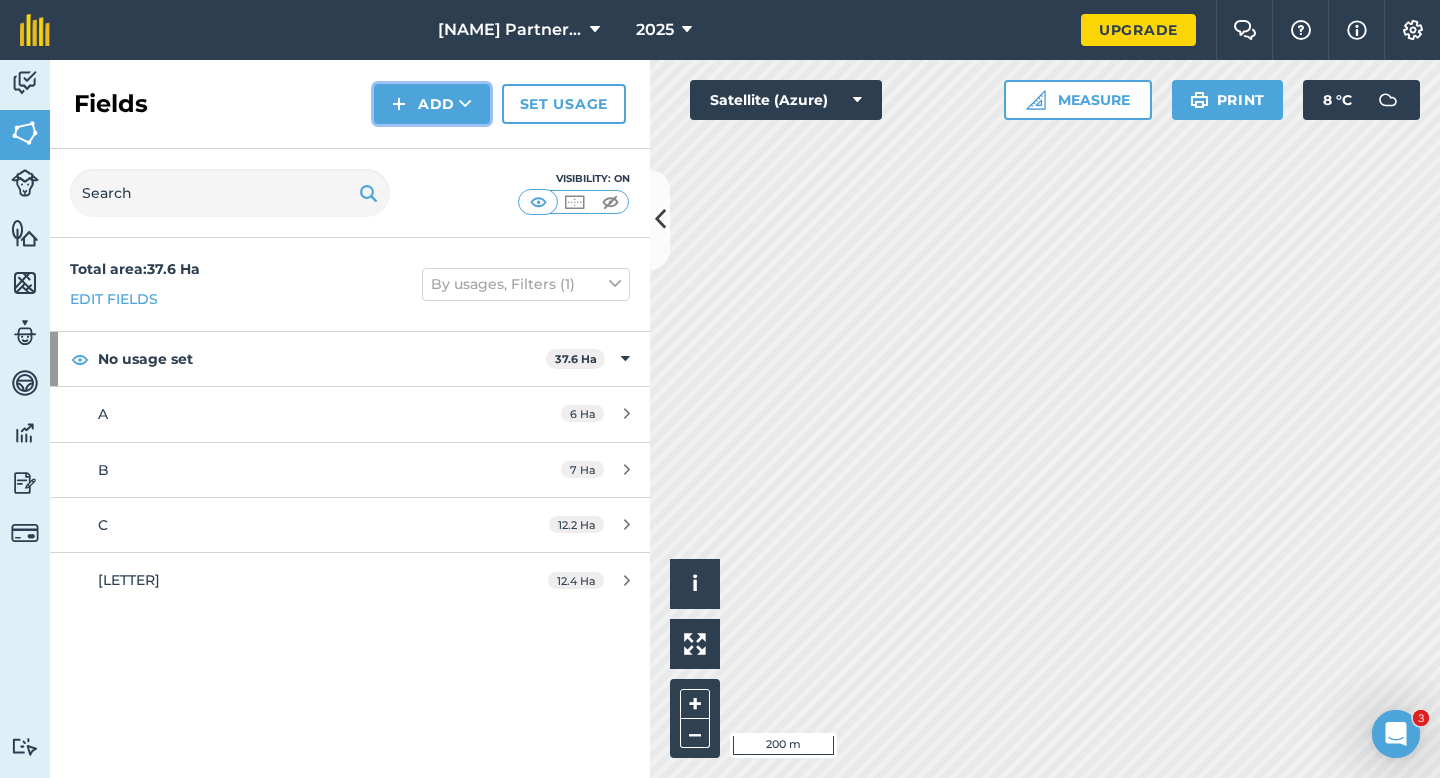 click on "Add" at bounding box center [432, 104] 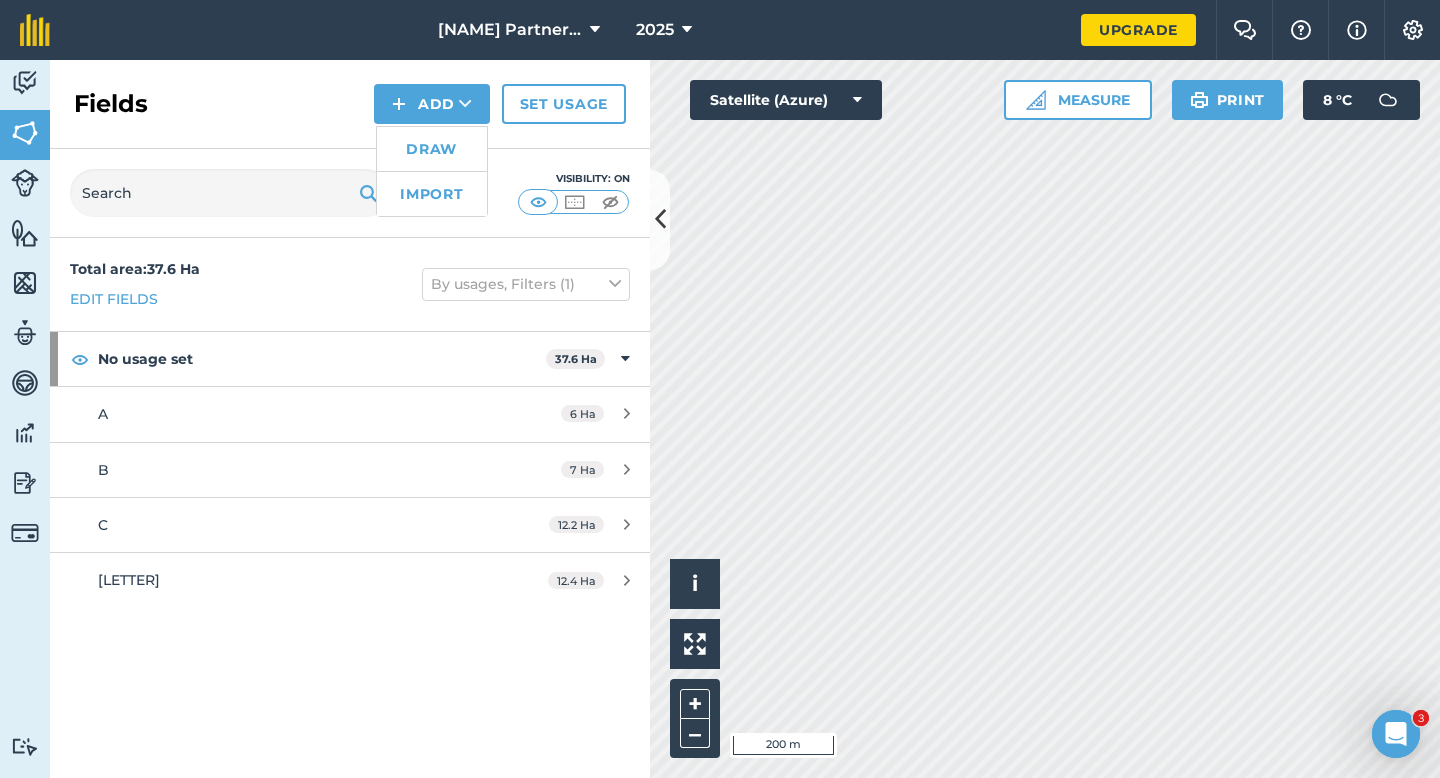 click on "Draw" at bounding box center (432, 149) 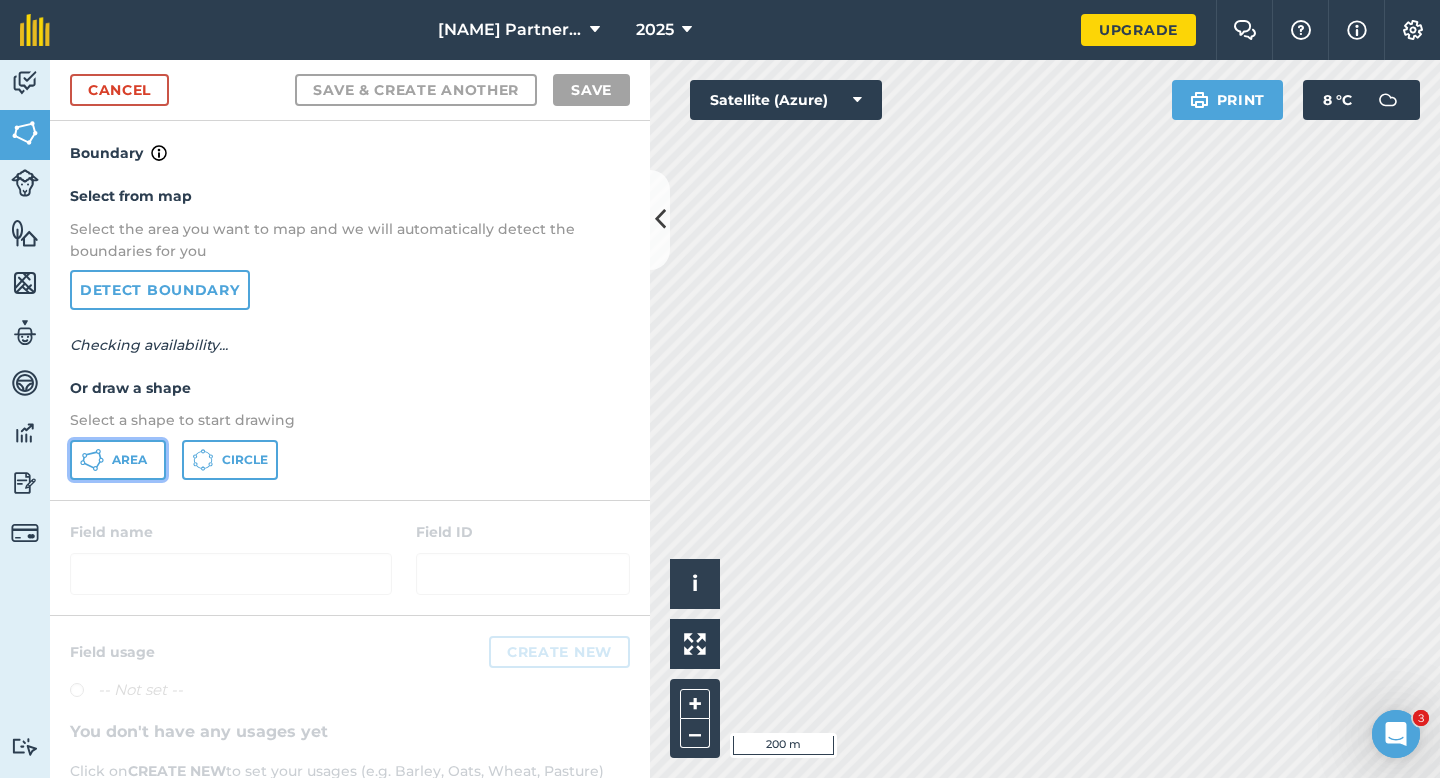 click on "Area" at bounding box center (118, 460) 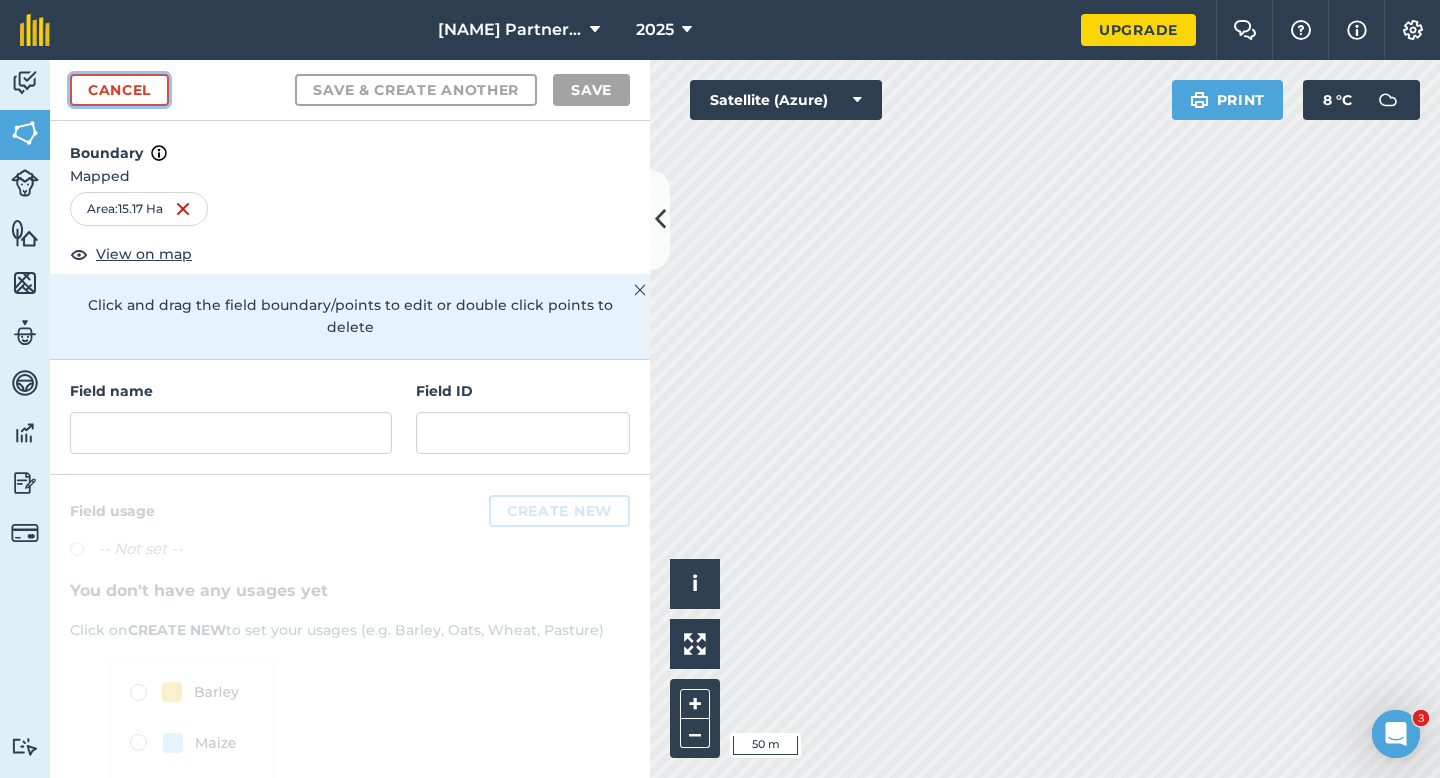 click on "Cancel" at bounding box center [119, 90] 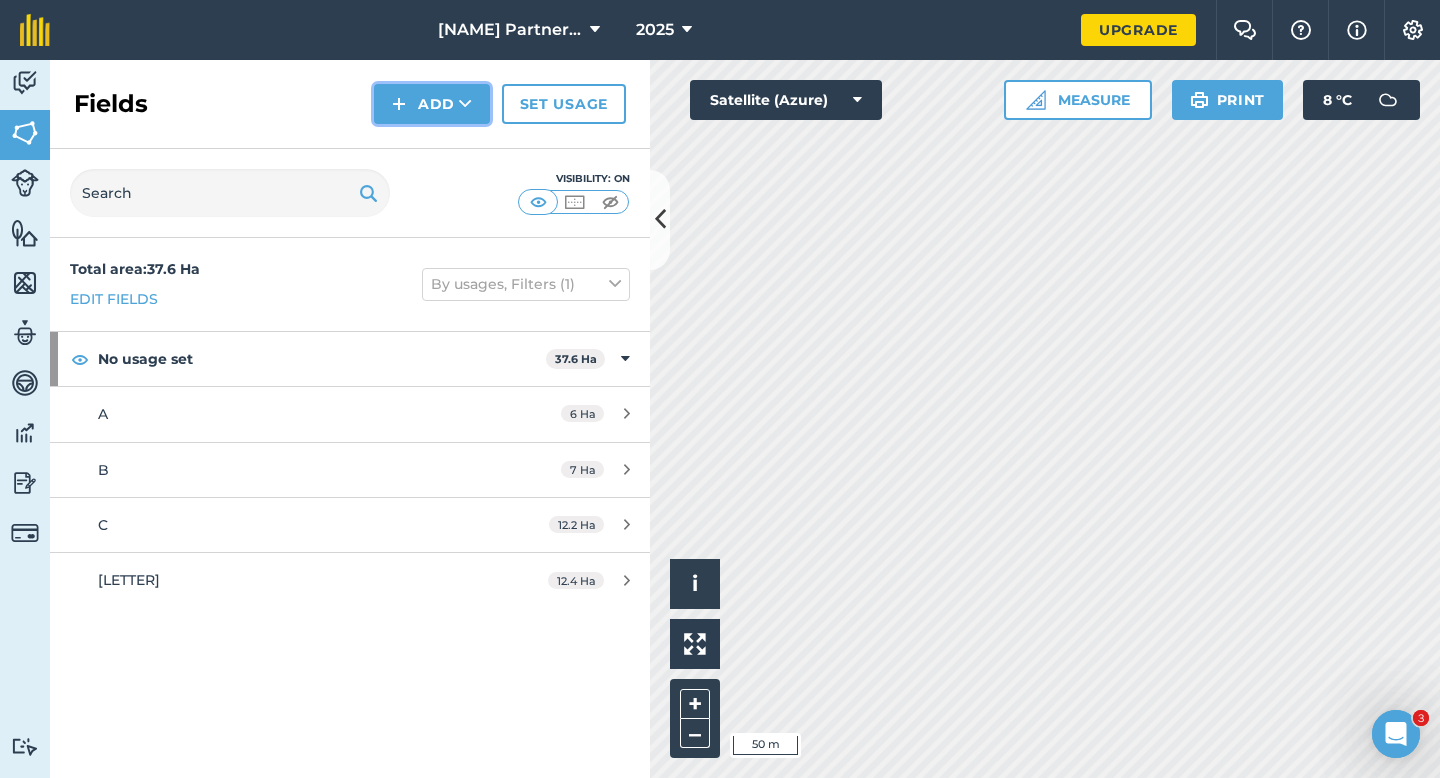 click on "Add" at bounding box center [432, 104] 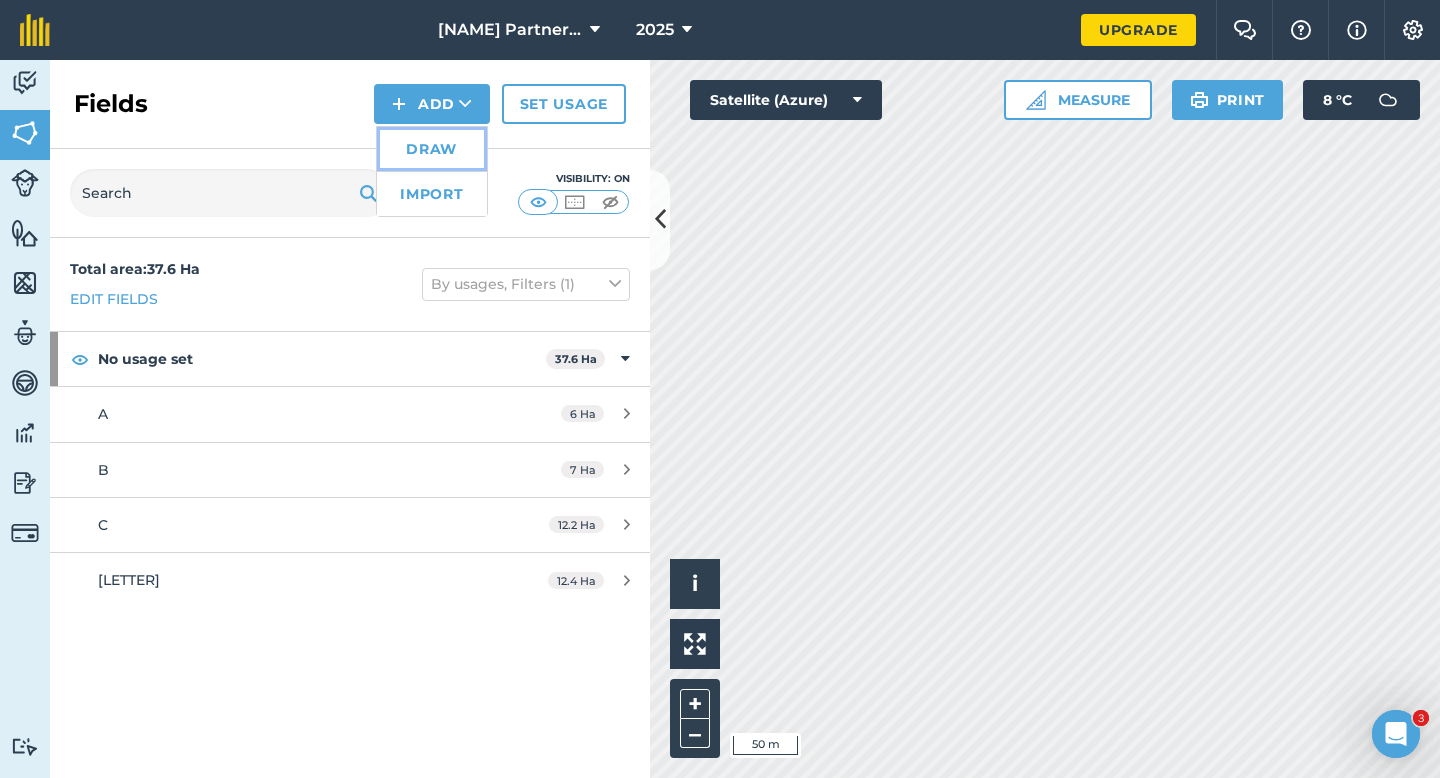 click on "Draw" at bounding box center [432, 149] 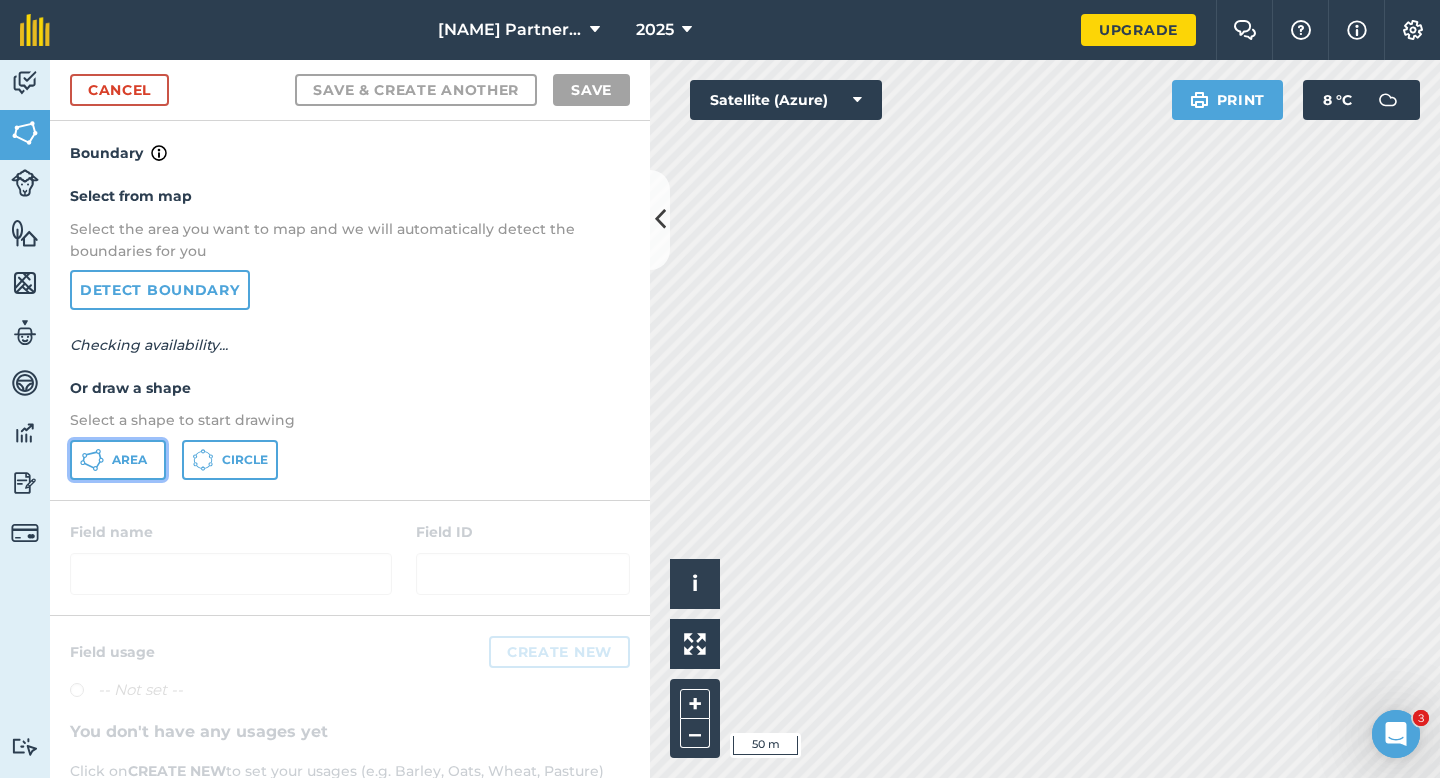click on "Area" at bounding box center [129, 460] 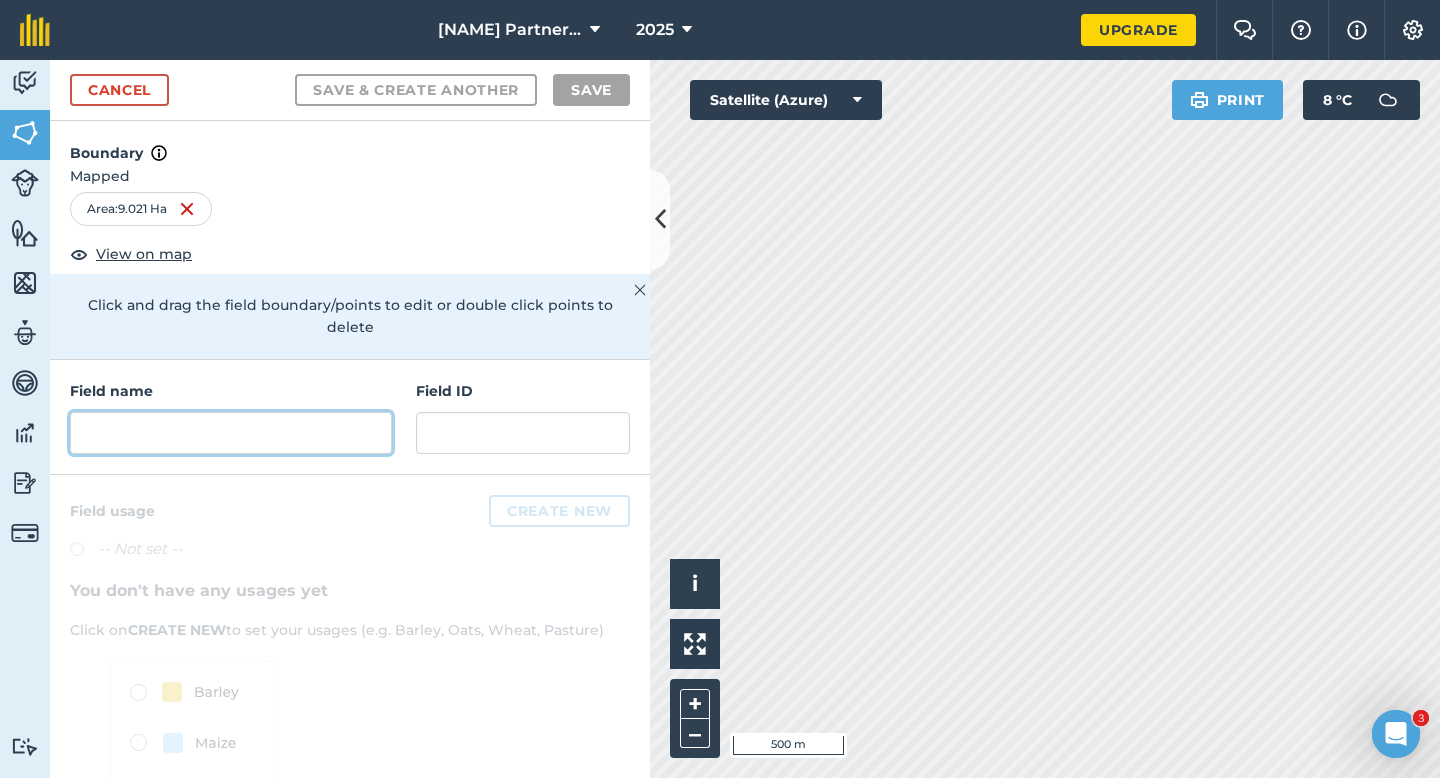 click at bounding box center (231, 433) 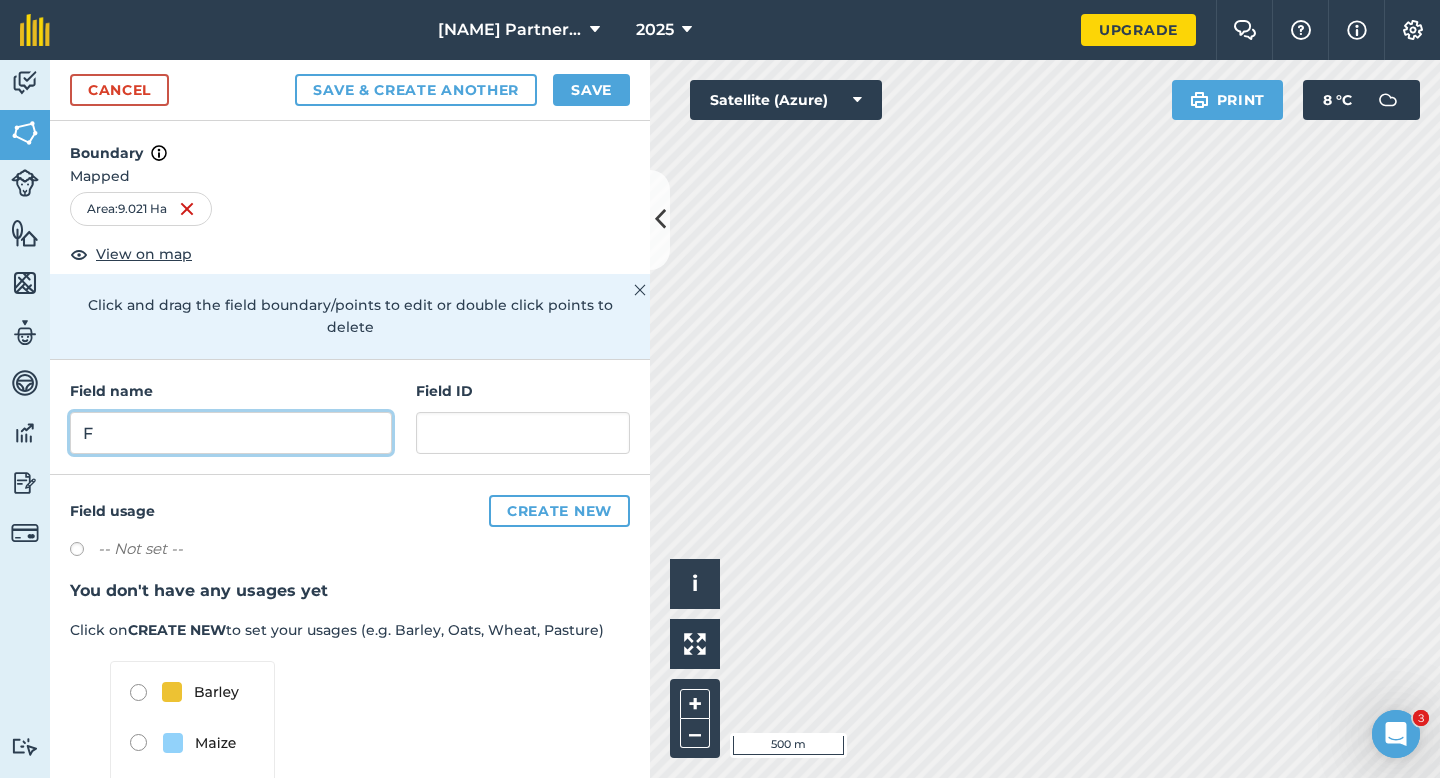 type on "F" 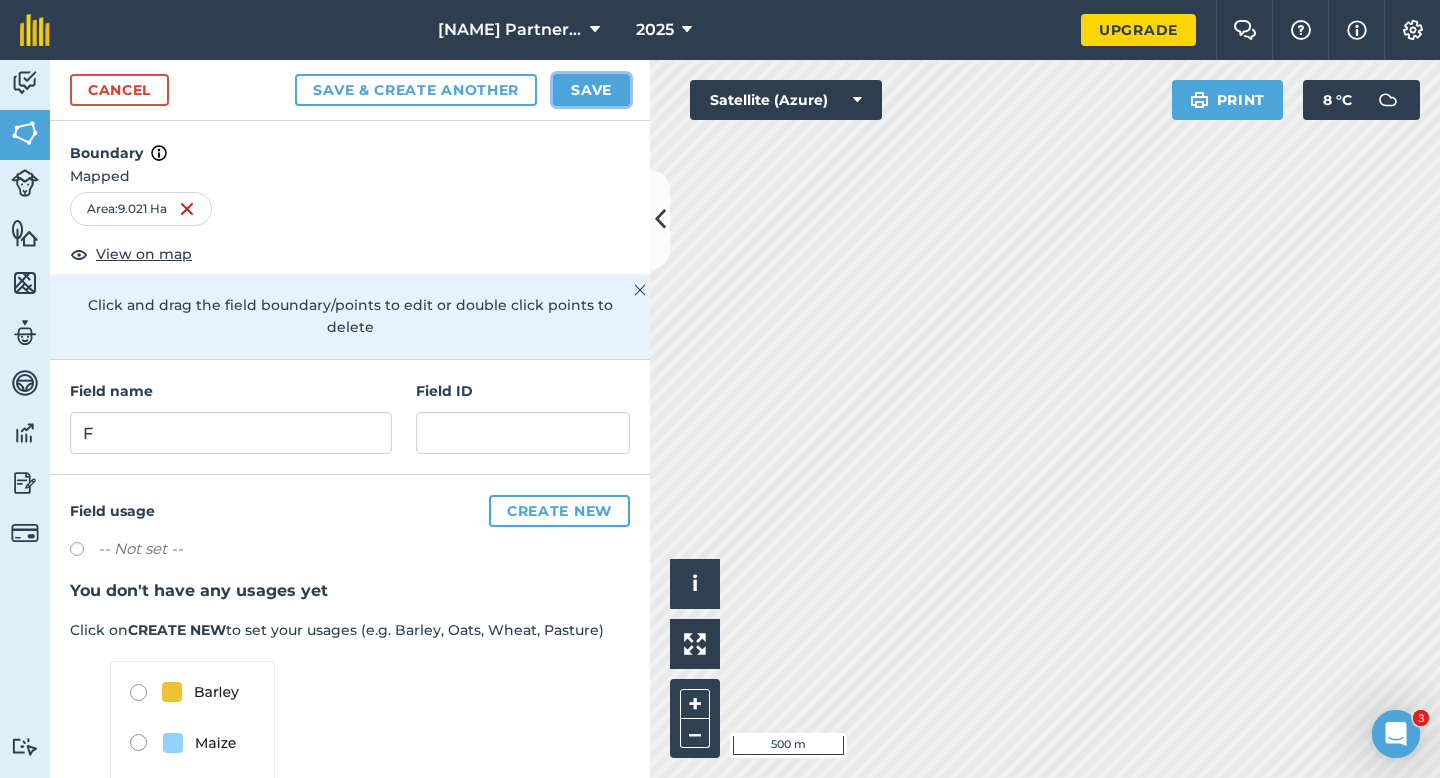 click on "Save" at bounding box center (591, 90) 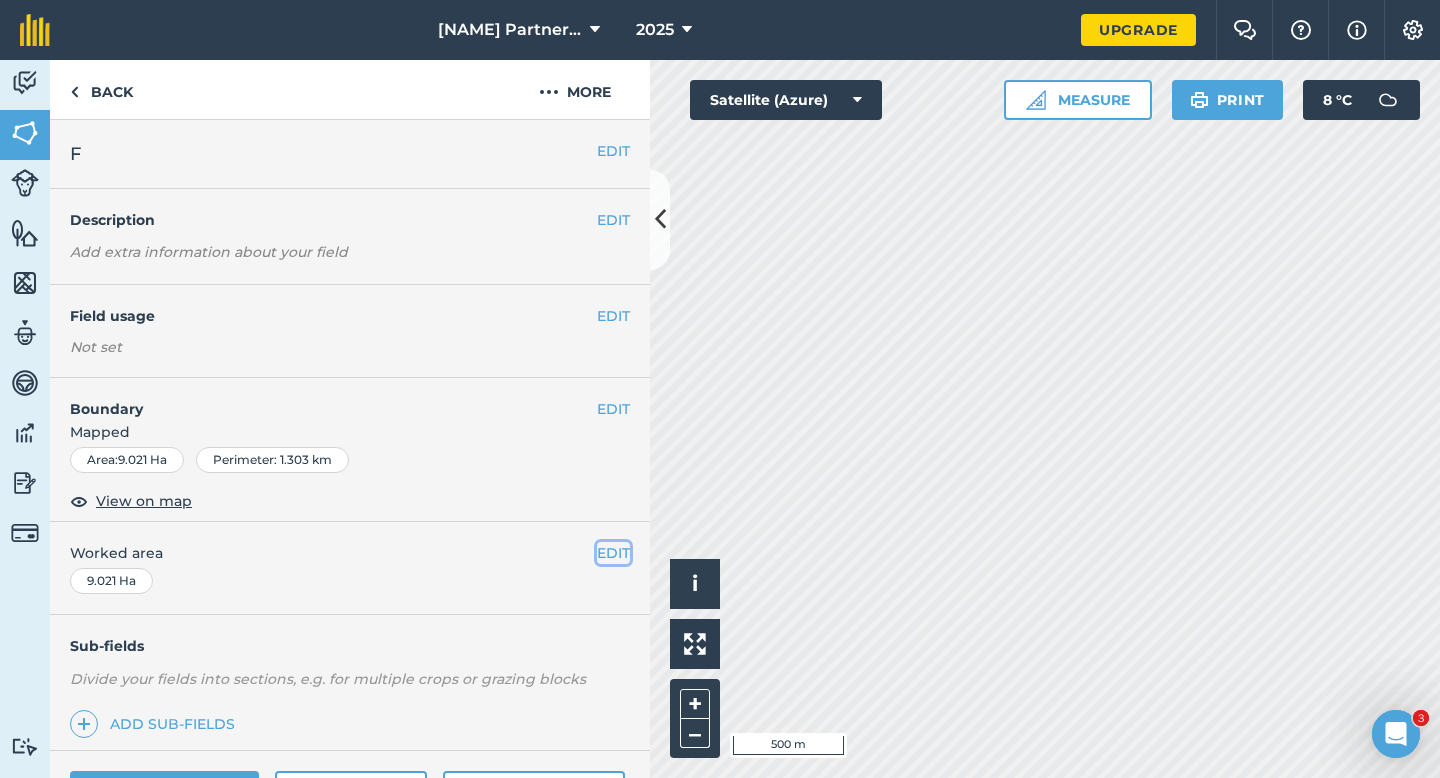 click on "EDIT" at bounding box center [613, 553] 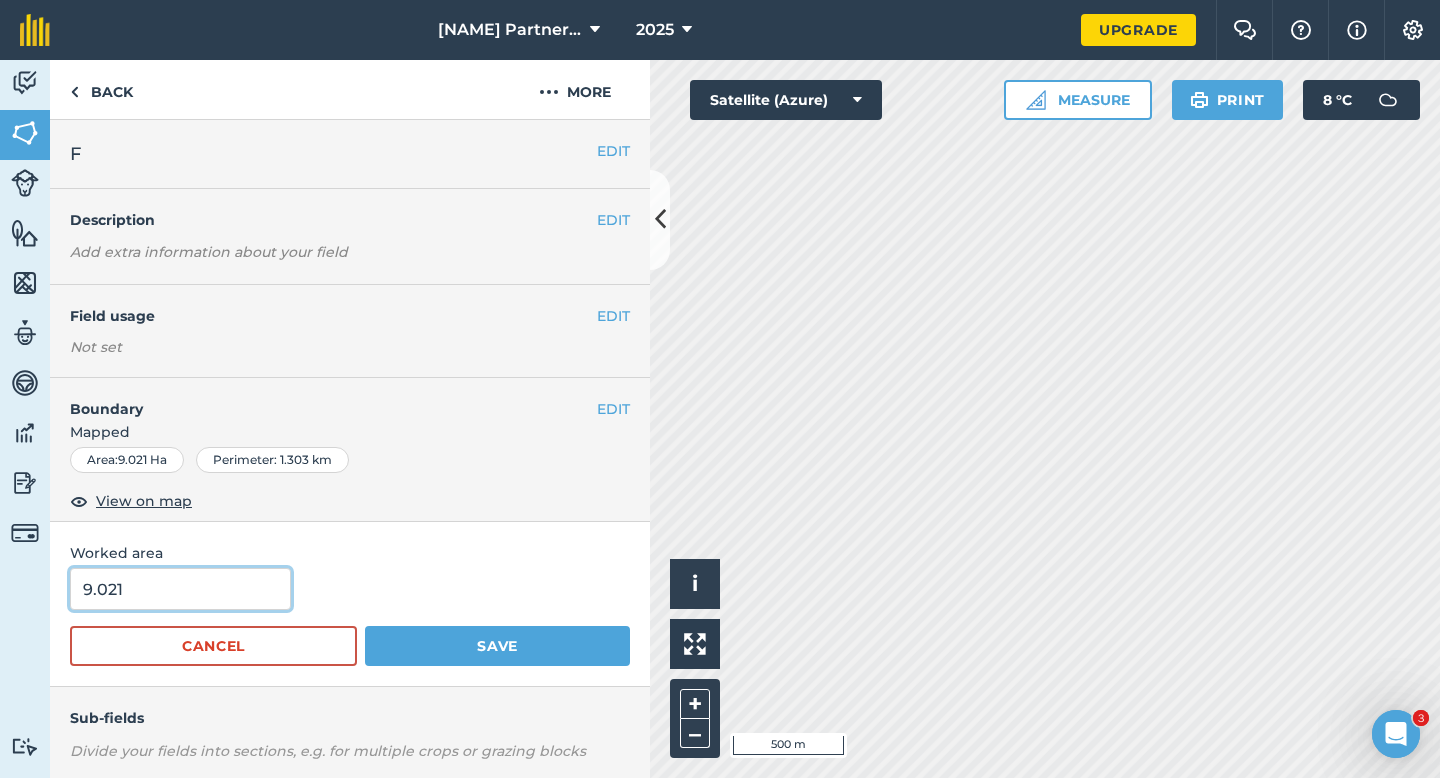 click on "9.021" at bounding box center (180, 589) 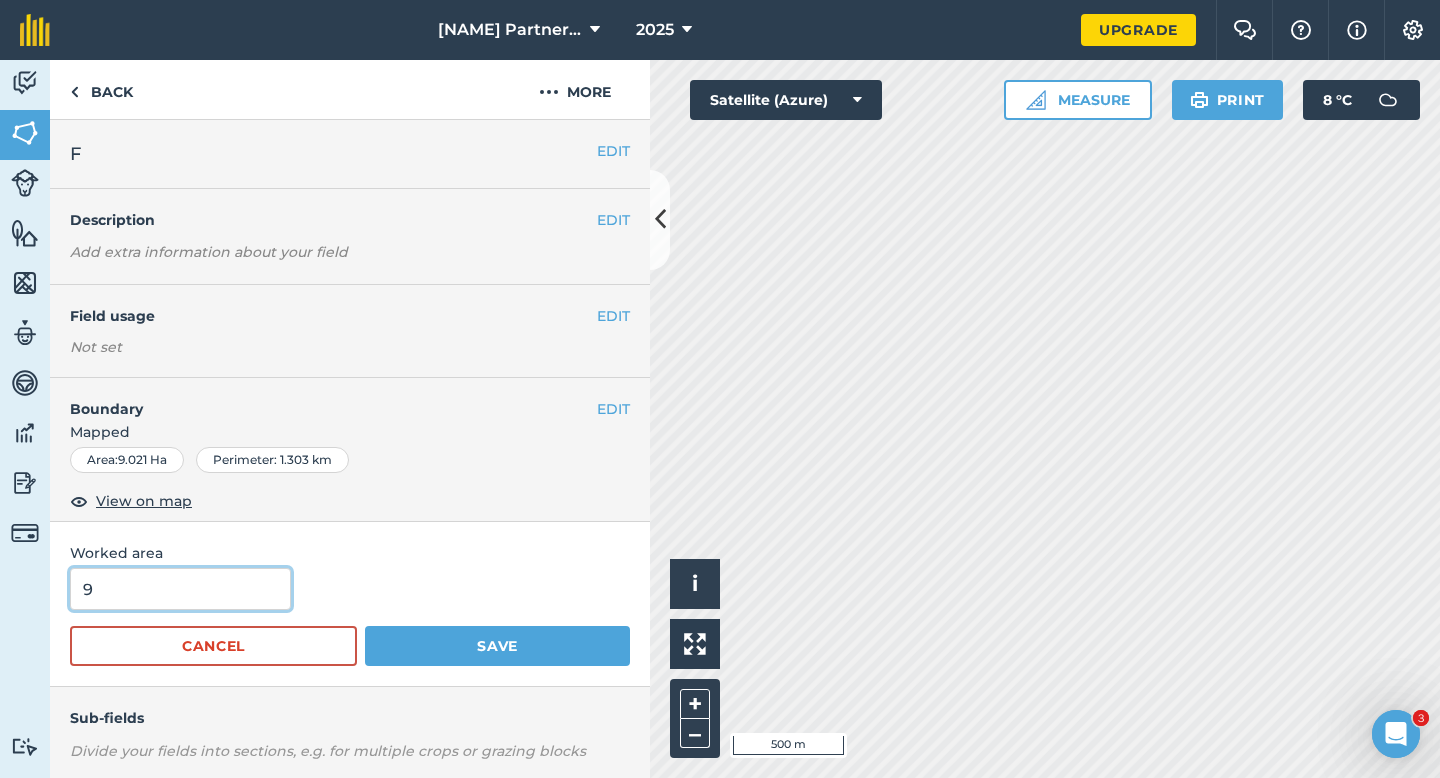 click on "Save" at bounding box center (497, 646) 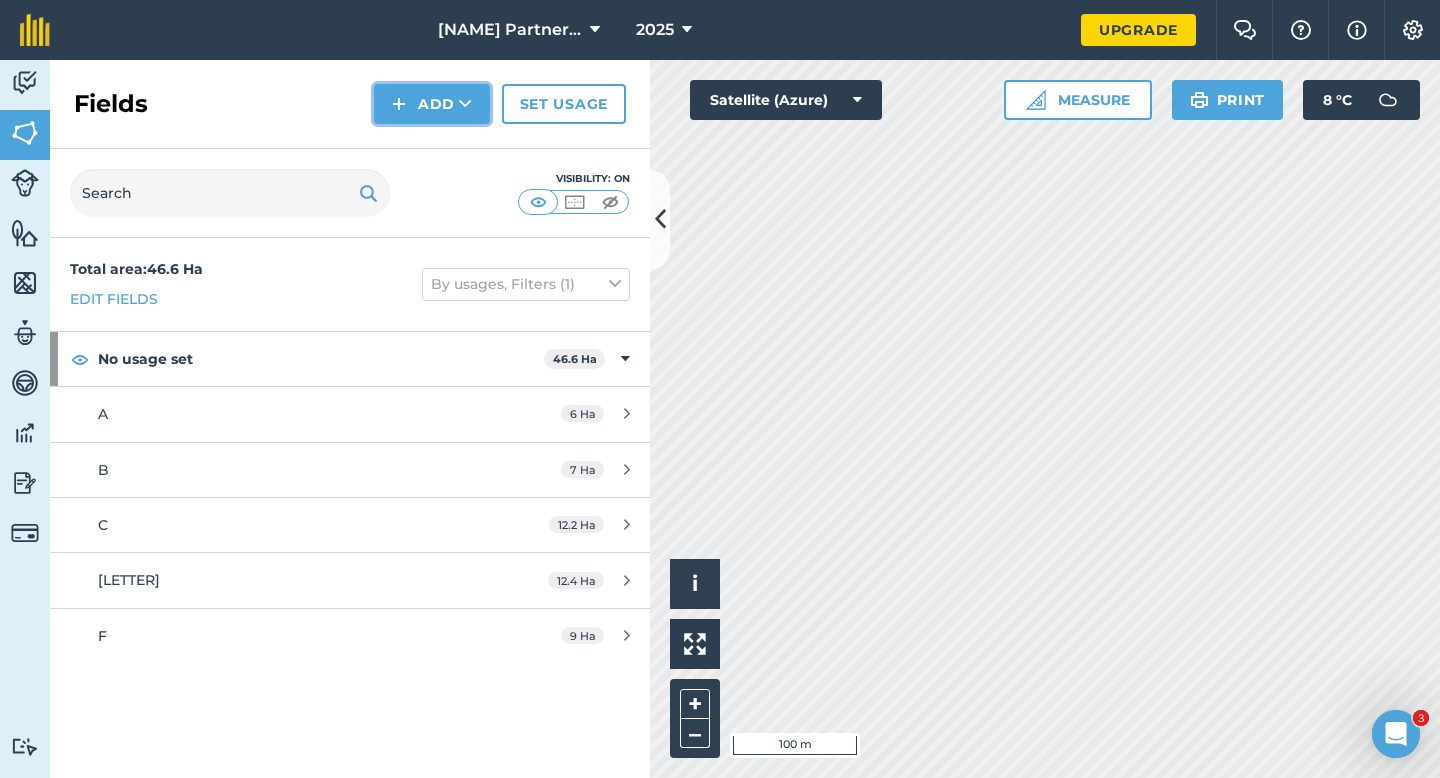 click at bounding box center (399, 104) 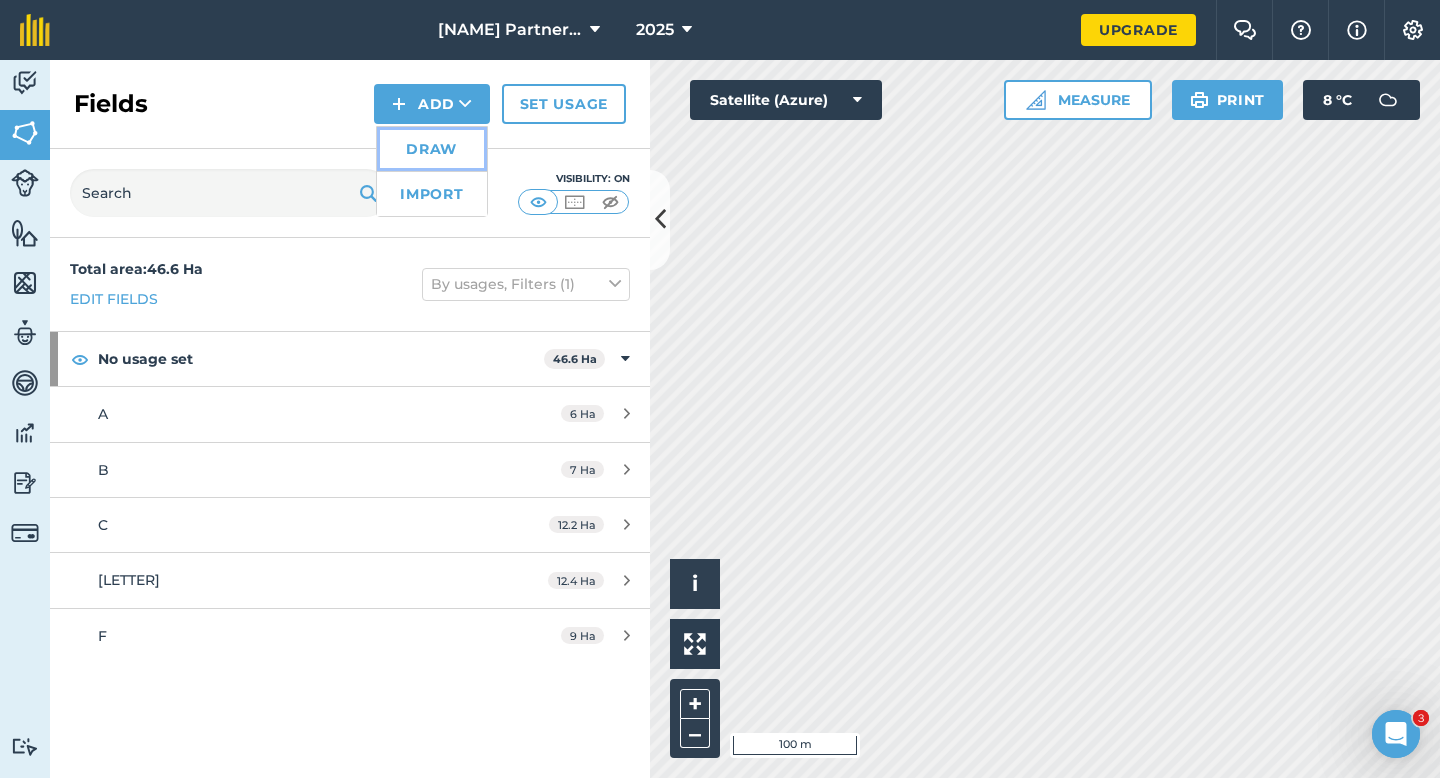 click on "Draw" at bounding box center [432, 149] 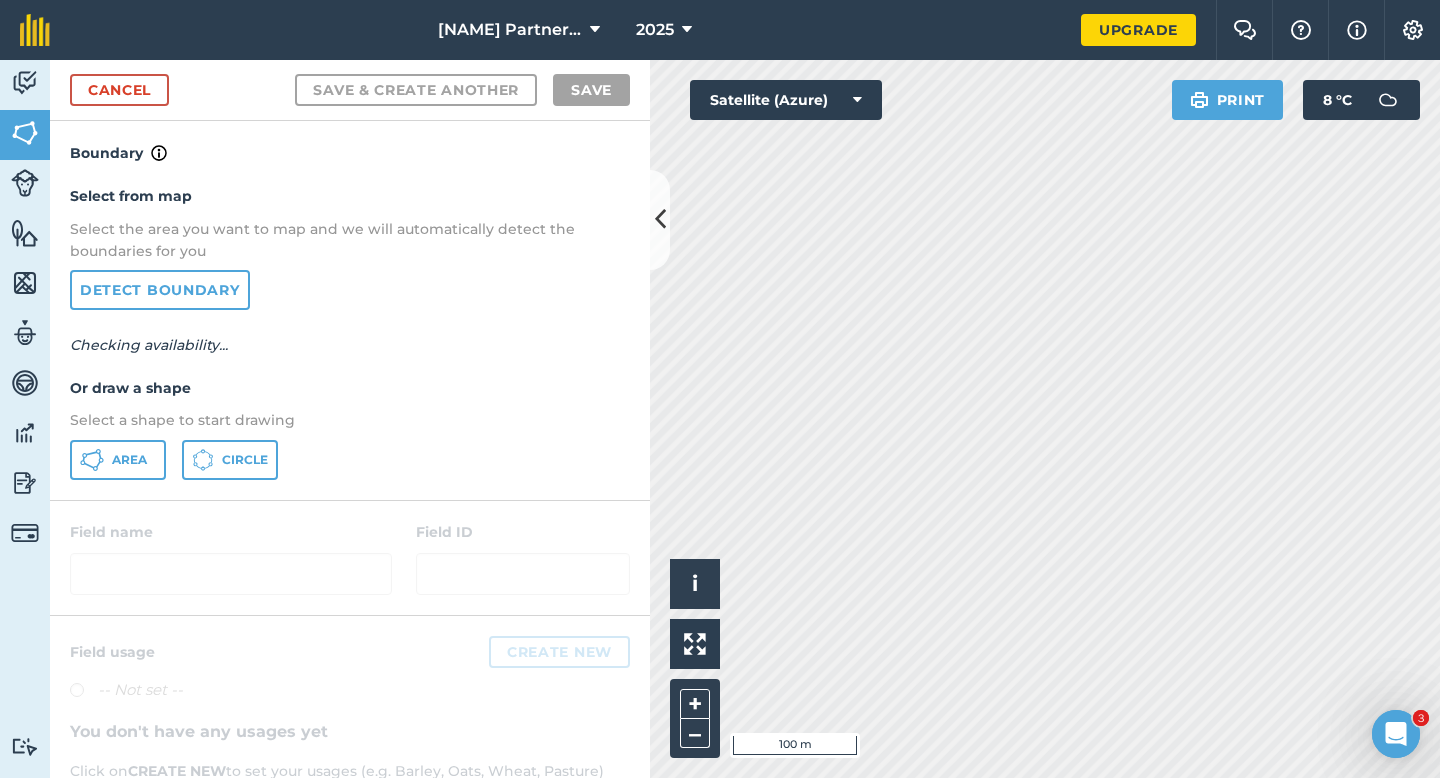 click on "Select from map Select the area you want to map and we will automatically detect the boundaries for you Detect boundary Checking availability... Or draw a shape Select a shape to start drawing Area Circle" at bounding box center (350, 332) 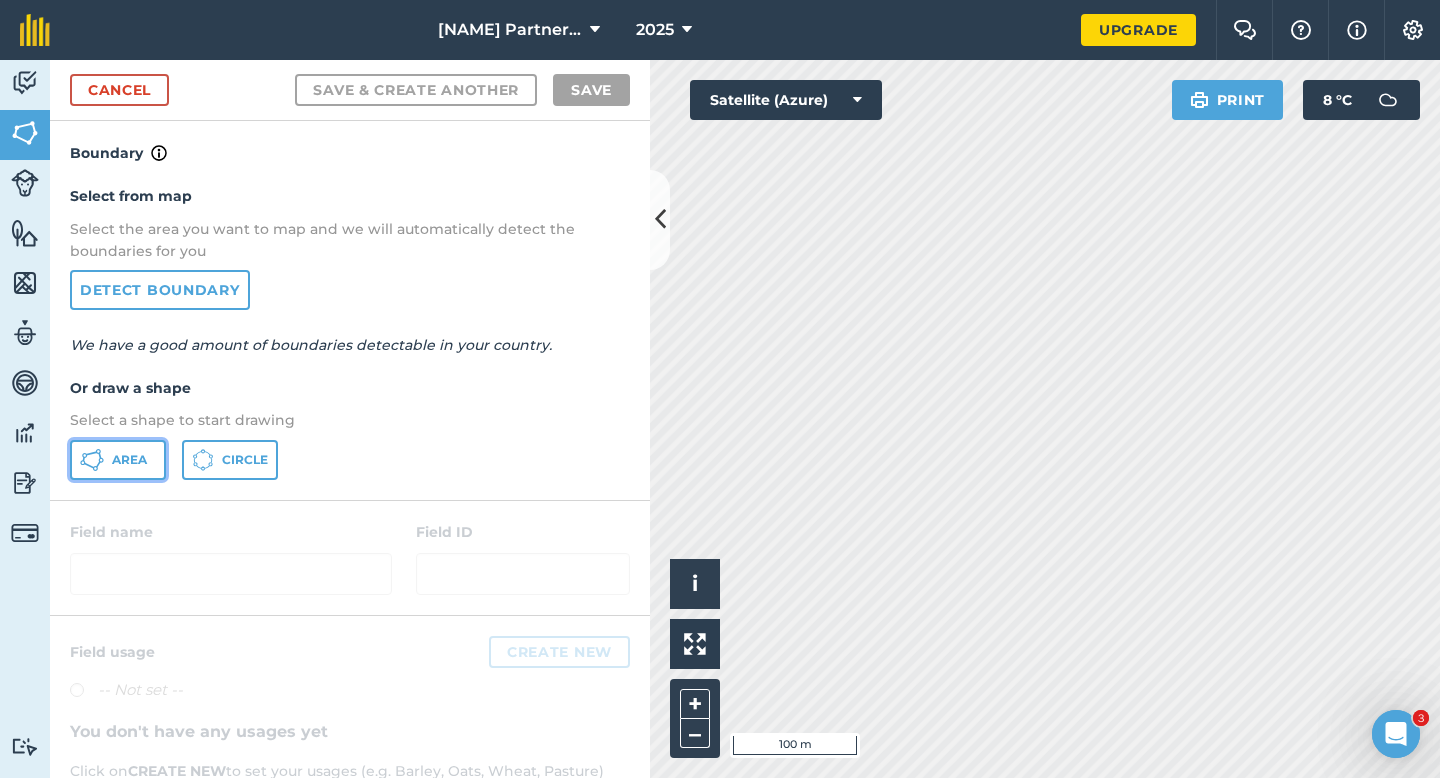 click on "Area" at bounding box center (118, 460) 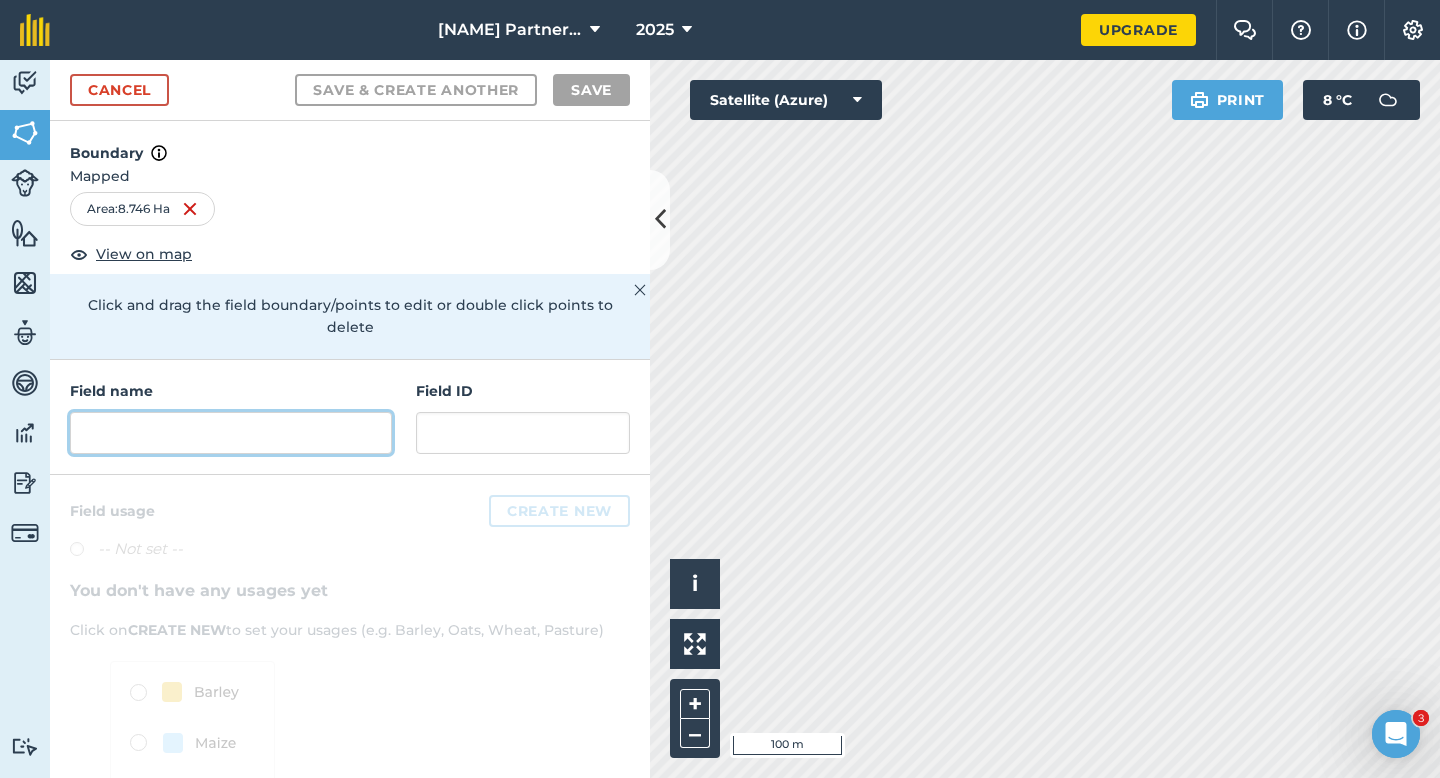 click at bounding box center (231, 433) 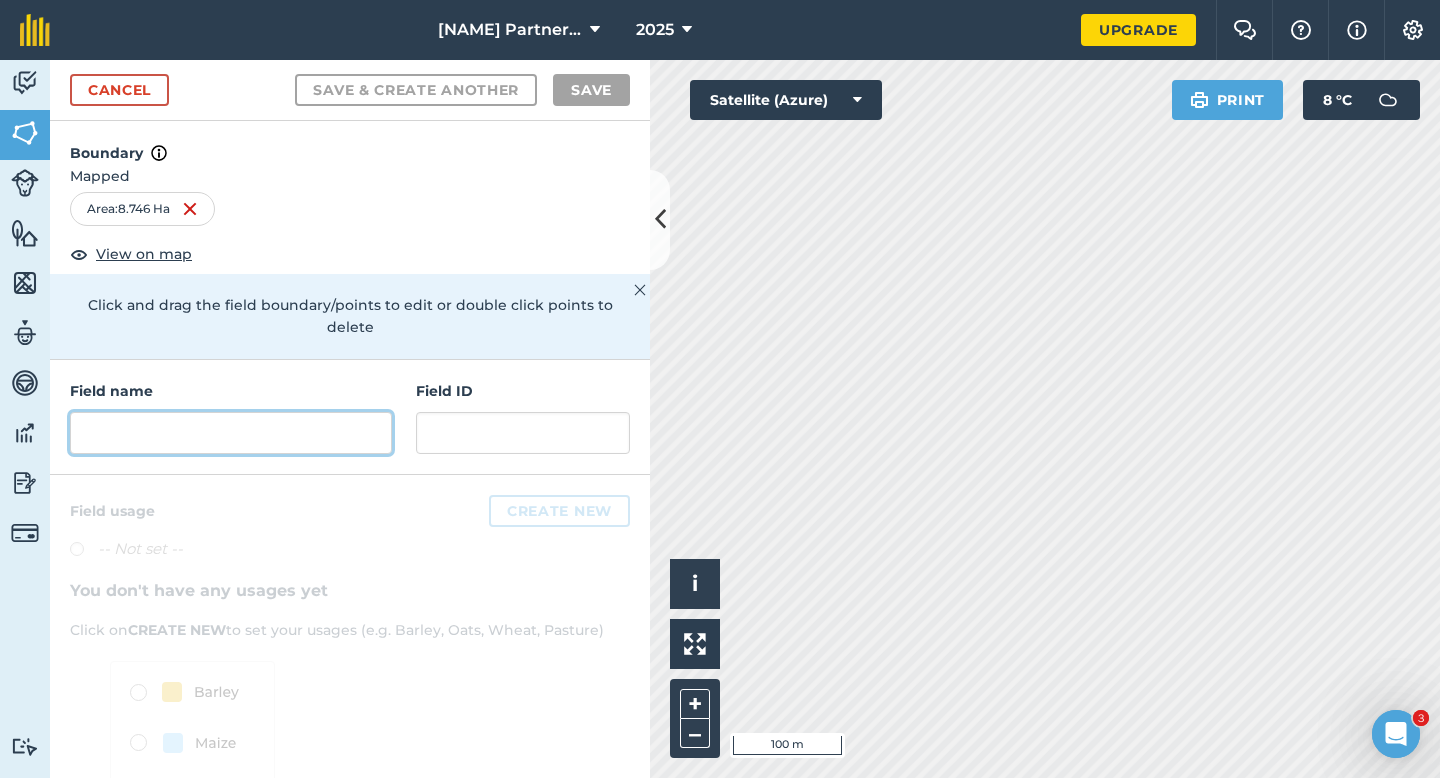 click at bounding box center (231, 433) 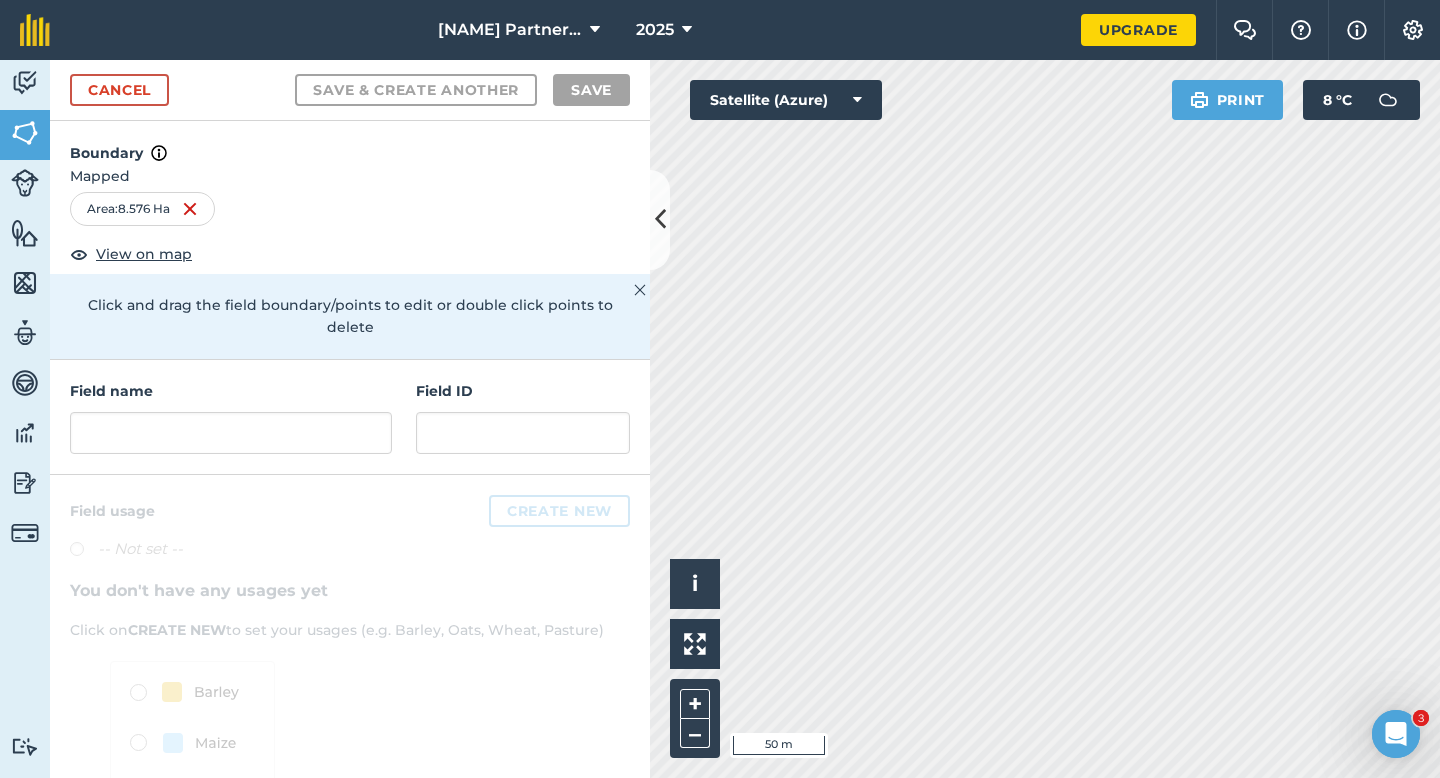 click on "Field name Field ID" at bounding box center (350, 417) 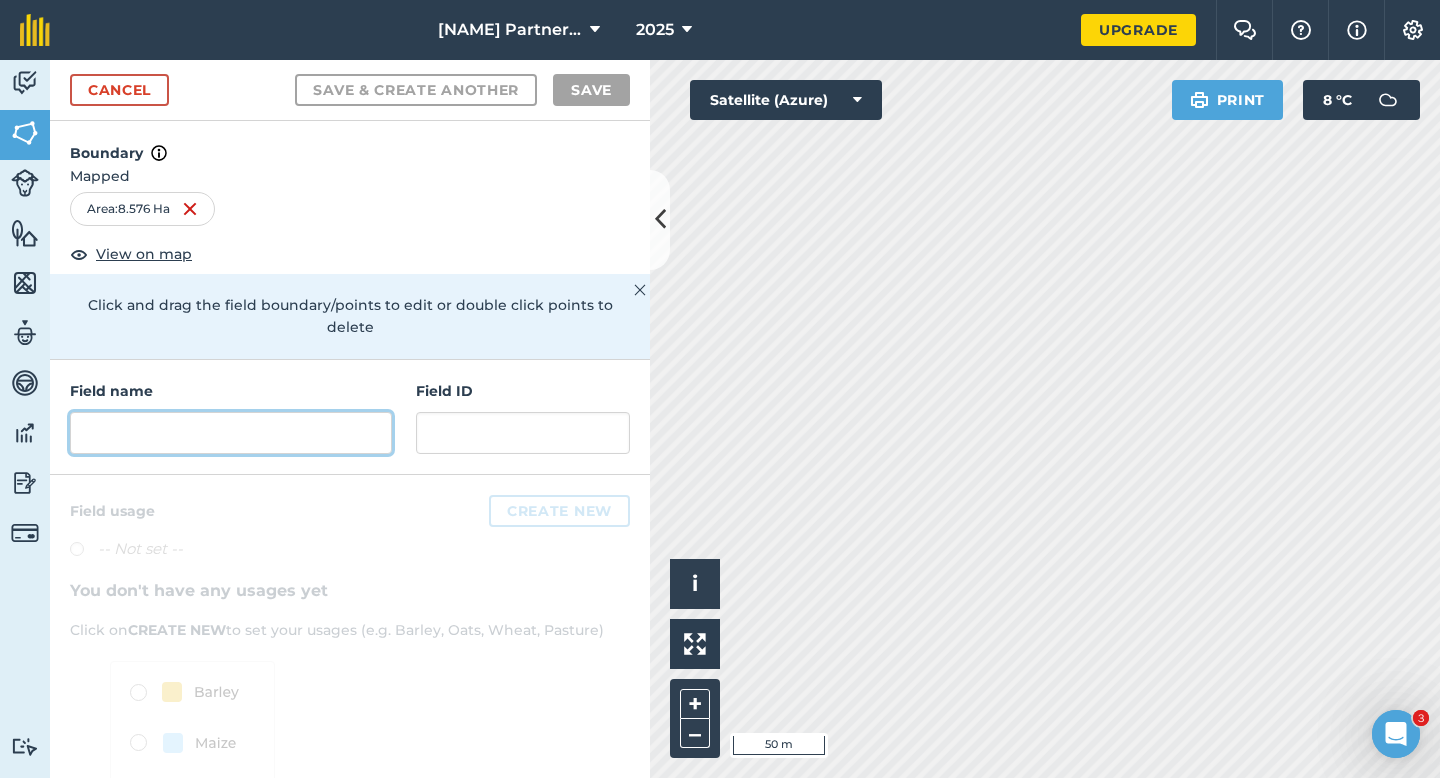 click at bounding box center (231, 433) 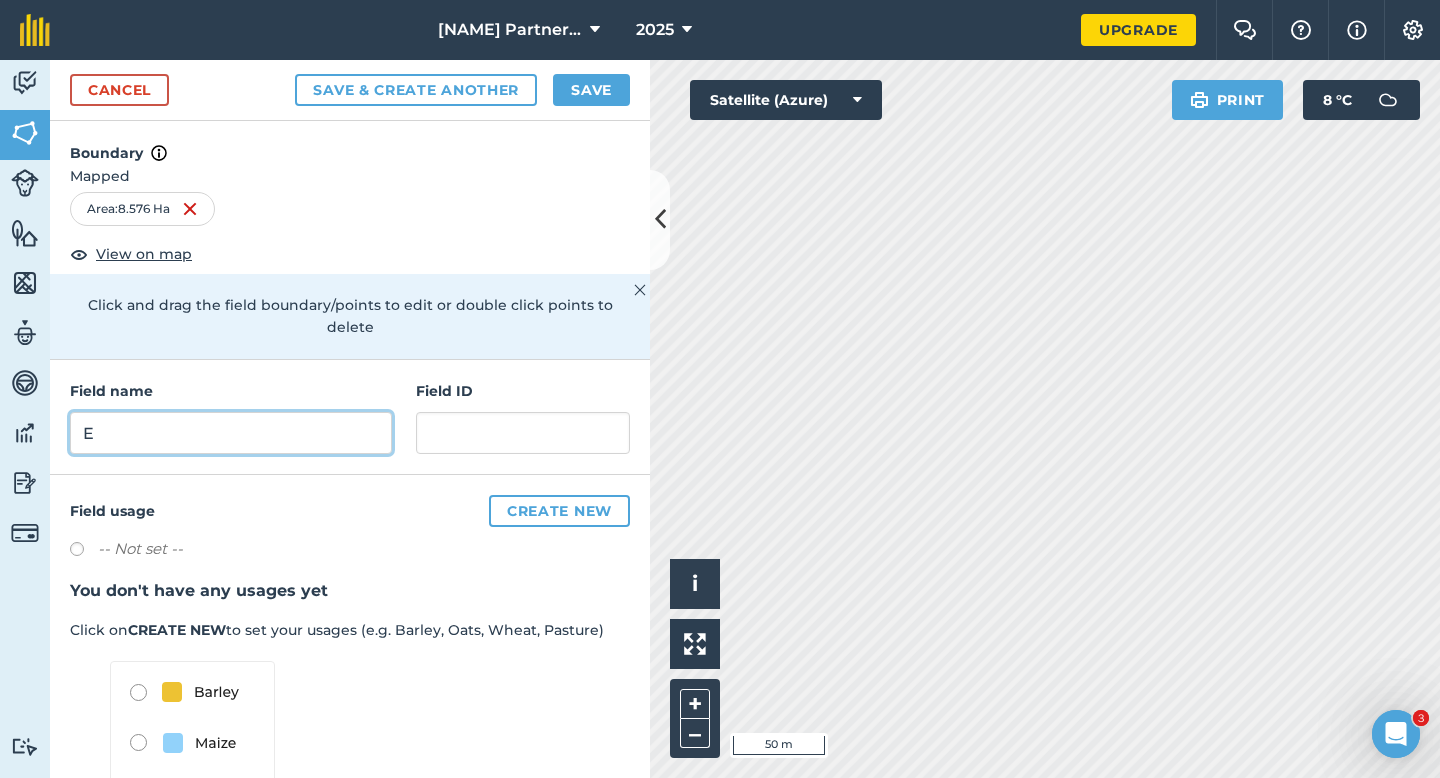 type on "E" 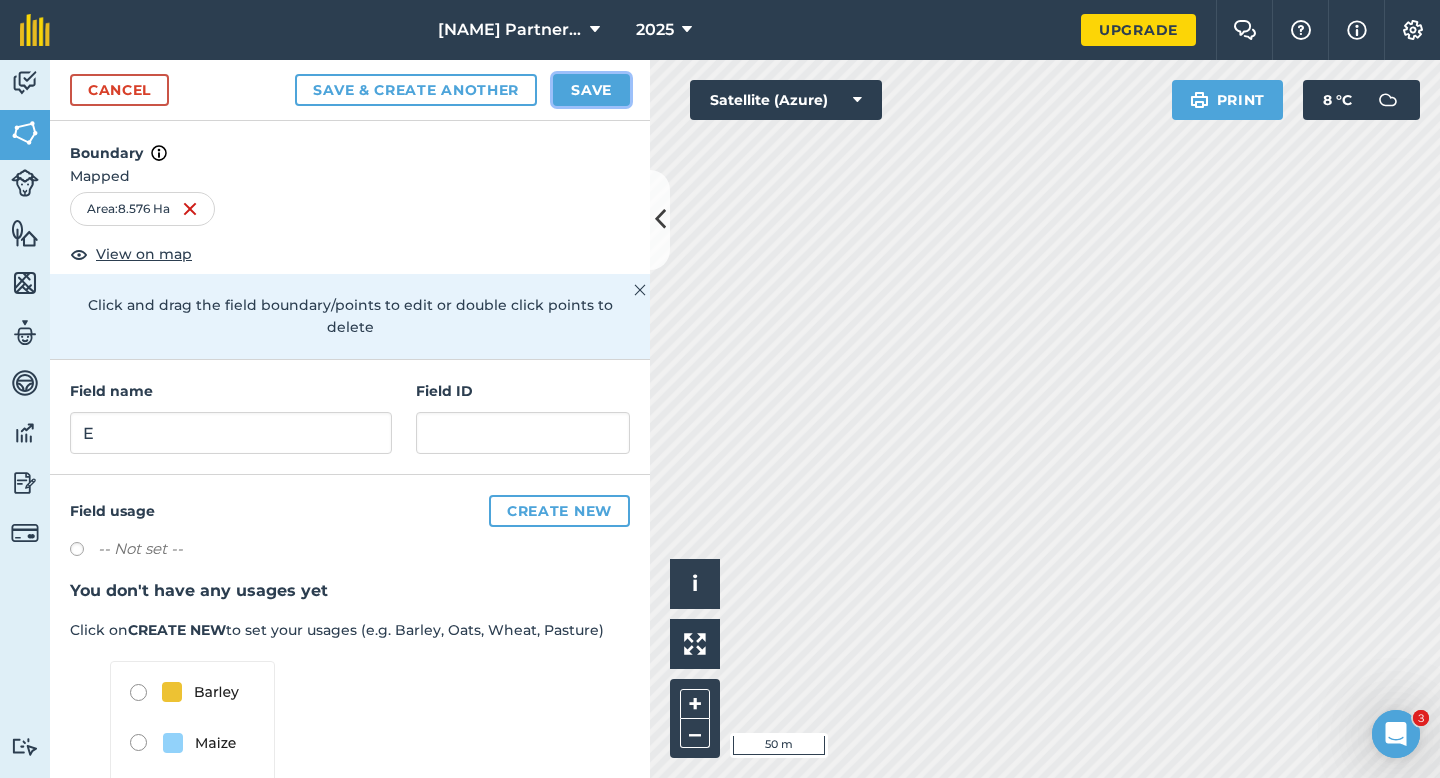 click on "Save" at bounding box center [591, 90] 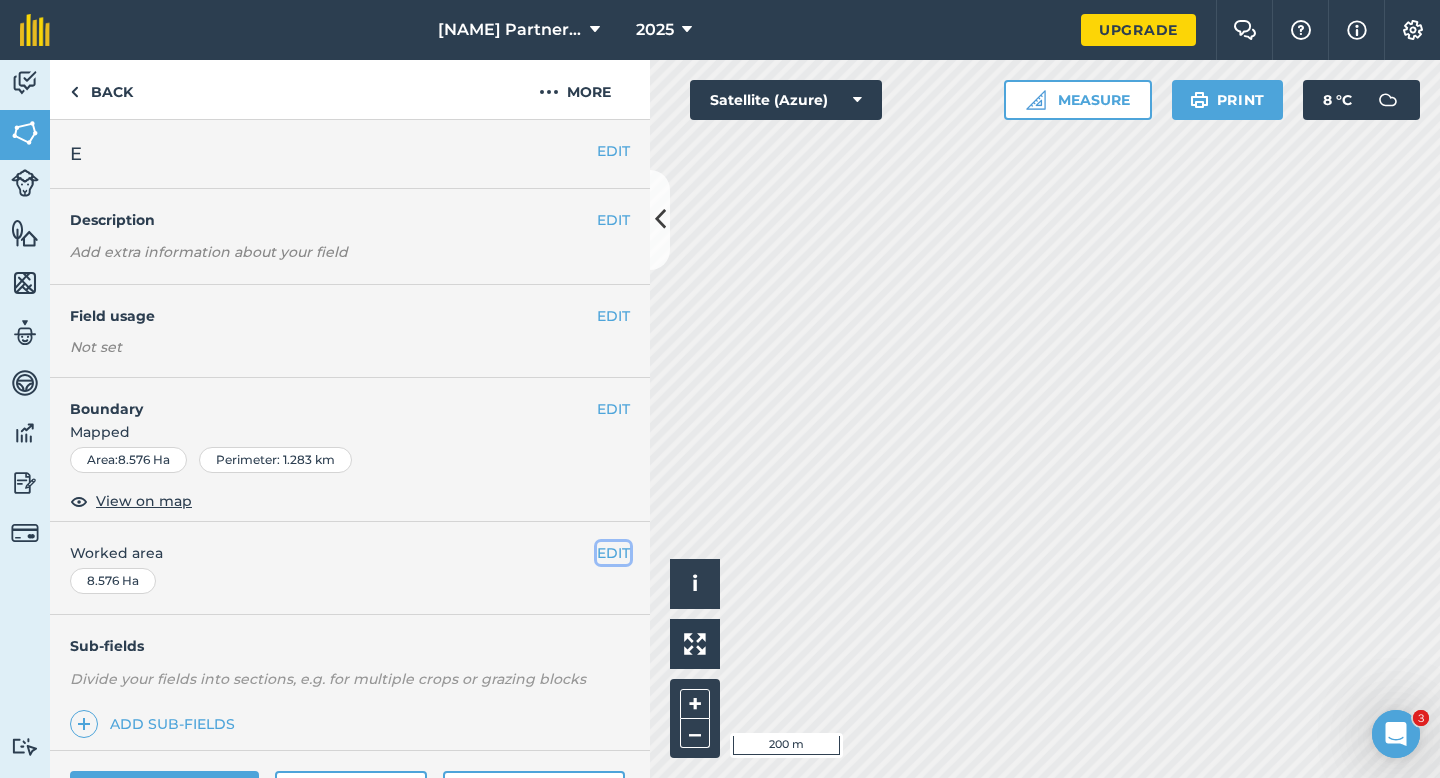 click on "EDIT" at bounding box center (613, 553) 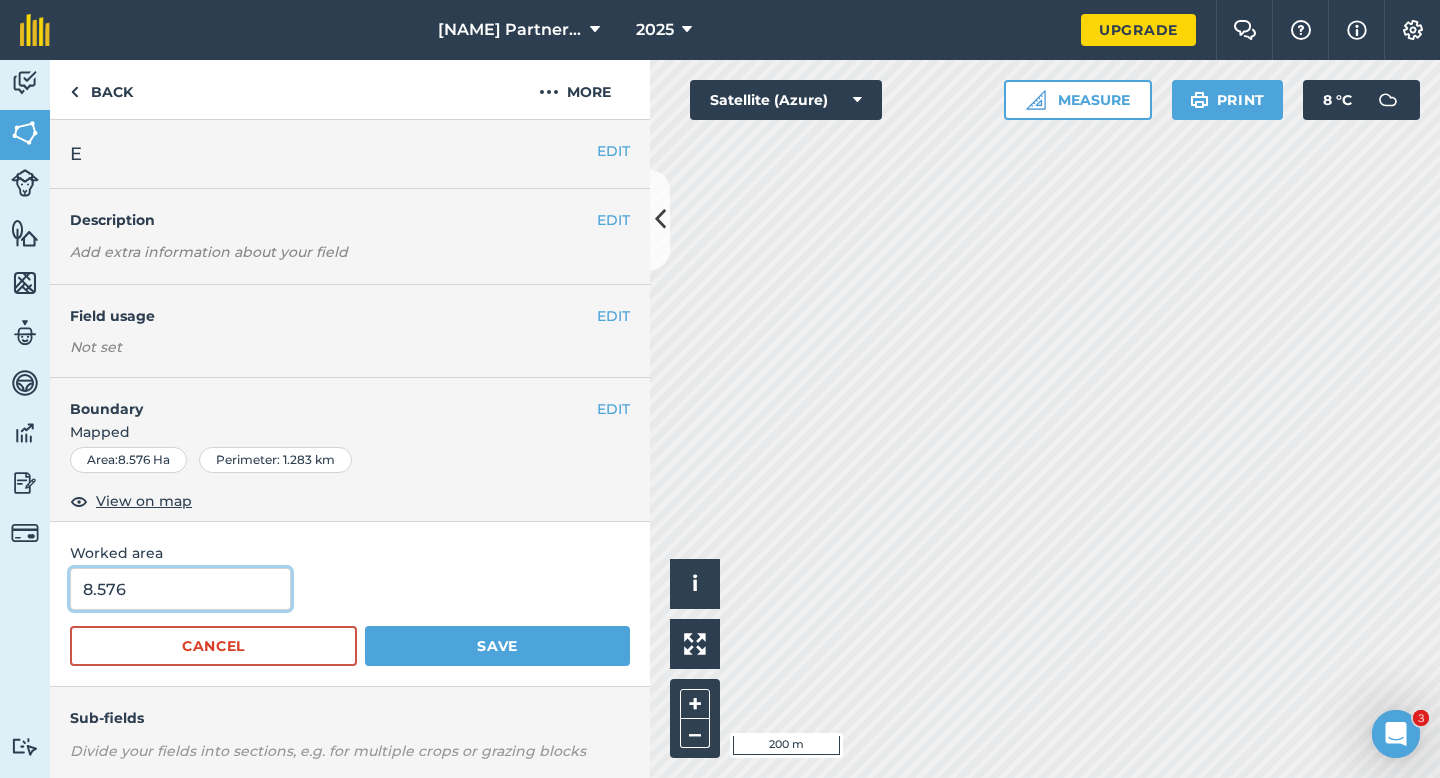 click on "8.576" at bounding box center (180, 589) 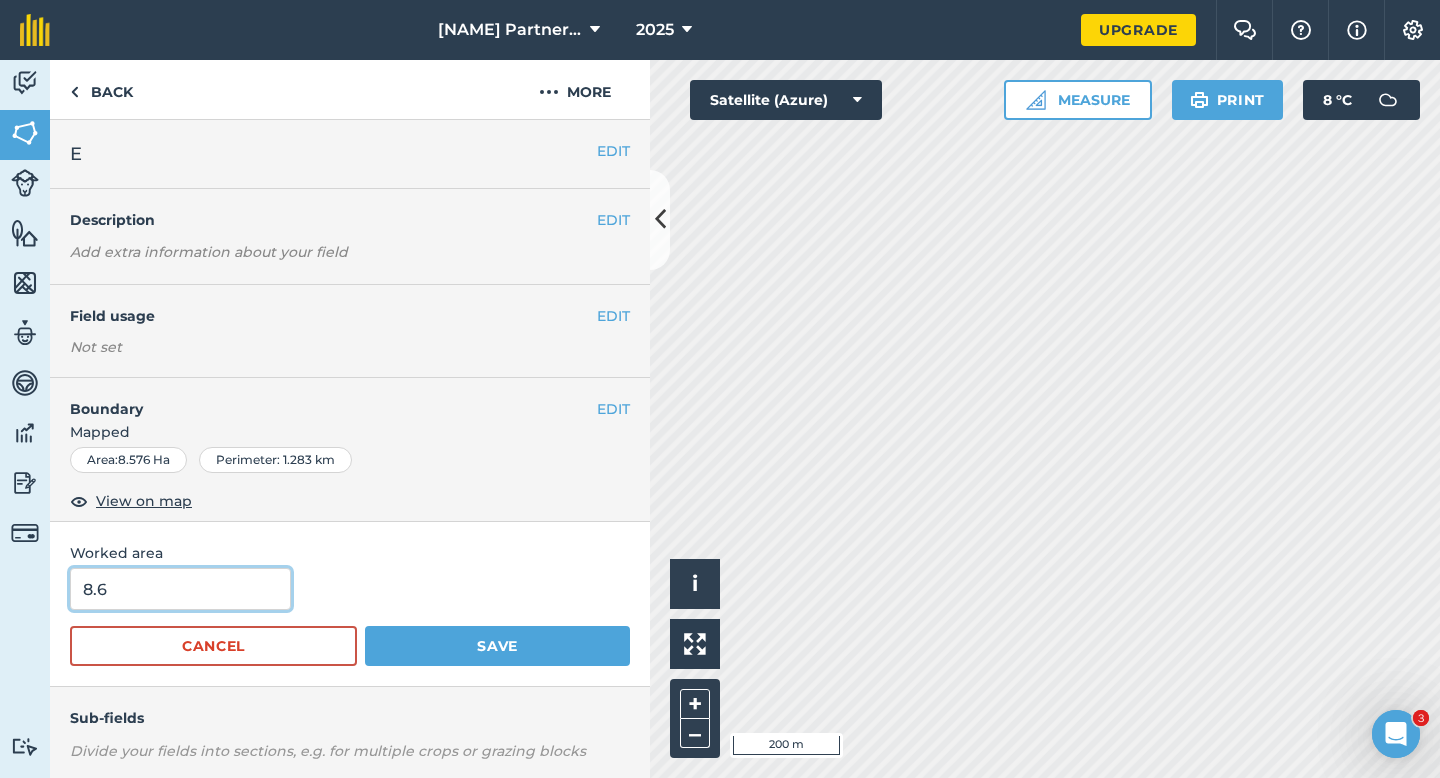 type on "8.6" 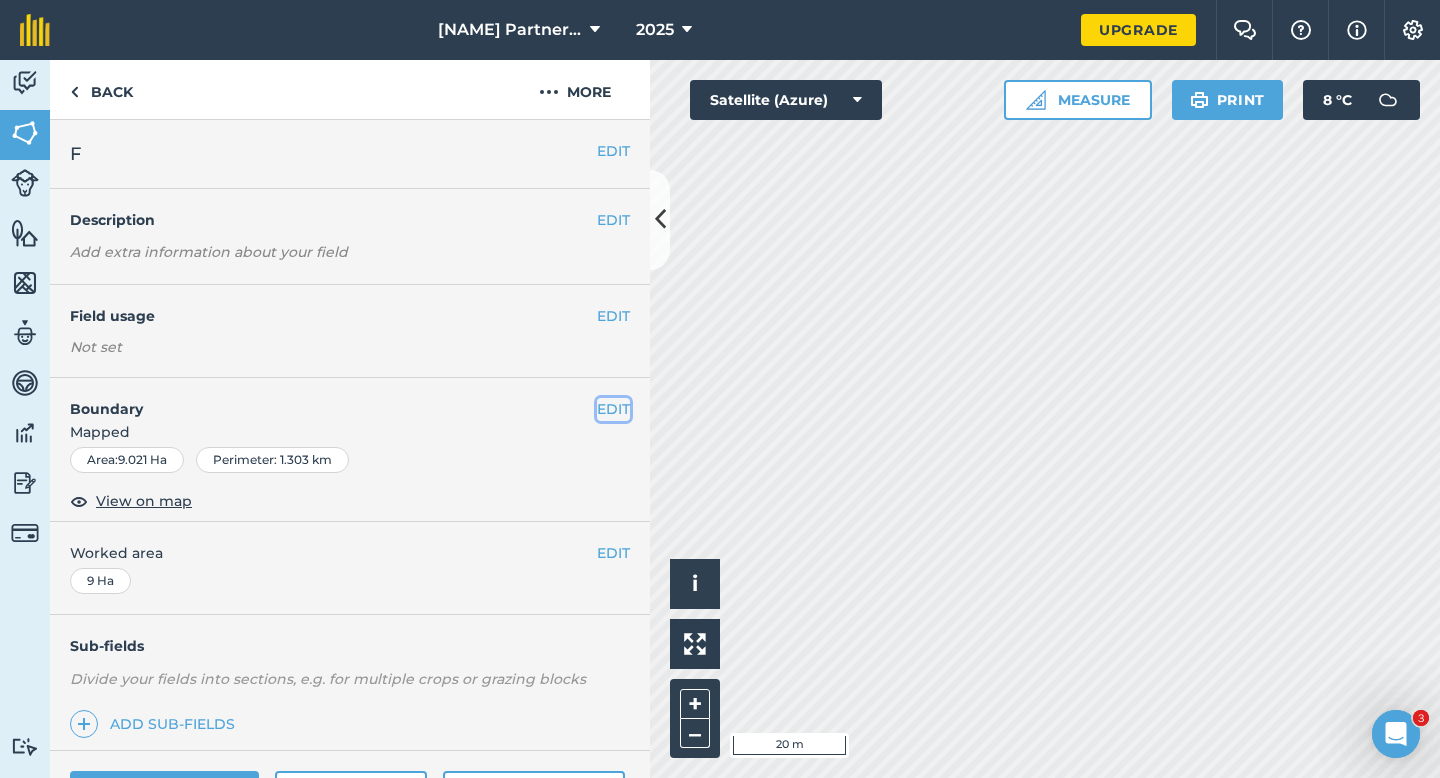 click on "EDIT" at bounding box center [613, 409] 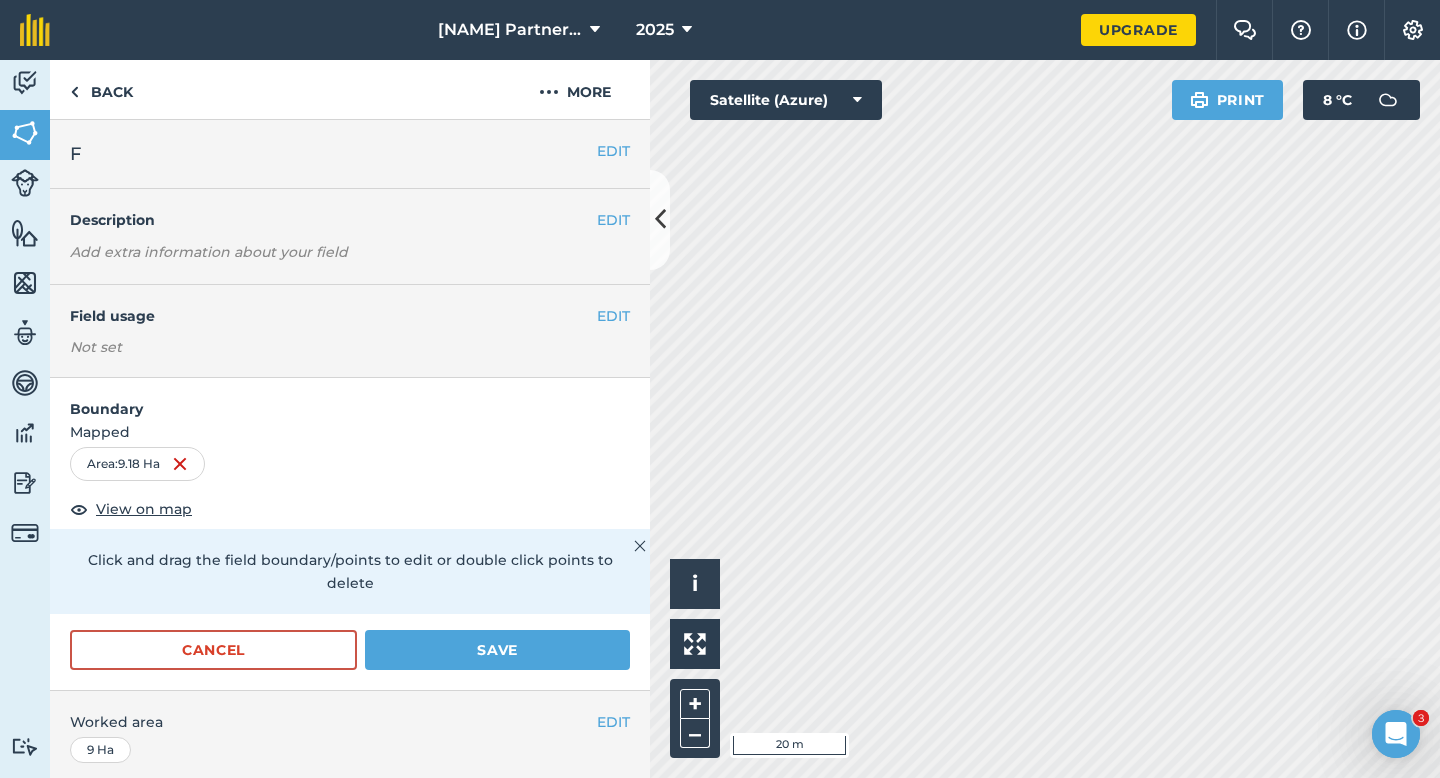 click on "Click and drag the field boundary/points to edit or double click points to delete" at bounding box center [350, 571] 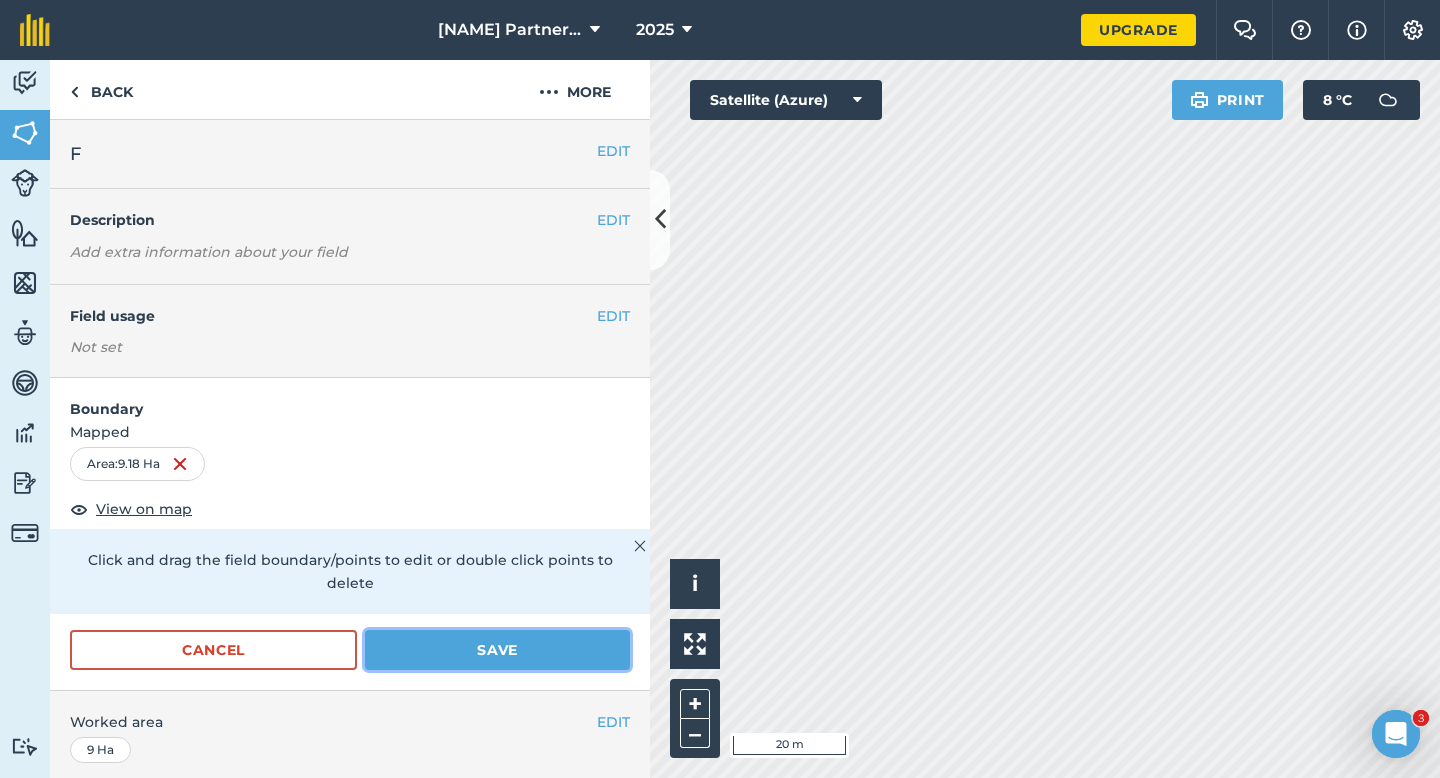click on "Save" at bounding box center [497, 650] 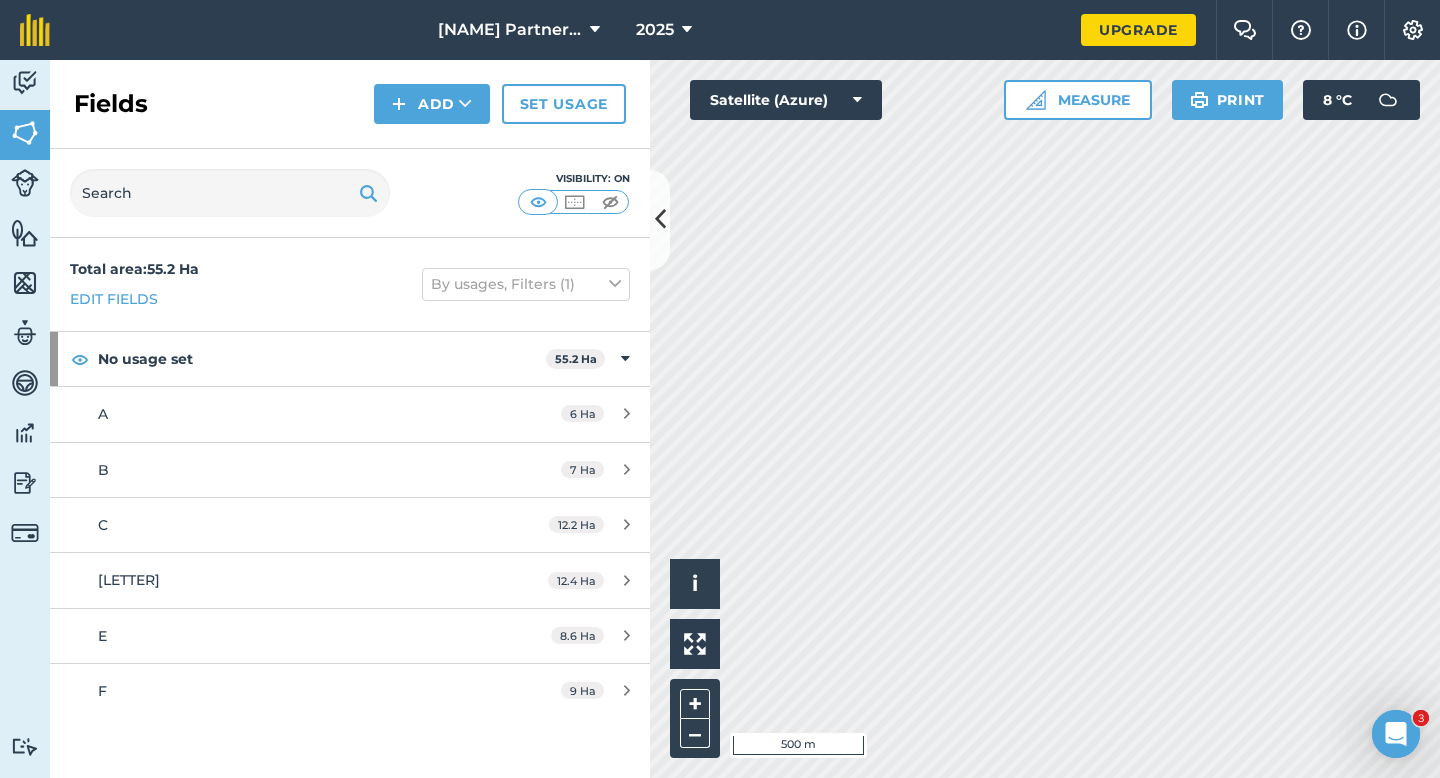 click on "Fields   Add   Set usage" at bounding box center (350, 104) 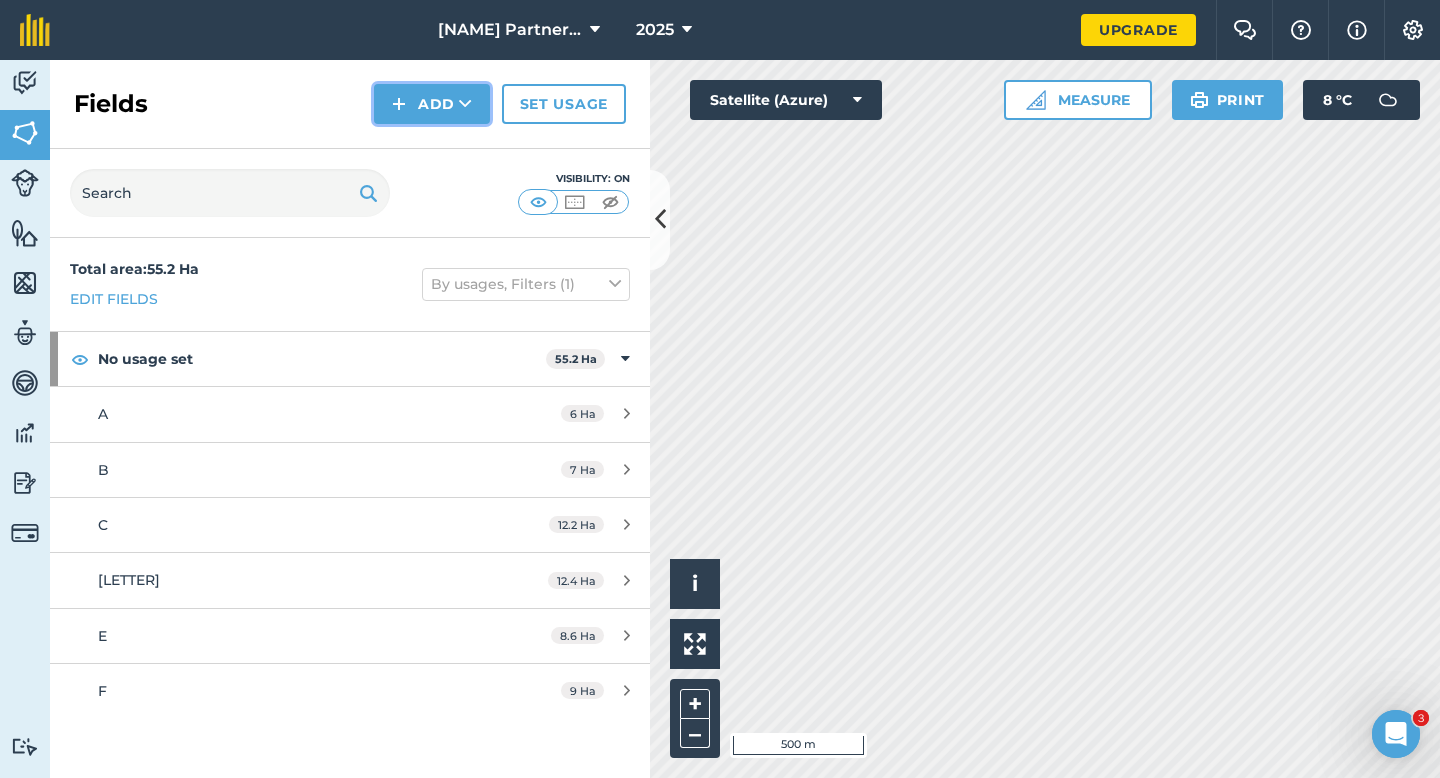 click on "Add" at bounding box center (432, 104) 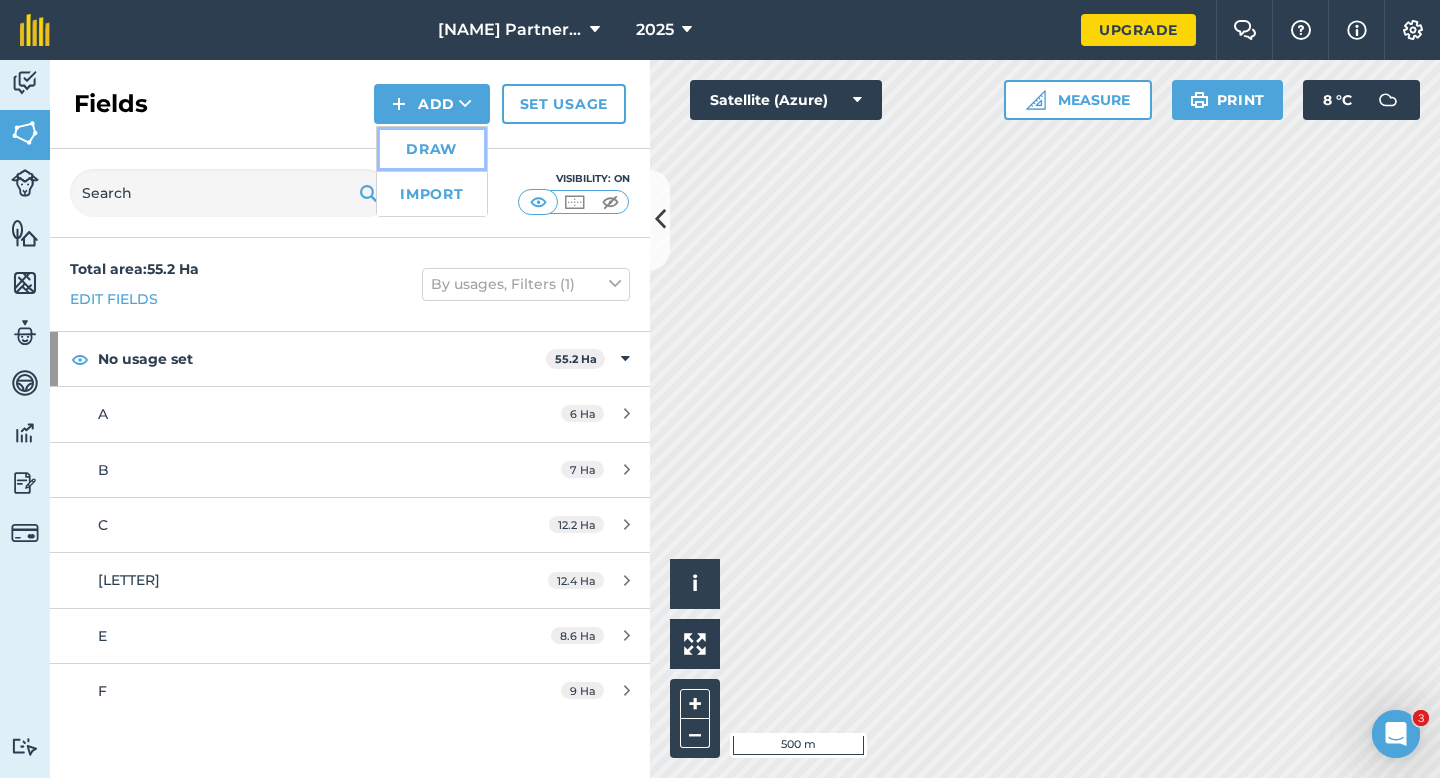 click on "Draw" at bounding box center (432, 149) 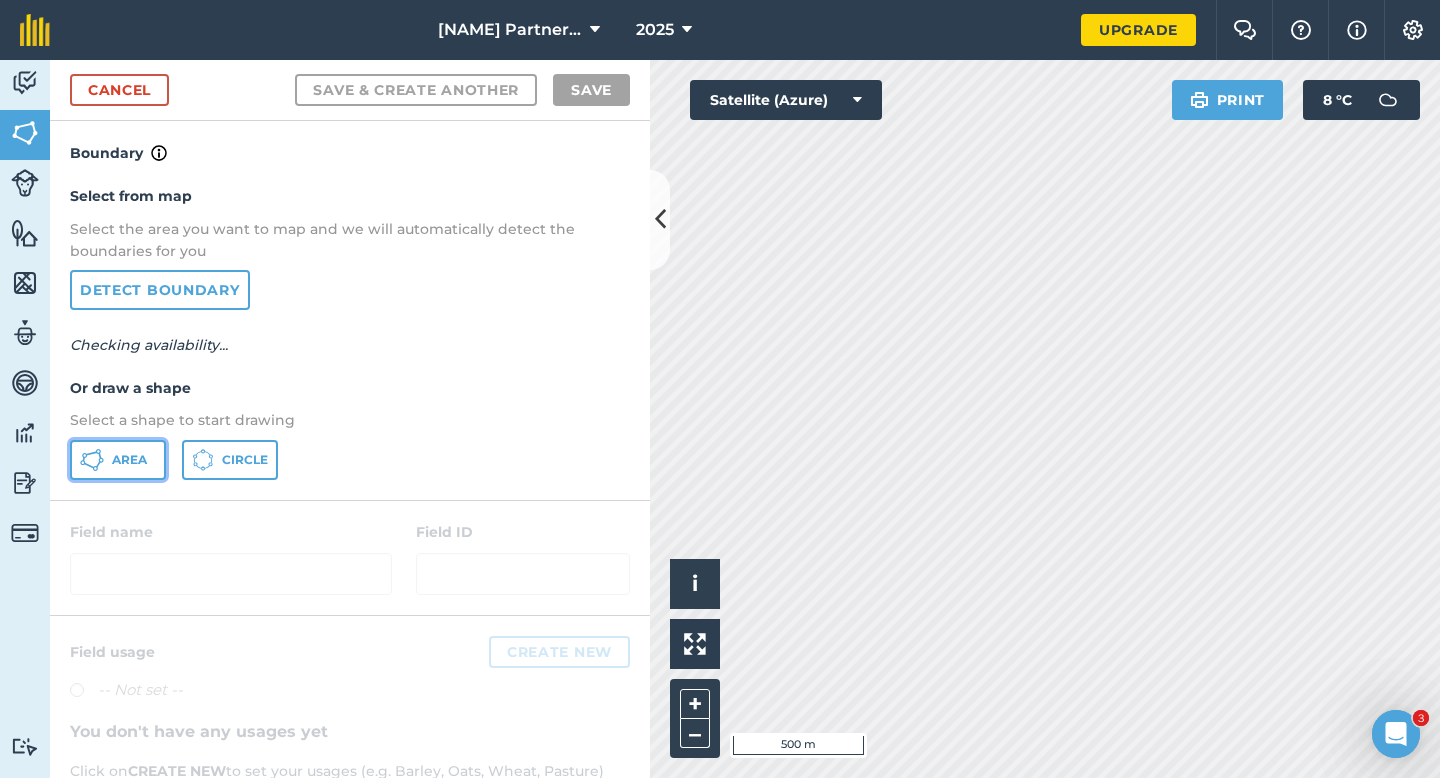 click on "Area" at bounding box center [129, 460] 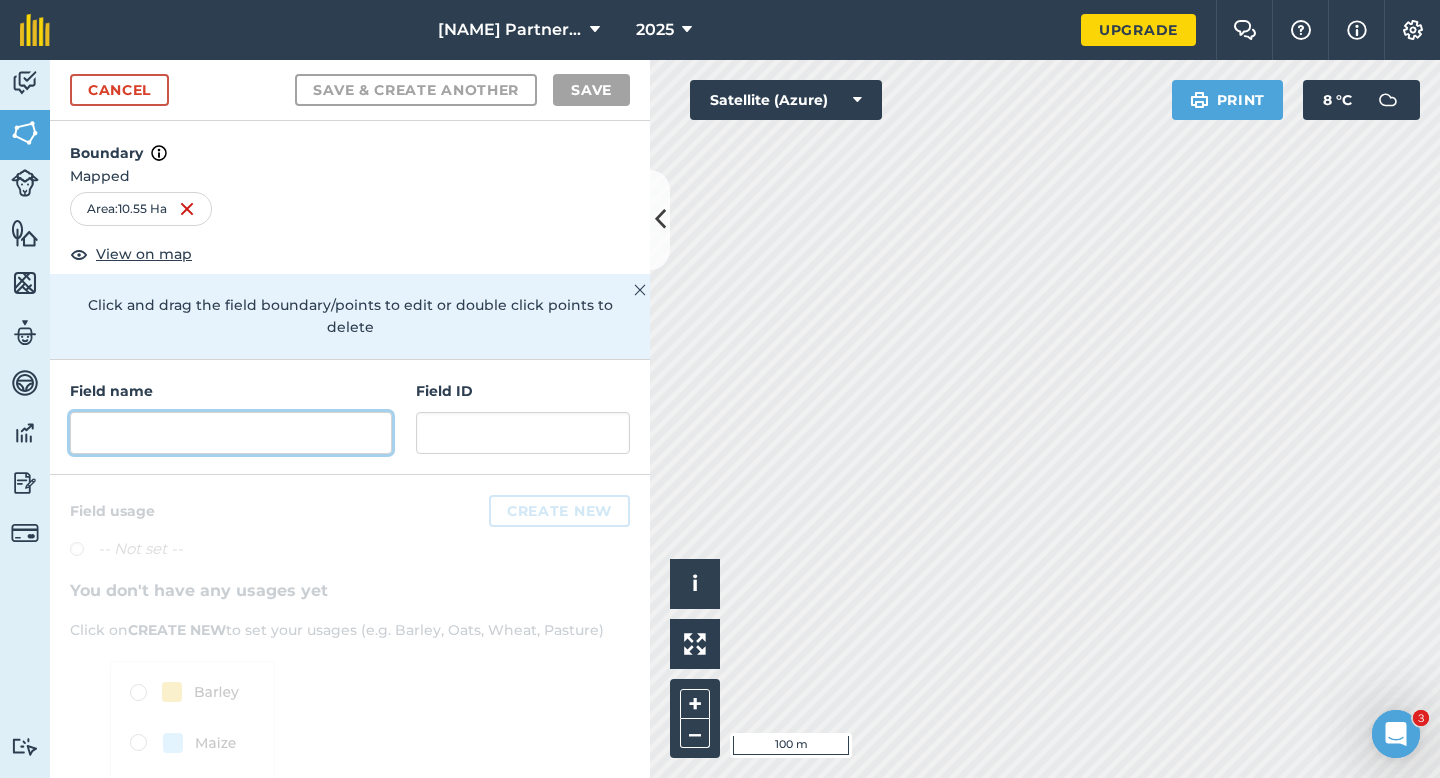 click at bounding box center [231, 433] 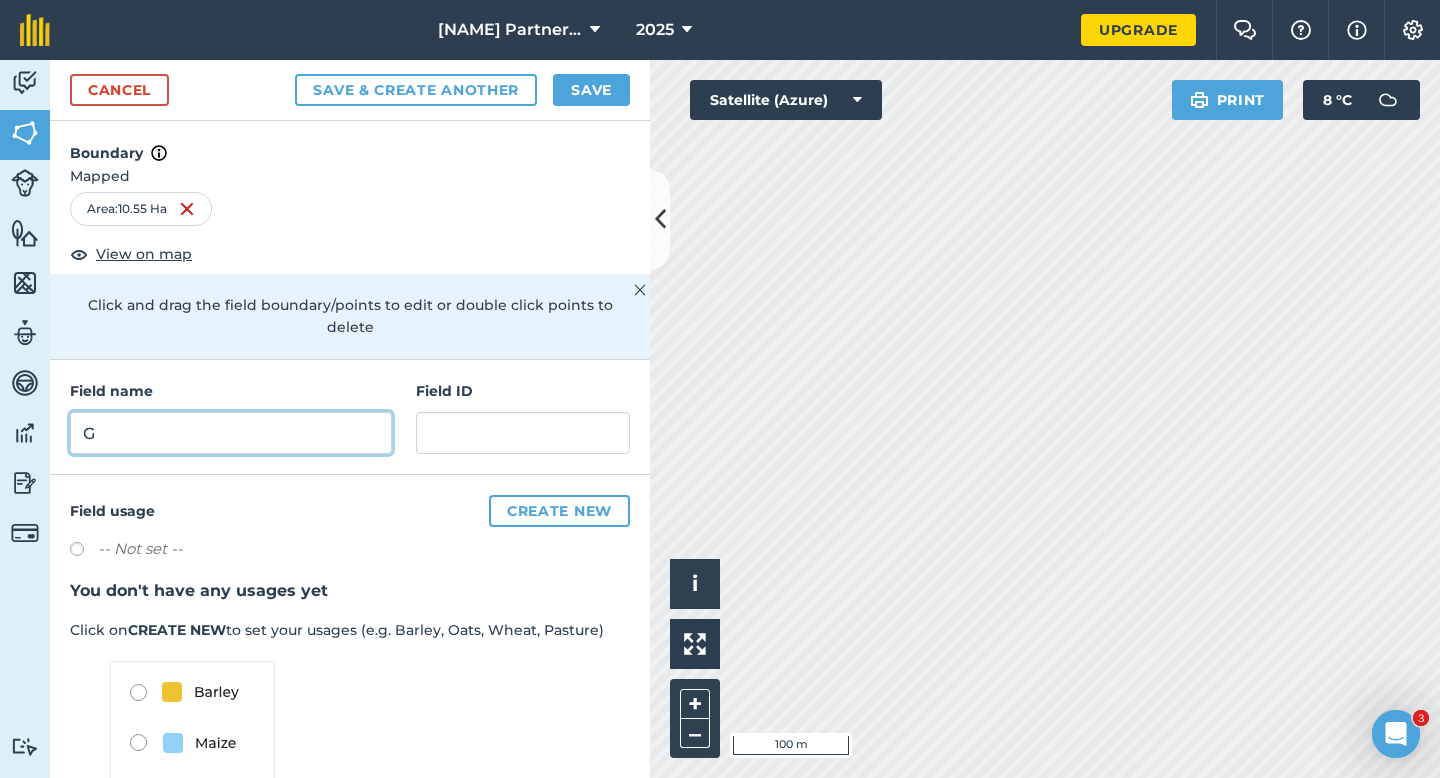 type on "G" 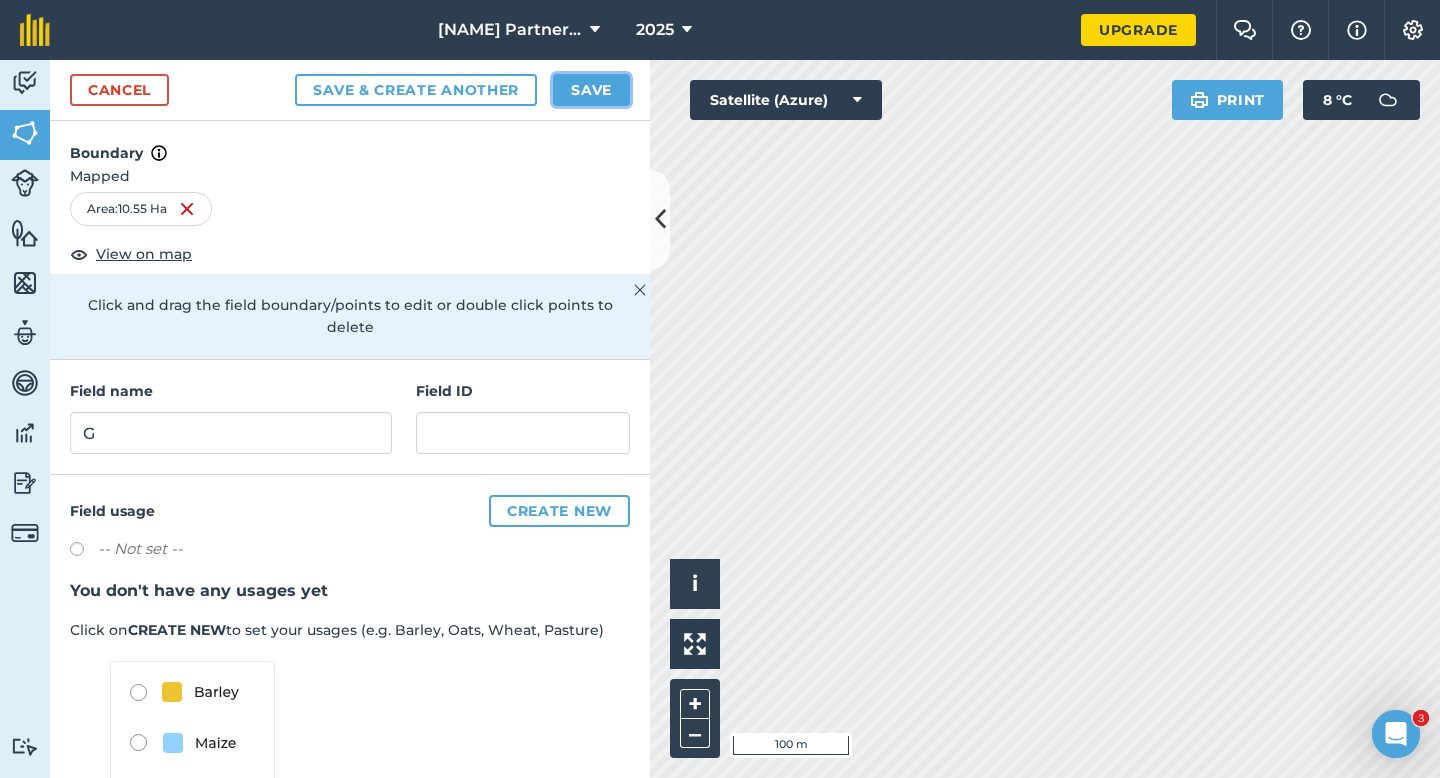 click on "Save" at bounding box center (591, 90) 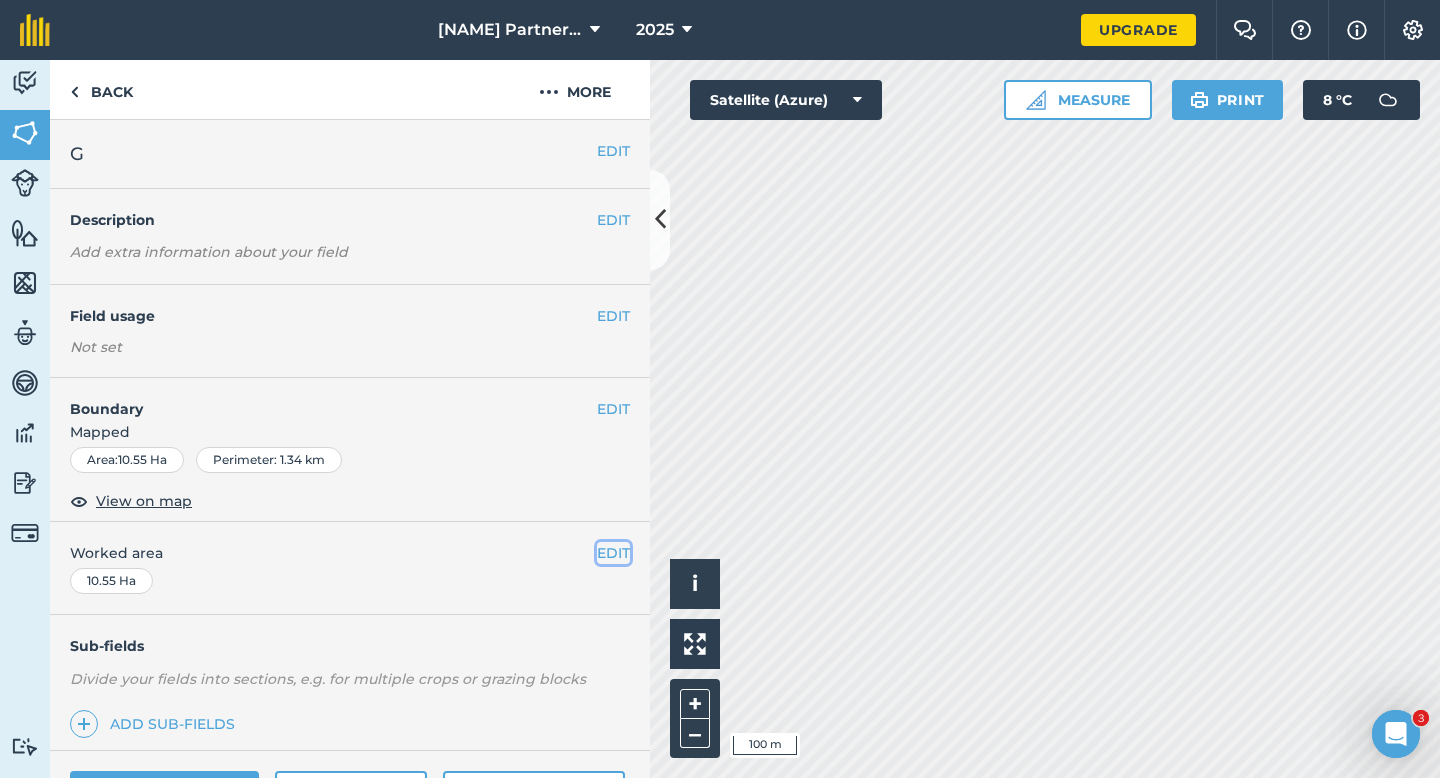 click on "EDIT" at bounding box center [613, 553] 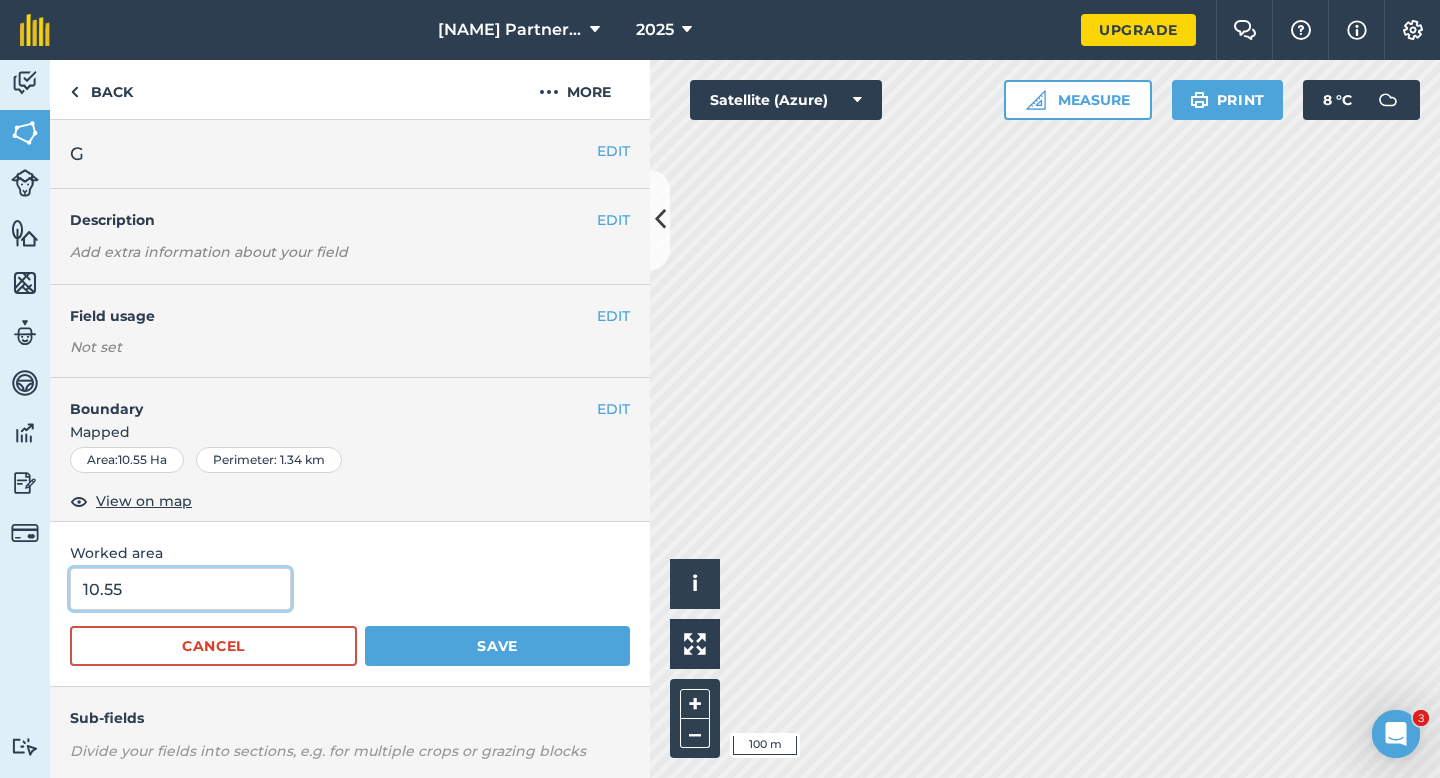 click on "10.55" at bounding box center (180, 589) 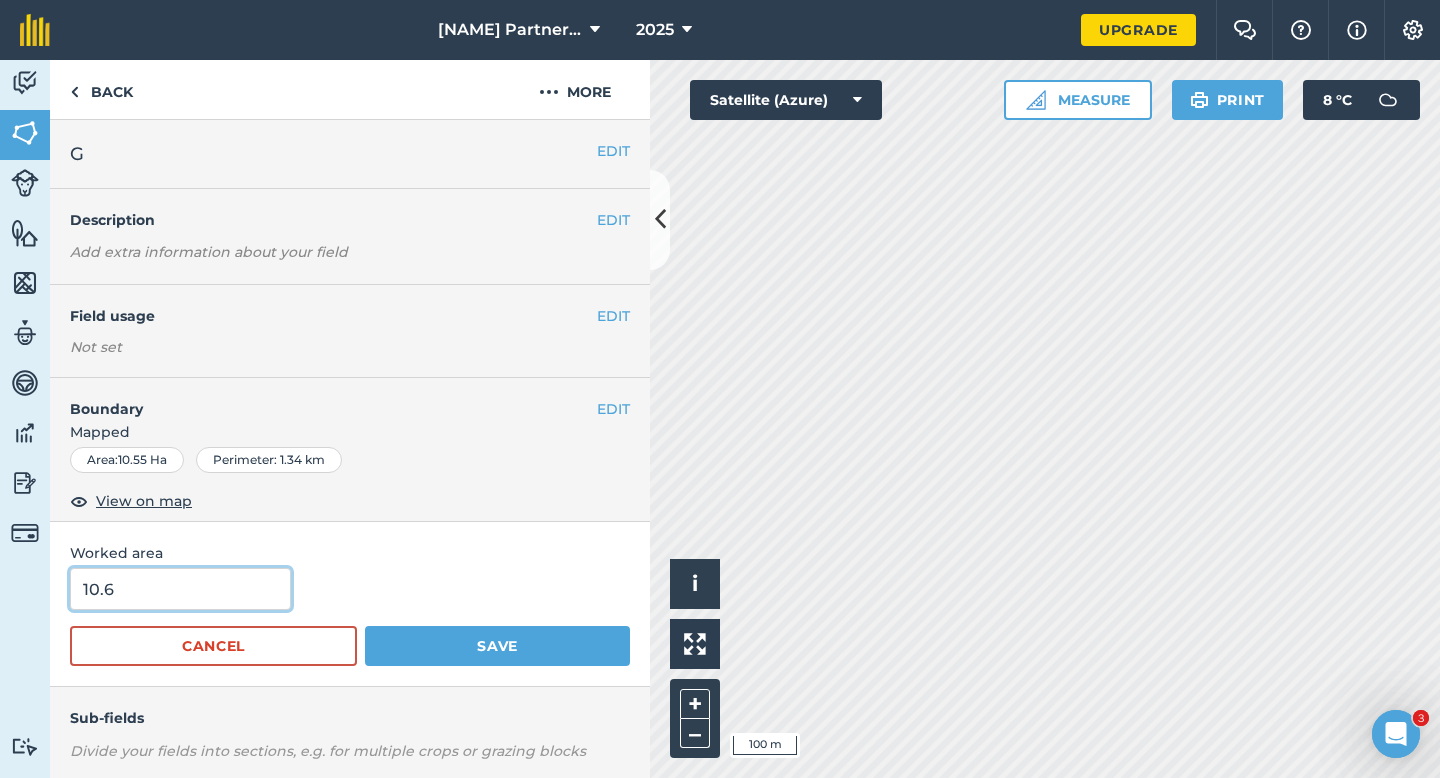 type on "10.6" 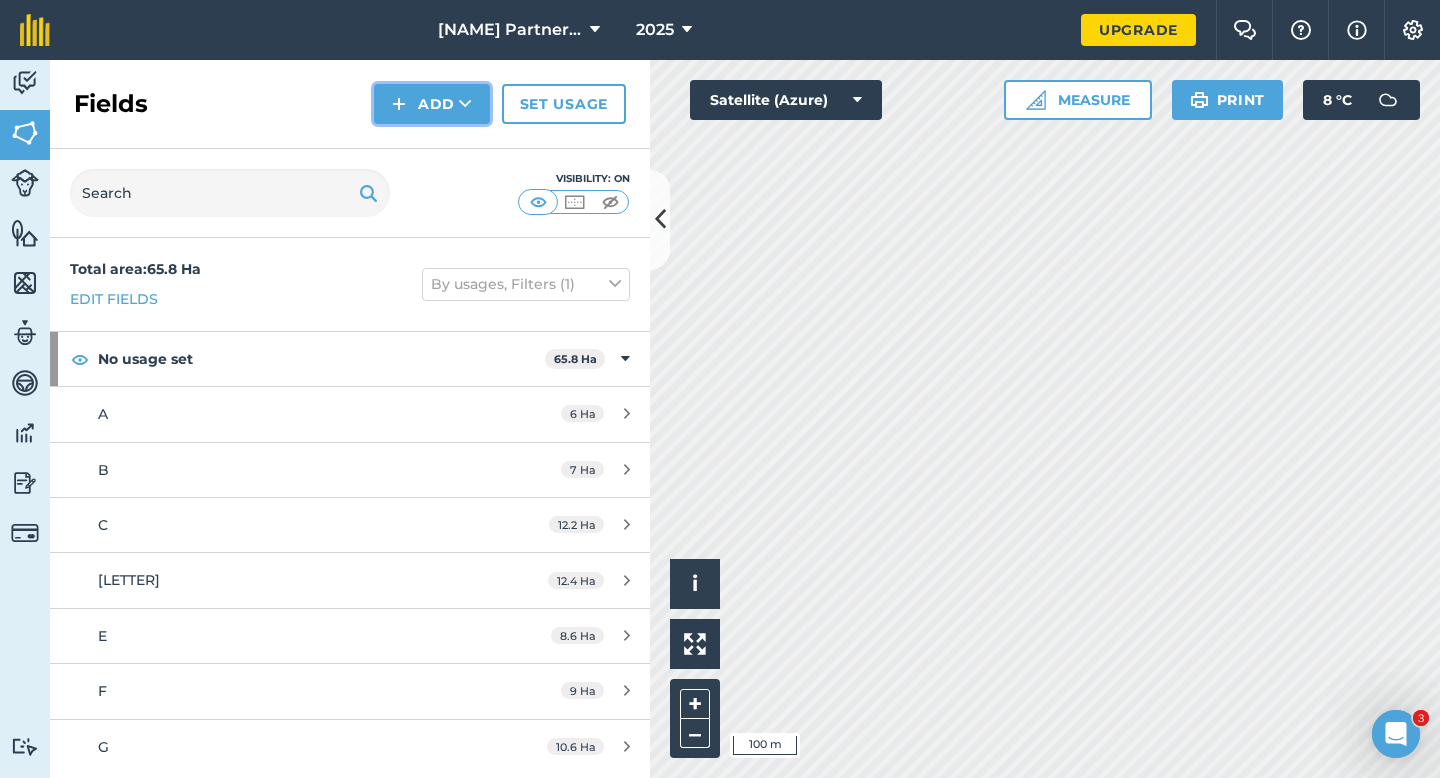 click on "Add" at bounding box center [432, 104] 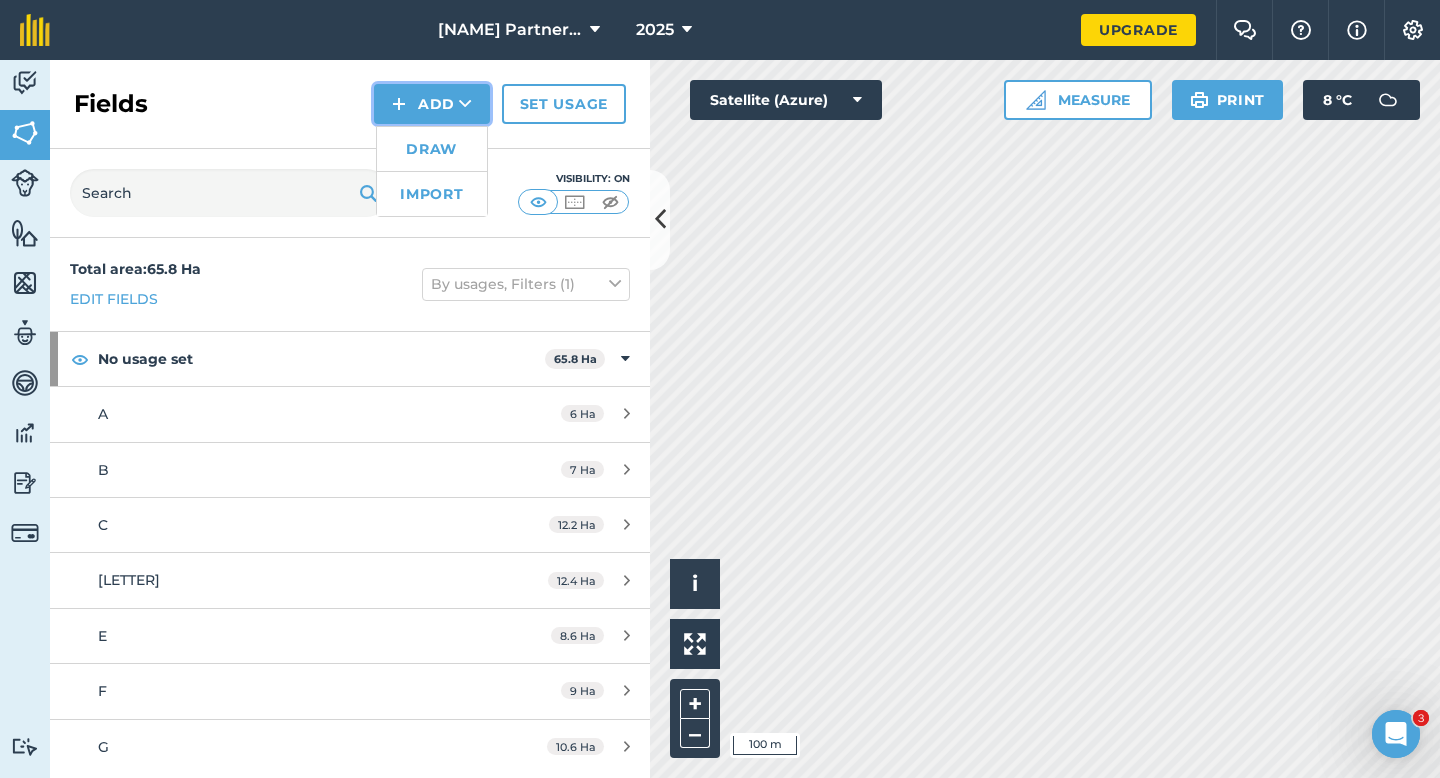 click on "Add   Draw Import" at bounding box center (432, 104) 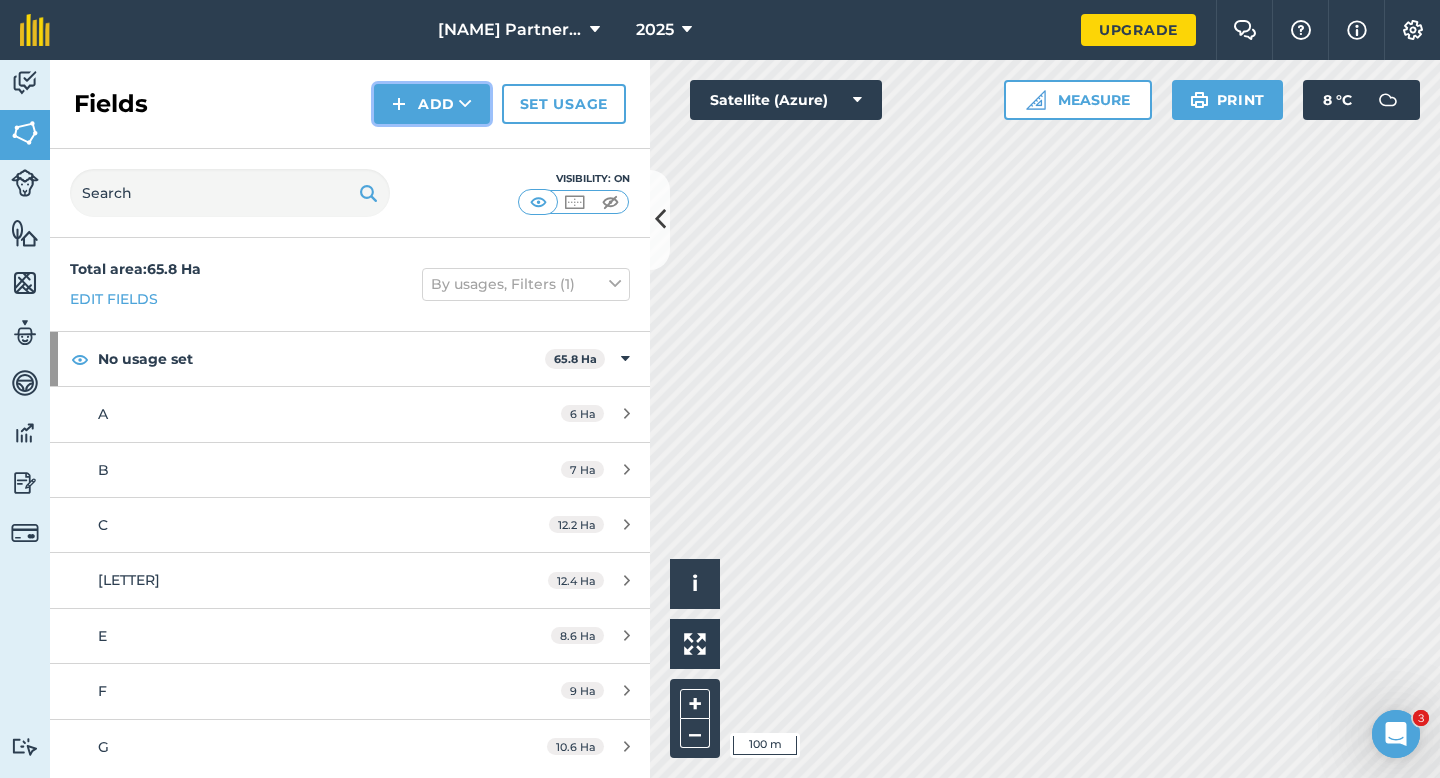 click at bounding box center [399, 104] 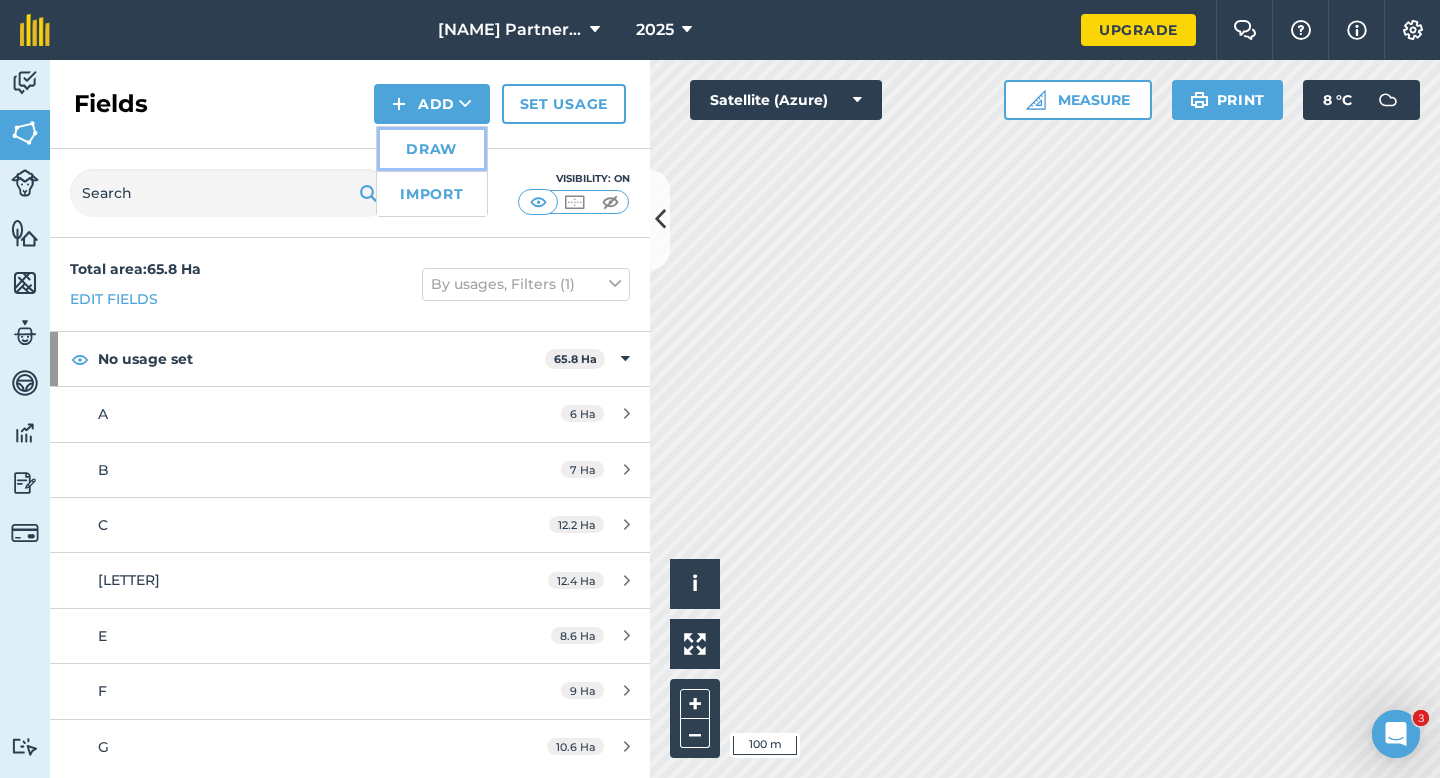 click on "Draw" at bounding box center [432, 149] 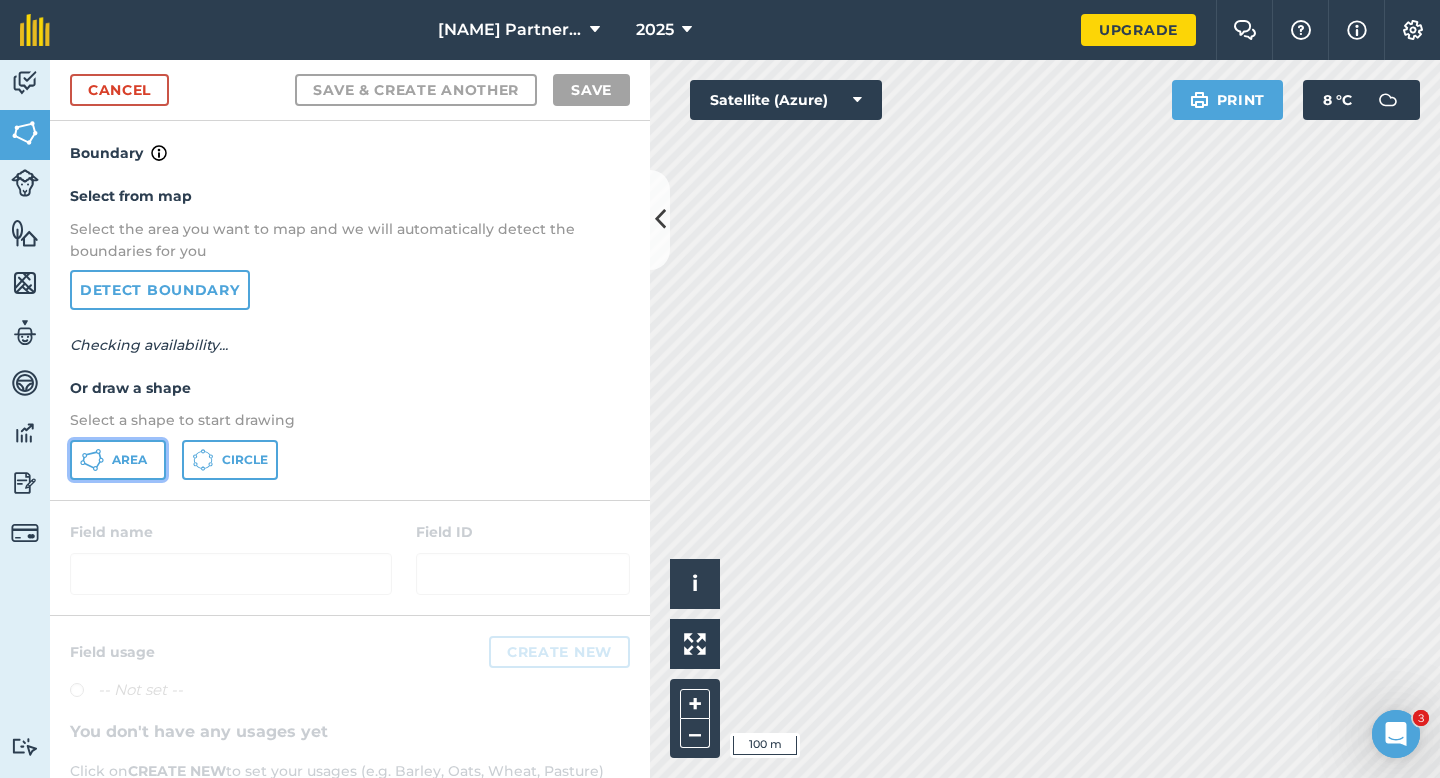 click on "Area" at bounding box center (129, 460) 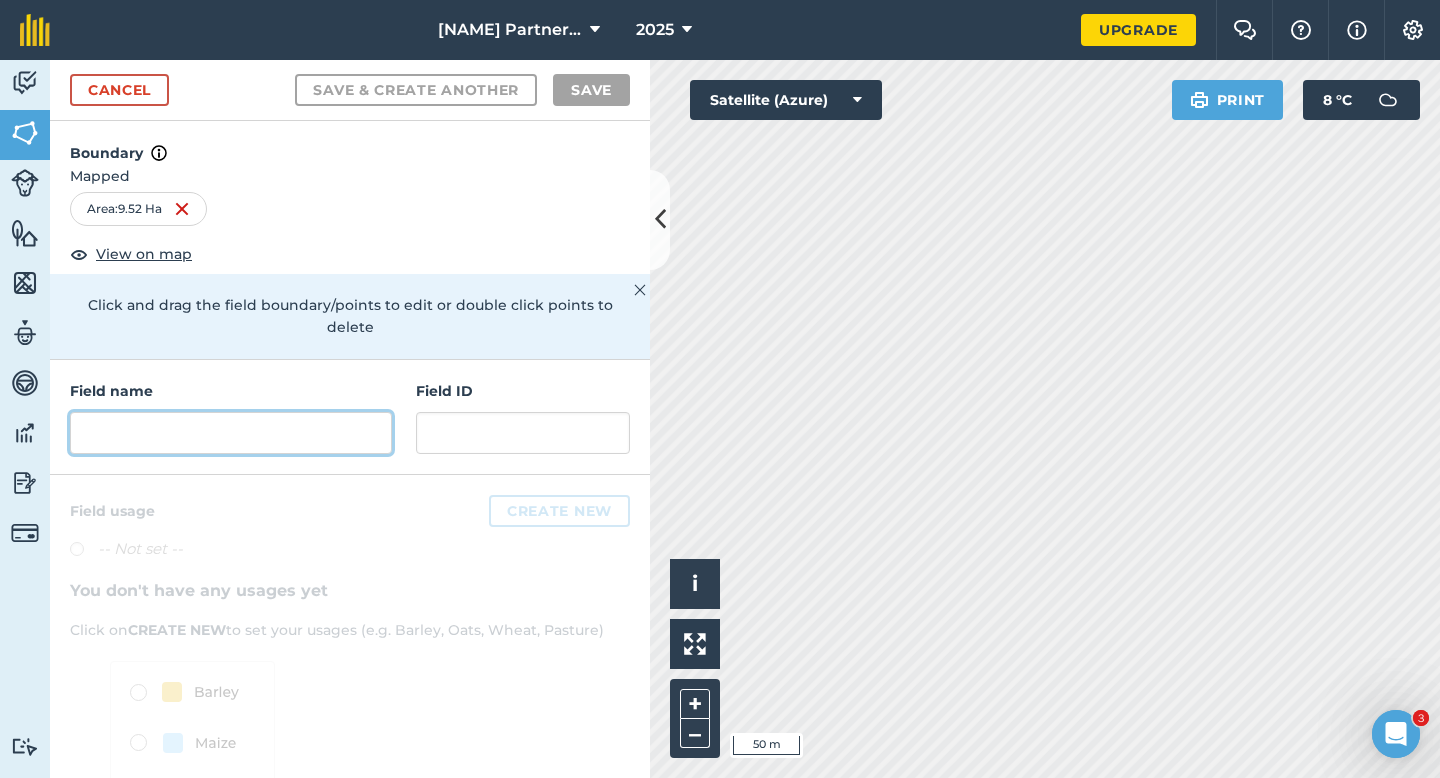 click at bounding box center [231, 433] 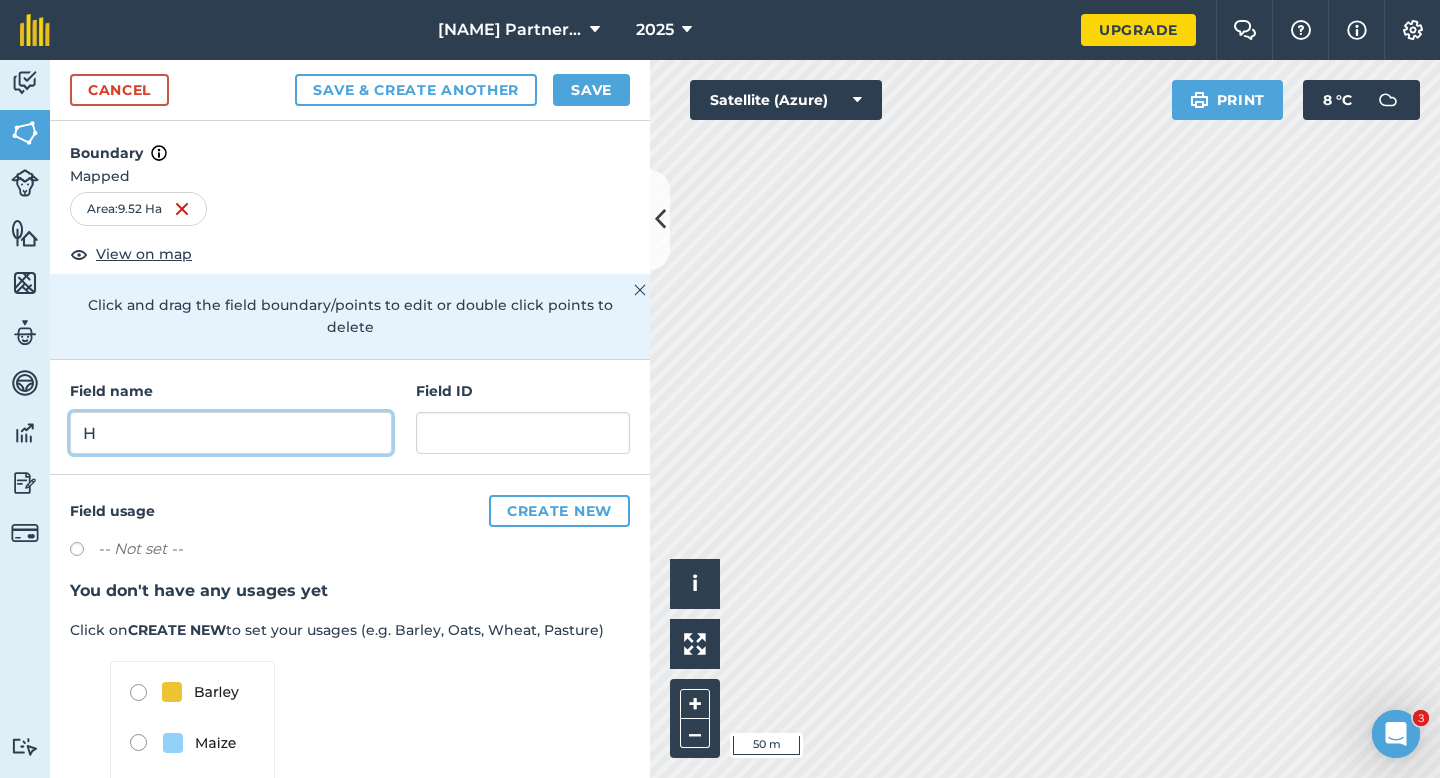 type on "H" 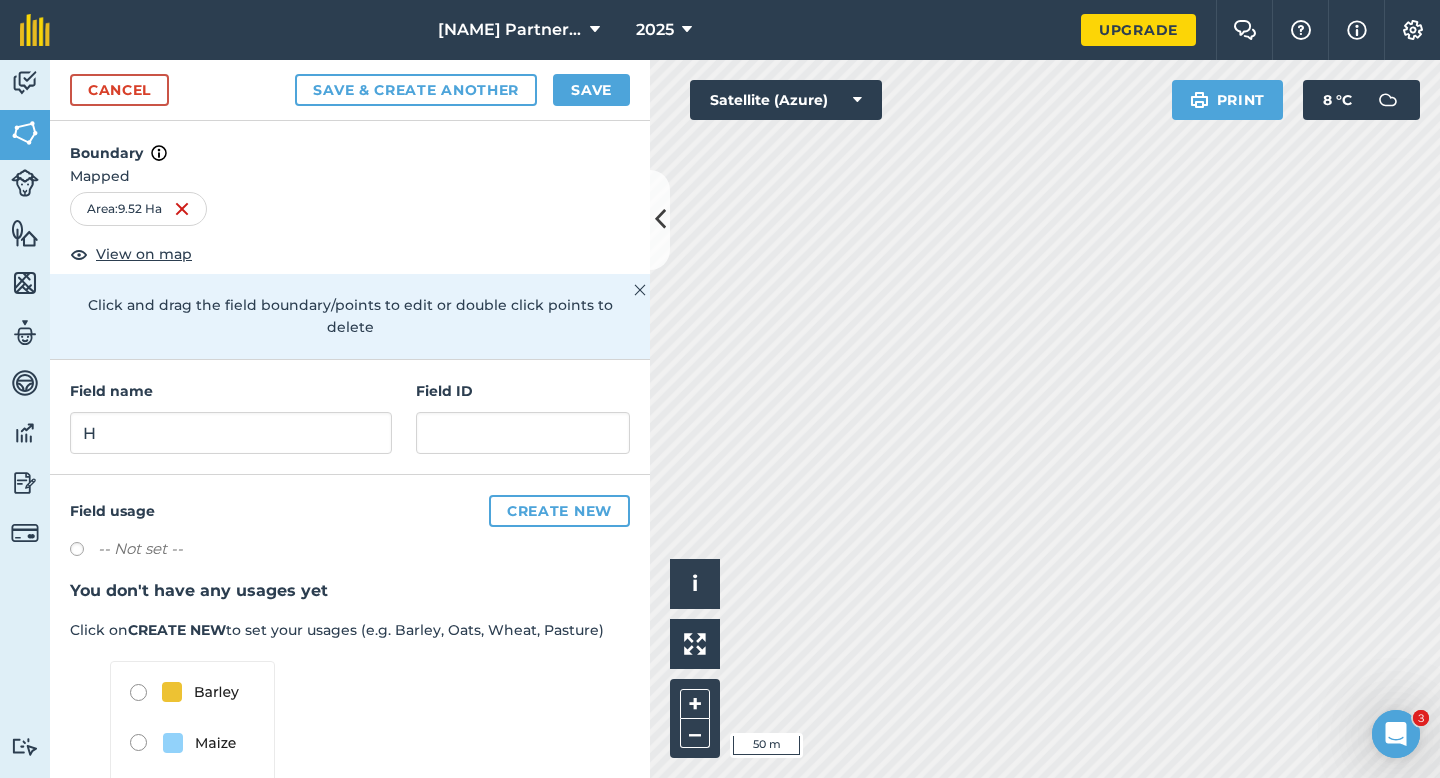click on "Cancel Save & Create Another Save" at bounding box center (350, 90) 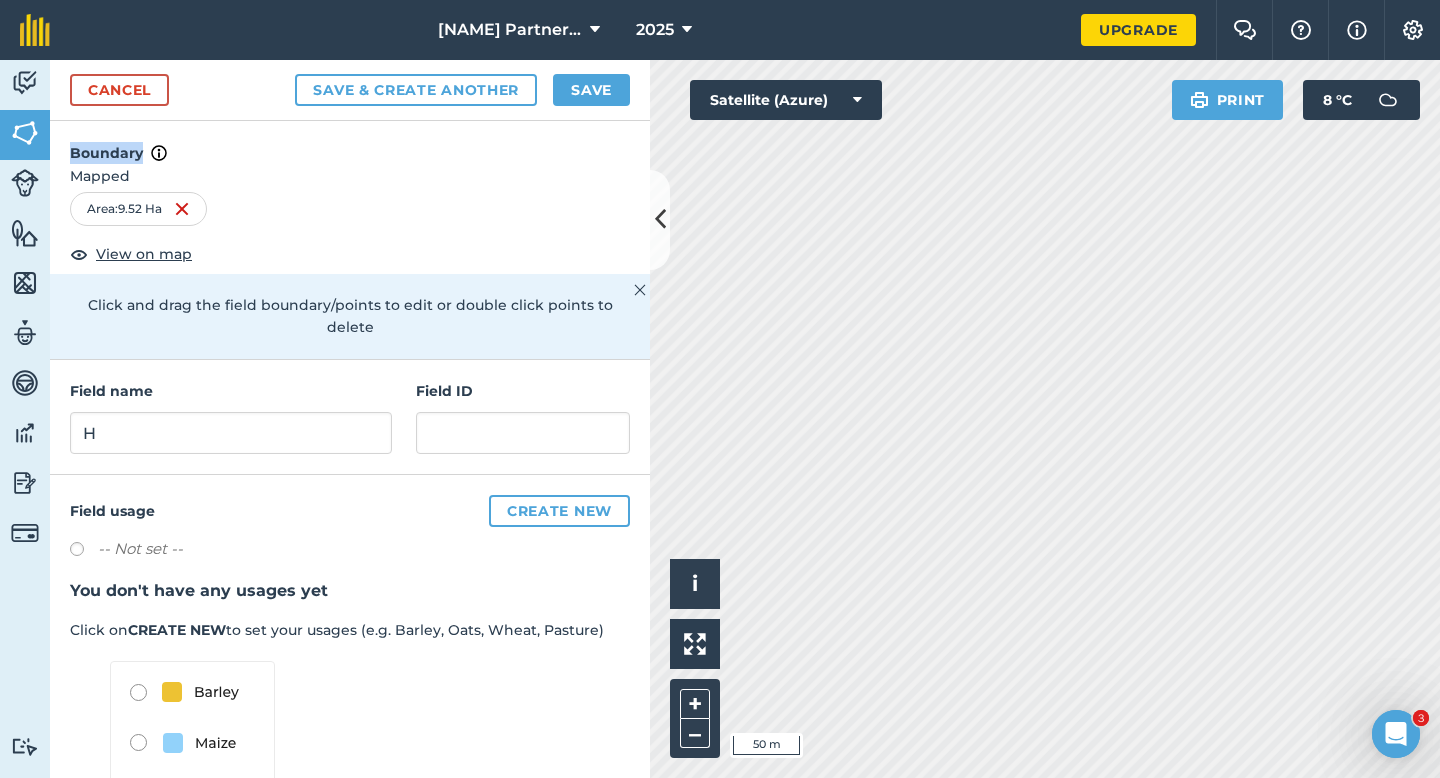 click on "Cancel Save & Create Another Save" at bounding box center [350, 90] 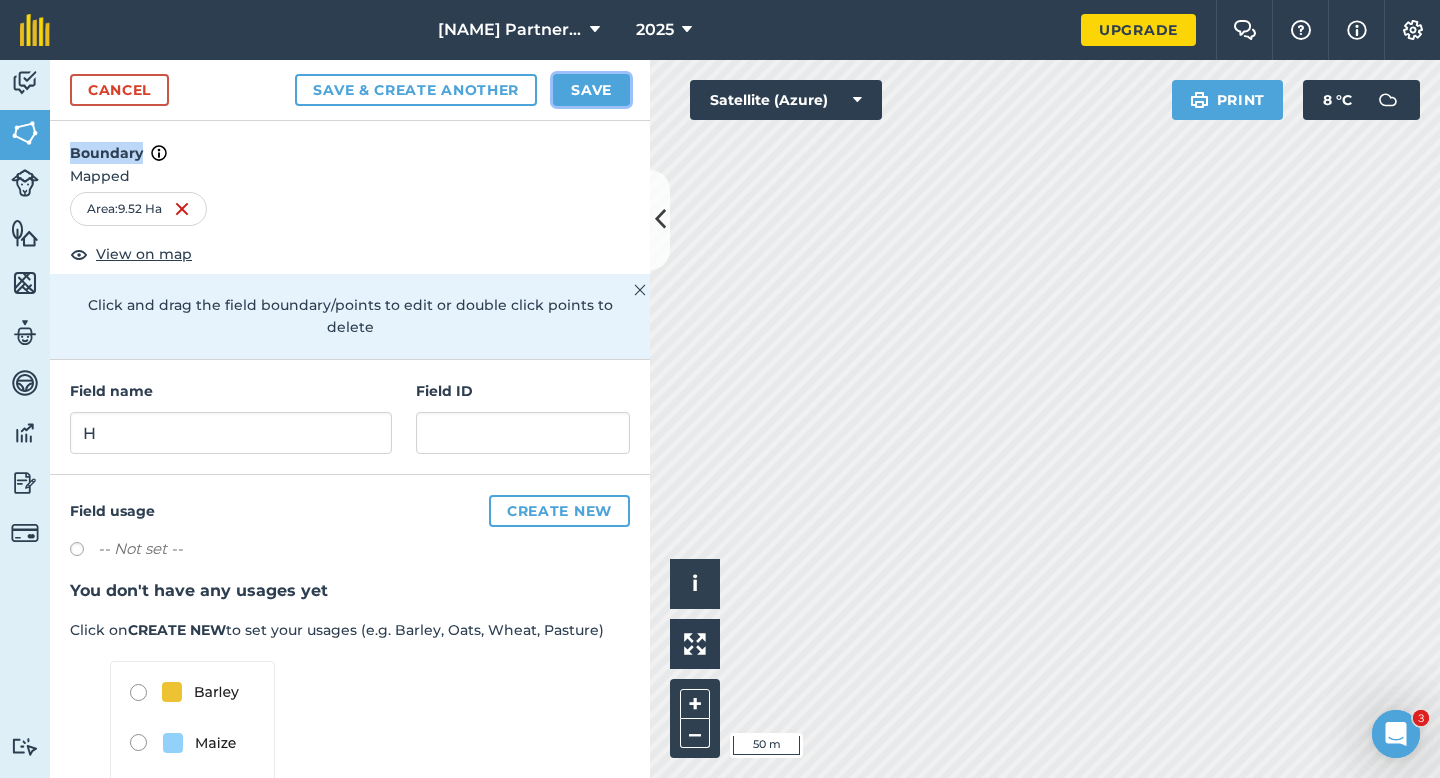 click on "Save" at bounding box center [591, 90] 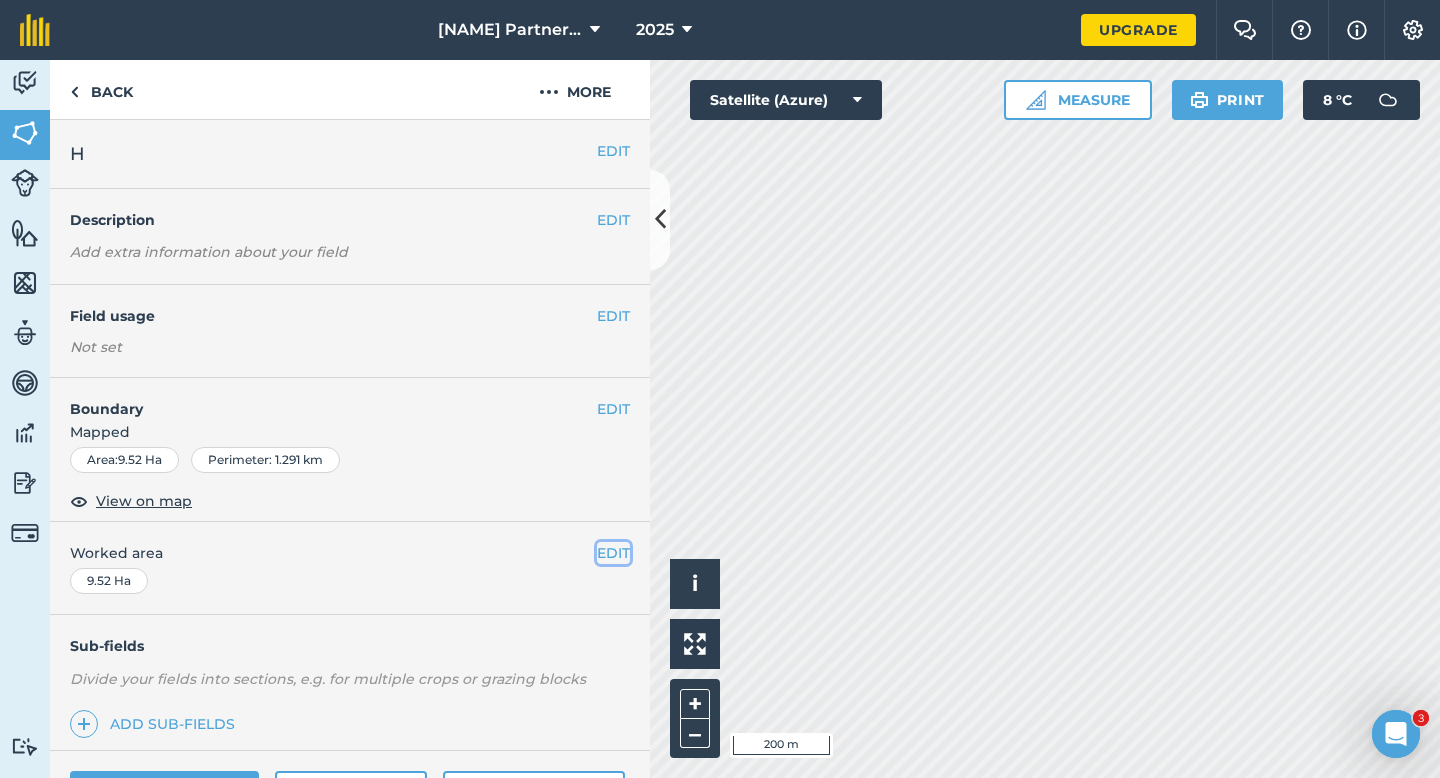 click on "EDIT" at bounding box center [613, 553] 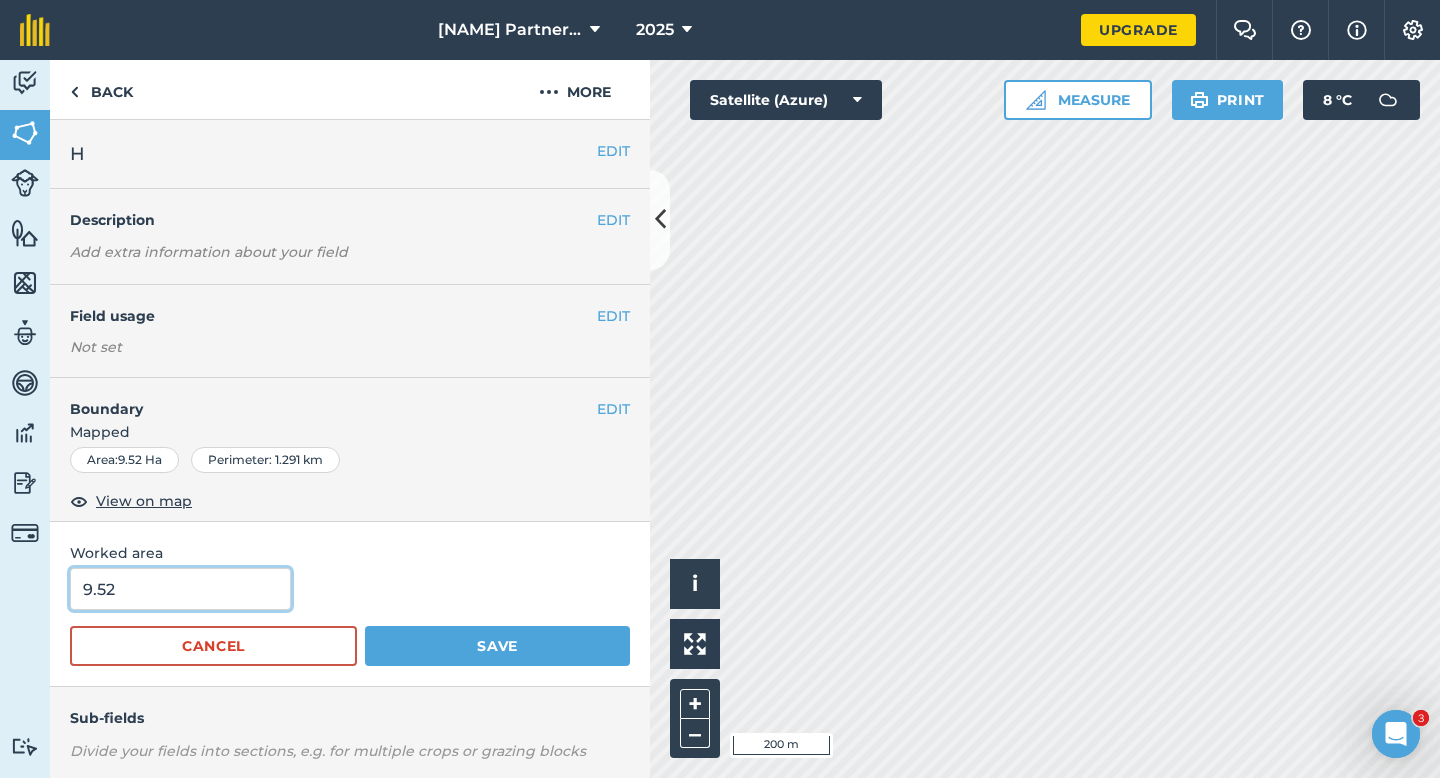 click on "9.52" at bounding box center (180, 589) 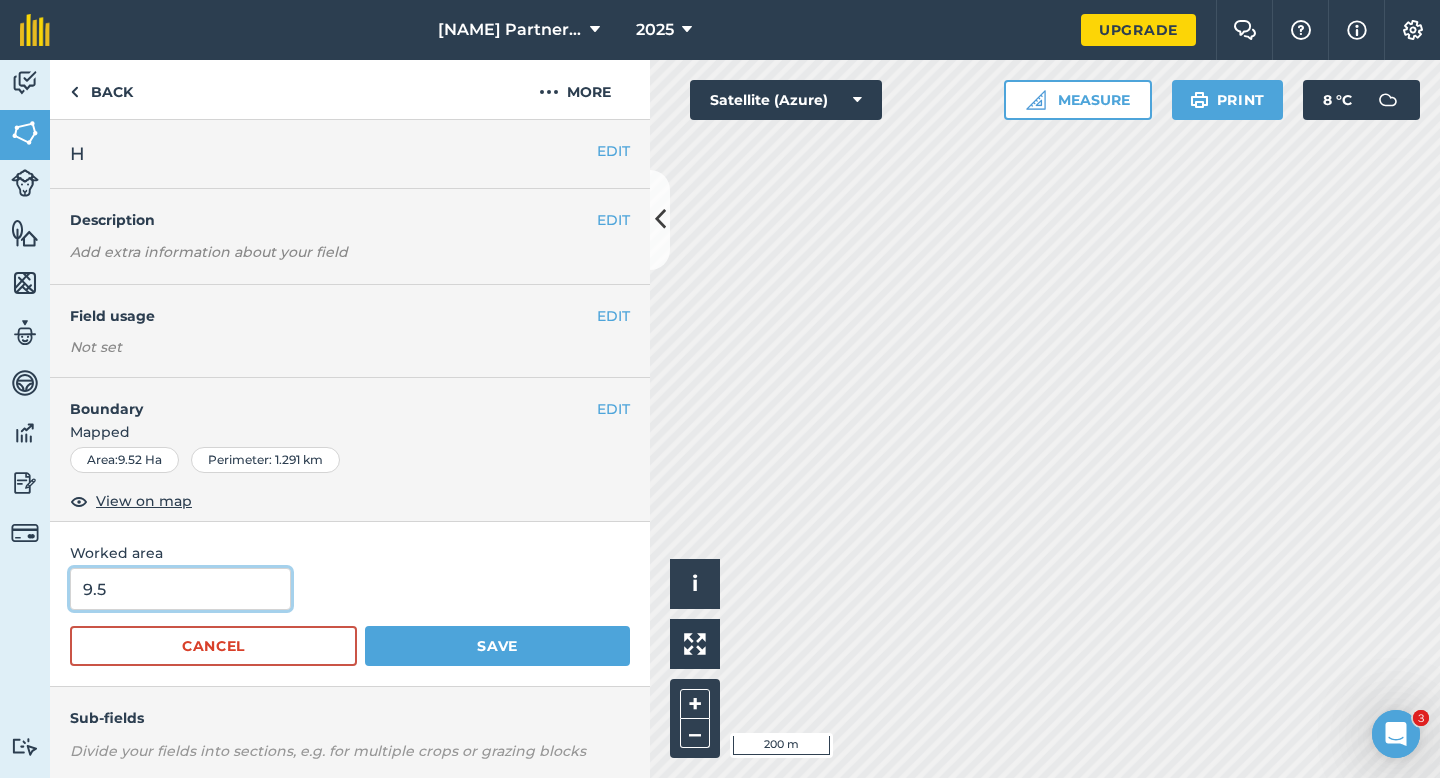 type on "9.5" 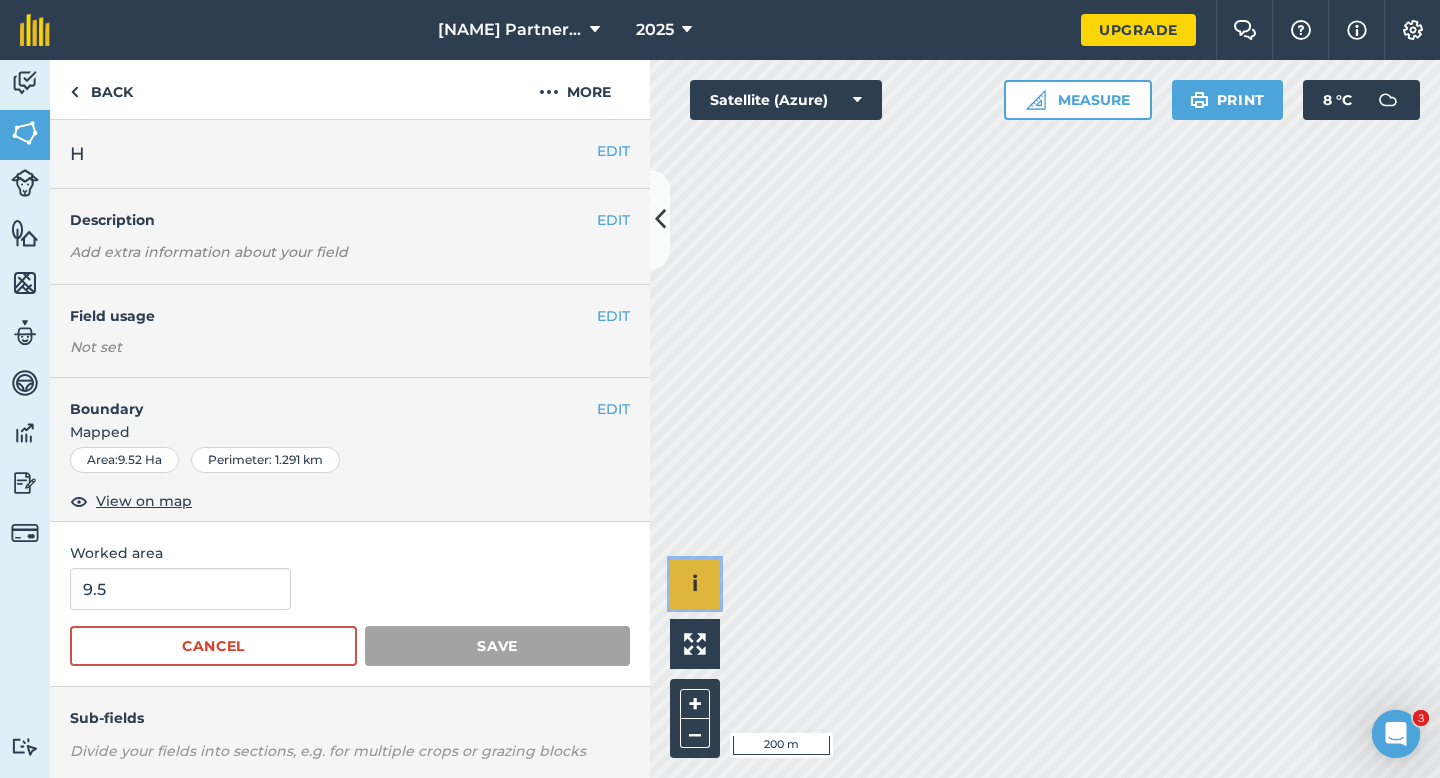 click on "i" at bounding box center (695, 584) 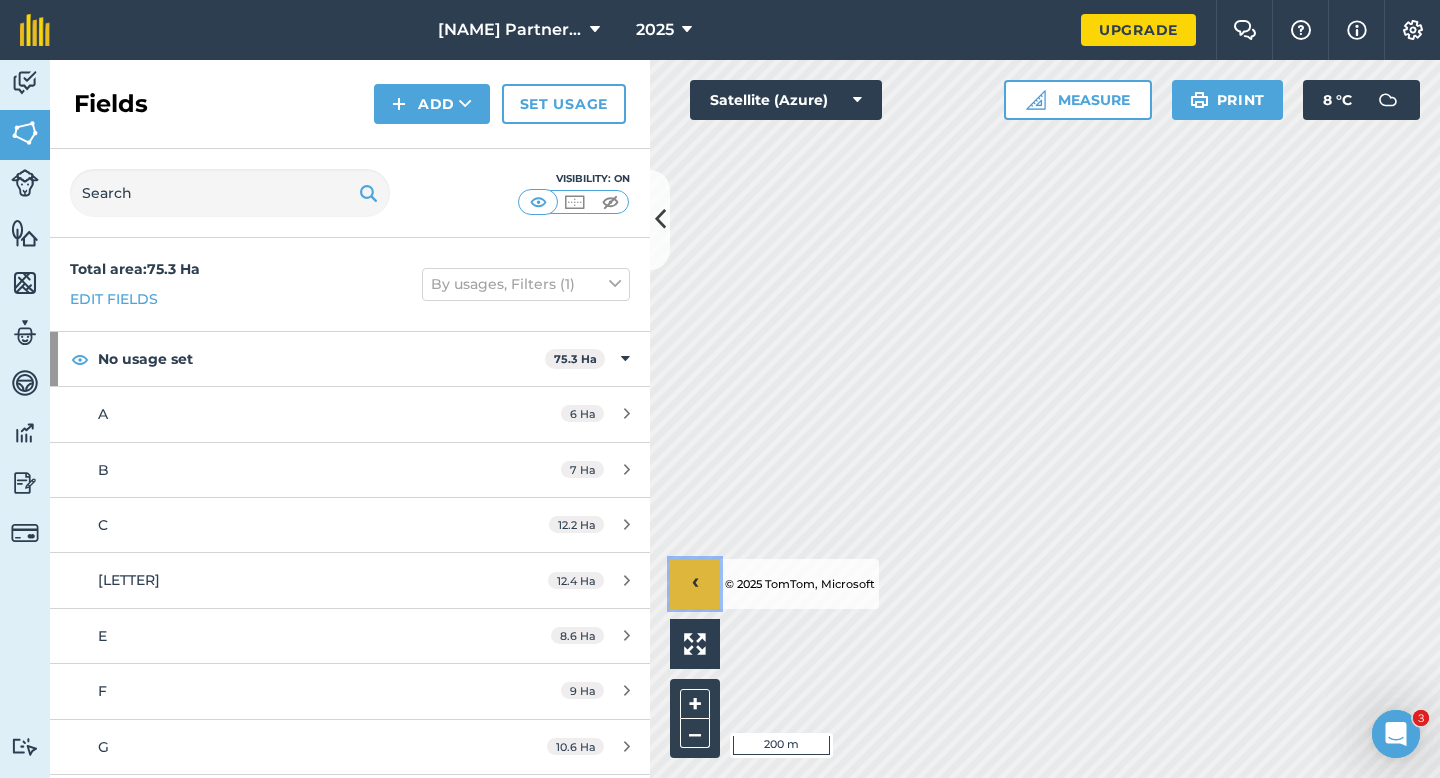 click on "›" at bounding box center (695, 584) 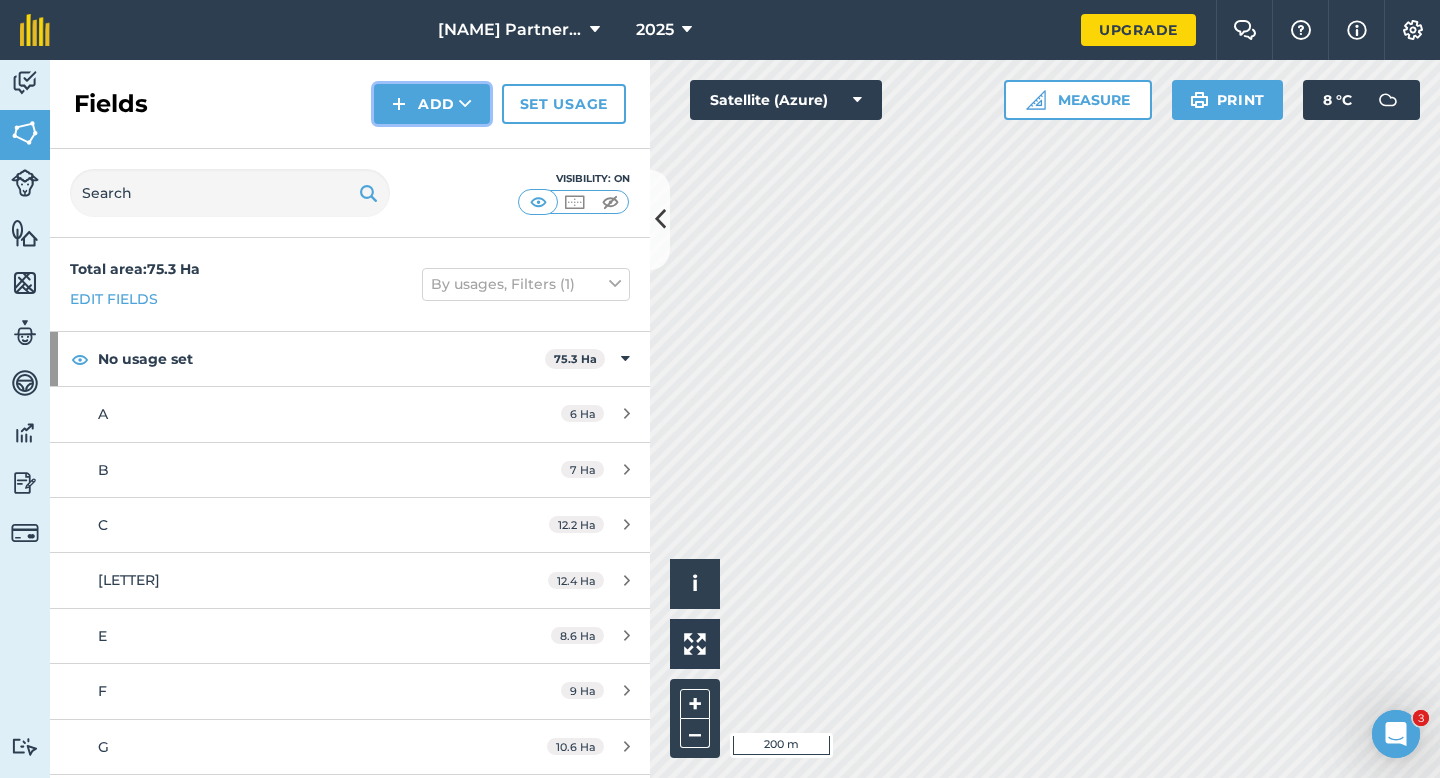 click at bounding box center (399, 104) 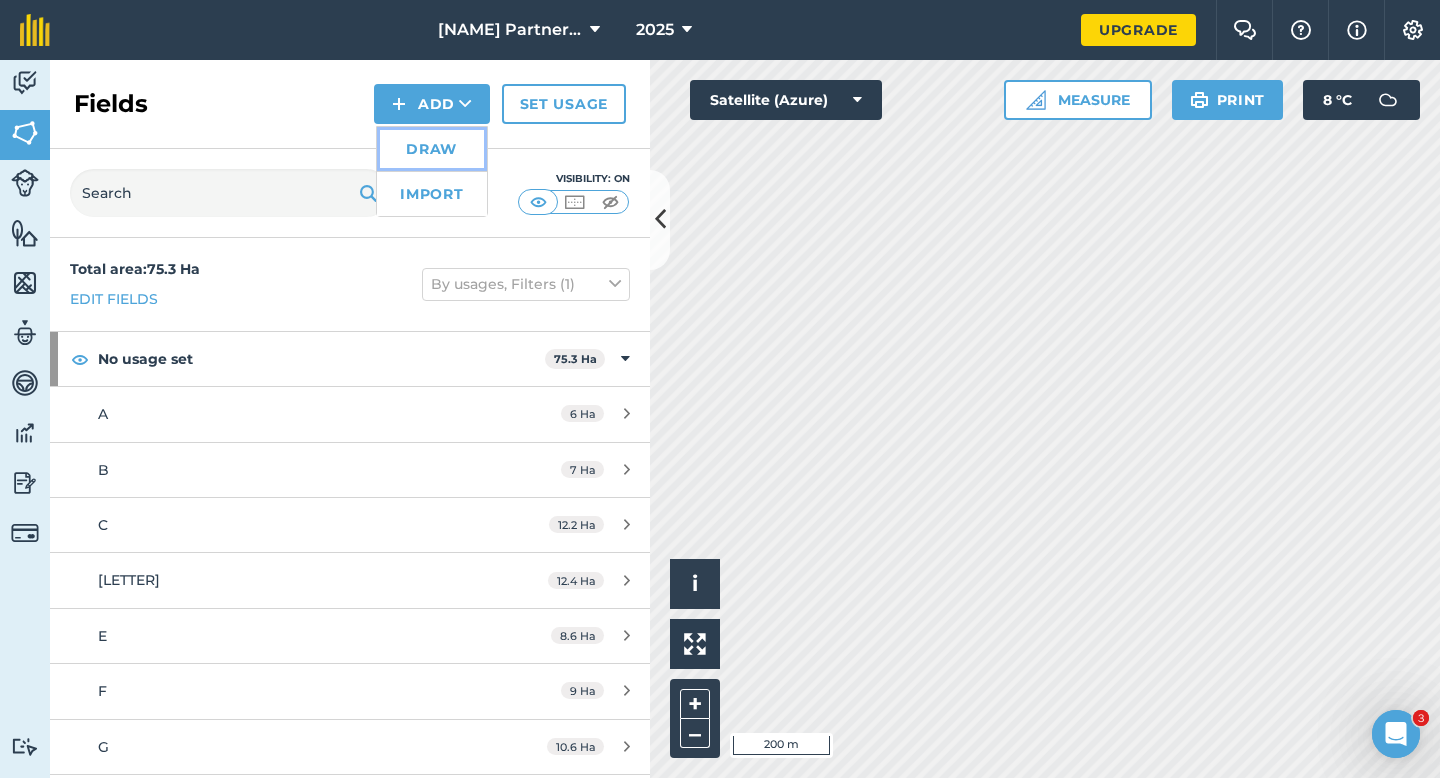 click on "Draw" at bounding box center (432, 149) 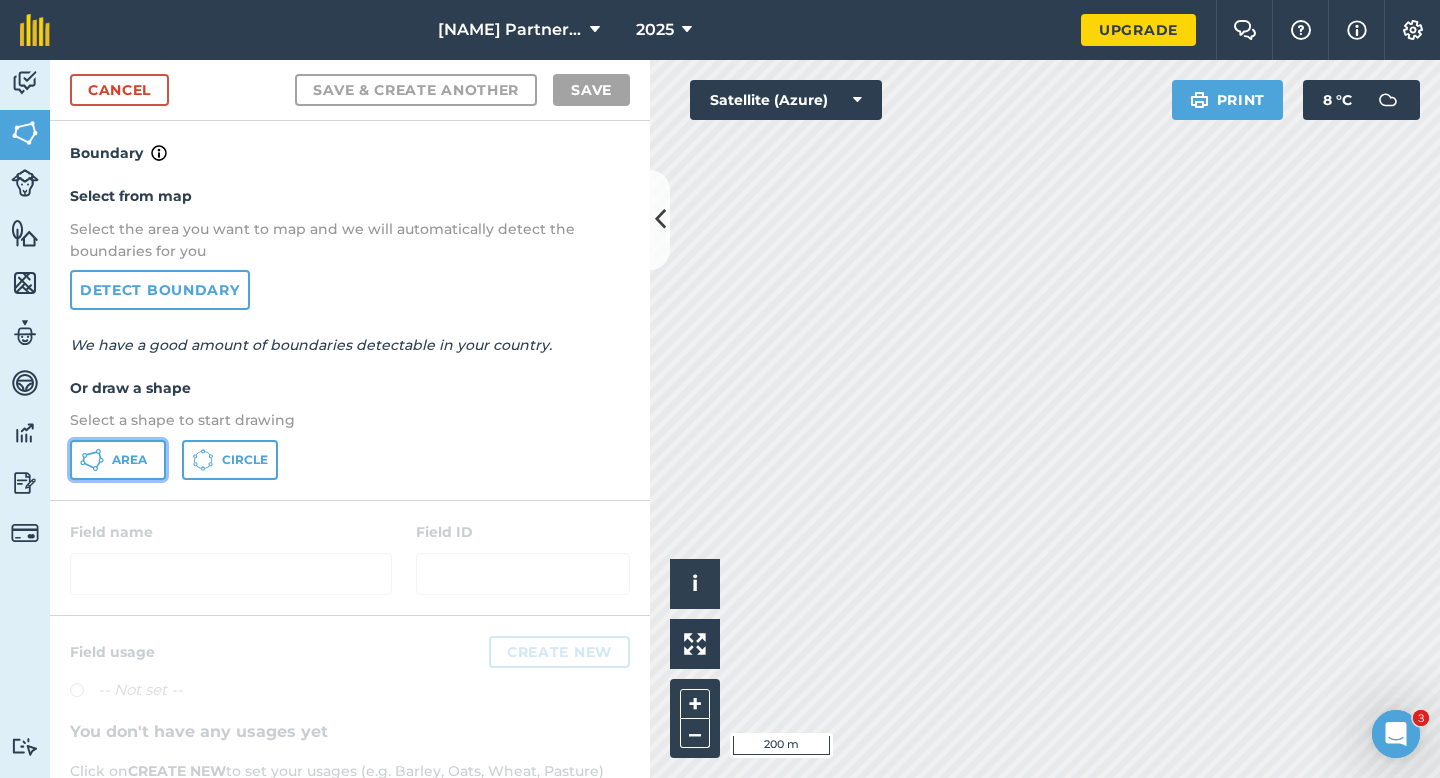 click on "Area" at bounding box center (129, 460) 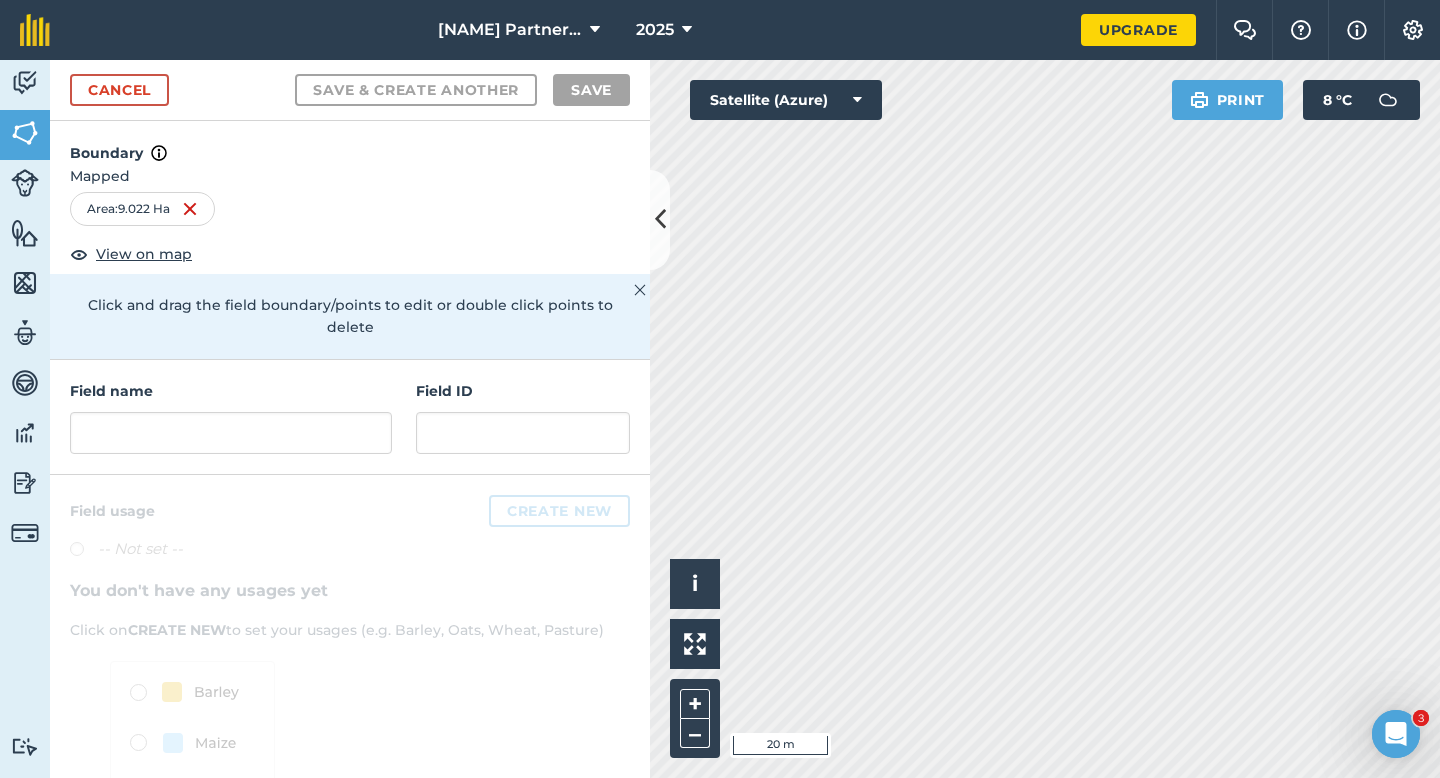 click on "Activity Fields Livestock Features Maps Team Vehicles Data Reporting Billing Tutorials Tutorials Cancel Save & Create Another Save Boundary   Mapped Area :  9.022   Ha   View on map Click and drag the field boundary/points to edit or double click points to delete Field name Field ID Field usage   Create new -- Not set -- You don't have any usages yet Click on  CREATE NEW  to set your usages (e.g. Barley, Oats, Wheat, Pasture) Click to start drawing i © 2025 TomTom, Microsoft 20 m + – Satellite (Azure) Print 8   ° C" at bounding box center [720, 419] 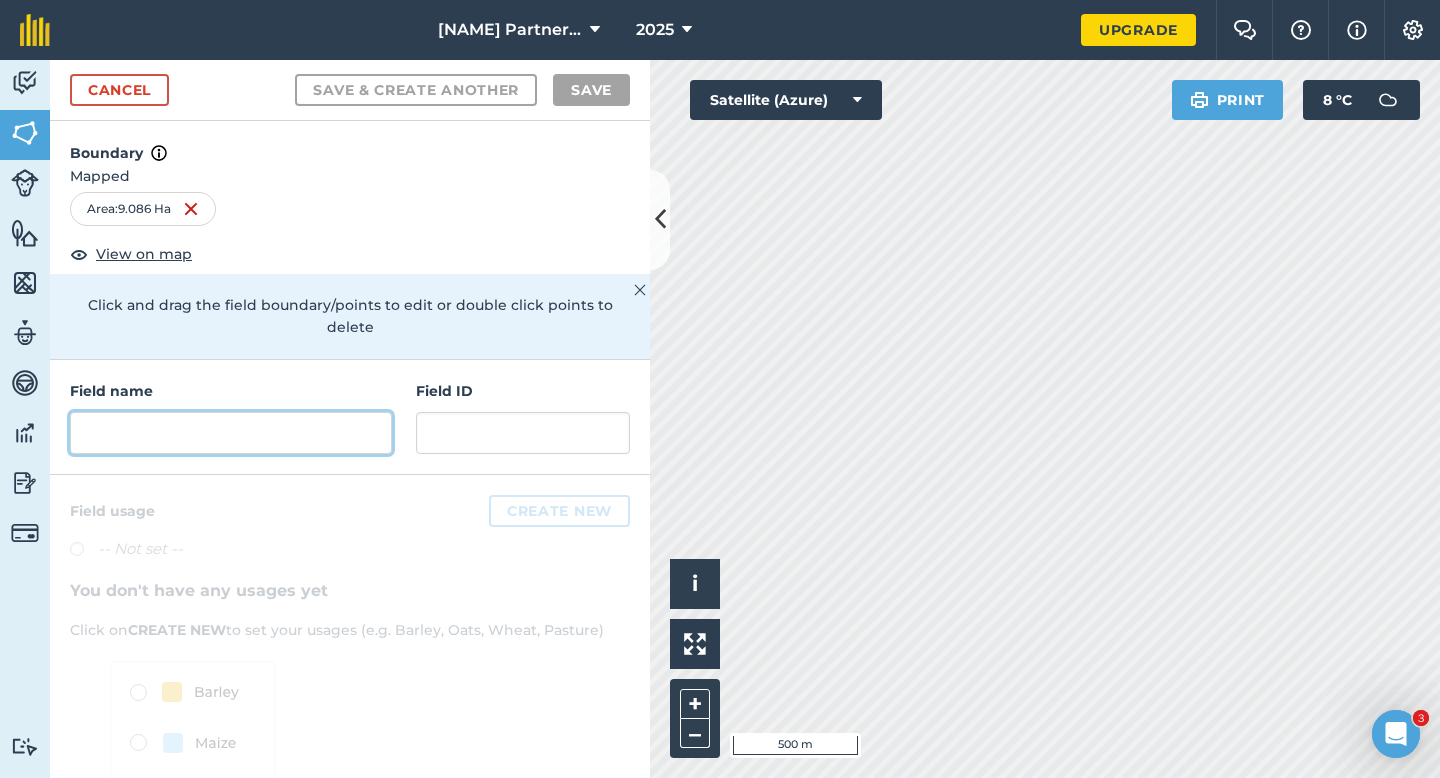 click at bounding box center (231, 433) 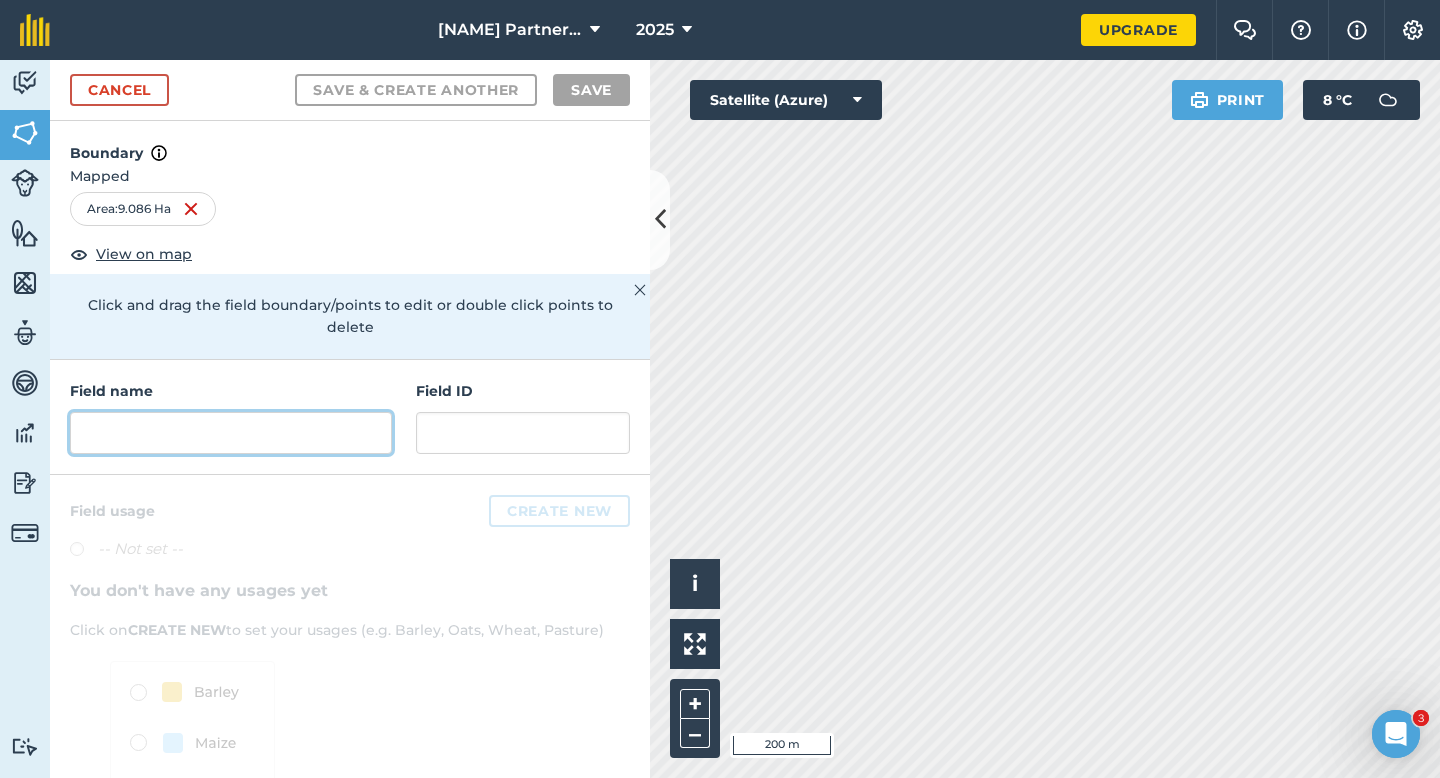 click at bounding box center (231, 433) 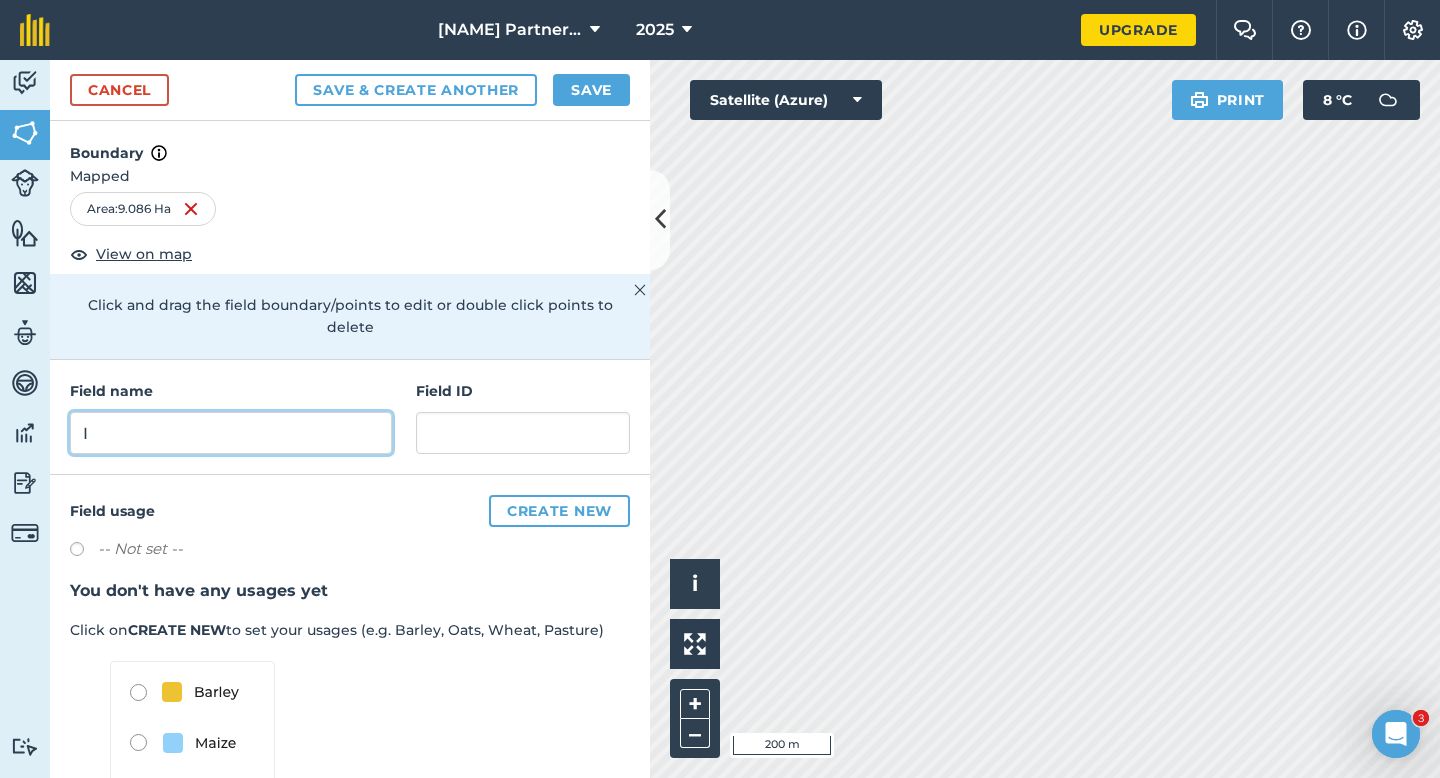 type on "I" 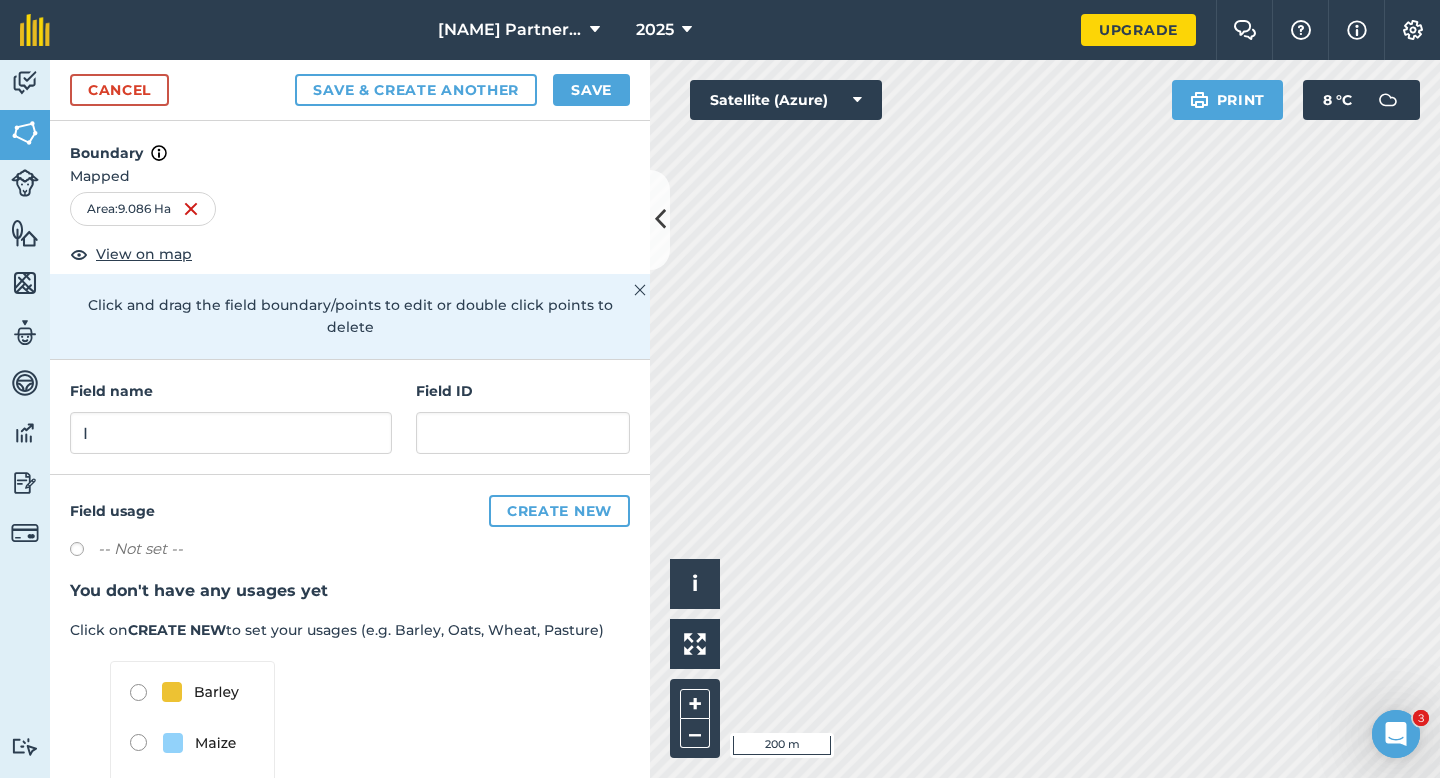 click on "Cancel Save & Create Another Save" at bounding box center [350, 90] 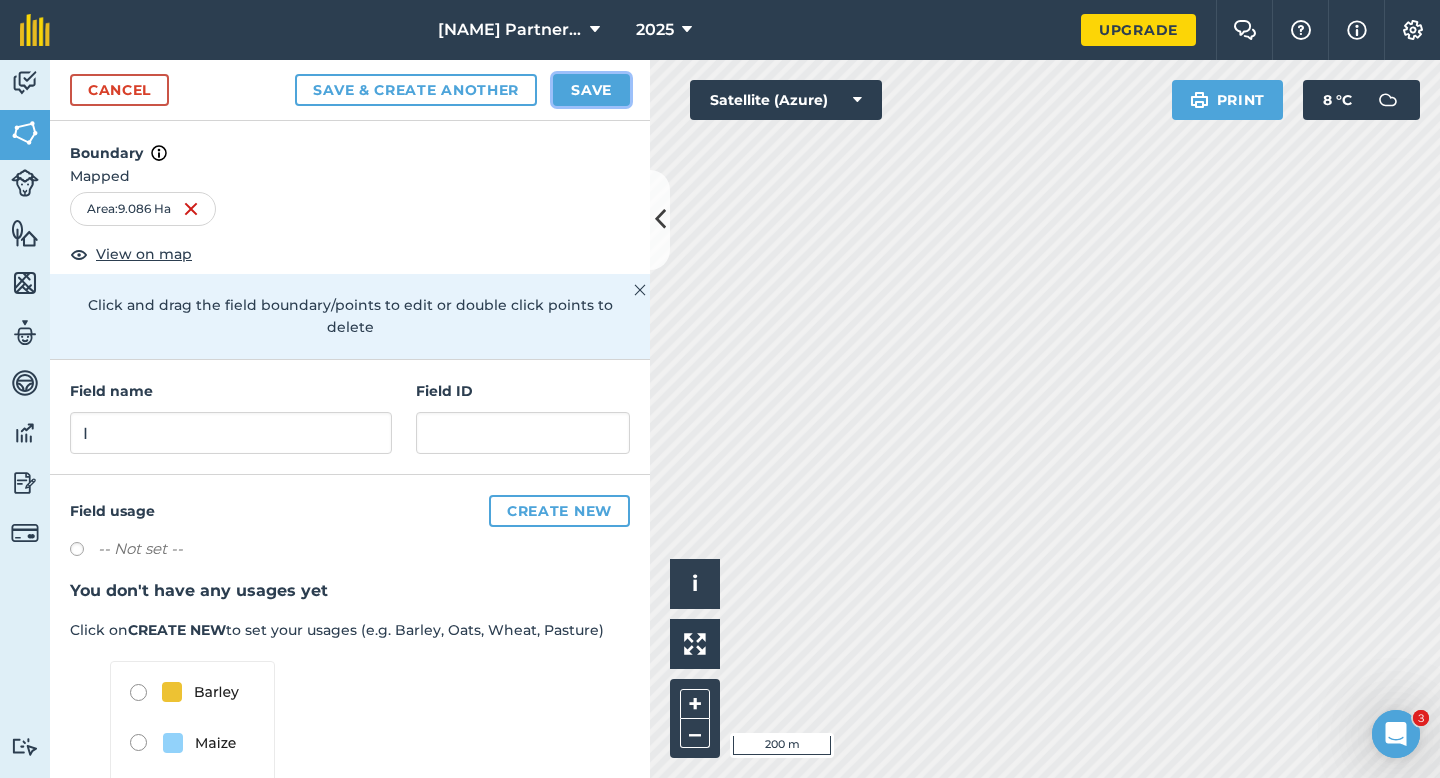 click on "Save" at bounding box center [591, 90] 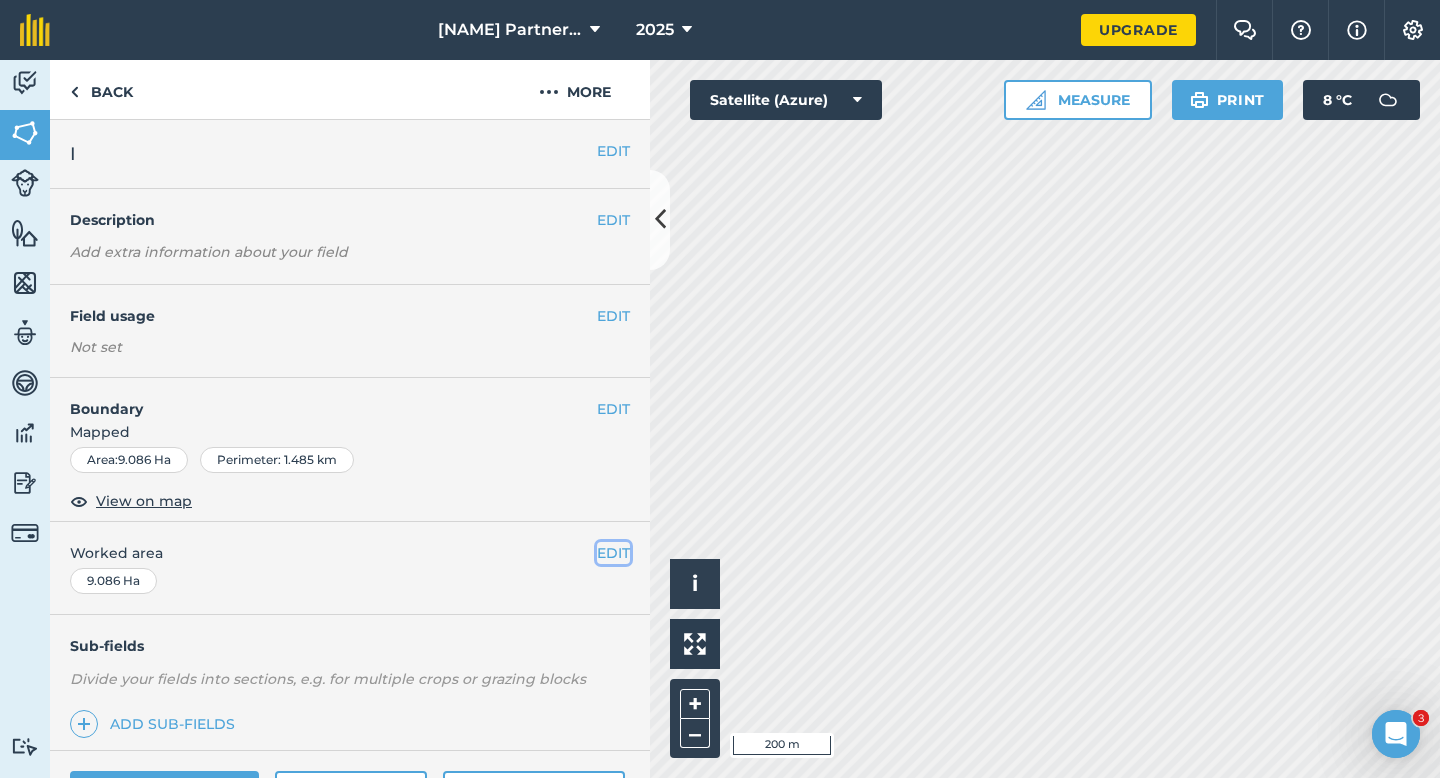 click on "EDIT" at bounding box center [613, 553] 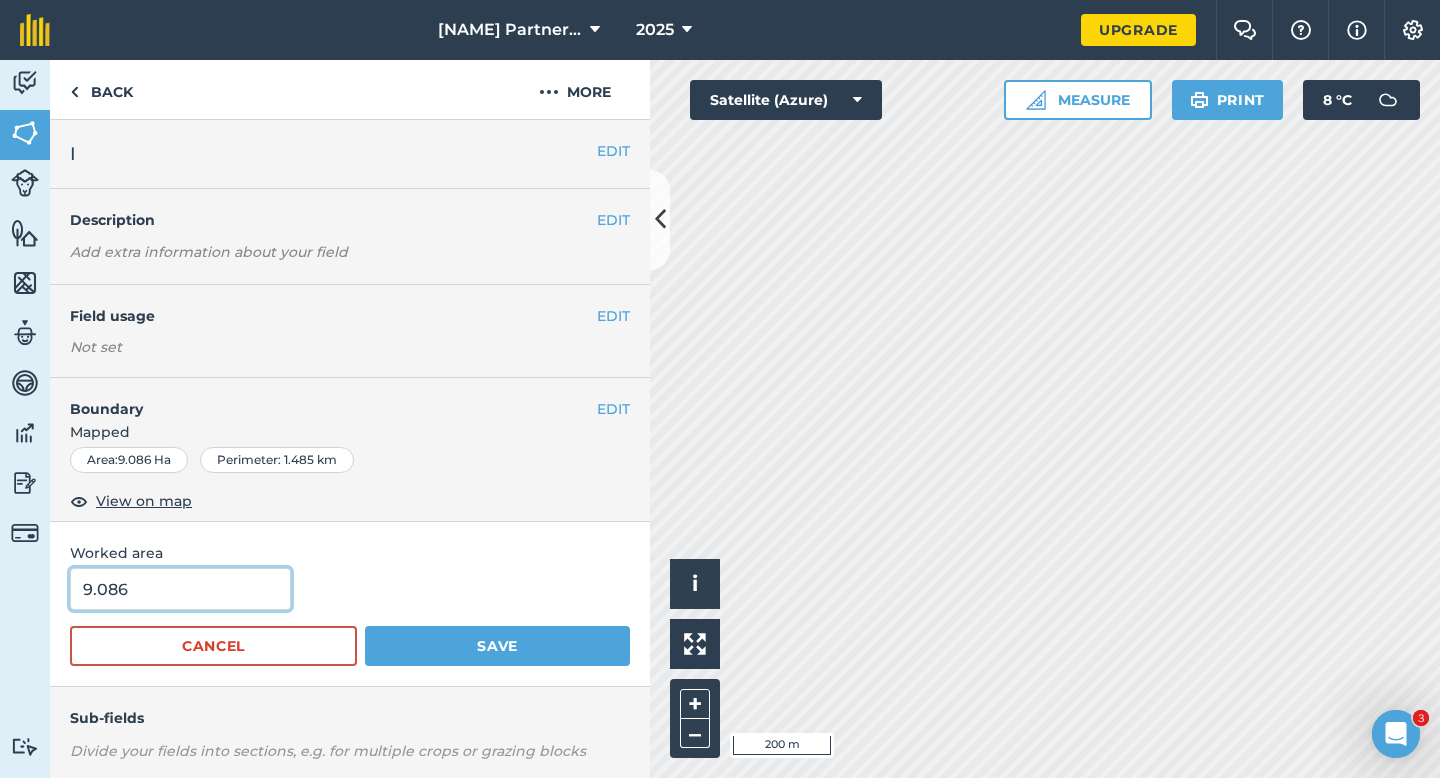 click on "9.086" at bounding box center [180, 589] 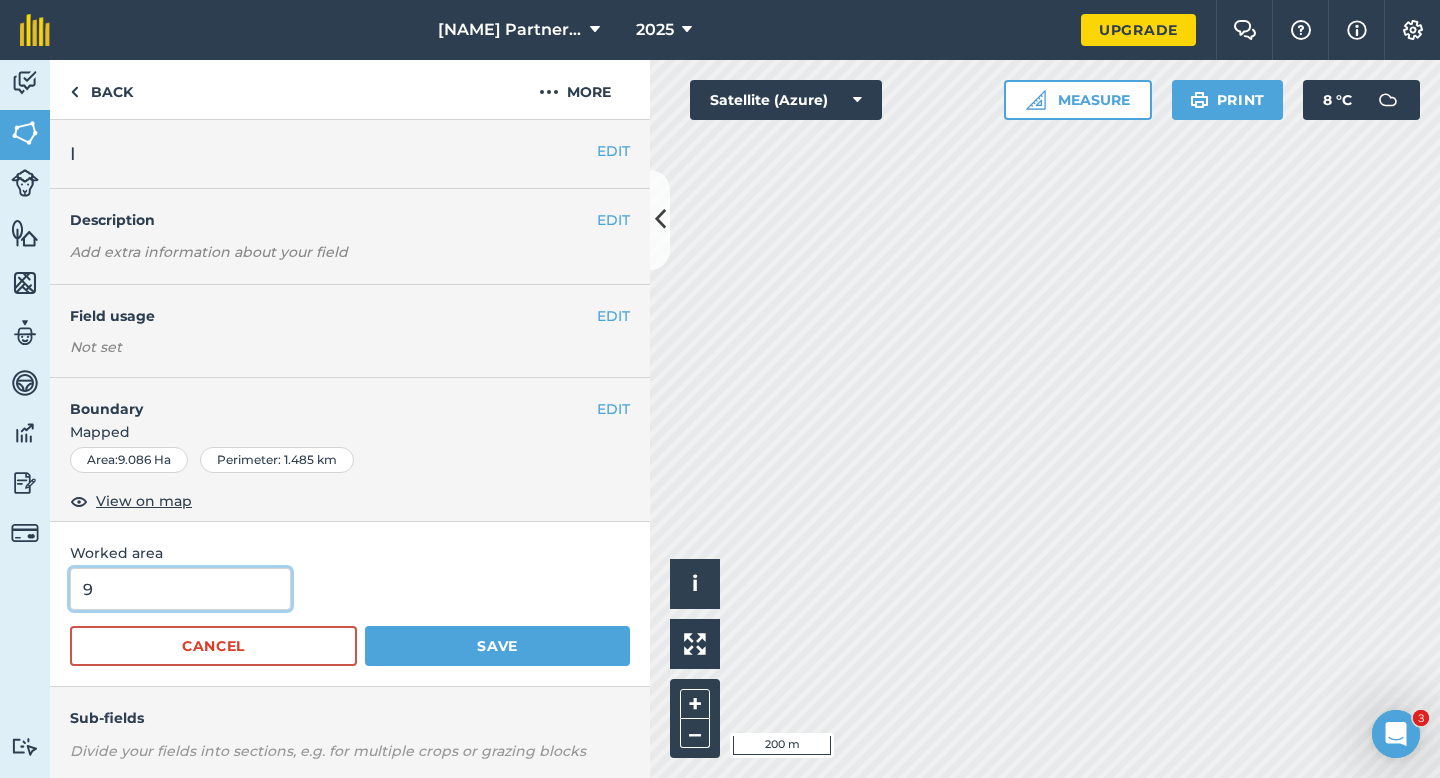 click on "Save" at bounding box center (497, 646) 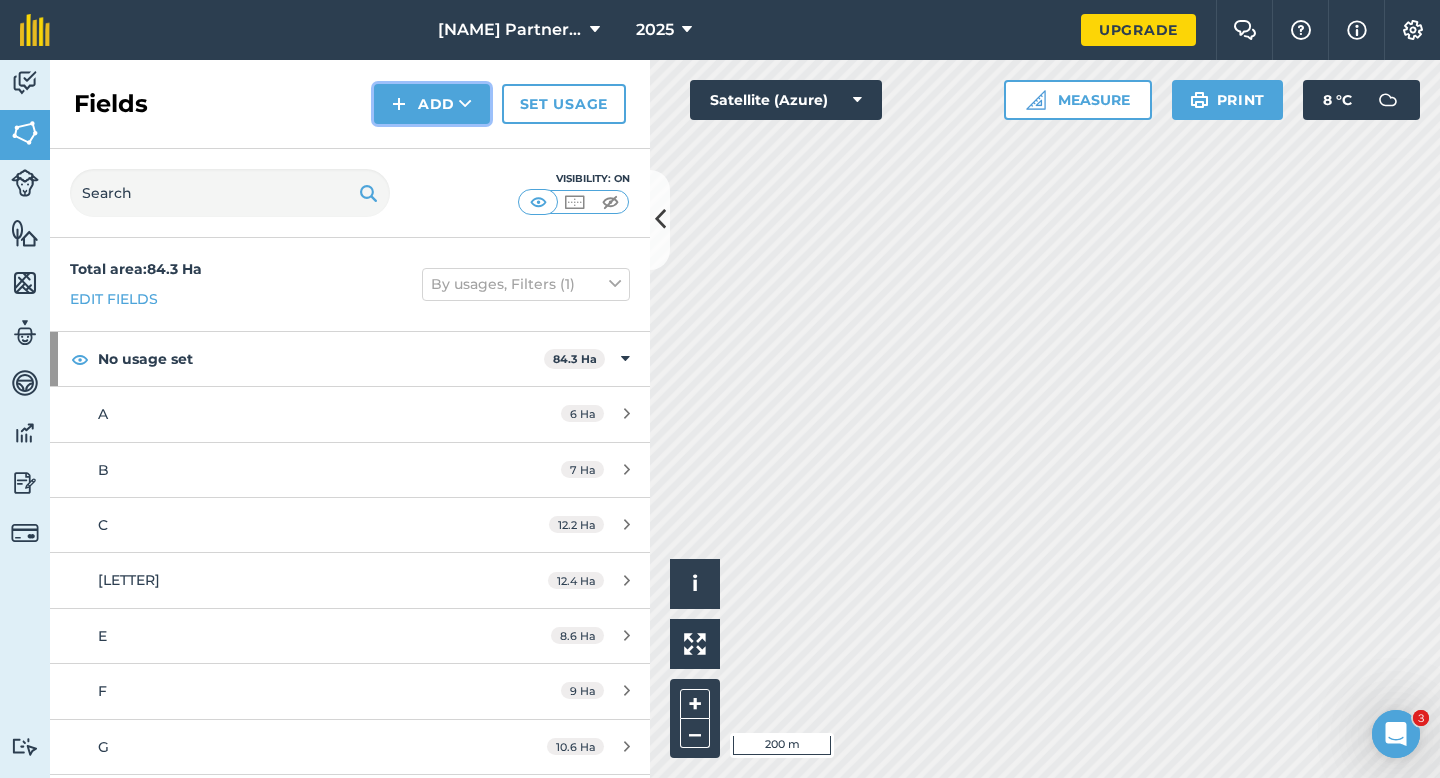 click on "Add" at bounding box center [432, 104] 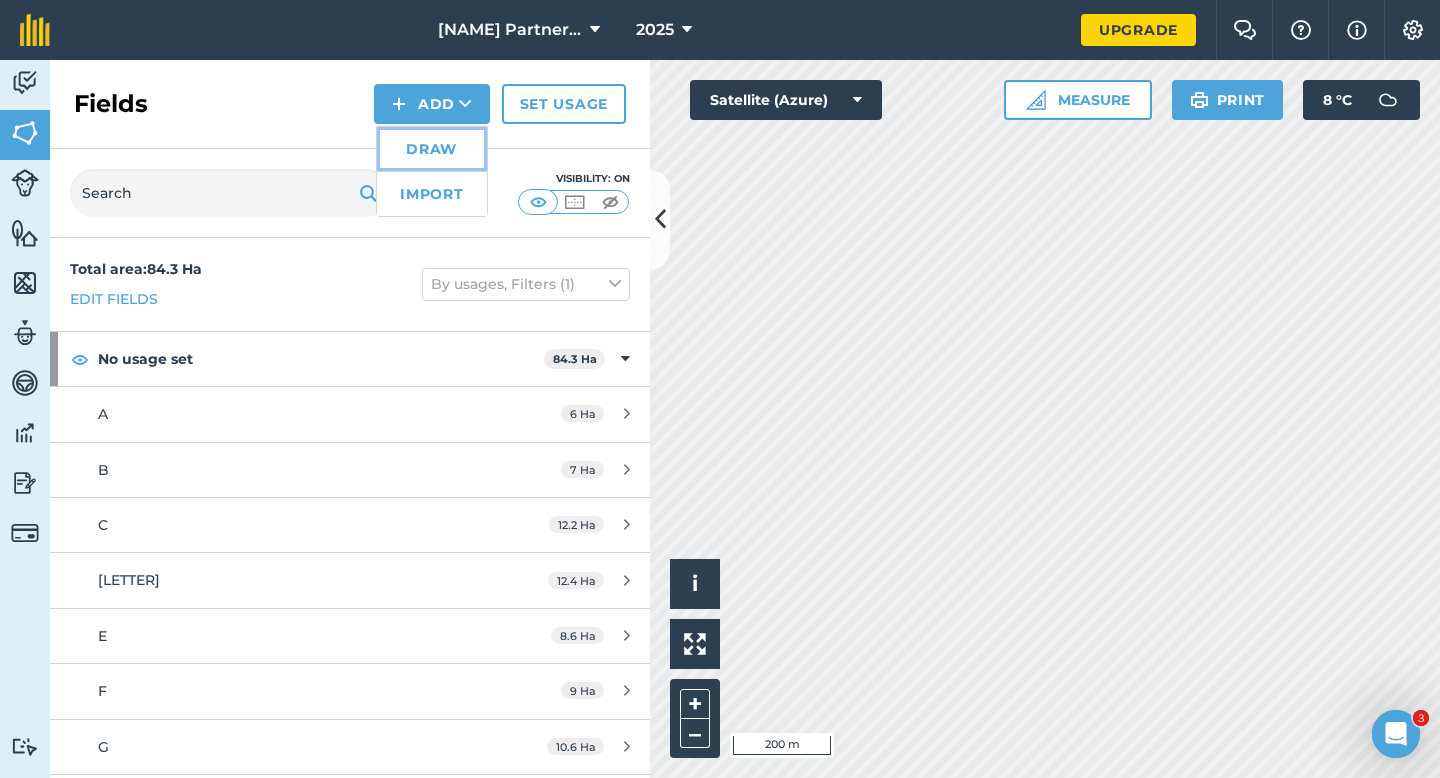 click on "Draw" at bounding box center (432, 149) 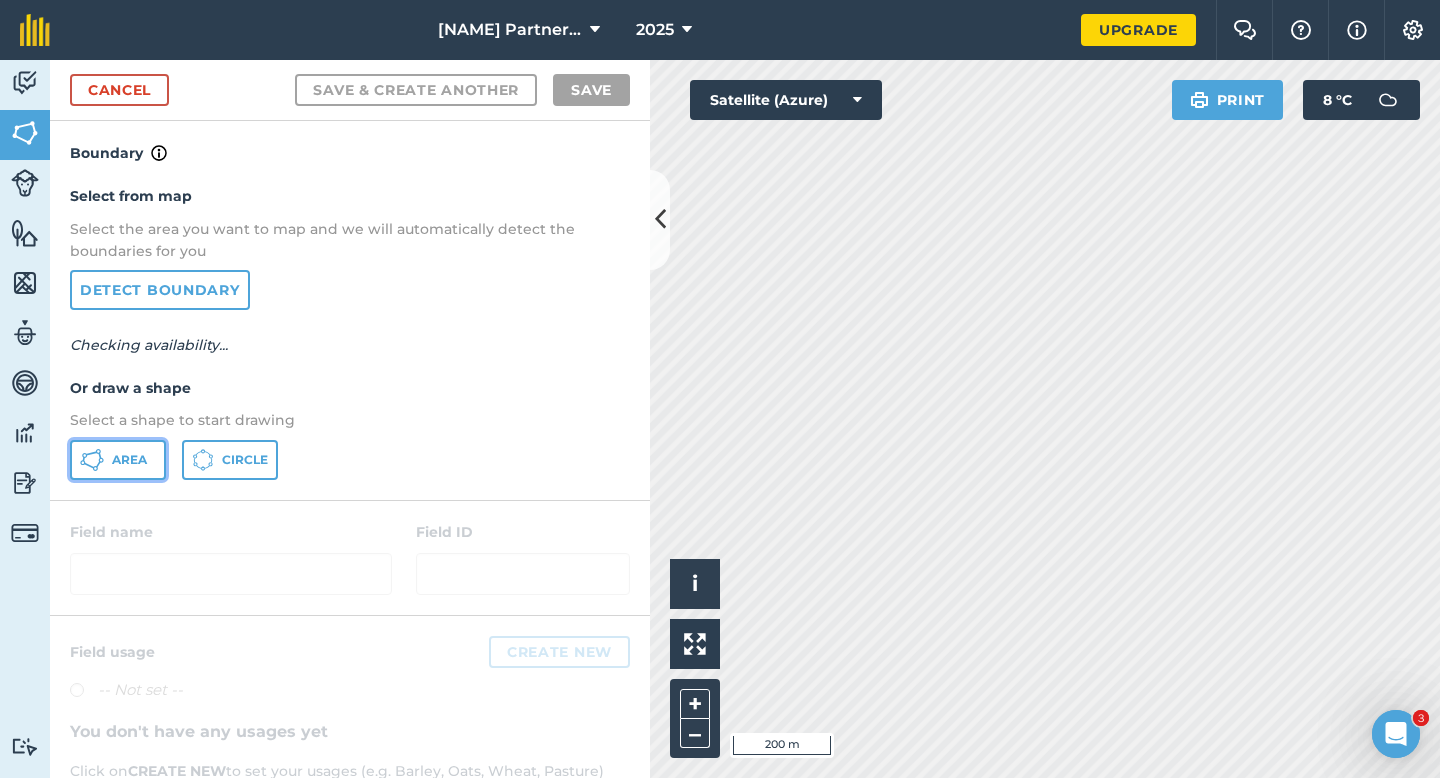 click on "Area" at bounding box center (118, 460) 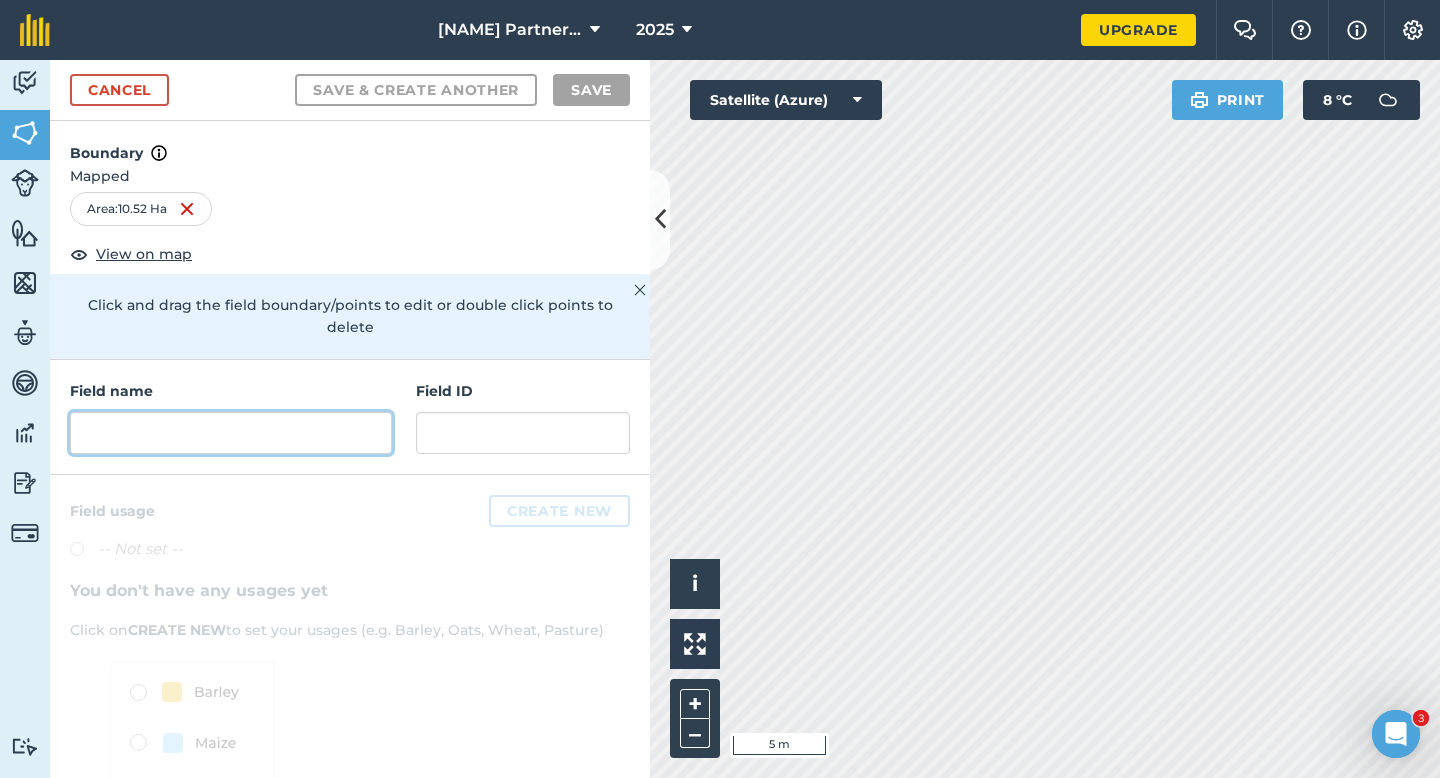 click at bounding box center [231, 433] 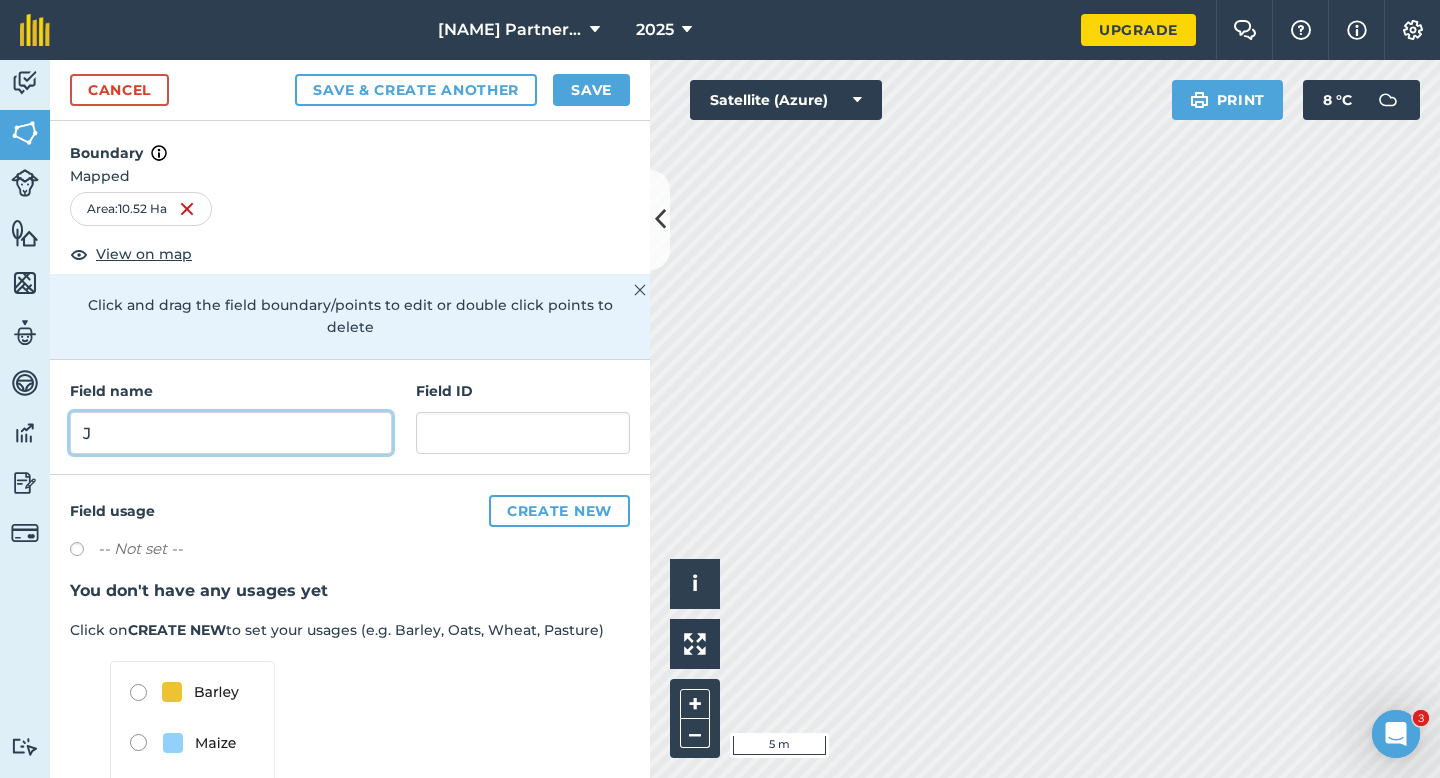 type on "J" 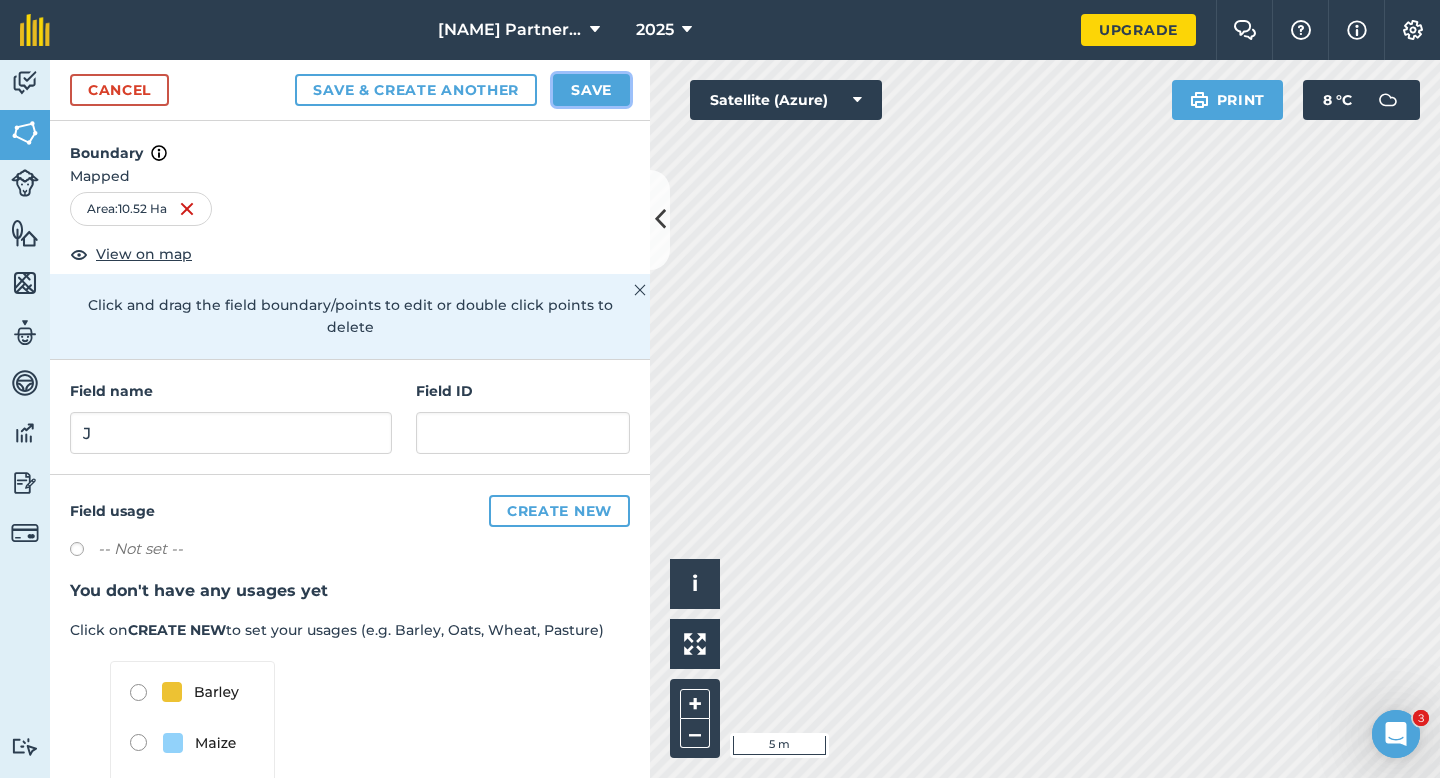 click on "Save" at bounding box center (591, 90) 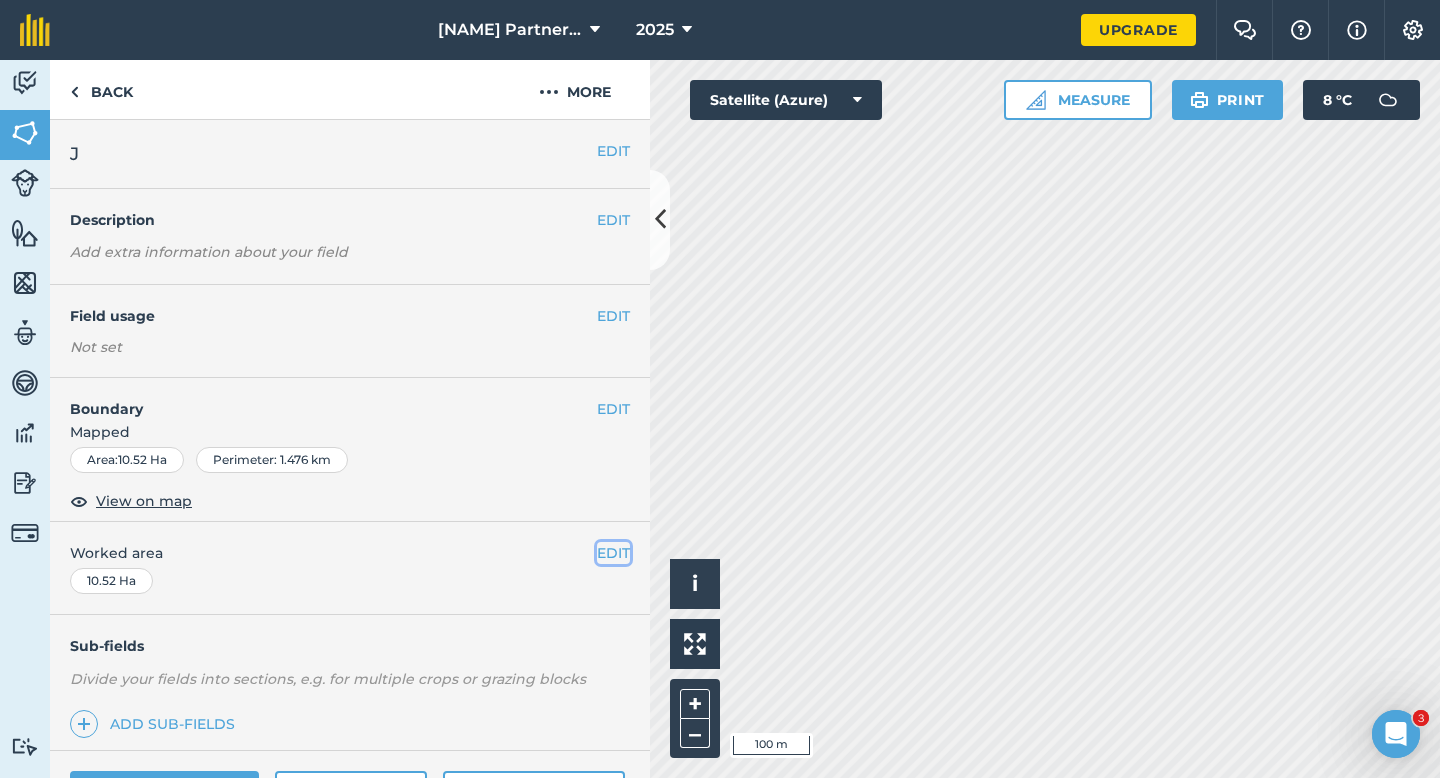 click on "EDIT" at bounding box center (613, 553) 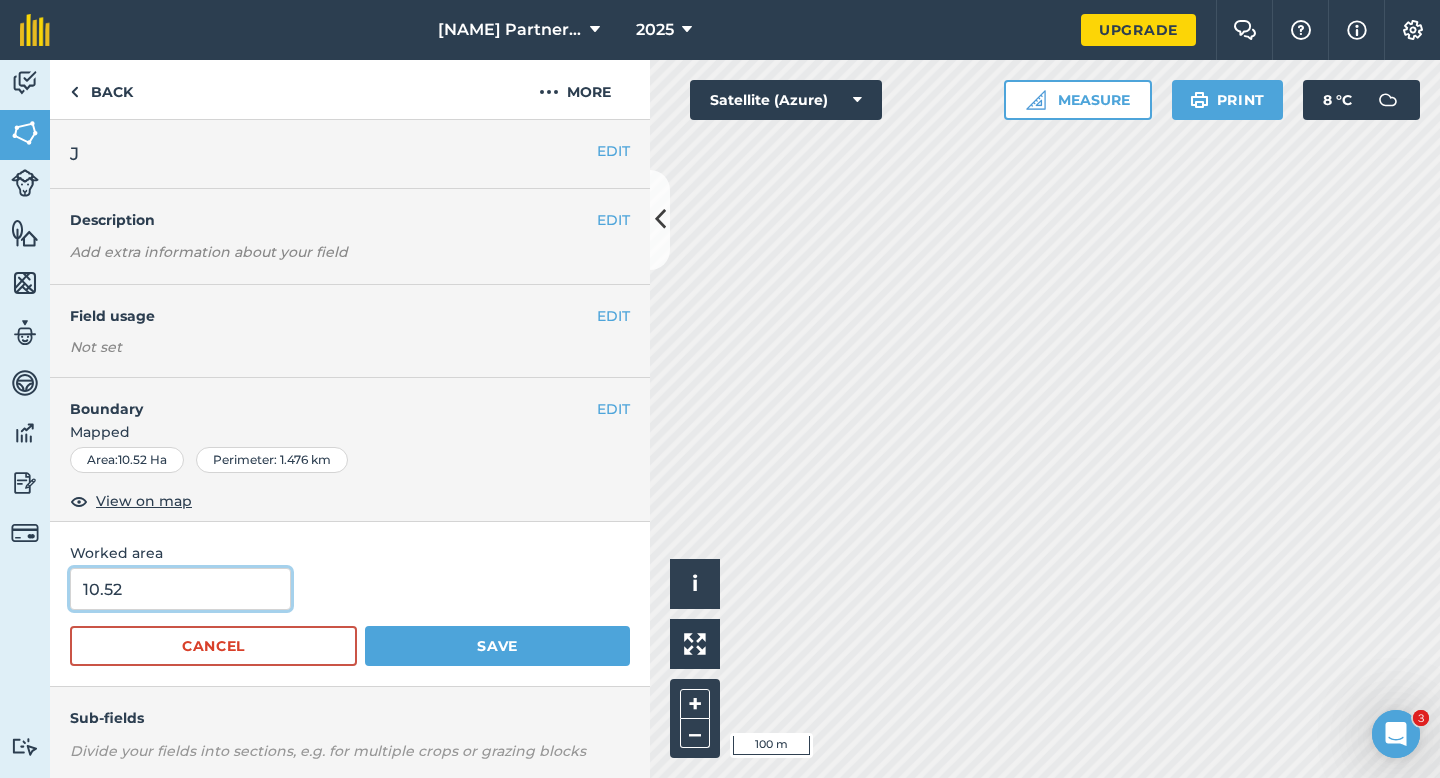 click on "10.52" at bounding box center (180, 589) 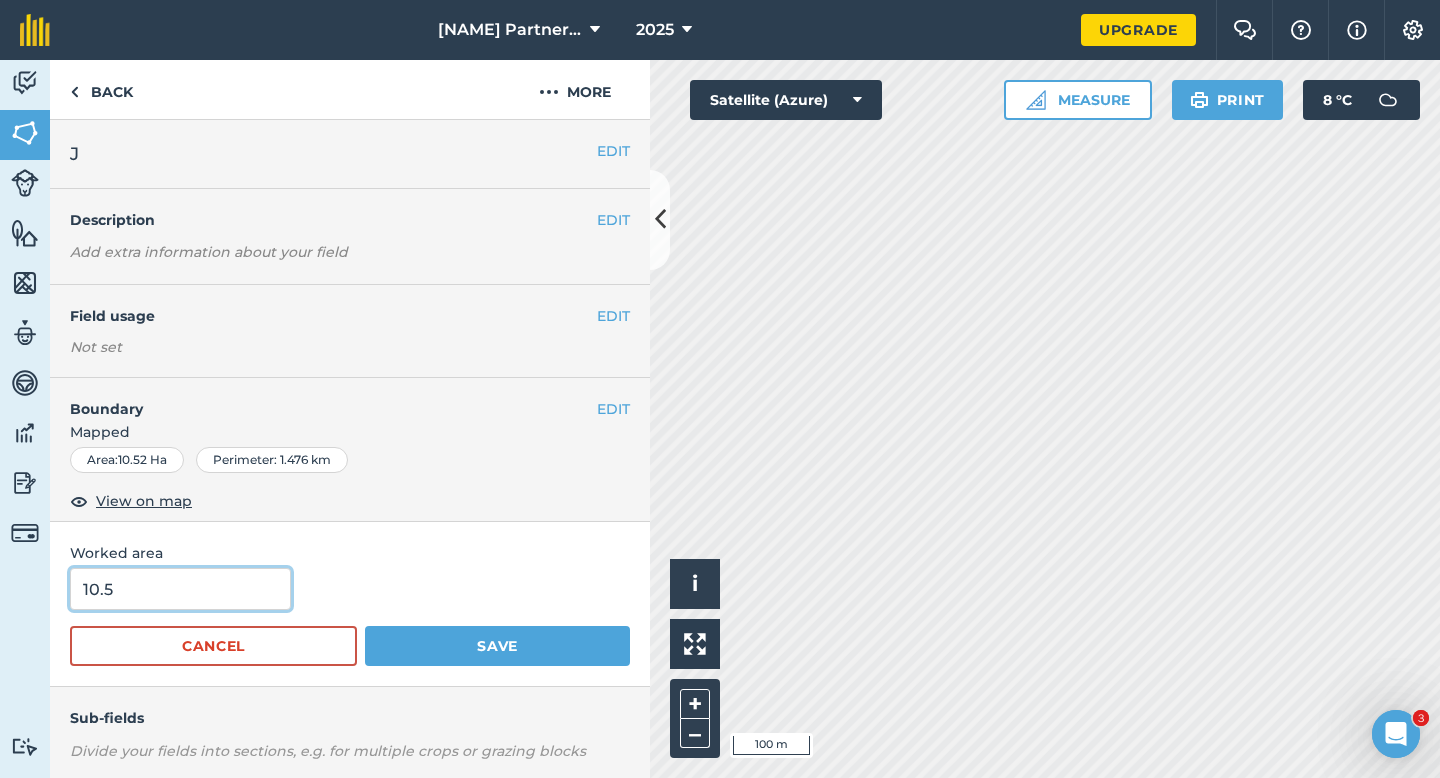 type on "10.5" 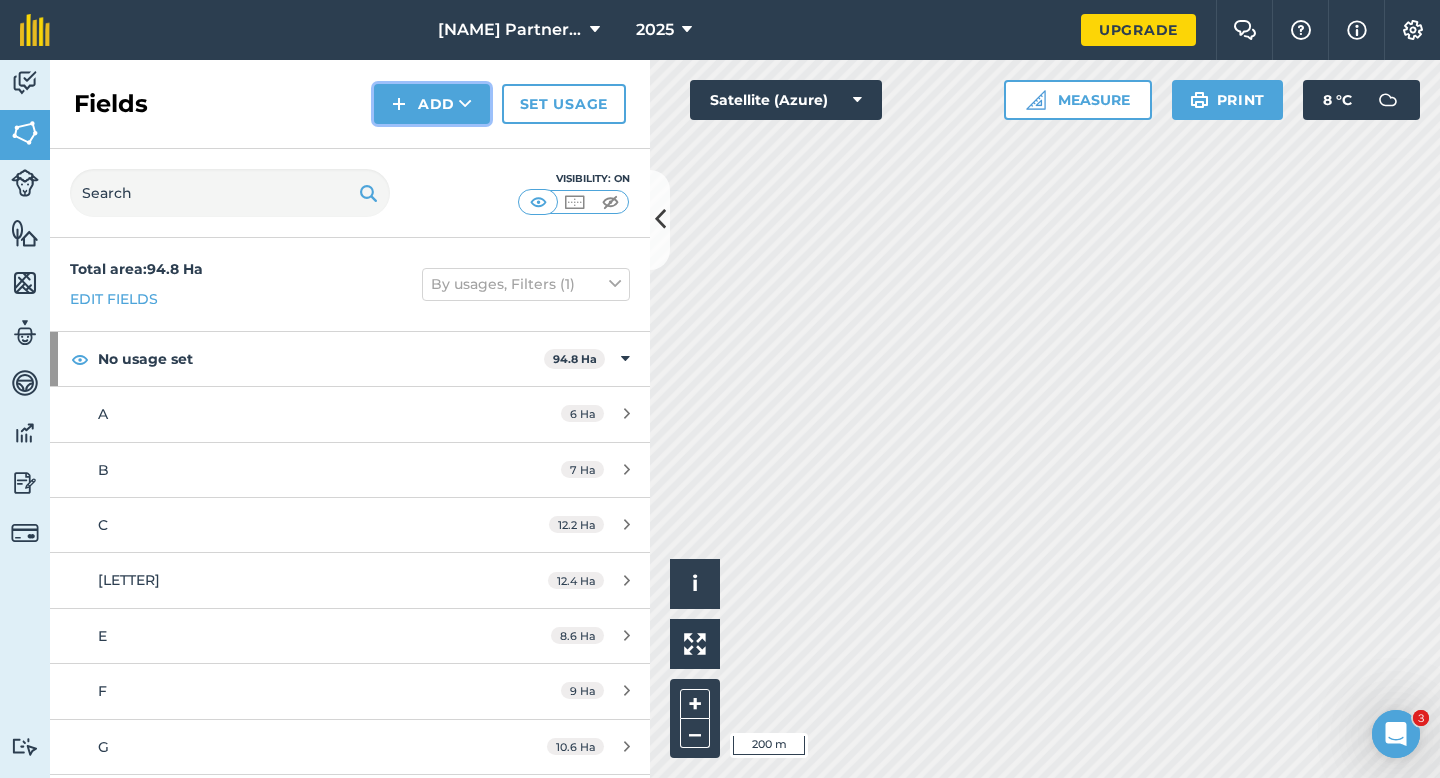 click on "Add" at bounding box center (432, 104) 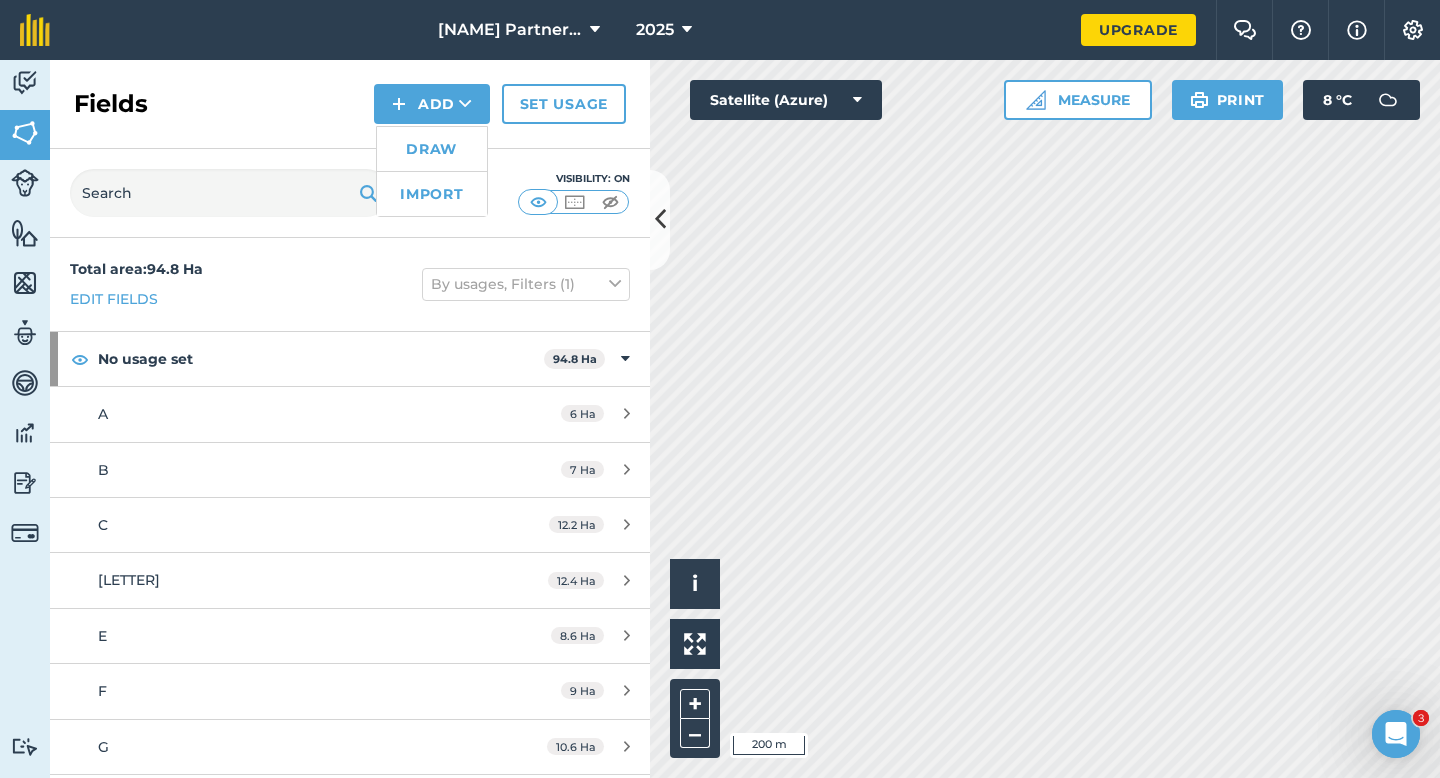 click on "Draw" at bounding box center (432, 149) 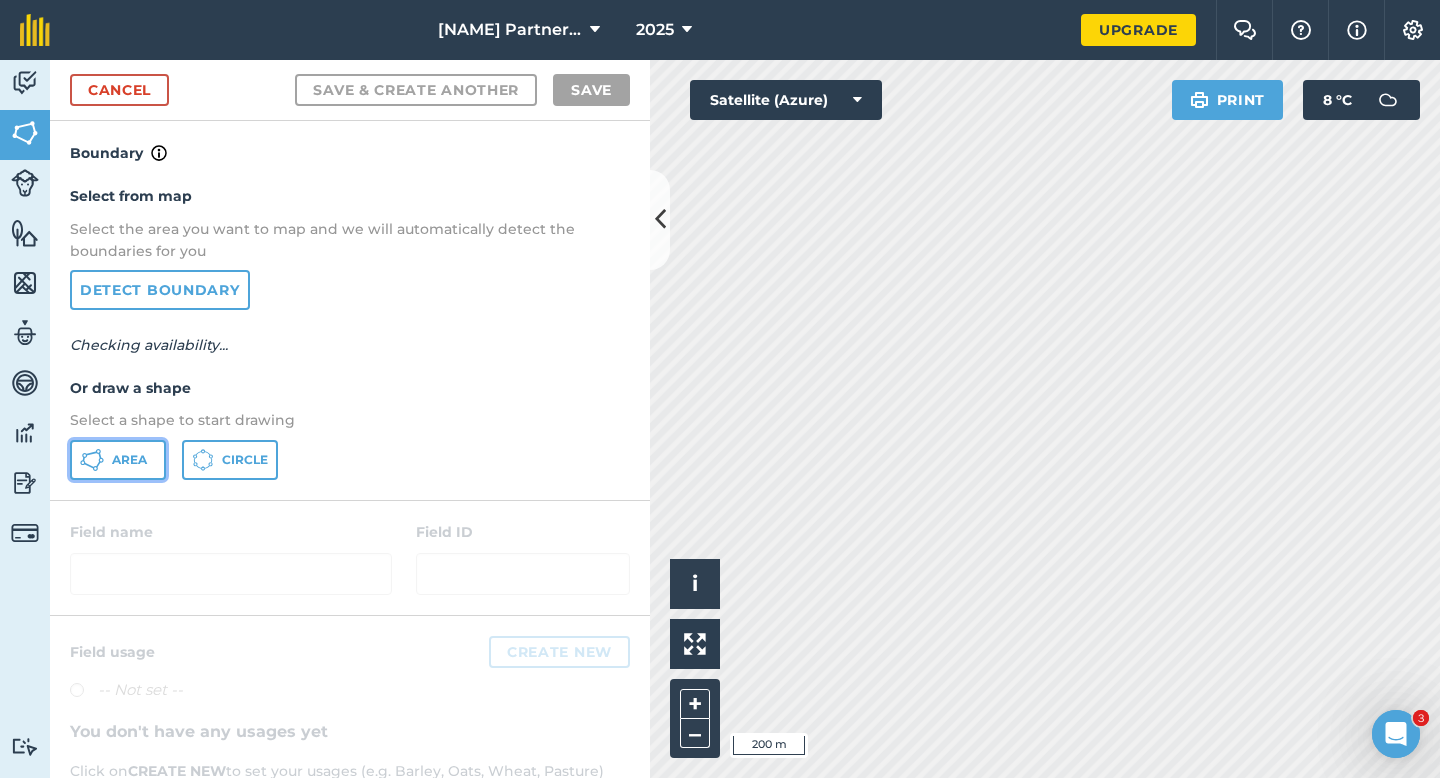 click on "Area" at bounding box center (118, 460) 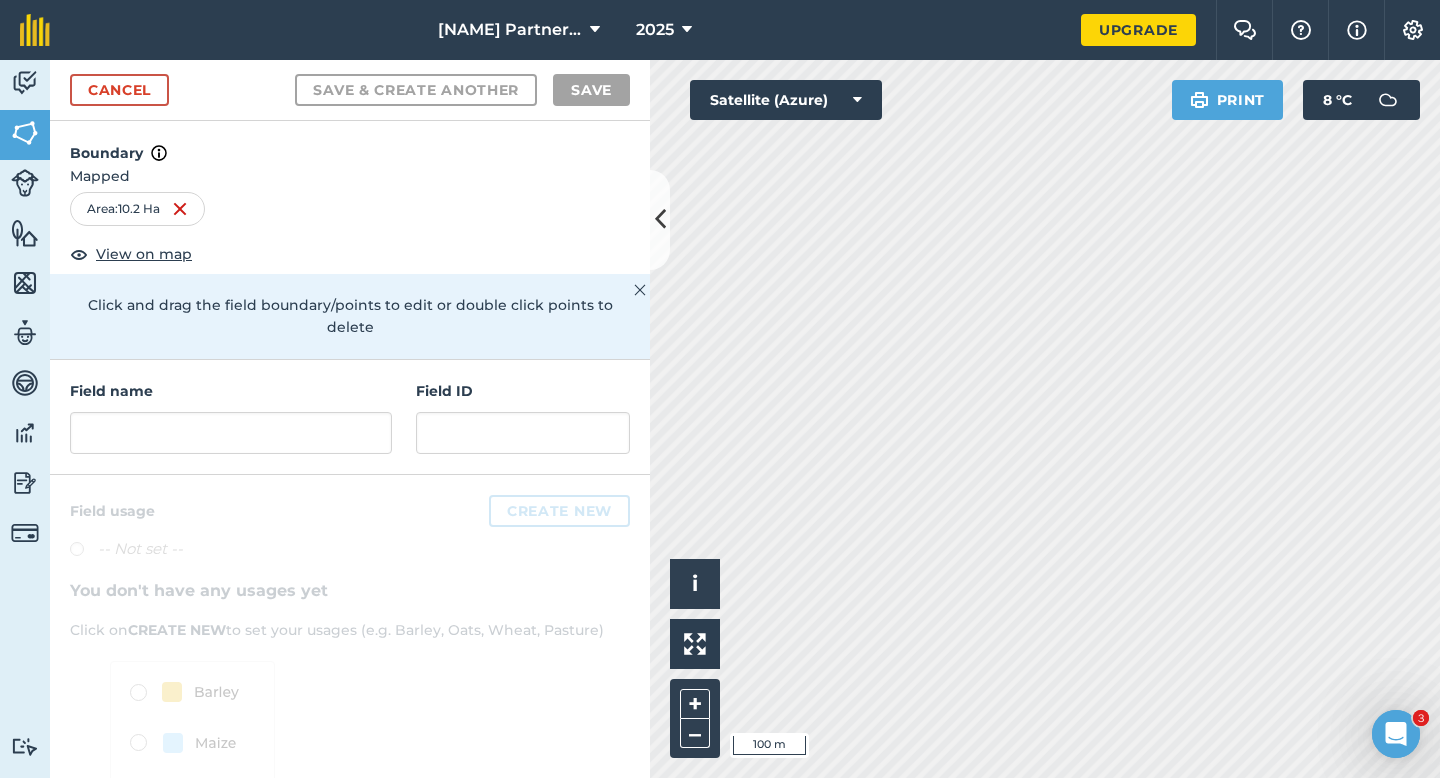 click on "Field name" at bounding box center [231, 417] 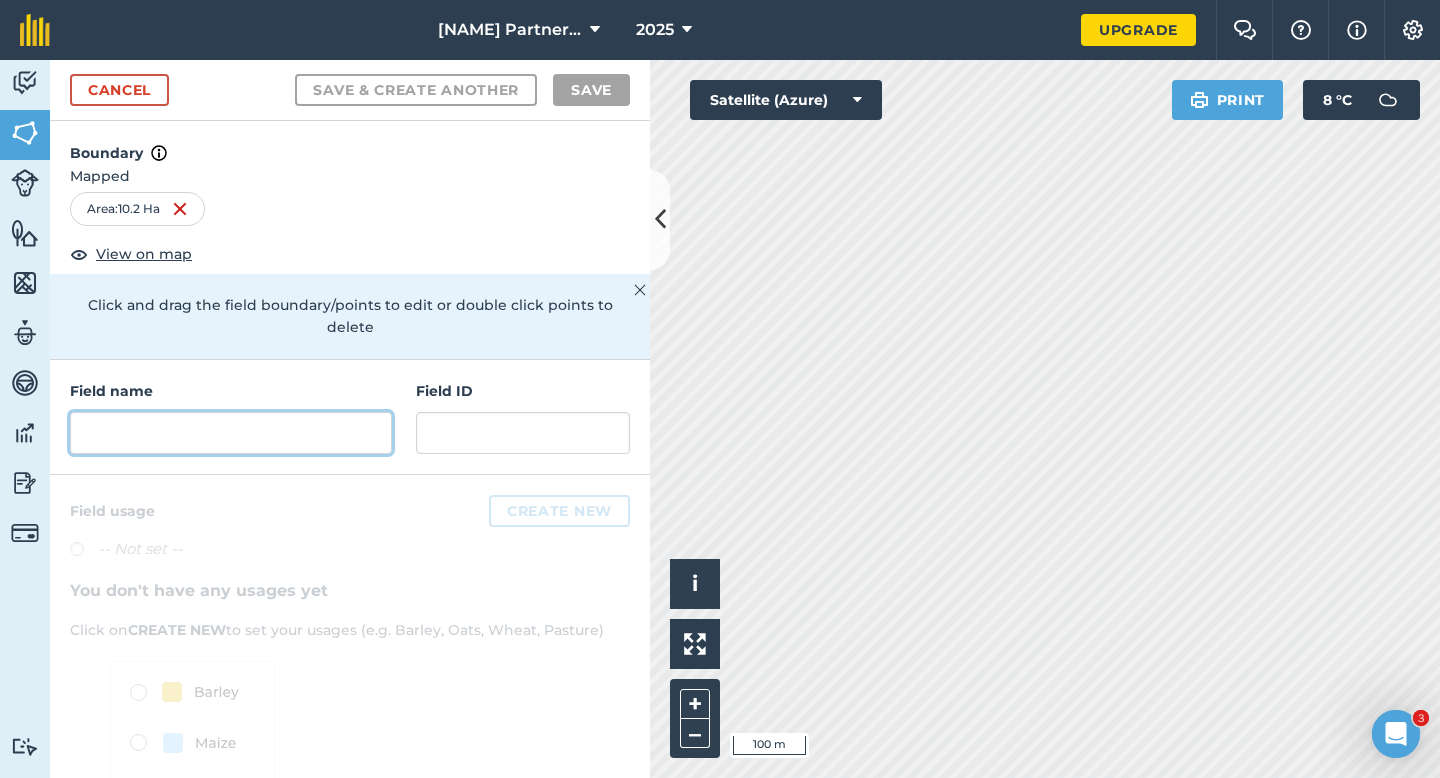 click at bounding box center (231, 433) 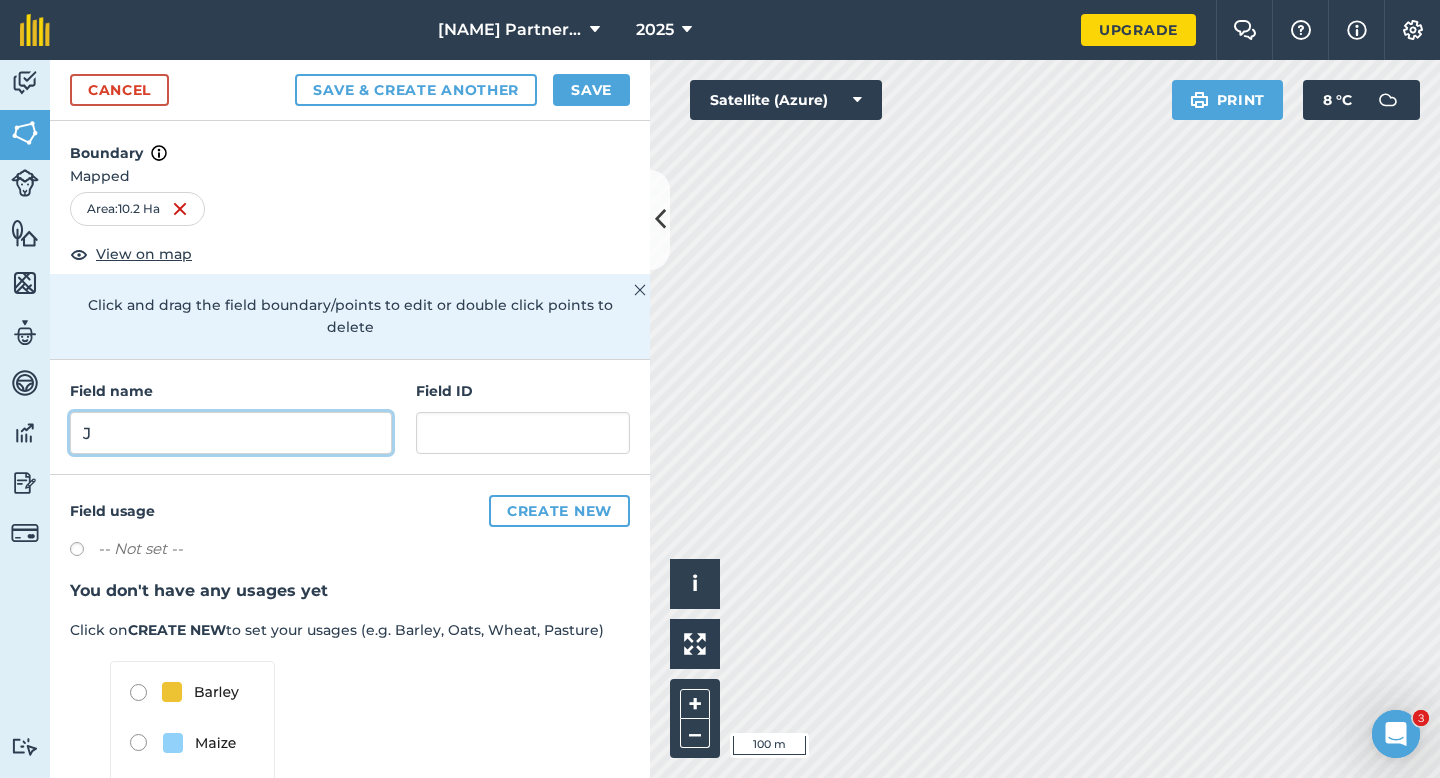 type on "J" 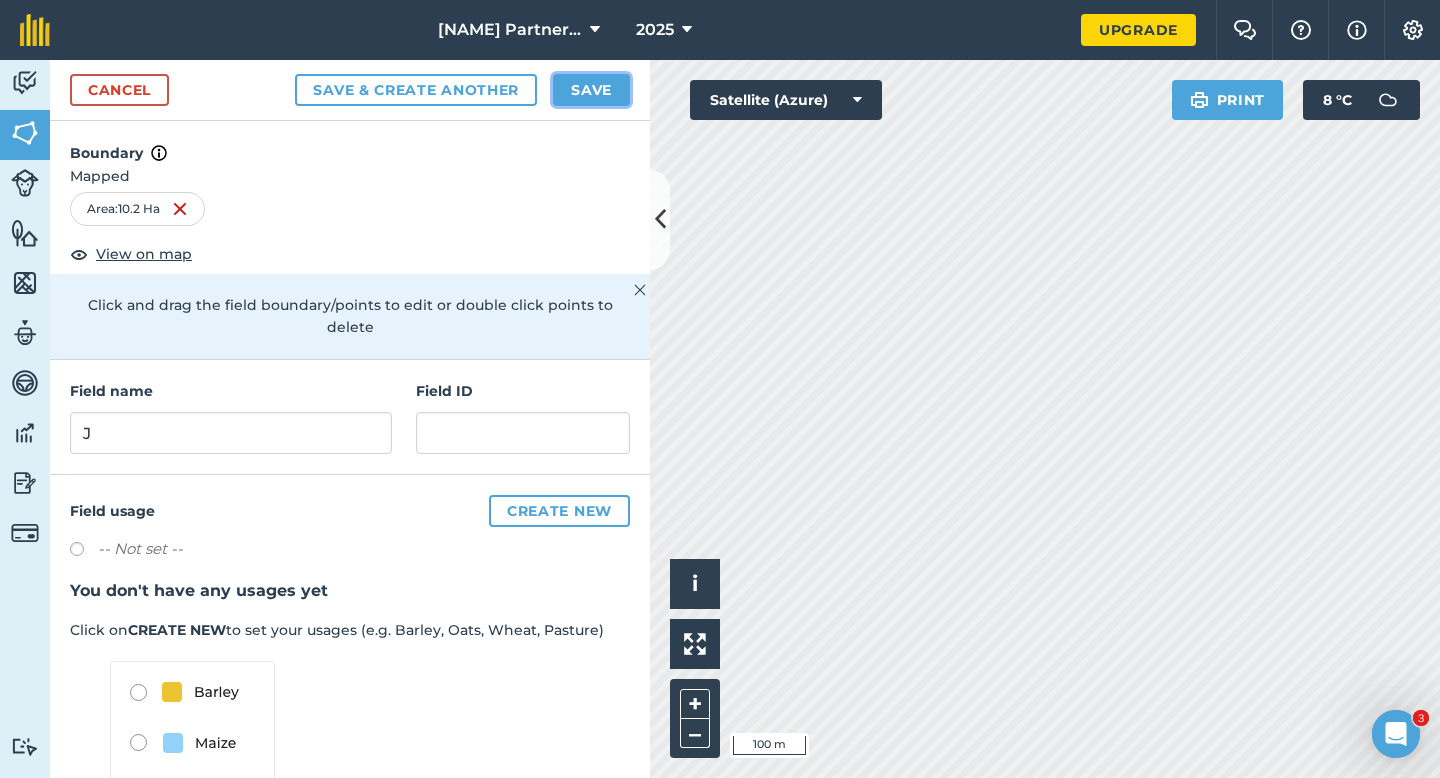 click on "Save" at bounding box center (591, 90) 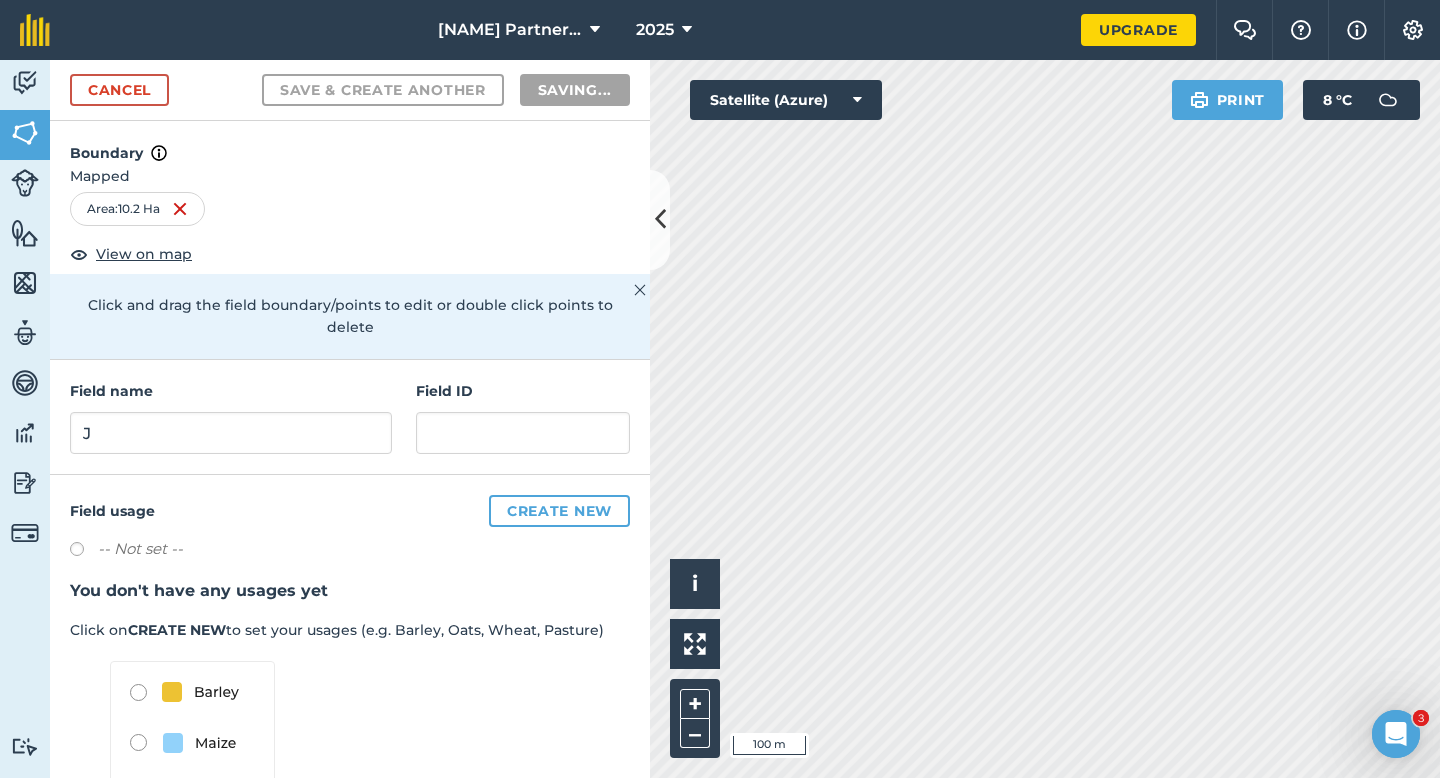 drag, startPoint x: 589, startPoint y: 108, endPoint x: 635, endPoint y: 174, distance: 80.44874 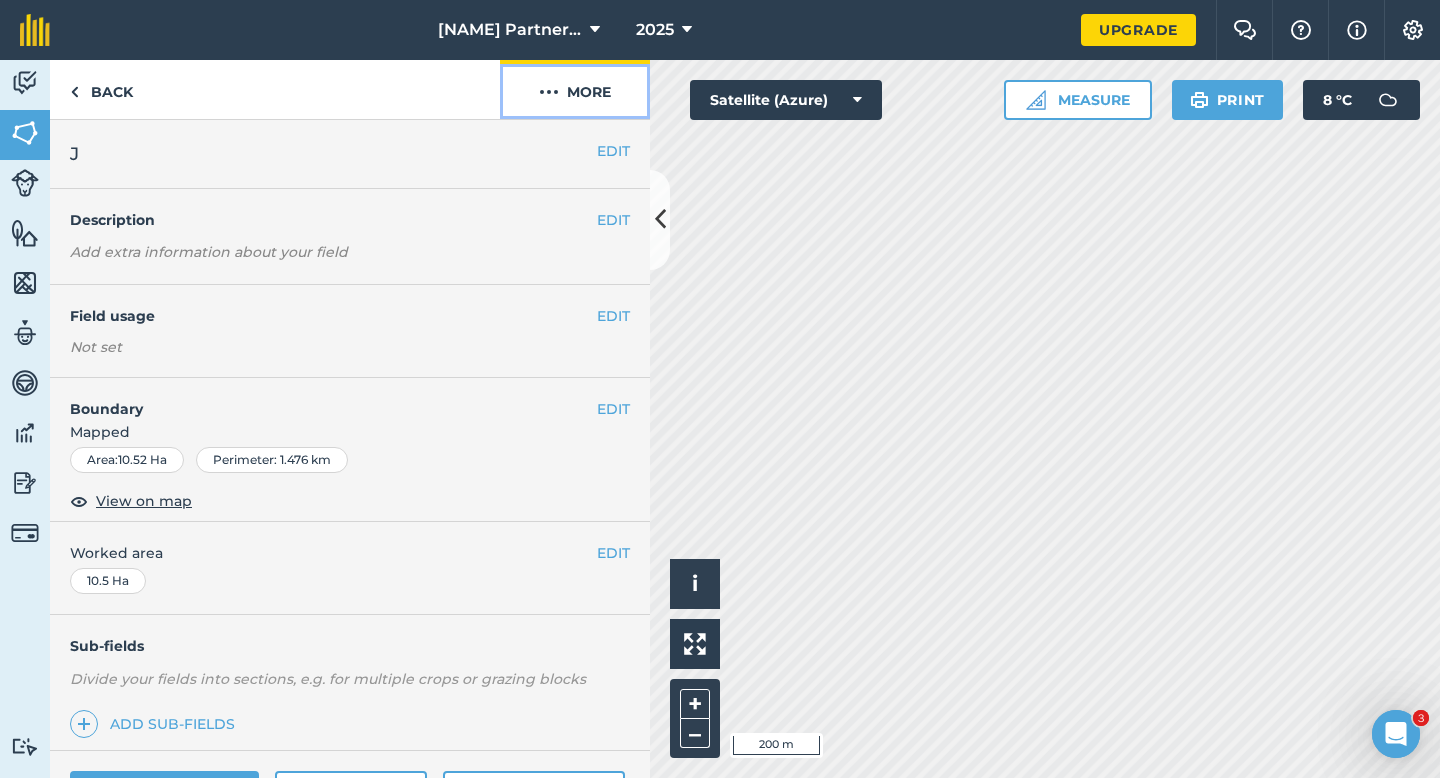 click on "More" at bounding box center (575, 89) 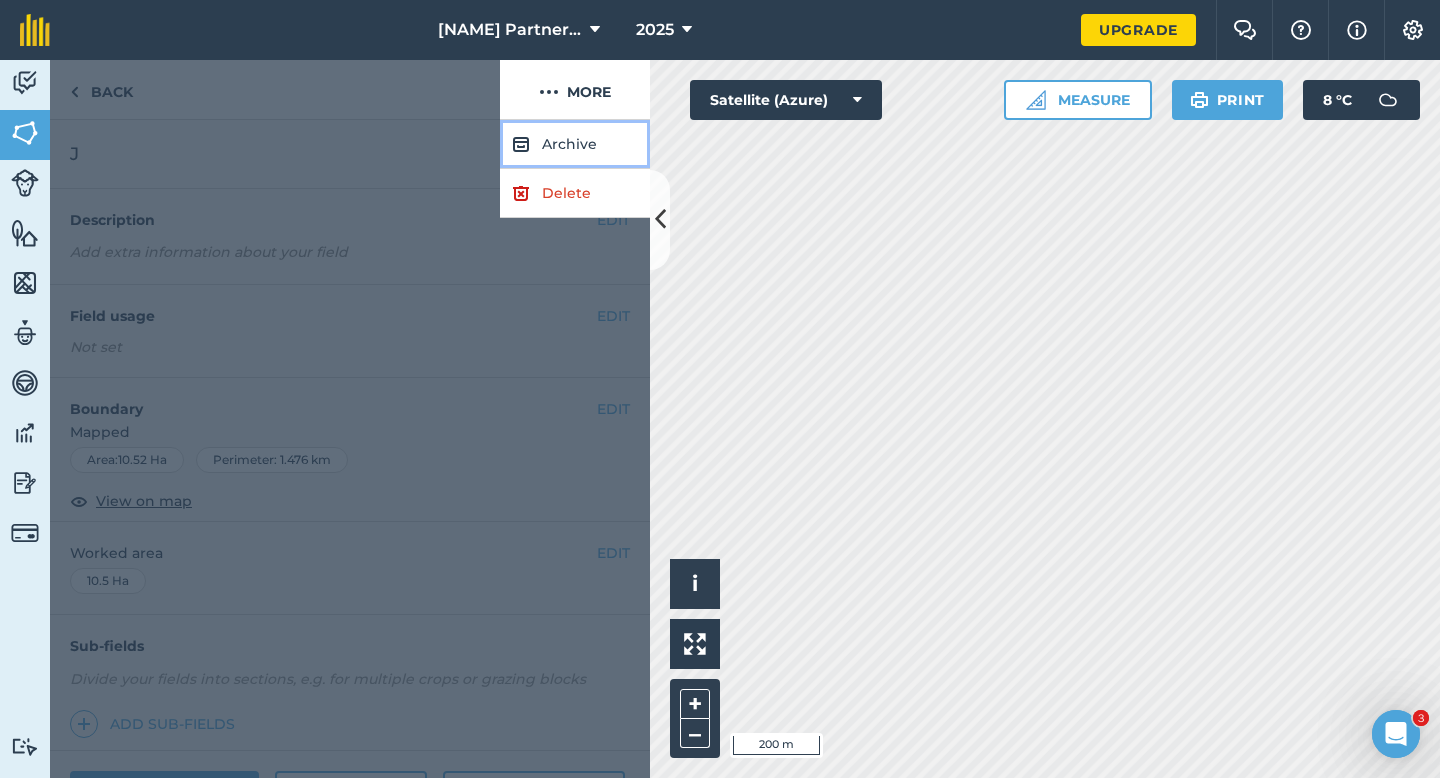 click on "Archive" at bounding box center (575, 144) 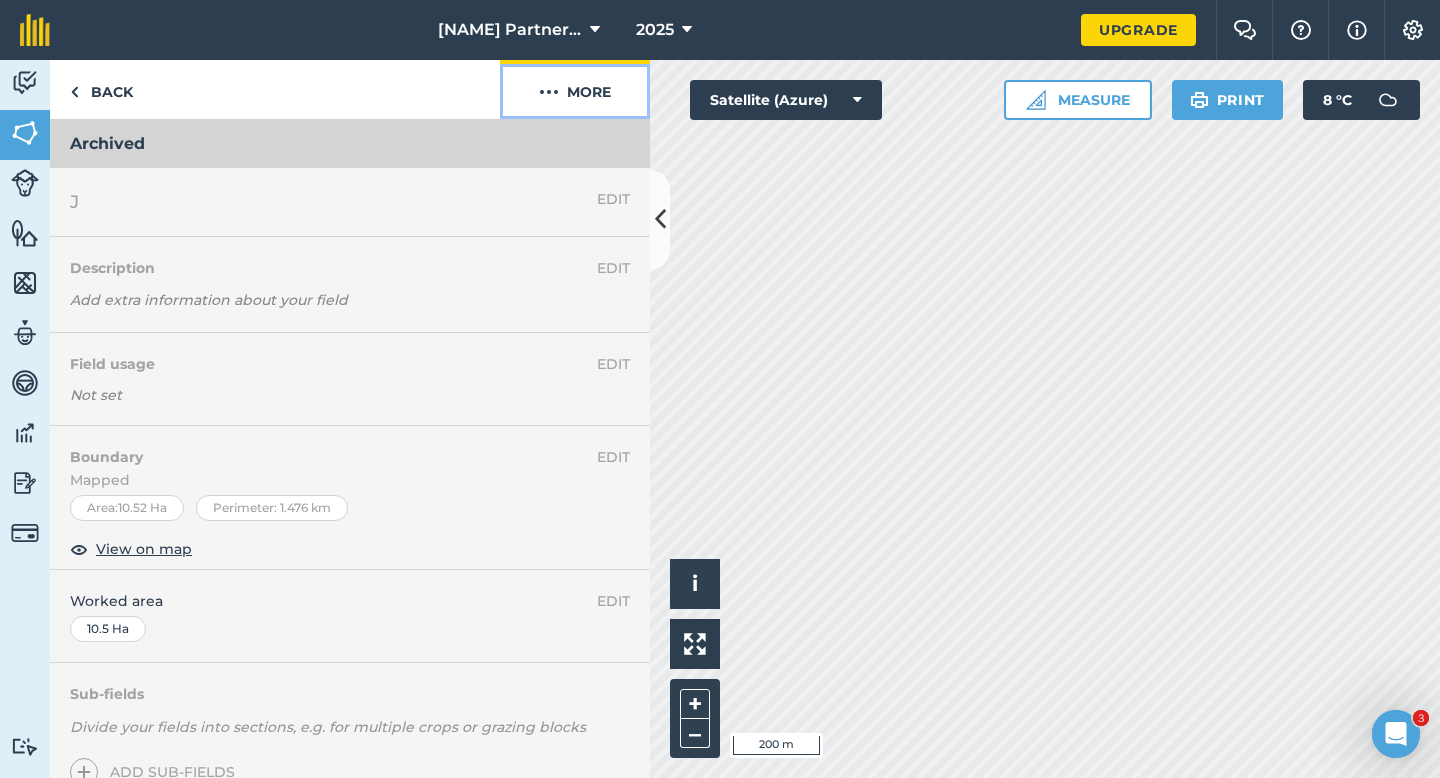 click on "More" at bounding box center [575, 89] 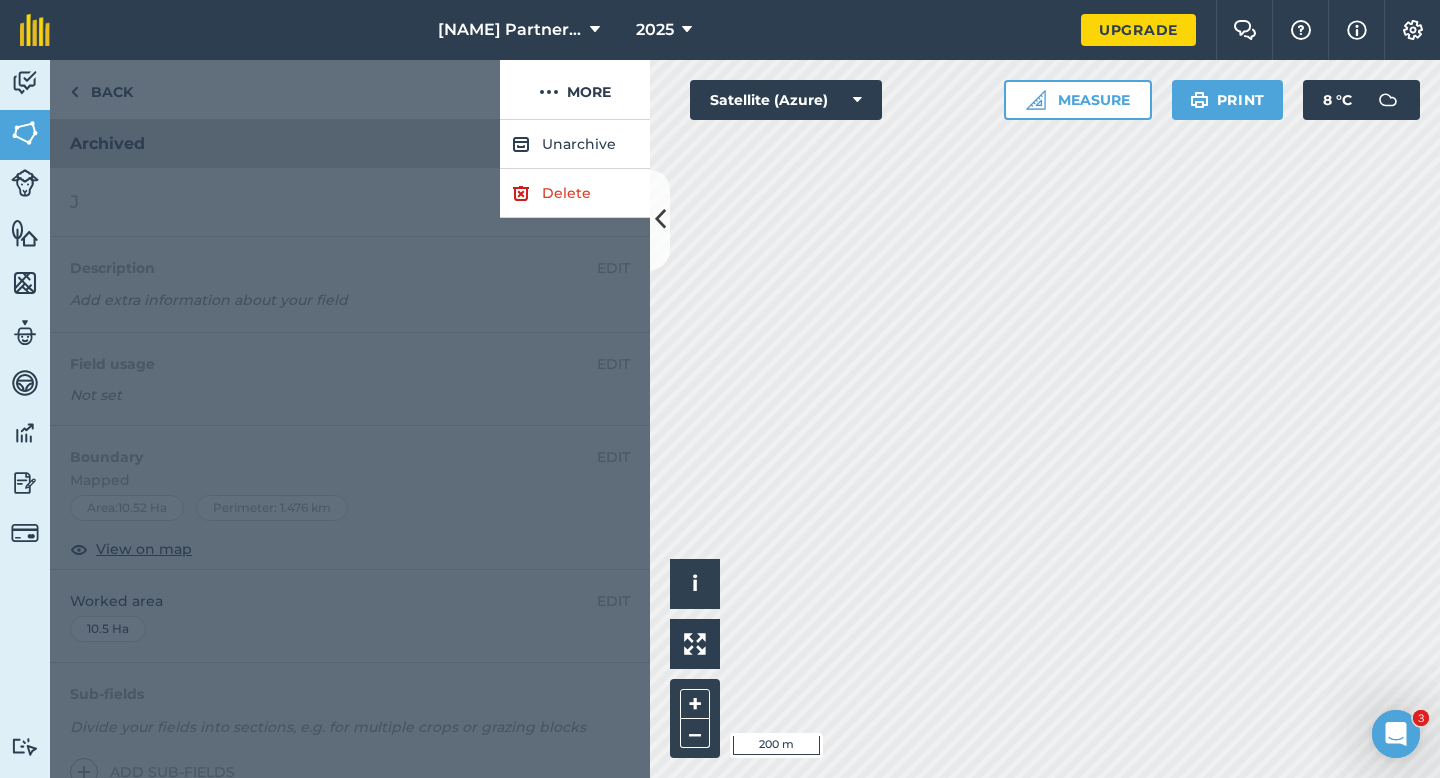 click at bounding box center [350, 449] 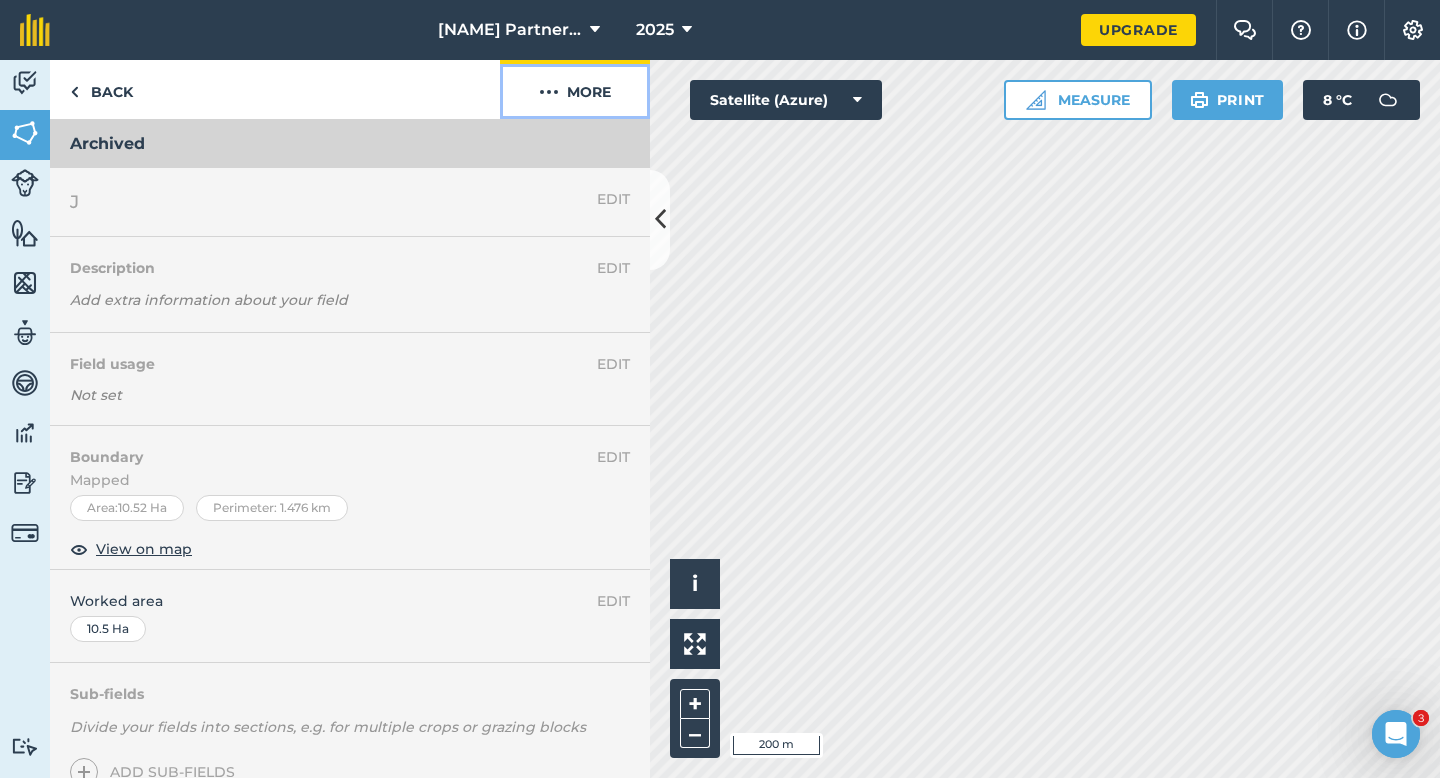 click on "More" at bounding box center (575, 89) 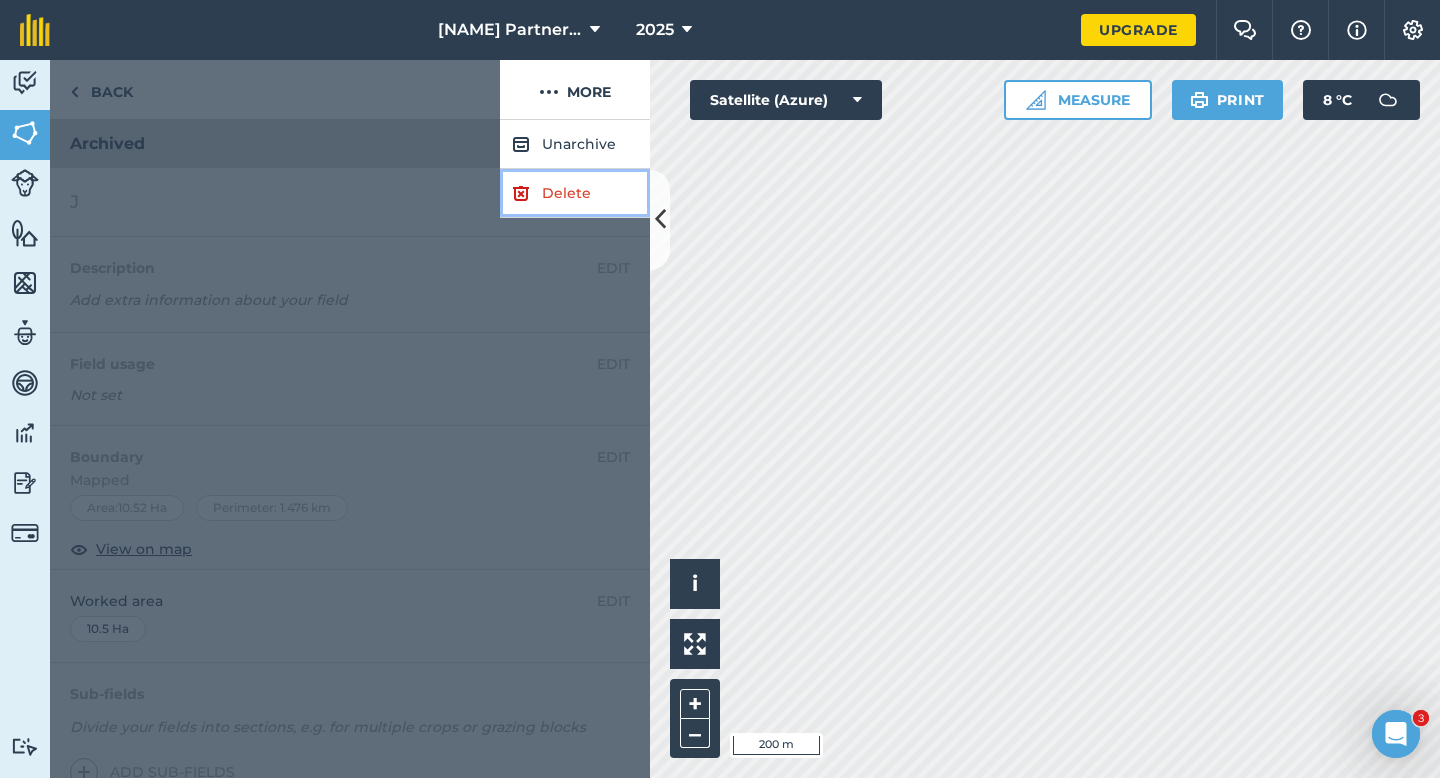 click on "Delete" at bounding box center [575, 193] 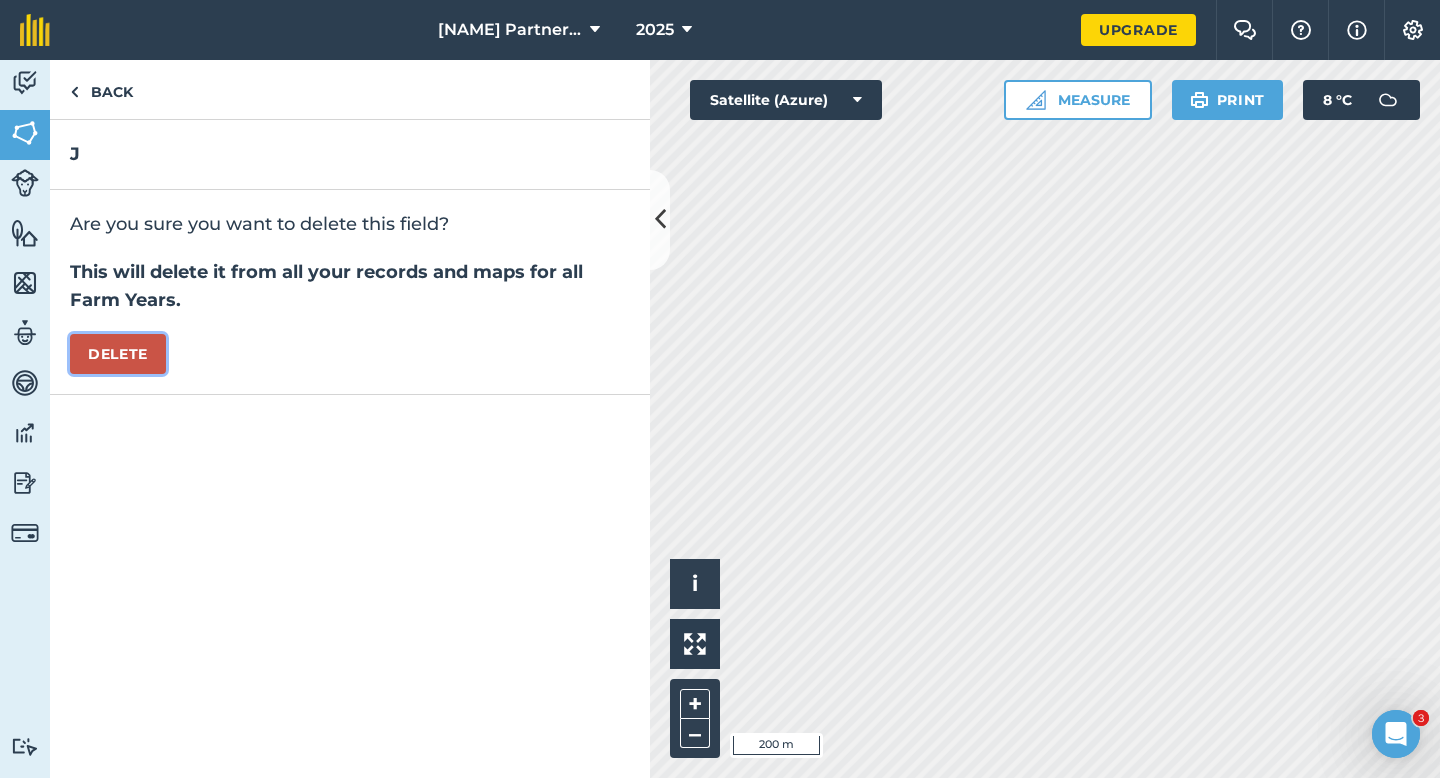 click on "Delete" at bounding box center (118, 354) 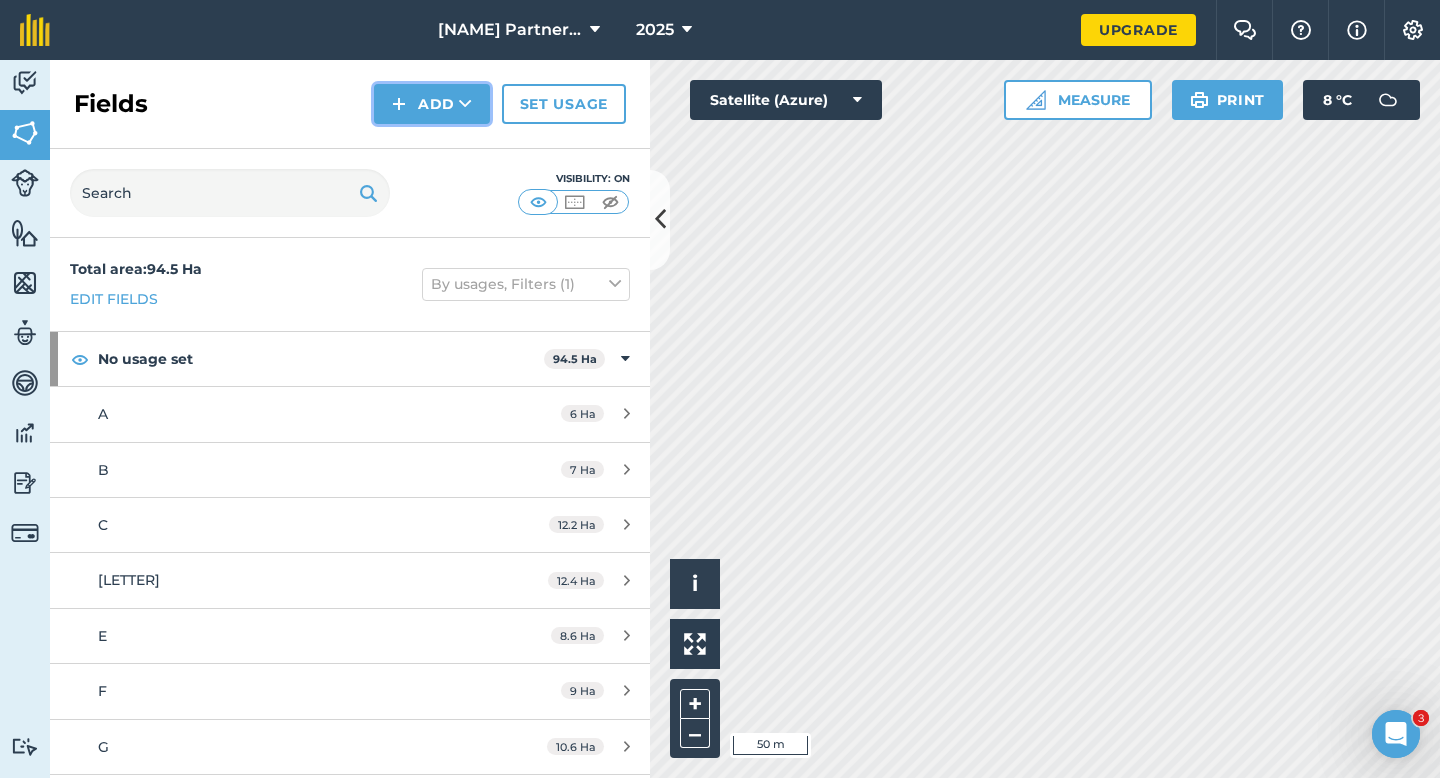 click on "Add" at bounding box center [432, 104] 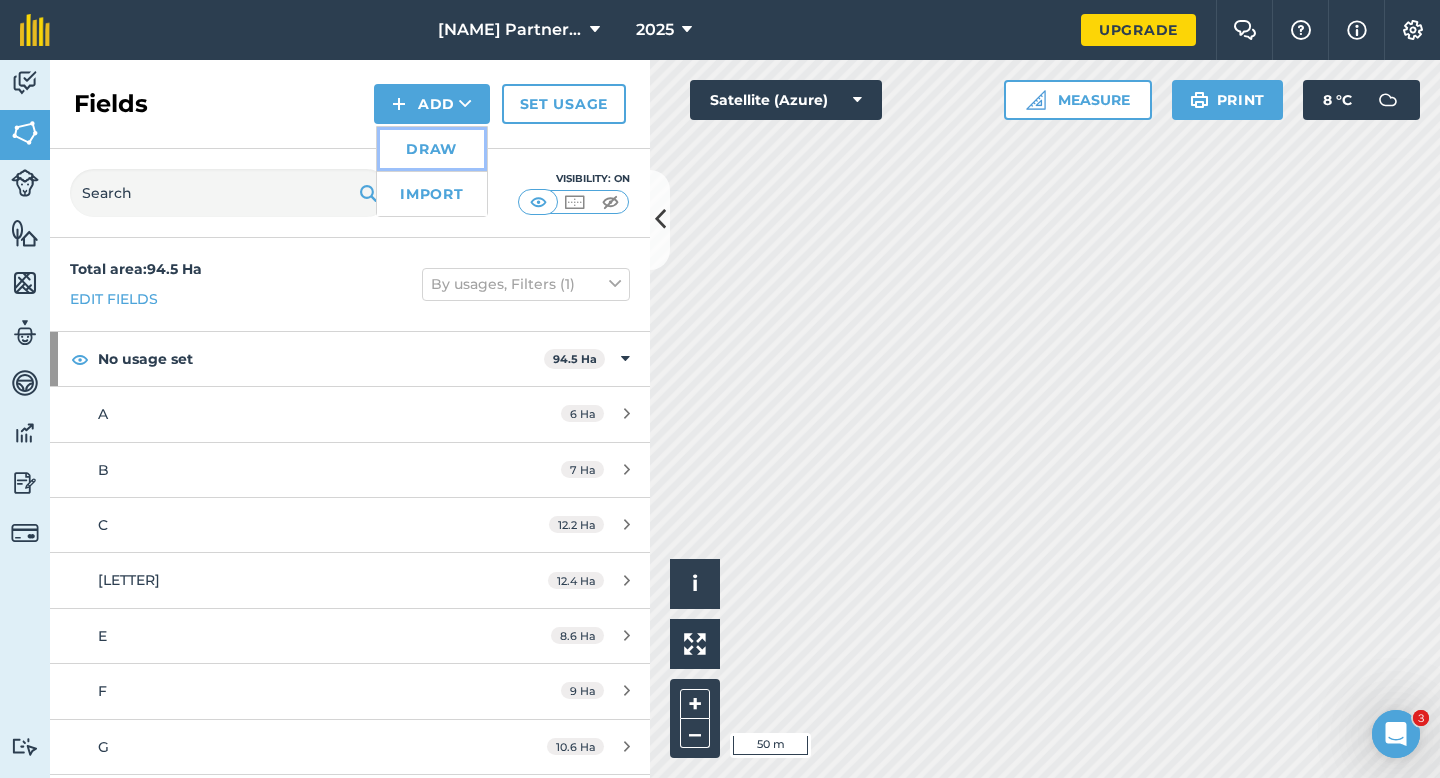 click on "Draw" at bounding box center (432, 149) 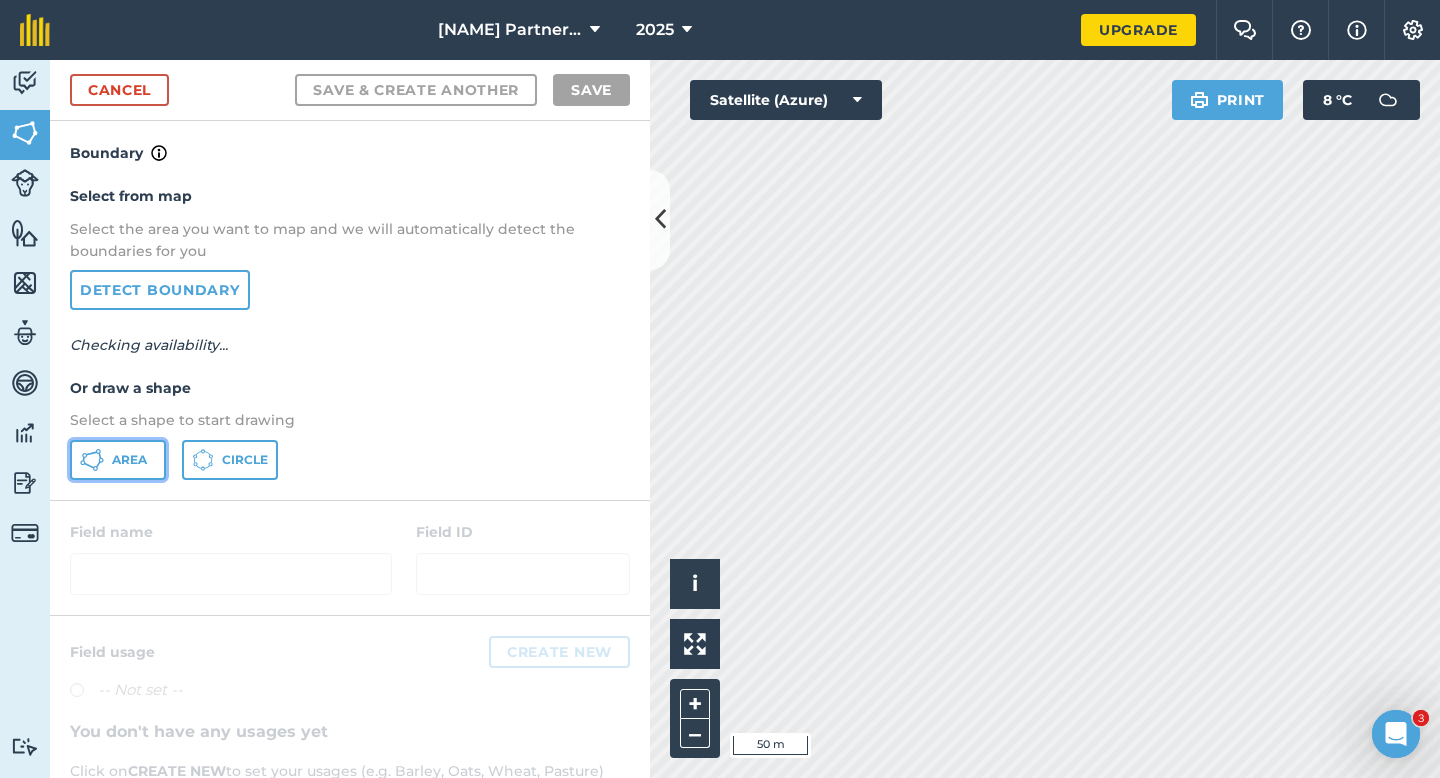 click on "Area" at bounding box center (118, 460) 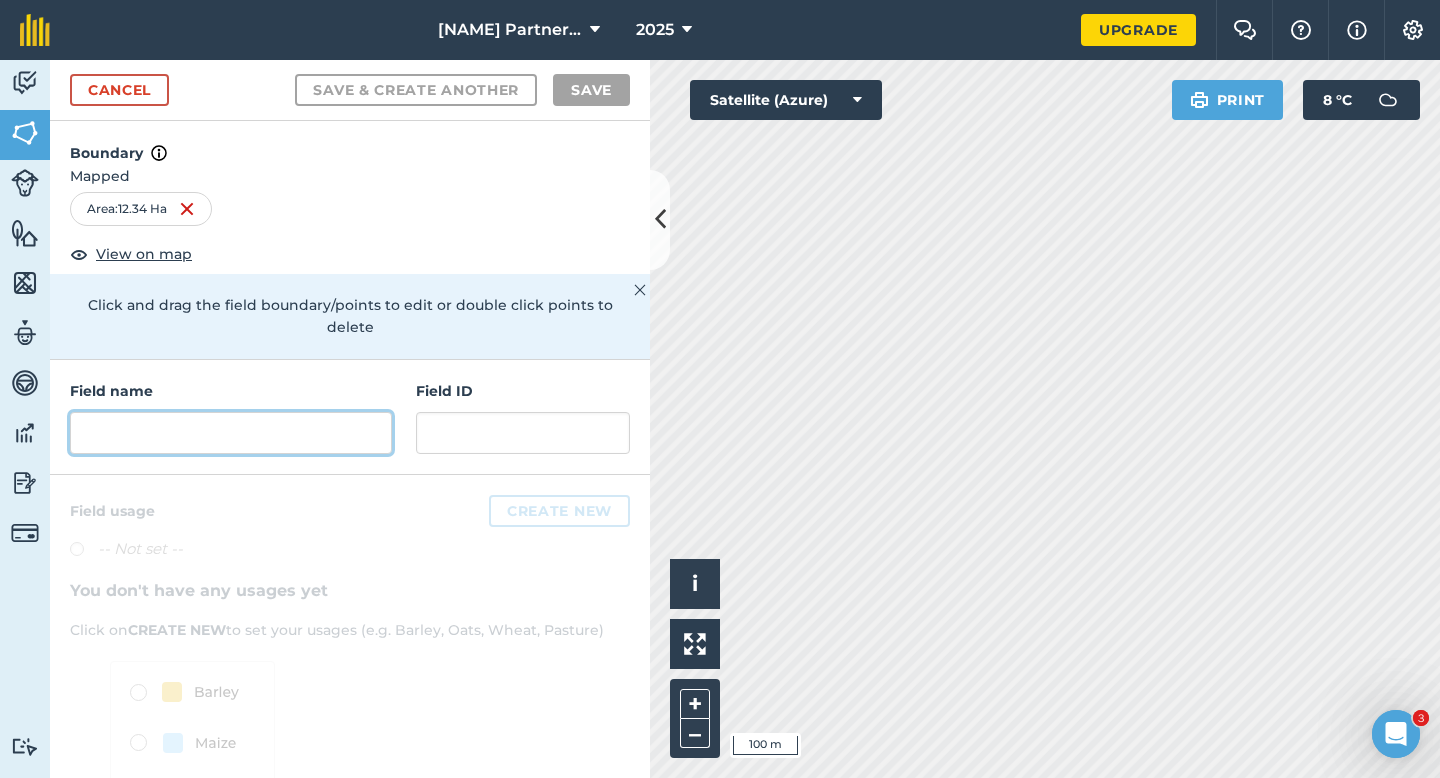 click at bounding box center (231, 433) 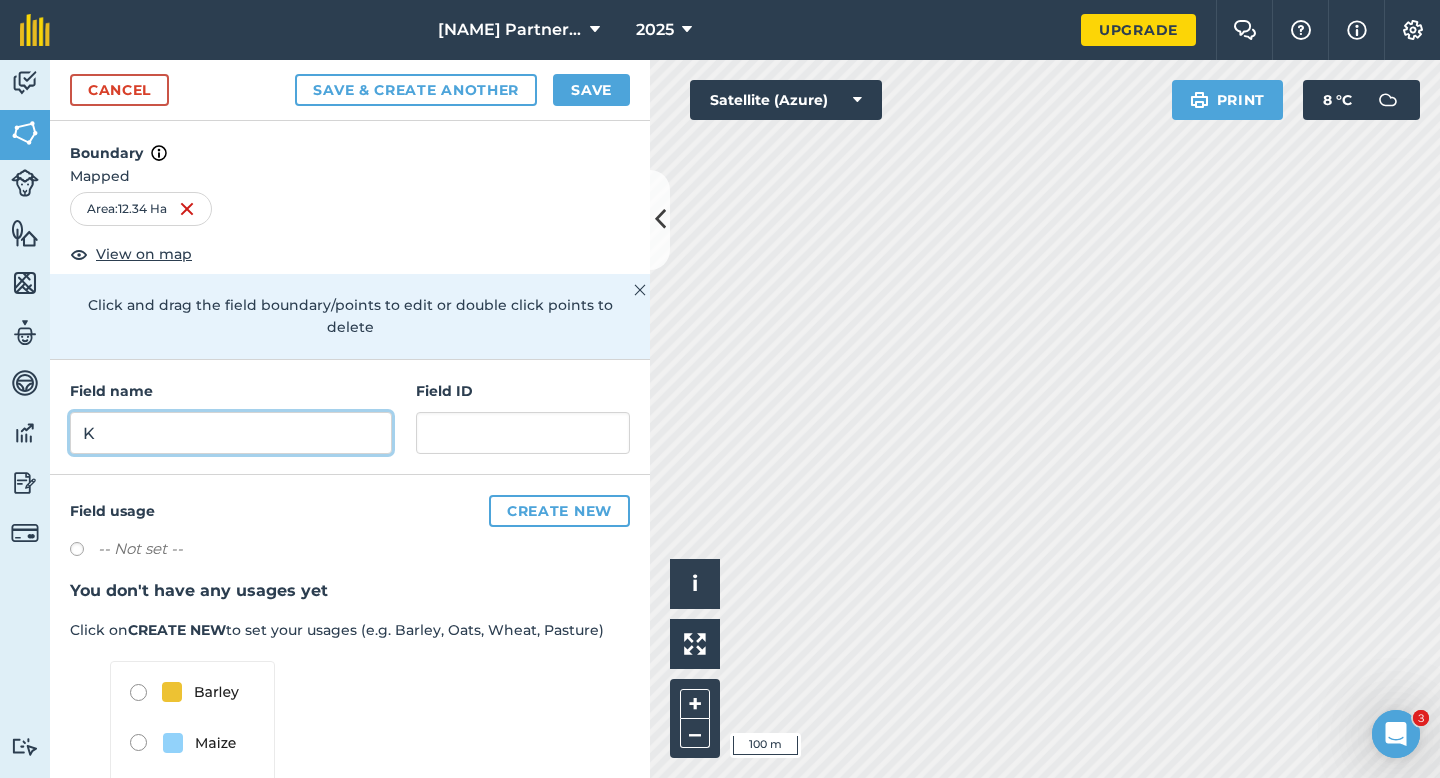 type on "K" 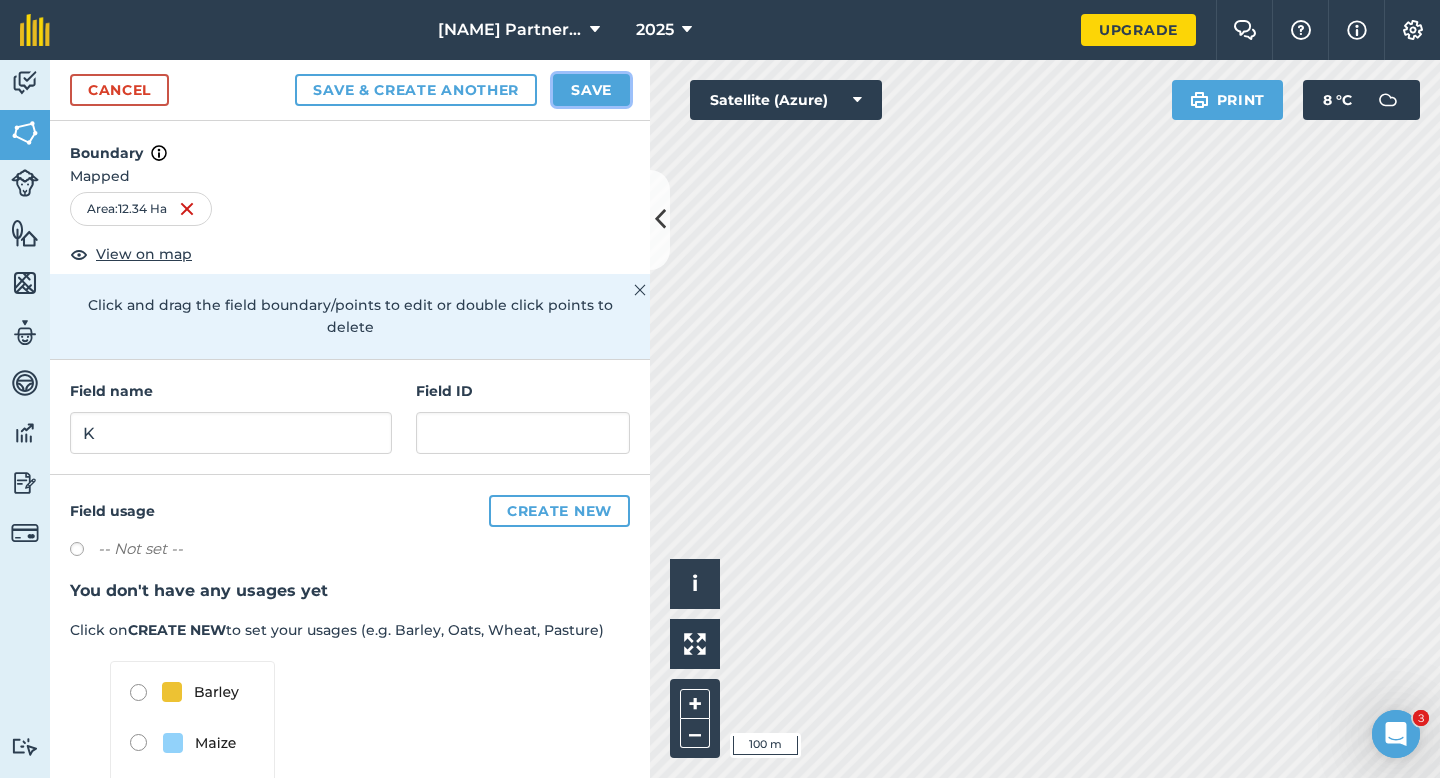 click on "Save" at bounding box center (591, 90) 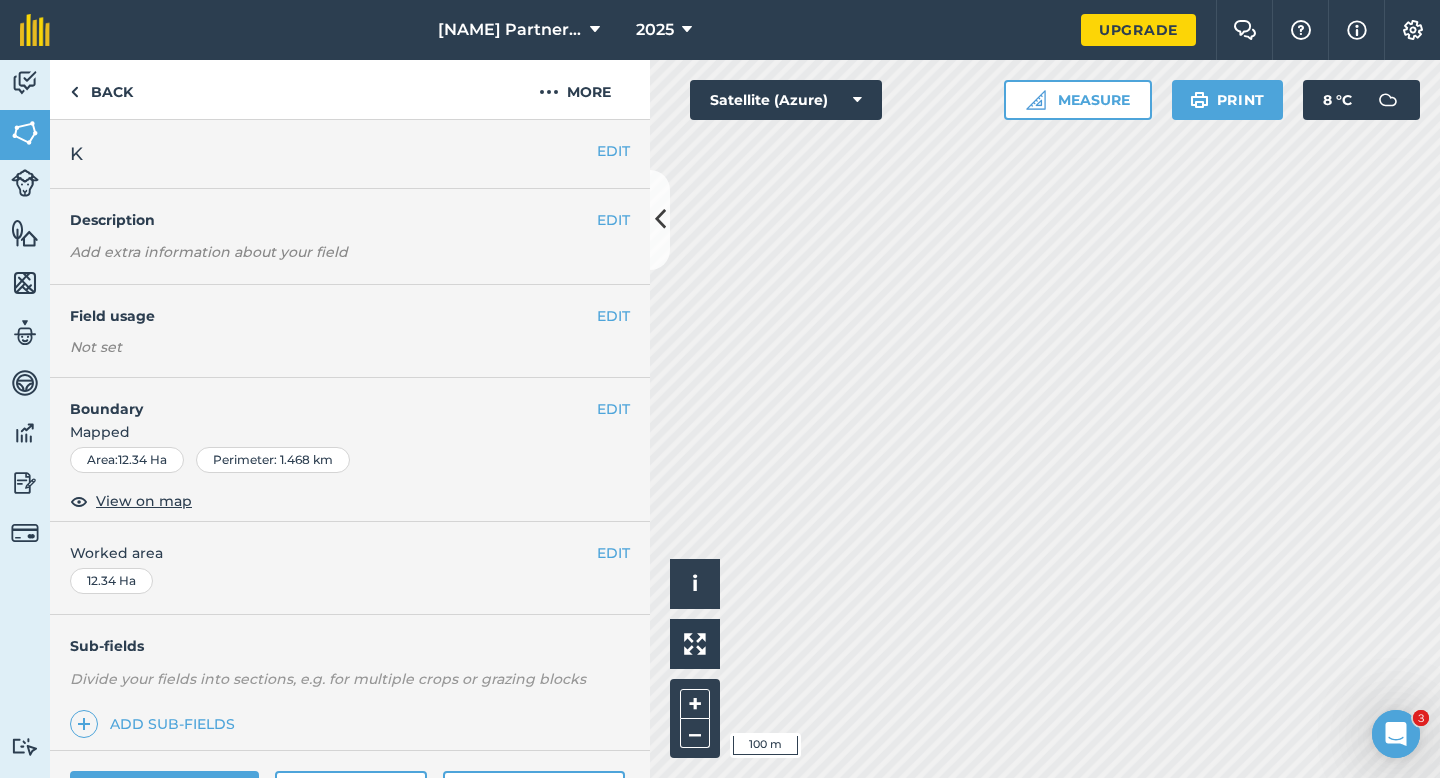 click on "EDIT Worked area 12.34   Ha" at bounding box center [350, 568] 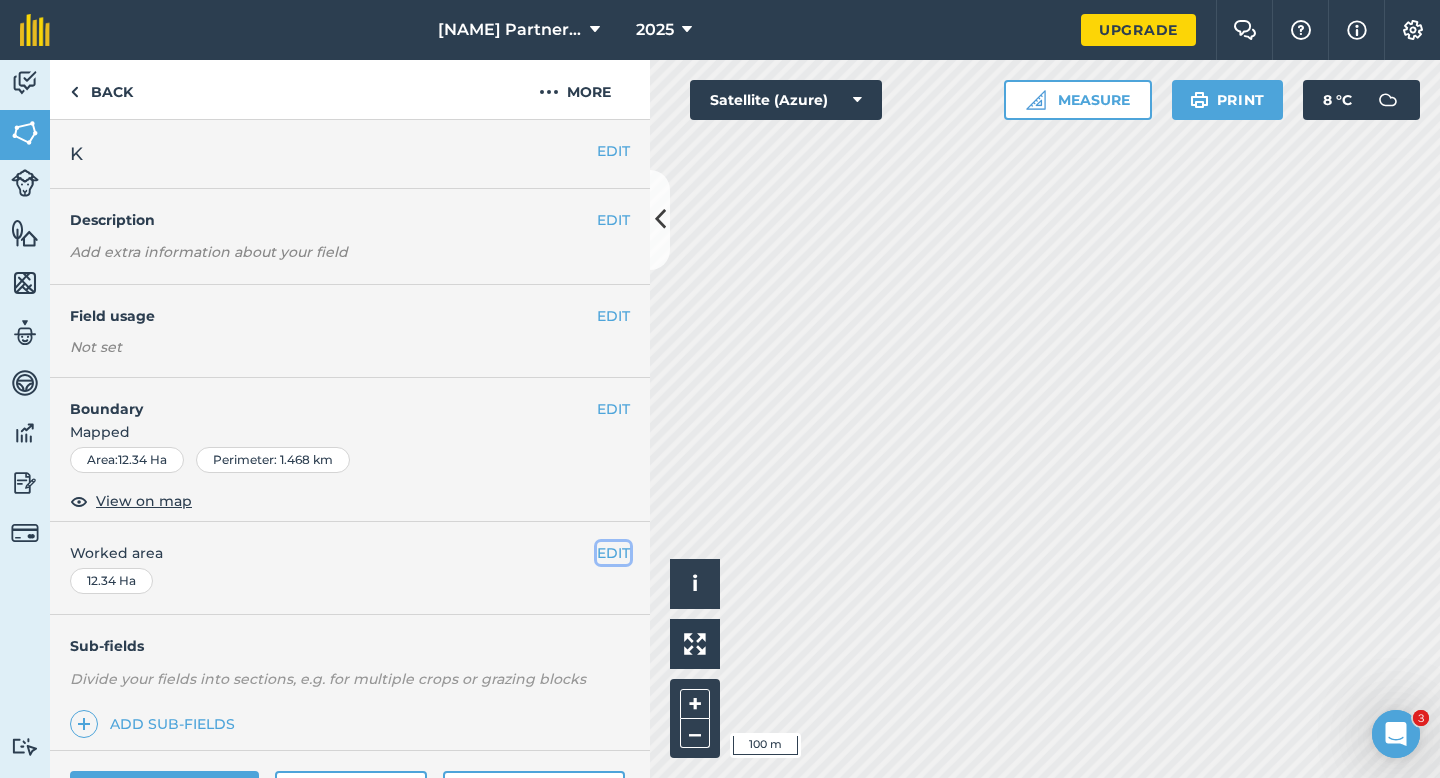 click on "EDIT" at bounding box center [613, 553] 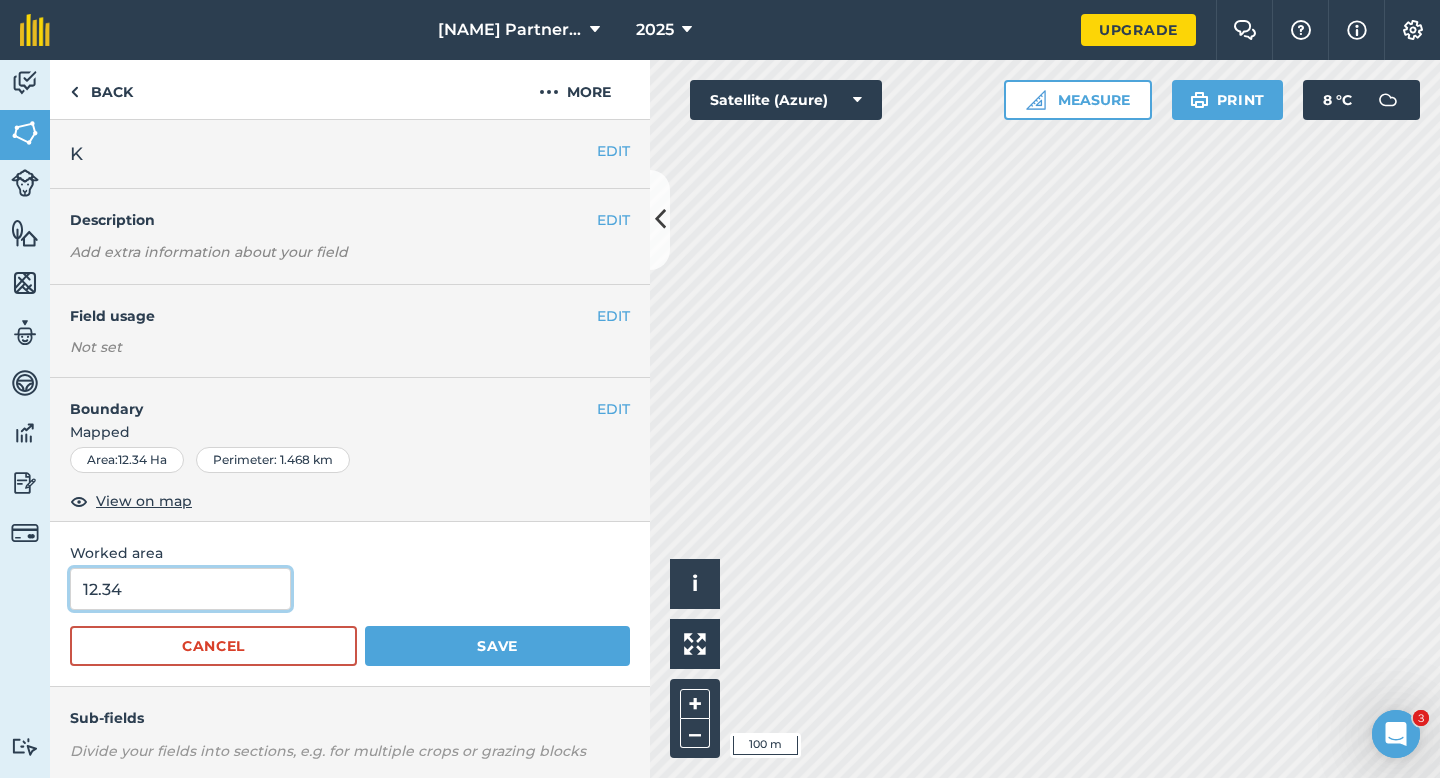 click on "12.34" at bounding box center (180, 589) 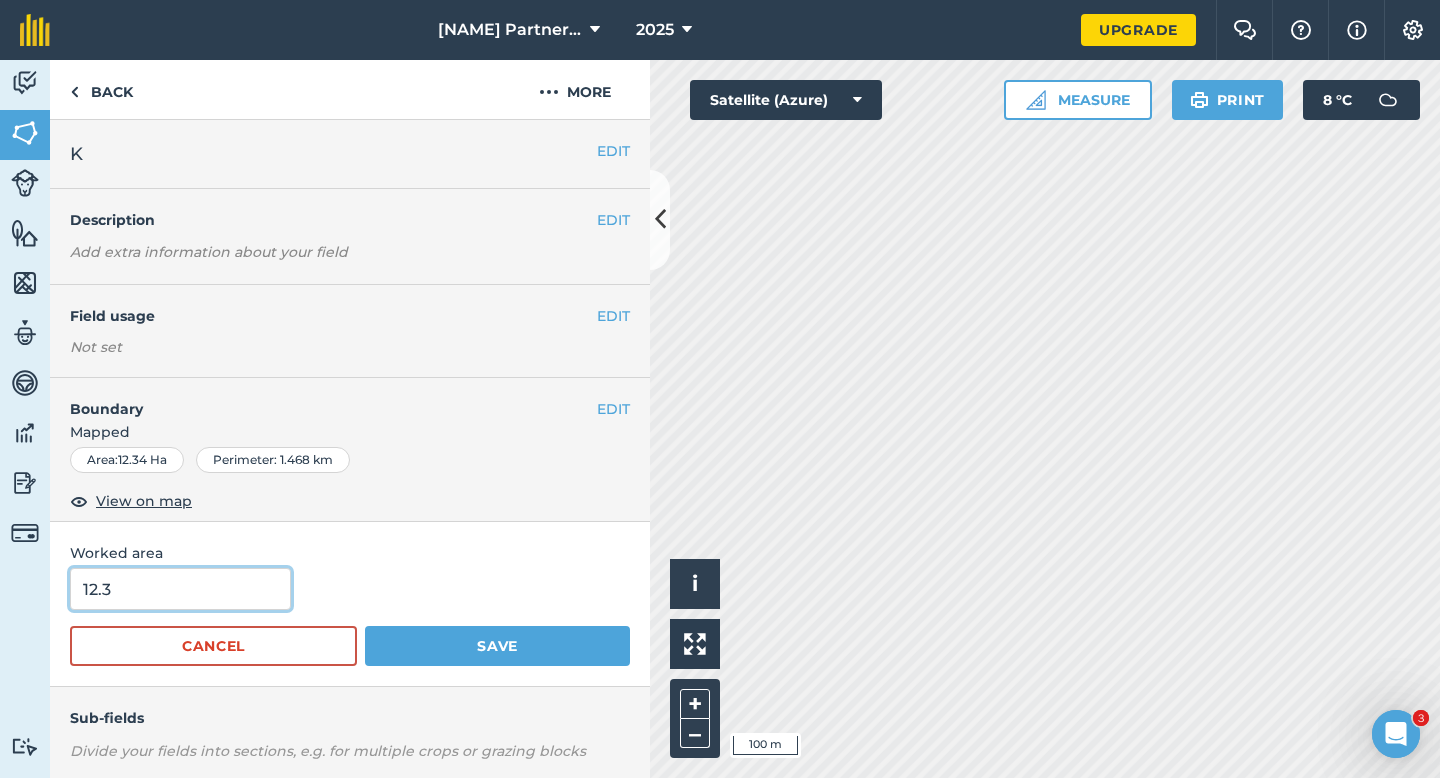 type on "12.3" 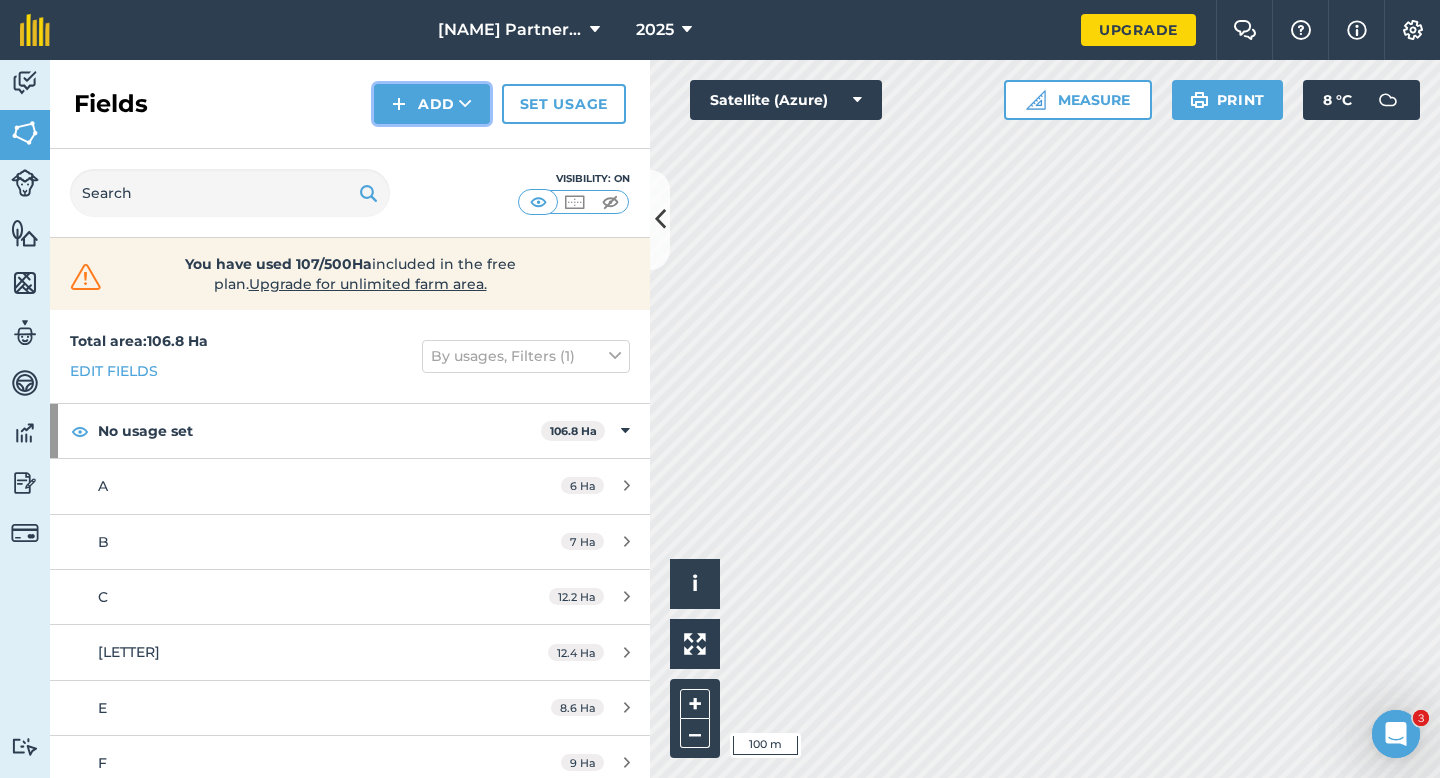 click on "Add" at bounding box center [432, 104] 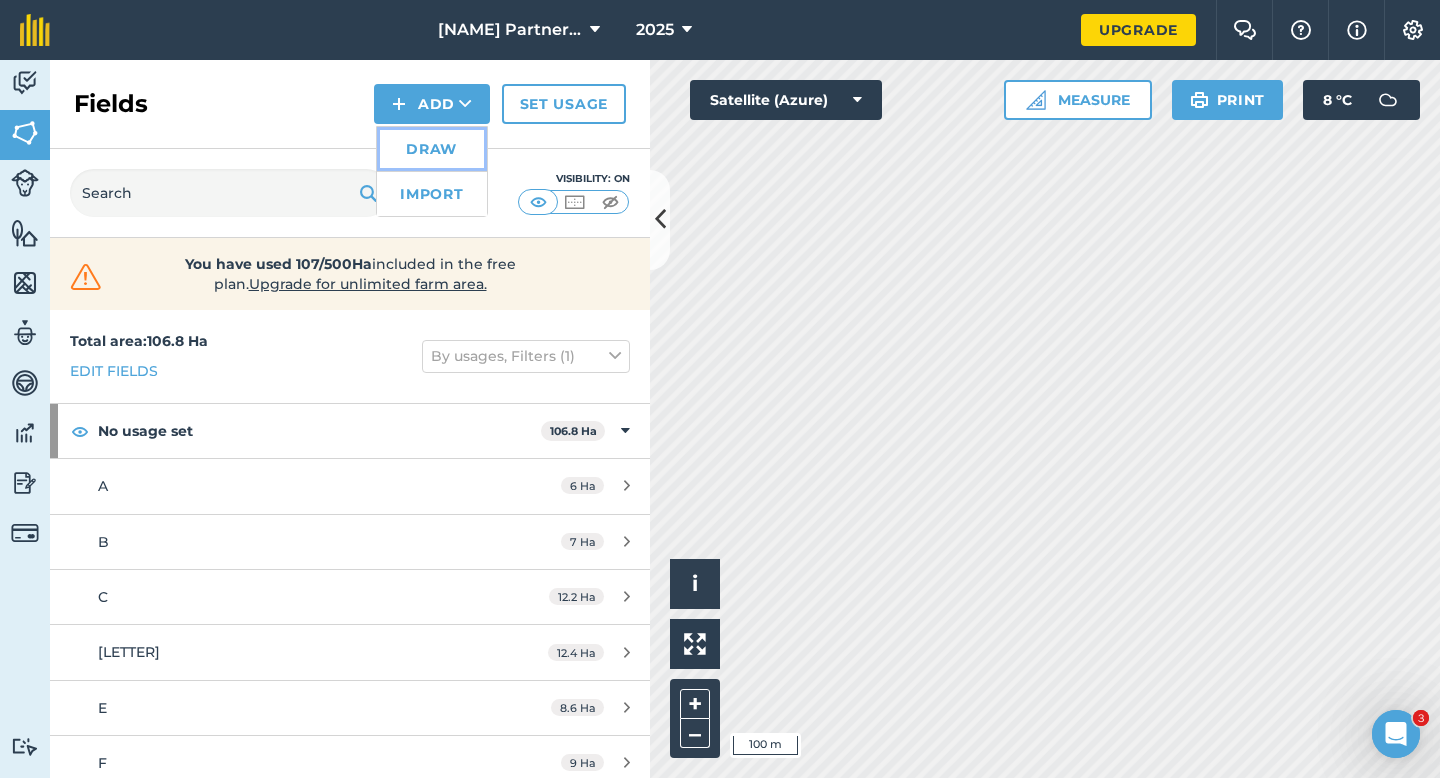 click on "Draw" at bounding box center (432, 149) 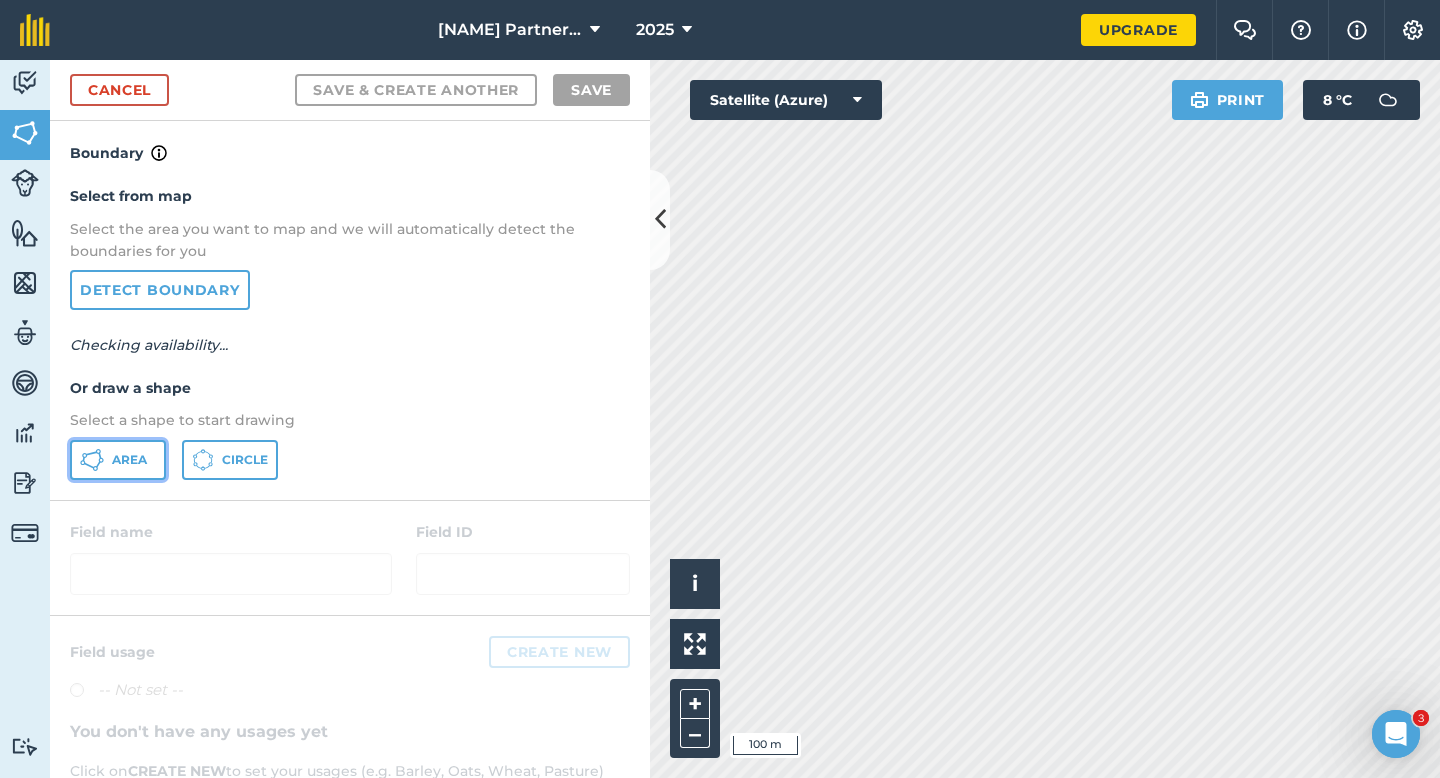 click on "Area" at bounding box center [118, 460] 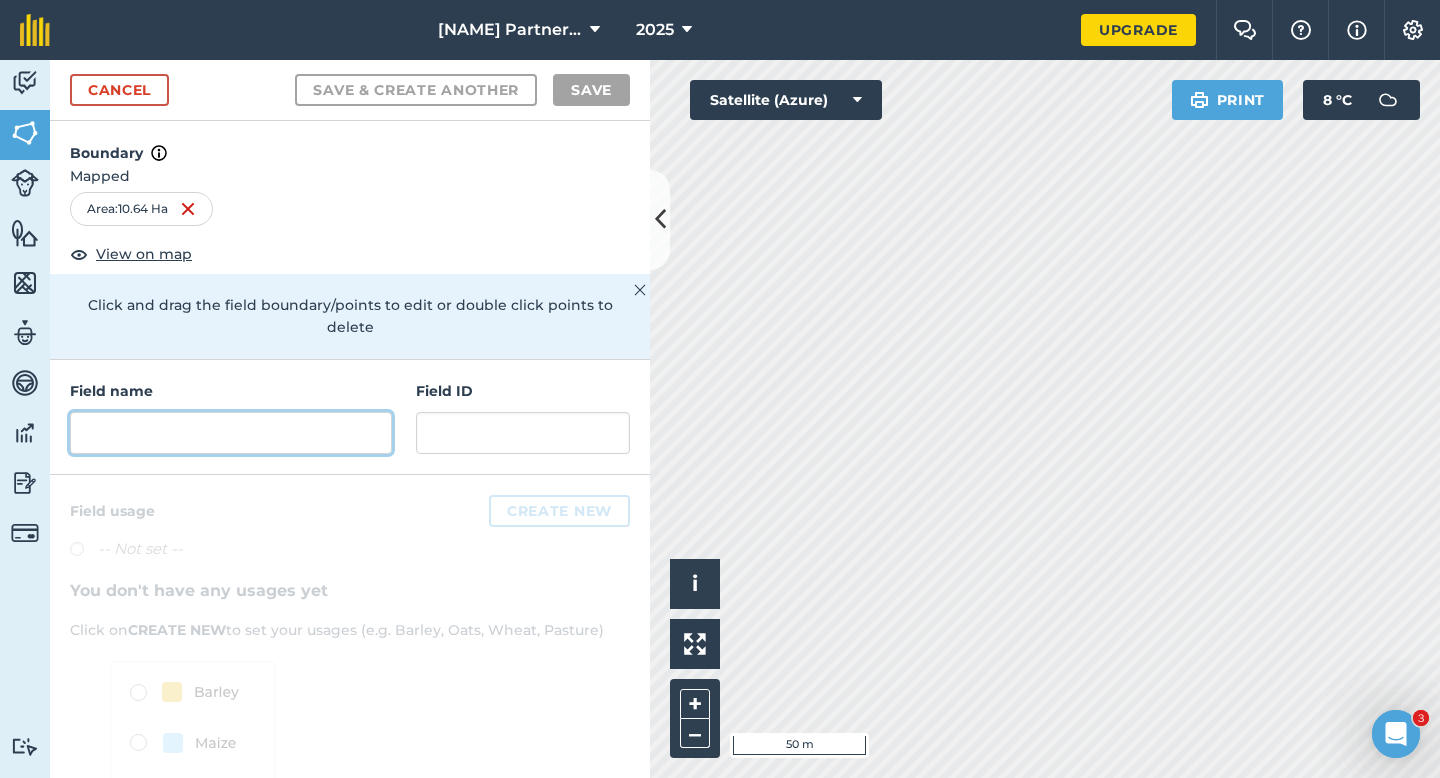 click at bounding box center (231, 433) 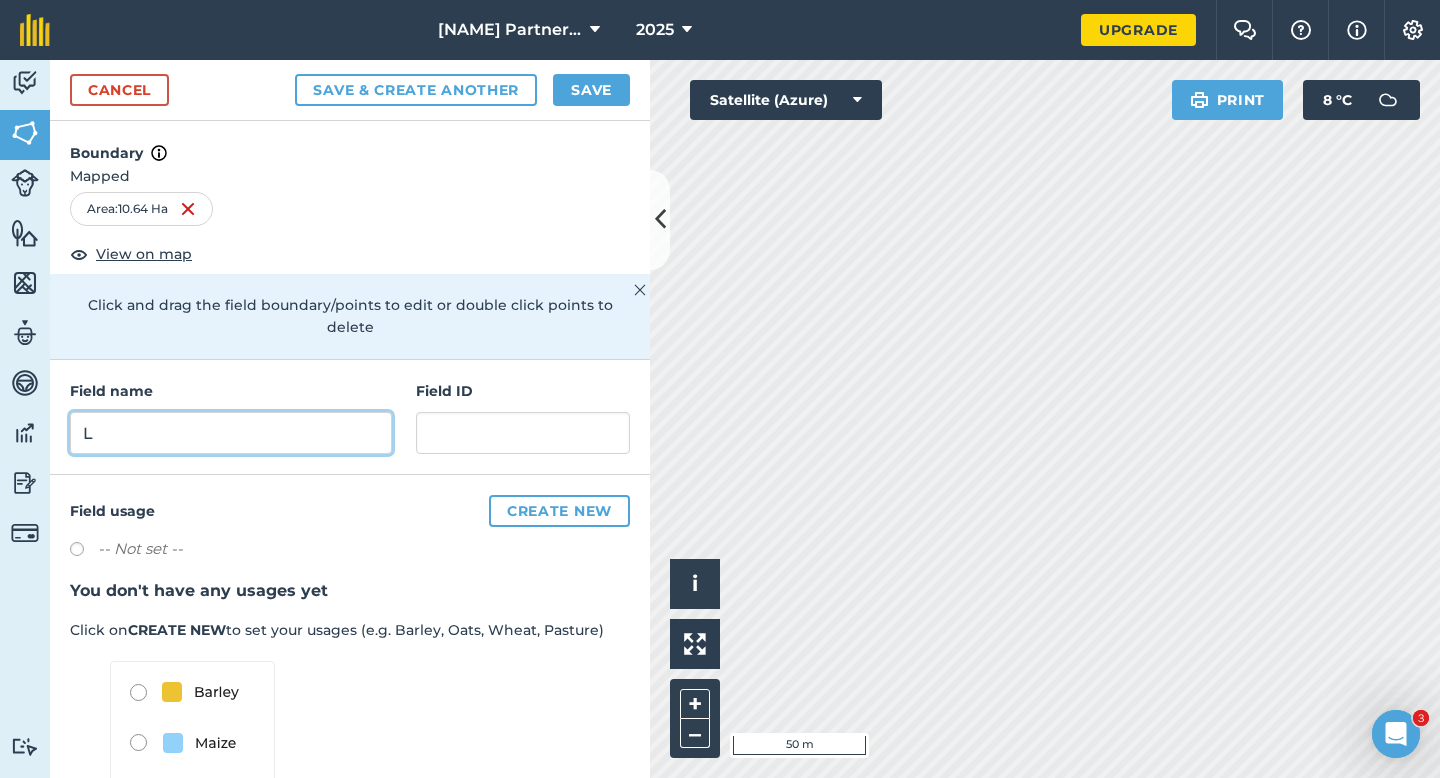 type on "L" 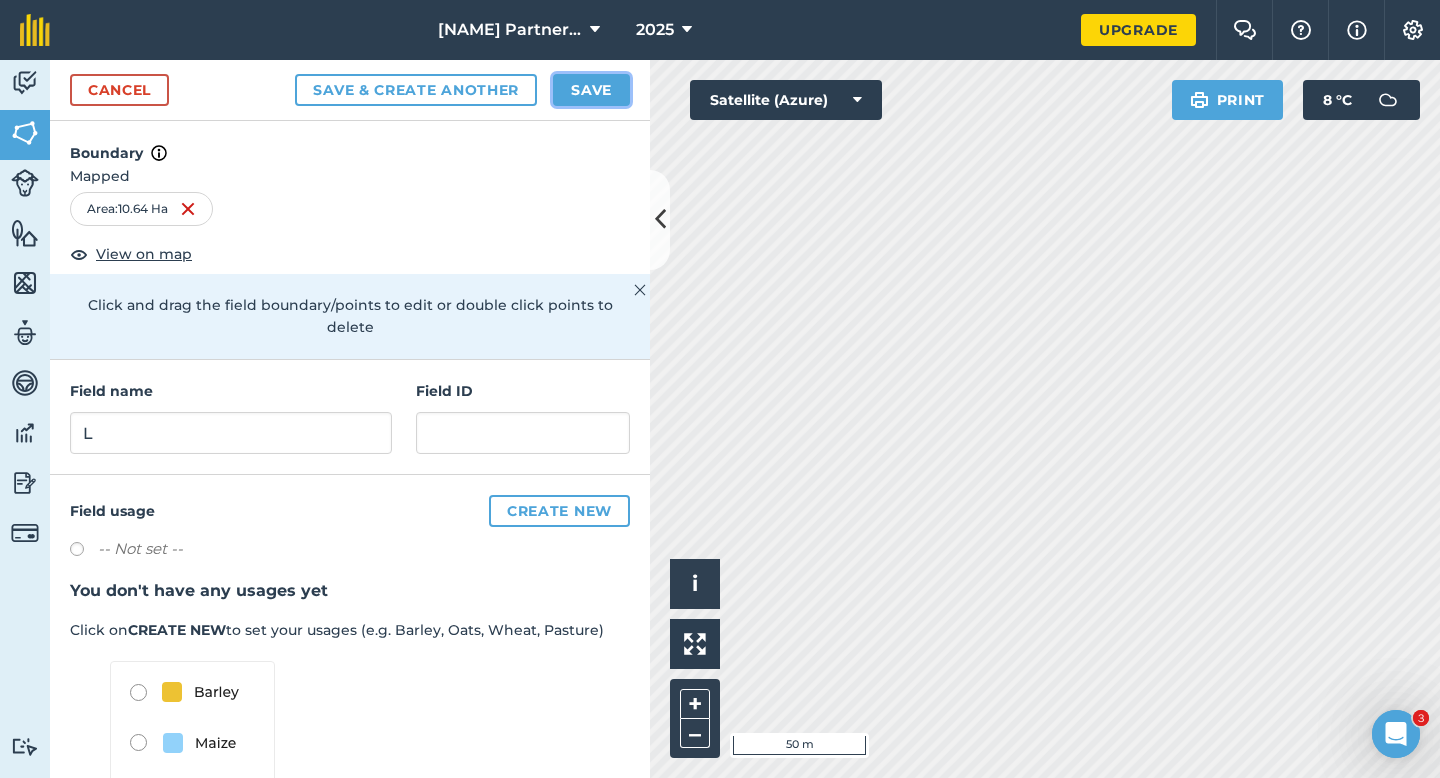 click on "Save" at bounding box center (591, 90) 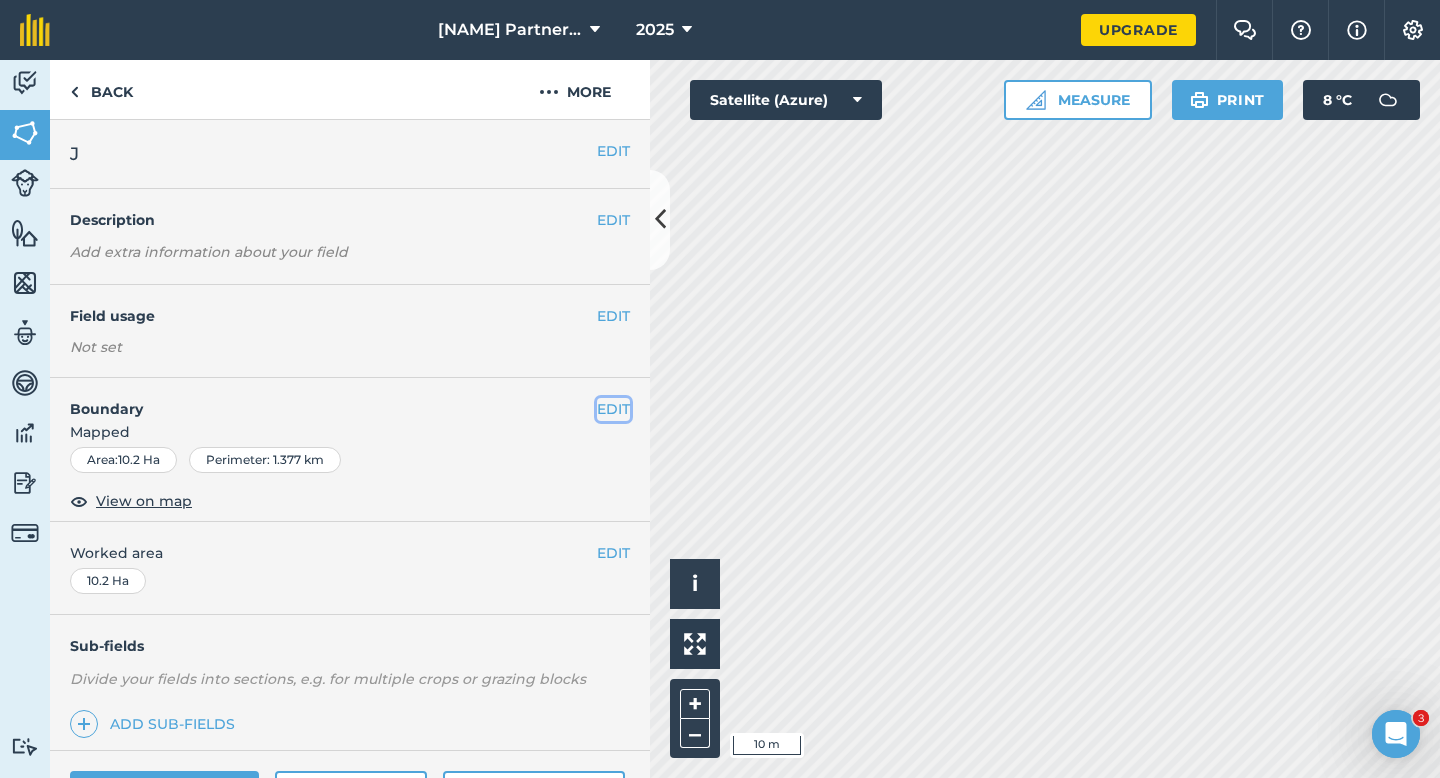 click on "EDIT" at bounding box center (613, 409) 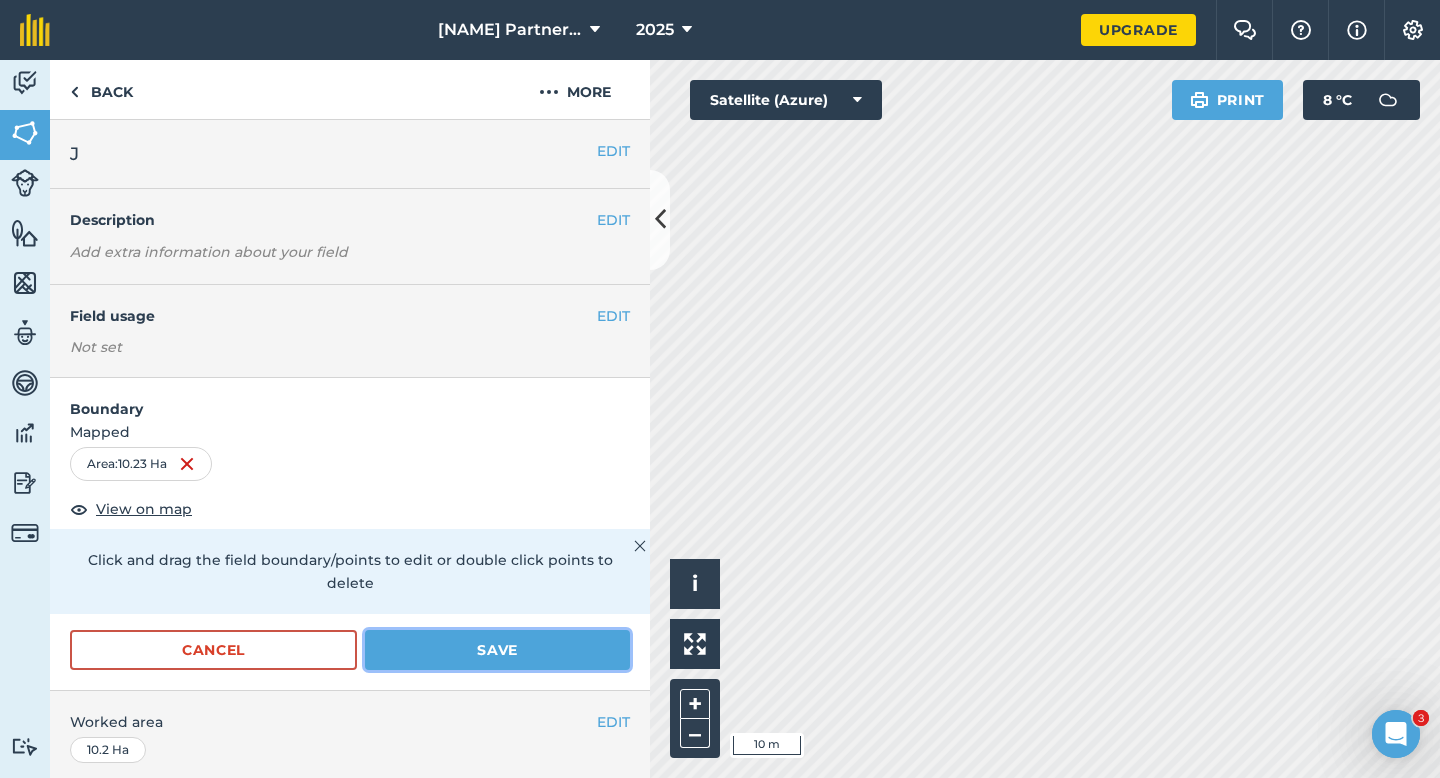 click on "Save" at bounding box center (497, 650) 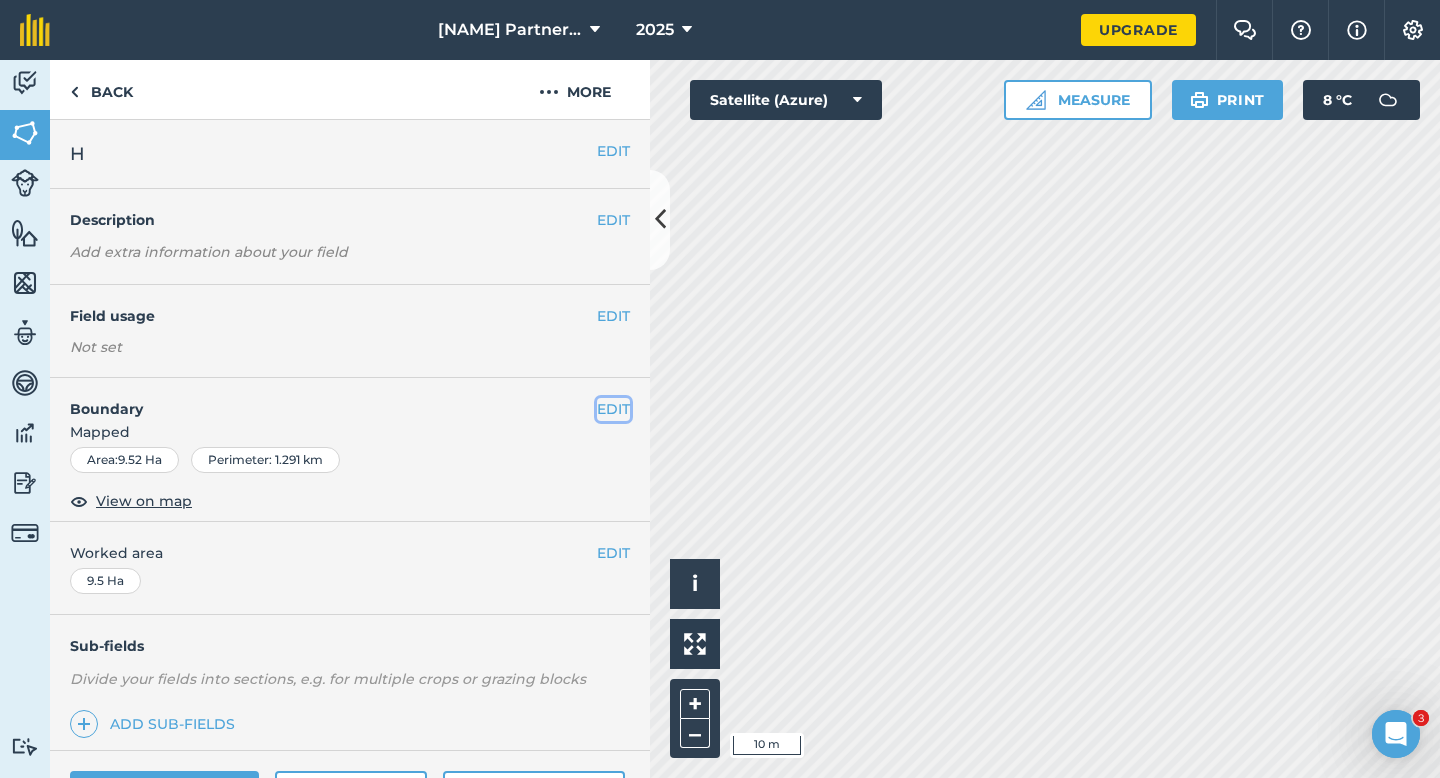 click on "EDIT" at bounding box center [613, 409] 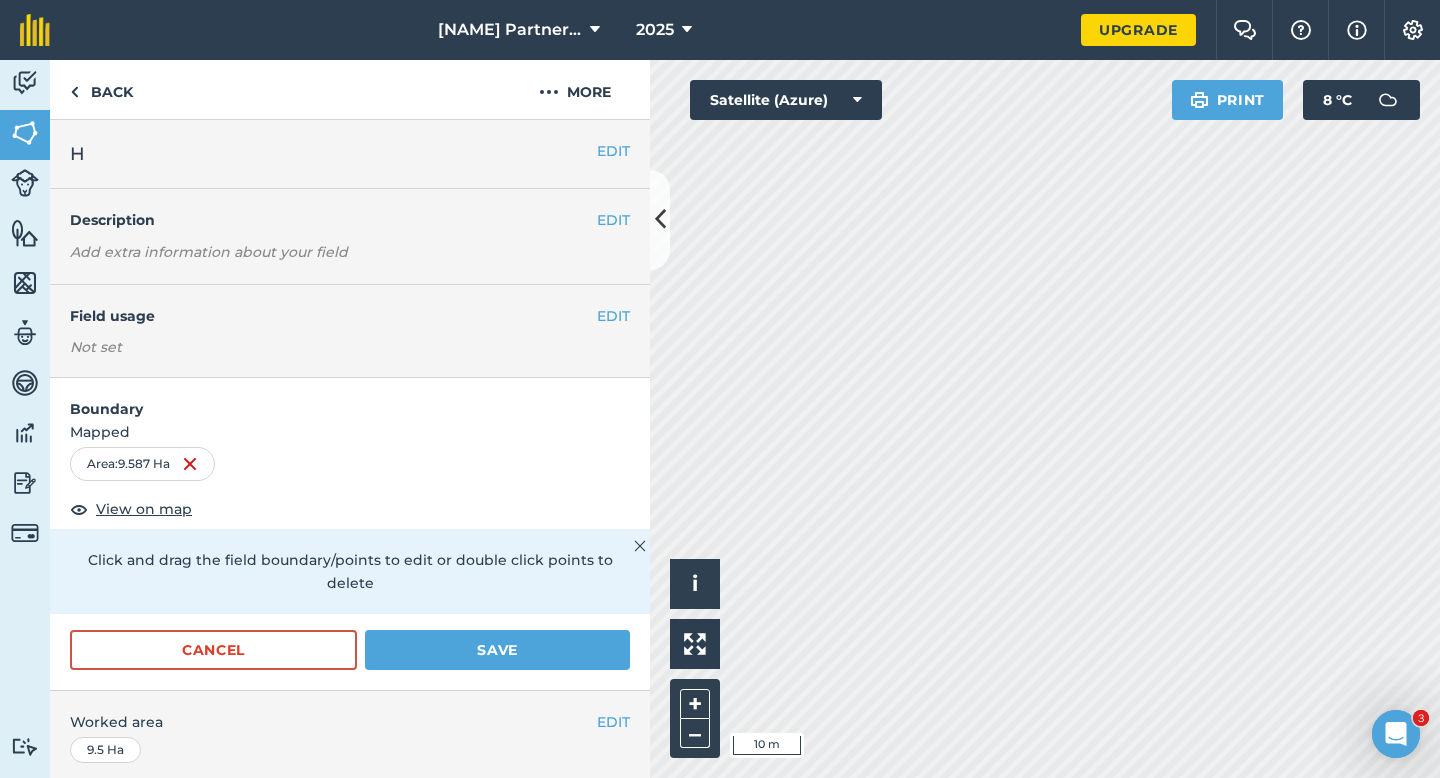 click on "Boundary   Mapped Area :  9.587   Ha   View on map Click and drag the field boundary/points to edit or double click points to delete Cancel Save" at bounding box center [350, 534] 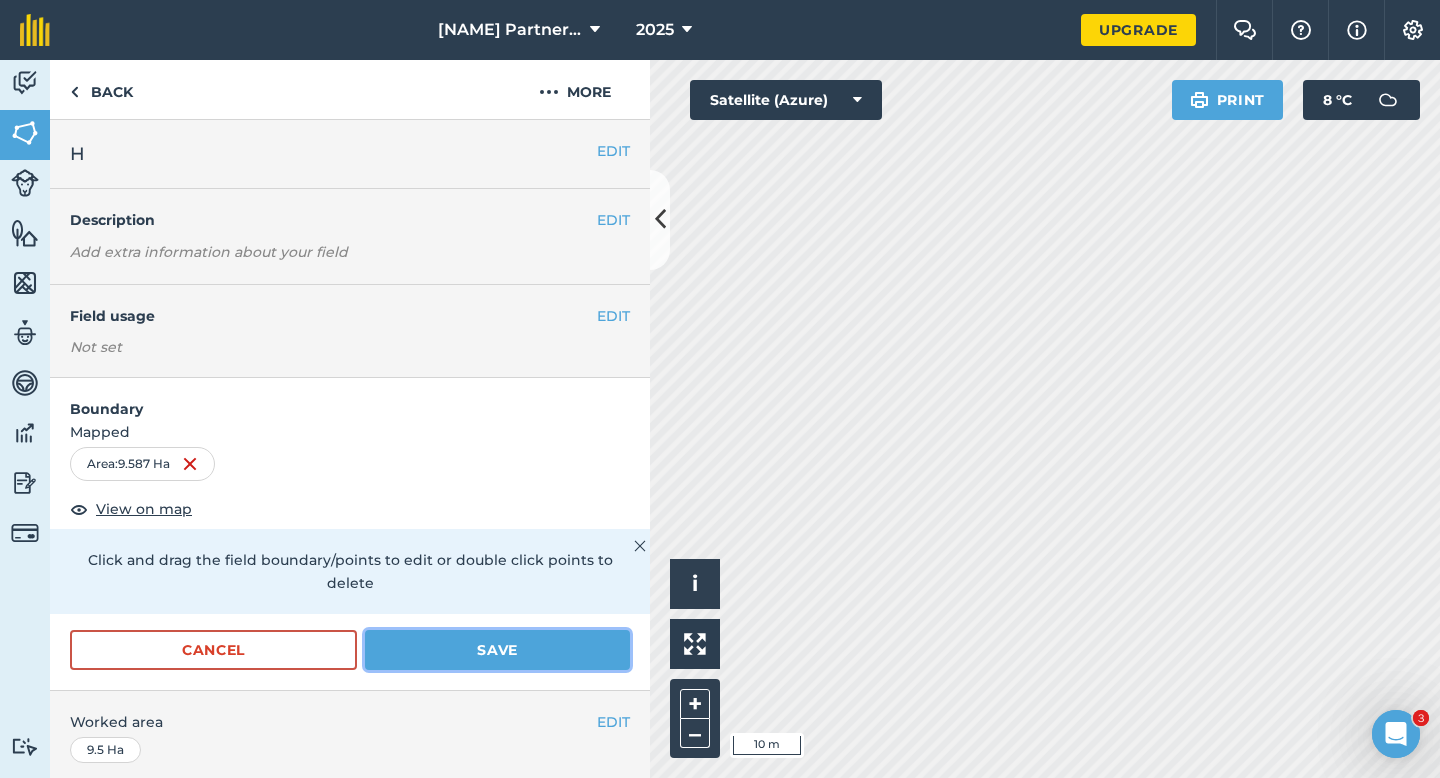 click on "Save" at bounding box center [497, 650] 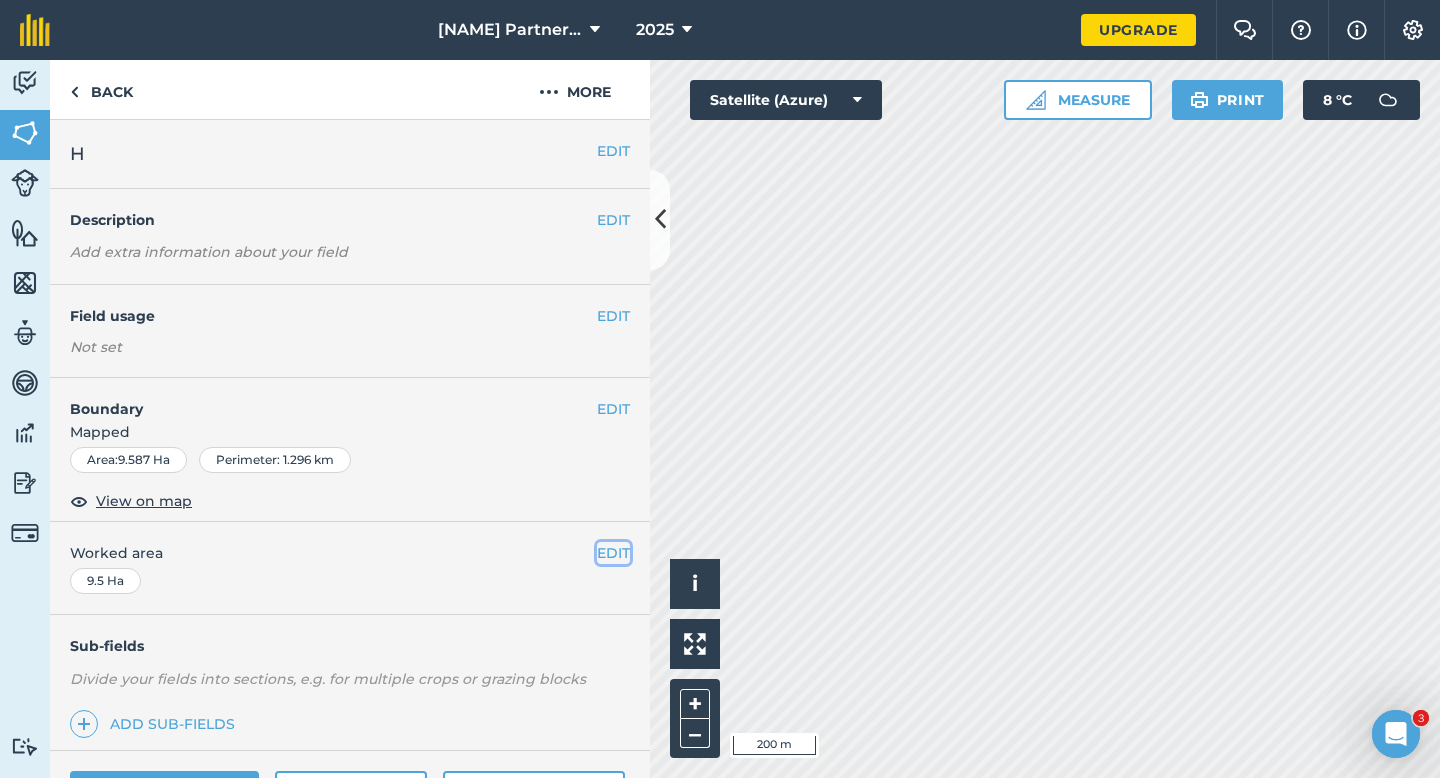 click on "EDIT" at bounding box center [613, 553] 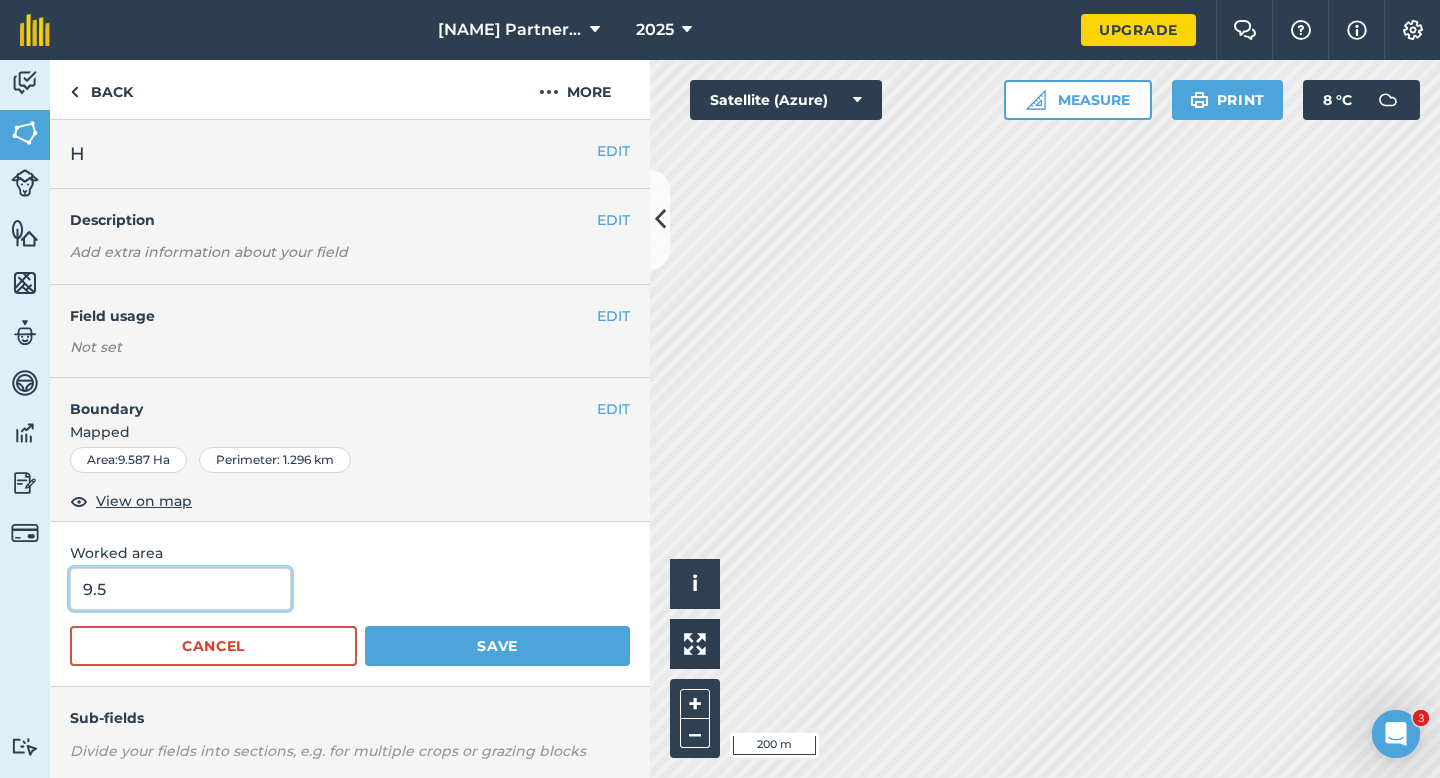 click on "9.5" at bounding box center [180, 589] 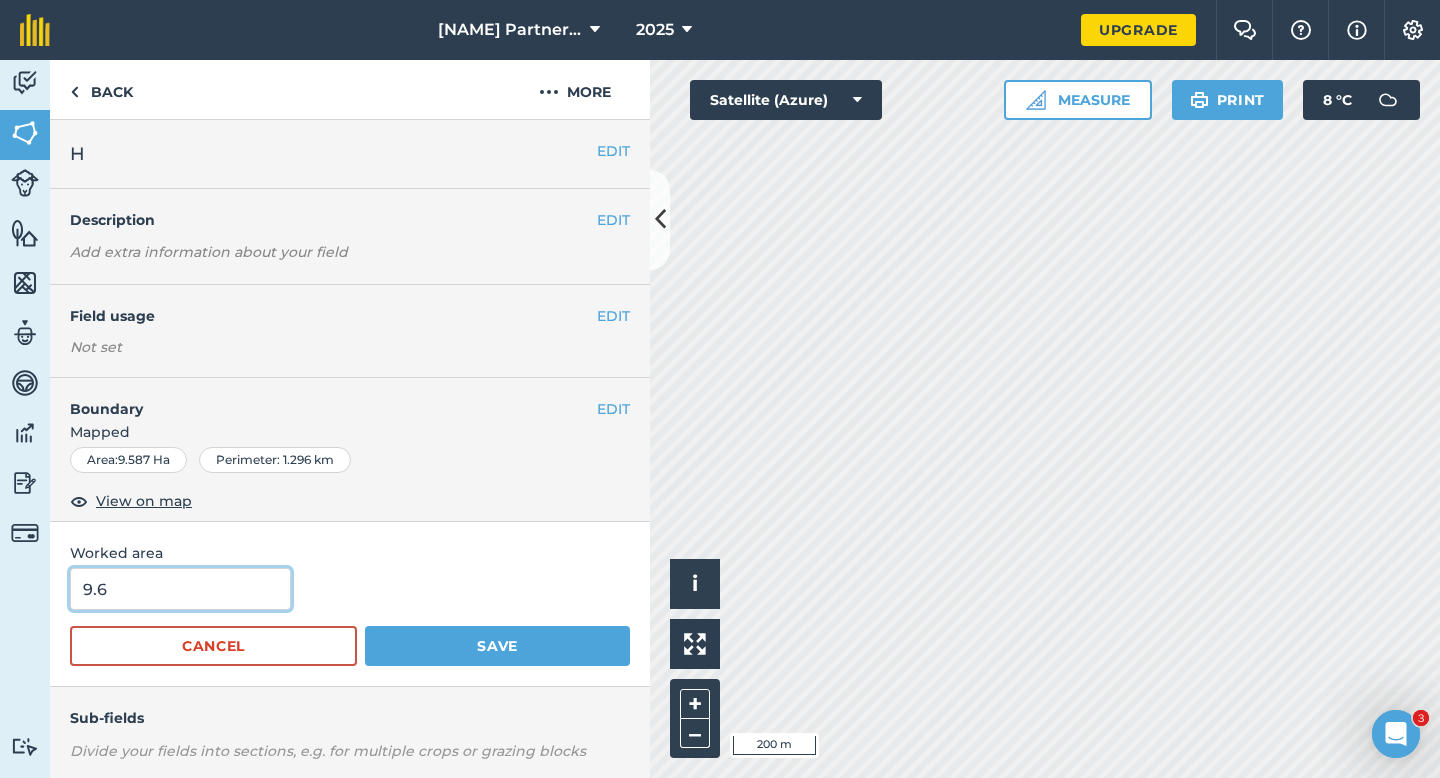 type on "9.6" 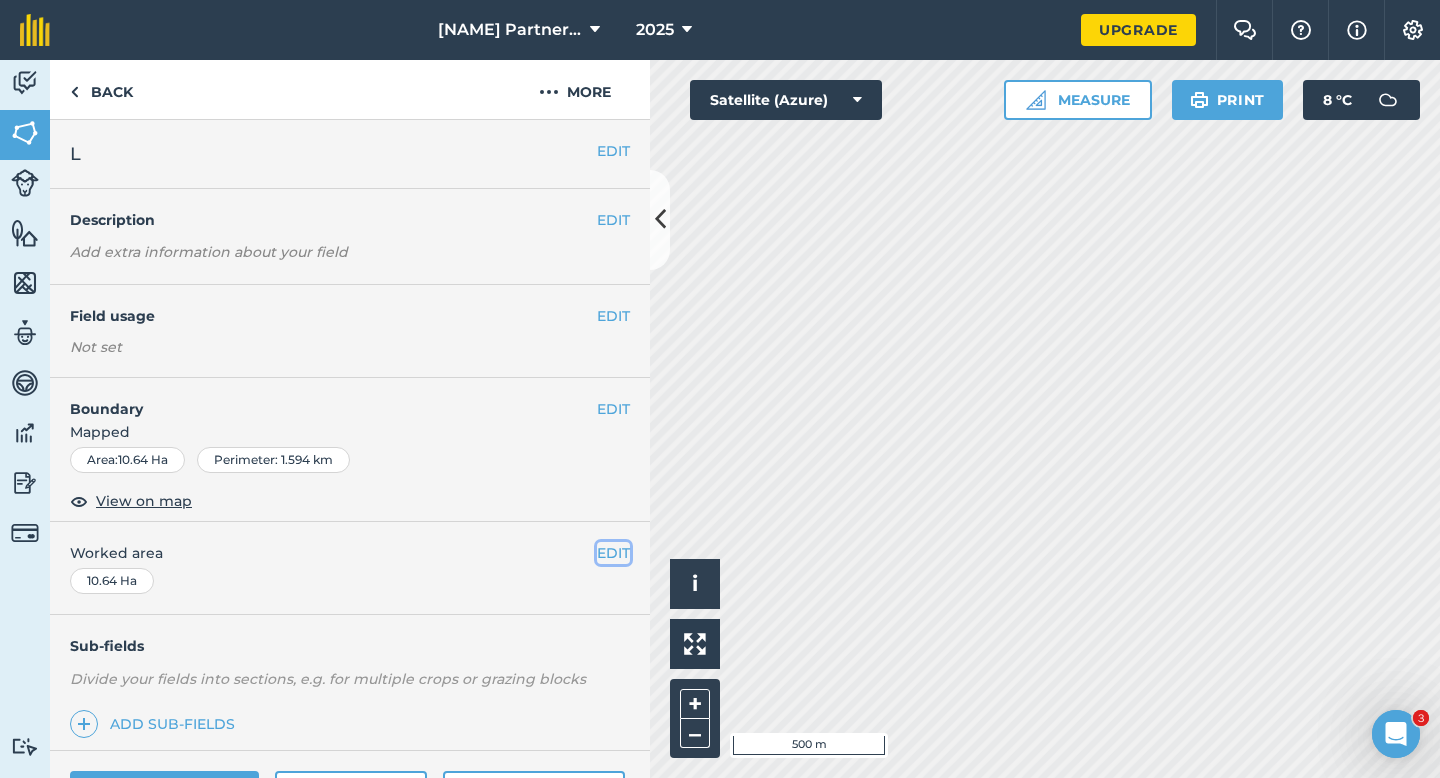 click on "EDIT" at bounding box center [613, 553] 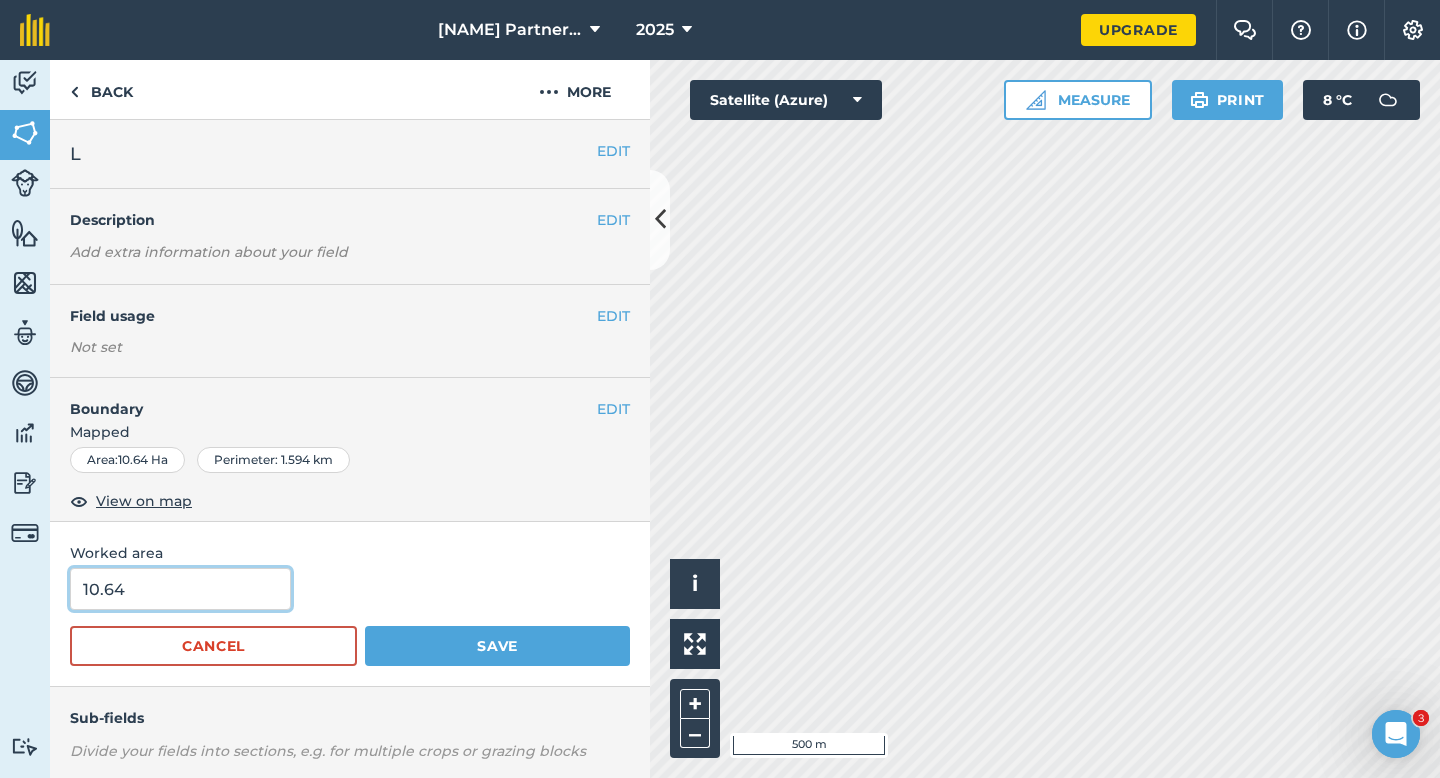 click on "10.64" at bounding box center (180, 589) 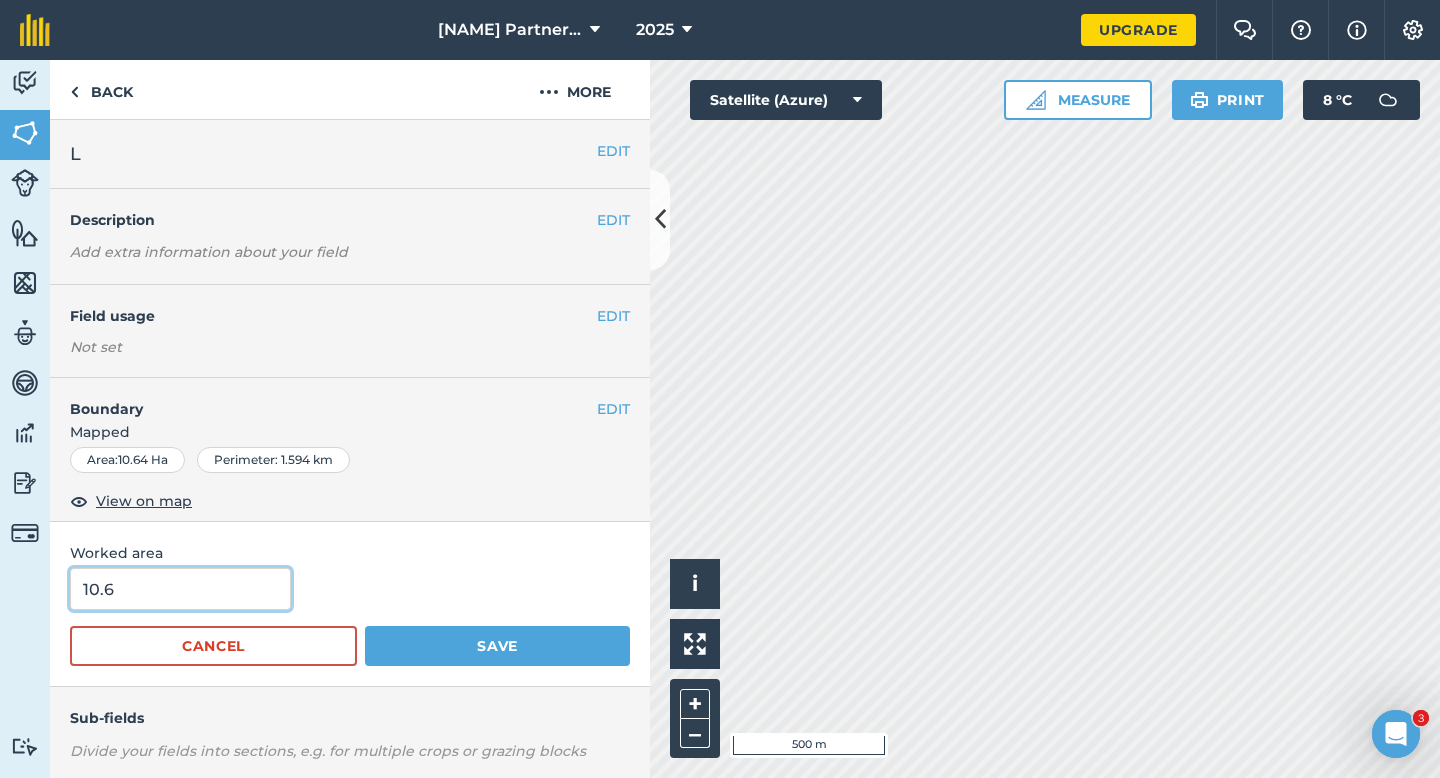 type on "10.6" 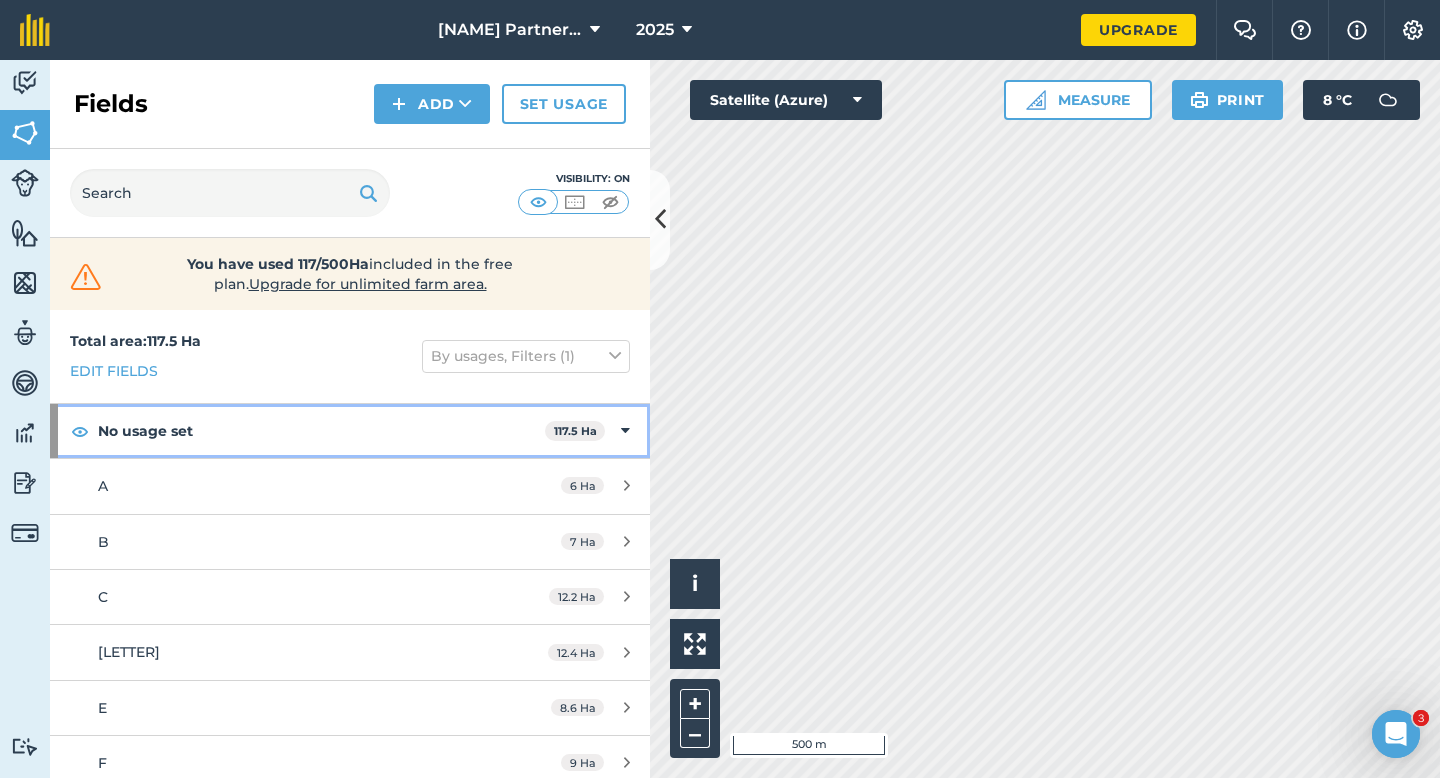 click on "No usage set 117.5   Ha" at bounding box center [350, 431] 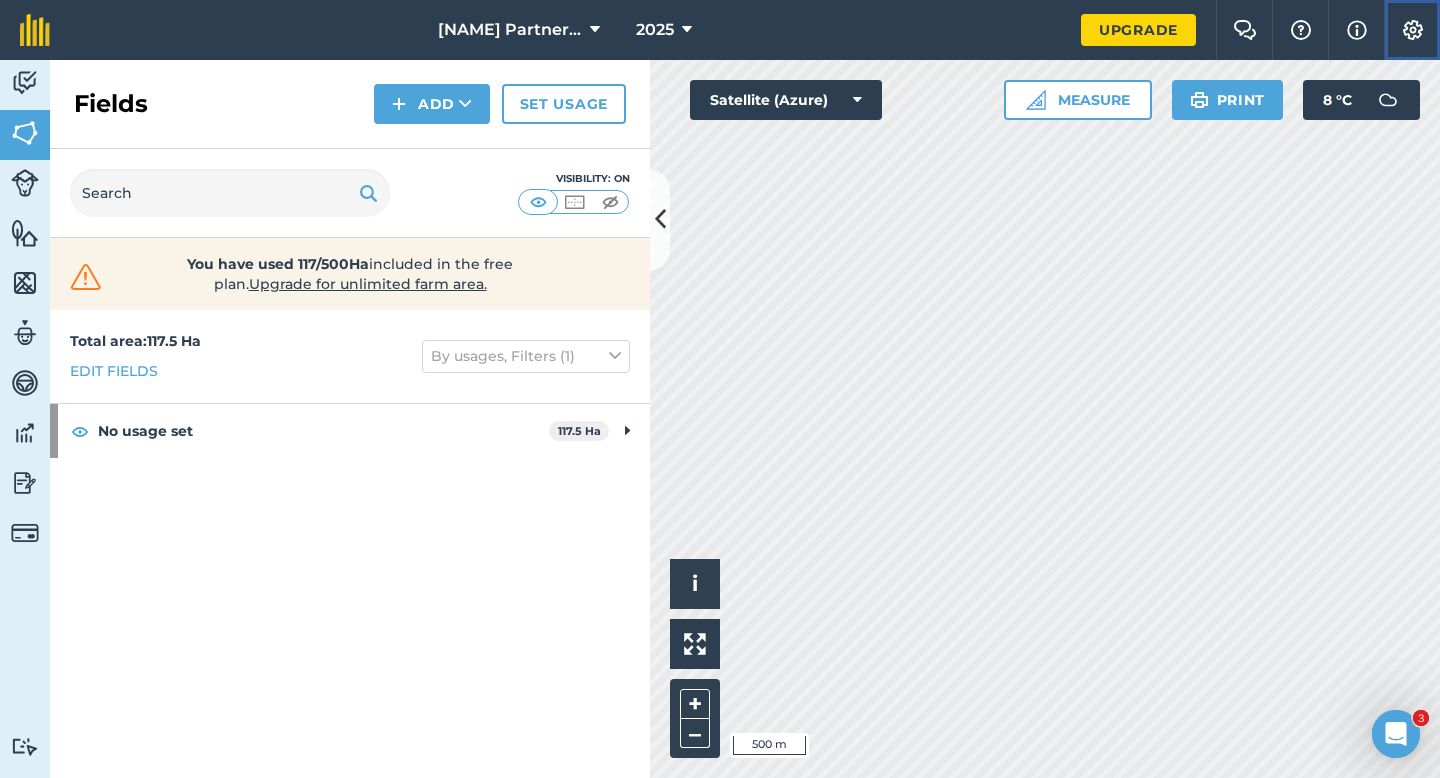 click at bounding box center [1413, 30] 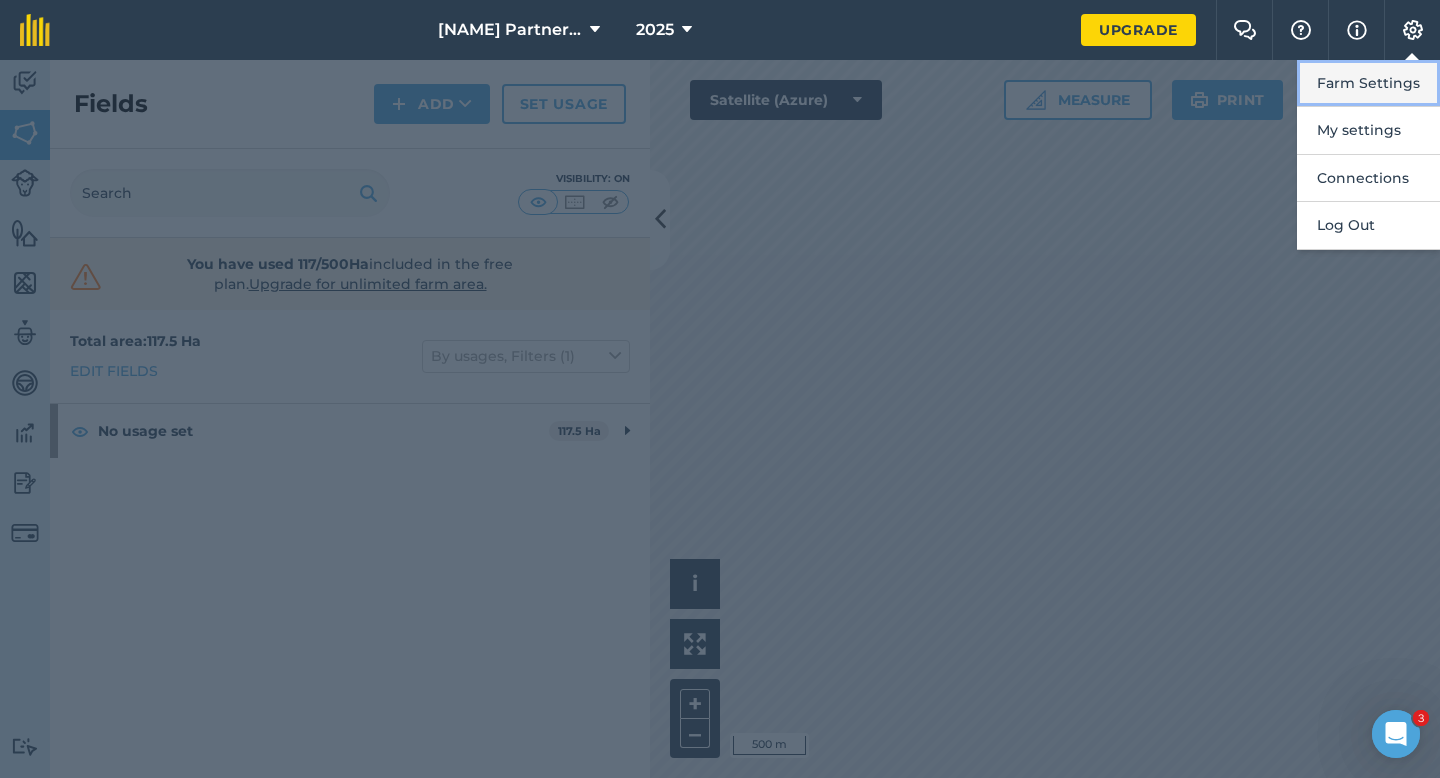 click on "Farm Settings" at bounding box center [1368, 83] 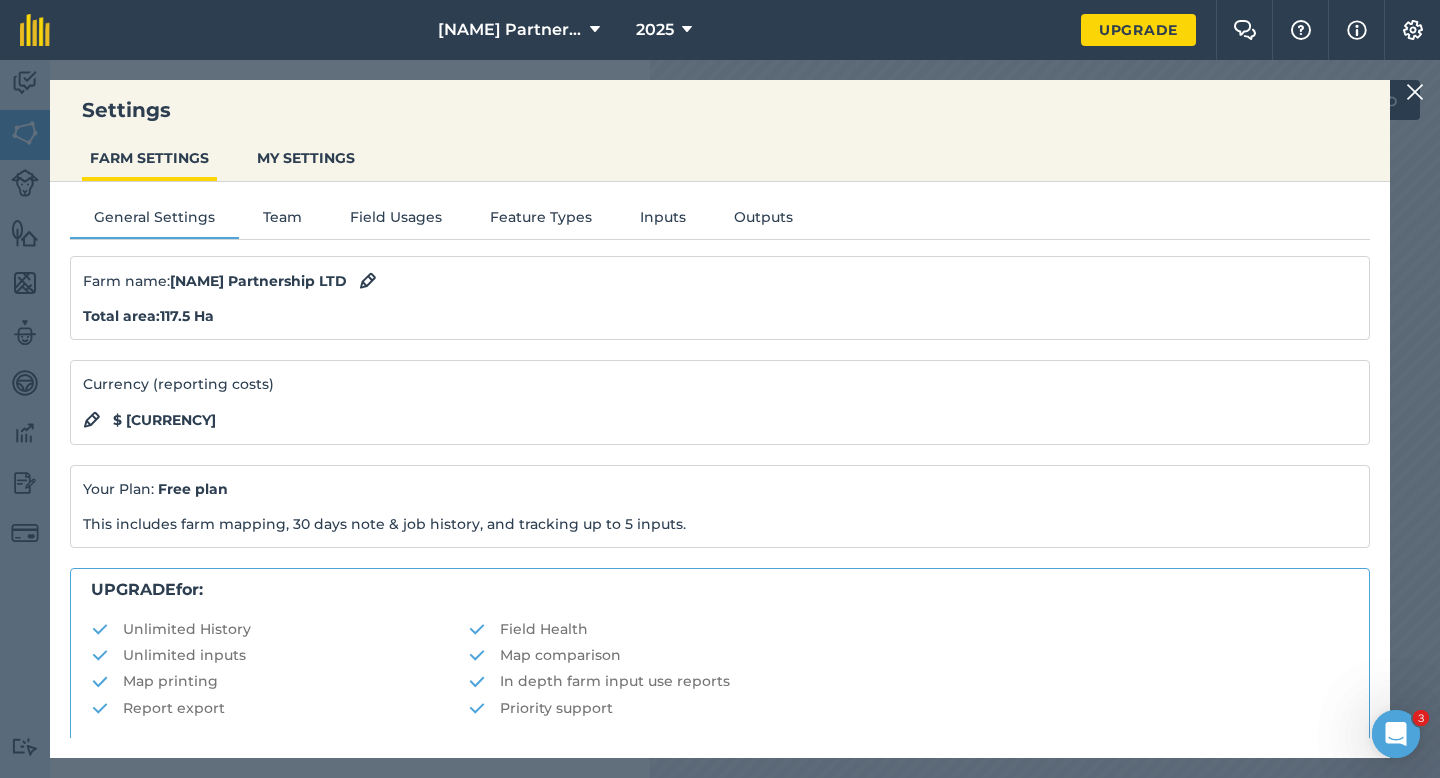 scroll, scrollTop: 384, scrollLeft: 0, axis: vertical 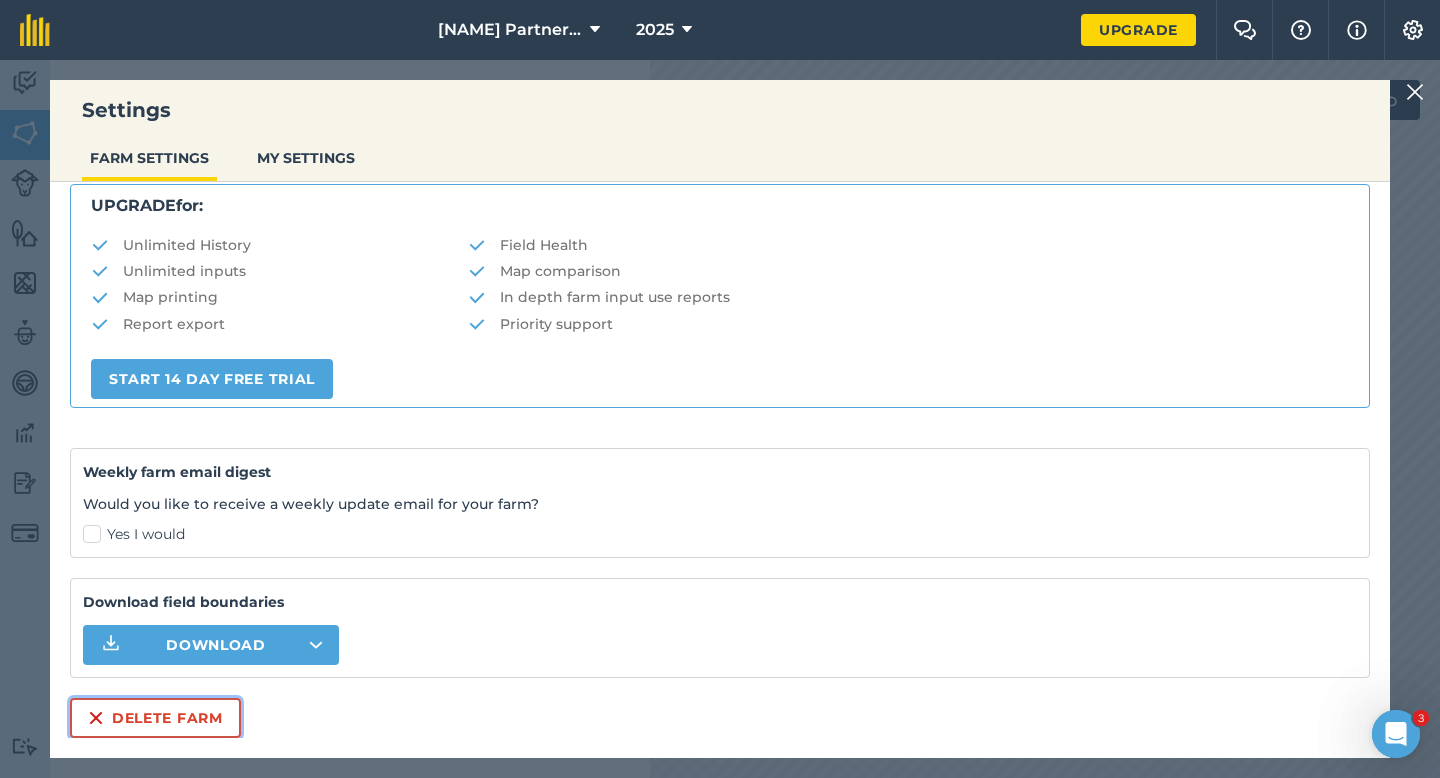 click on "Delete farm" at bounding box center [155, 718] 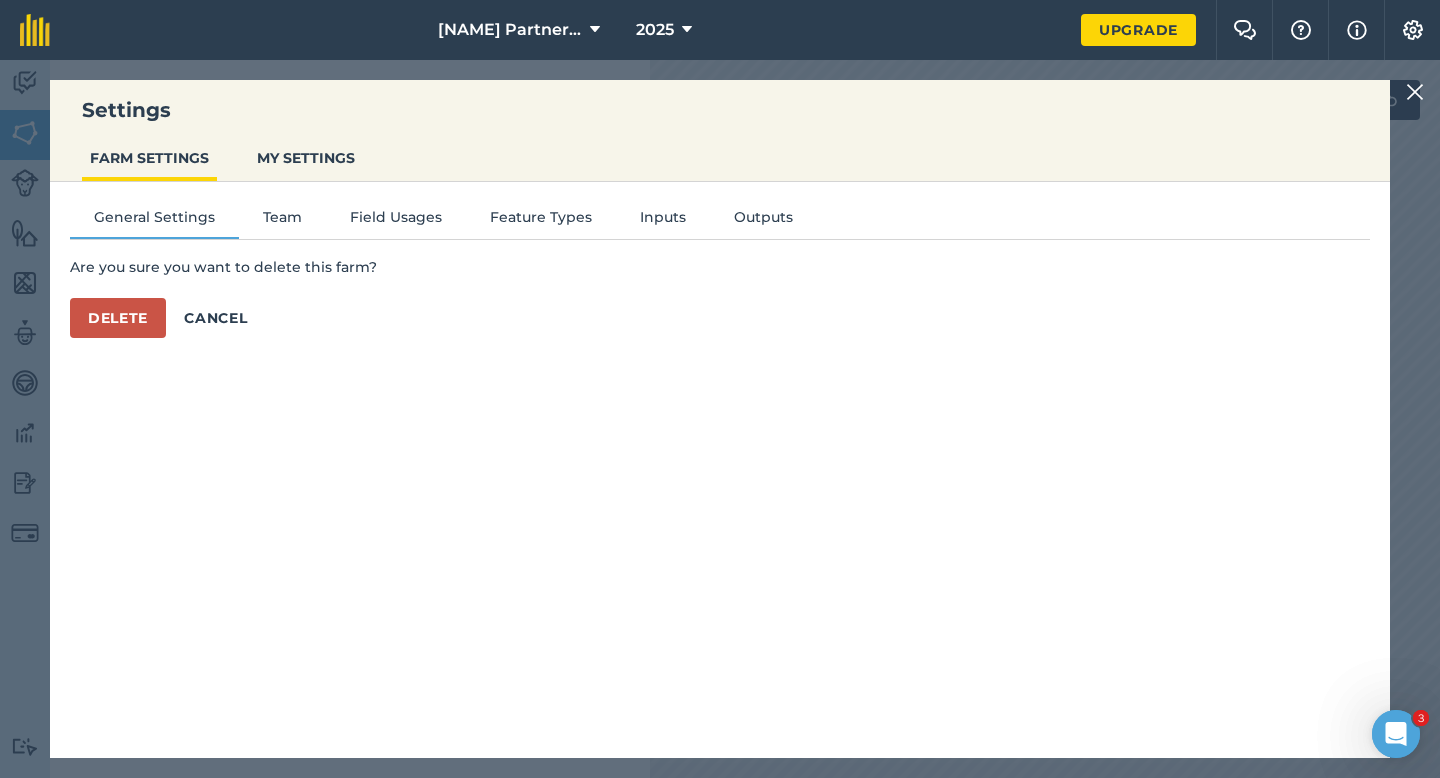 scroll, scrollTop: 0, scrollLeft: 0, axis: both 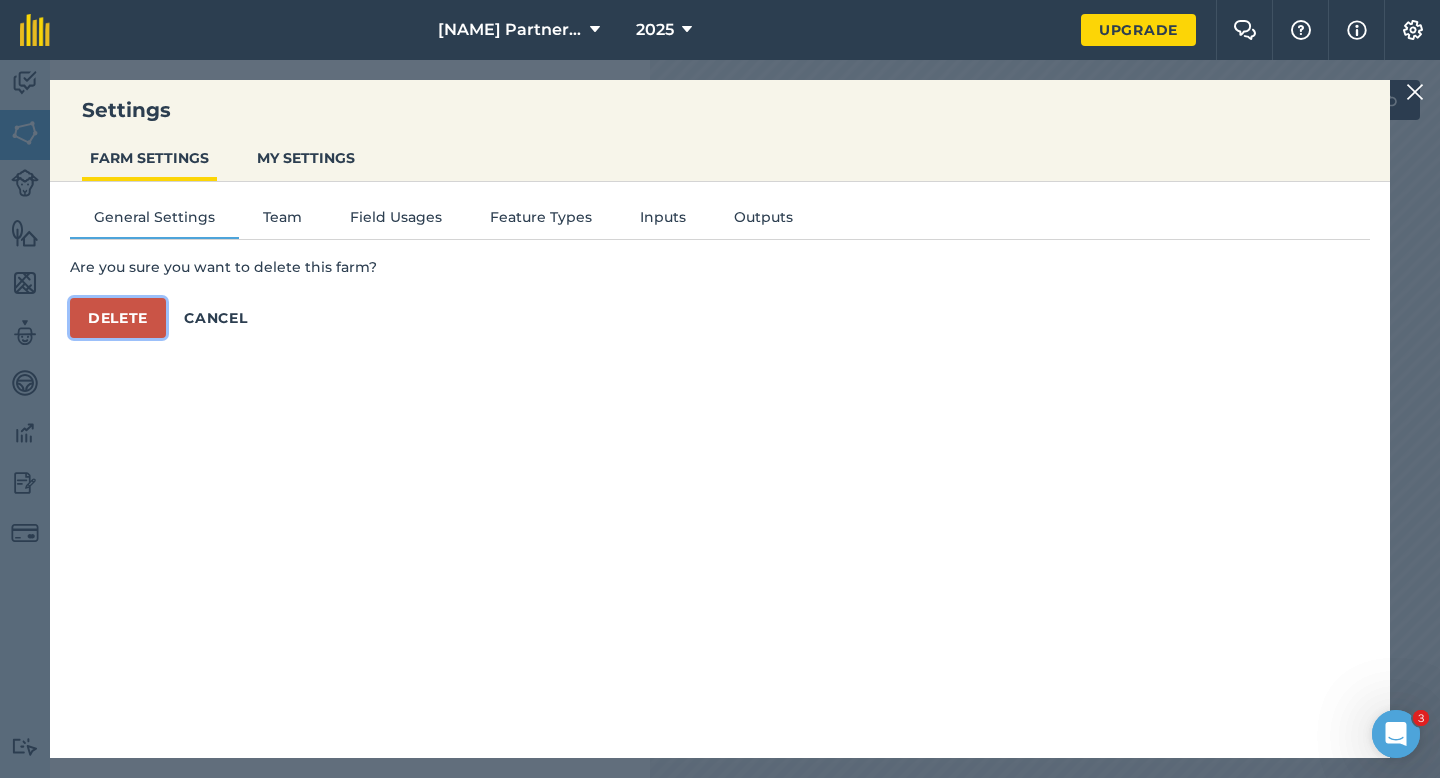 click on "Delete" at bounding box center [118, 318] 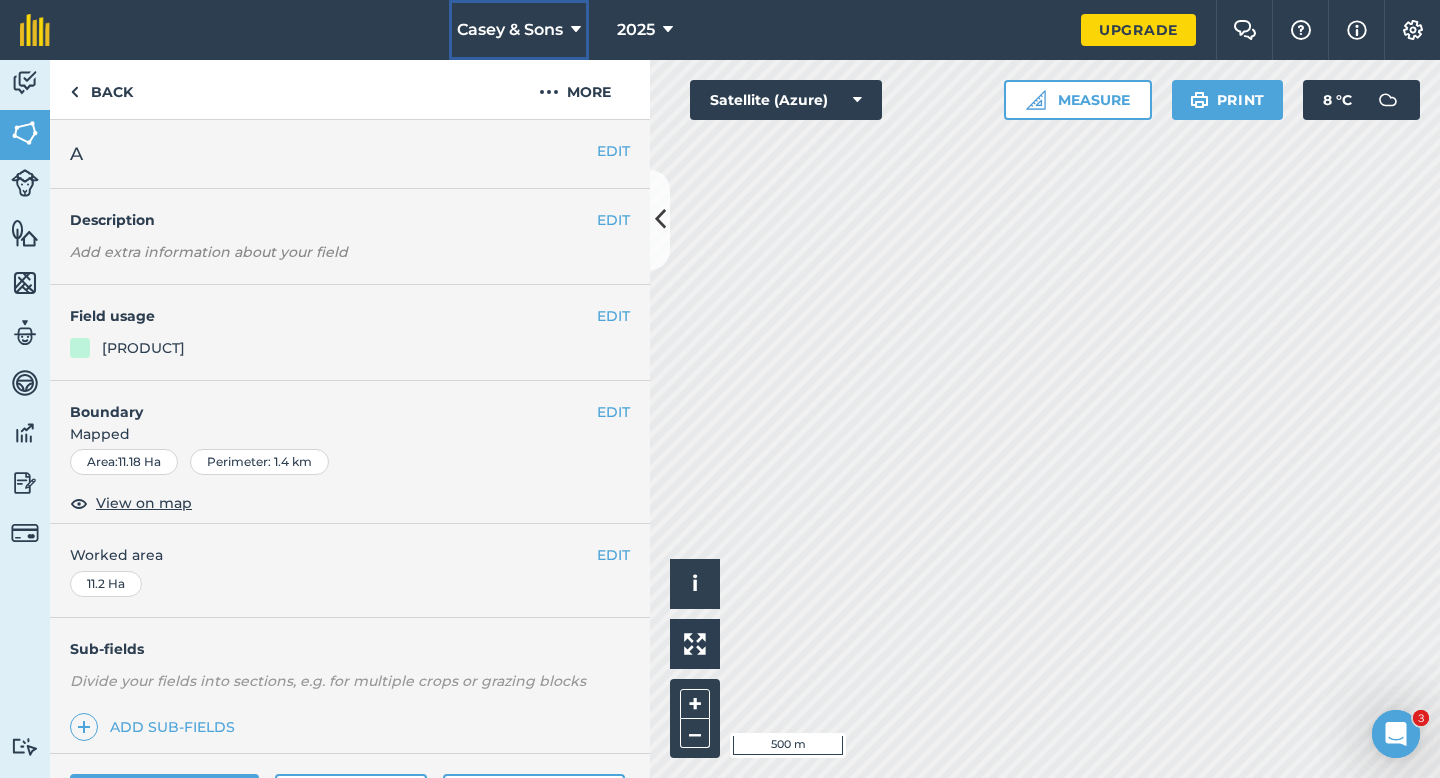 click on "Casey & Sons" at bounding box center [519, 30] 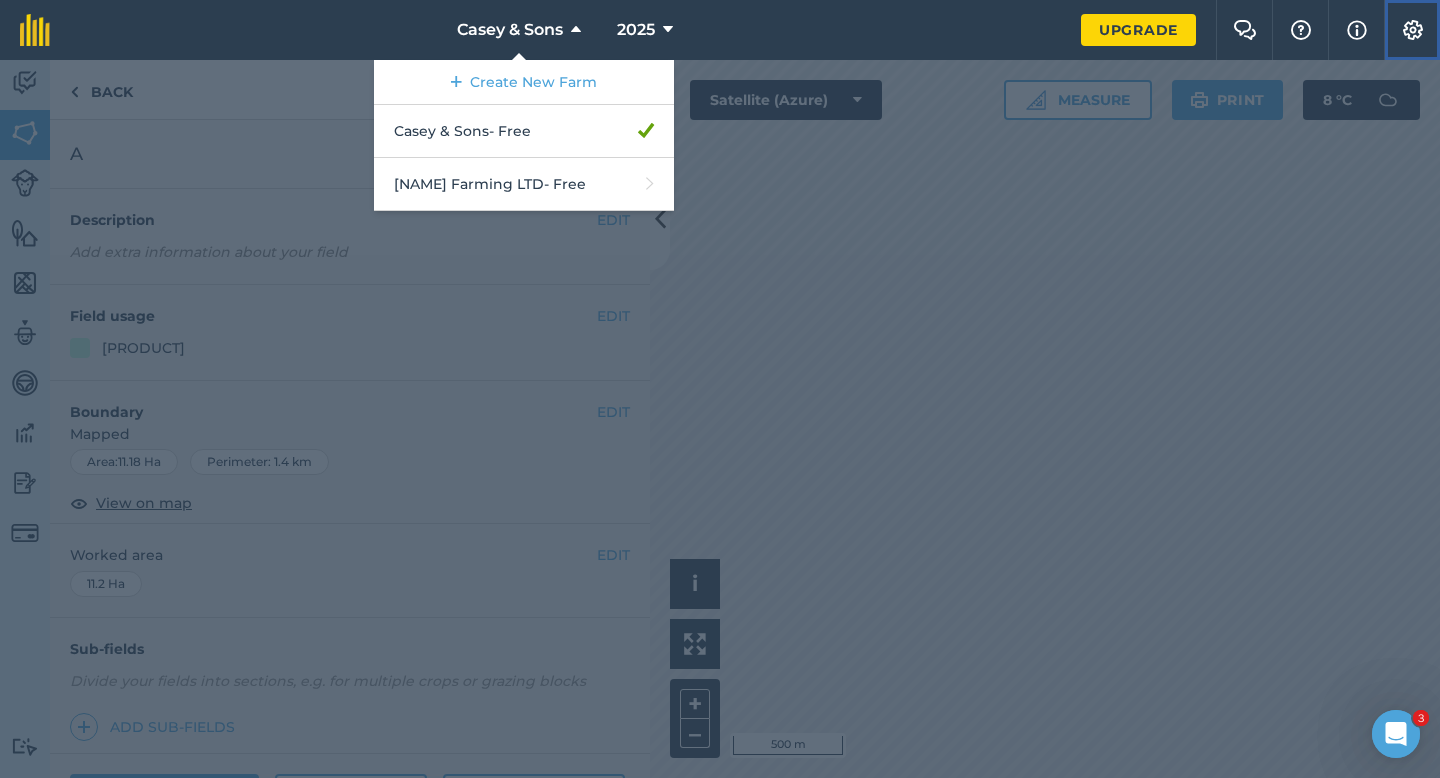 click on "Settings" at bounding box center (1412, 30) 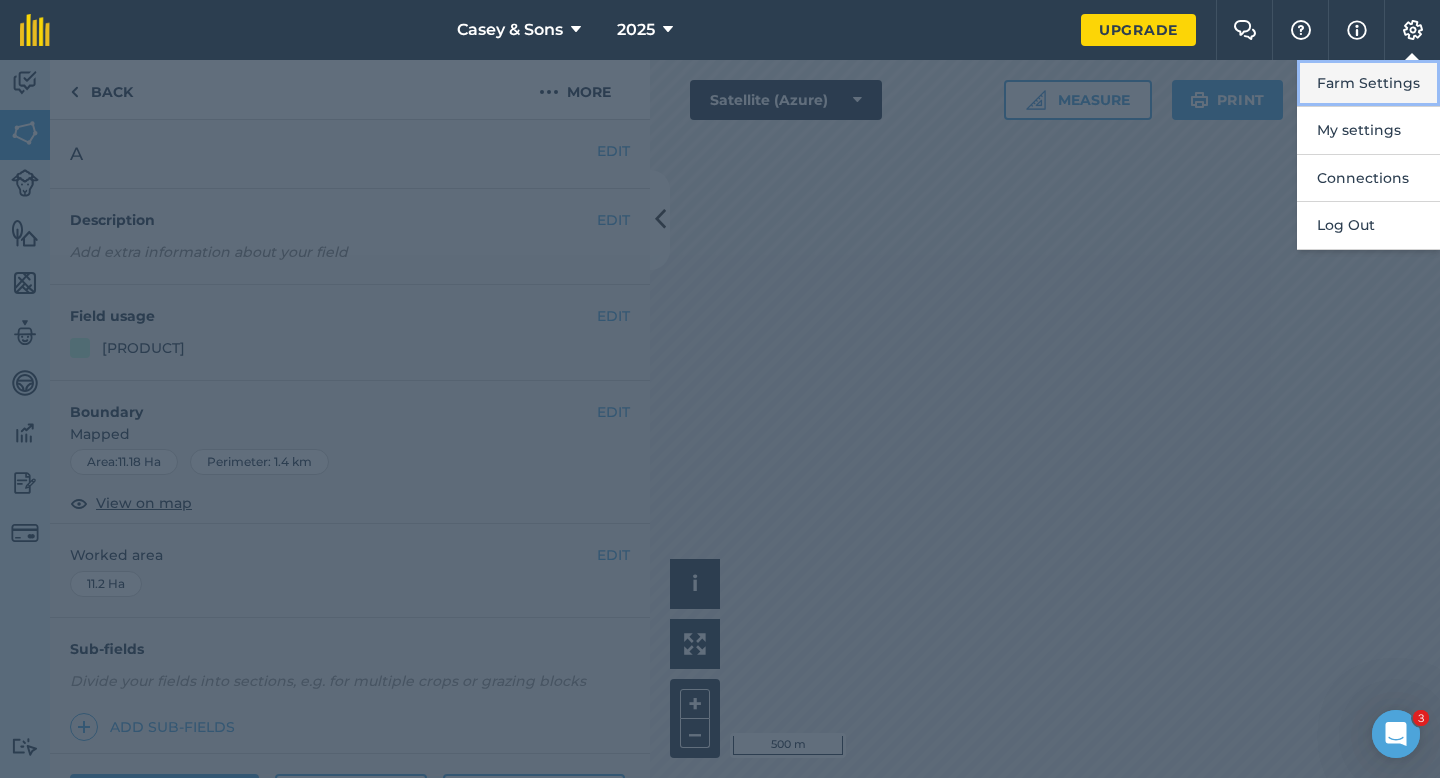 click on "Farm Settings" at bounding box center (1368, 83) 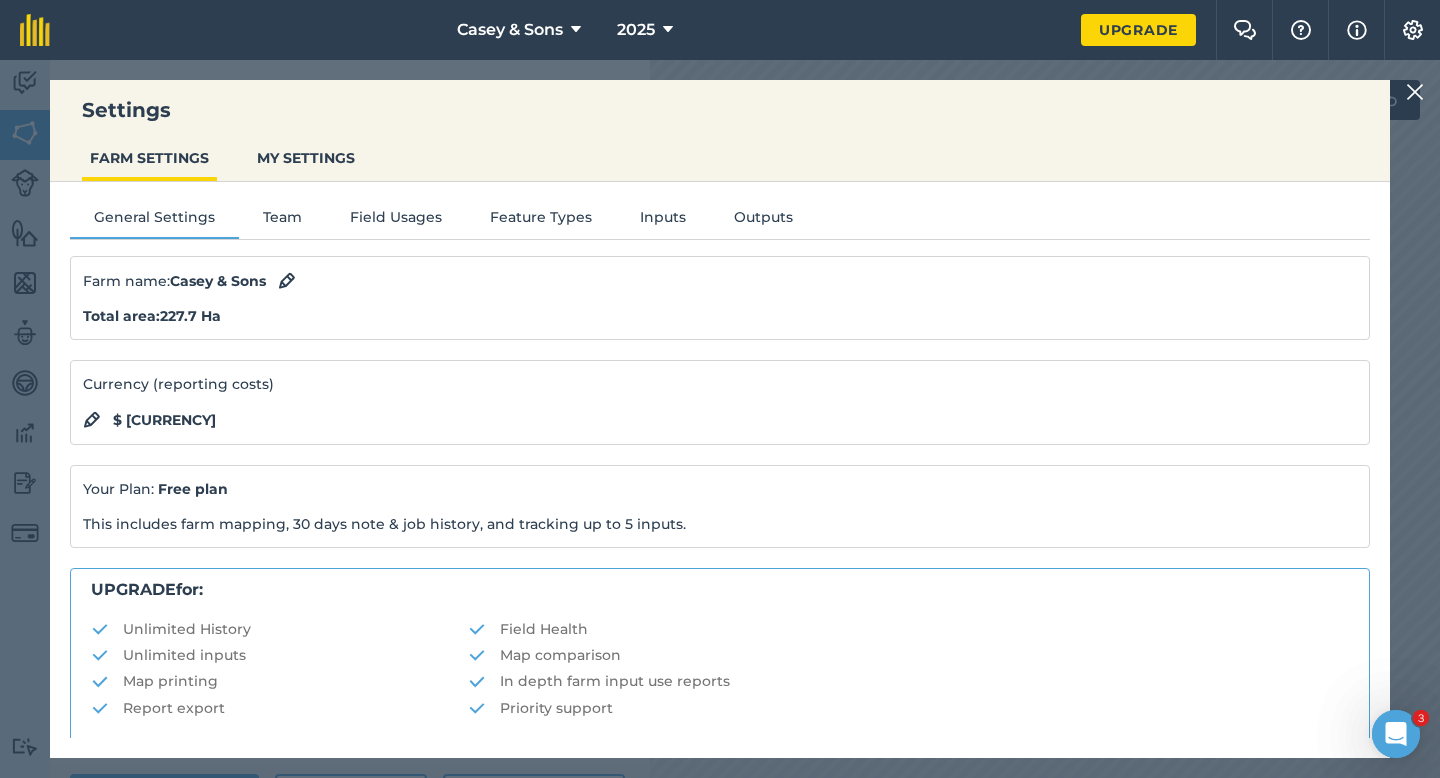 scroll, scrollTop: 384, scrollLeft: 0, axis: vertical 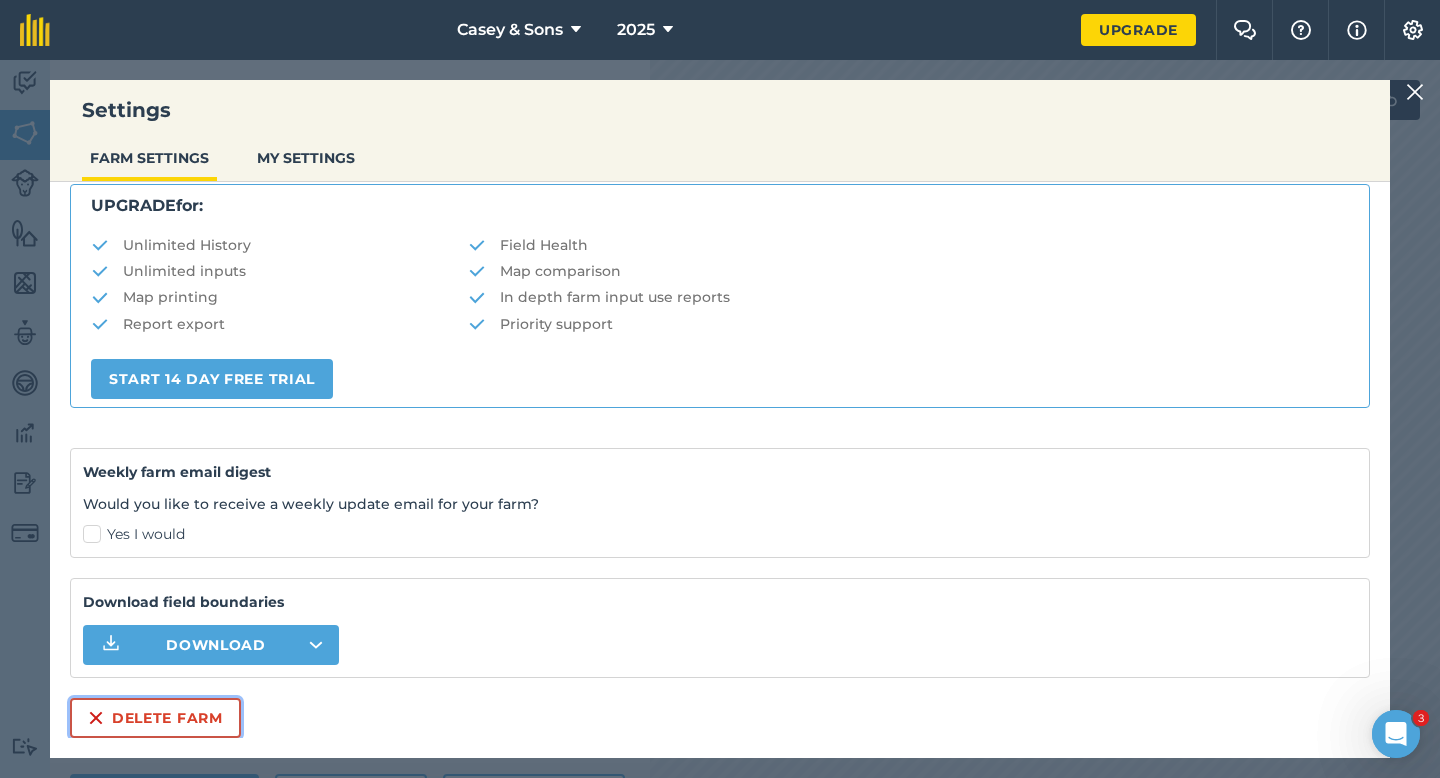 click on "Delete farm" at bounding box center [155, 718] 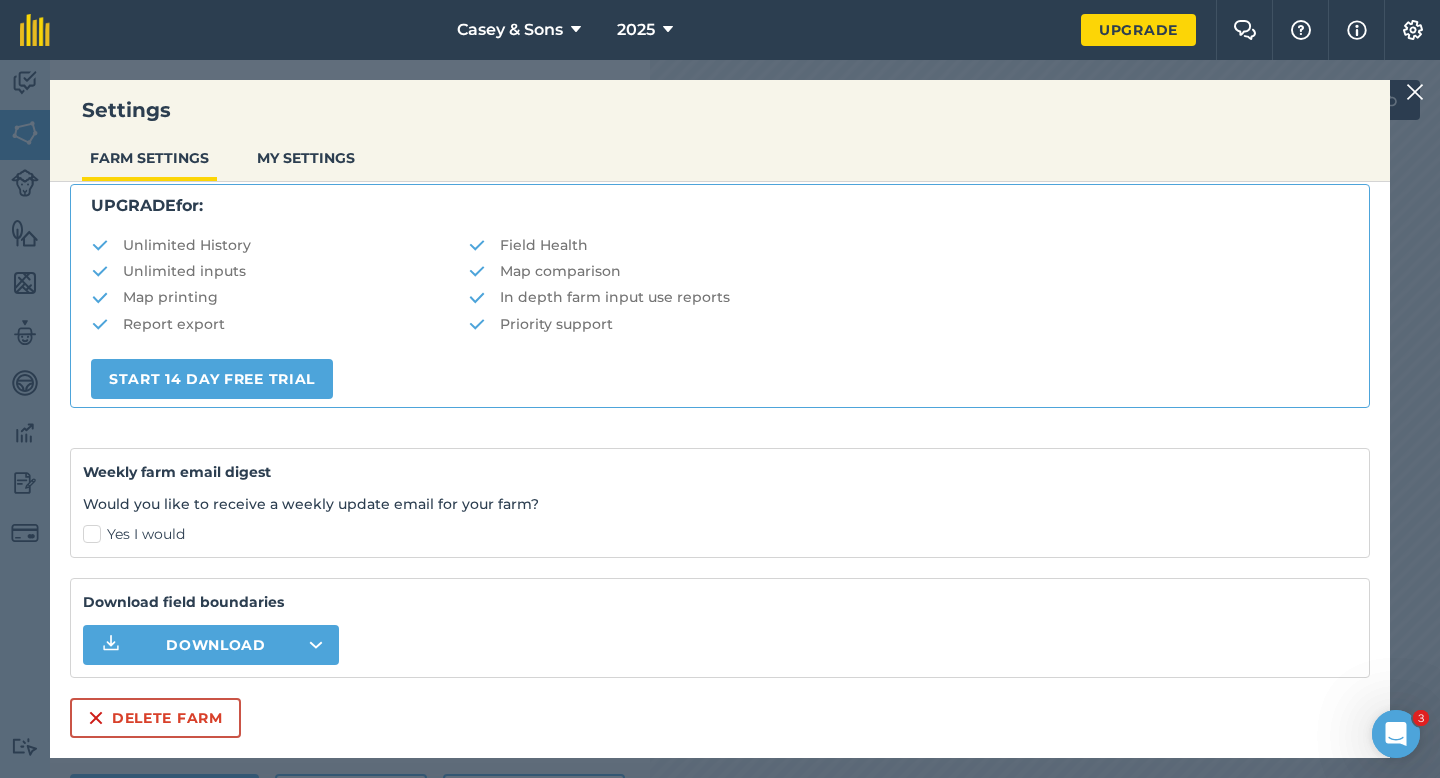 scroll, scrollTop: 0, scrollLeft: 0, axis: both 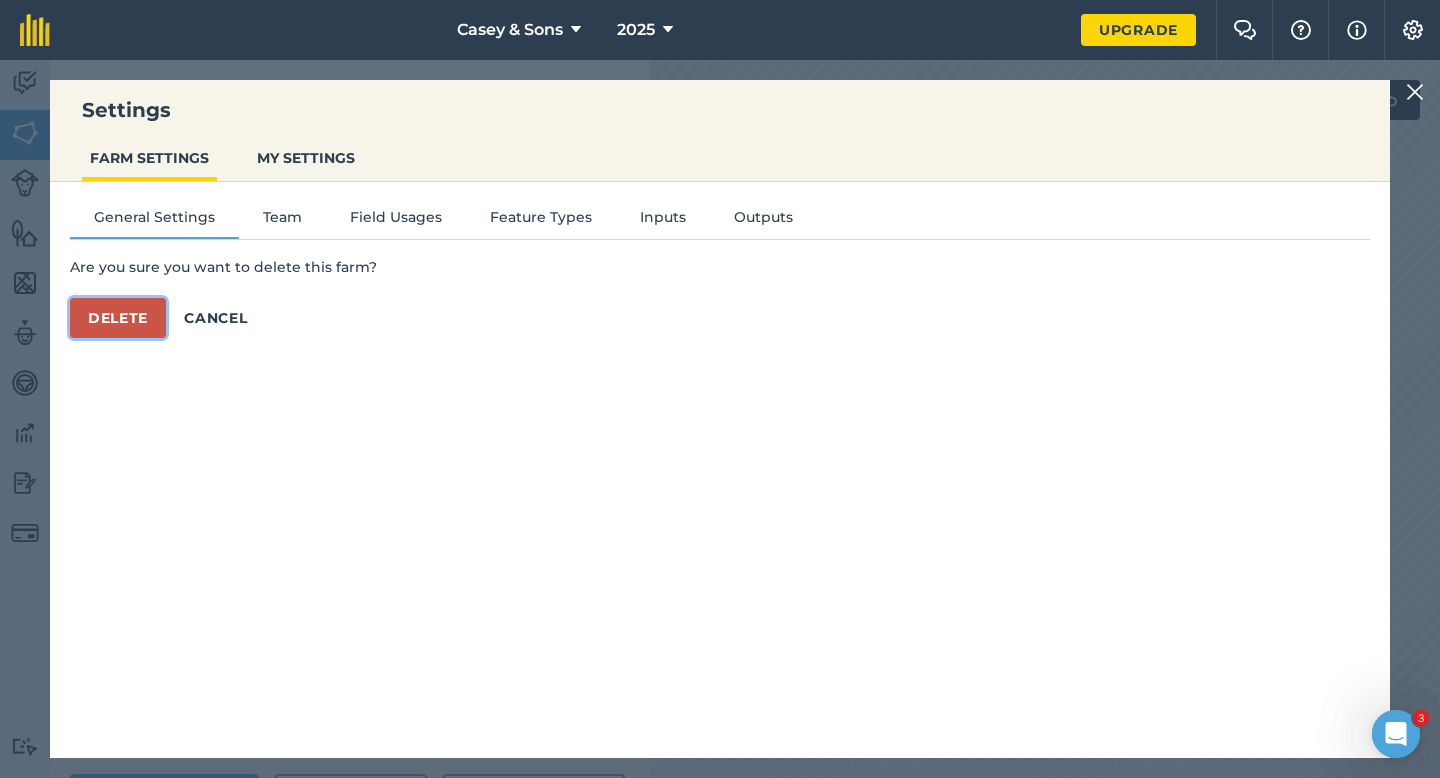 click on "Delete" at bounding box center [118, 318] 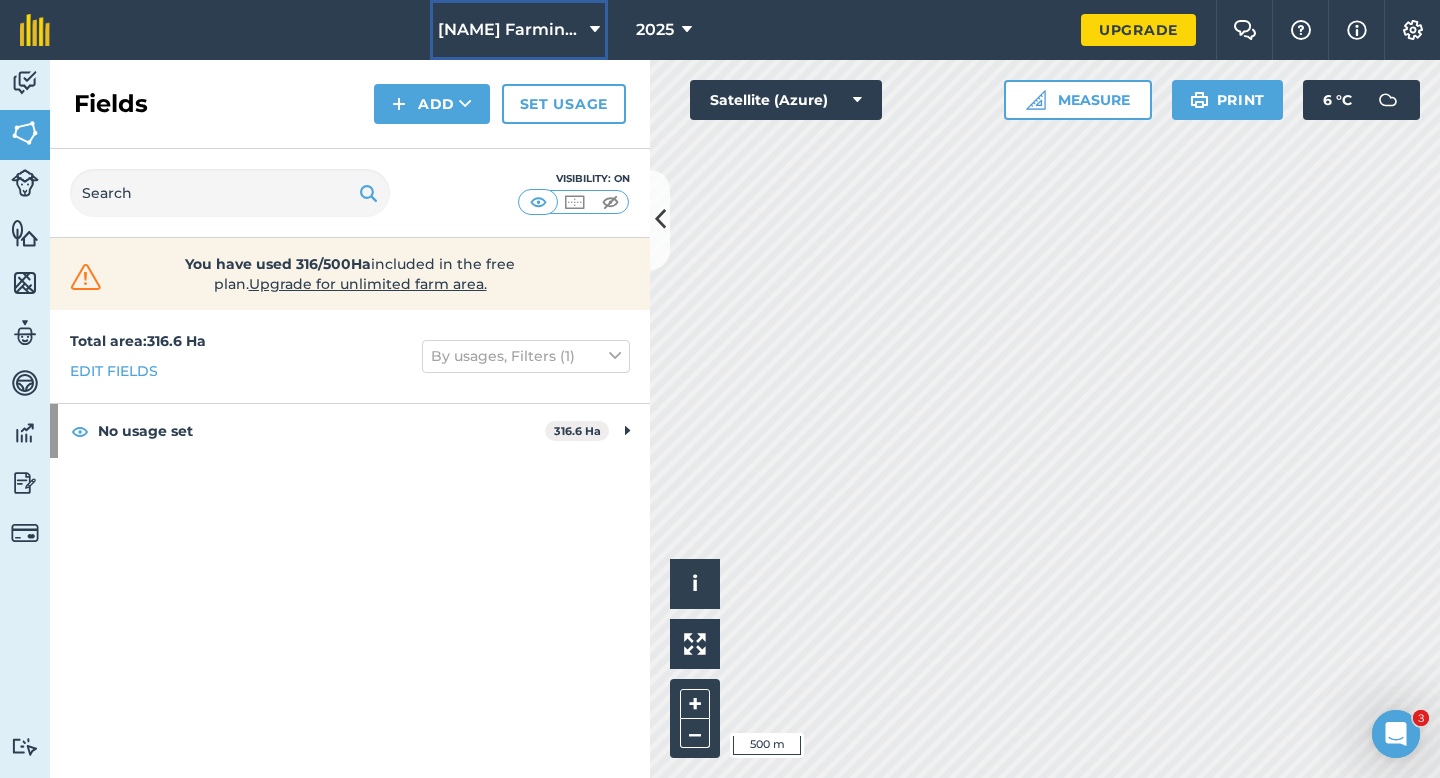 click on "[NAME] Farming LTD" at bounding box center (519, 30) 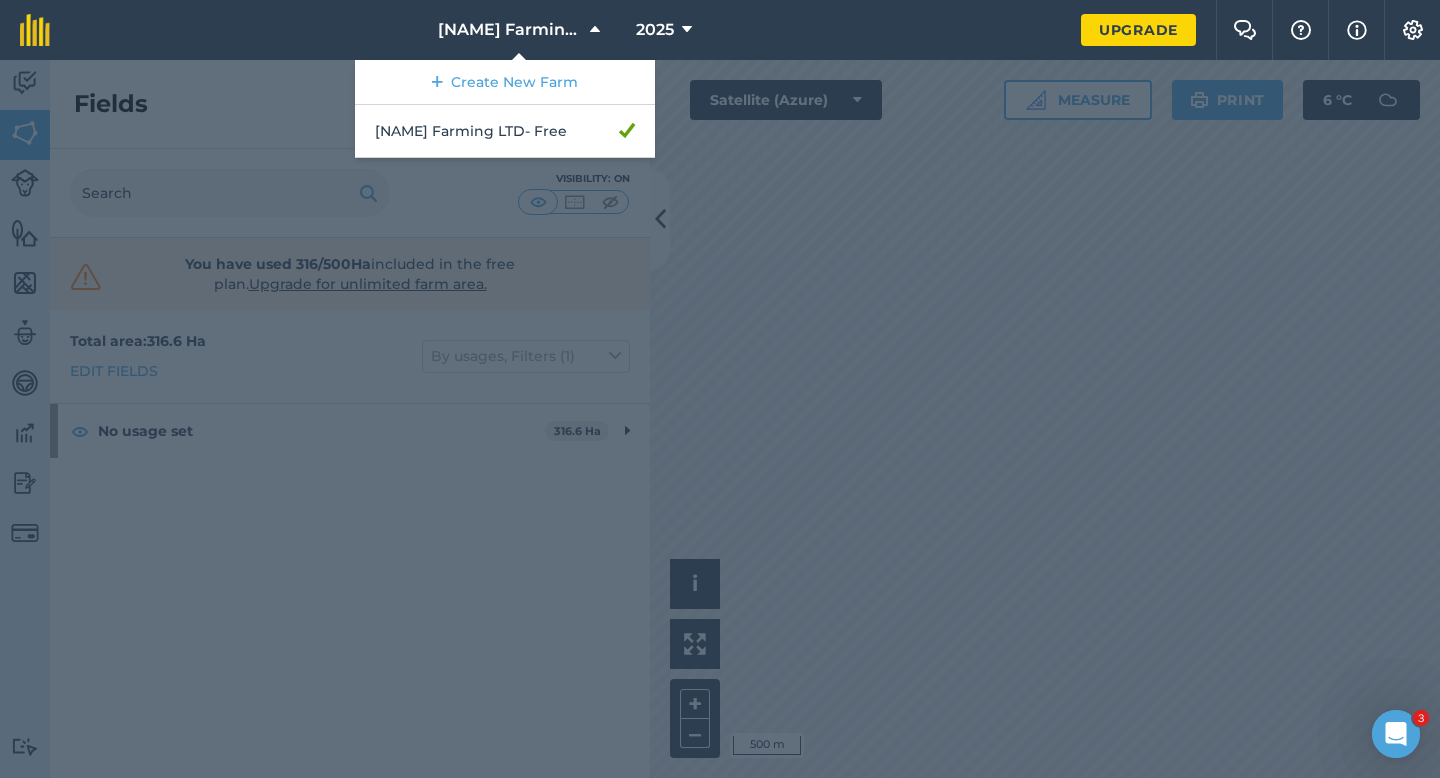 click at bounding box center [720, 419] 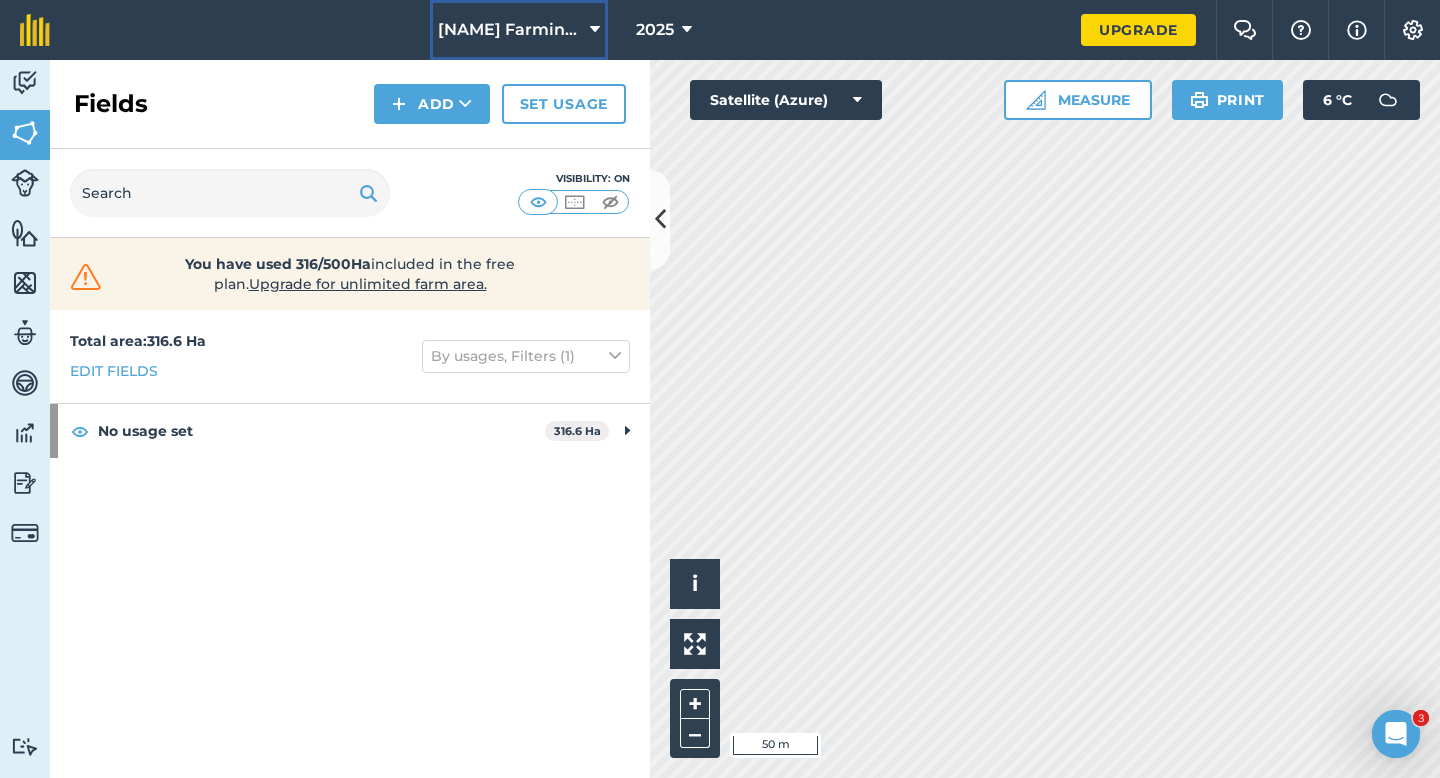 click on "[NAME] Farming LTD" at bounding box center (510, 30) 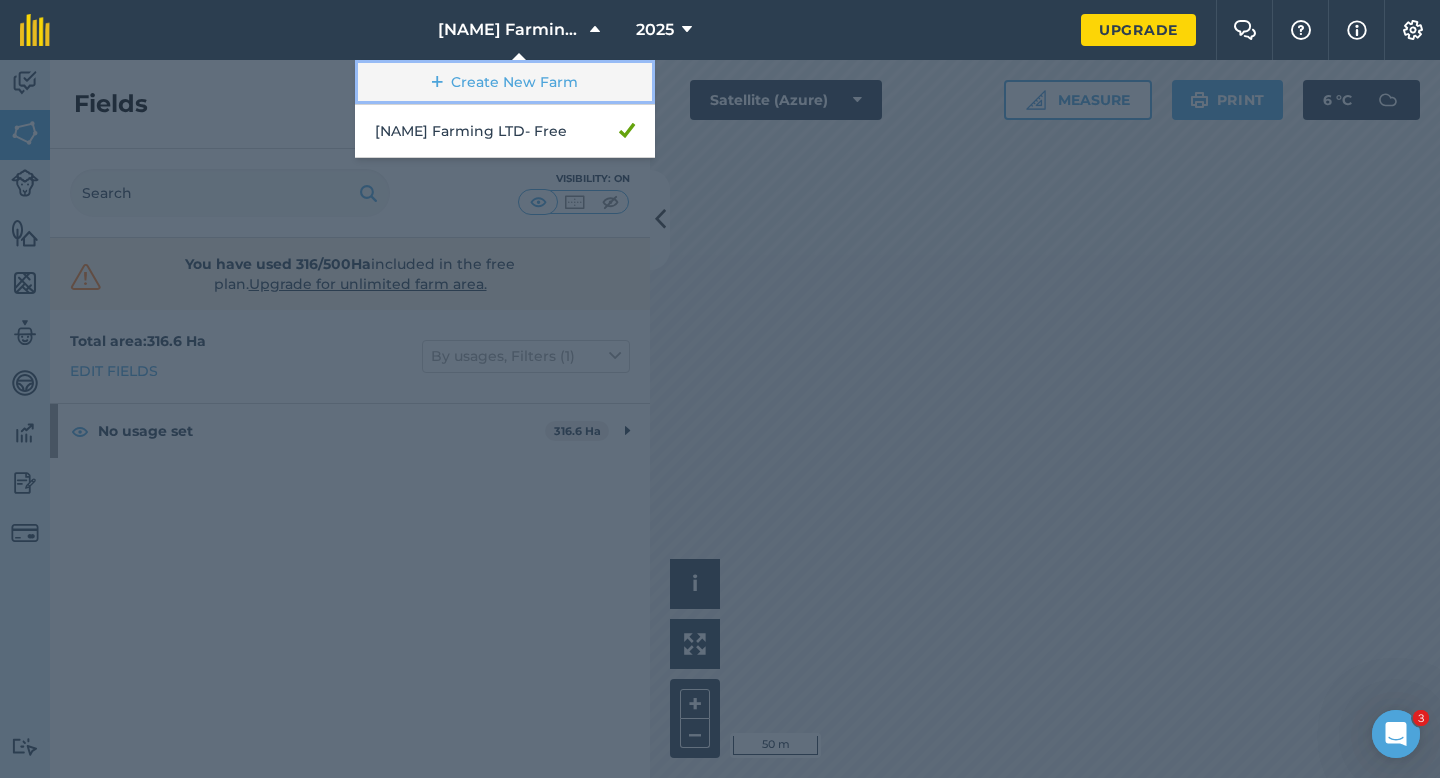 click on "Create New Farm" at bounding box center [505, 82] 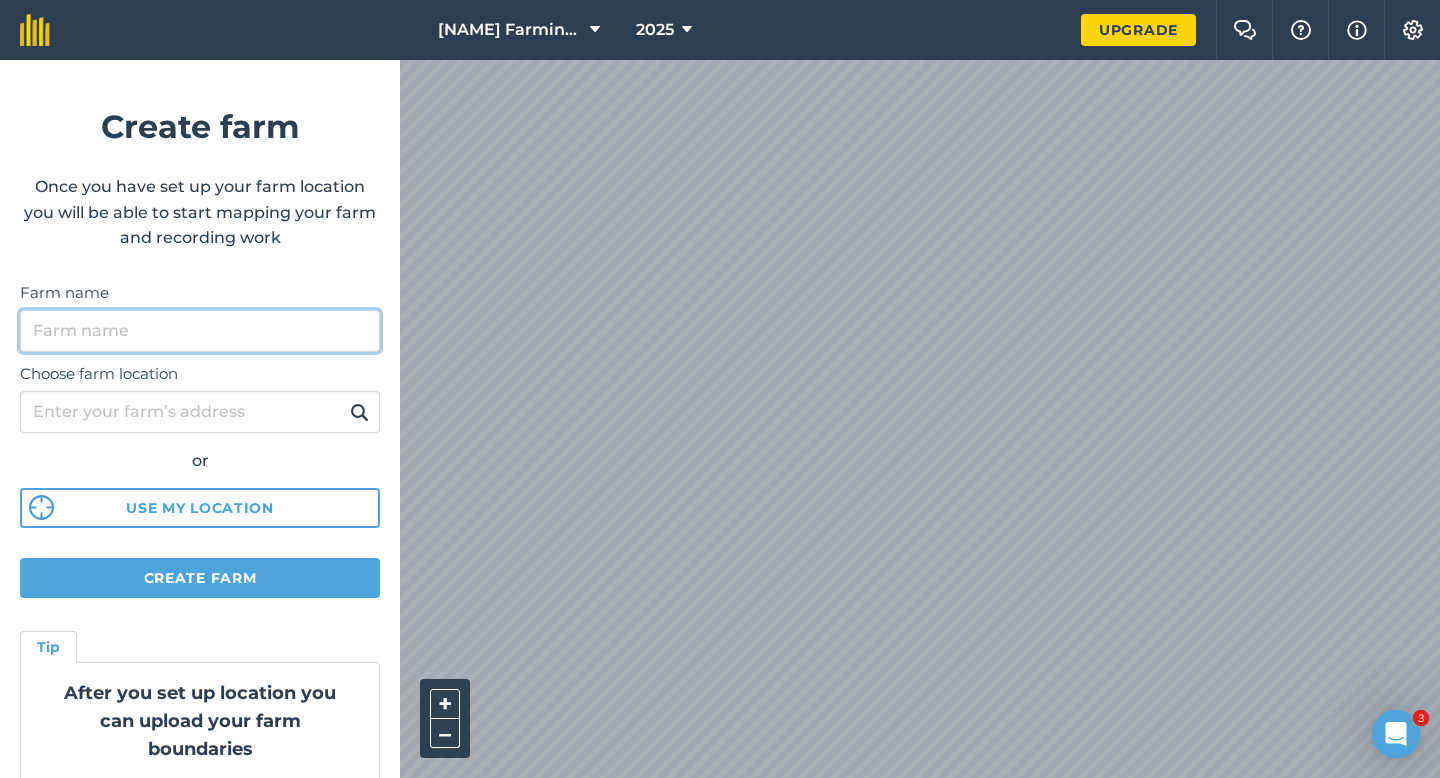 click on "Farm name" at bounding box center [200, 331] 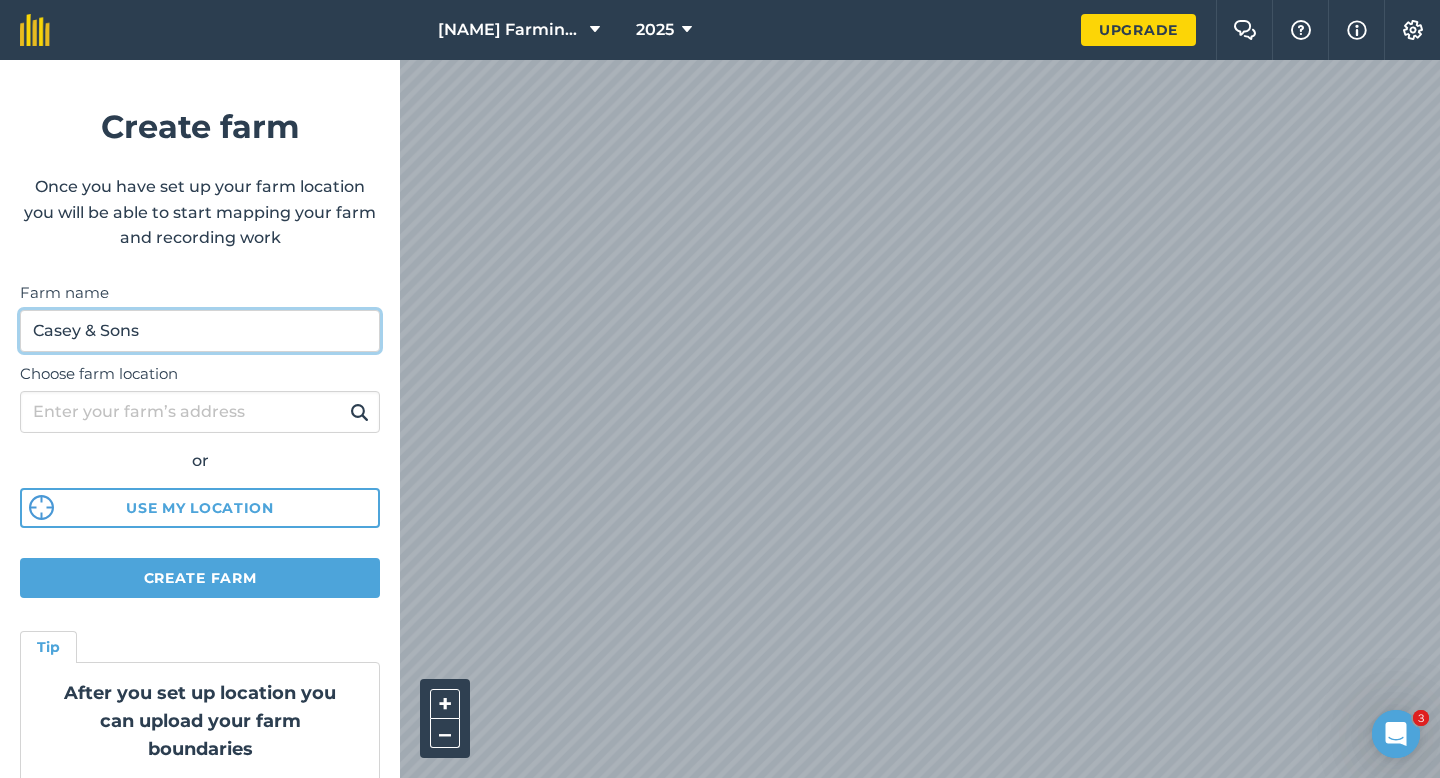 type on "Casey & Sons" 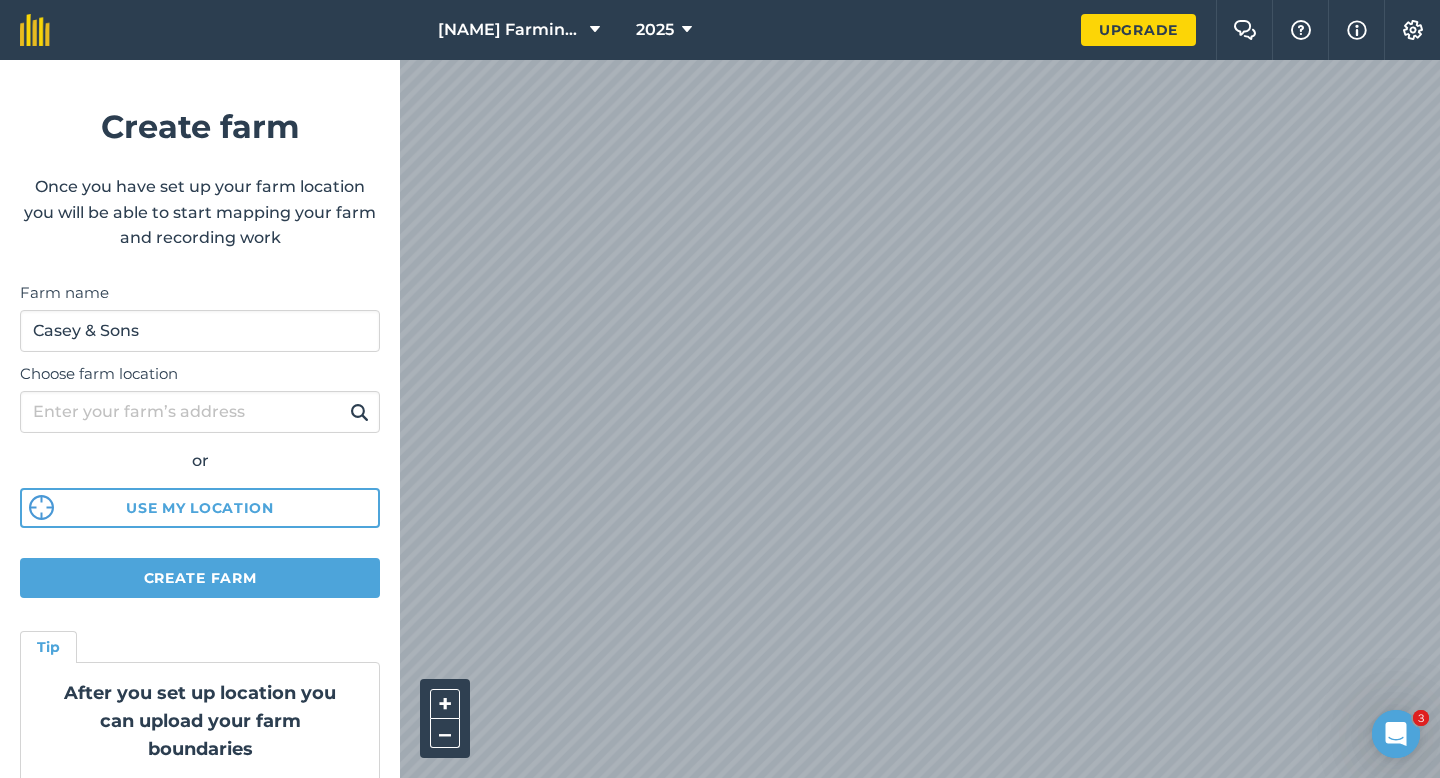 click on "Casey Farming LTD 2025 Upgrade Farm Chat Help Info Settings Create farm Once you have set up your farm location you will be able to start mapping your farm and recording work Farm name Casey & Sons Choose farm location or   Use my location Create farm Tip After you set up location you can upload your farm boundaries Just go to  Settings > Connections + – Satellite (Azure)" at bounding box center [720, 30] 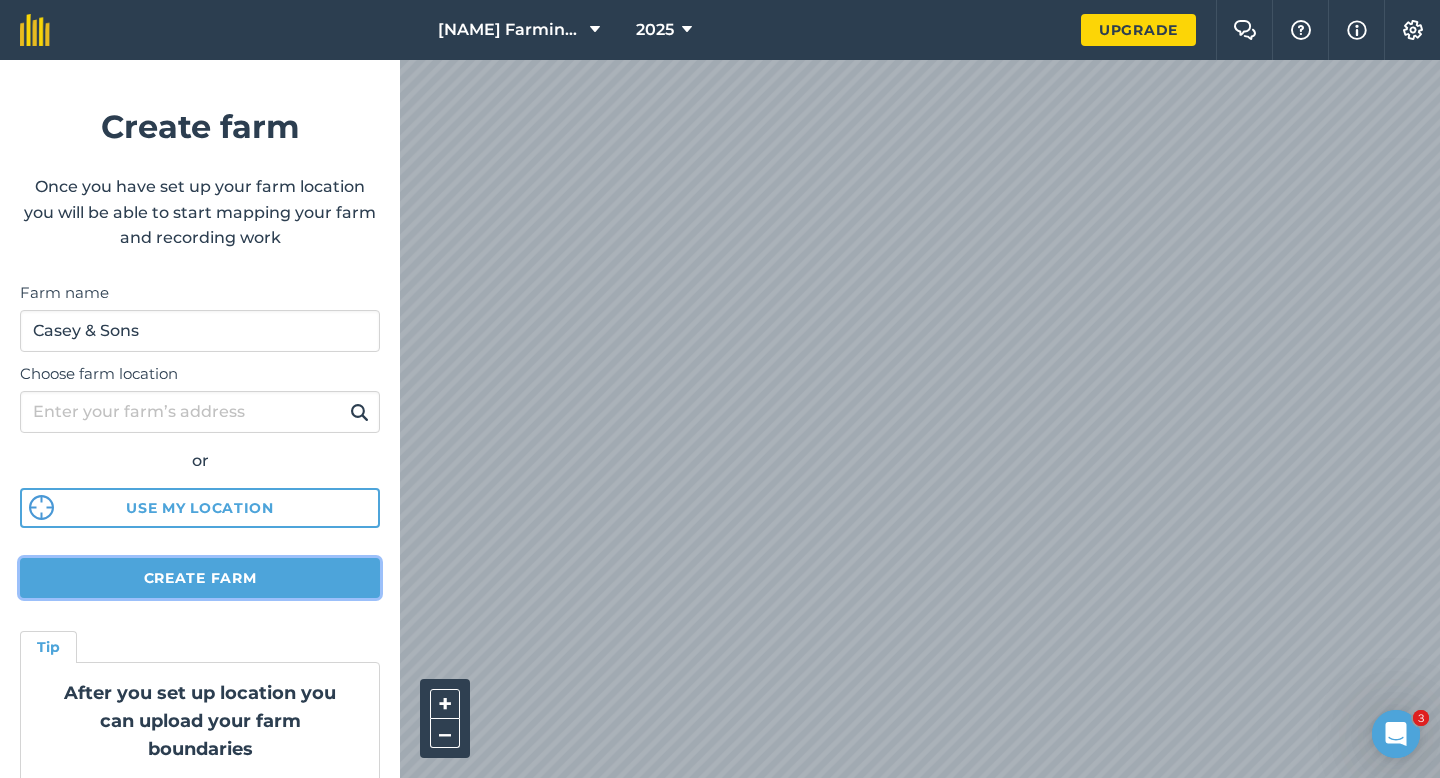 click on "Create farm" at bounding box center (200, 578) 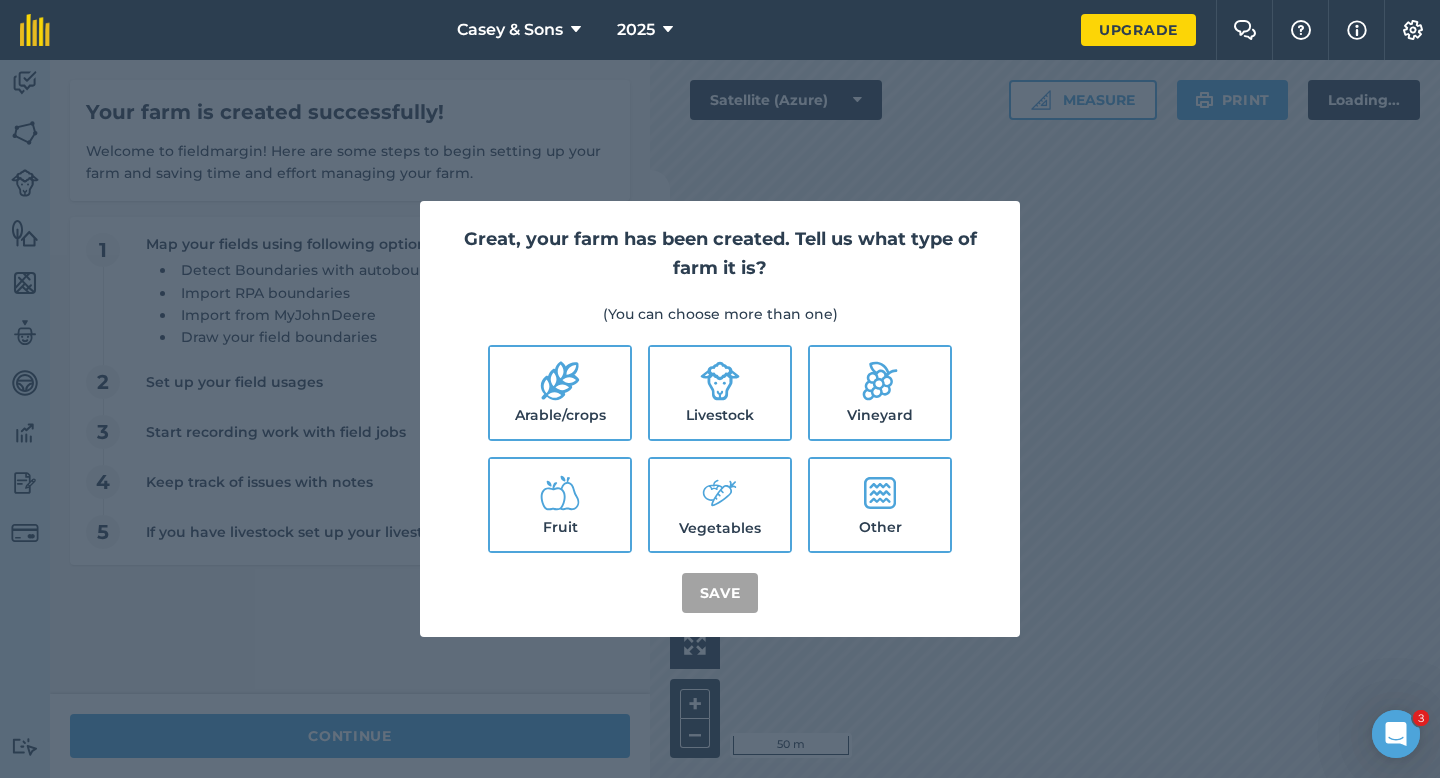 click on "Arable/crops" at bounding box center (560, 393) 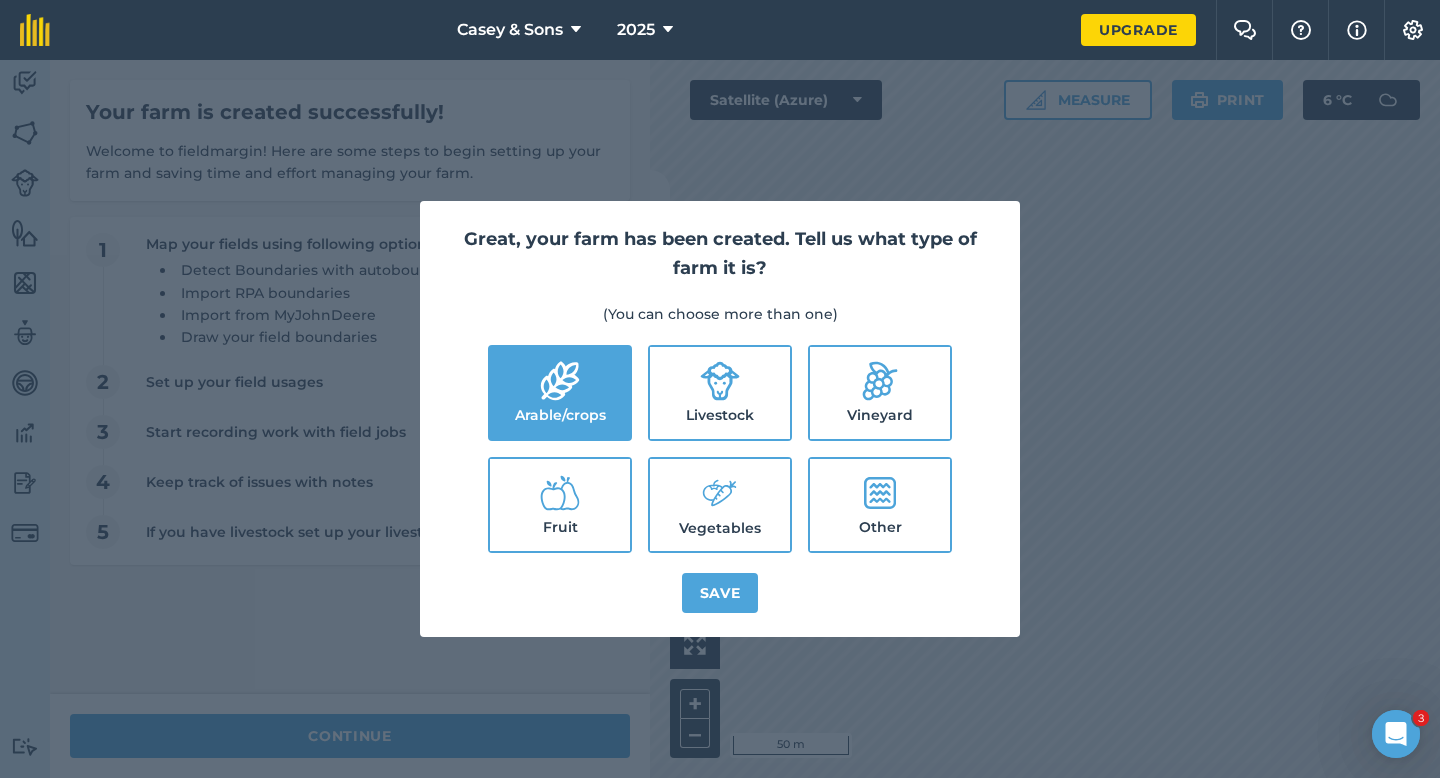 click on "Livestock" at bounding box center [720, 393] 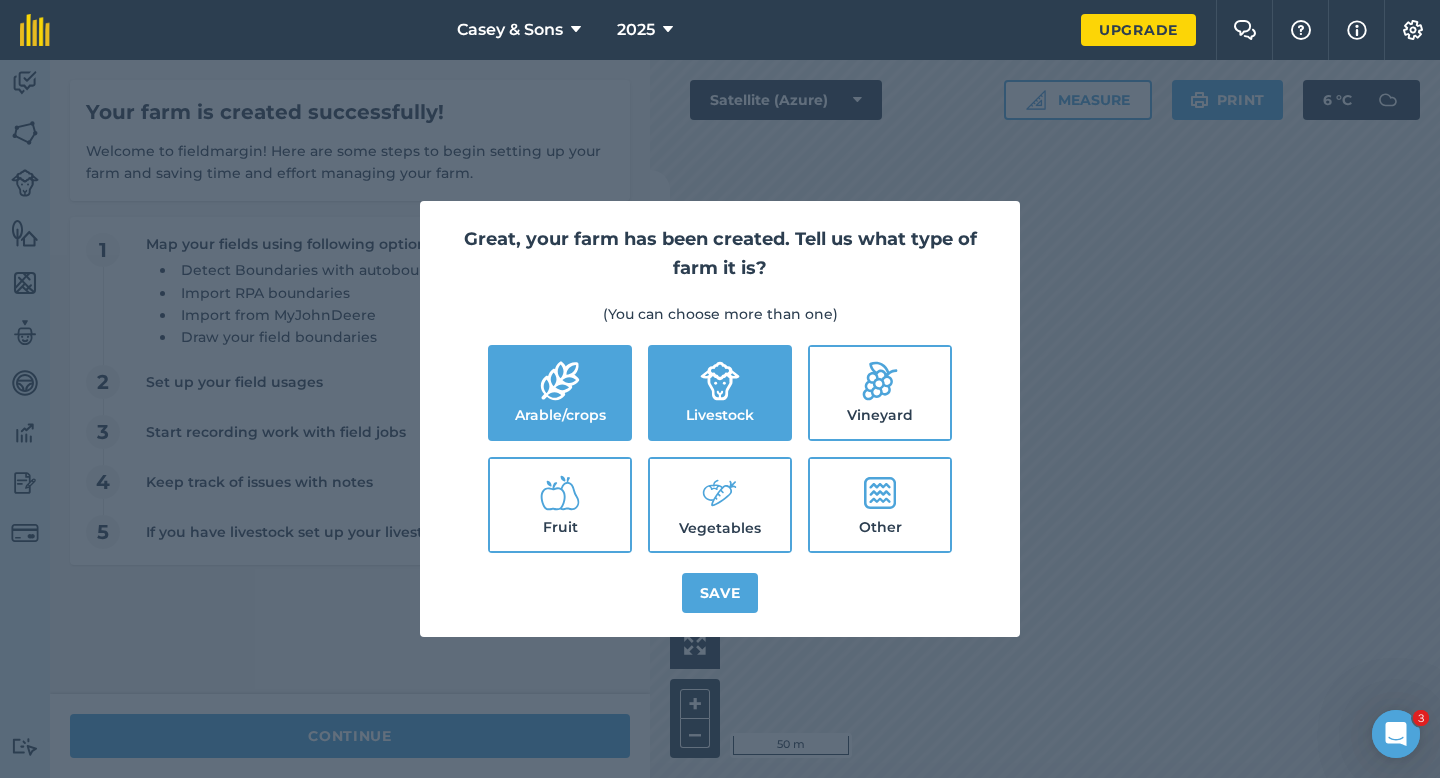click 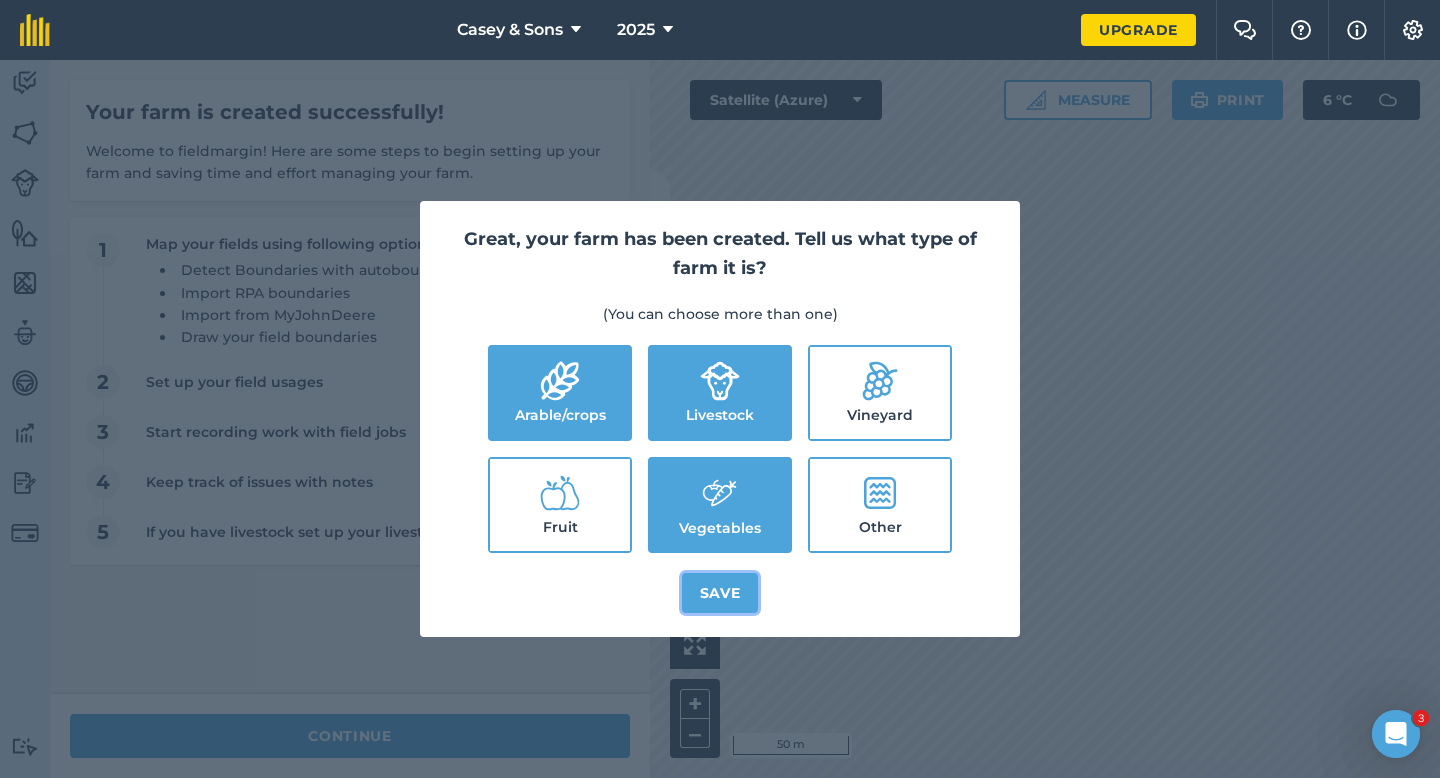 click on "Save" at bounding box center (720, 593) 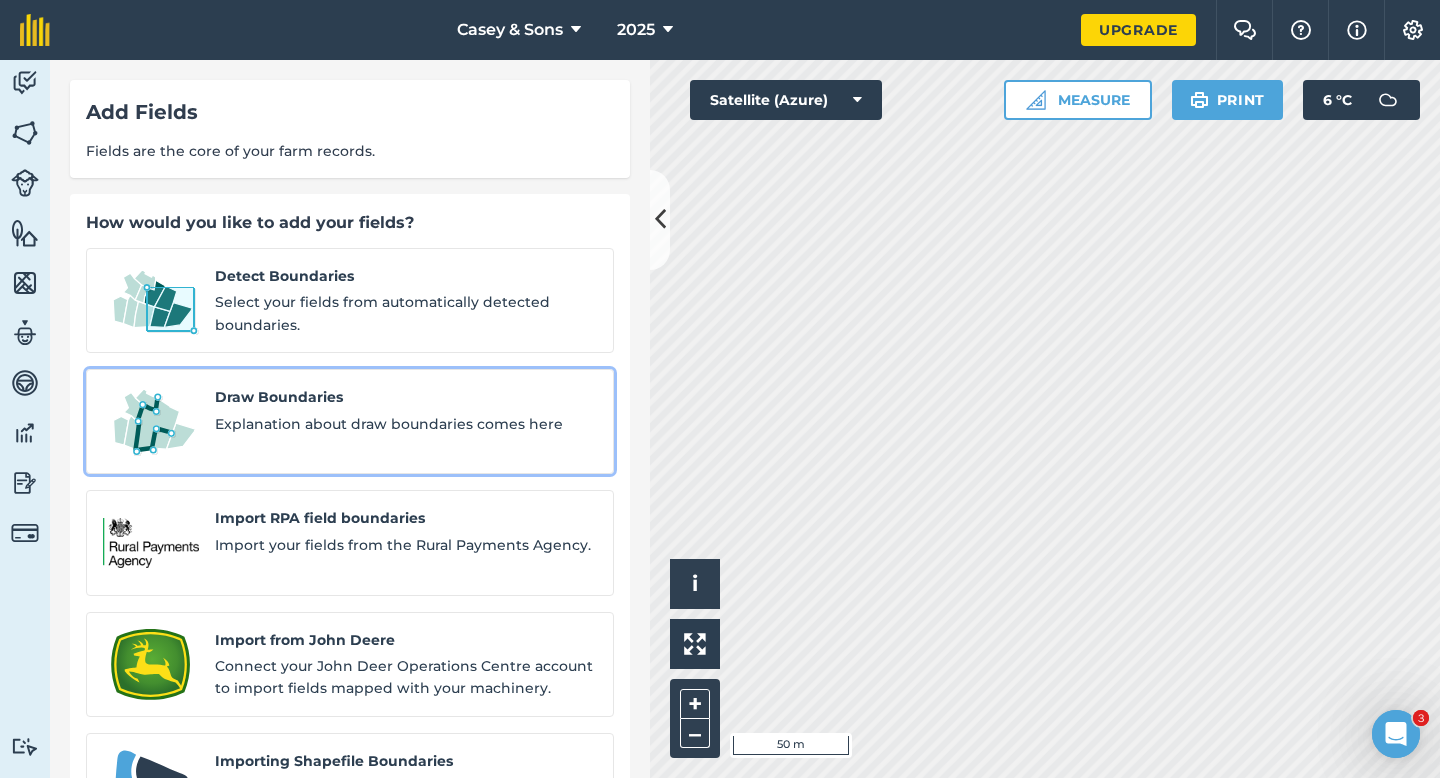 click on "Draw Boundaries Explanation about draw boundaries comes here" at bounding box center (406, 421) 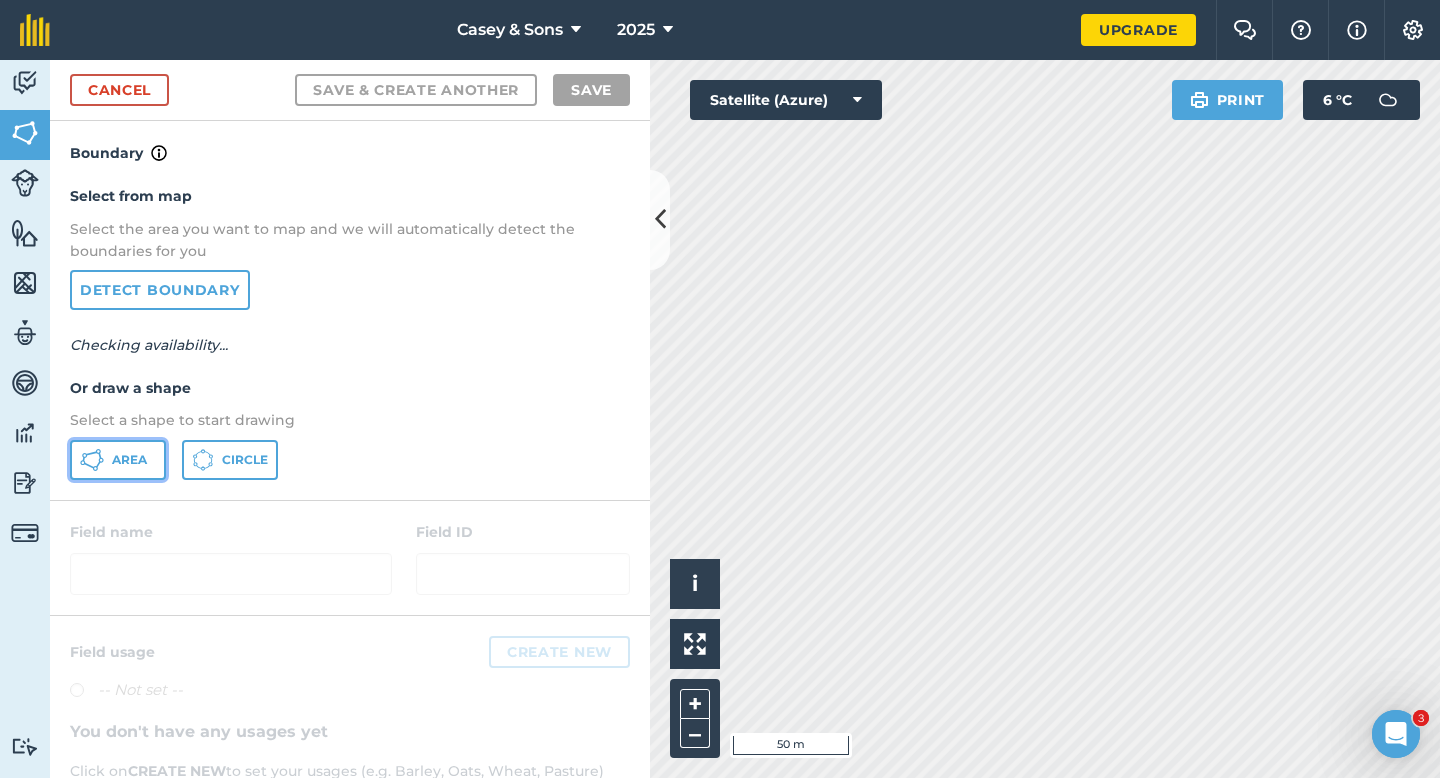 click on "Area" at bounding box center [118, 460] 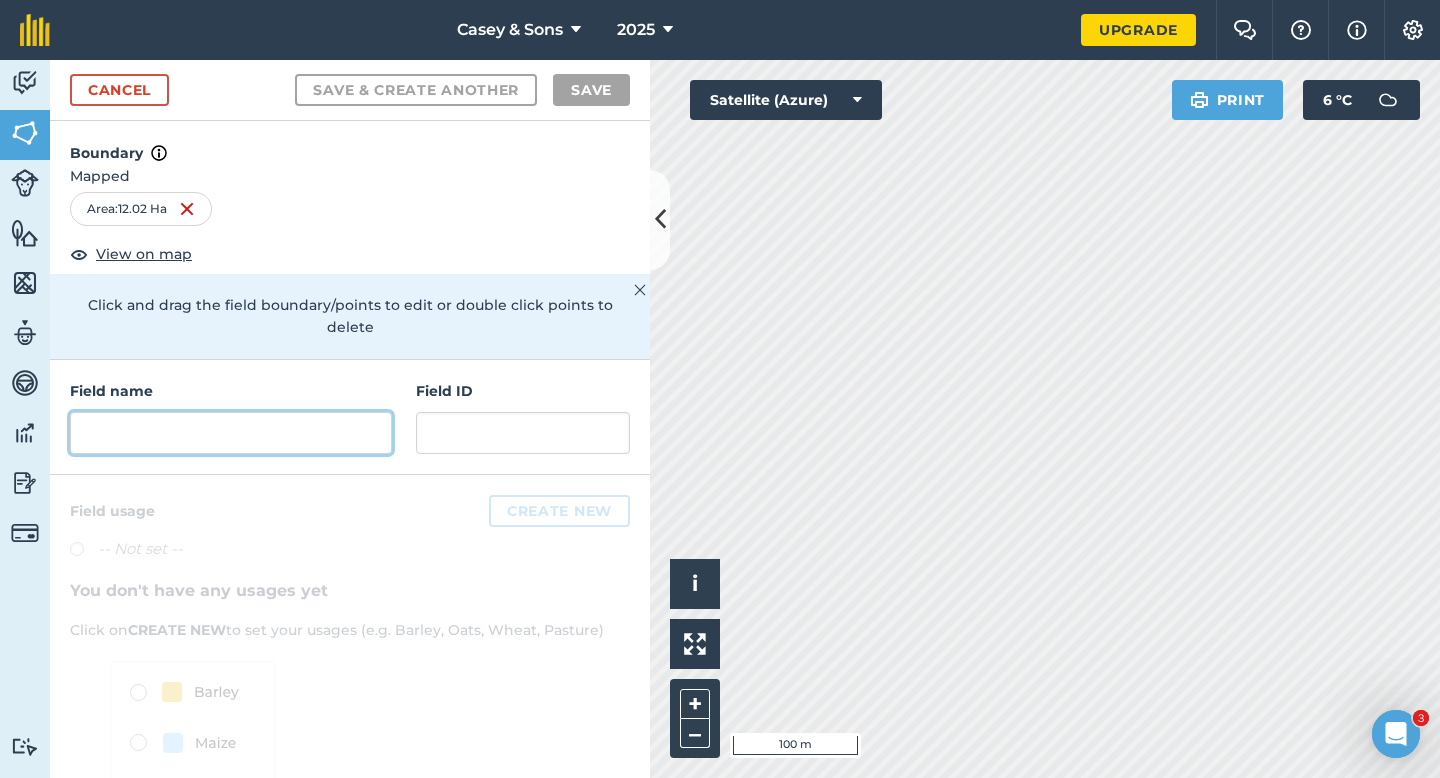 click at bounding box center [231, 433] 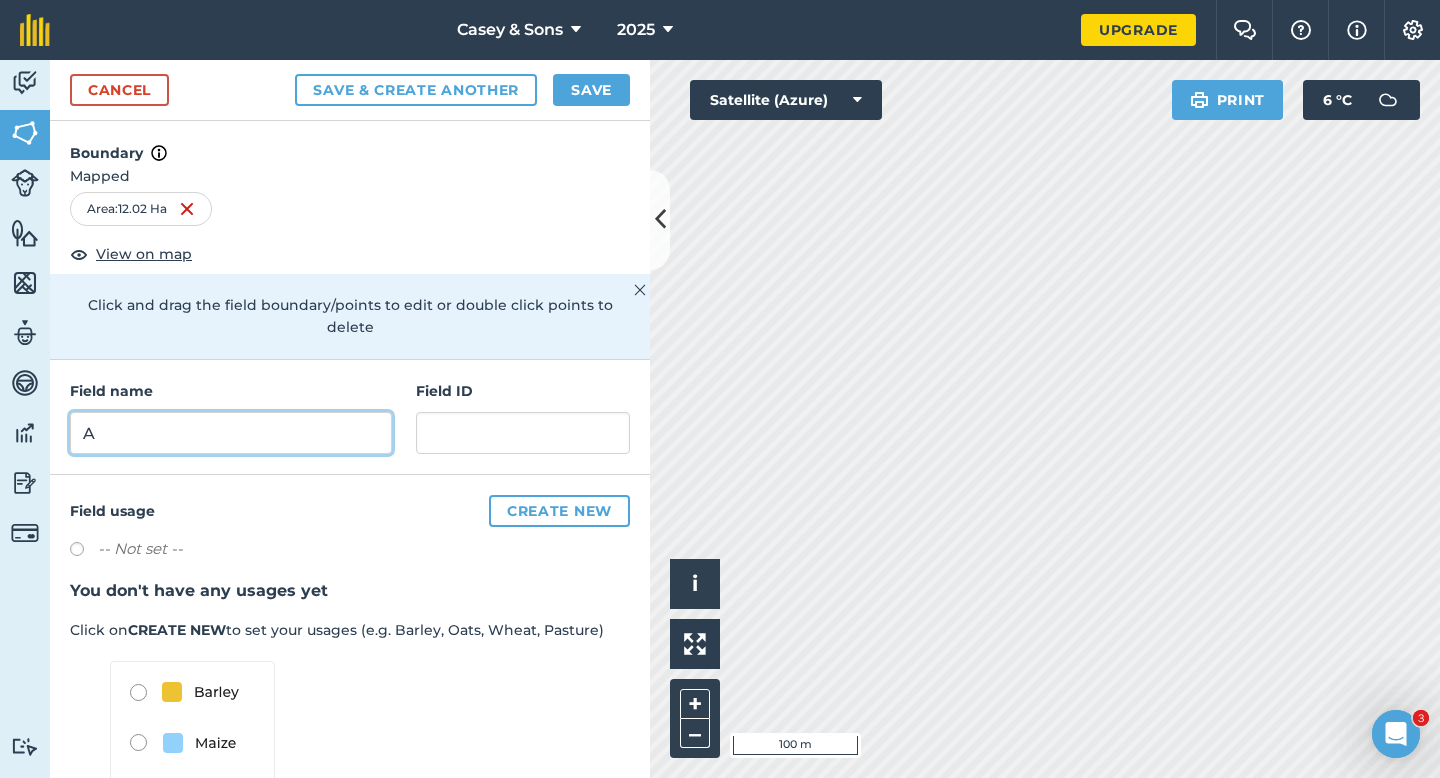 type on "A" 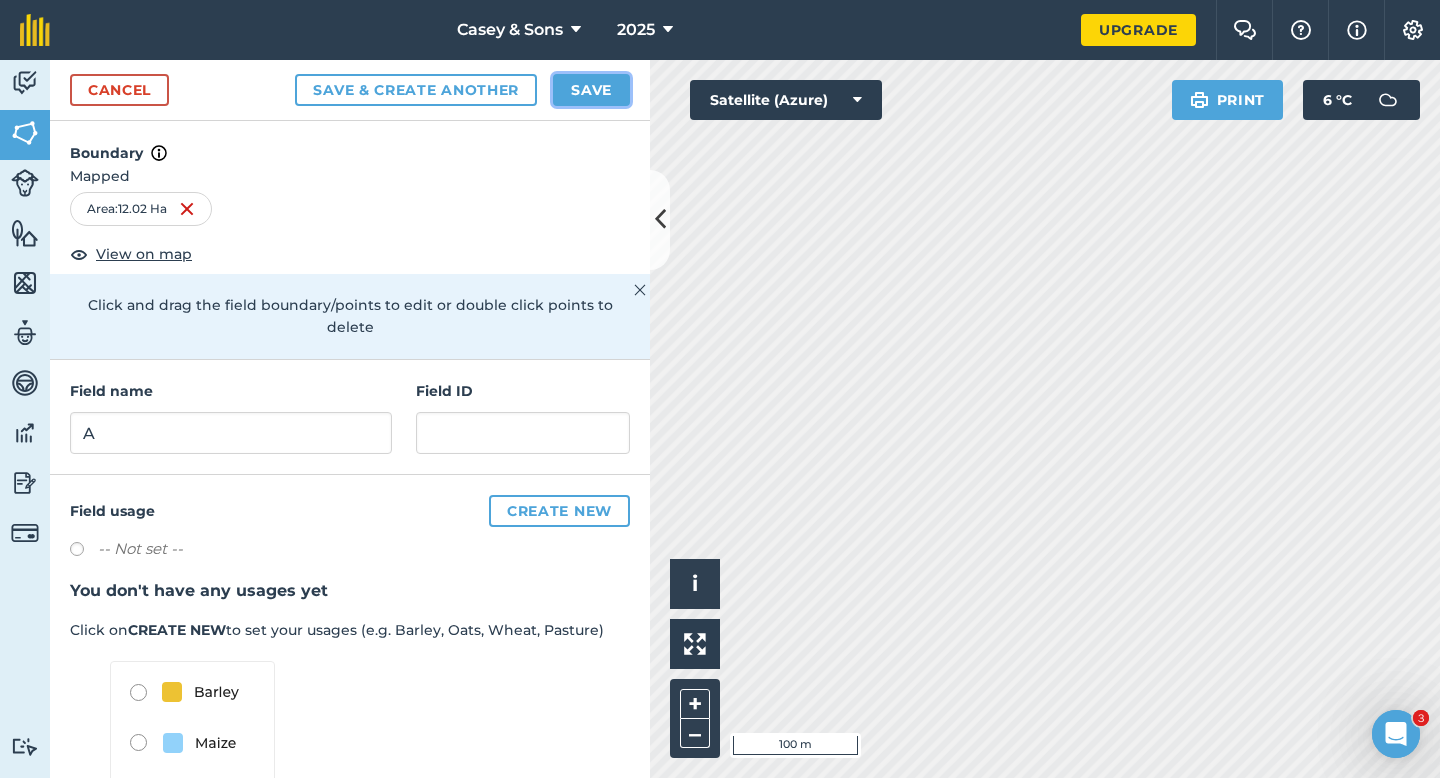 click on "Save" at bounding box center [591, 90] 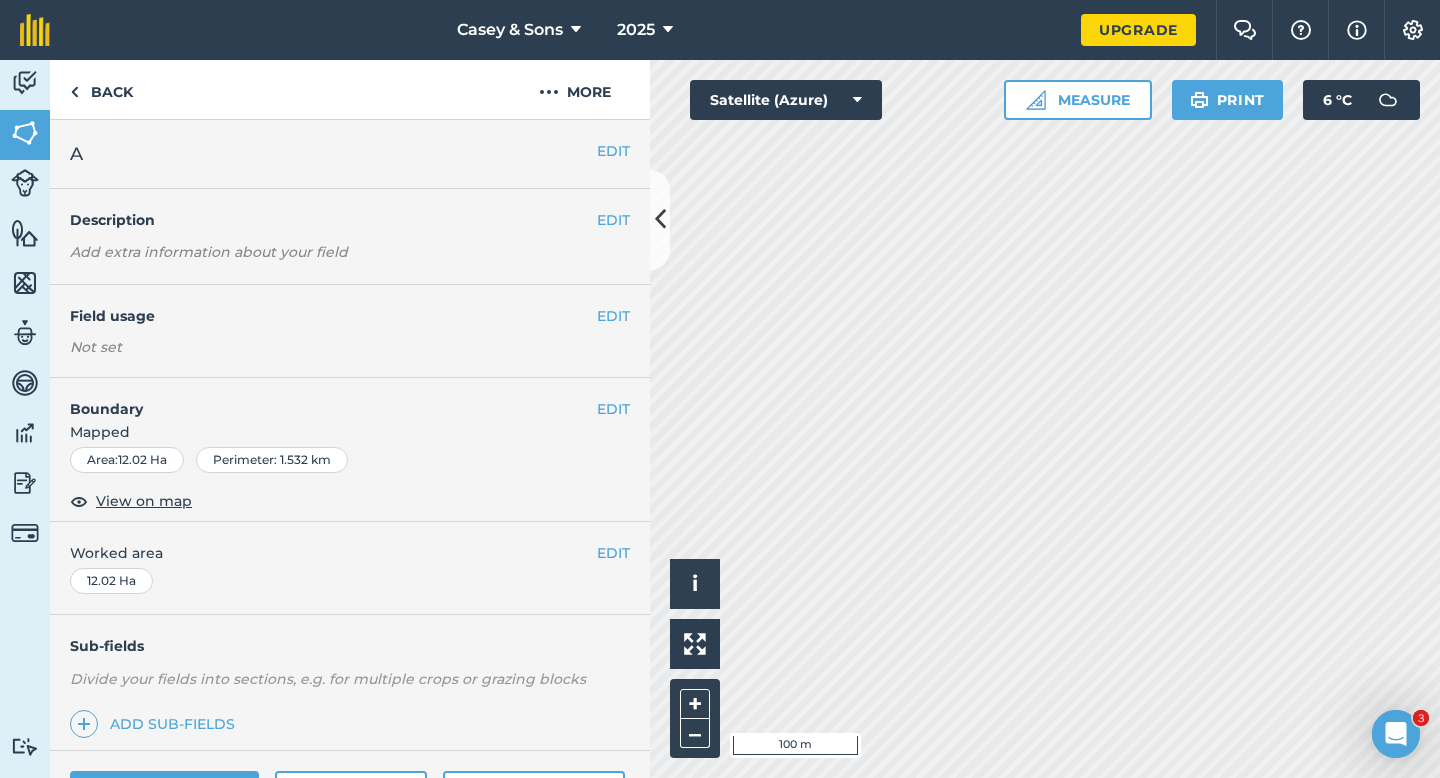 click on "EDIT Worked area 12.02   Ha" at bounding box center [350, 568] 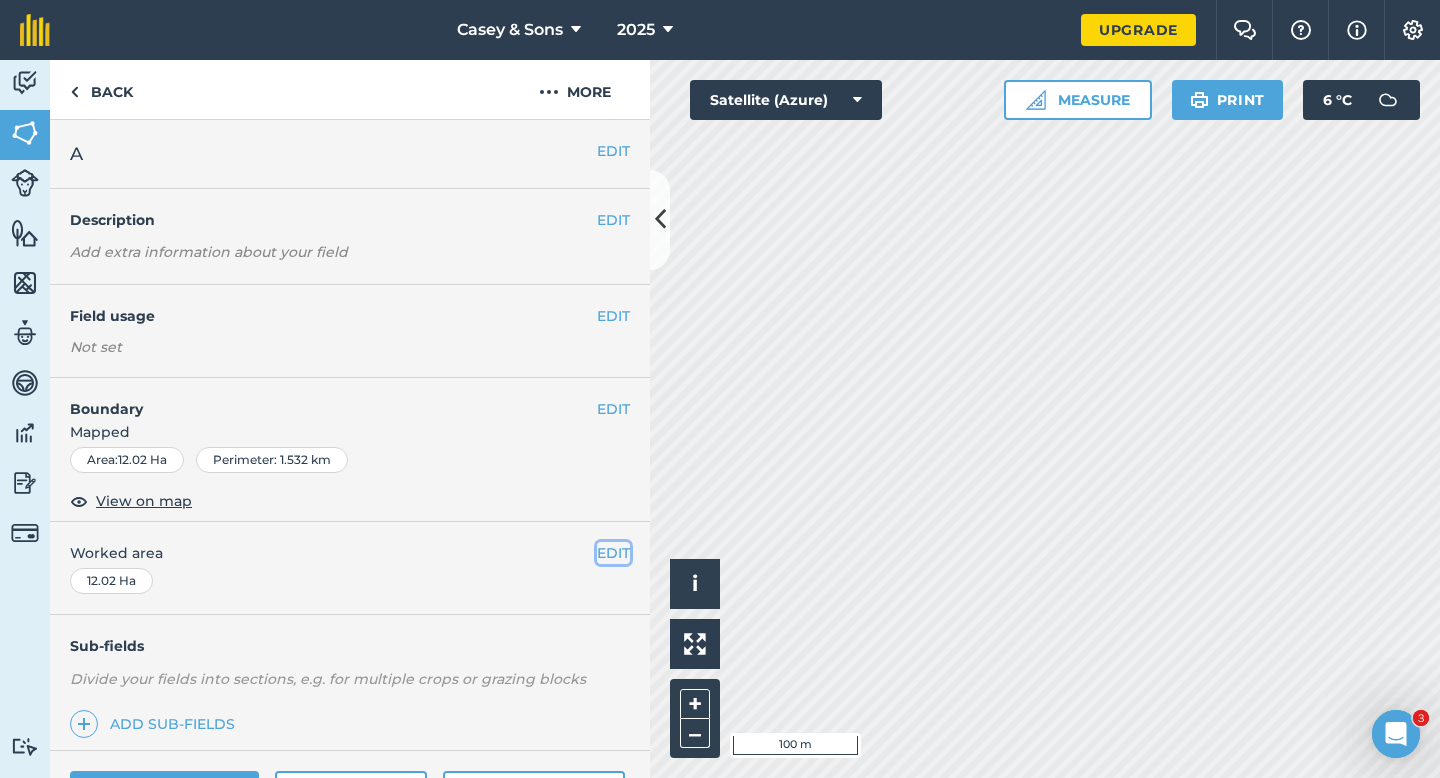 click on "EDIT" at bounding box center (613, 553) 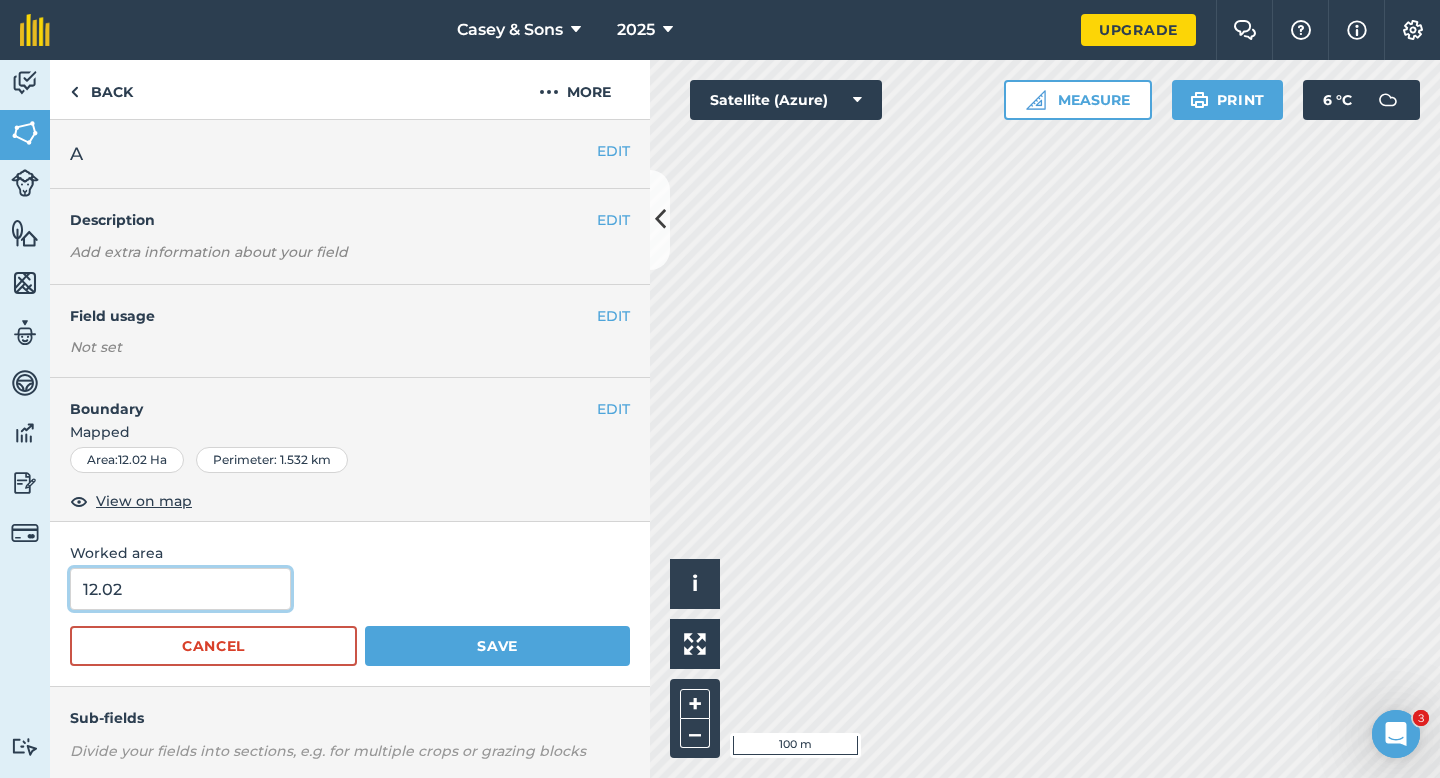 click on "12.02" at bounding box center (180, 589) 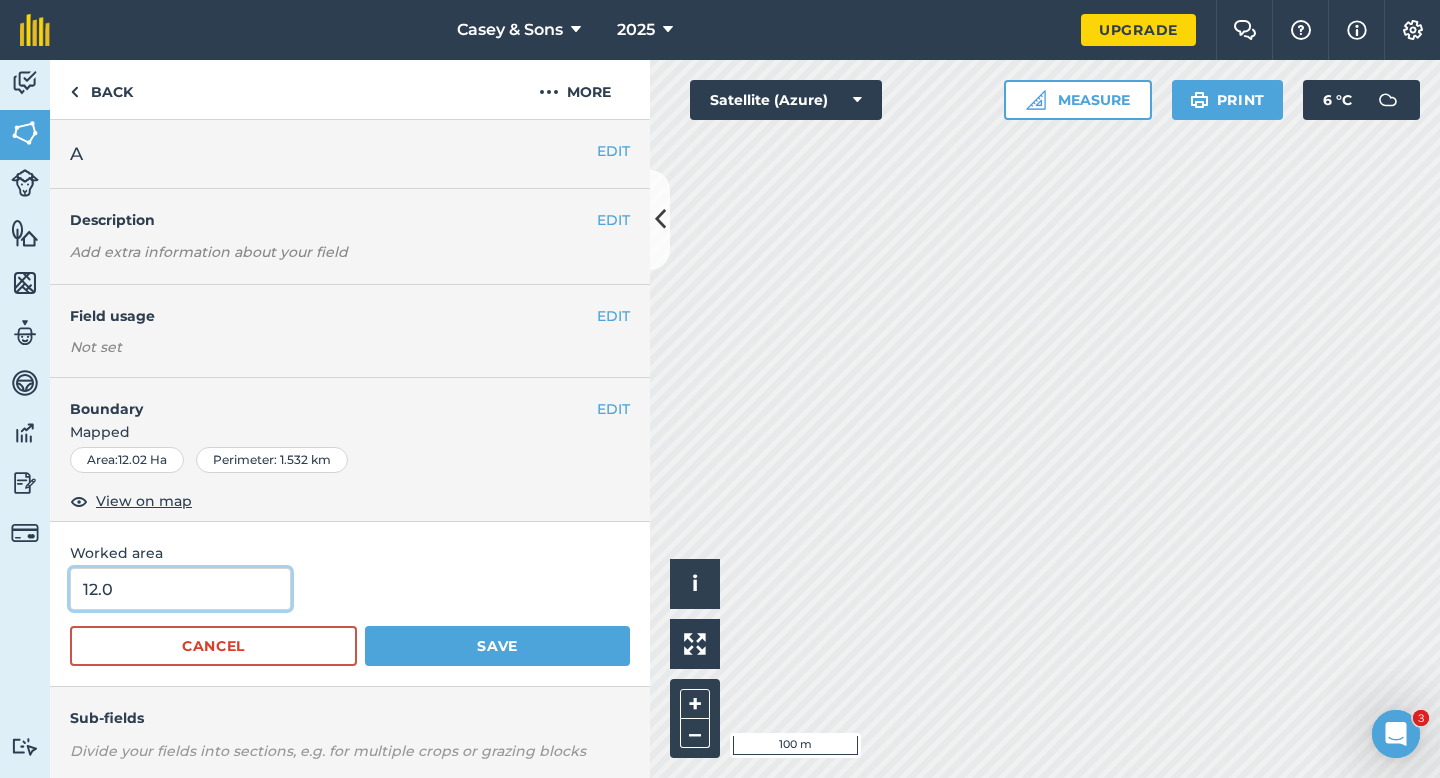 type on "12" 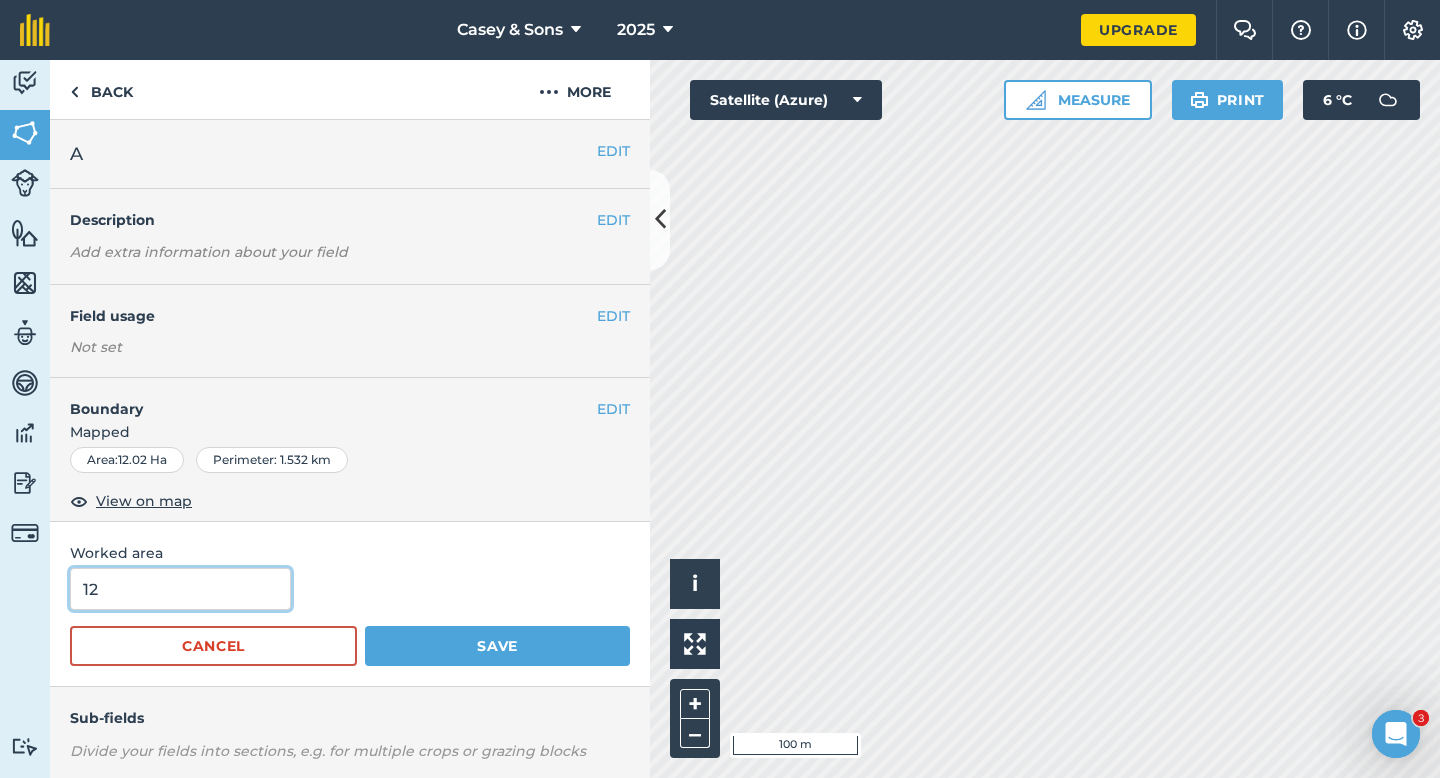 click on "Save" at bounding box center [497, 646] 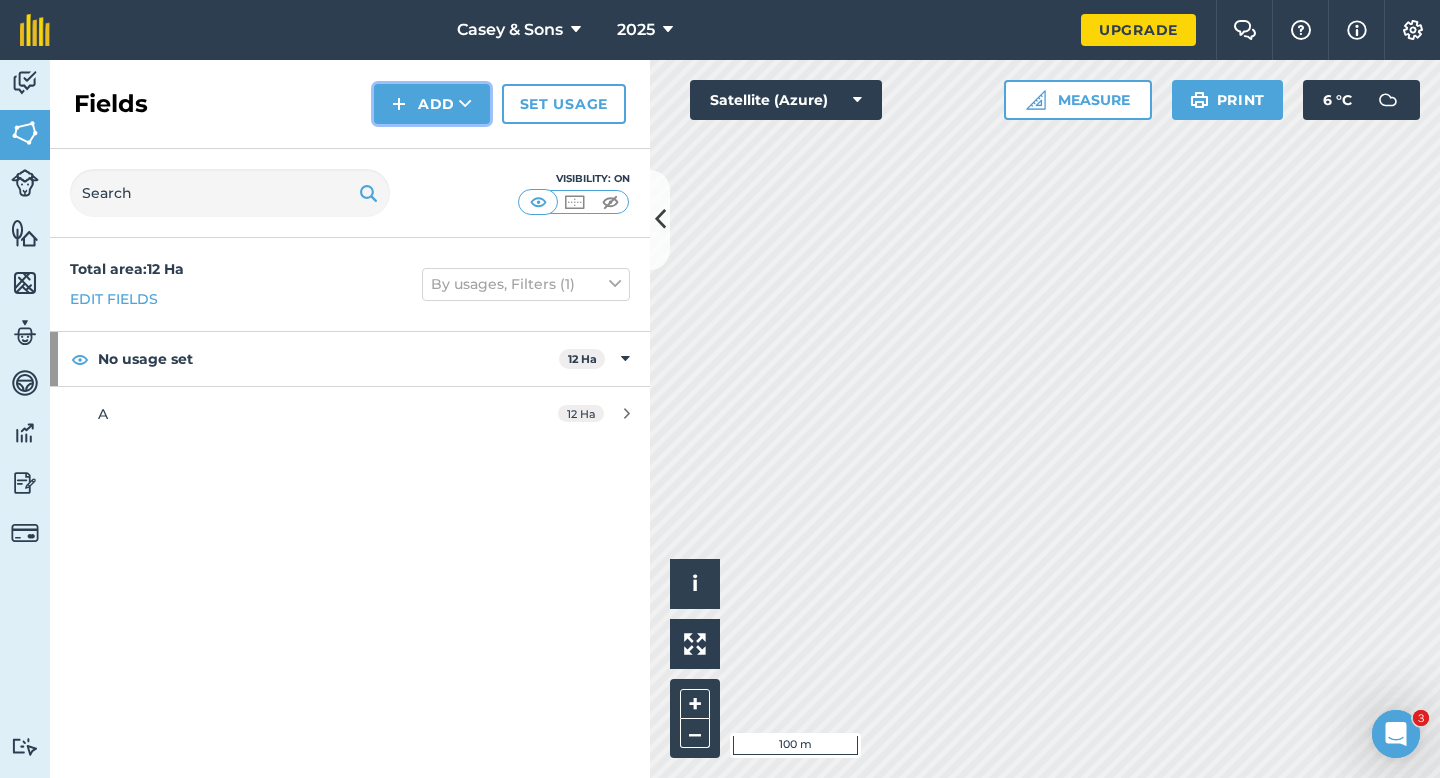 click on "Add" at bounding box center (432, 104) 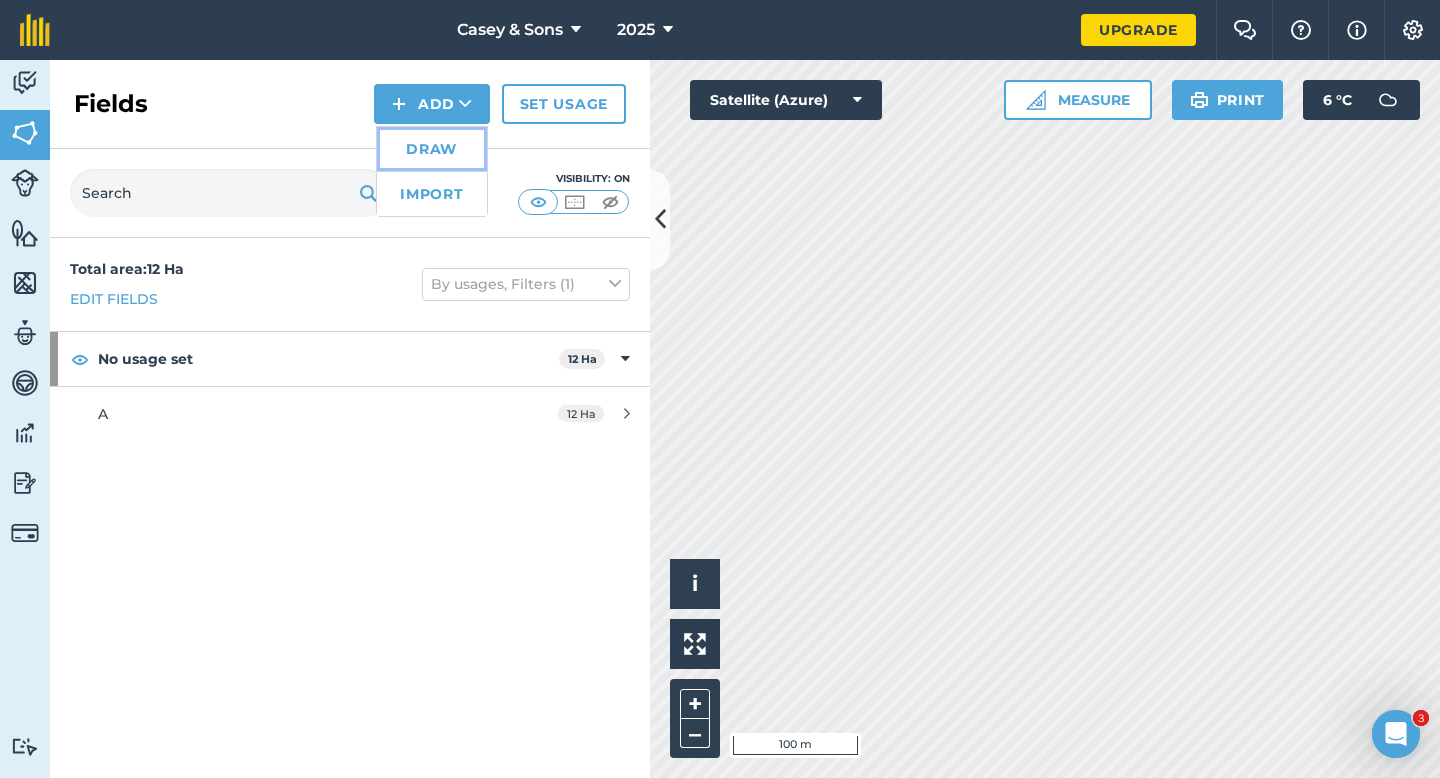 click on "Draw" at bounding box center [432, 149] 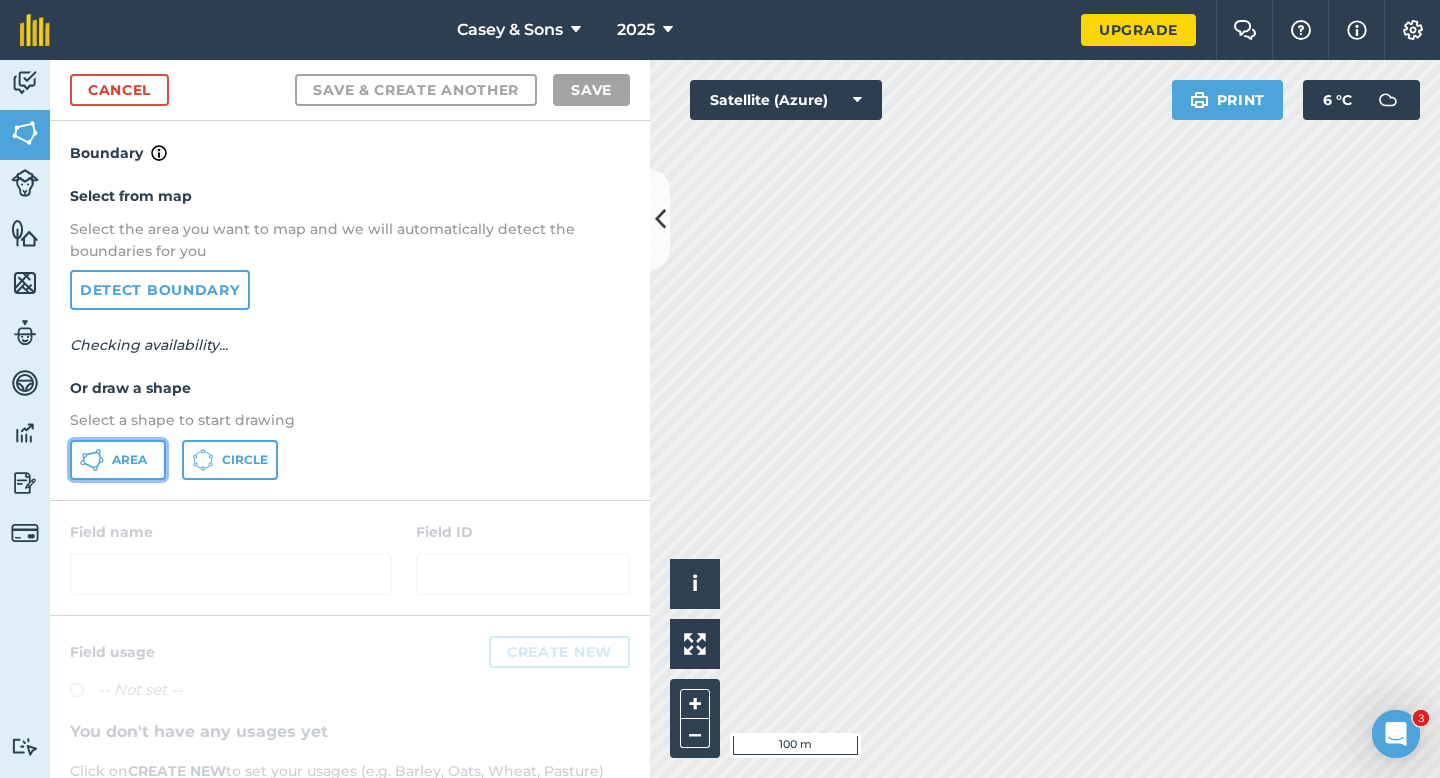 click on "Area" at bounding box center [118, 460] 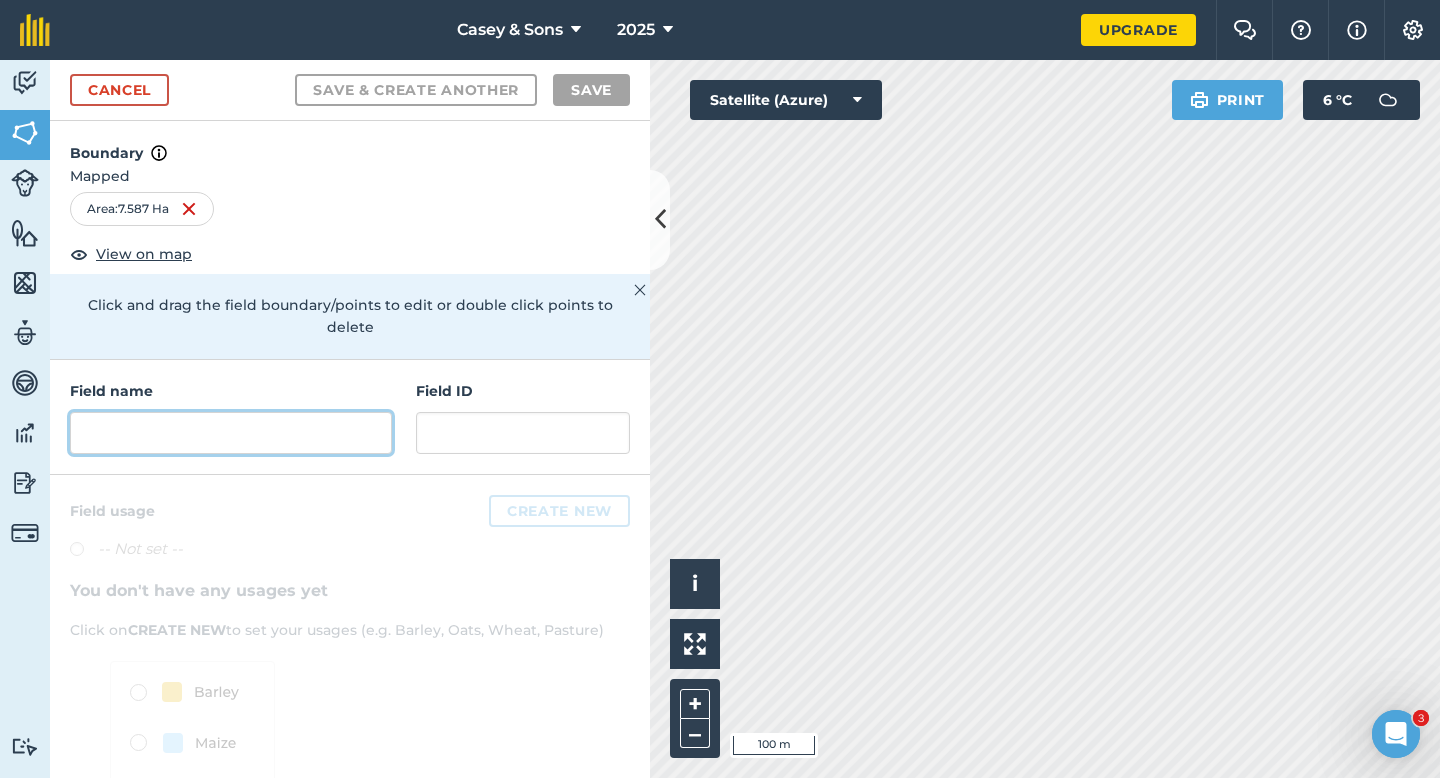 click at bounding box center (231, 433) 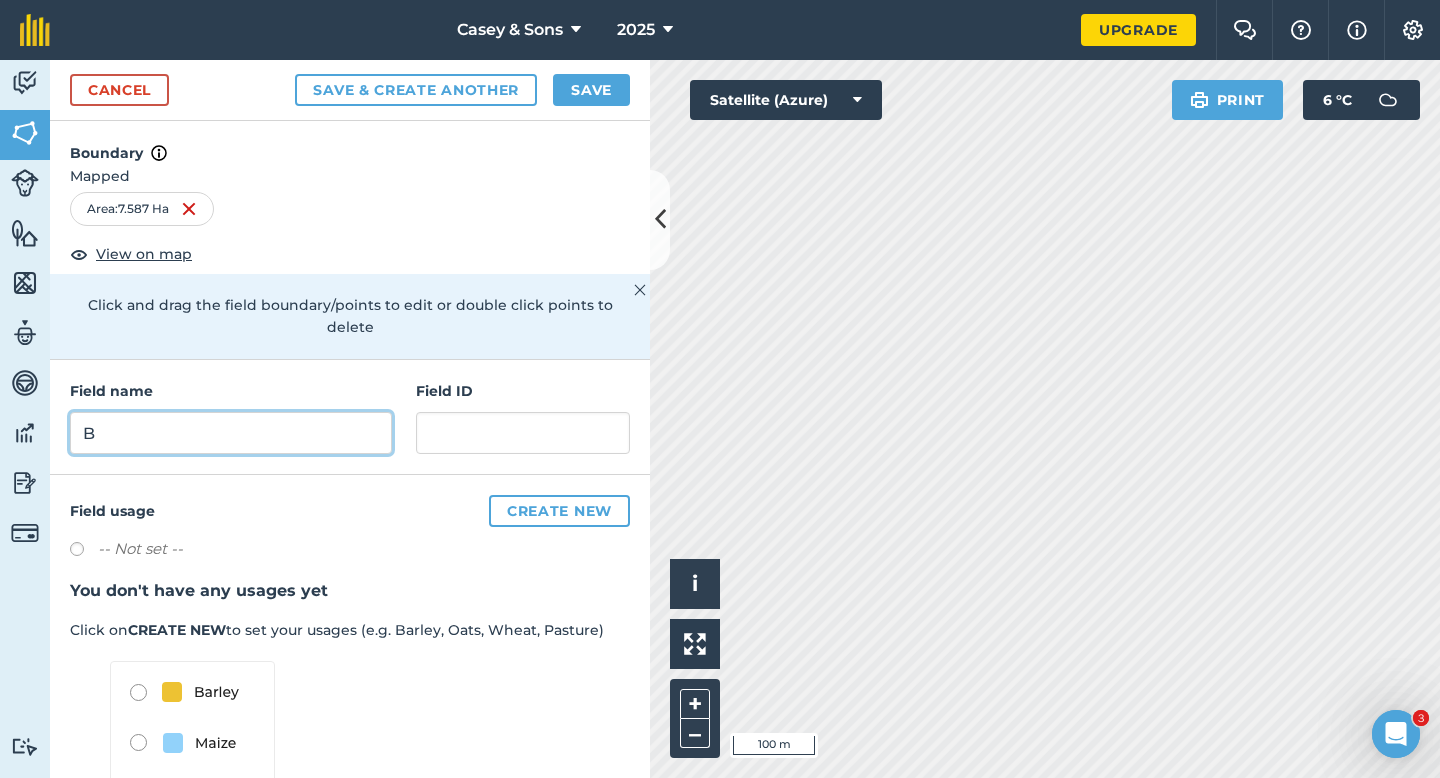 type on "B" 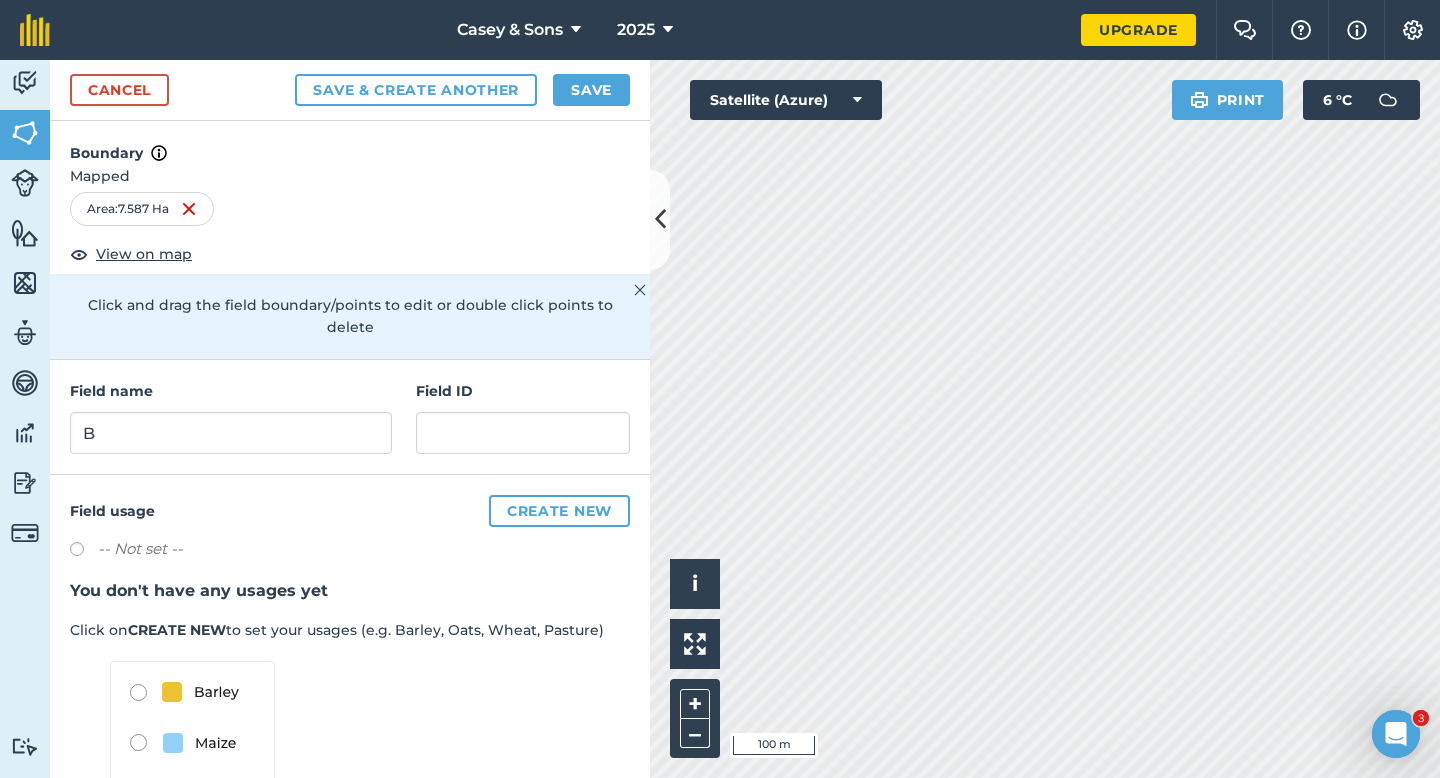 click on "Cancel Save & Create Another Save" at bounding box center [350, 90] 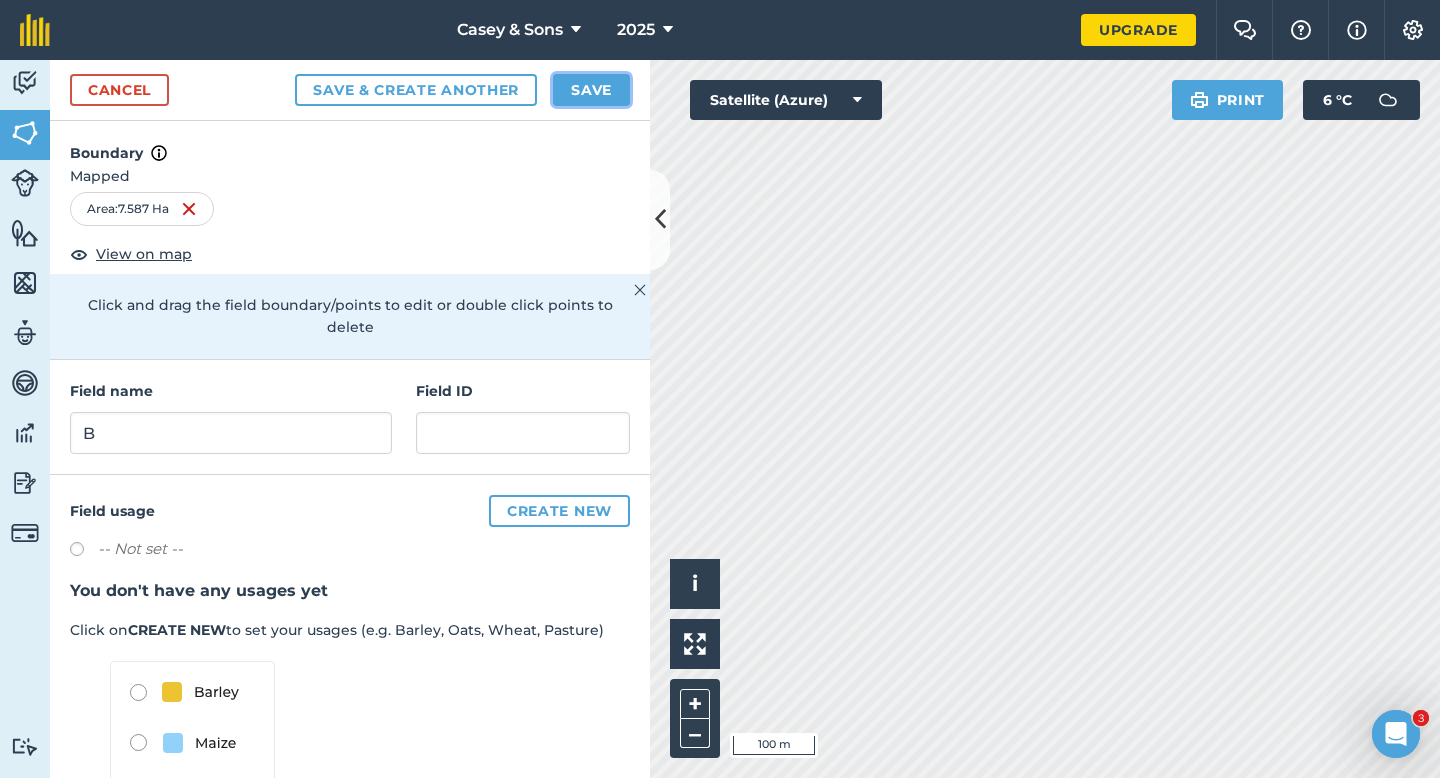 click on "Save" at bounding box center [591, 90] 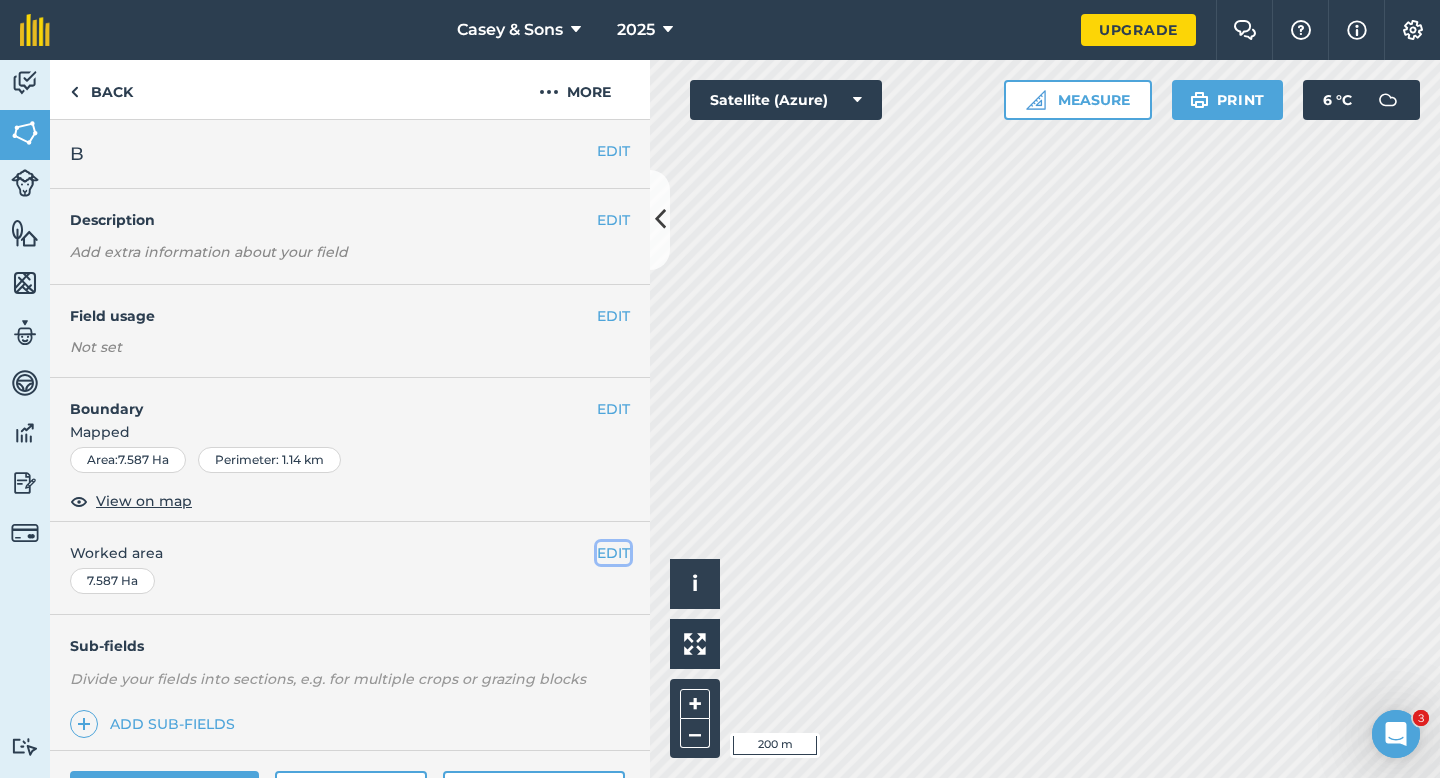 click on "EDIT" at bounding box center [613, 553] 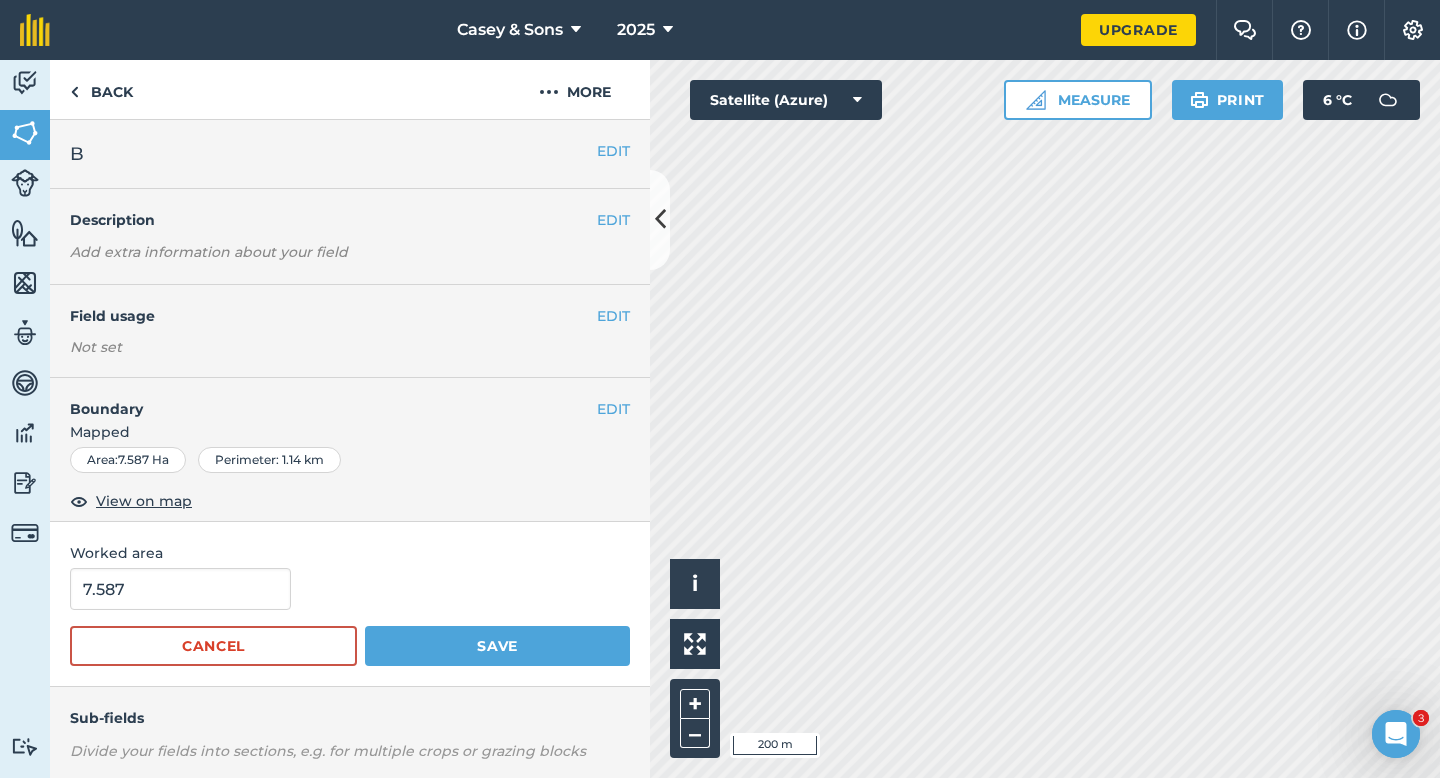click on "Worked area 7.587 Cancel Save" at bounding box center (350, 604) 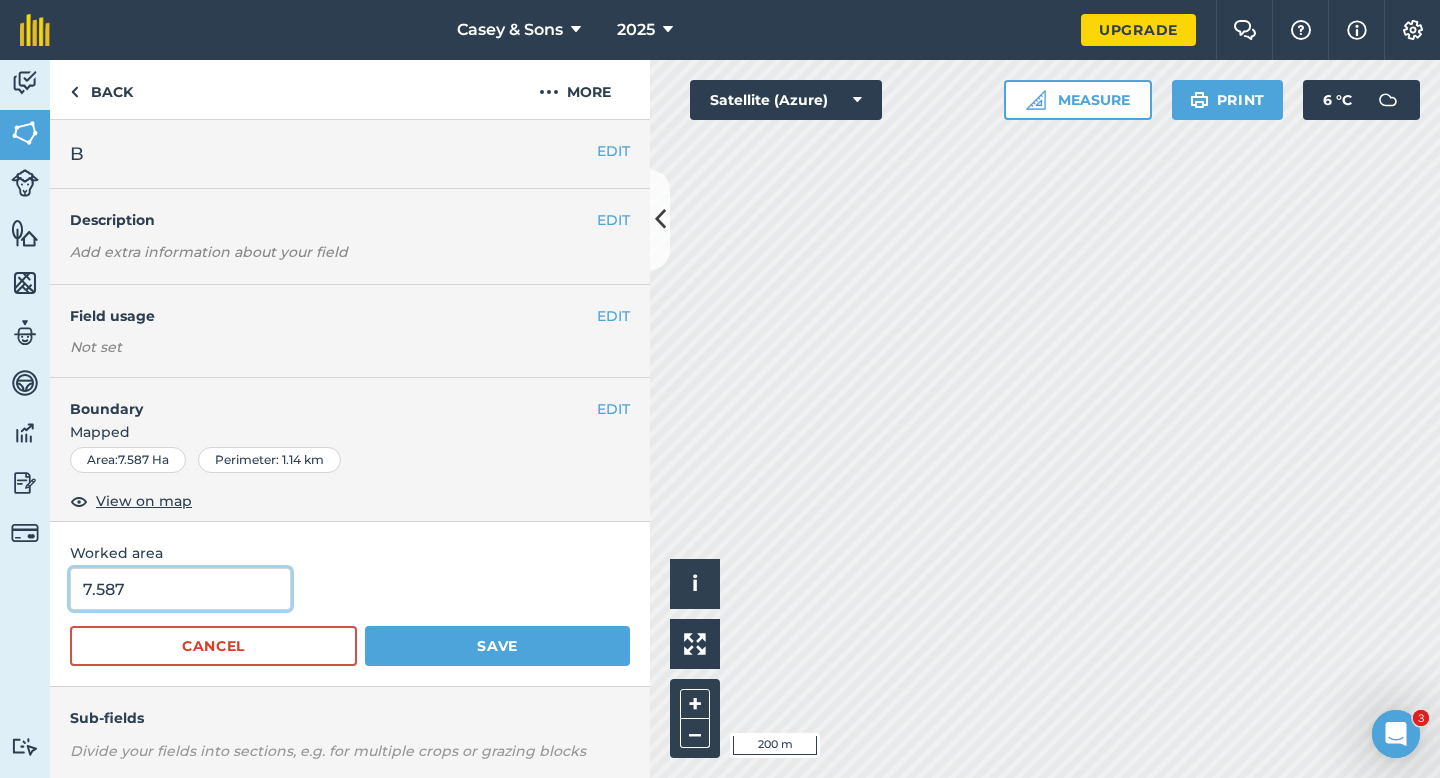 click on "7.587" at bounding box center [180, 589] 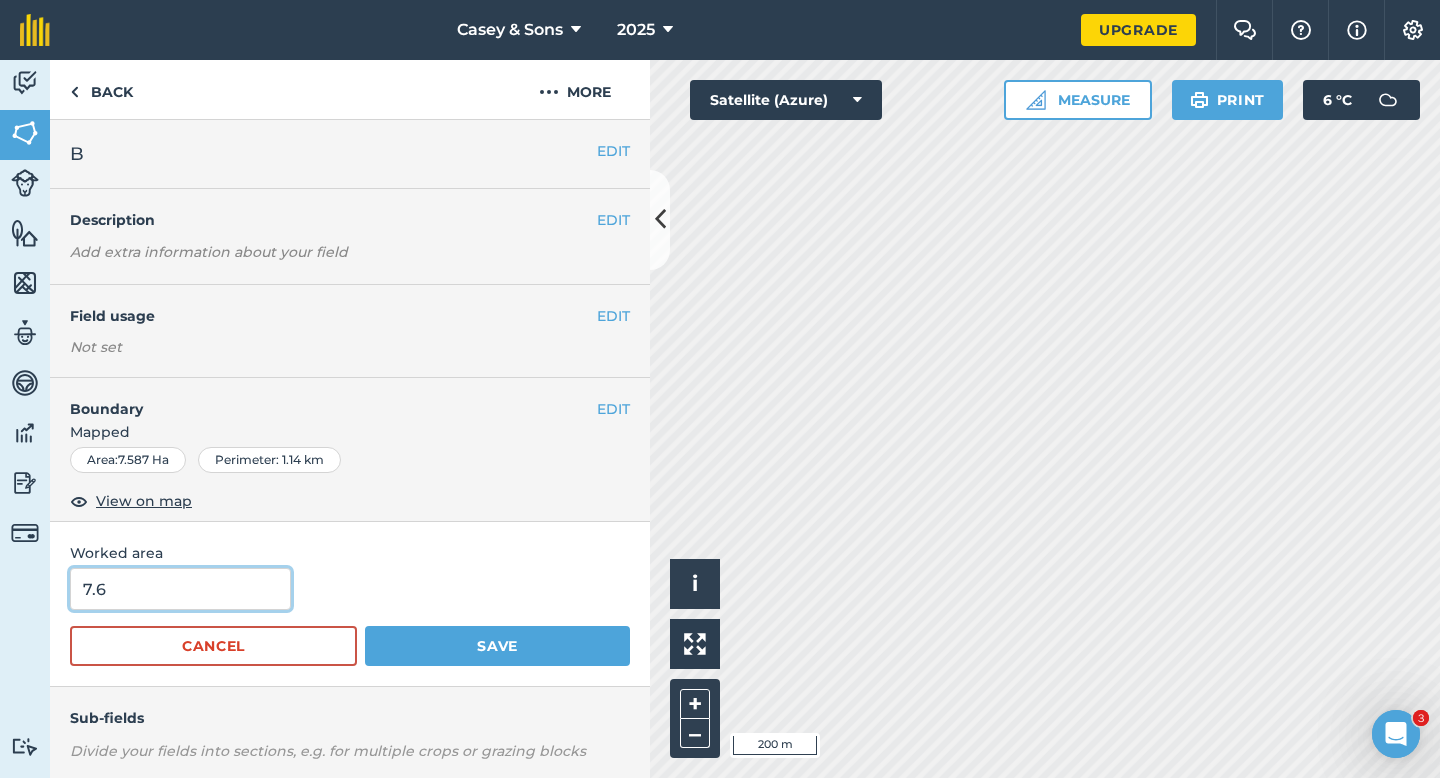 type on "7.6" 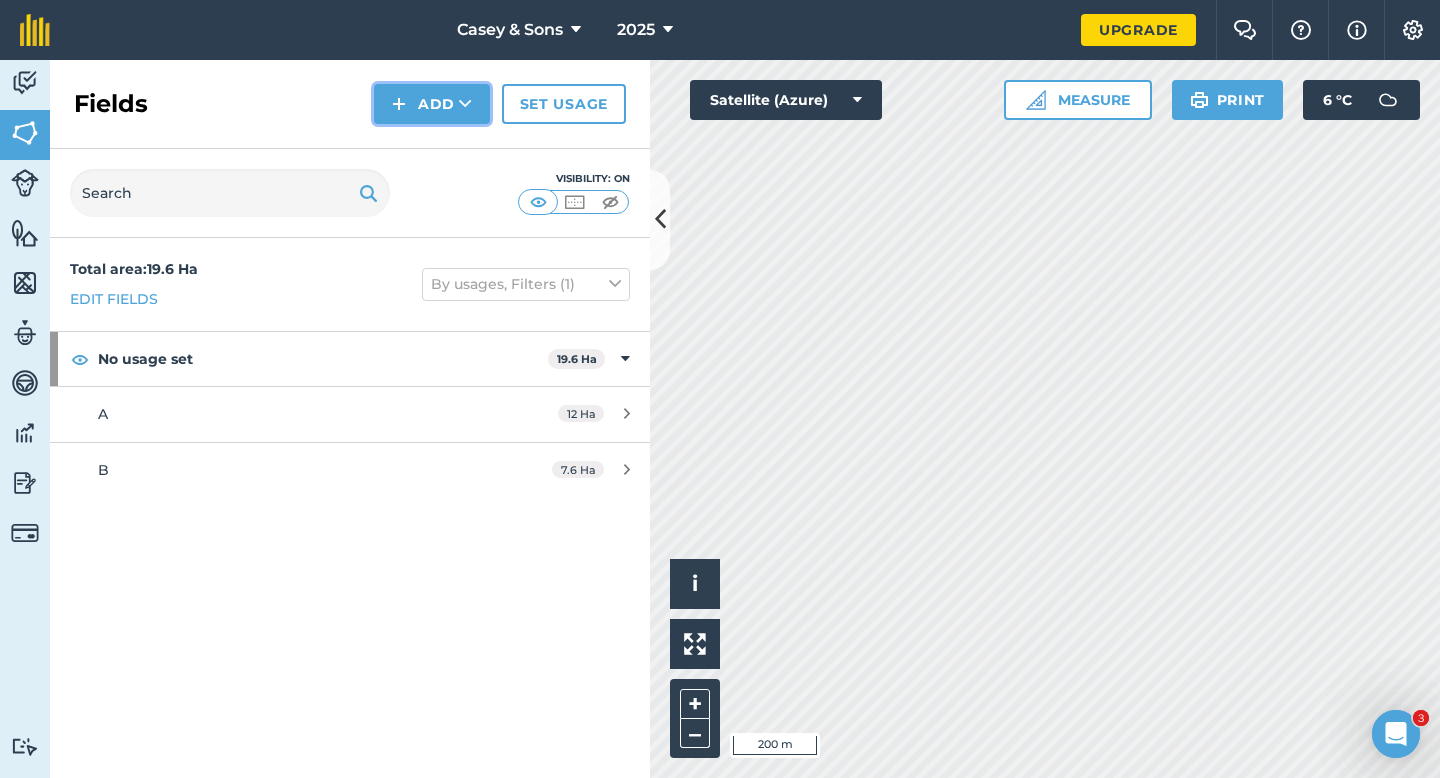 click on "Add" at bounding box center [432, 104] 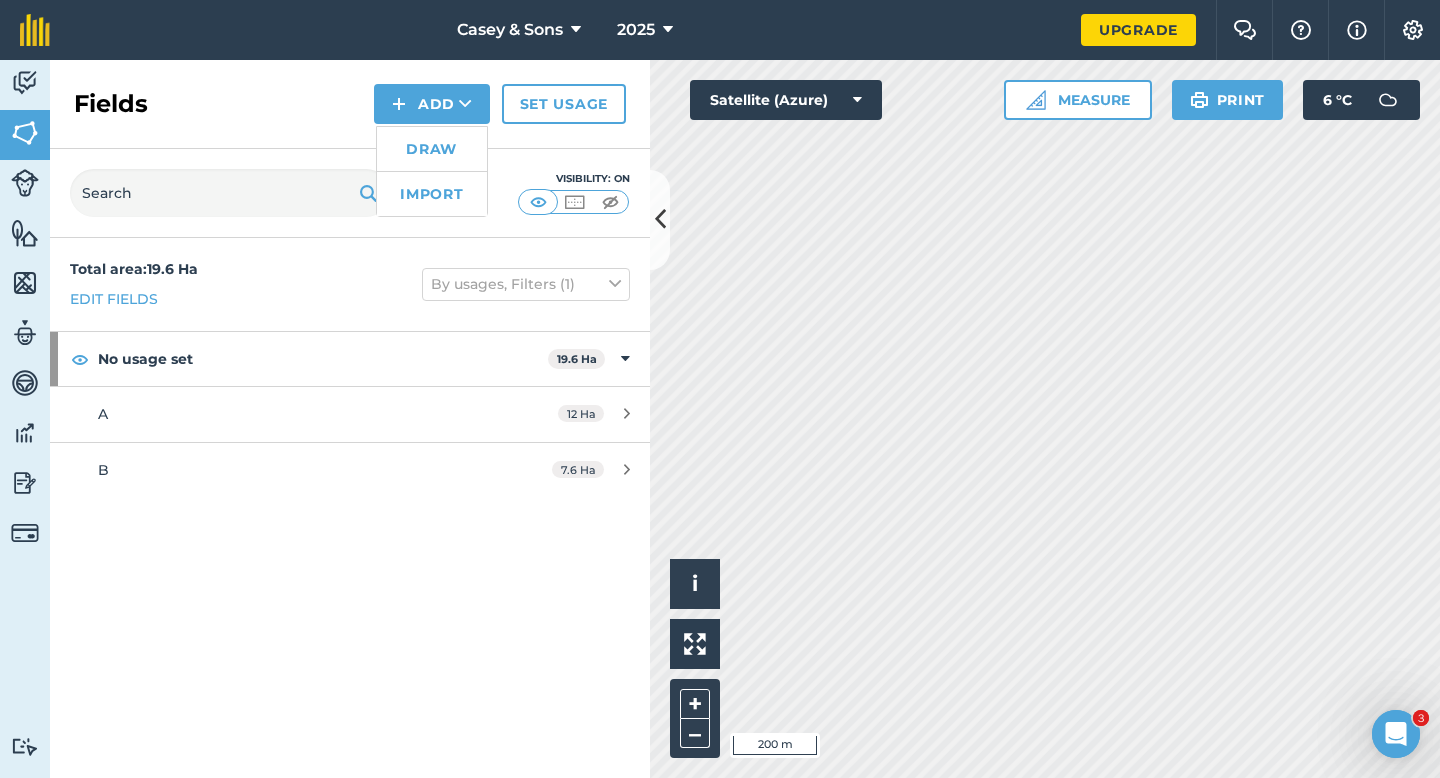 click on "Draw" at bounding box center [432, 149] 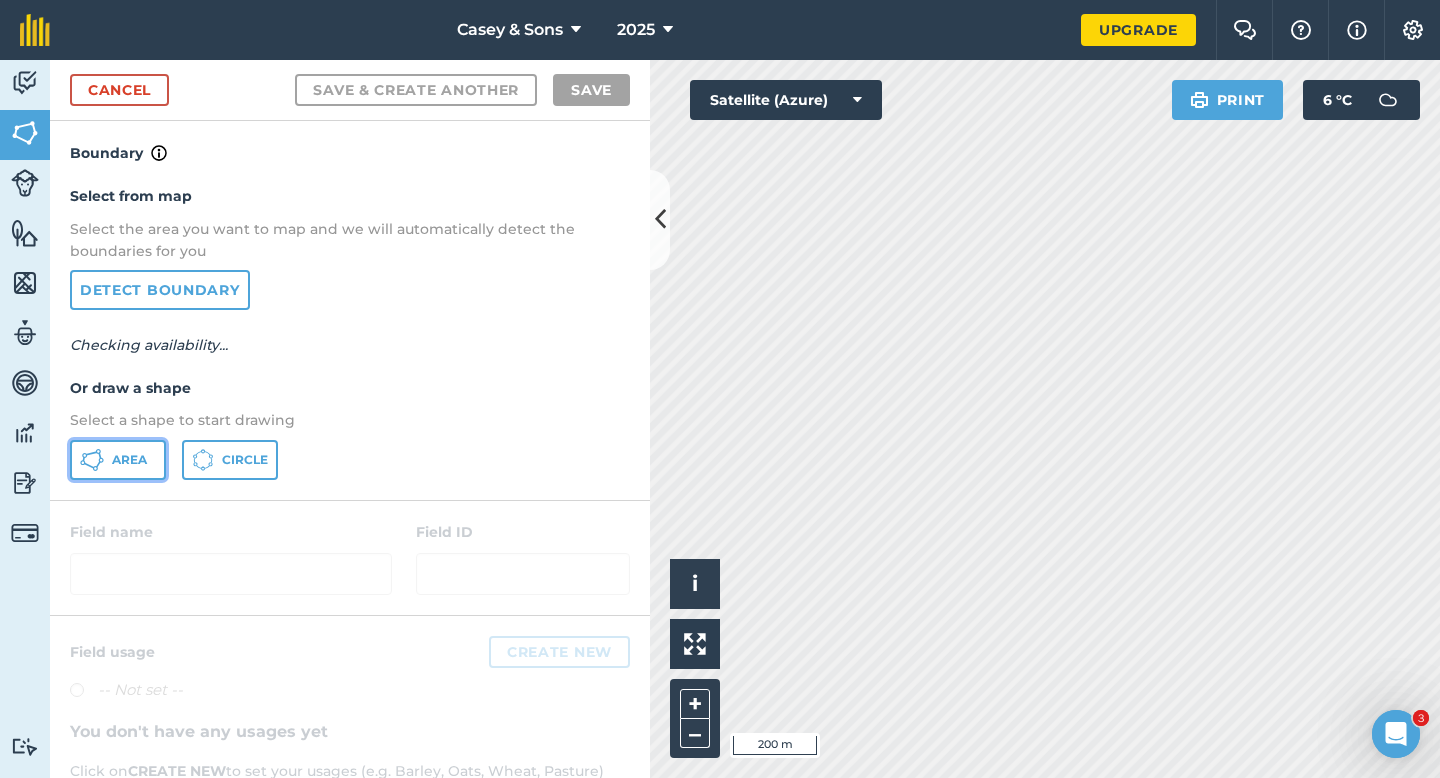 click on "Area" at bounding box center (118, 460) 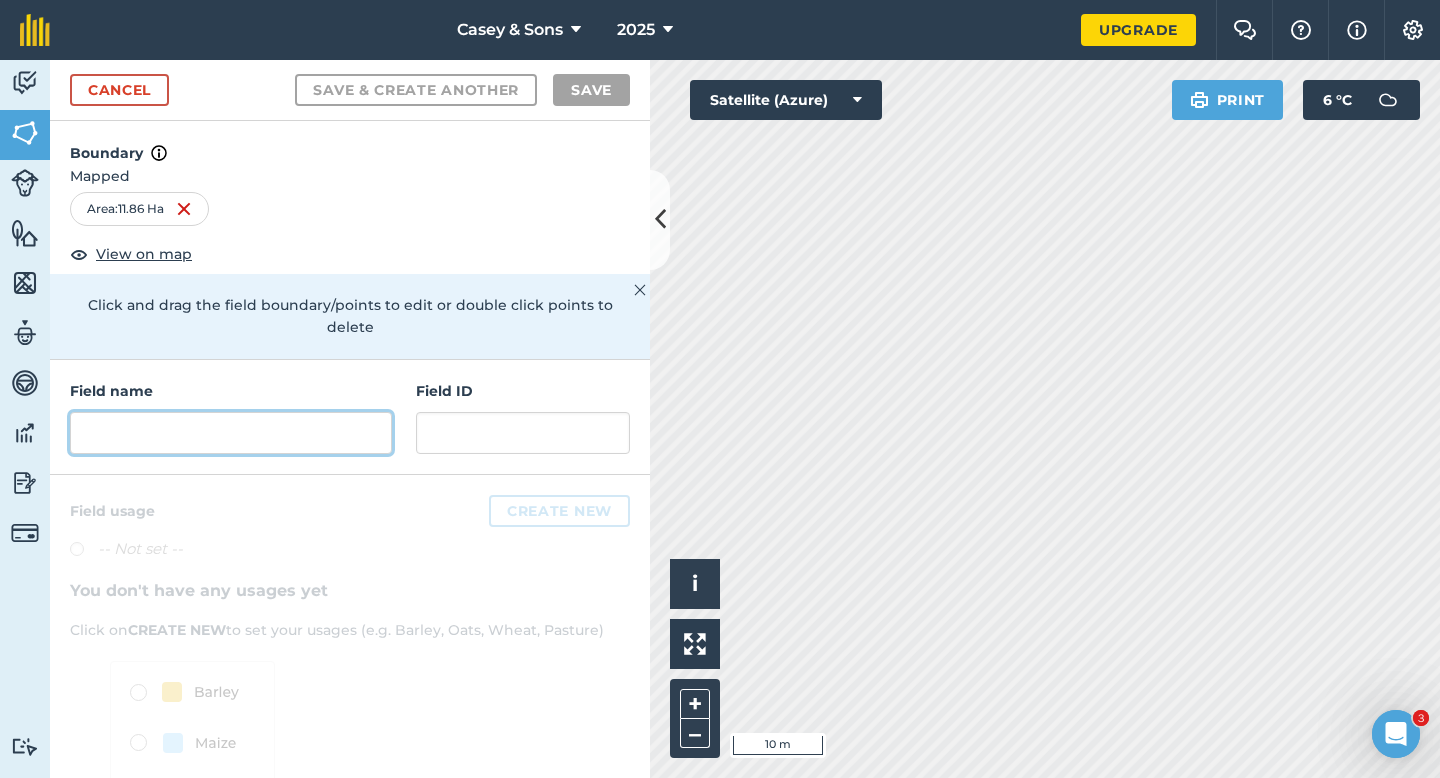 click at bounding box center (231, 433) 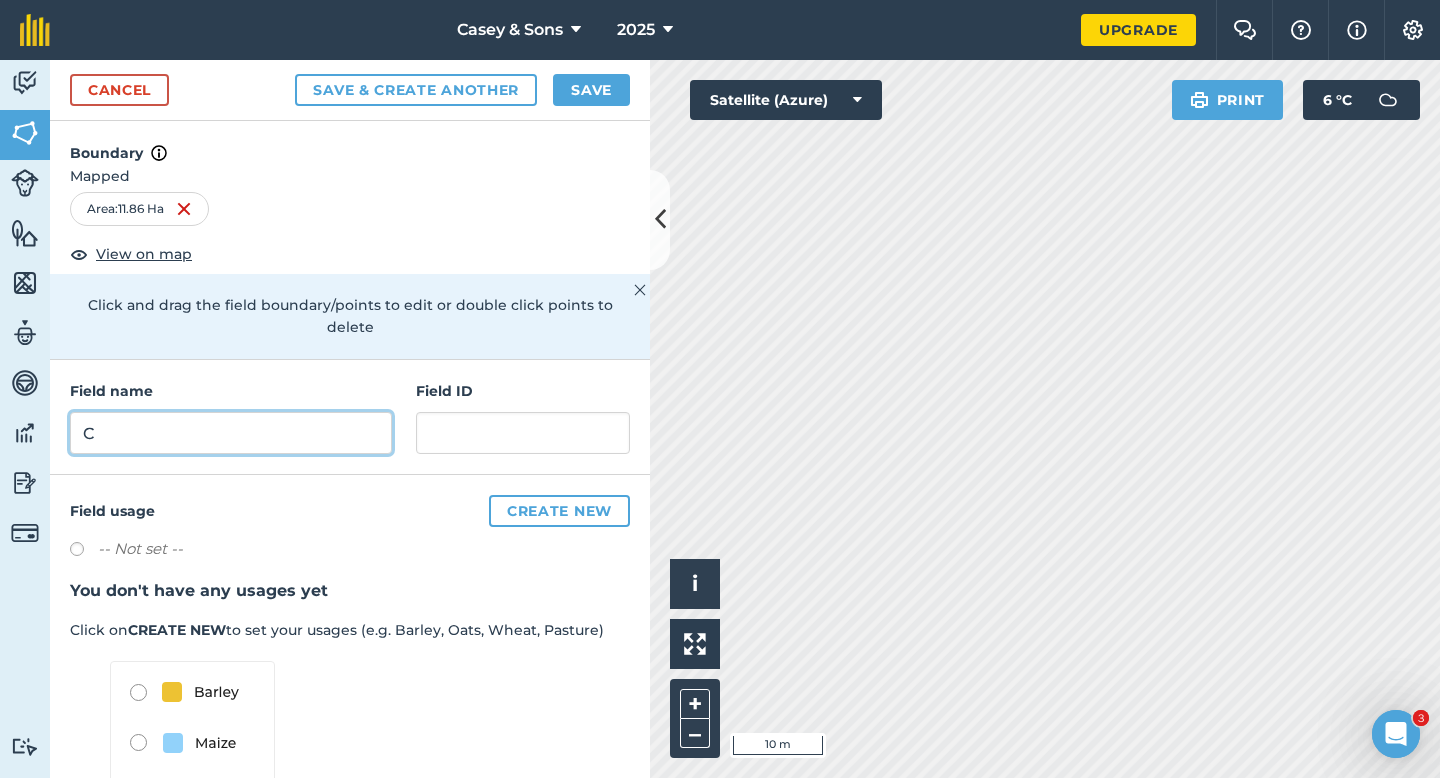 type on "C" 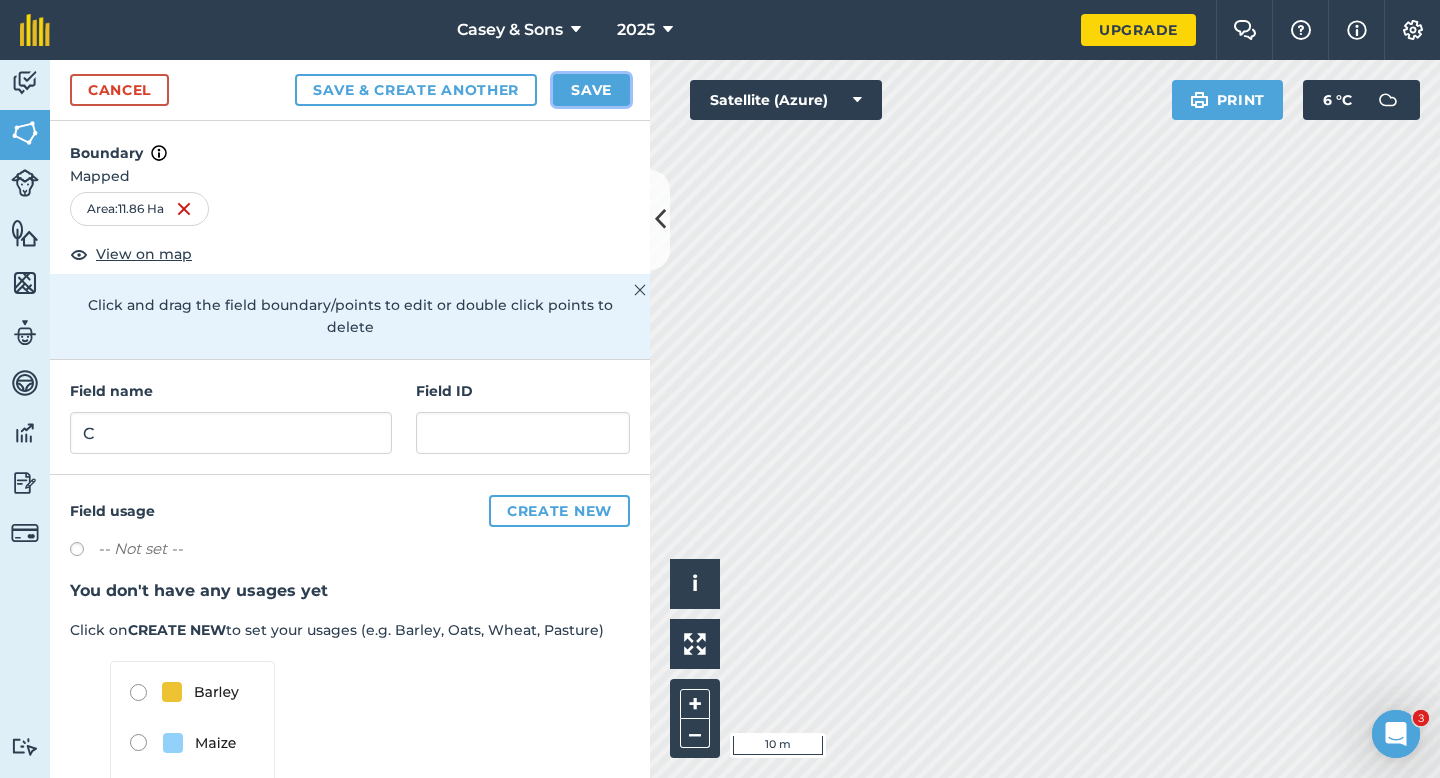 click on "Save" at bounding box center [591, 90] 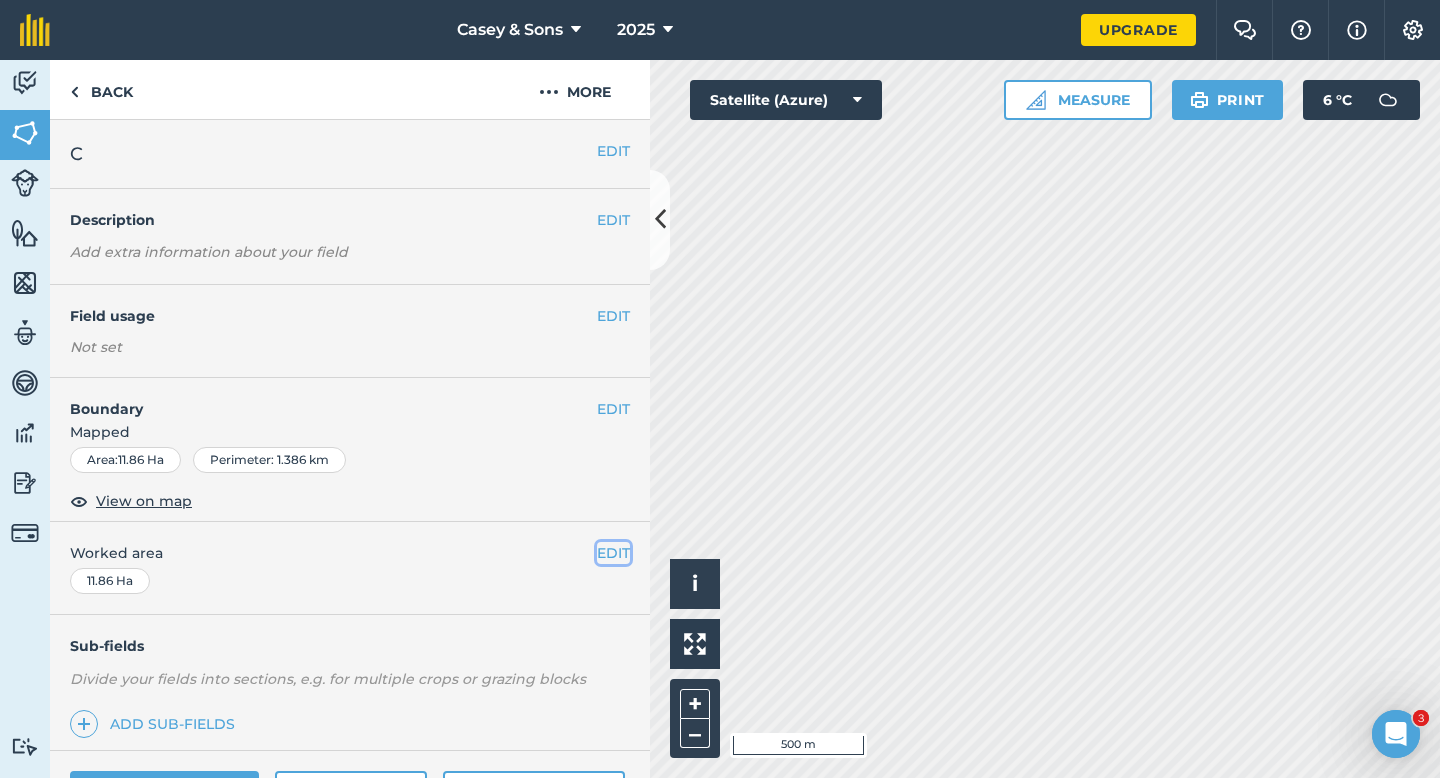 click on "EDIT" at bounding box center (613, 553) 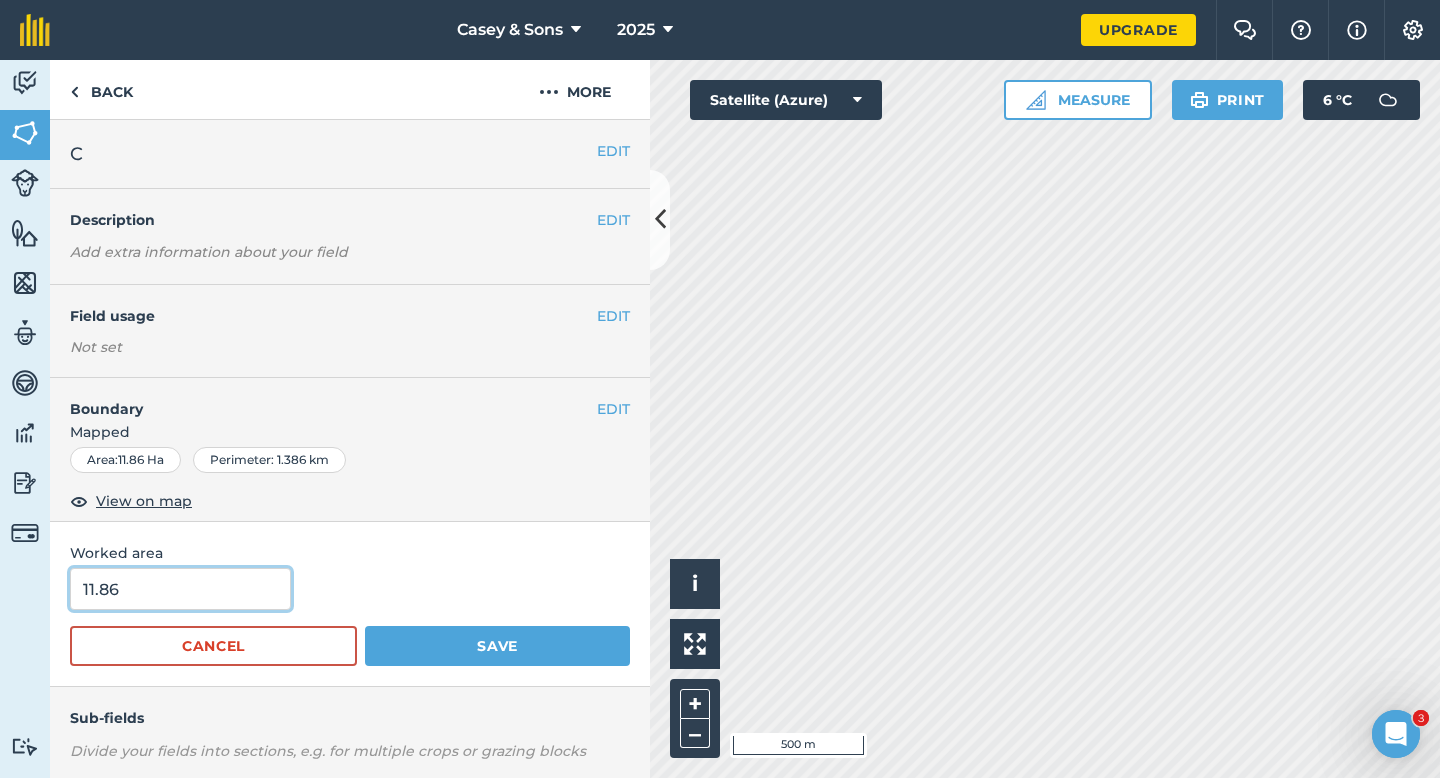 click on "11.86" at bounding box center (180, 589) 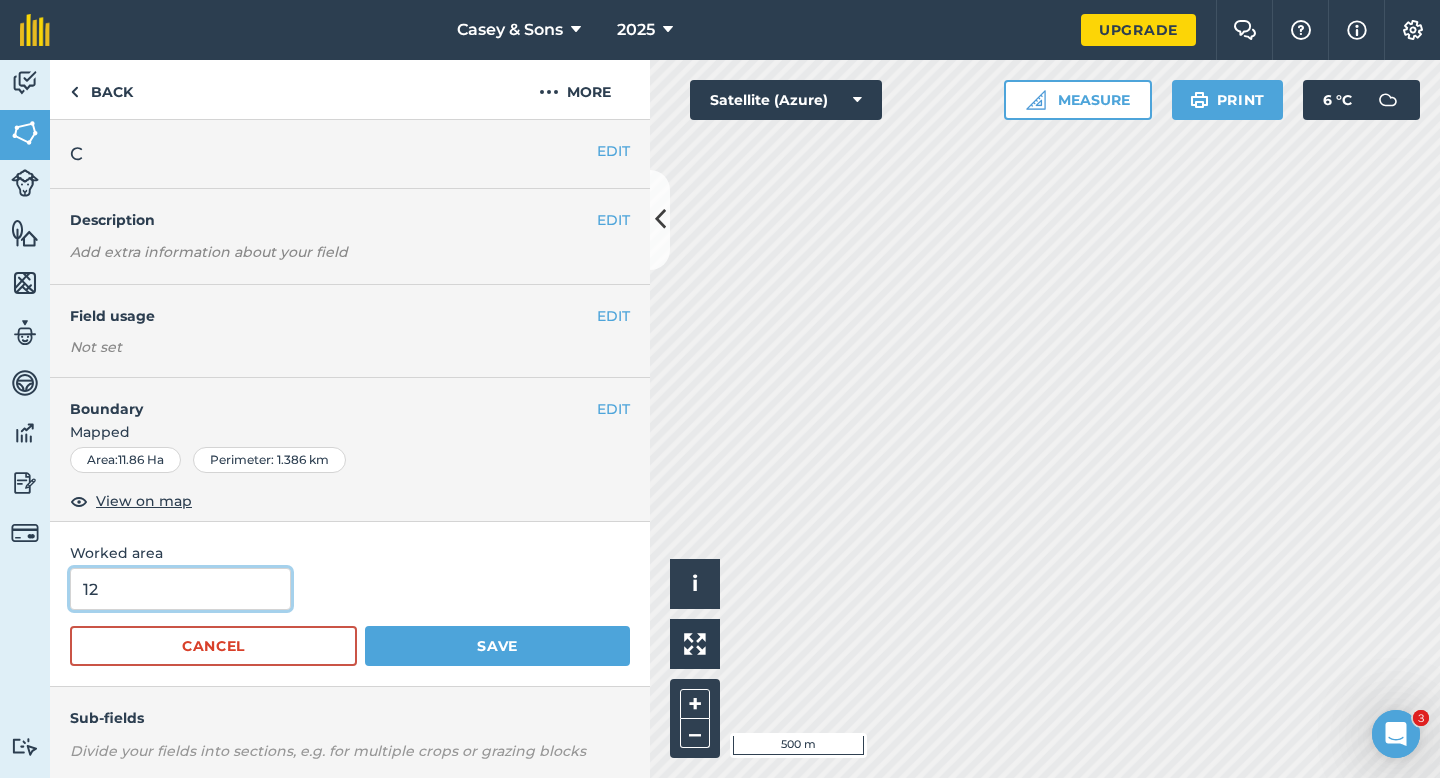 click on "Save" at bounding box center (497, 646) 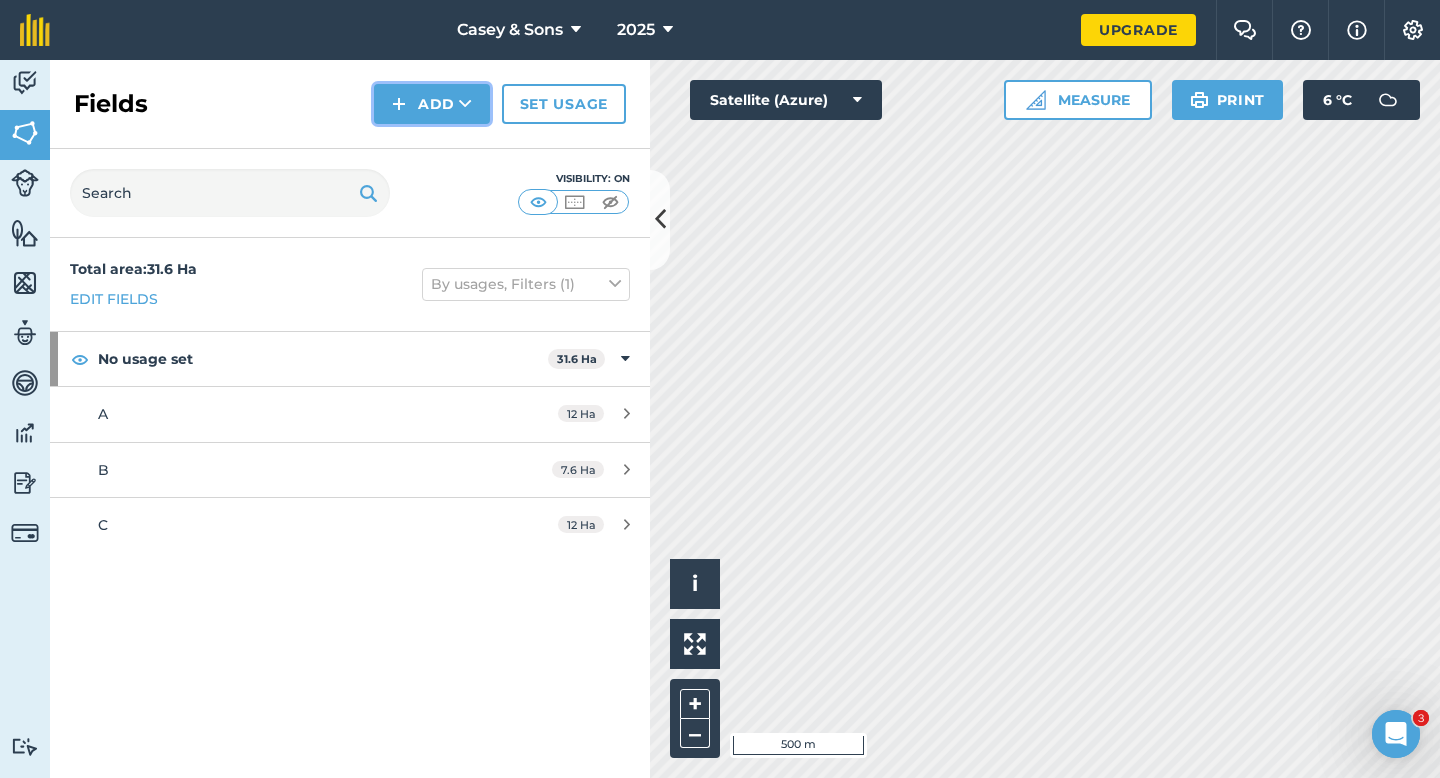 click on "Add" at bounding box center (432, 104) 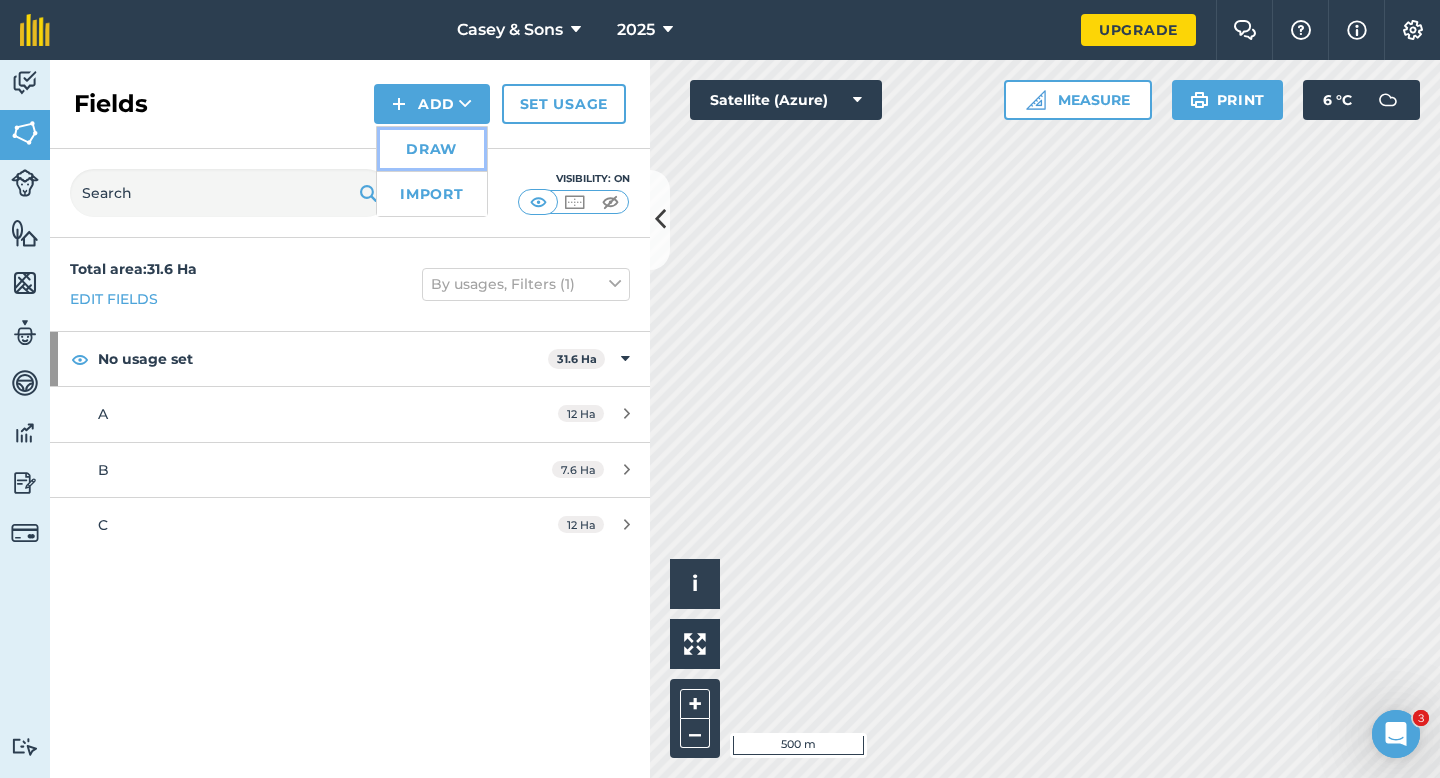 click on "Draw" at bounding box center (432, 149) 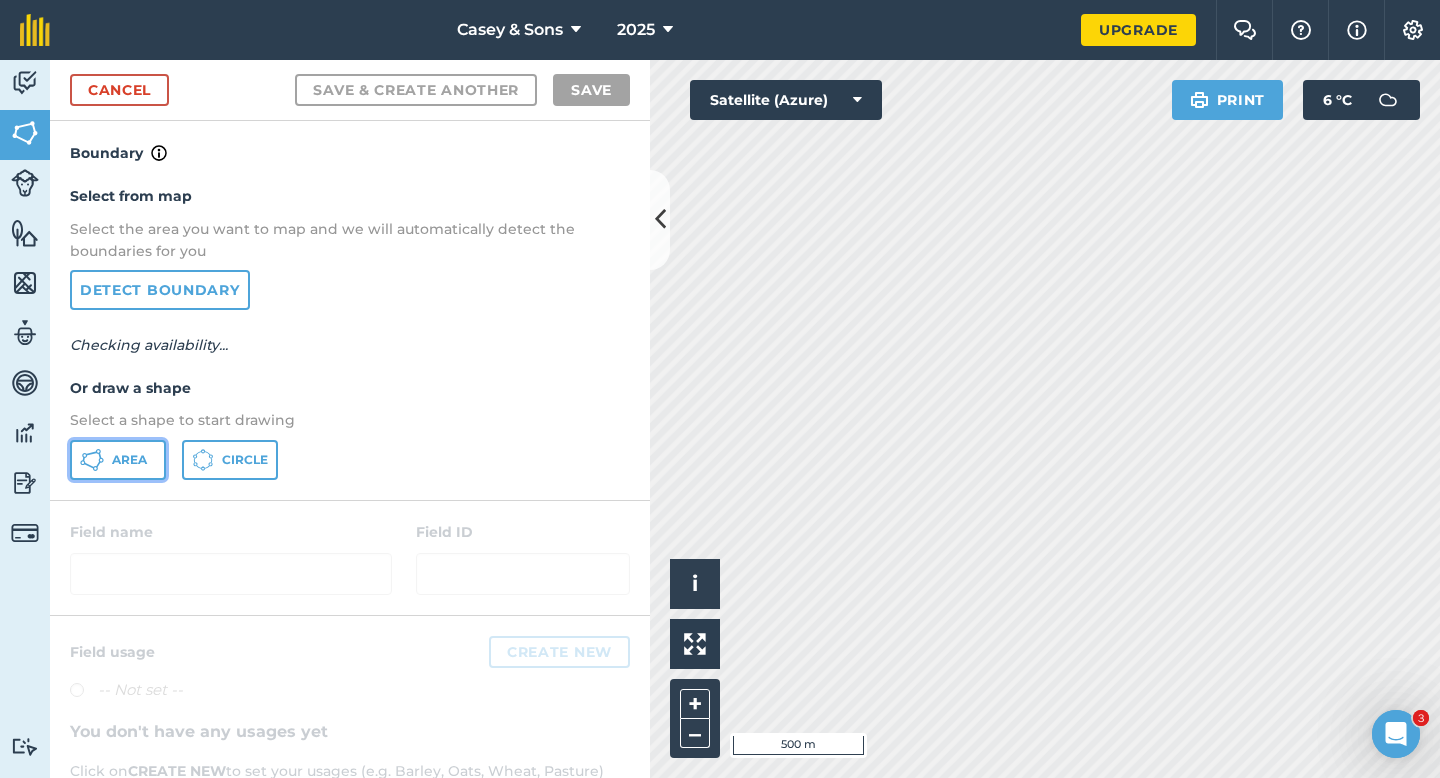 click on "Area" at bounding box center (129, 460) 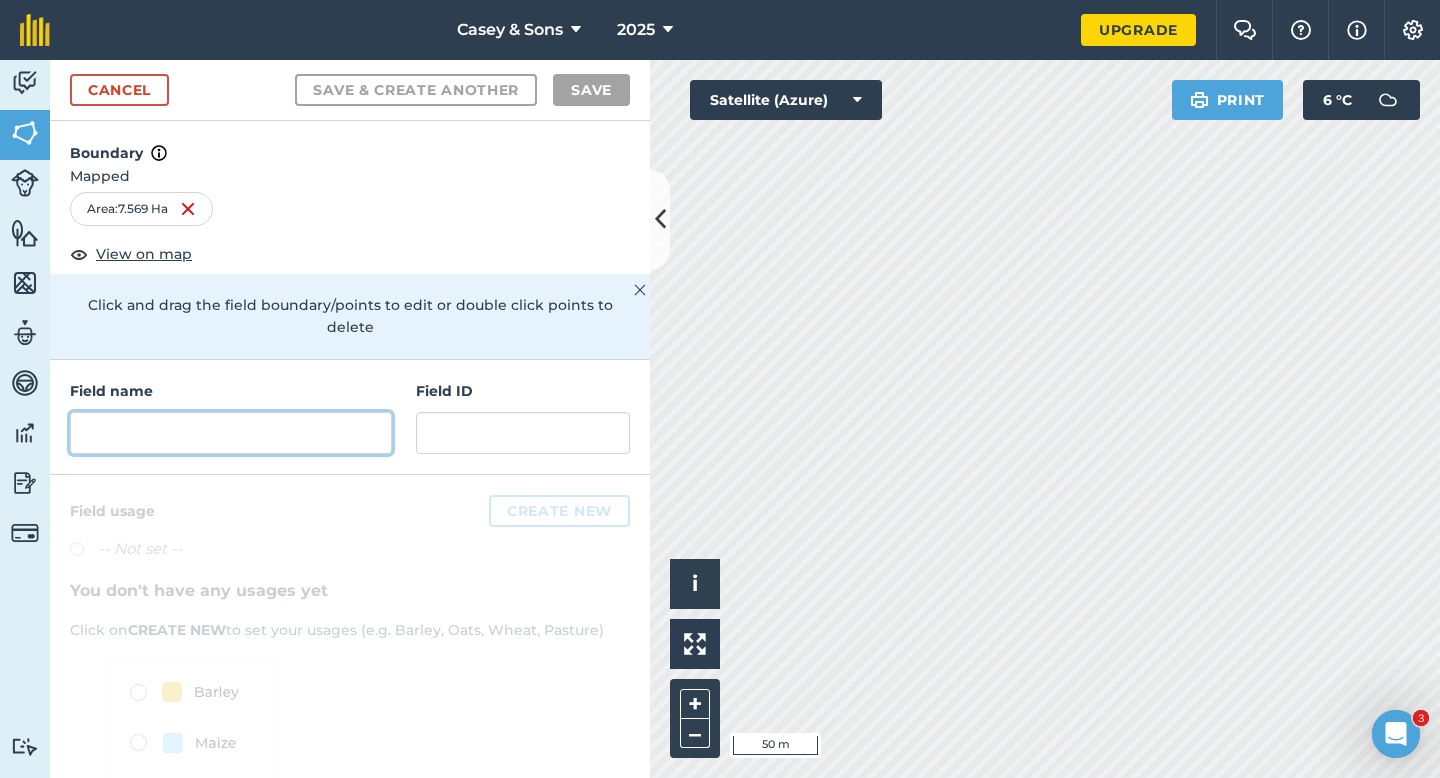 click at bounding box center [231, 433] 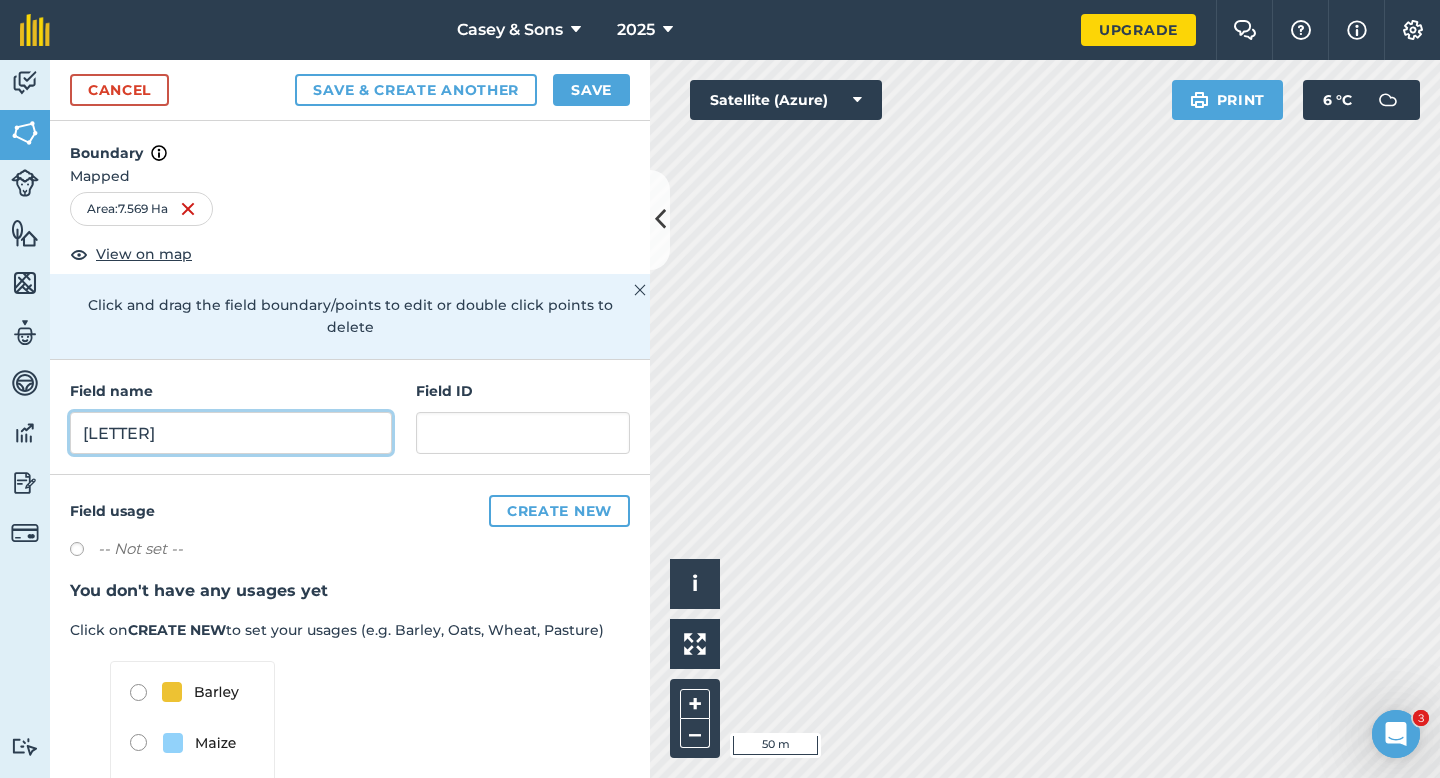 type on "[LETTER]" 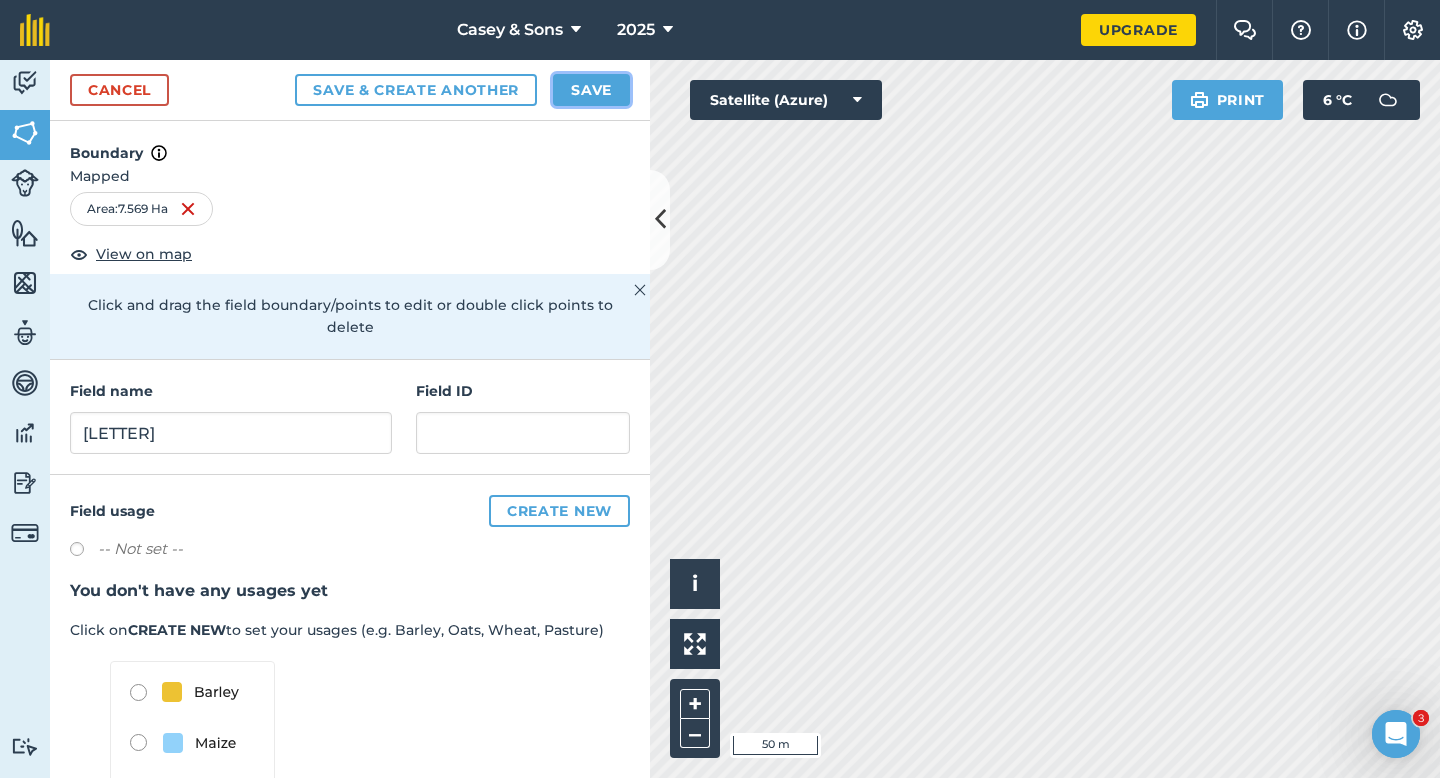 click on "Save" at bounding box center [591, 90] 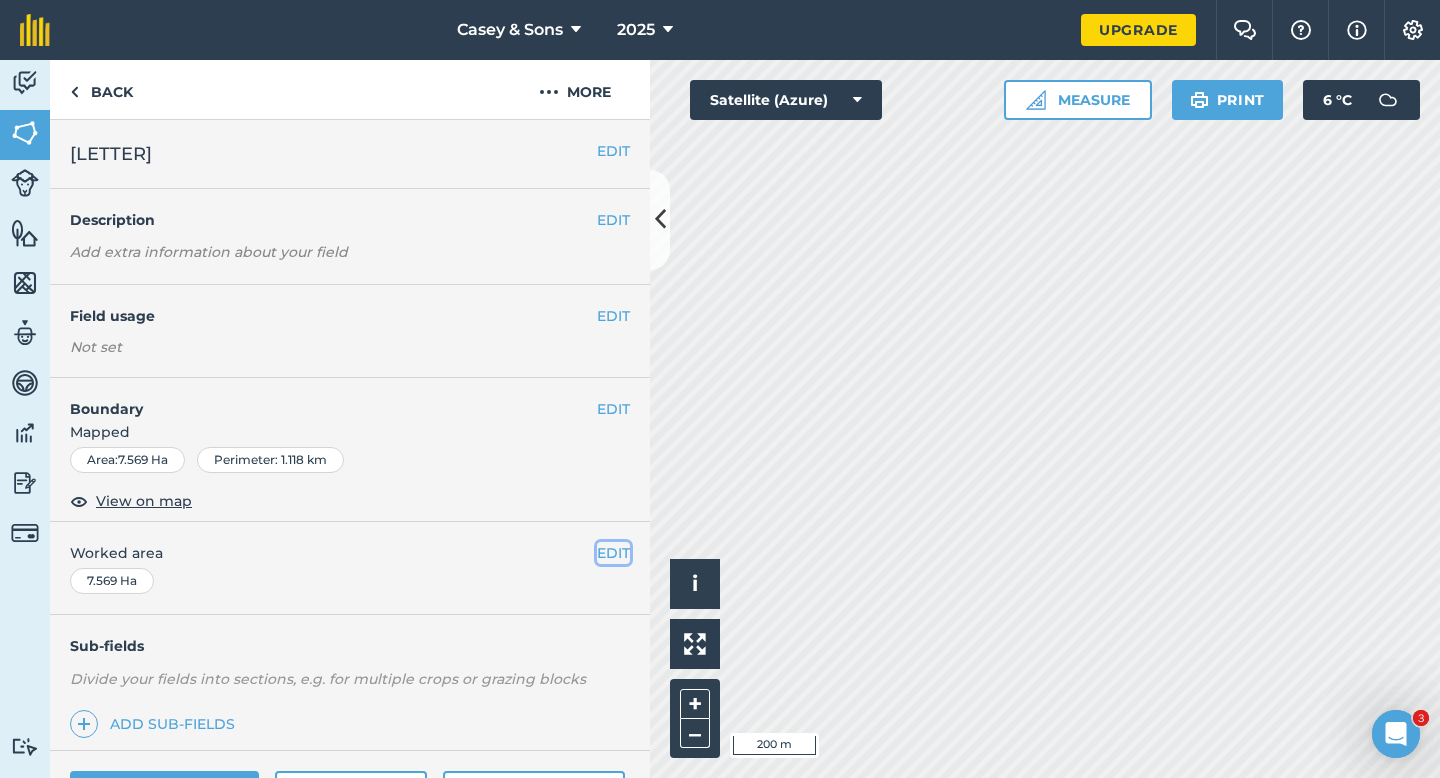 click on "EDIT" at bounding box center (613, 553) 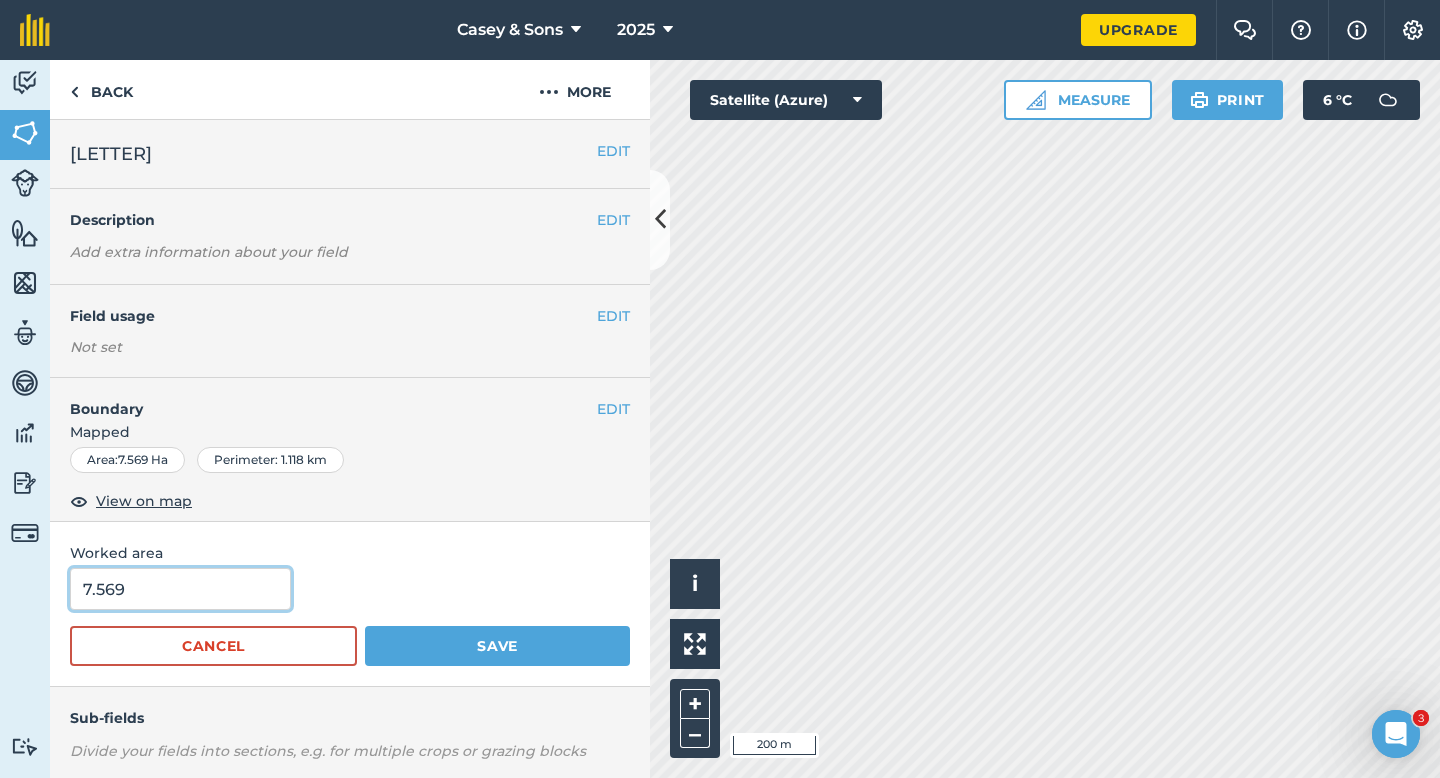 click on "7.569" at bounding box center (180, 589) 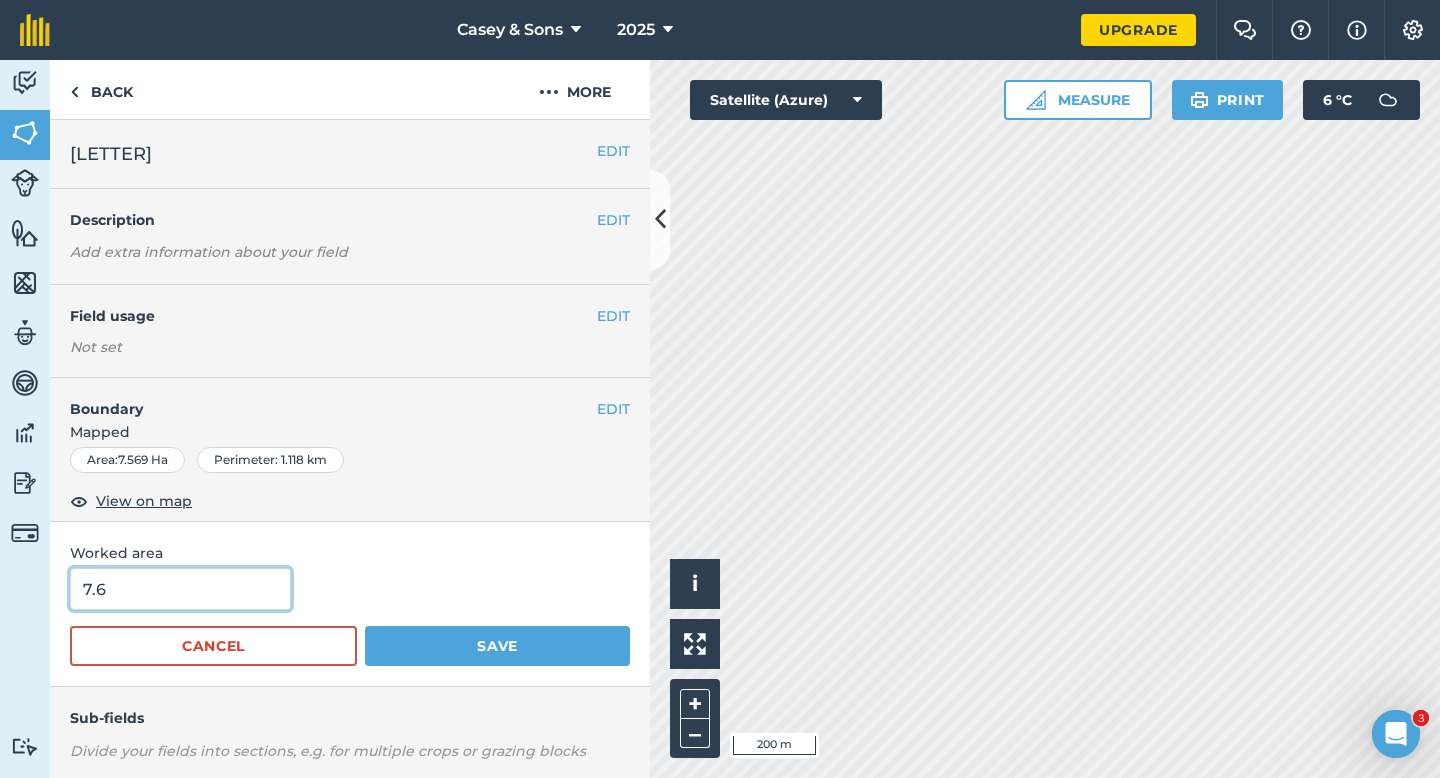 type on "7.6" 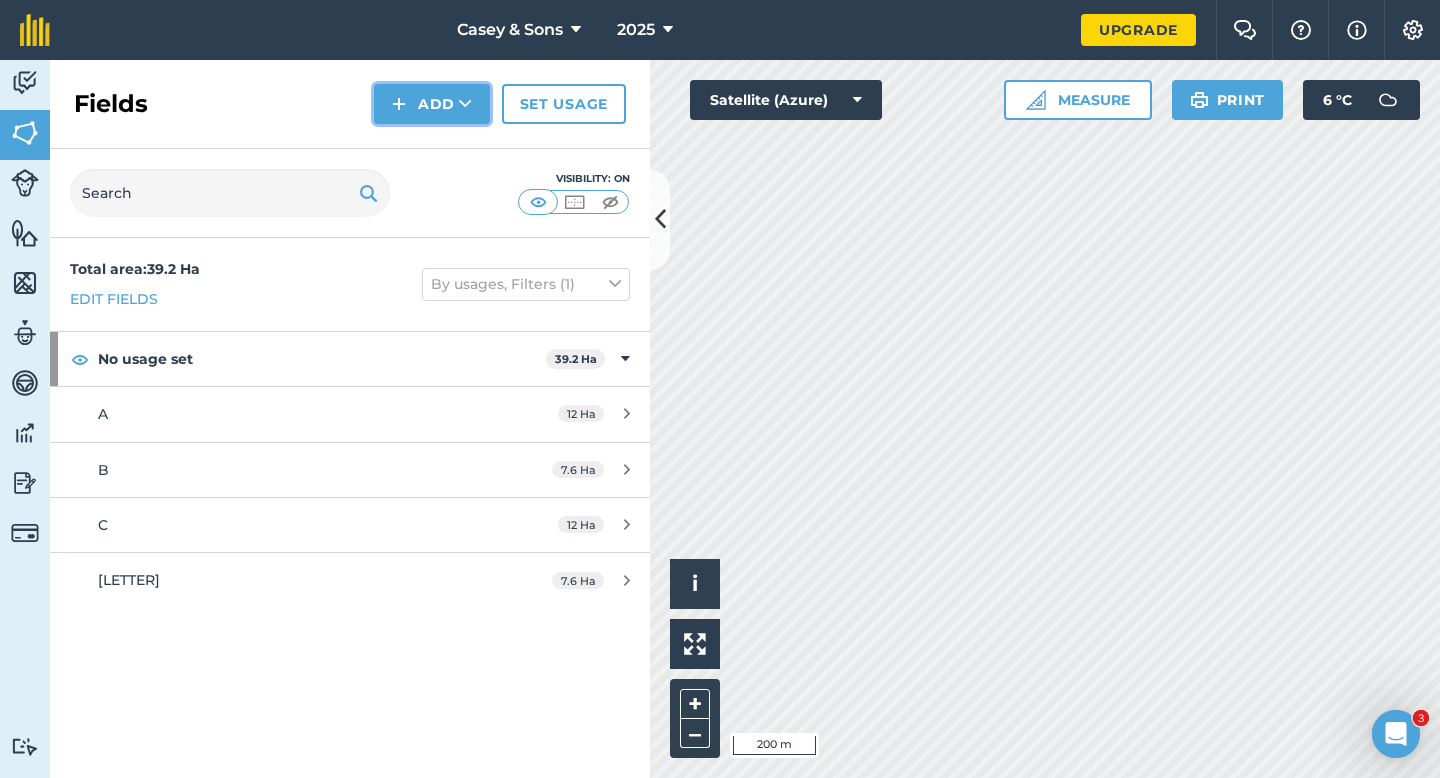 click at bounding box center [465, 104] 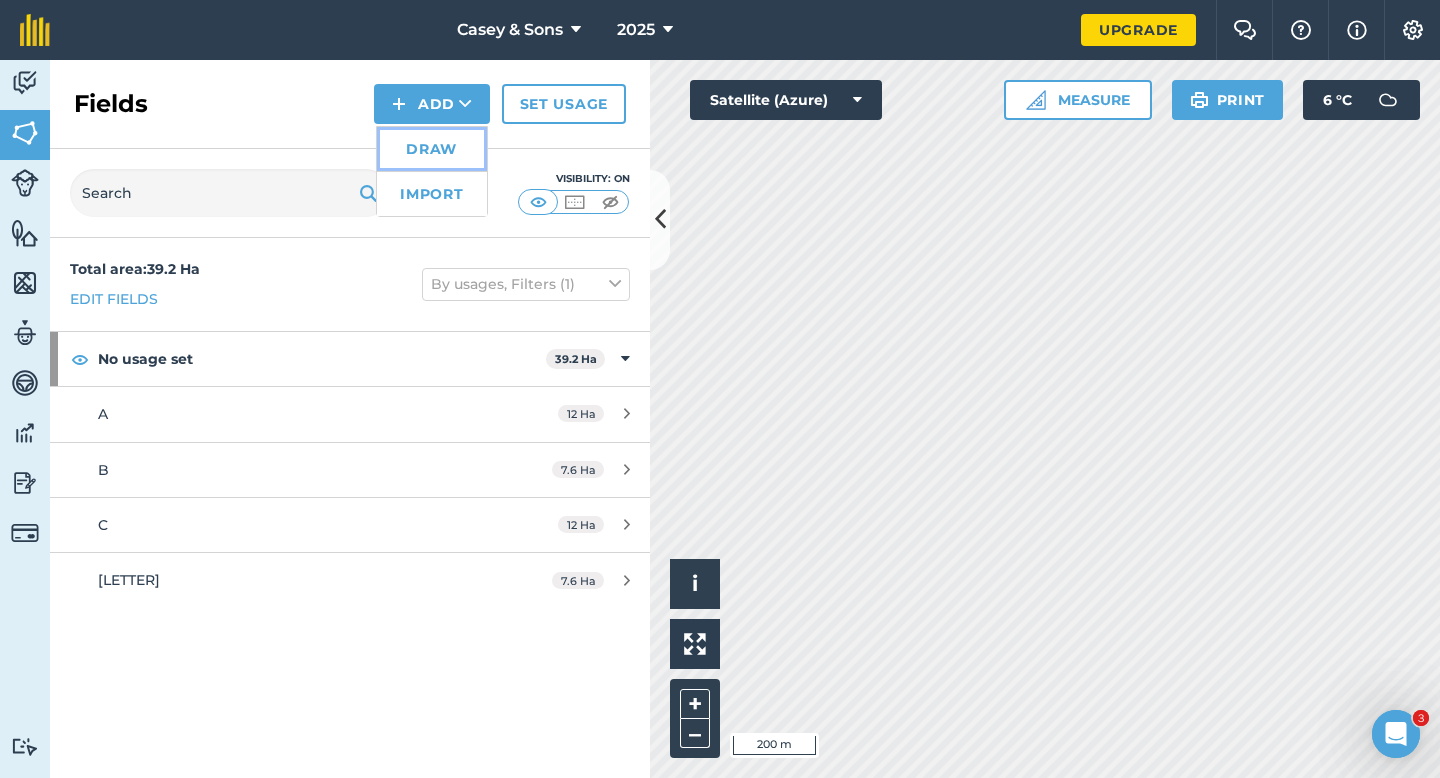 click on "Draw" at bounding box center [432, 149] 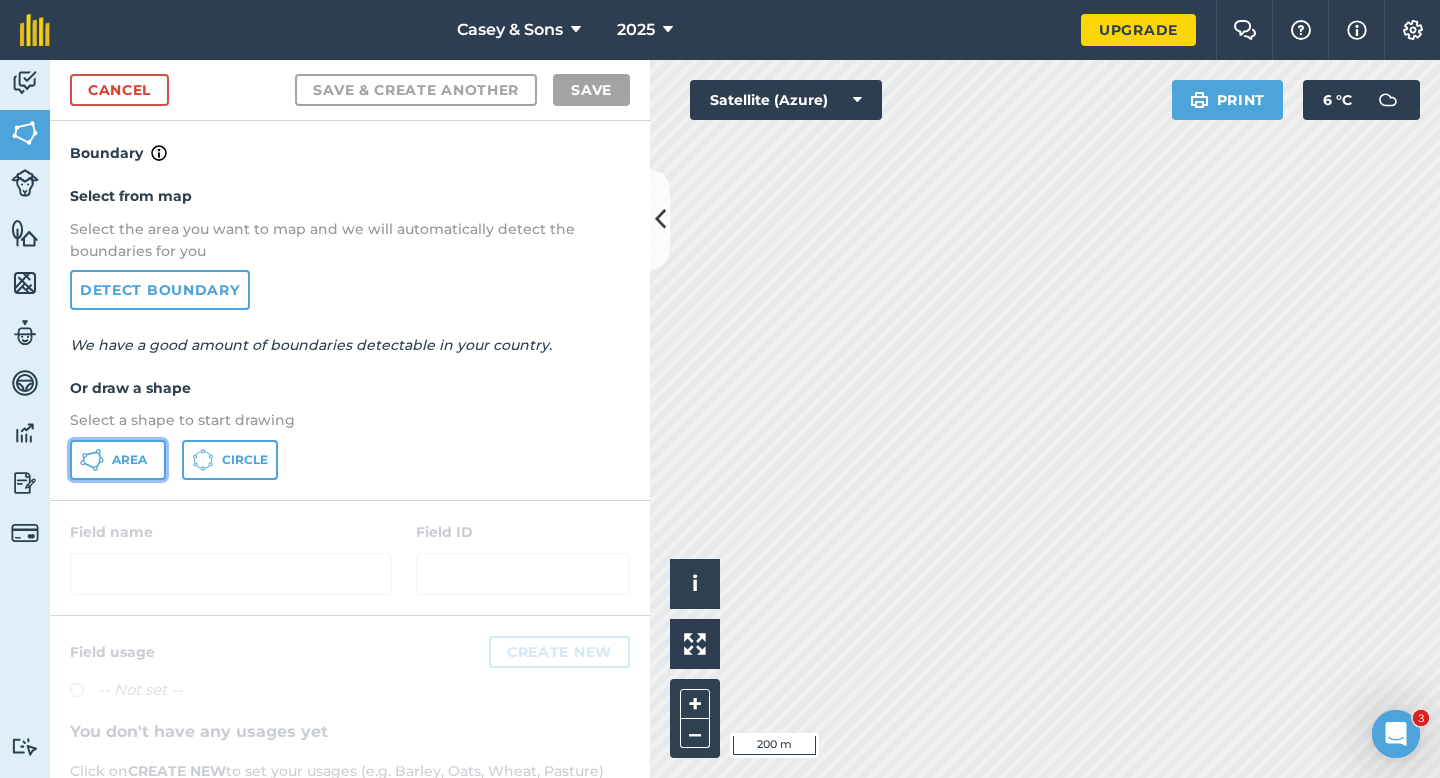 click on "Area" at bounding box center [129, 460] 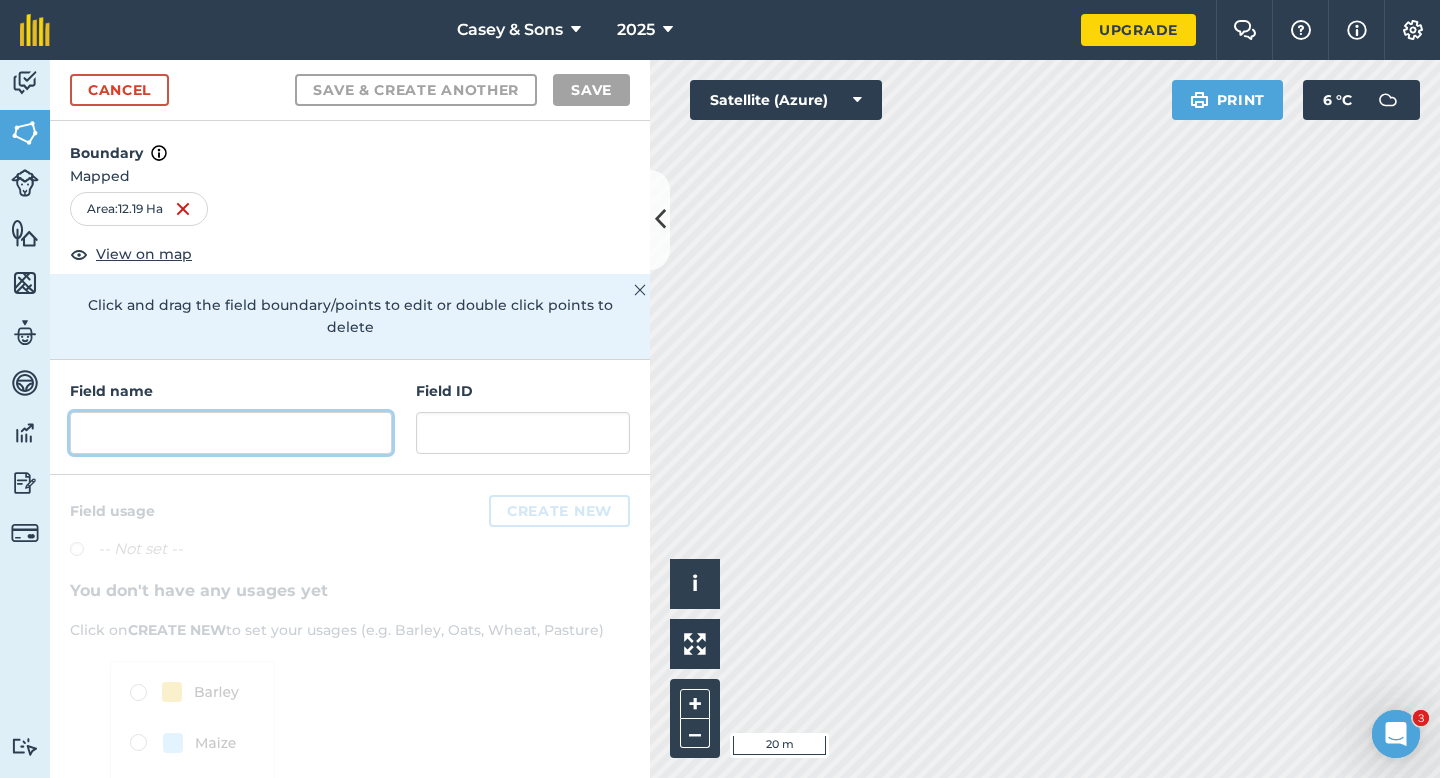 click at bounding box center (231, 433) 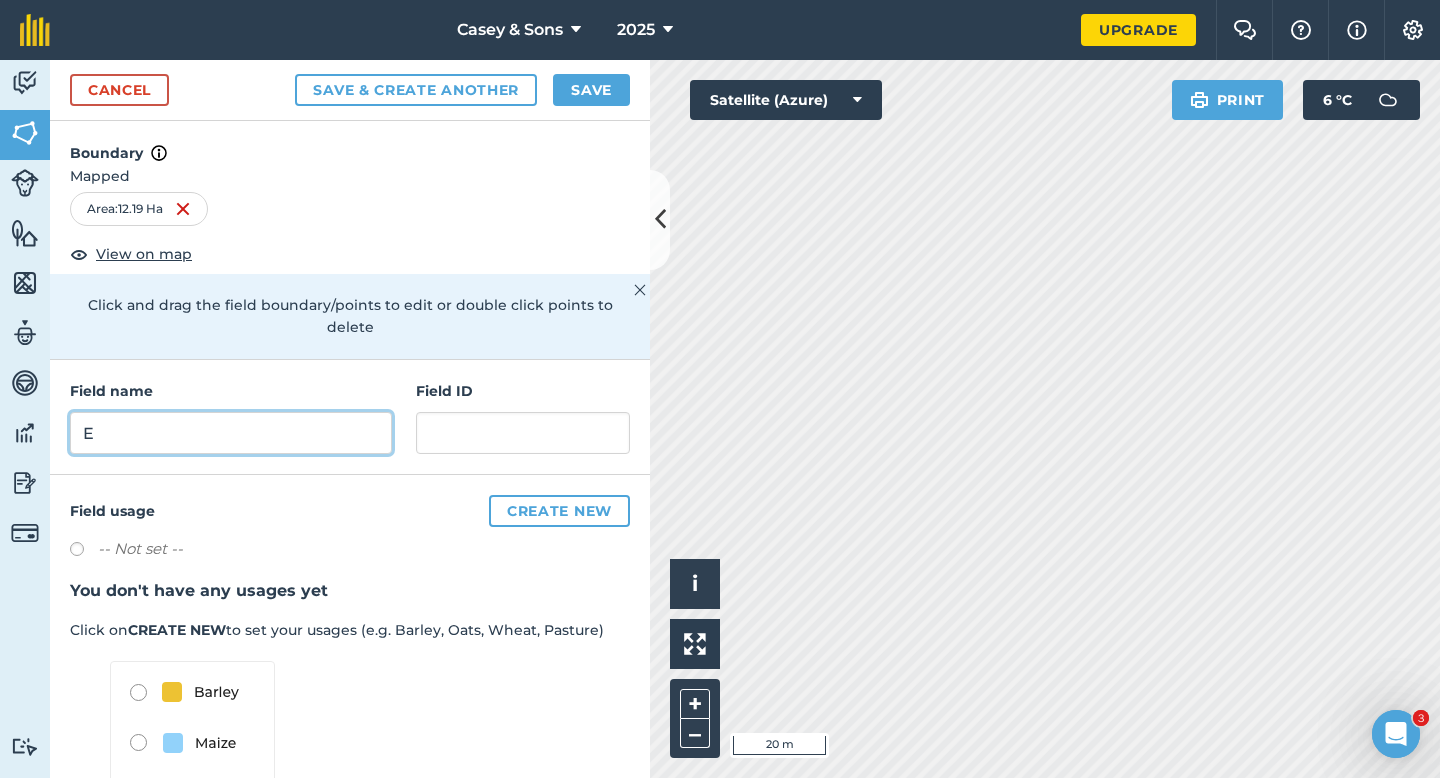 type on "E" 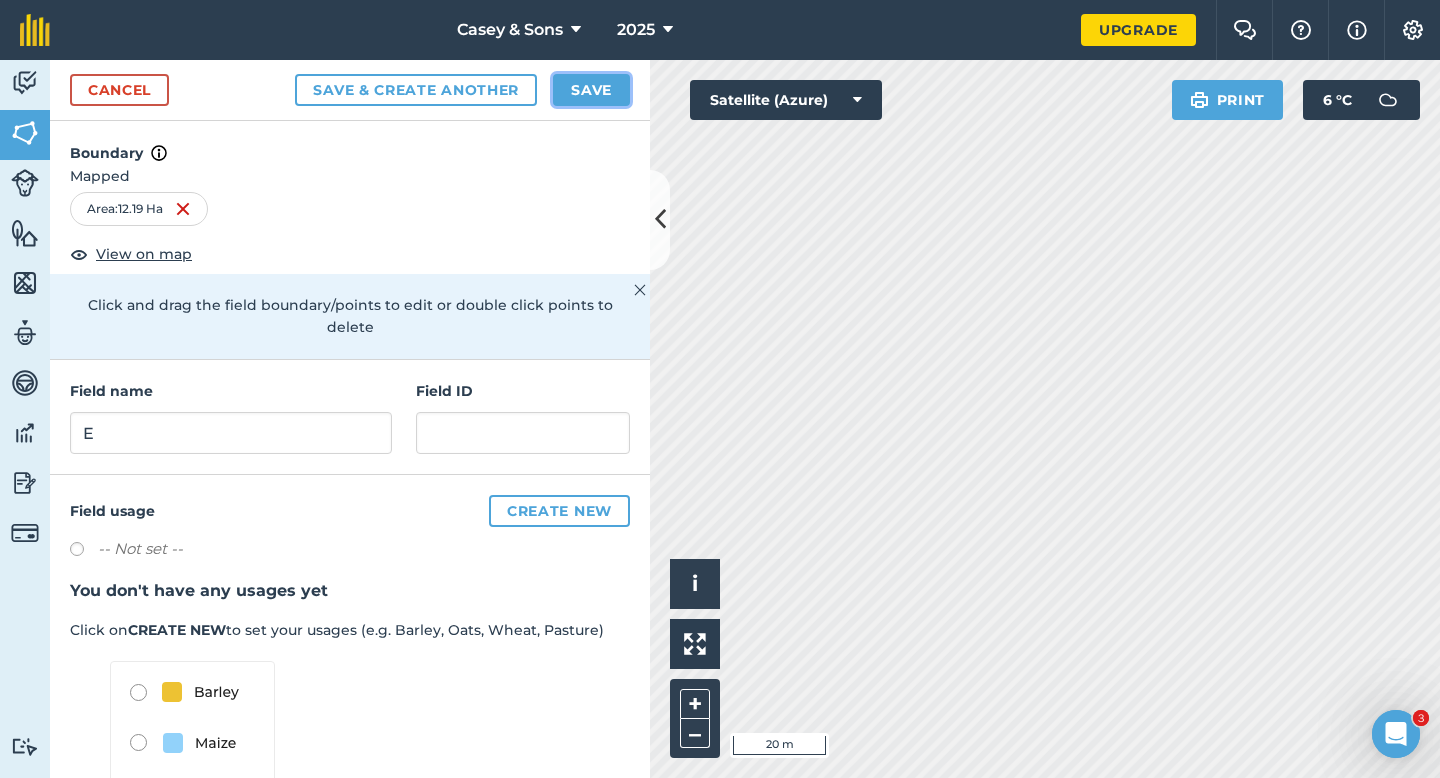 click on "Save" at bounding box center [591, 90] 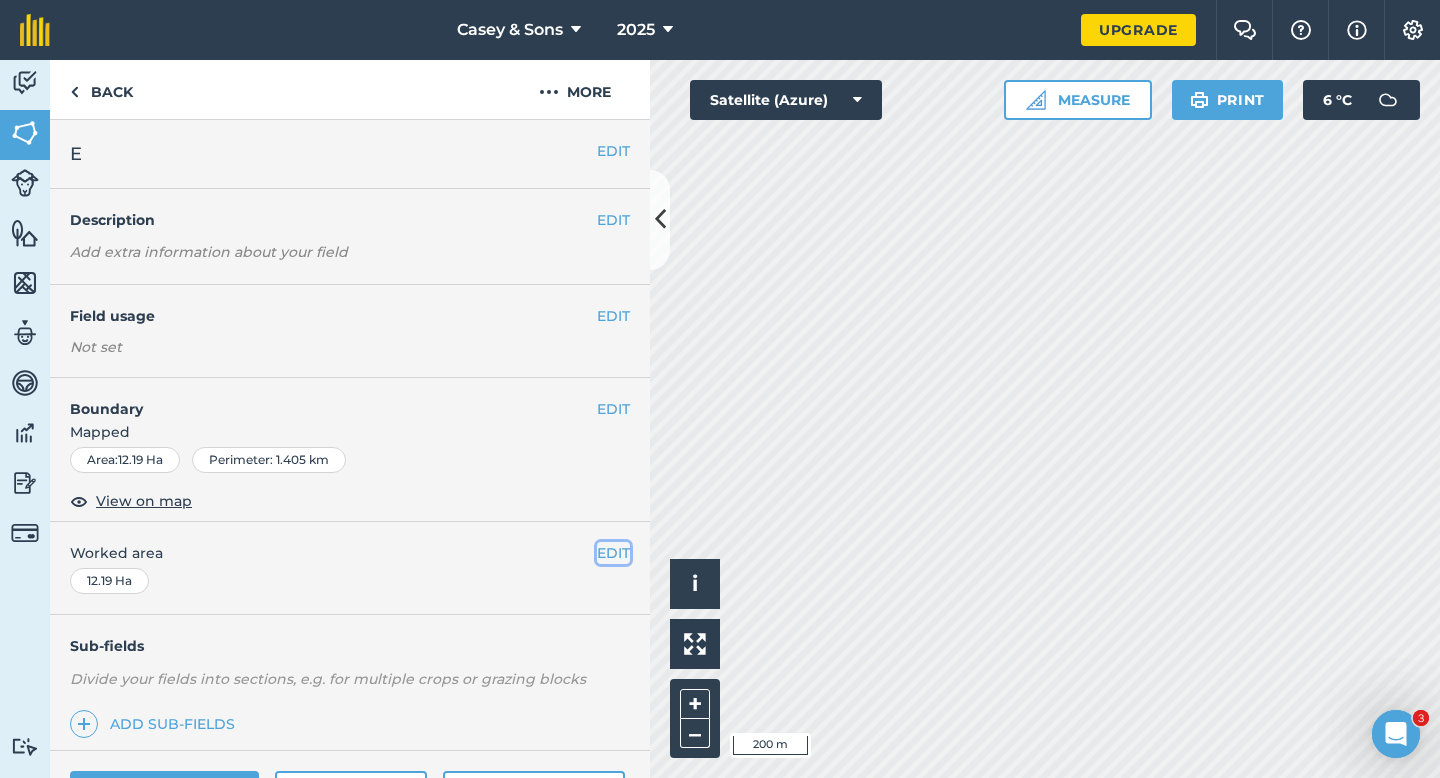 click on "EDIT" at bounding box center (613, 553) 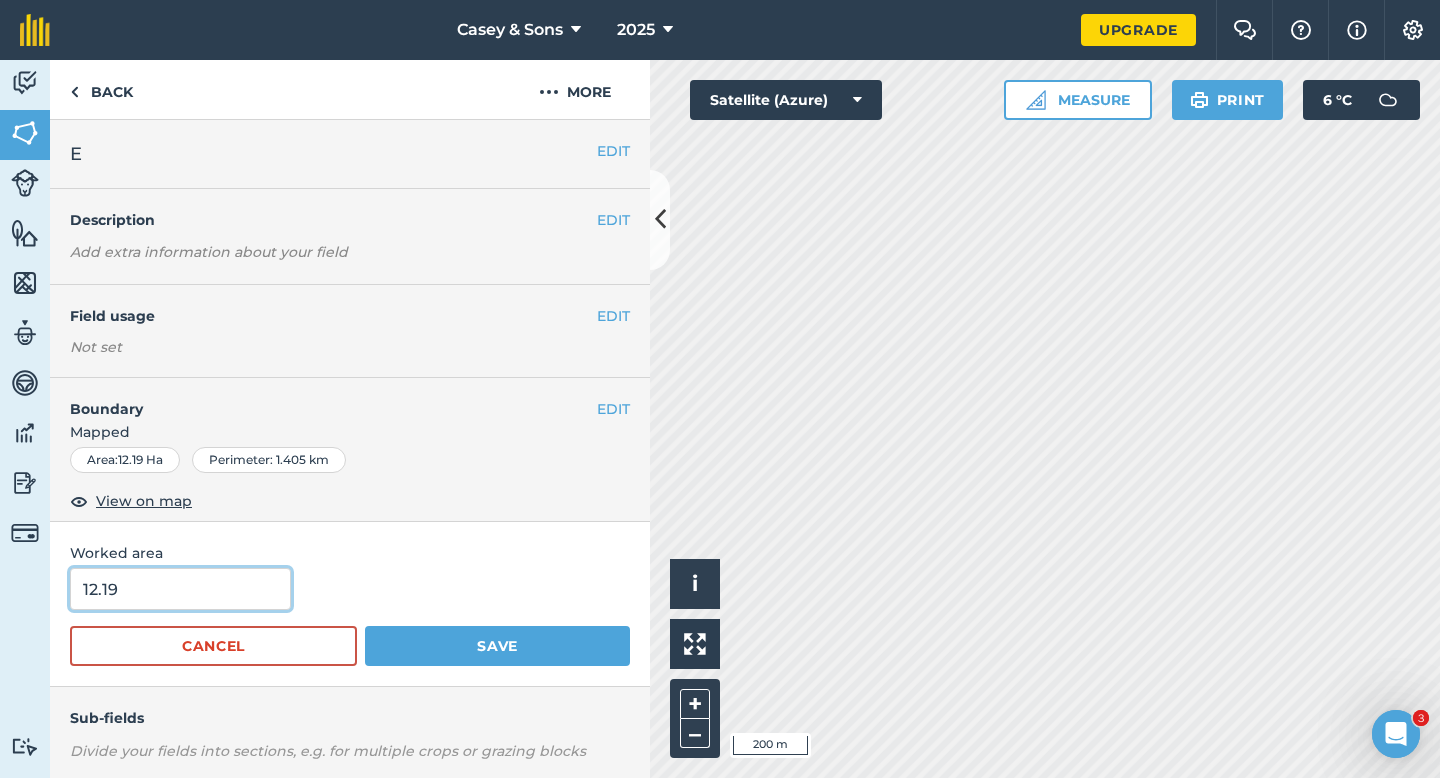 click on "12.19" at bounding box center [180, 589] 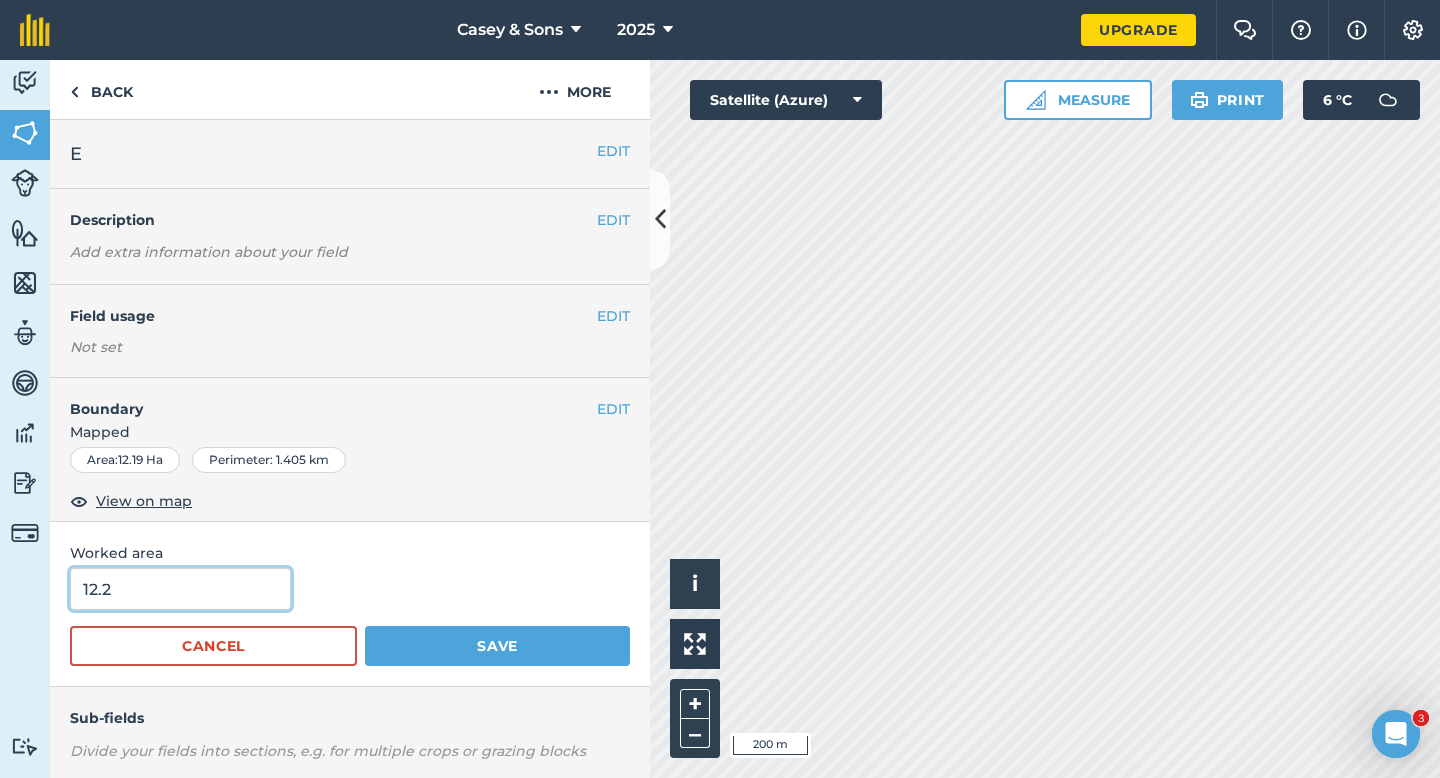 type on "12.2" 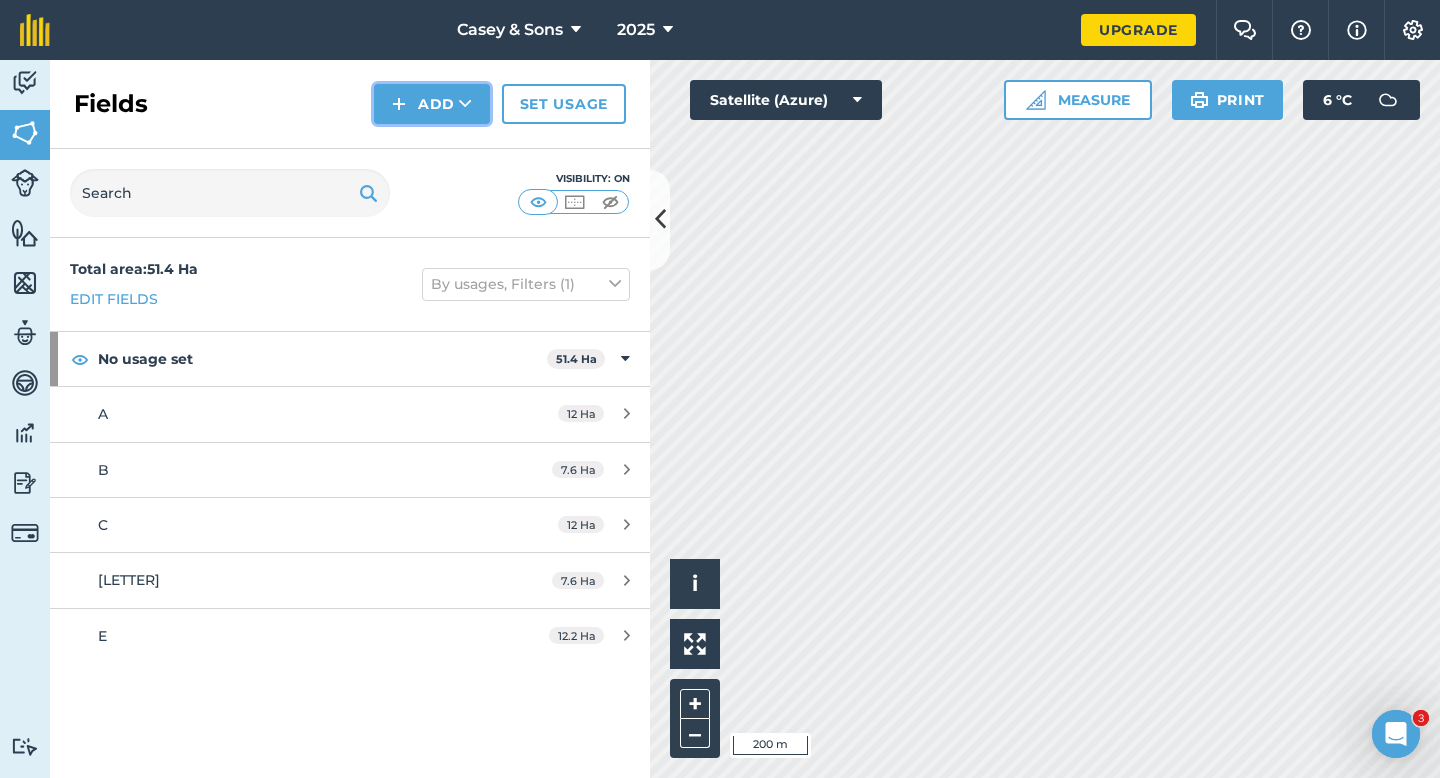 click on "Add" at bounding box center (432, 104) 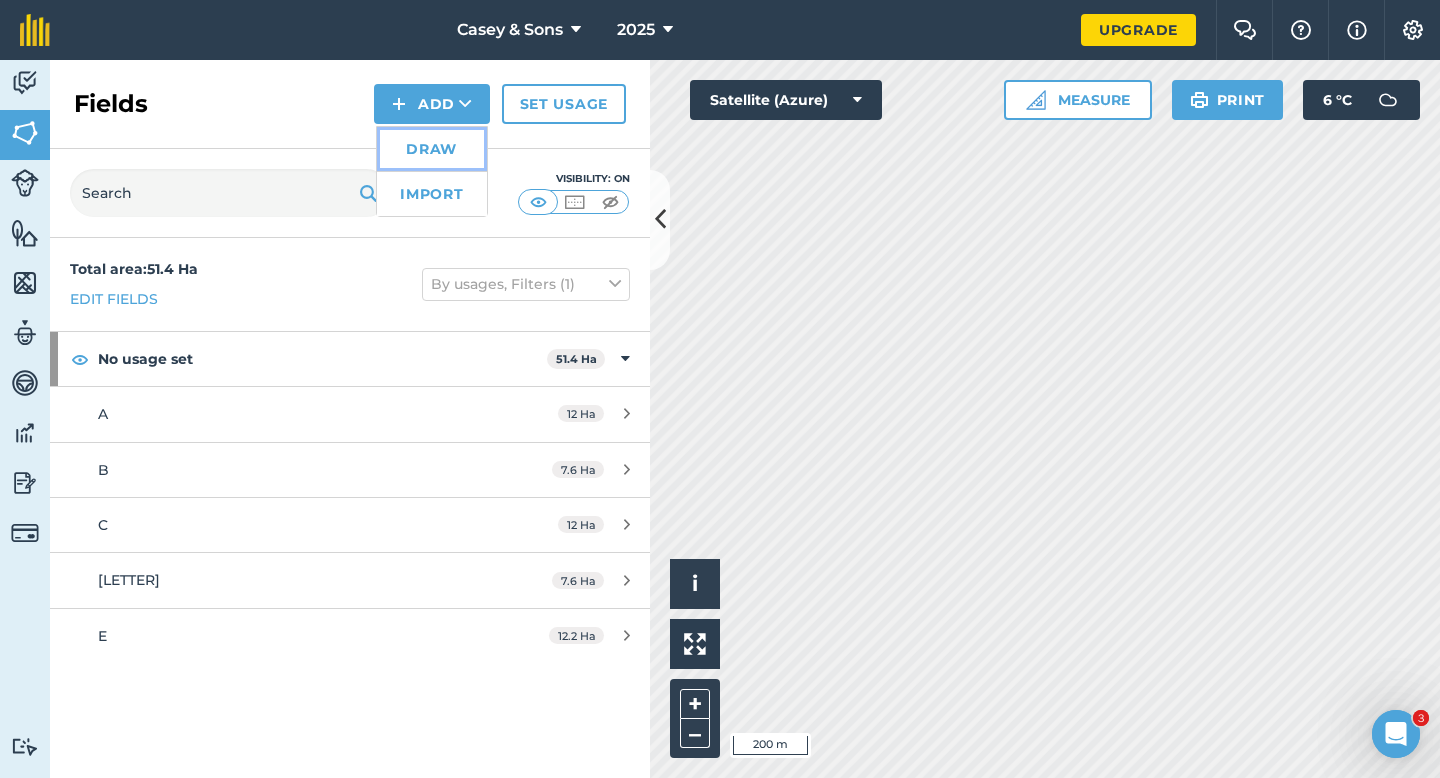 click on "Draw" at bounding box center (432, 149) 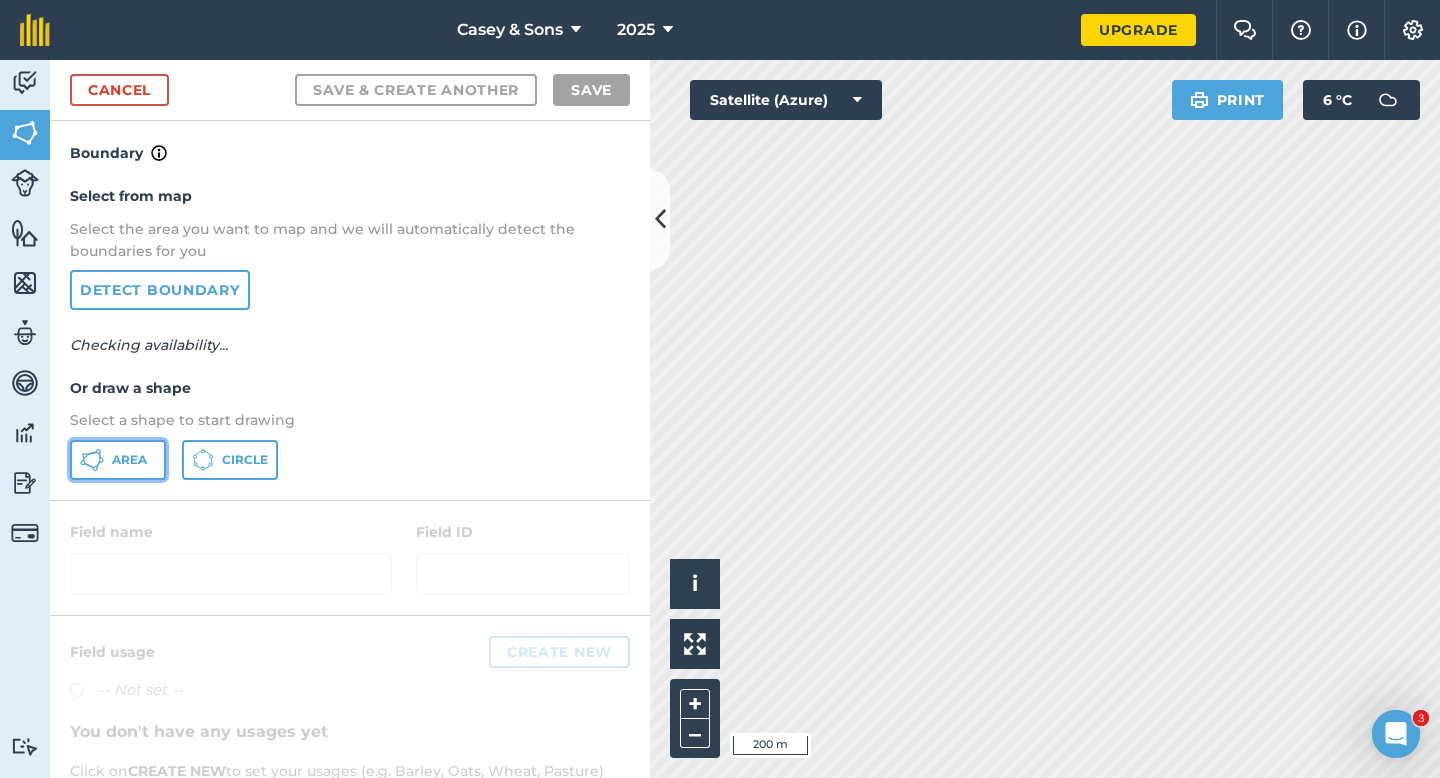 click on "Area" at bounding box center (129, 460) 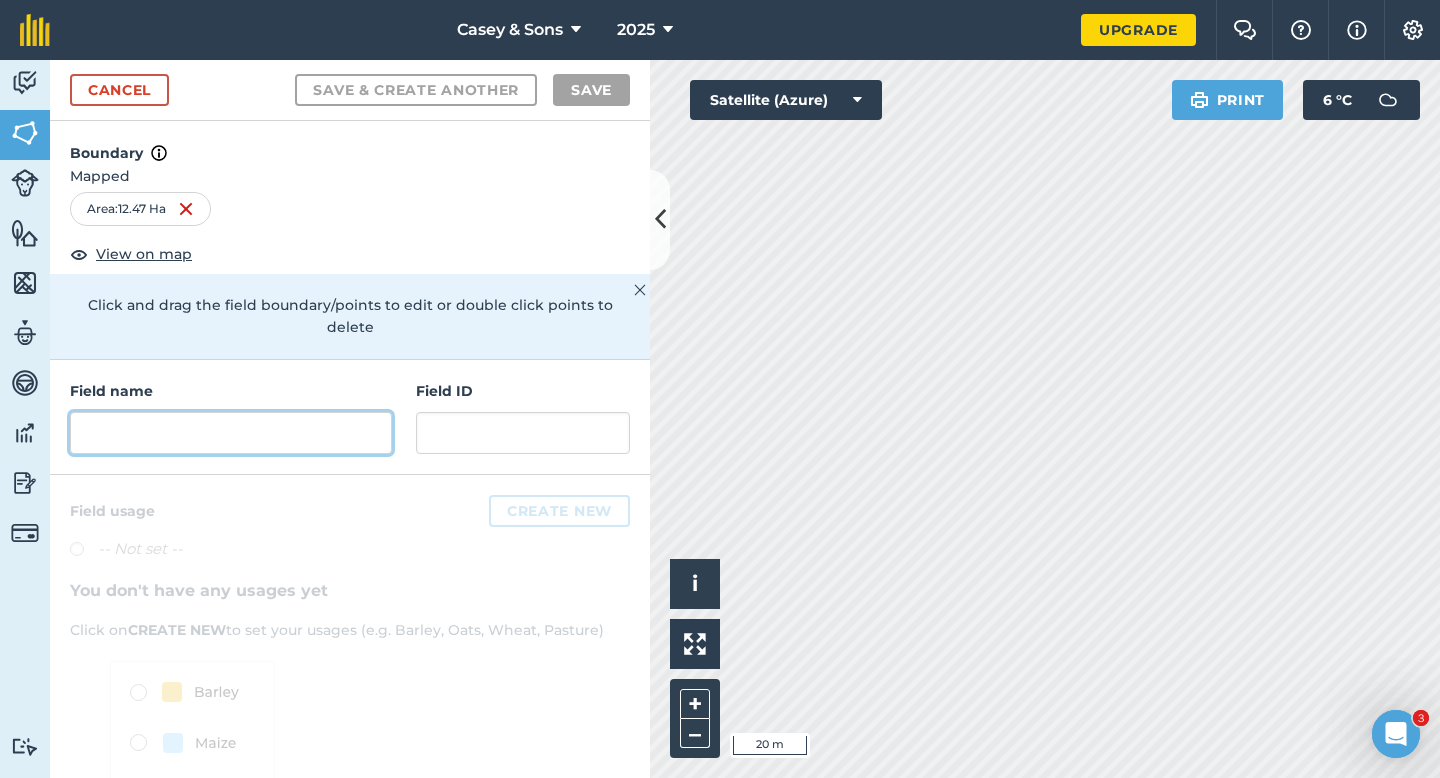 click at bounding box center (231, 433) 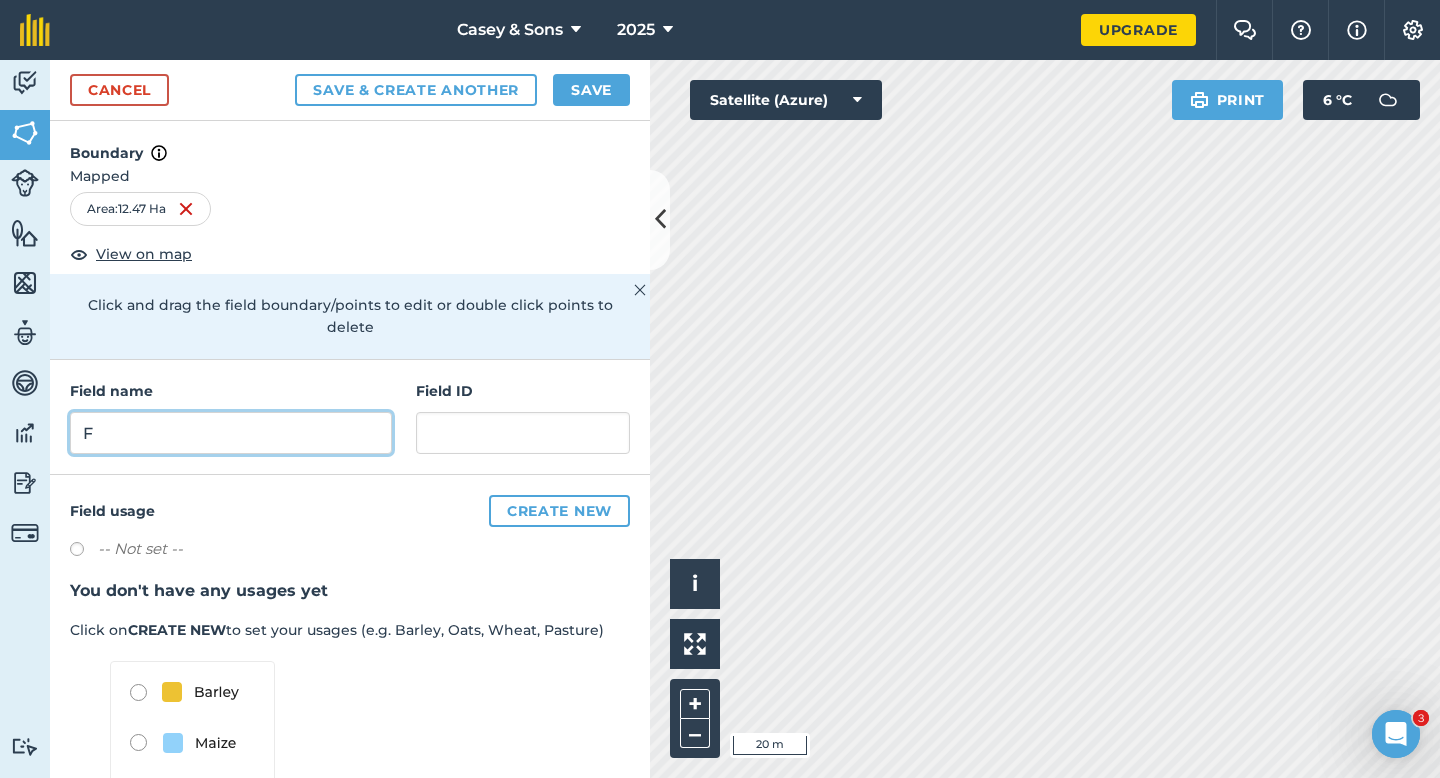 type on "F" 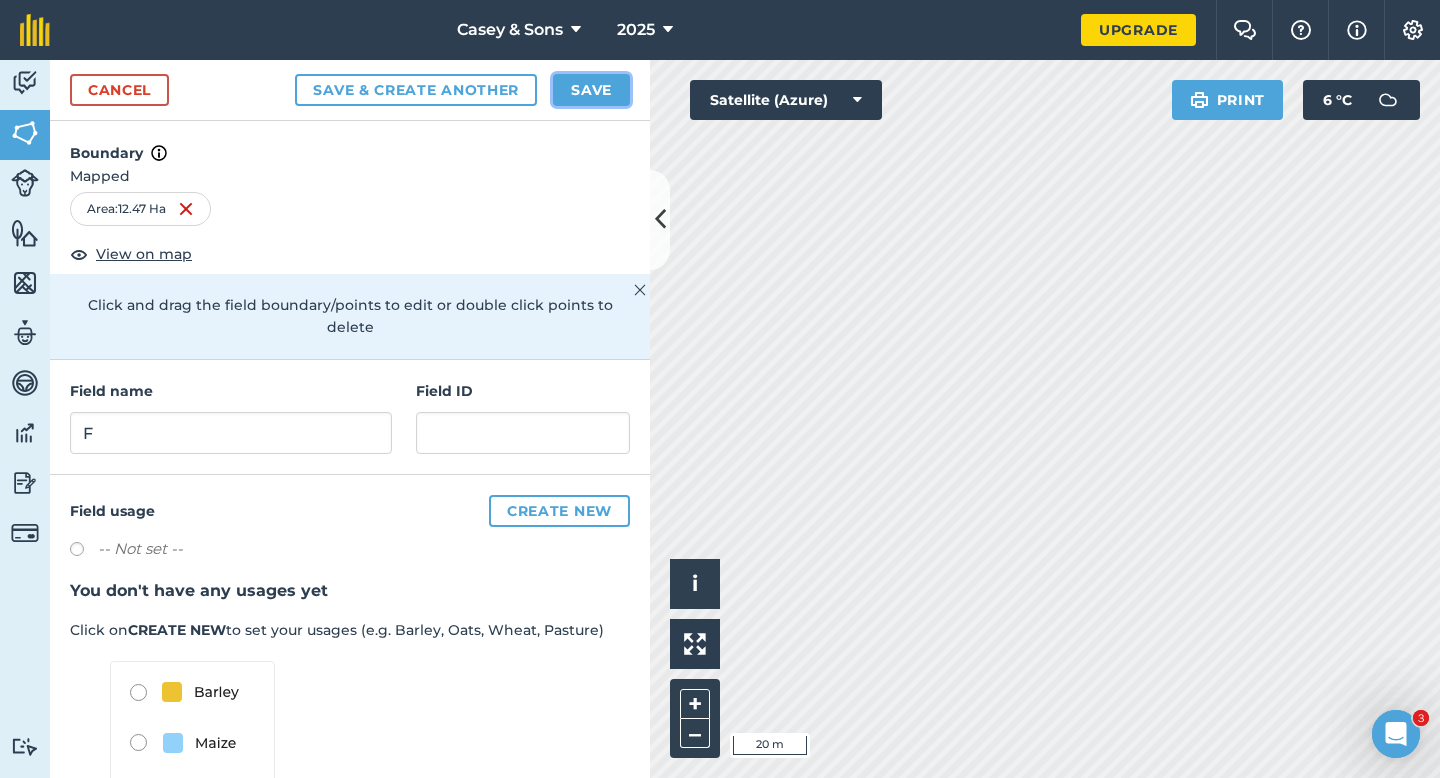click on "Save" at bounding box center [591, 90] 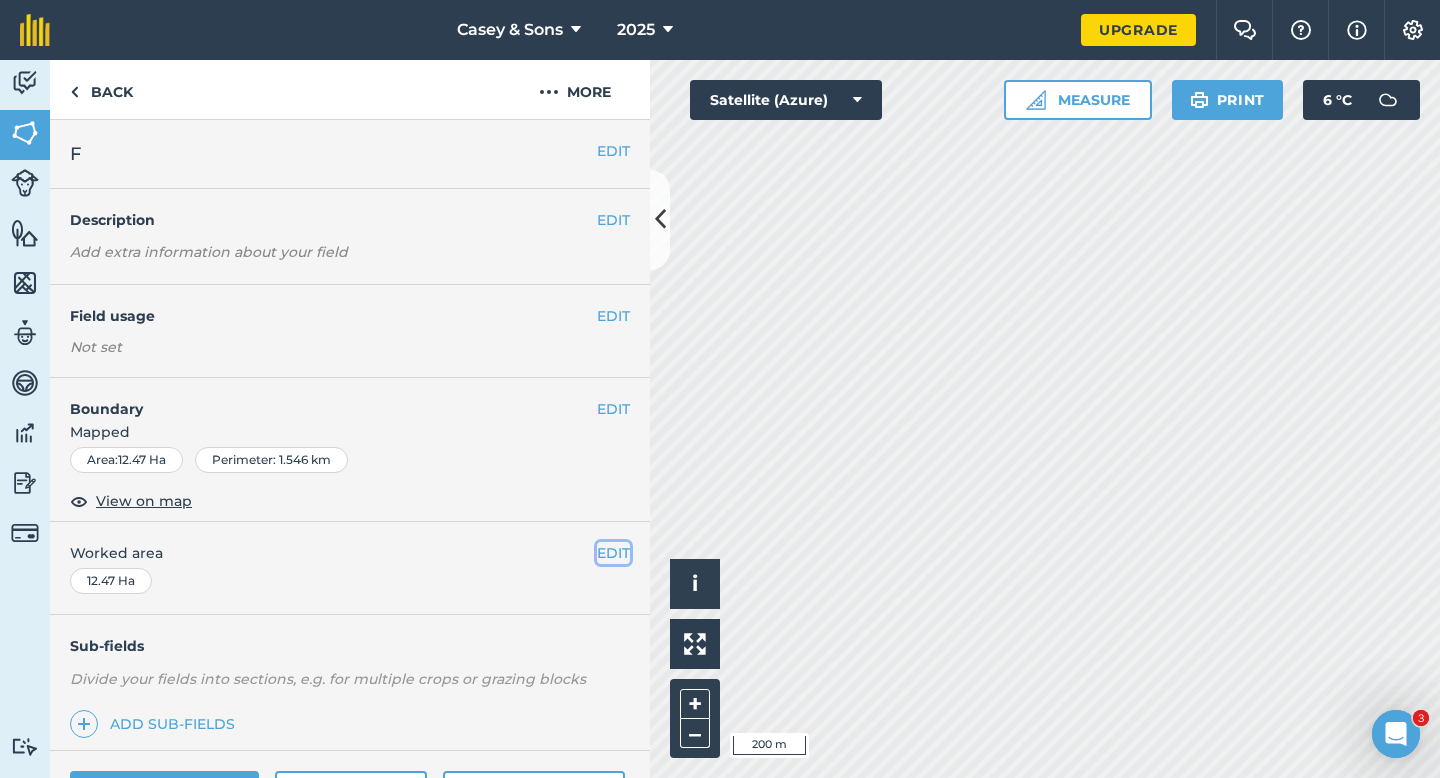 click on "EDIT" at bounding box center (613, 553) 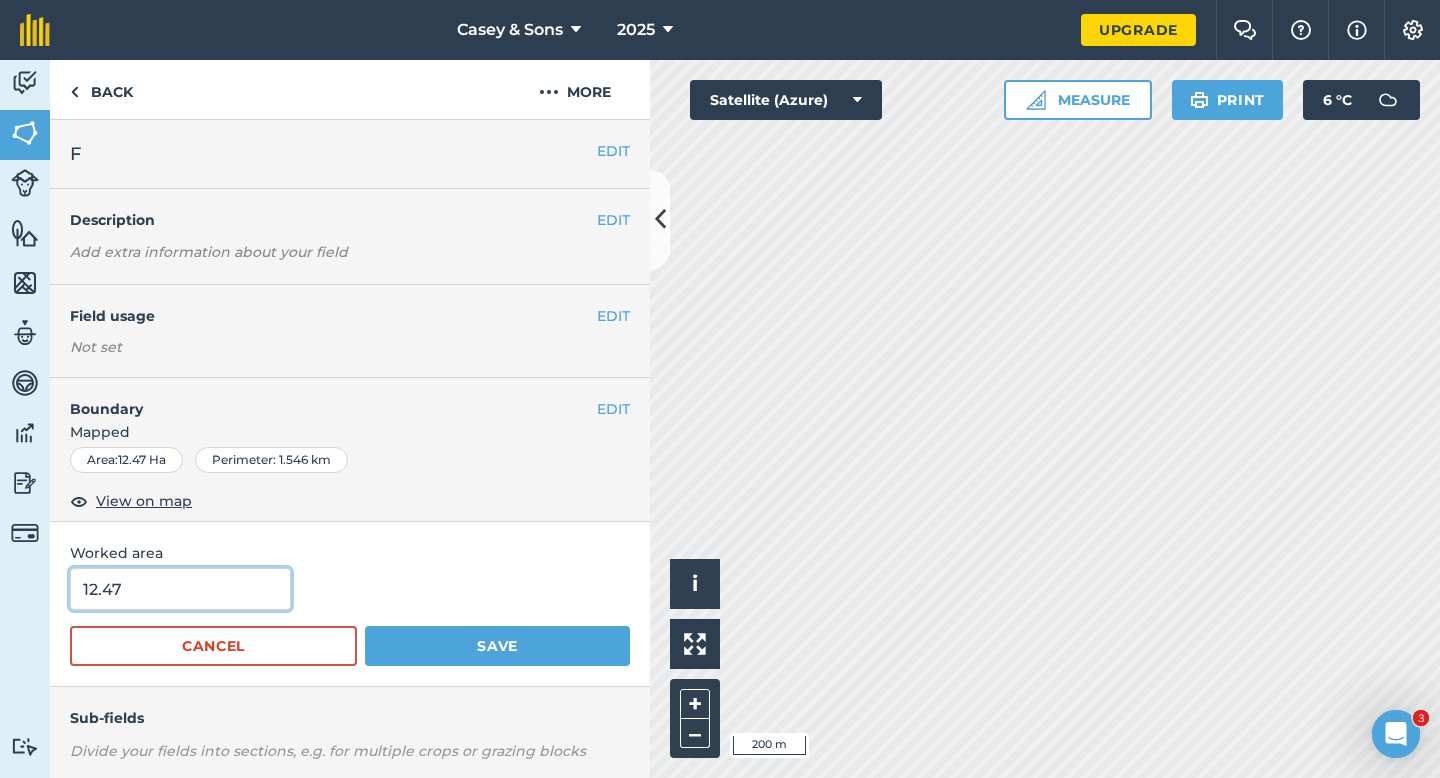 click on "12.47" at bounding box center (180, 589) 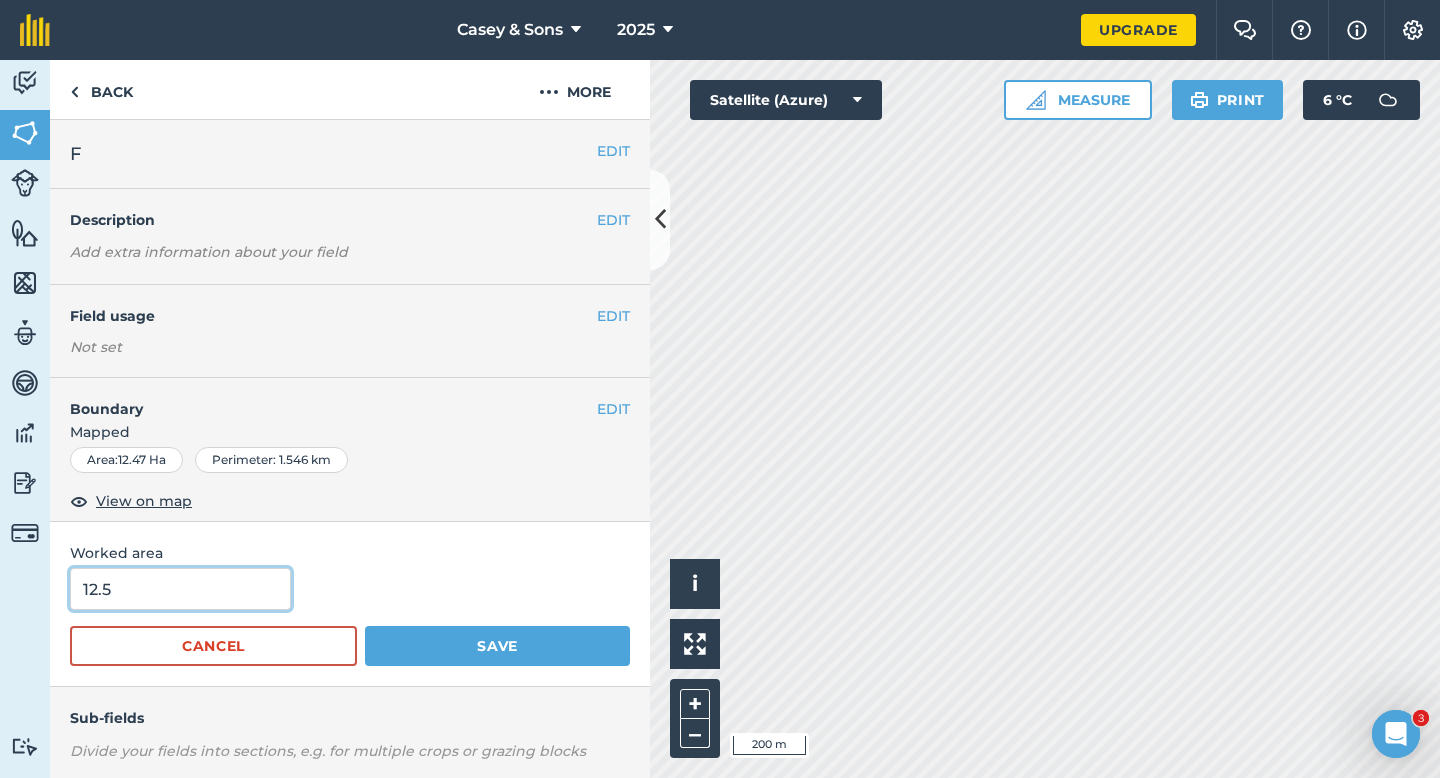 type on "12.5" 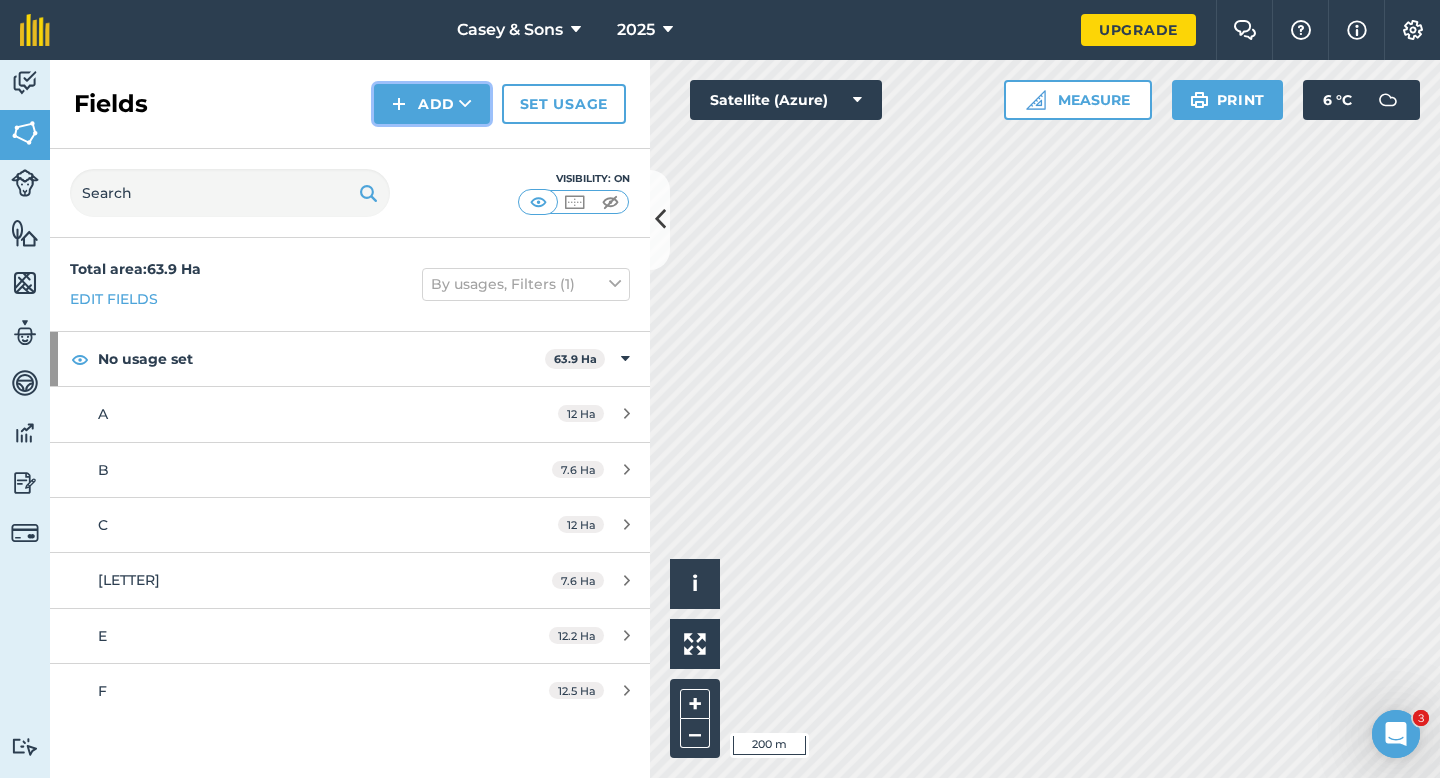click on "Add" at bounding box center [432, 104] 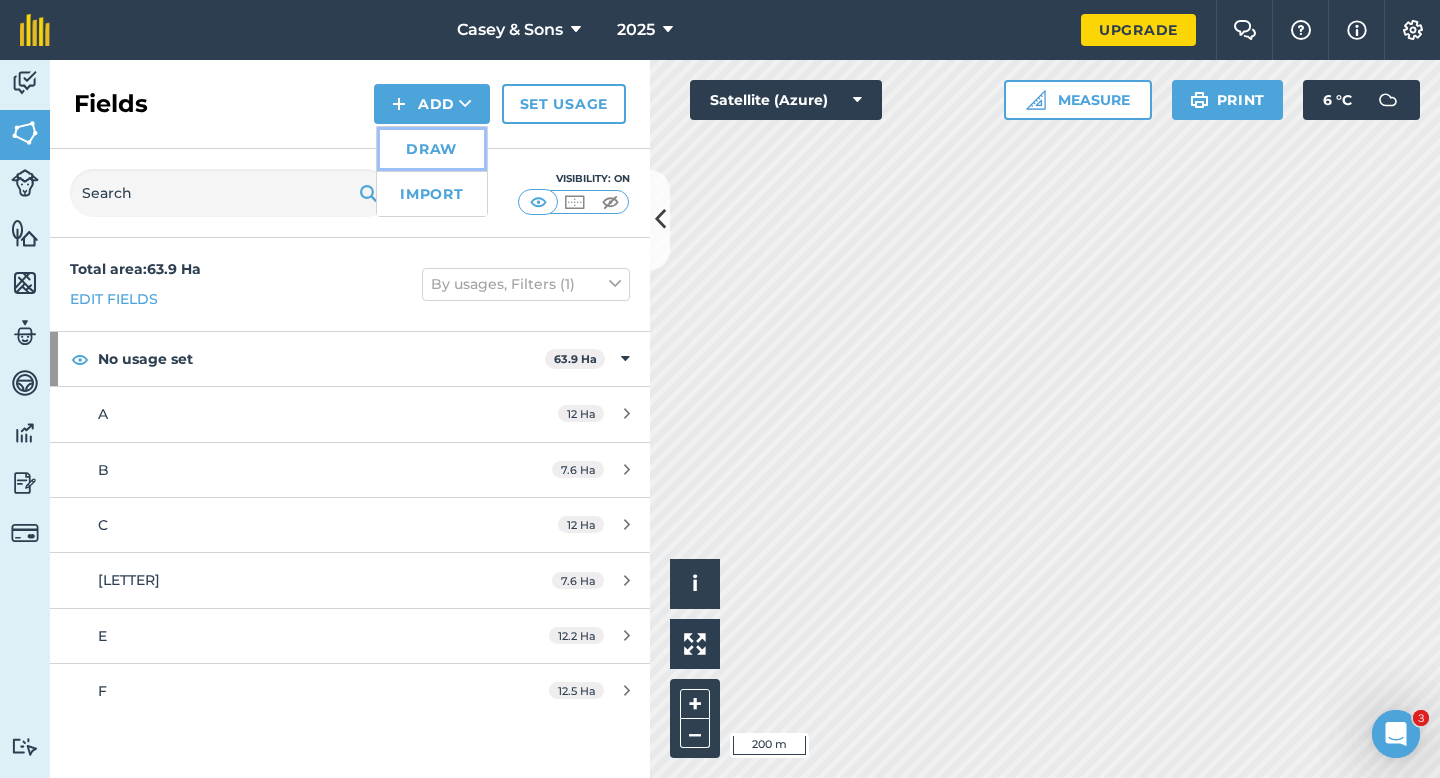 click on "Draw" at bounding box center (432, 149) 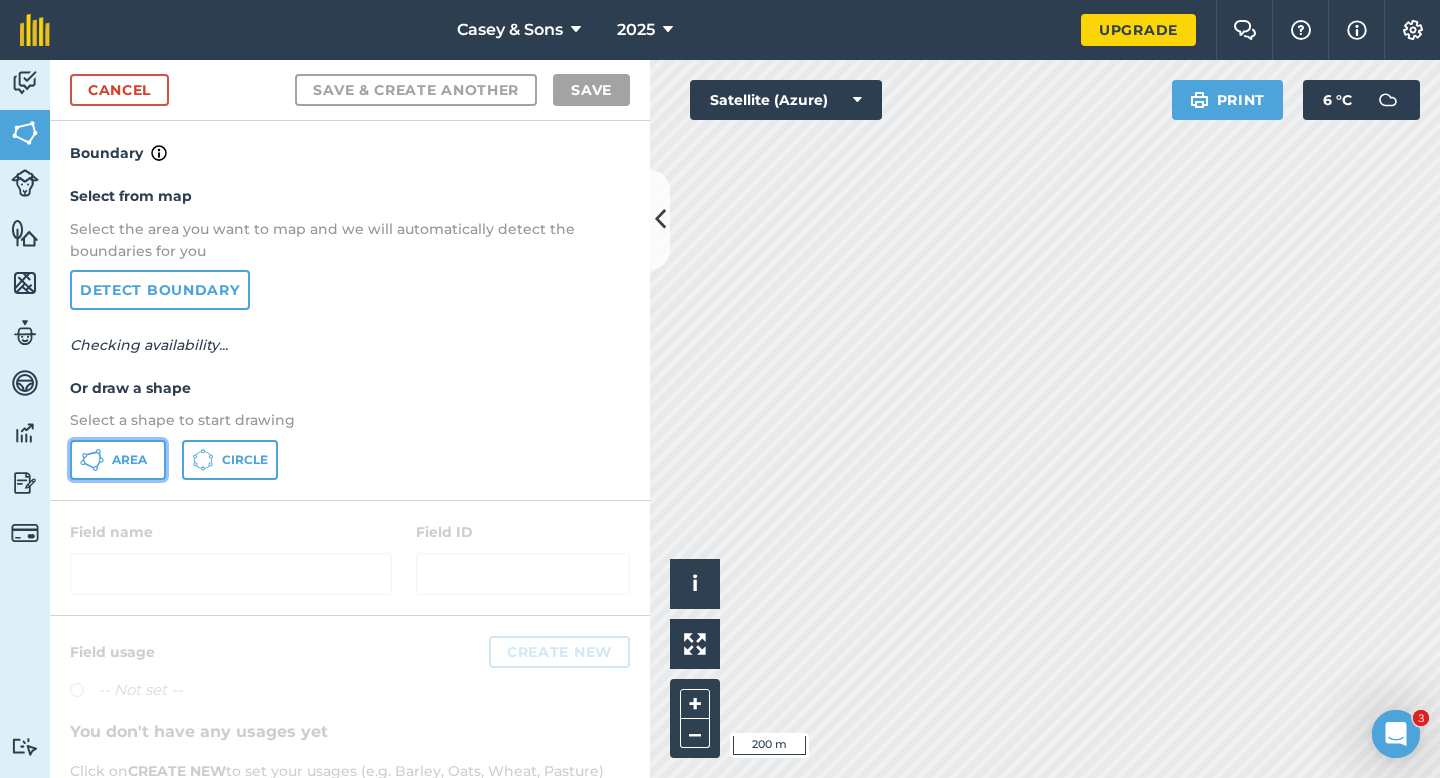 click on "Area" at bounding box center (129, 460) 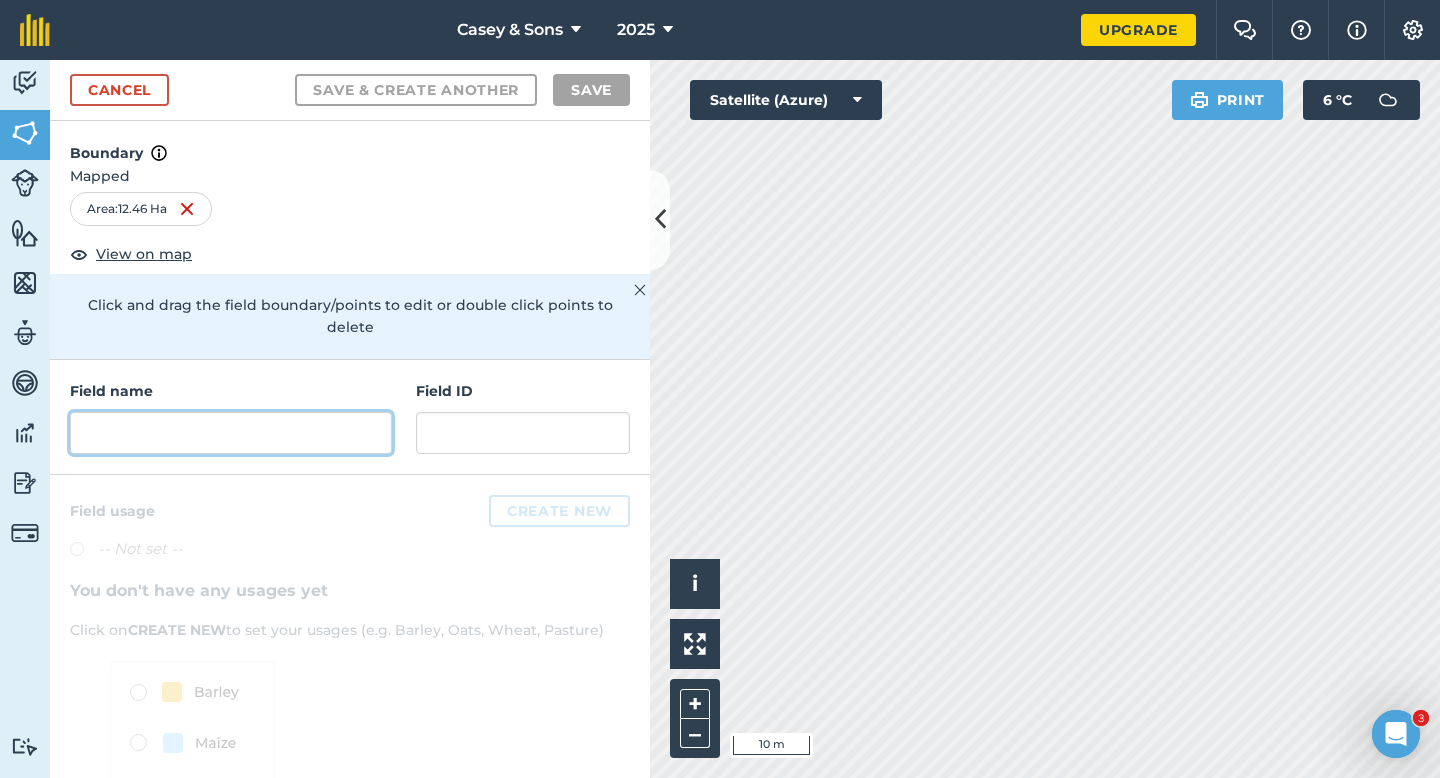 click at bounding box center [231, 433] 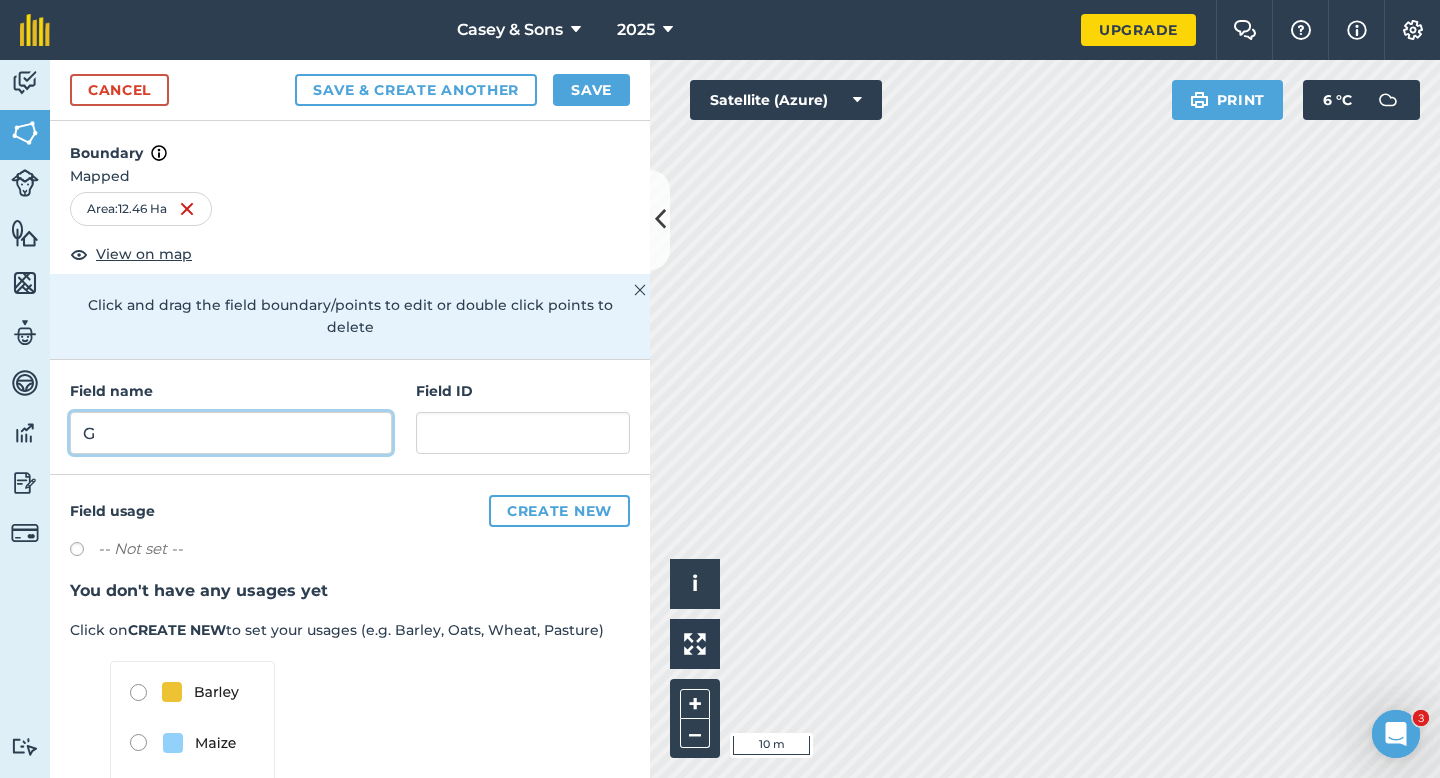 type on "G" 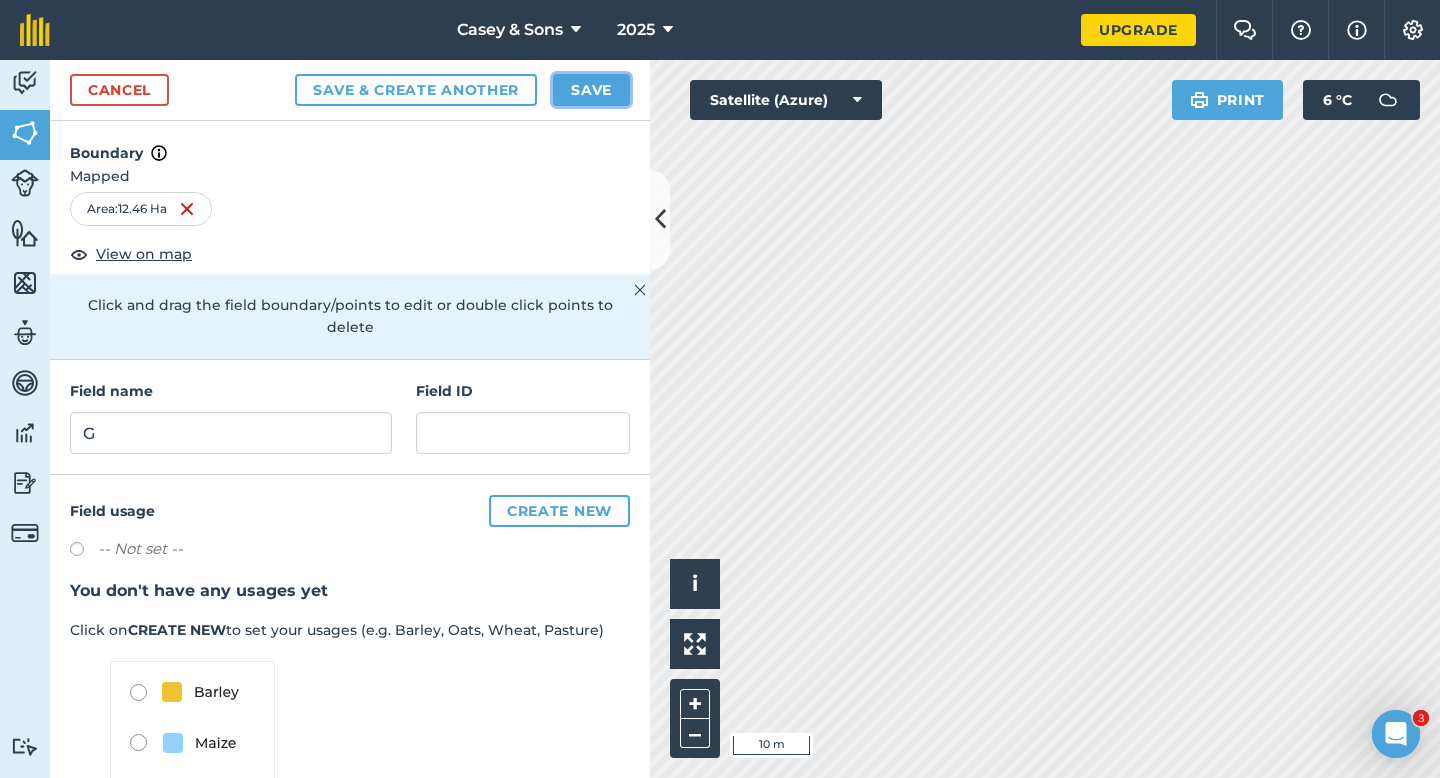 click on "Save" at bounding box center [591, 90] 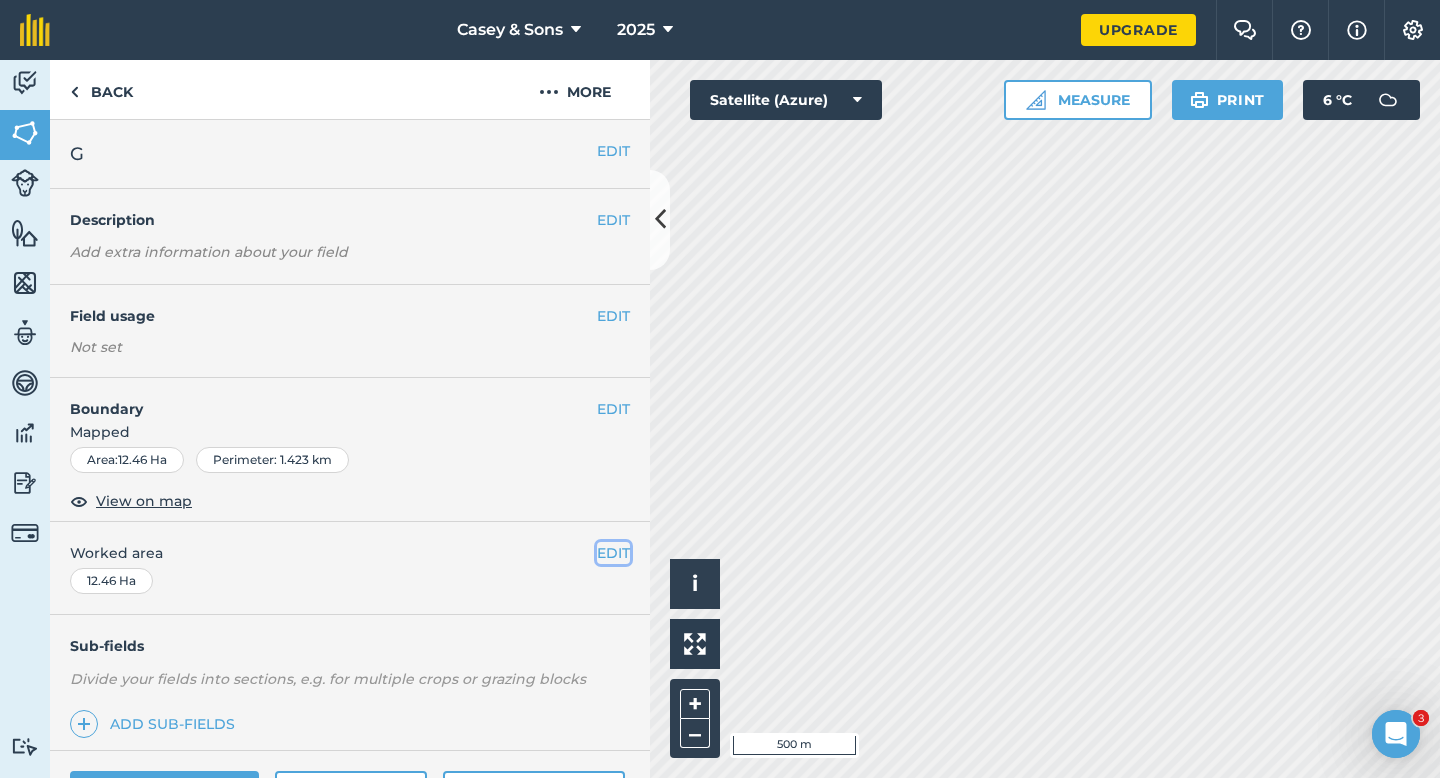 click on "EDIT" at bounding box center [613, 553] 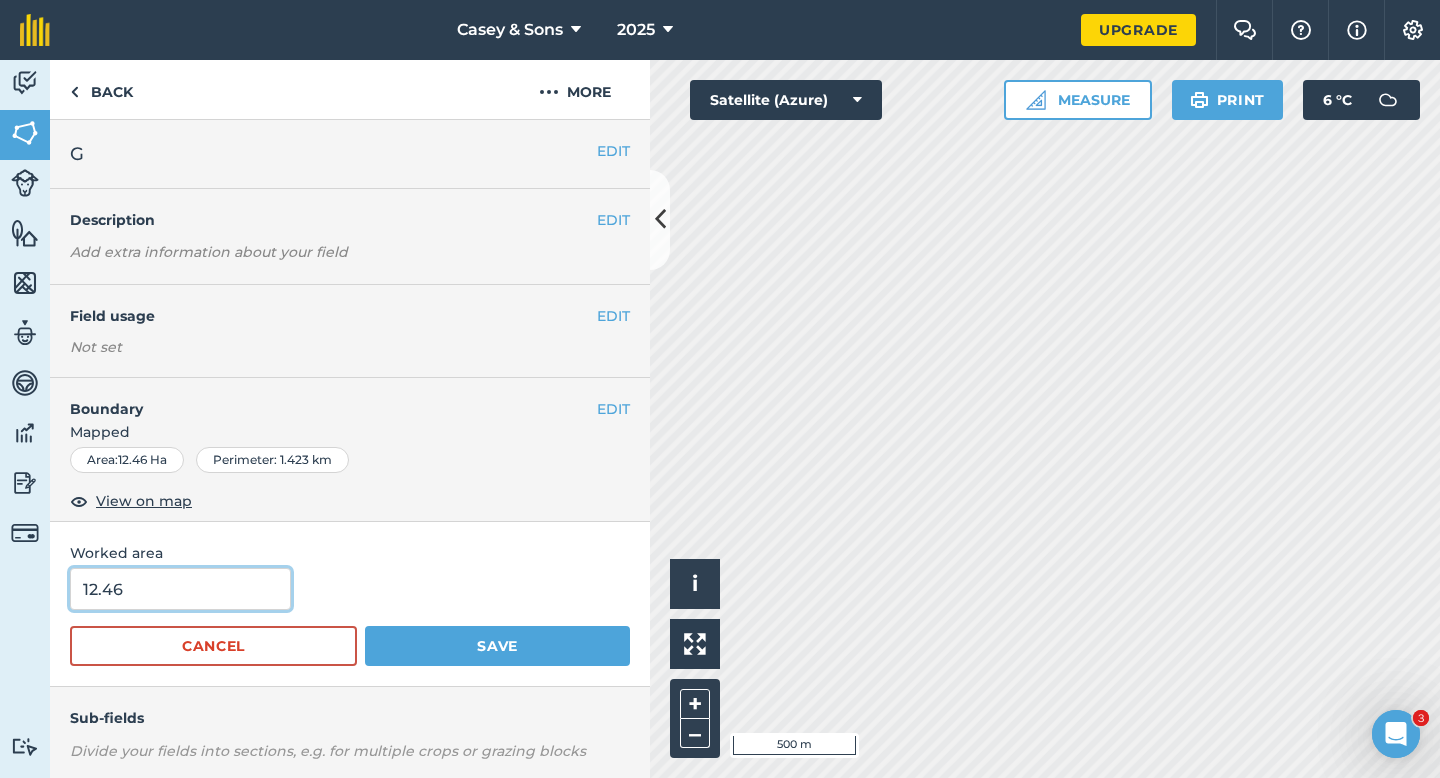 click on "12.46" at bounding box center (180, 589) 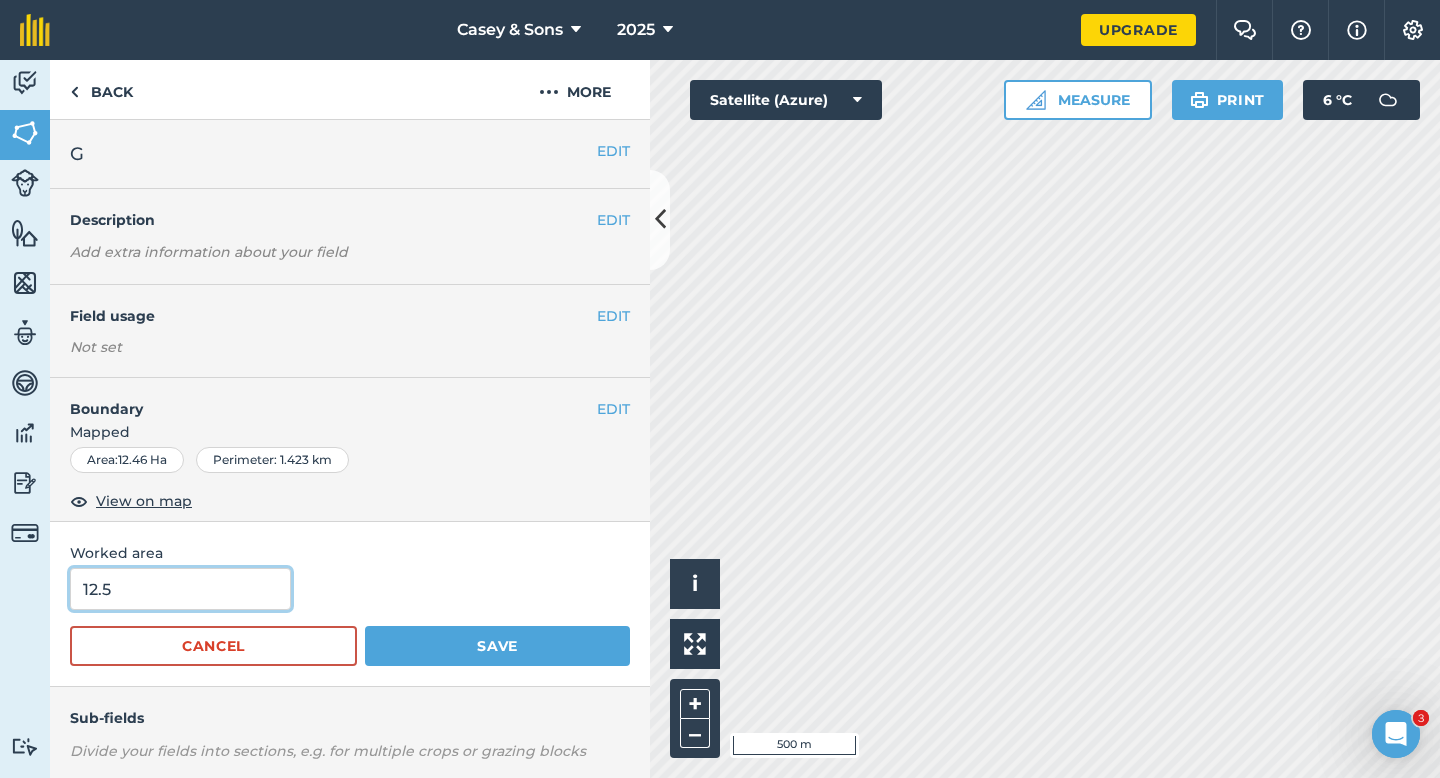 type on "12.5" 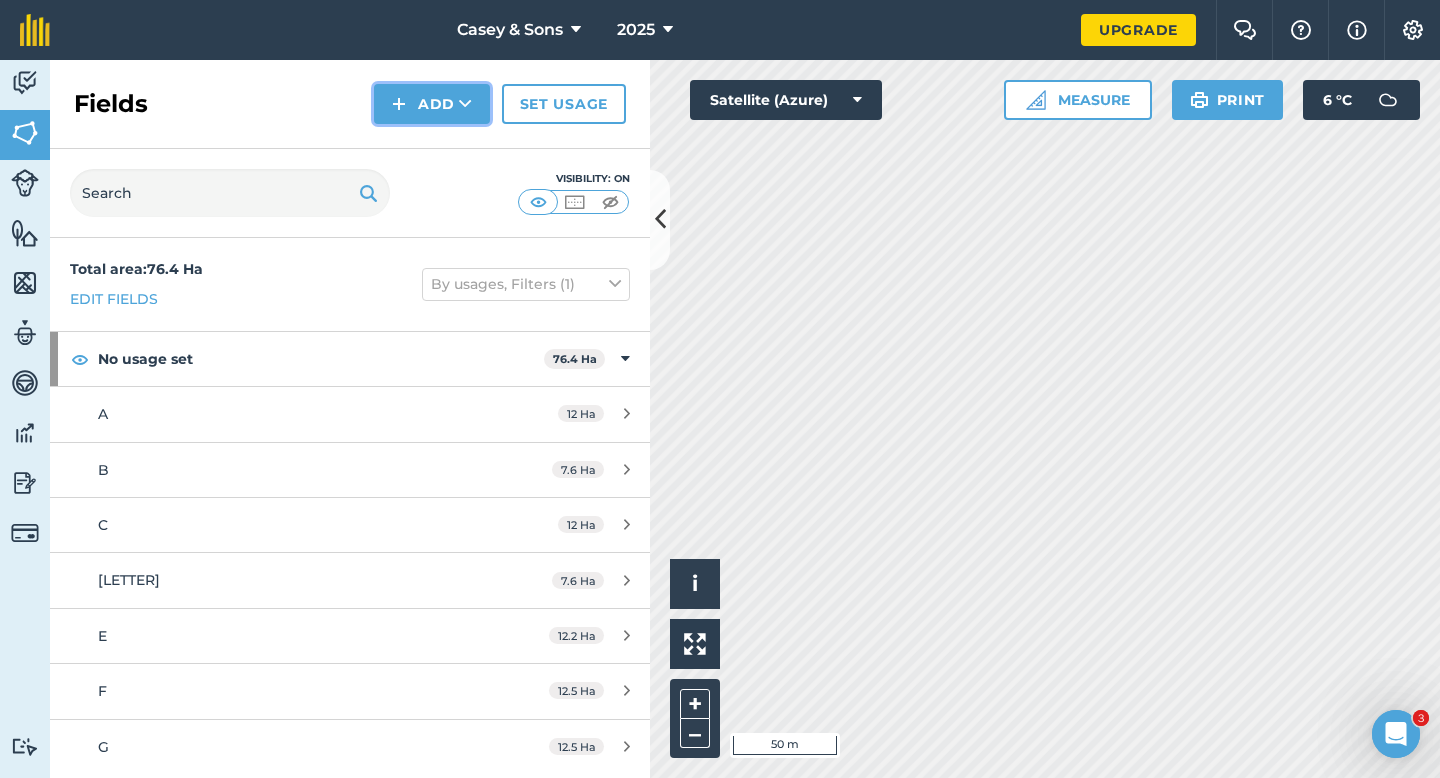click on "Add" at bounding box center (432, 104) 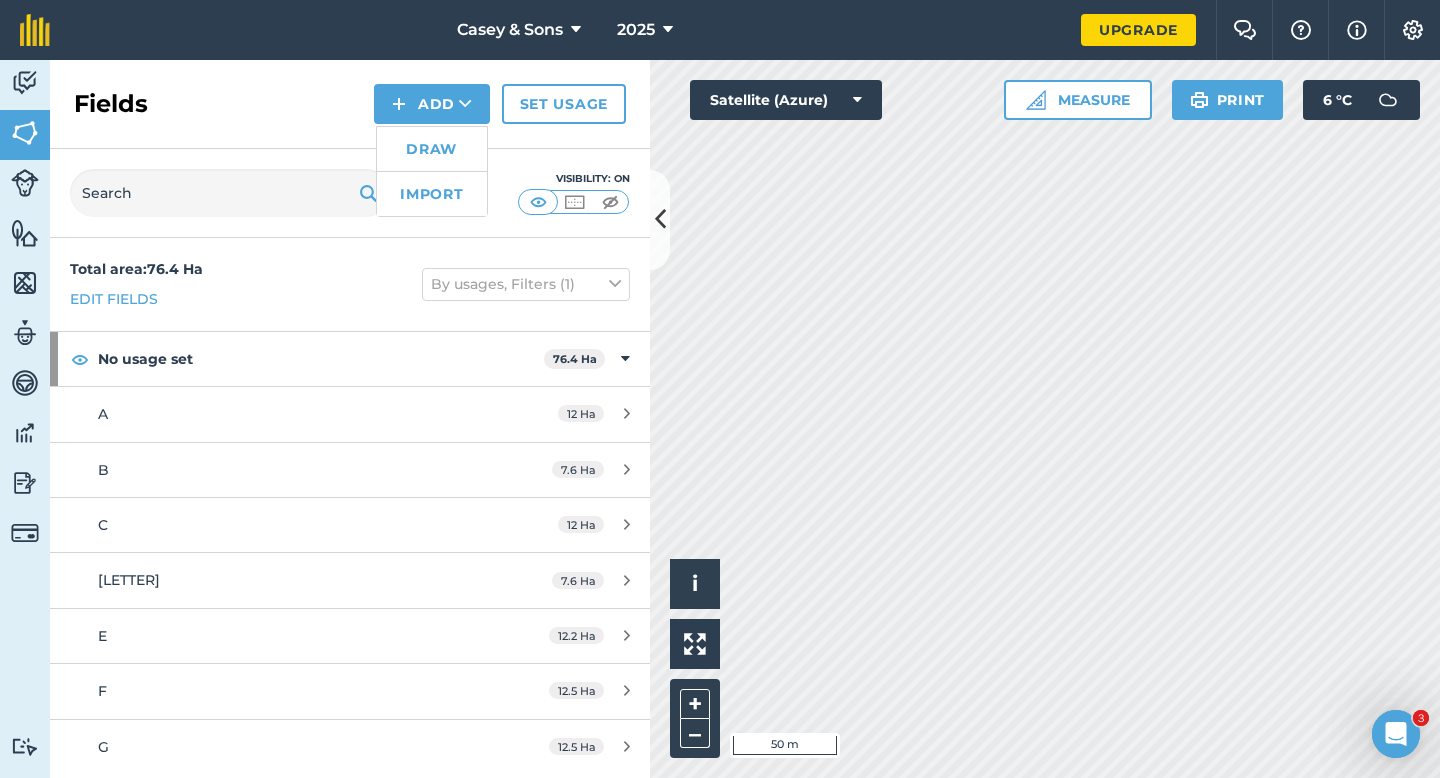 click on "Draw" at bounding box center (432, 149) 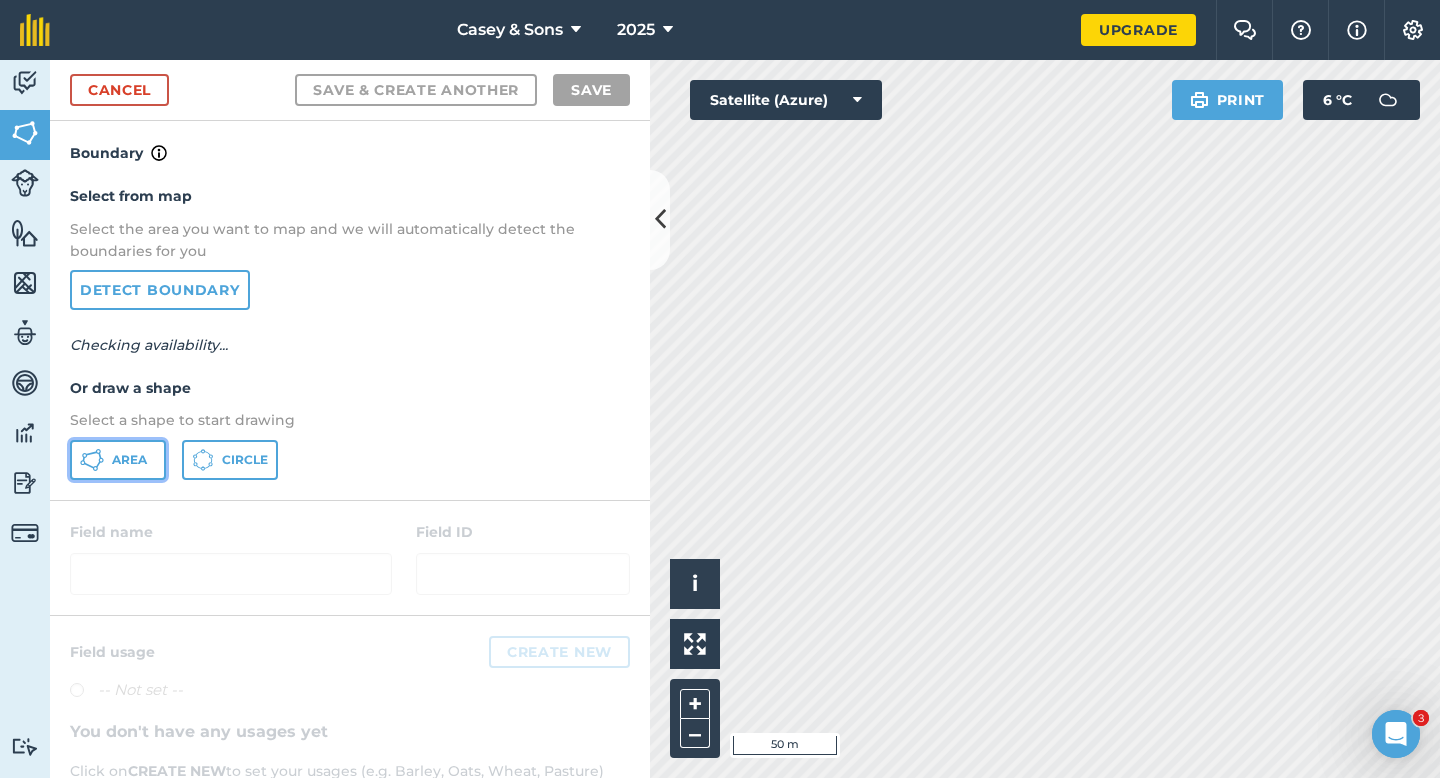 click on "Area" at bounding box center [118, 460] 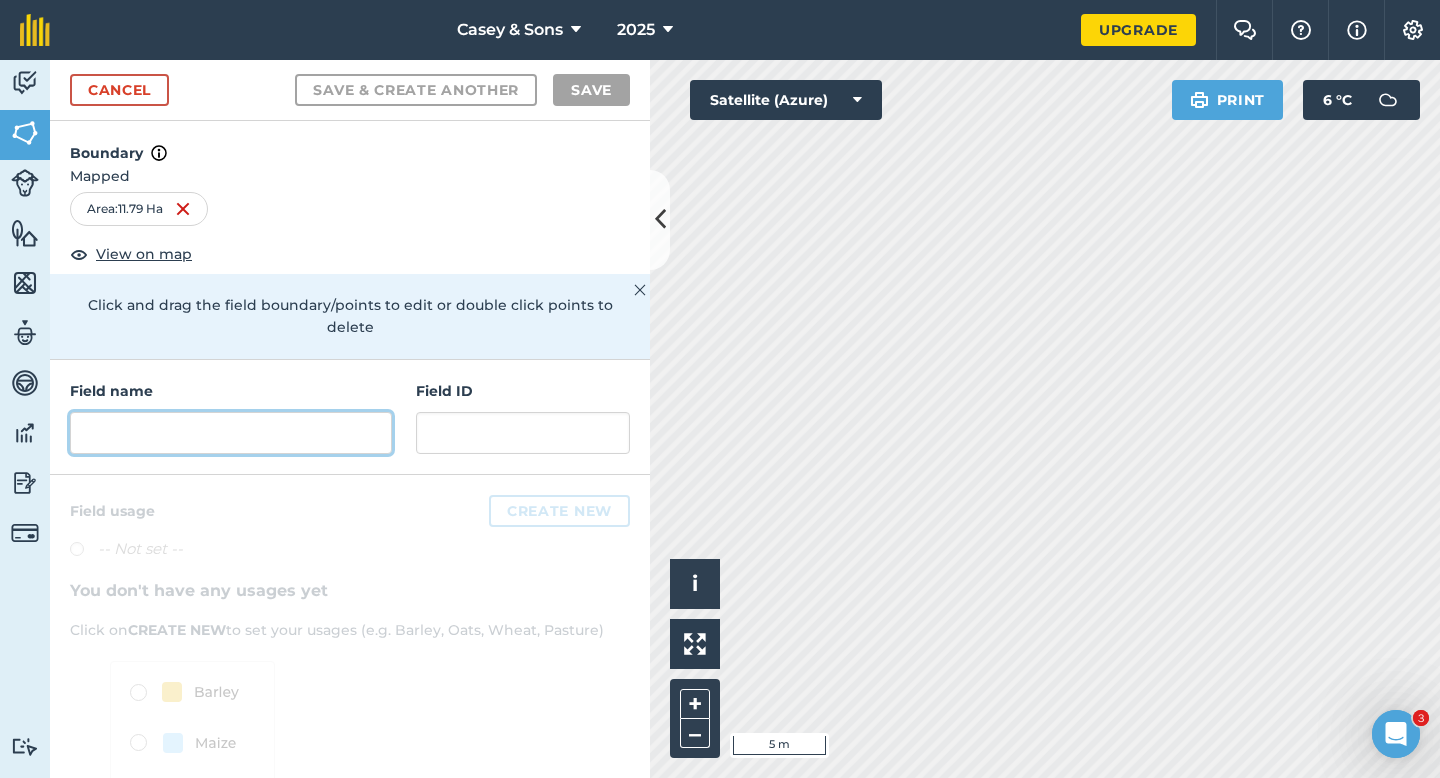 click at bounding box center [231, 433] 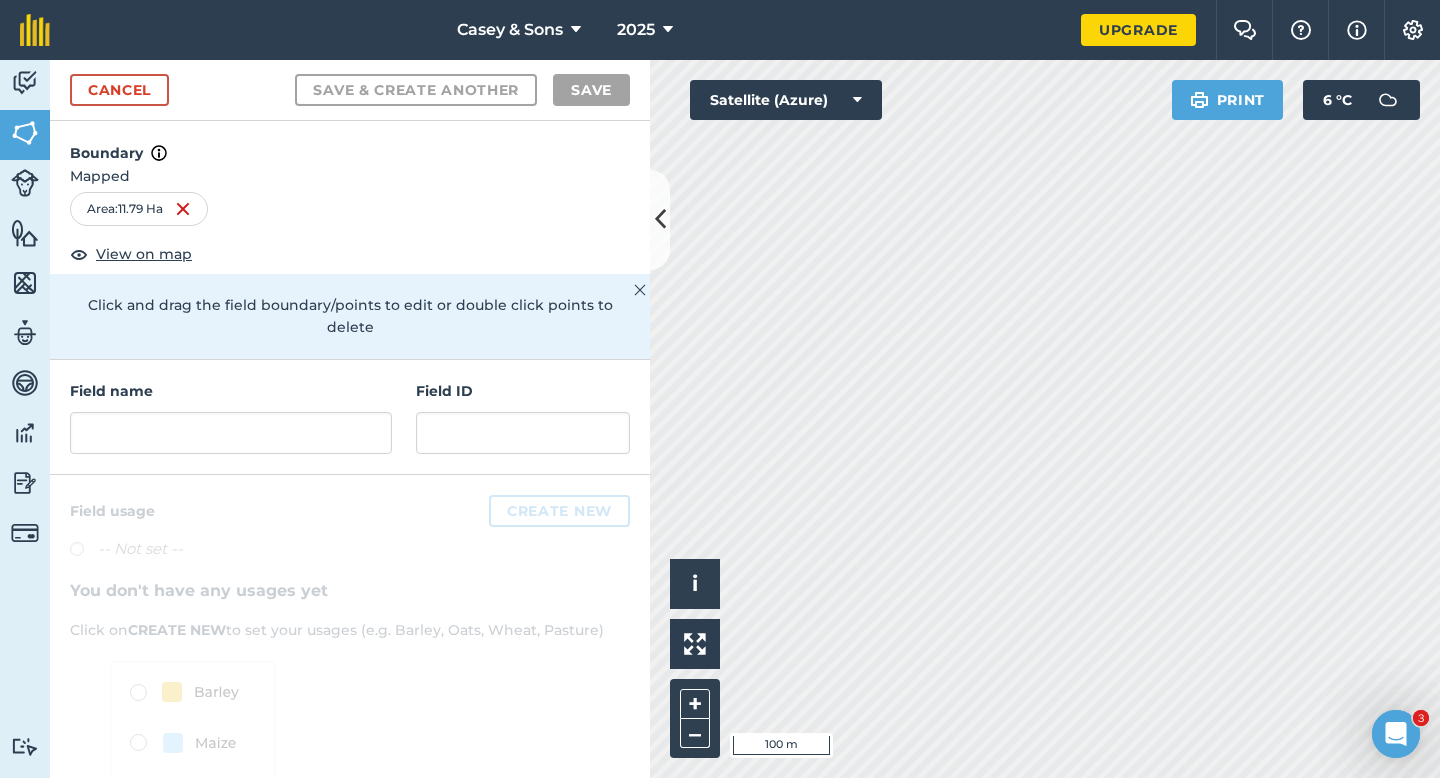click on "Field name Field ID" at bounding box center (350, 417) 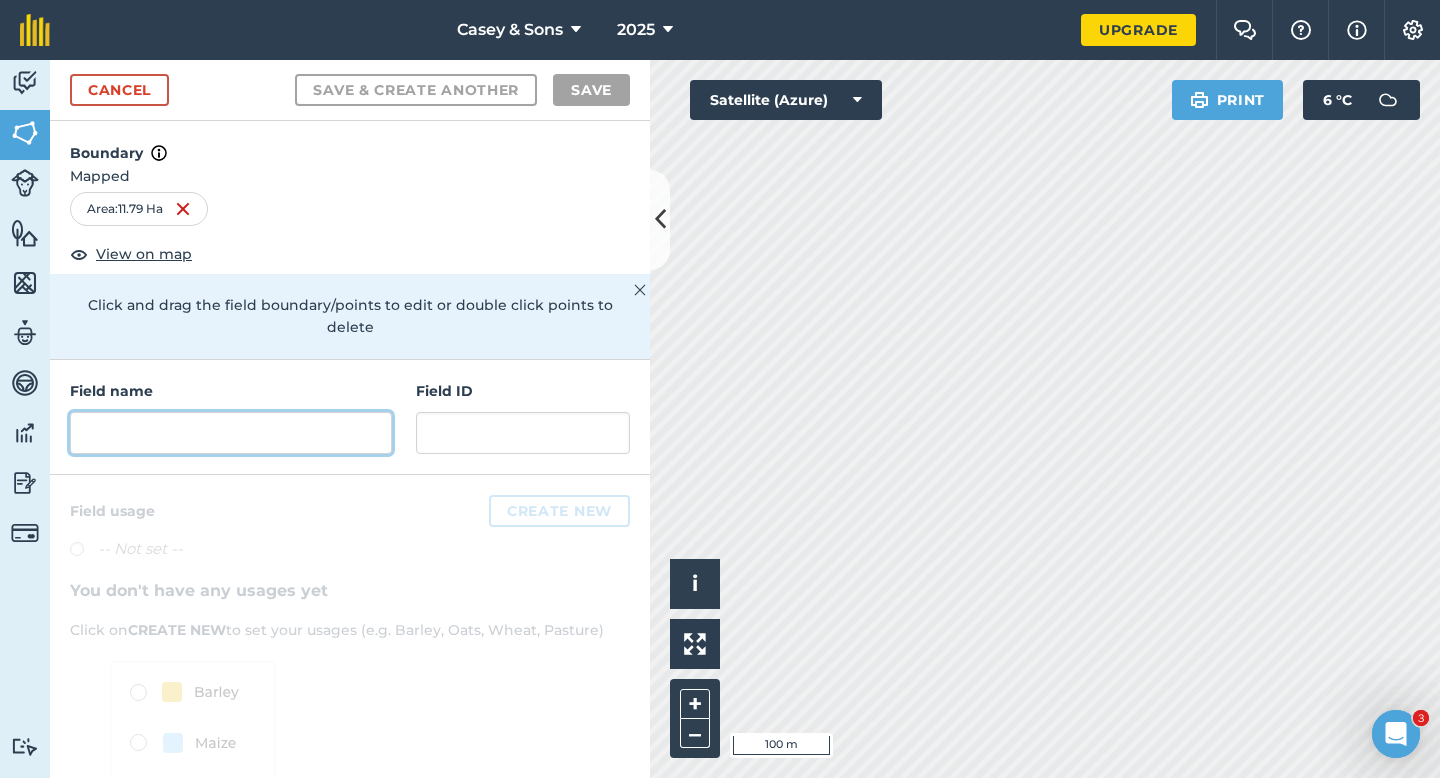click at bounding box center [231, 433] 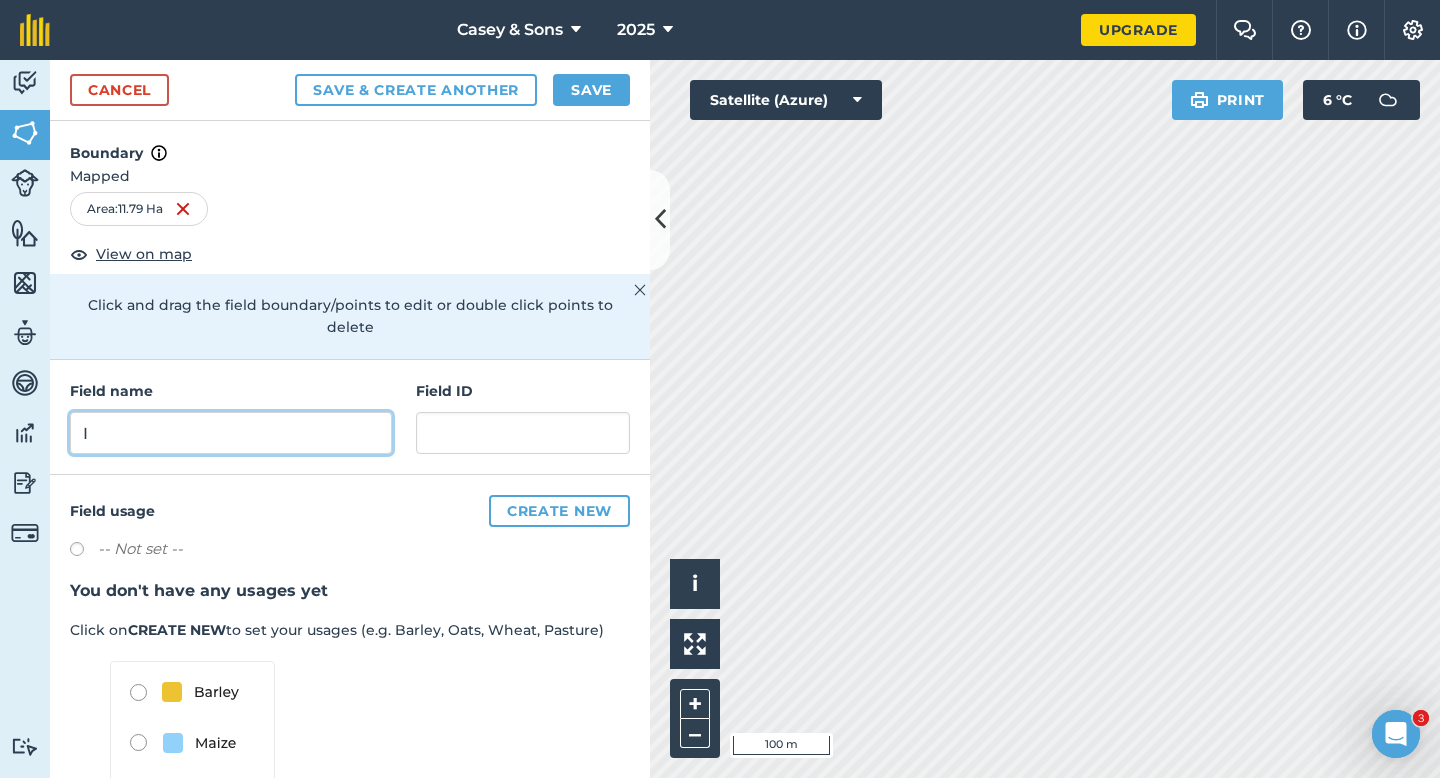 type on "I" 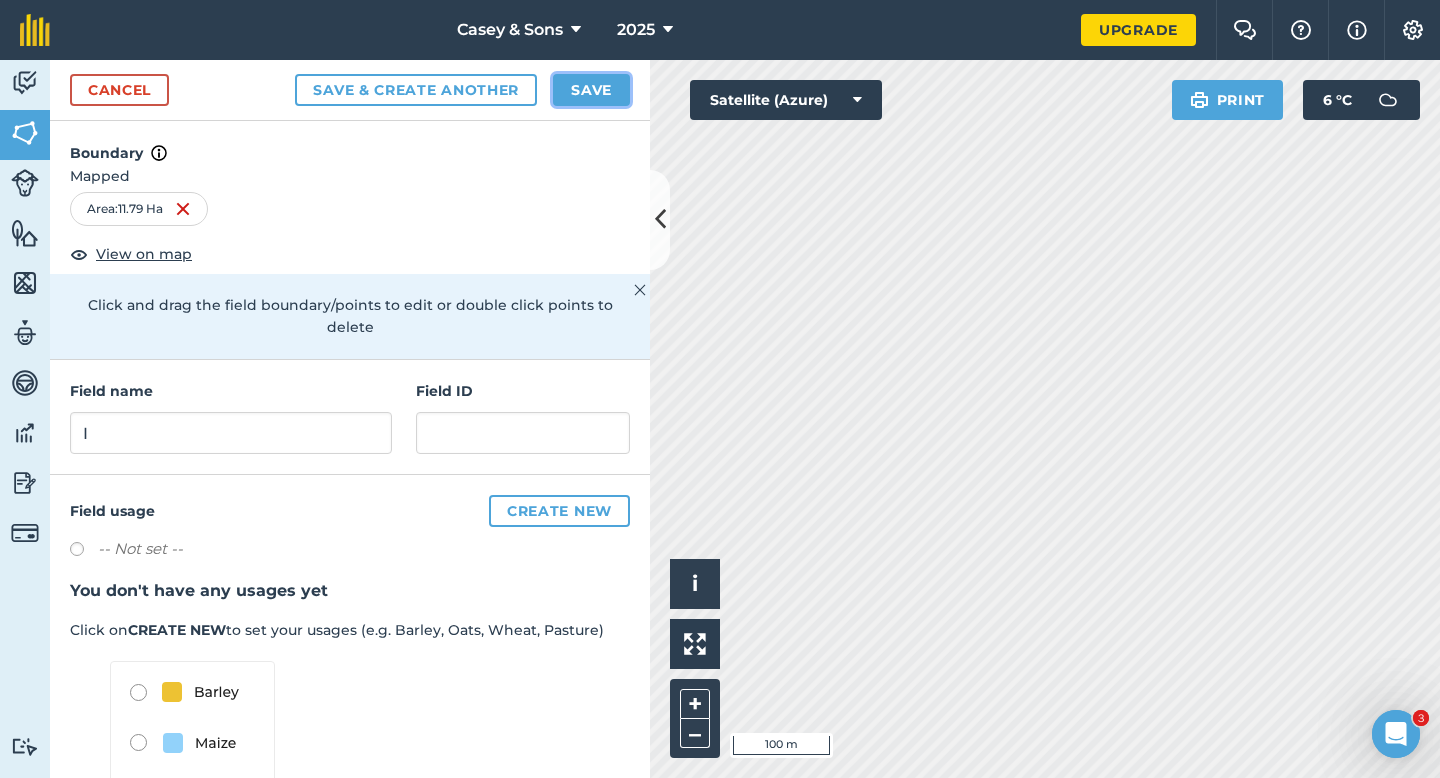 click on "Save" at bounding box center (591, 90) 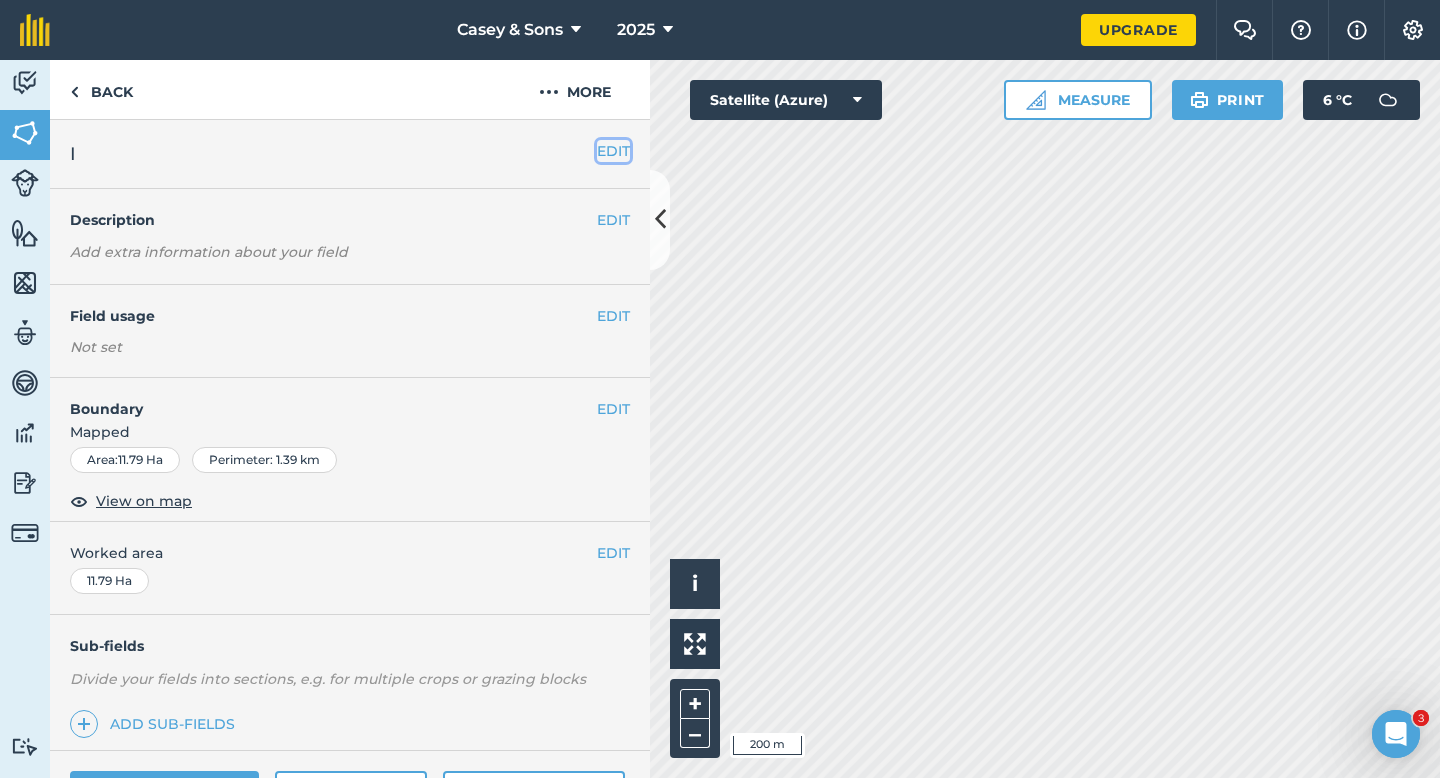click on "EDIT" at bounding box center (613, 151) 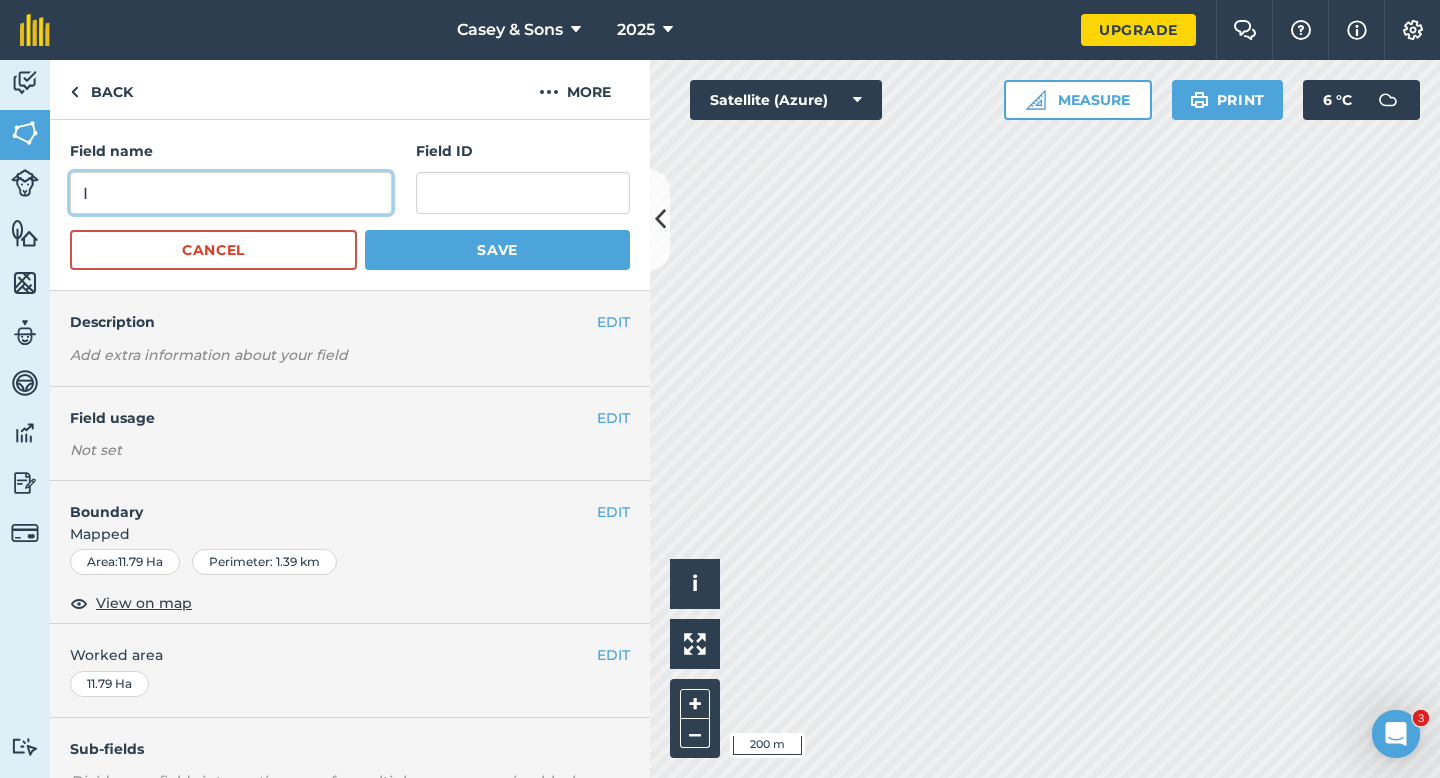 click on "I" at bounding box center [231, 193] 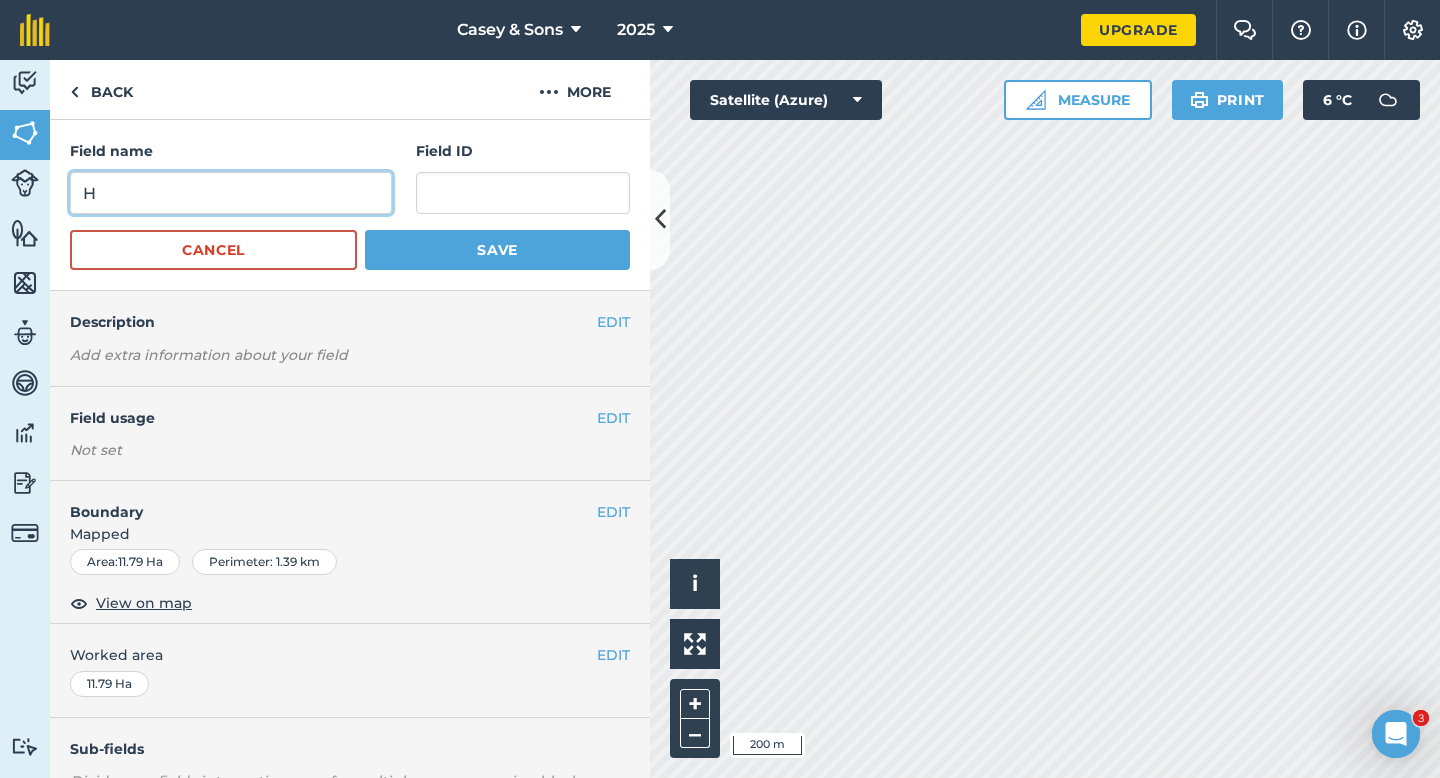 type on "H" 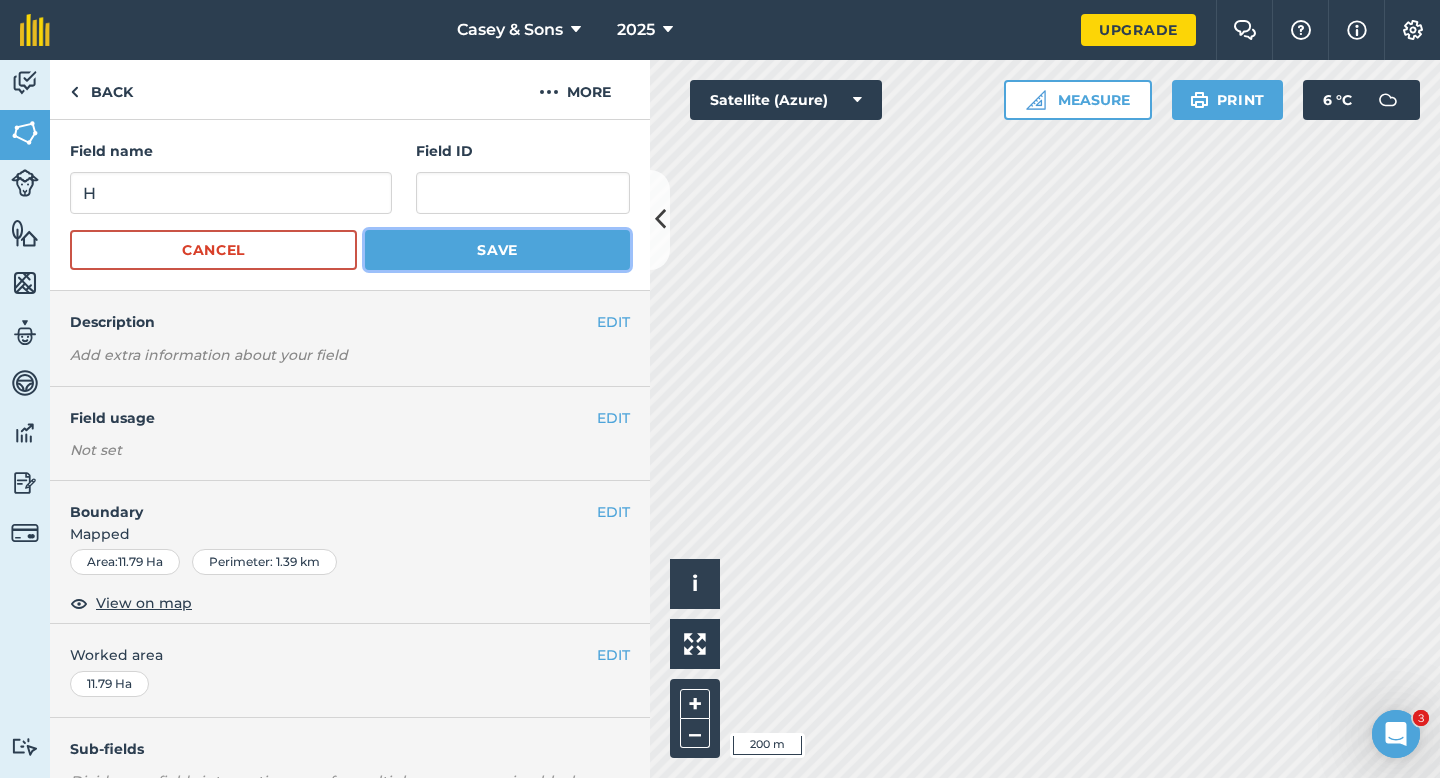 click on "Save" at bounding box center (497, 250) 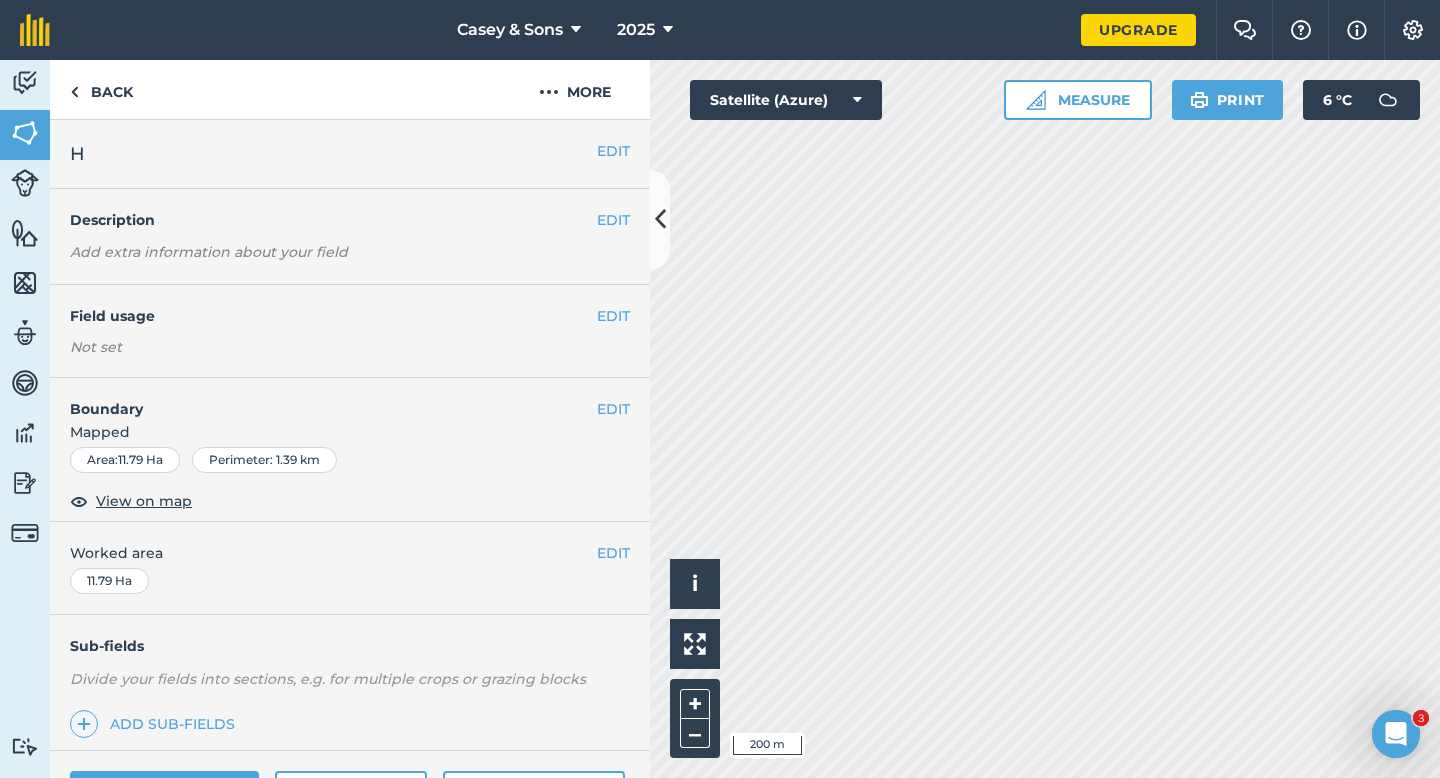 click on "EDIT Worked area 11.79   Ha" at bounding box center (350, 568) 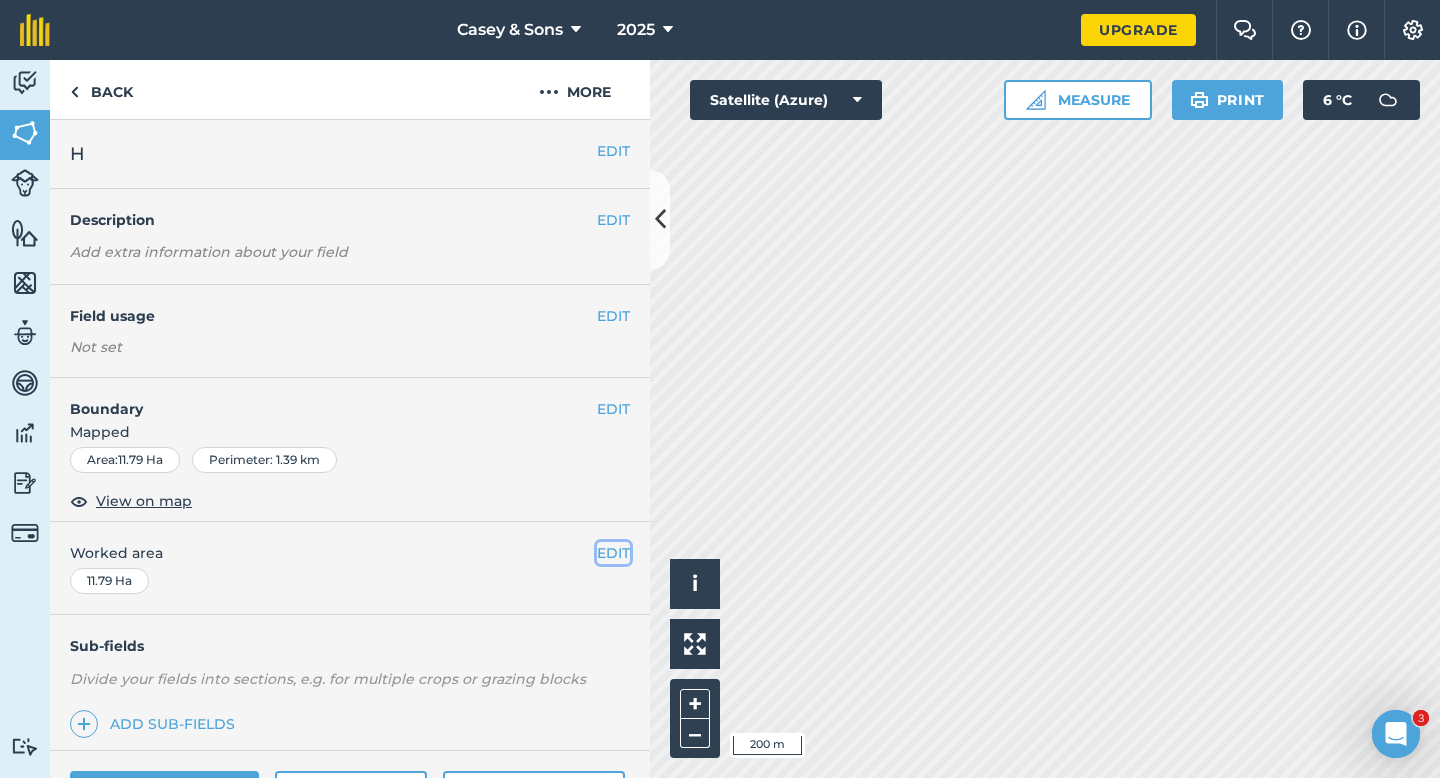 click on "EDIT" at bounding box center [613, 553] 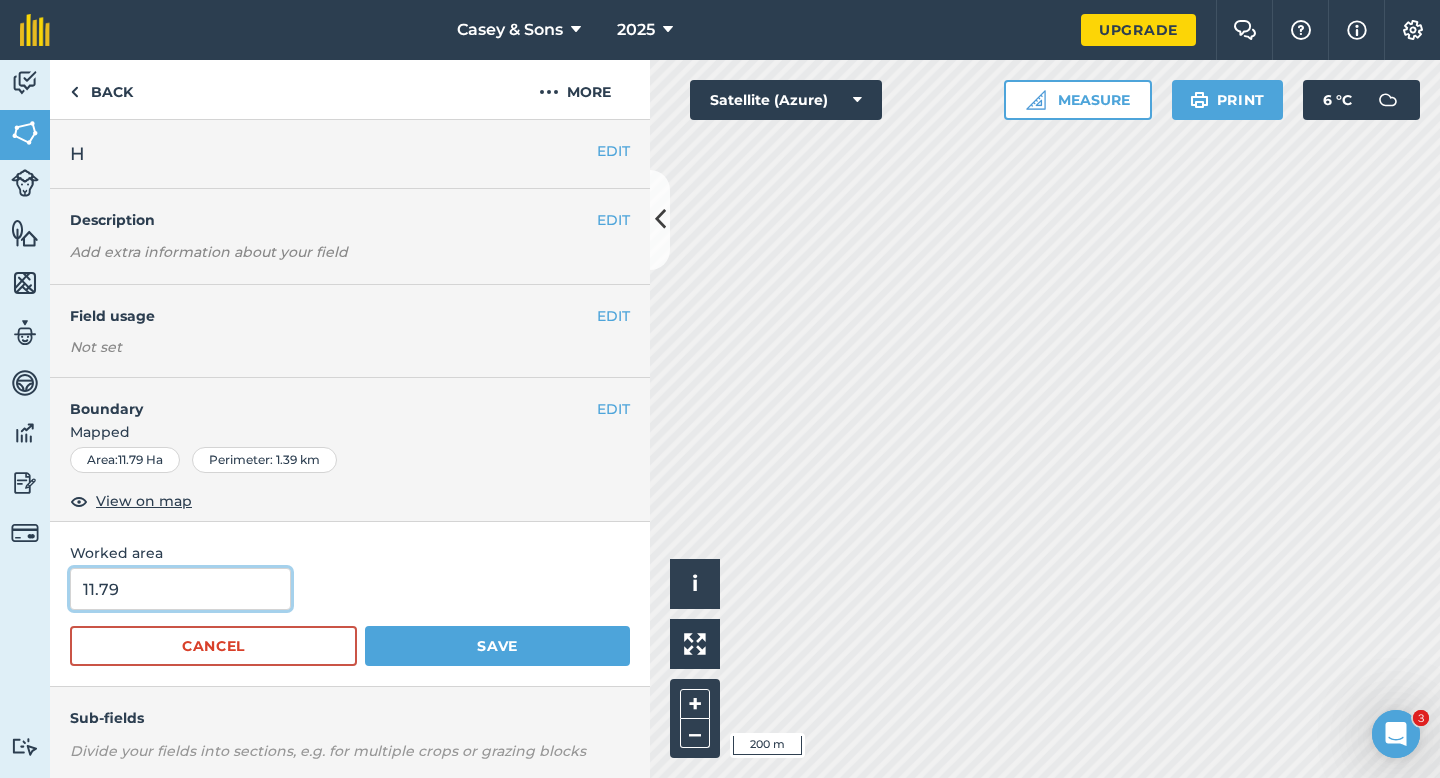 click on "11.79" at bounding box center [180, 589] 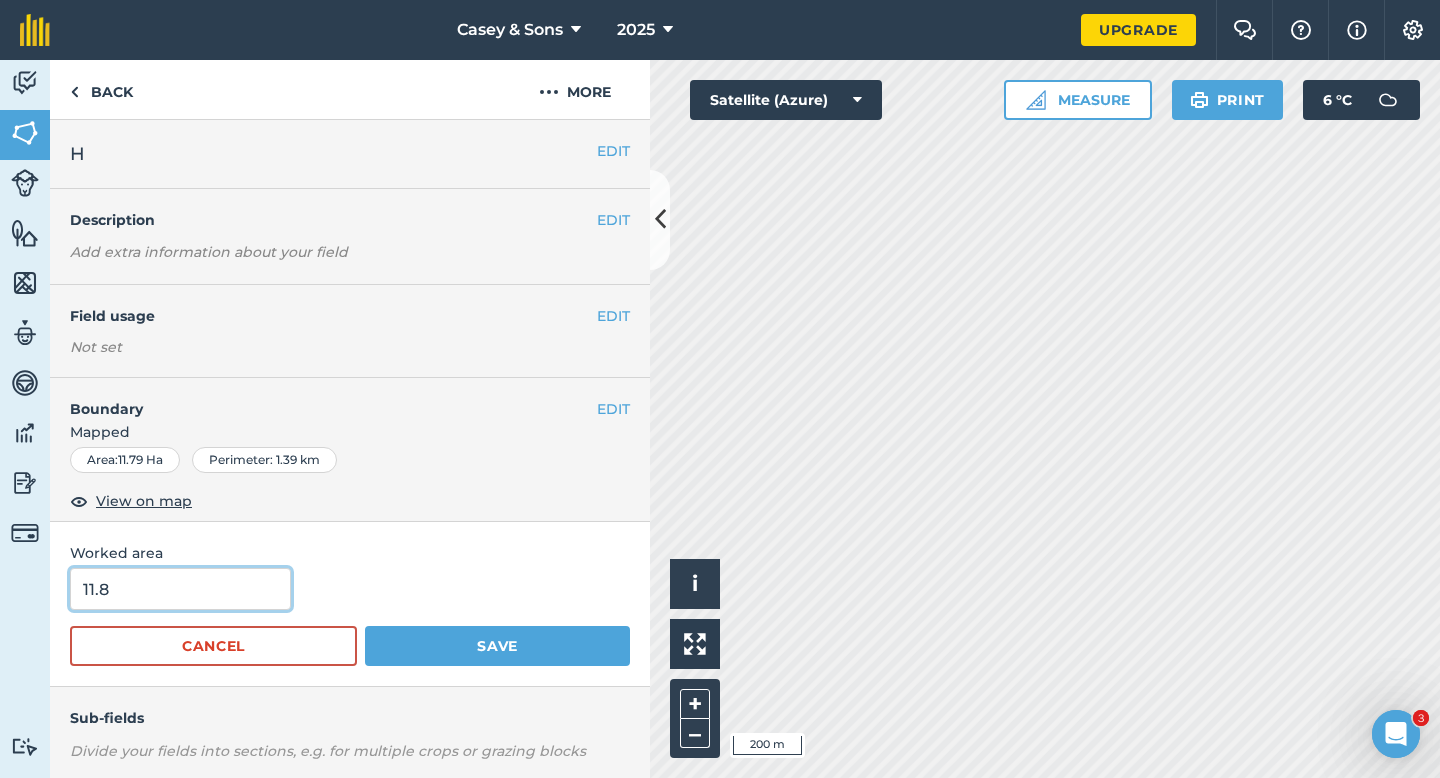 type on "11.8" 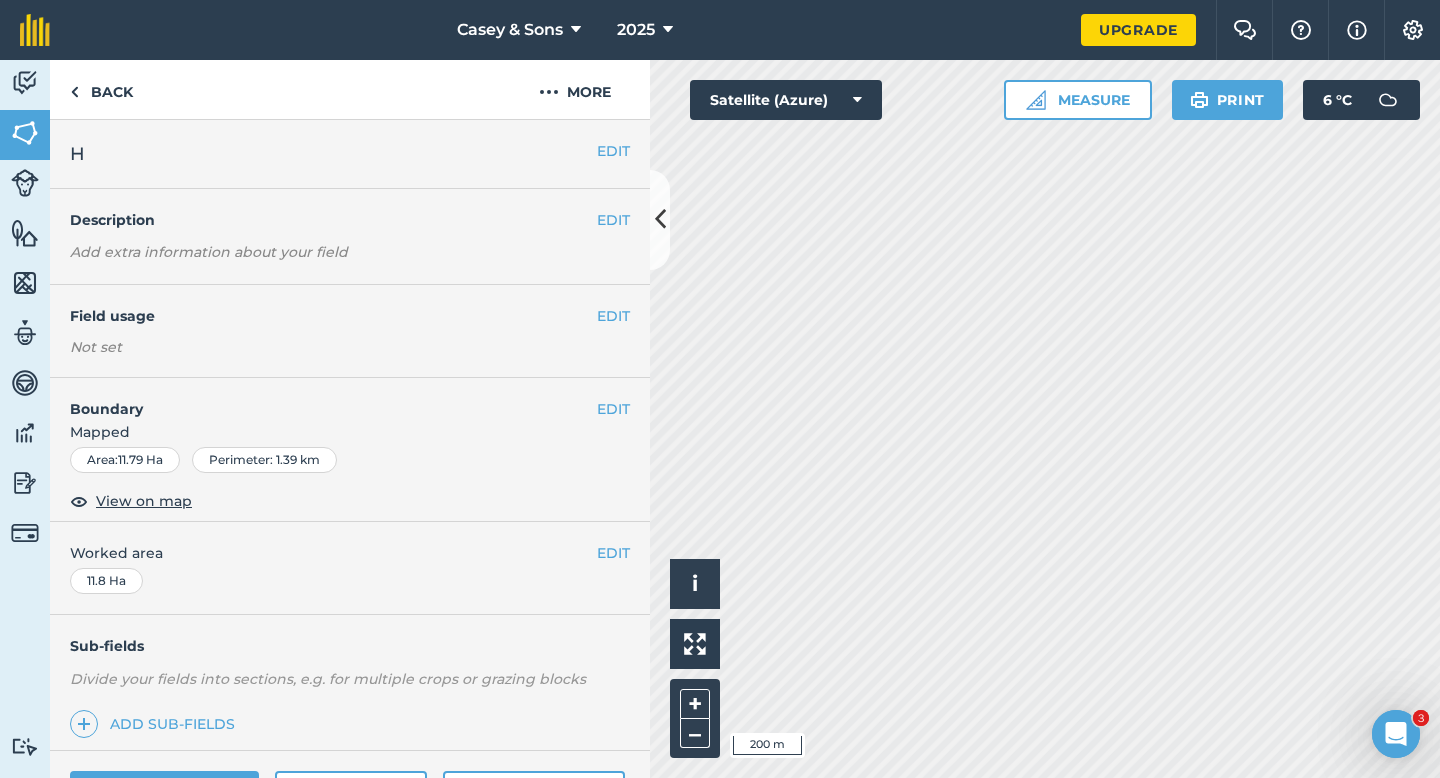 click on "EDIT Boundary   Mapped Area :  11.79   Ha Perimeter :   1.39   km   View on map" at bounding box center [350, 450] 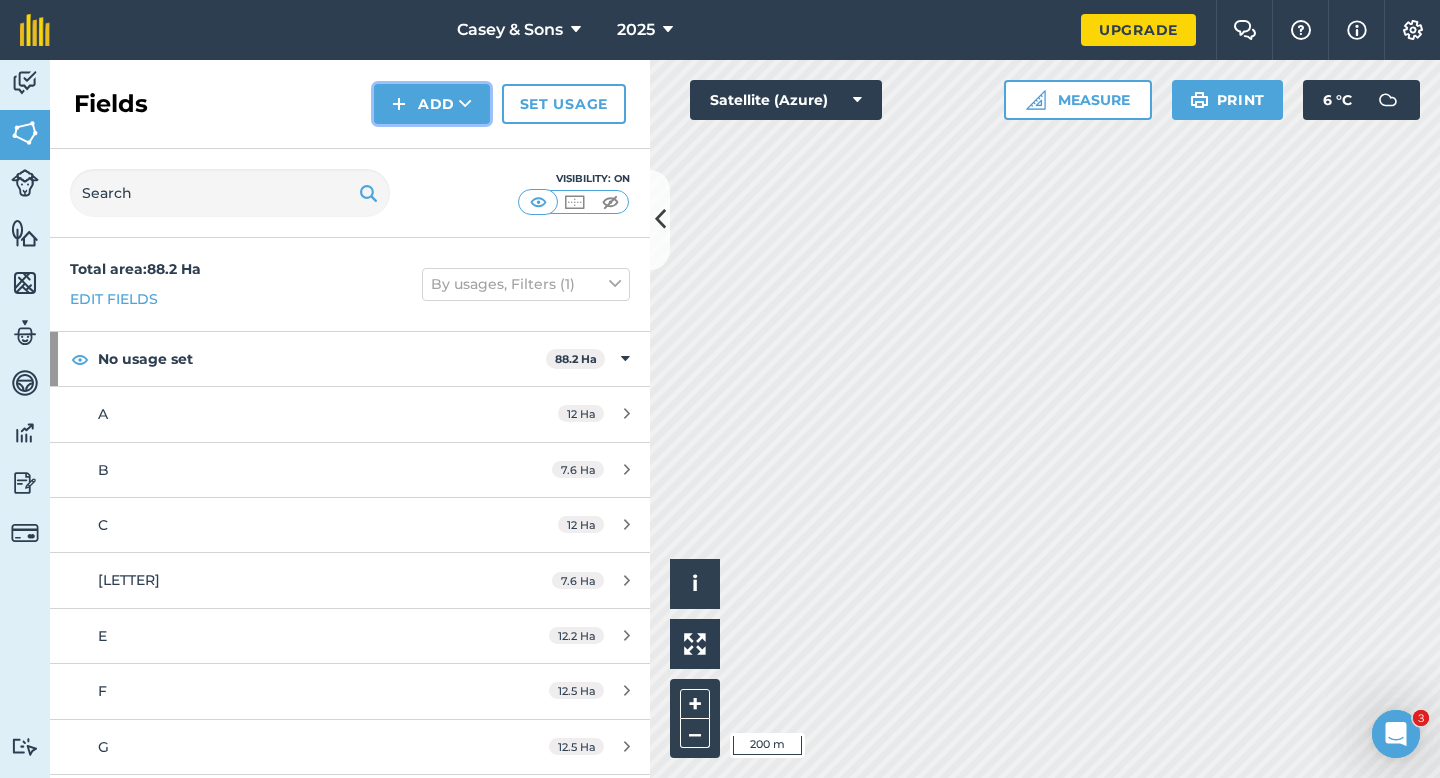 click on "Add" at bounding box center (432, 104) 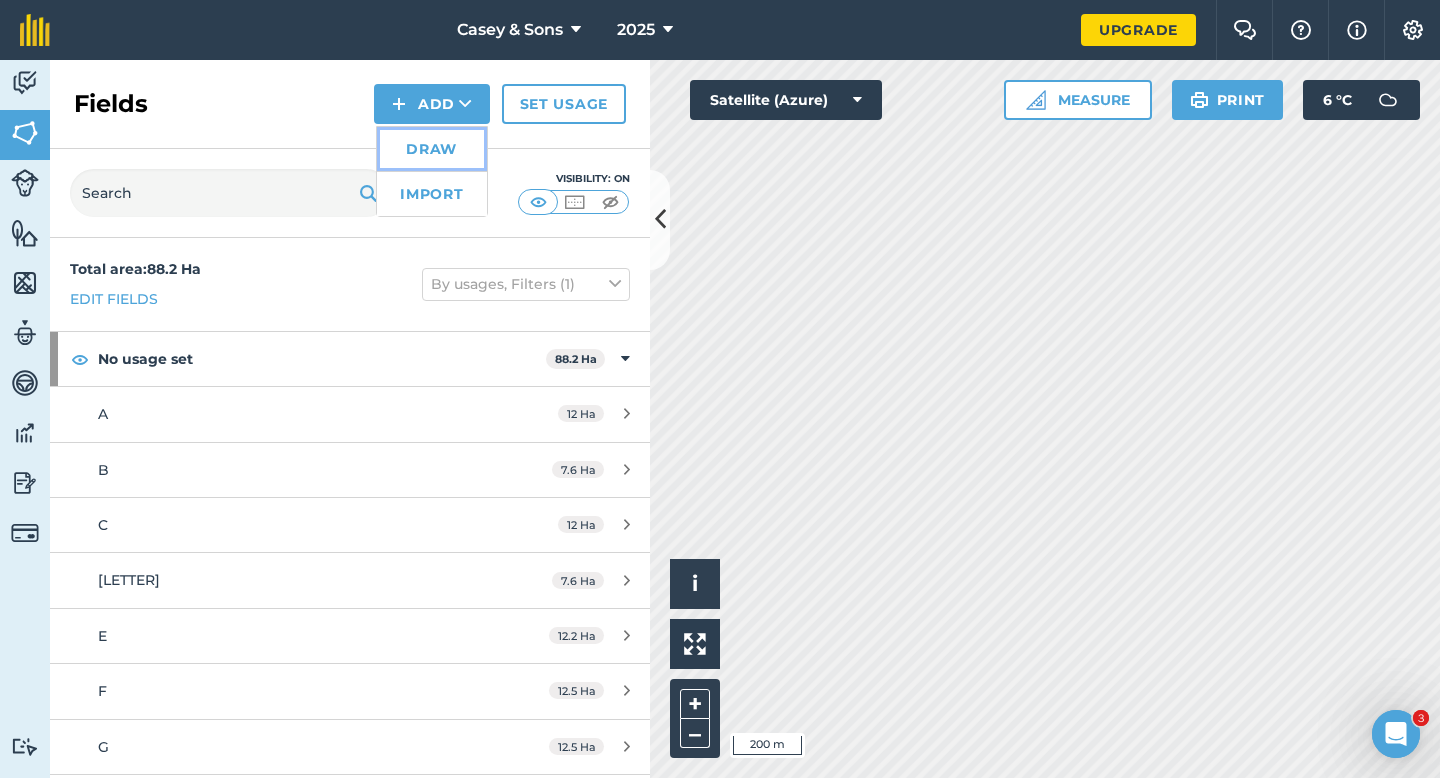 click on "Draw" at bounding box center [432, 149] 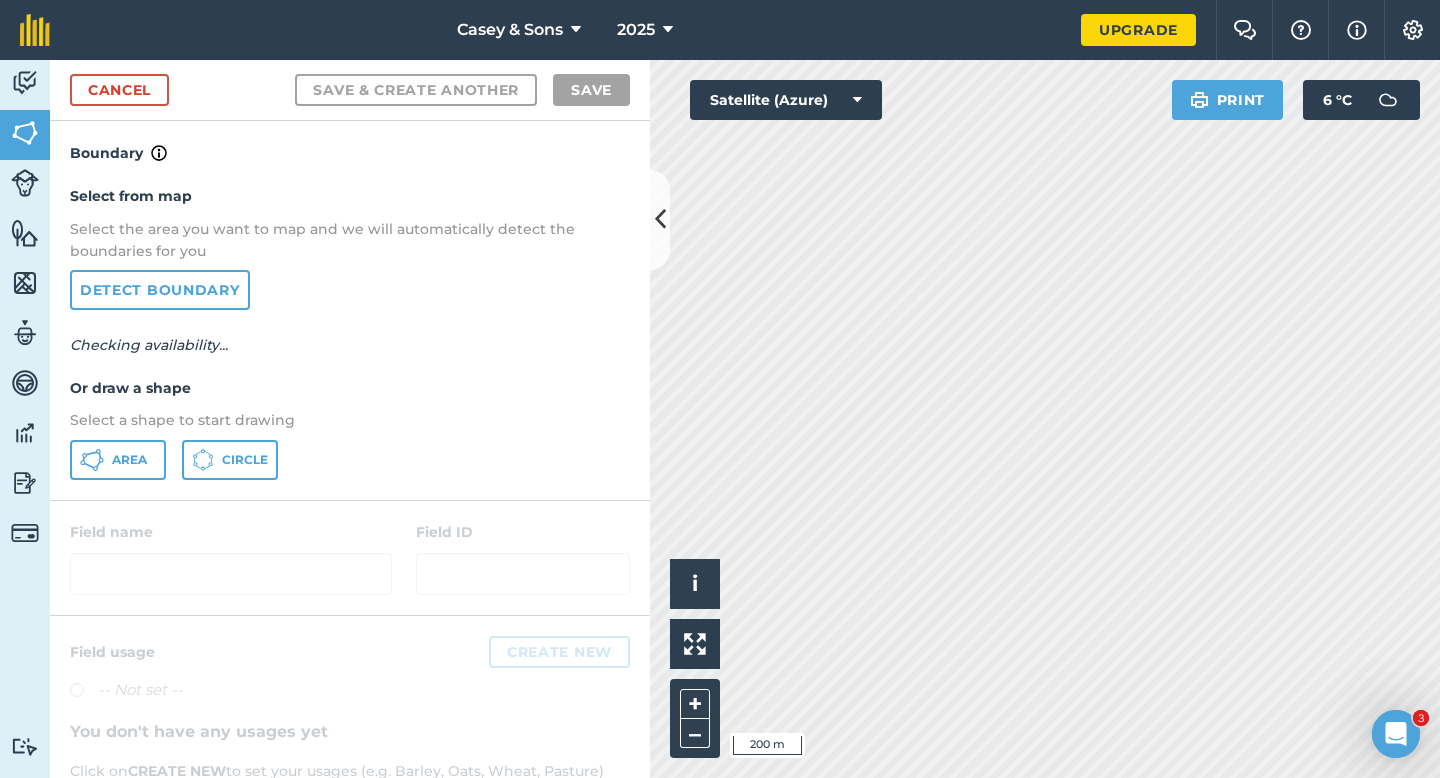click on "Area Circle" at bounding box center [350, 460] 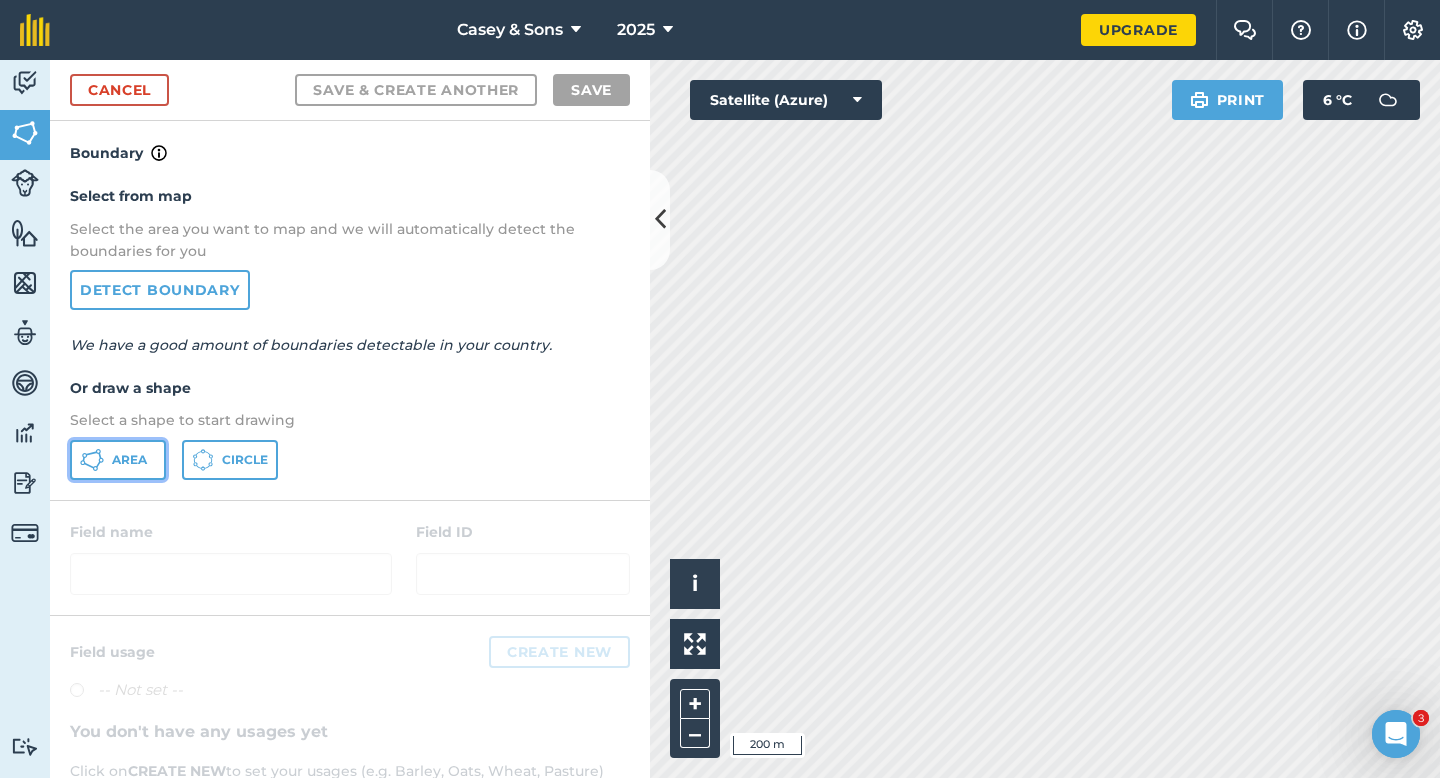 click on "Area" at bounding box center [118, 460] 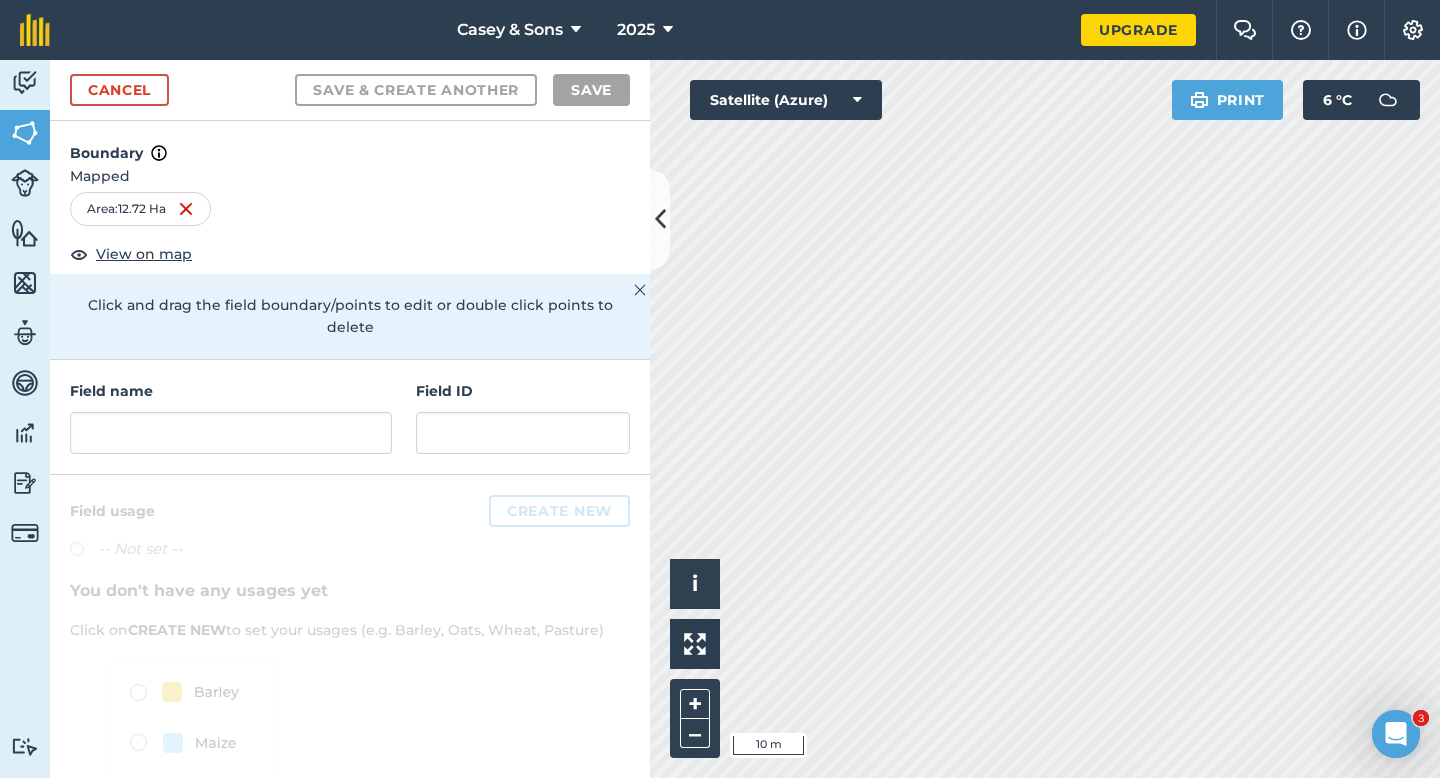 click on "Field name Field ID" at bounding box center (350, 417) 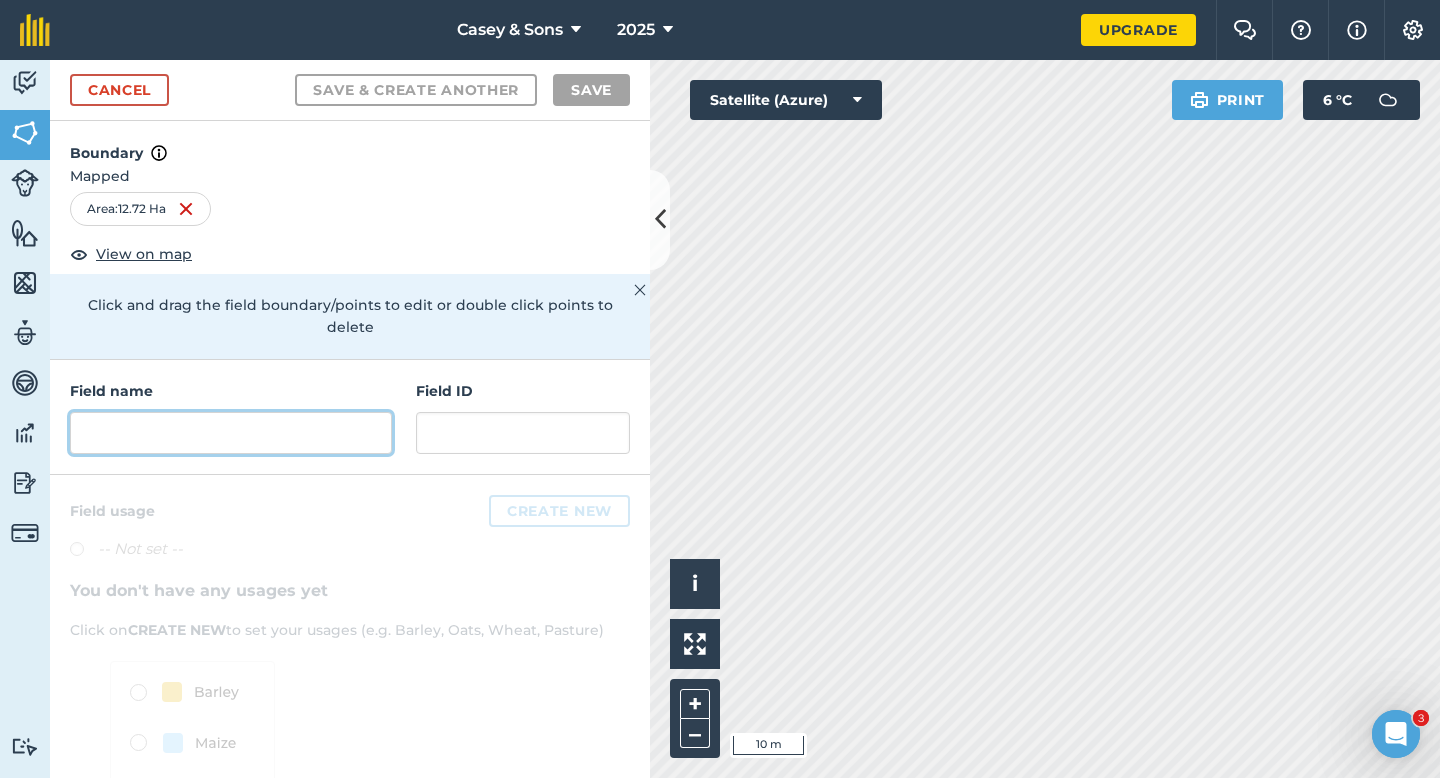 click at bounding box center (231, 433) 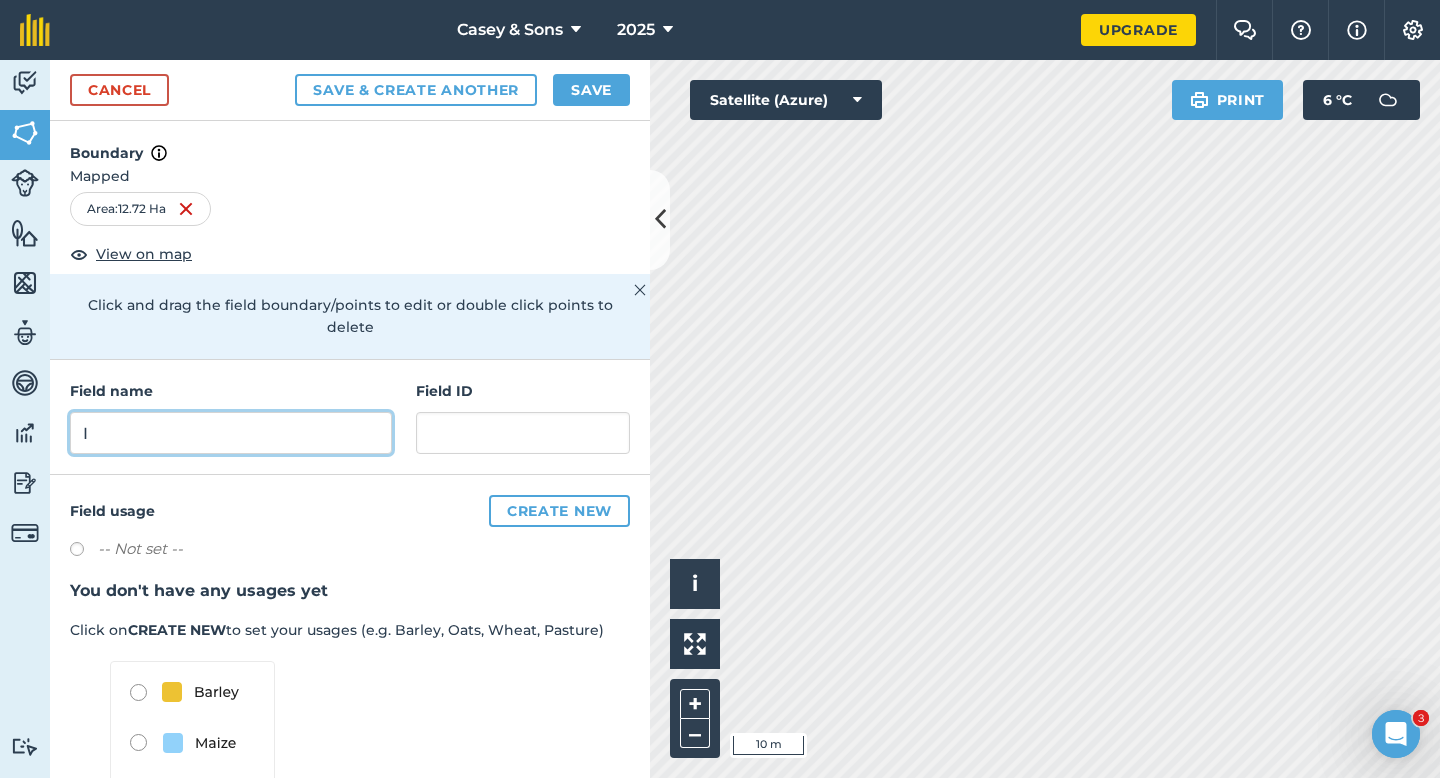 type on "I" 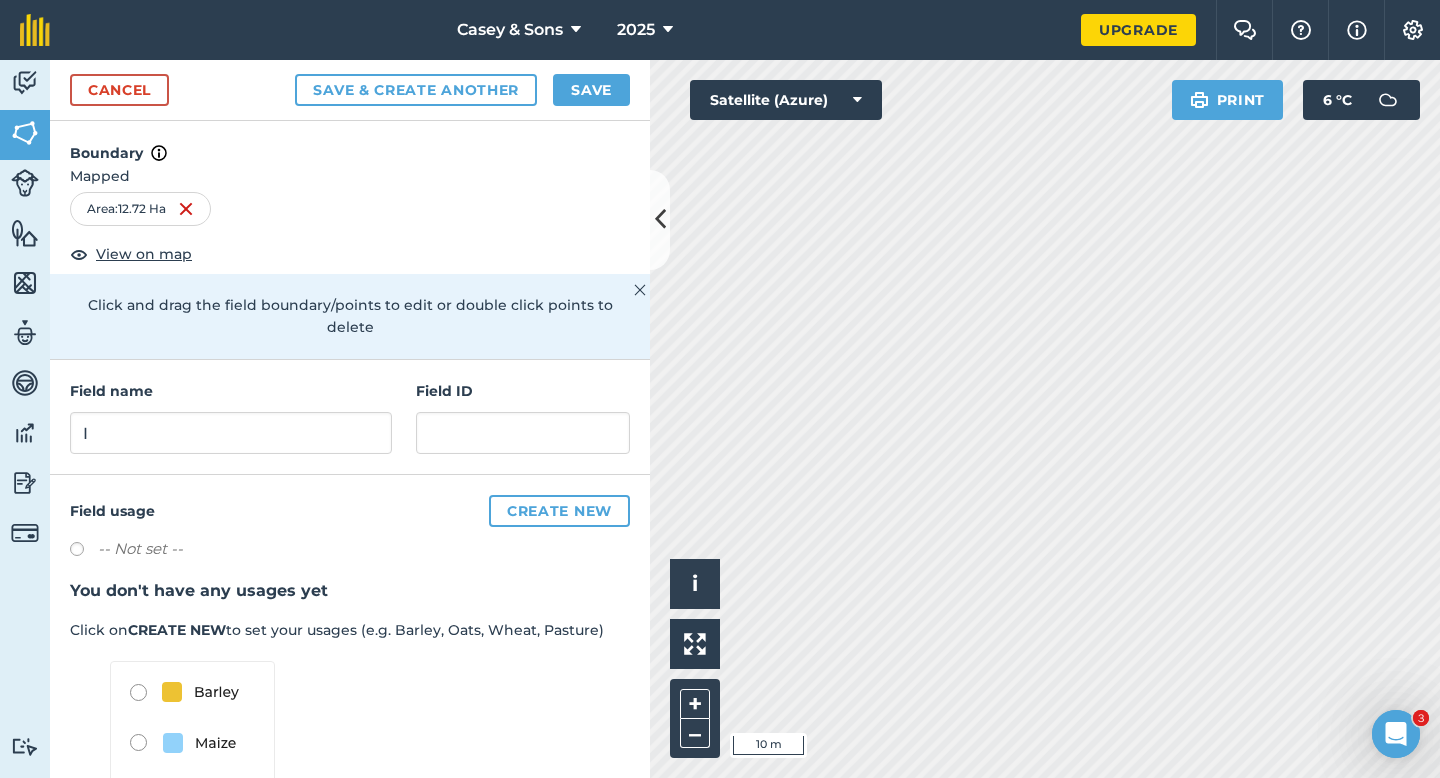 click on "Cancel Save & Create Another Save" at bounding box center (350, 90) 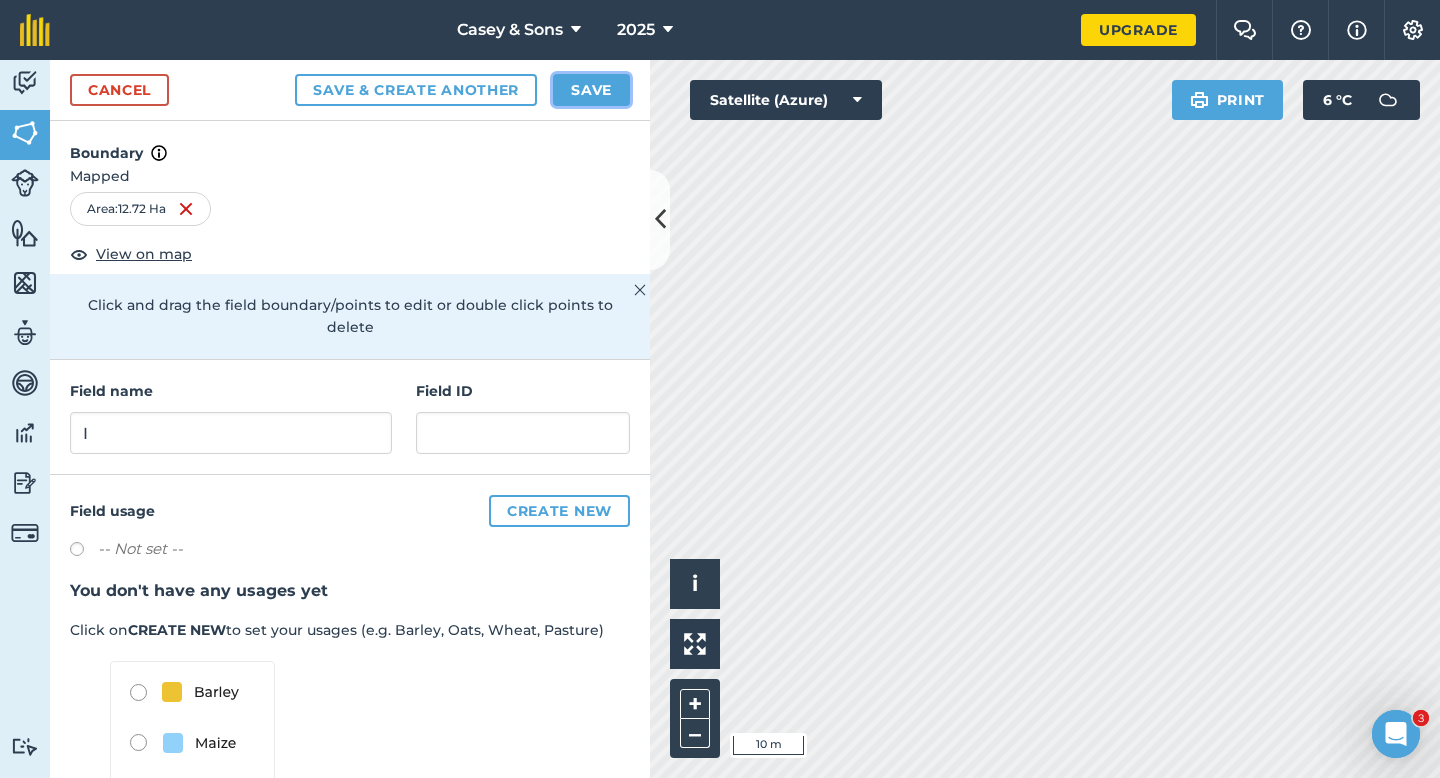 click on "Save" at bounding box center (591, 90) 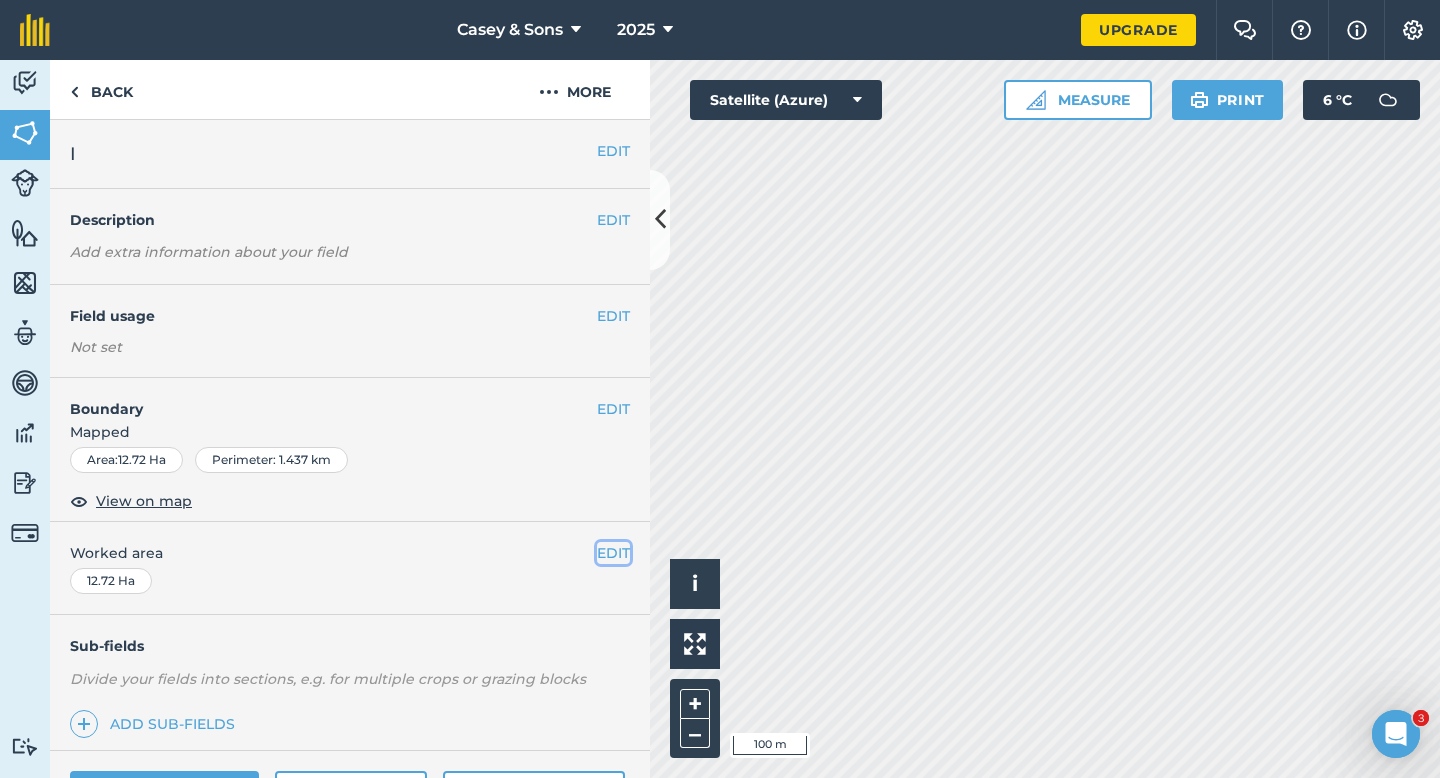 click on "EDIT" at bounding box center (613, 553) 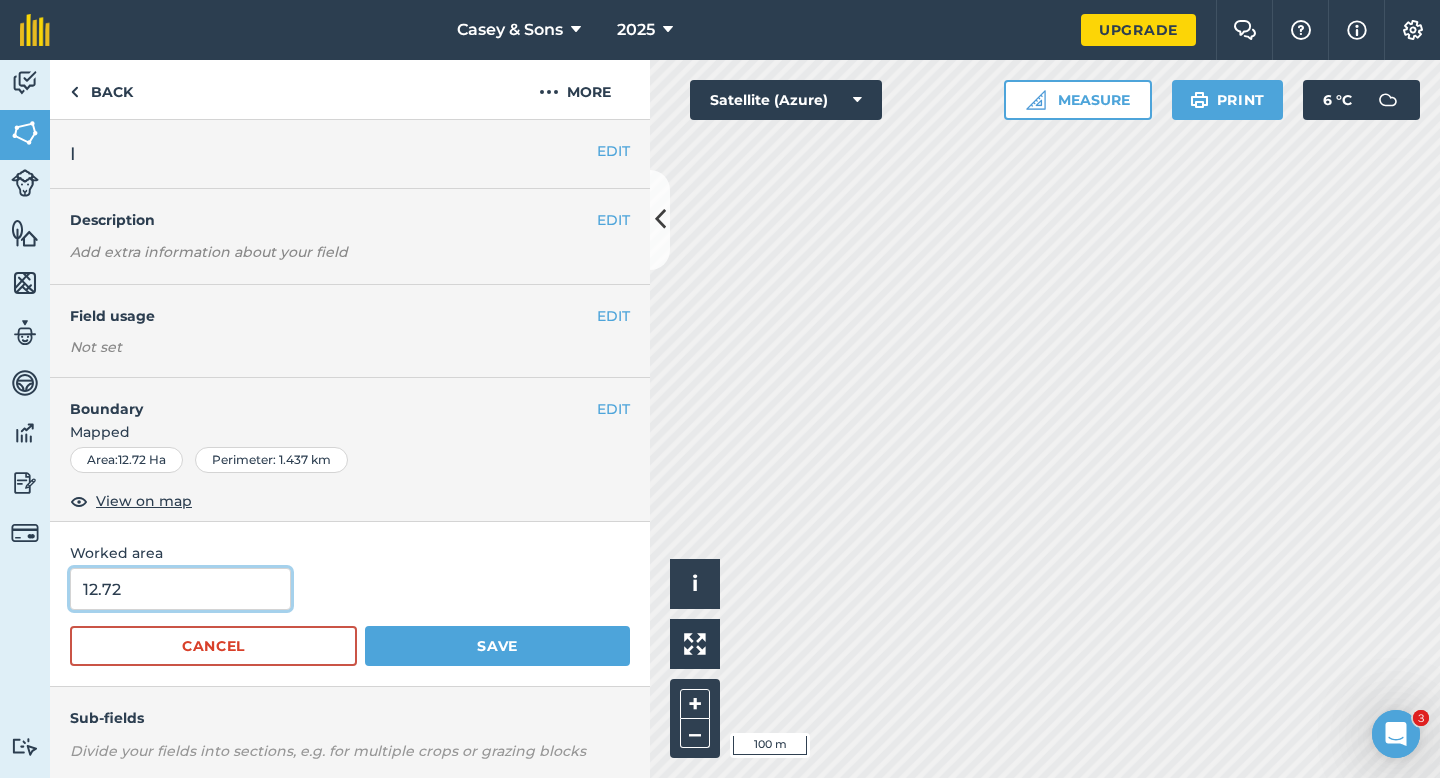 click on "12.72" at bounding box center [180, 589] 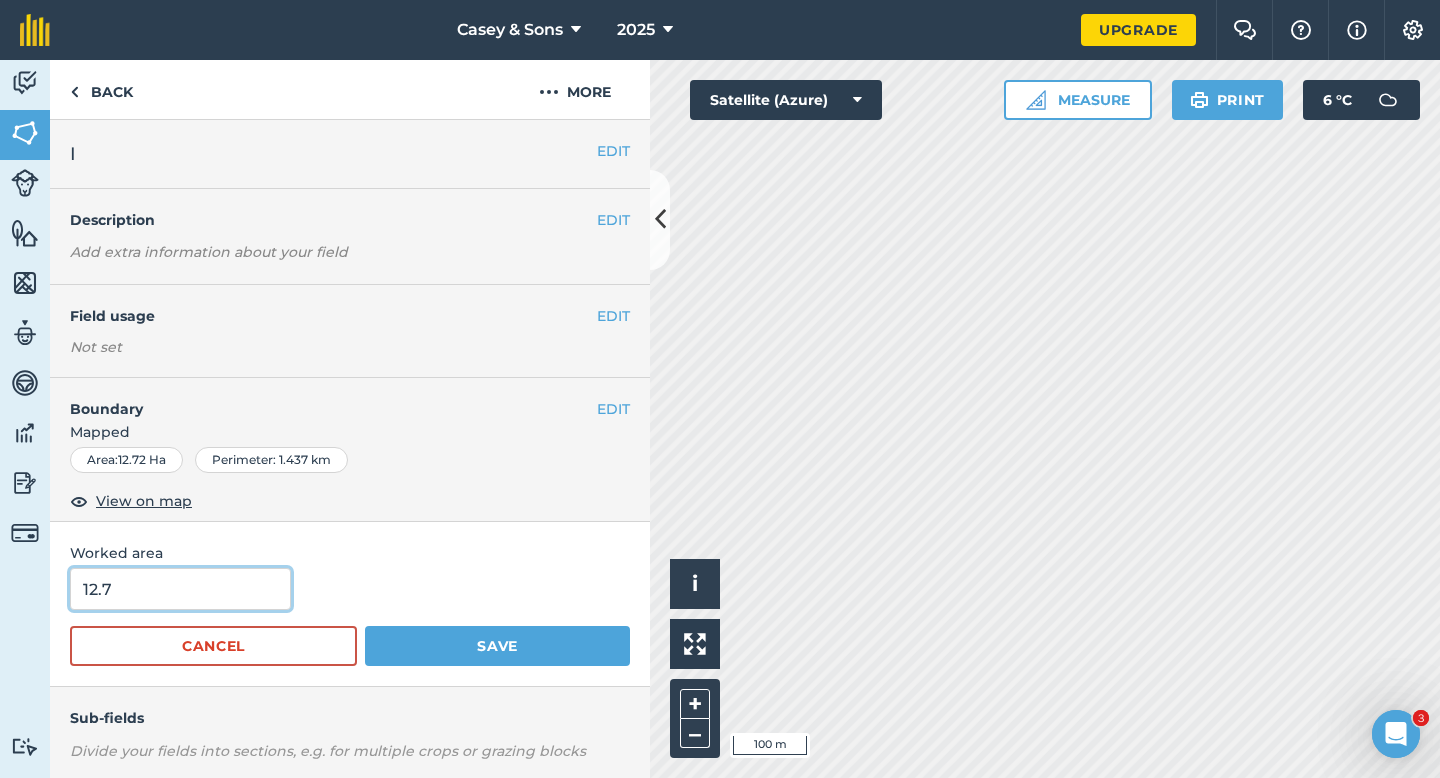 type on "12.7" 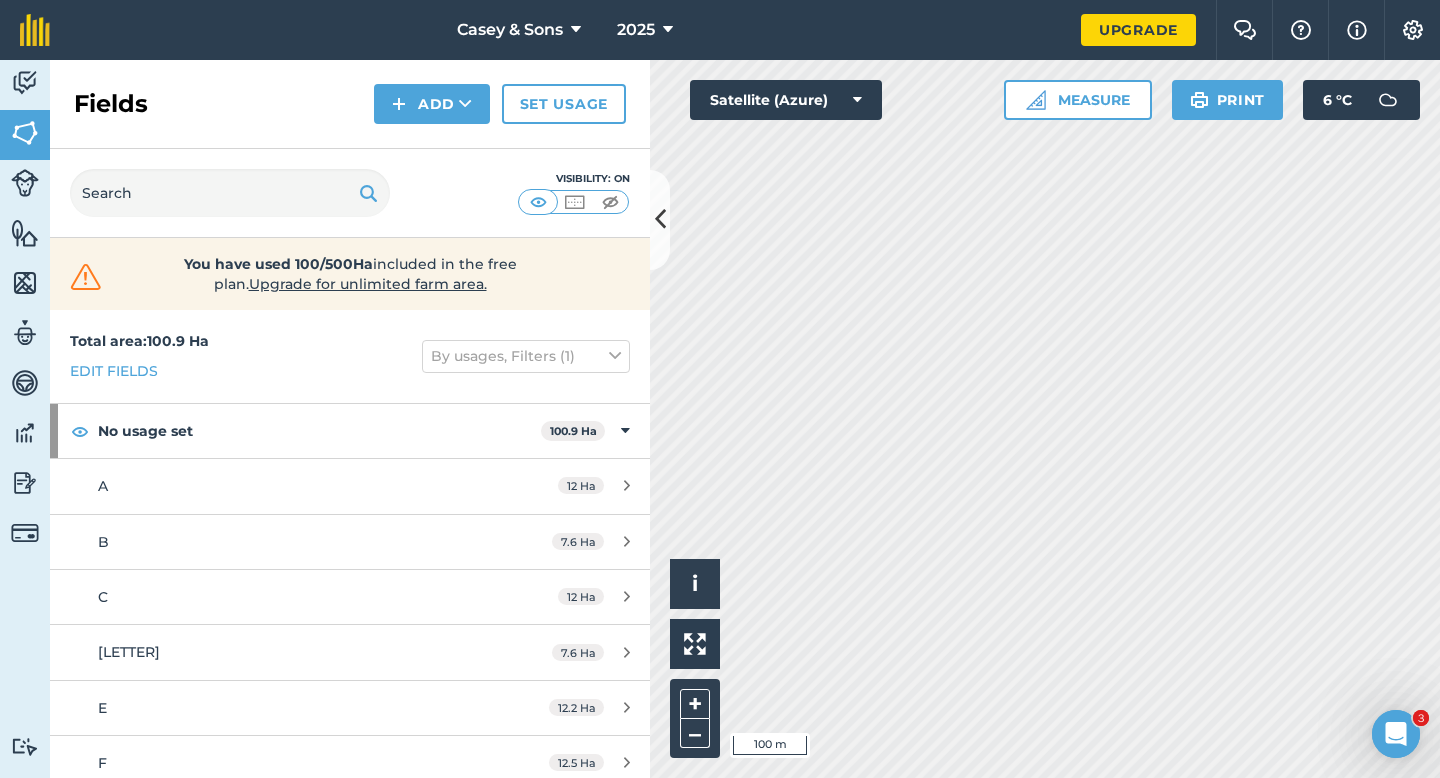 click on "Fields   Add   Set usage" at bounding box center [350, 104] 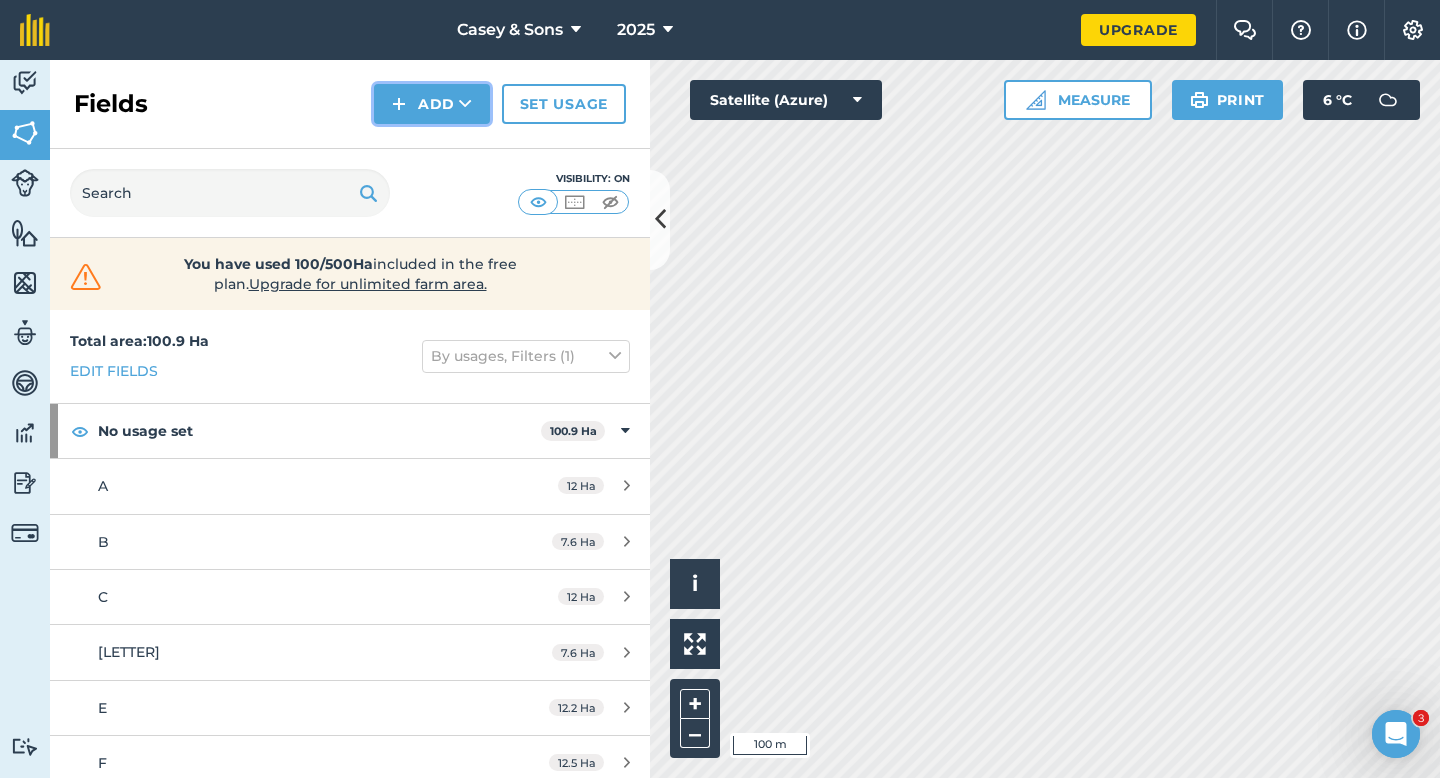 click on "Add" at bounding box center (432, 104) 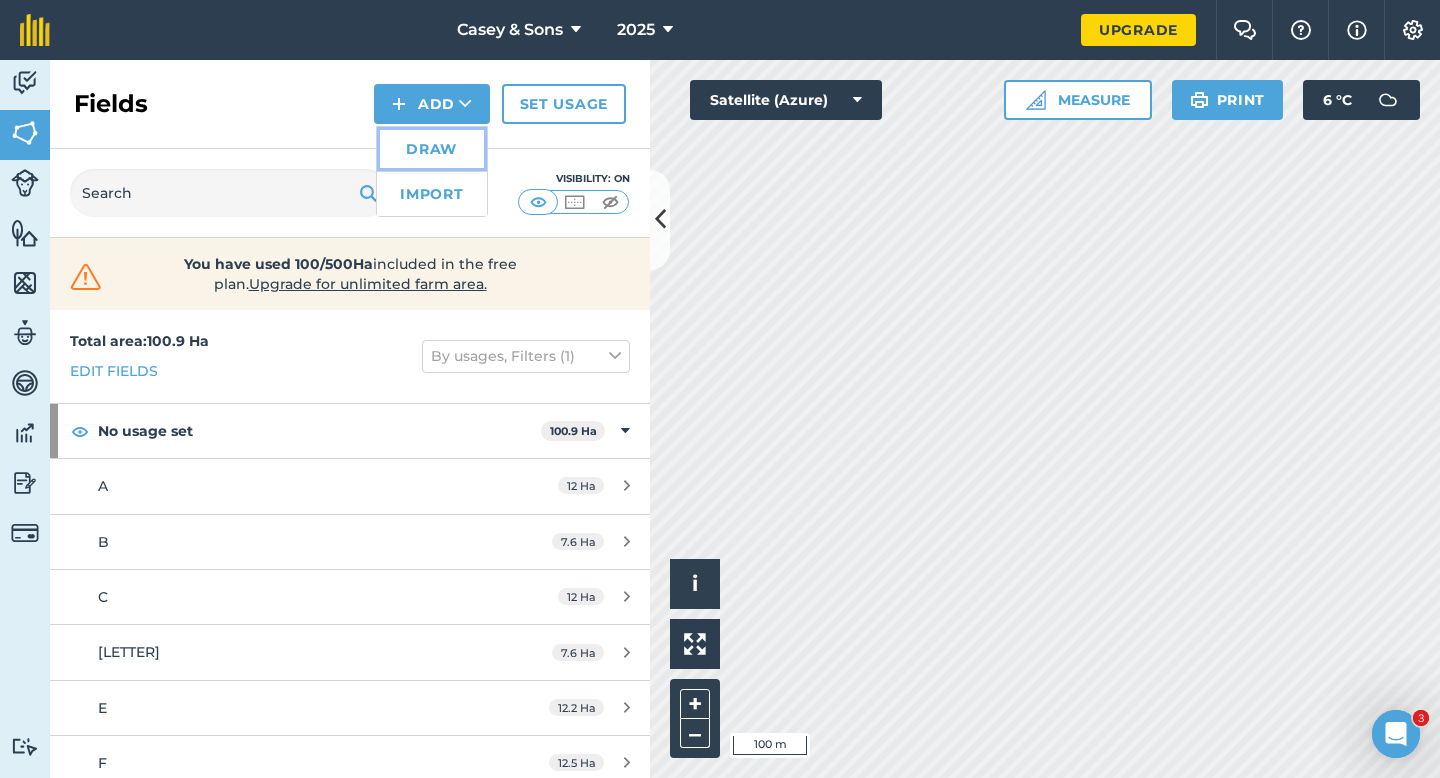 click on "Draw" at bounding box center [432, 149] 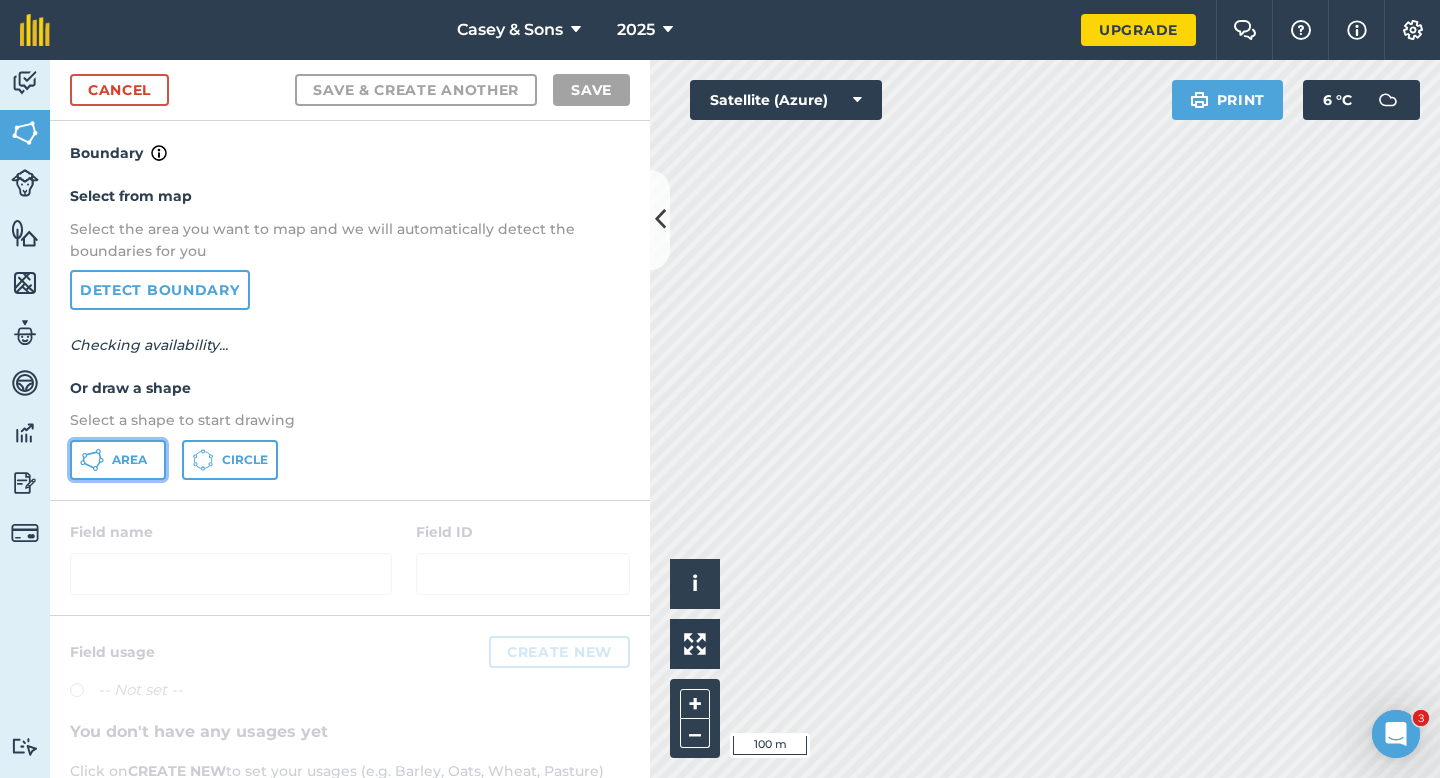click on "Area" at bounding box center [129, 460] 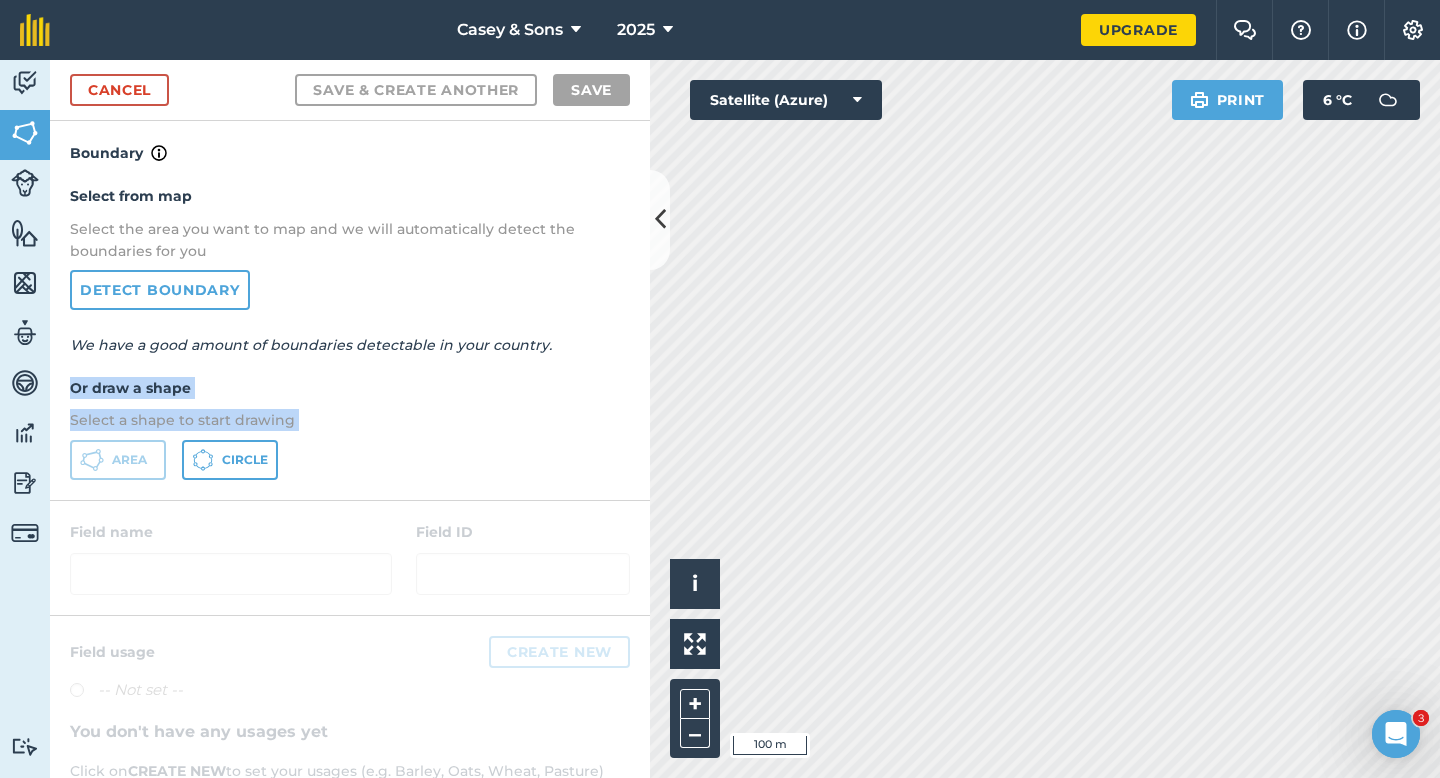 drag, startPoint x: 622, startPoint y: 592, endPoint x: 511, endPoint y: 361, distance: 256.285 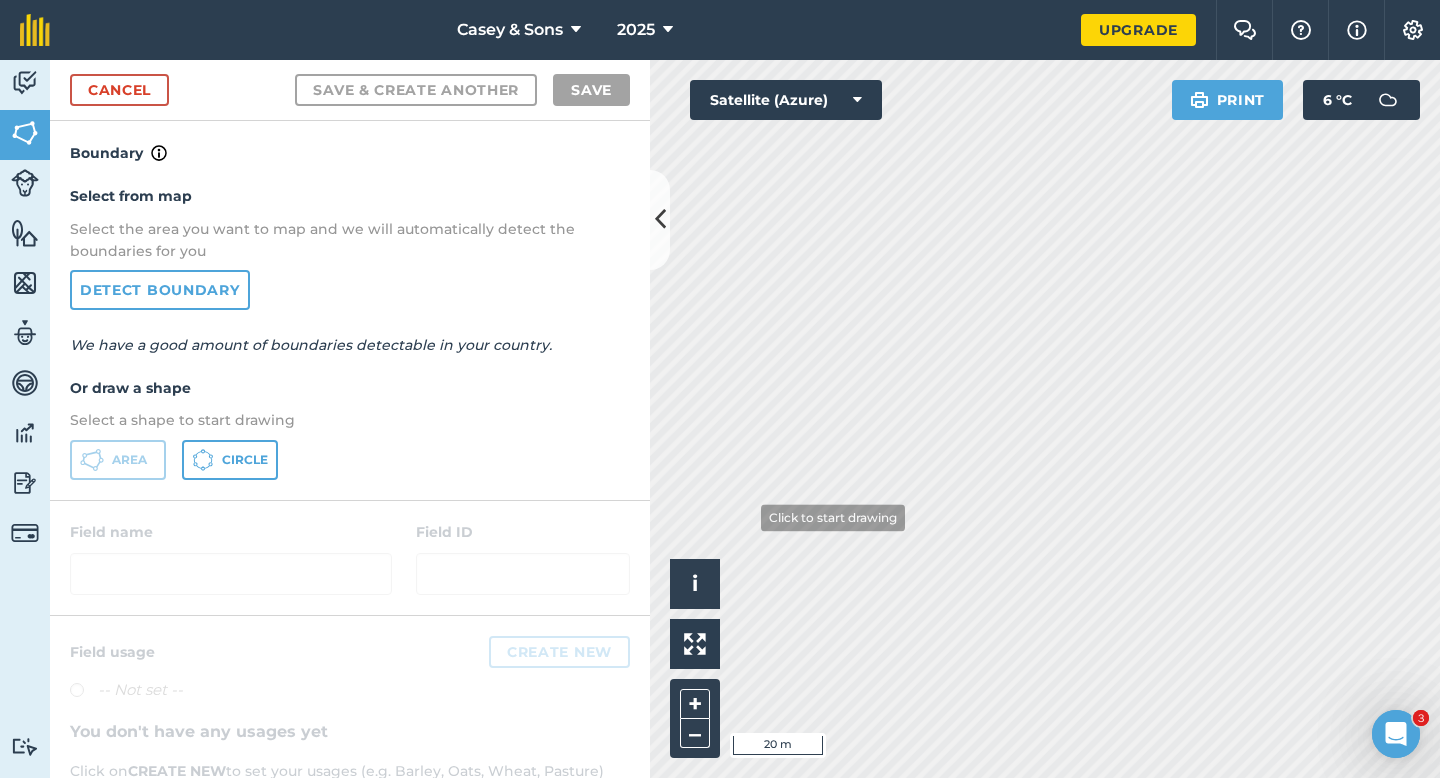 click on "Area Circle" at bounding box center (350, 460) 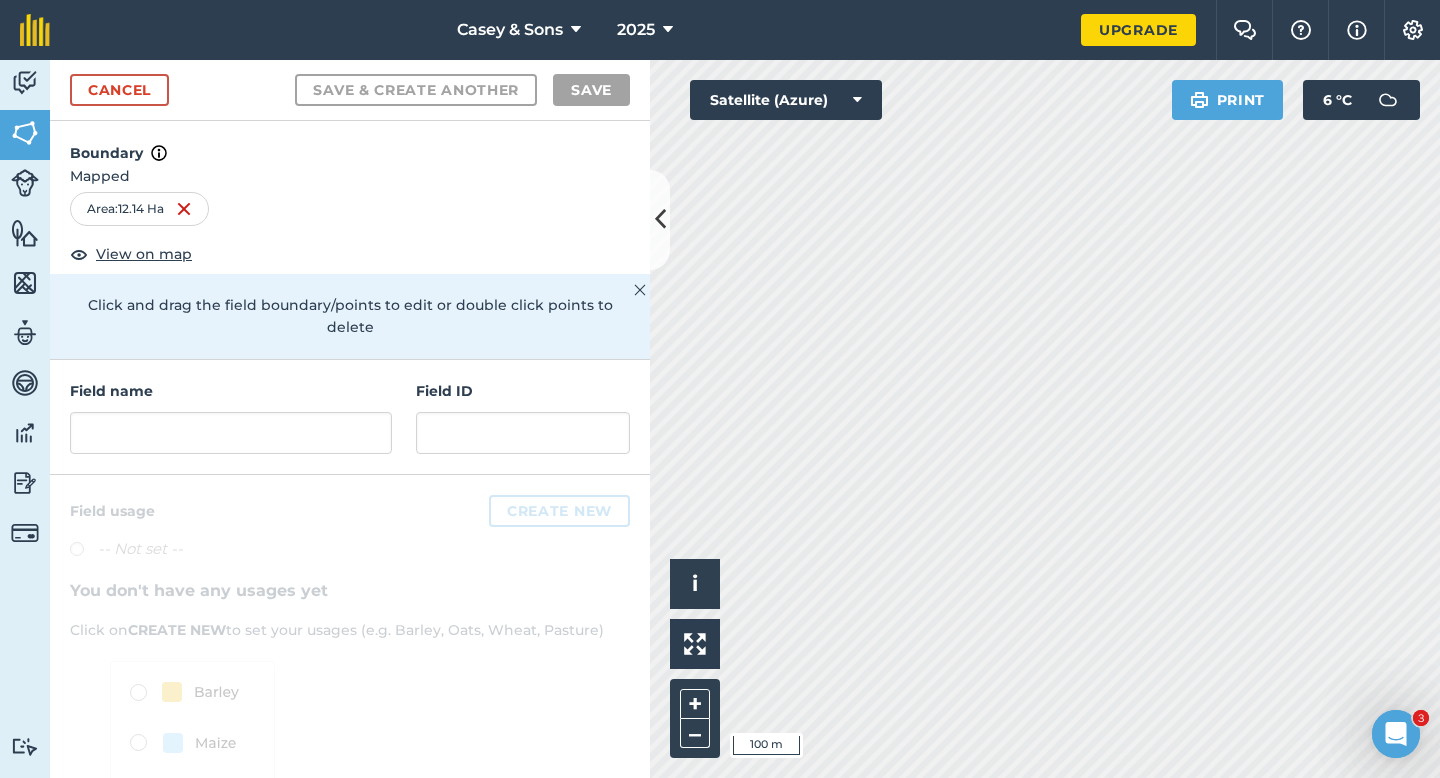 click at bounding box center [231, 433] 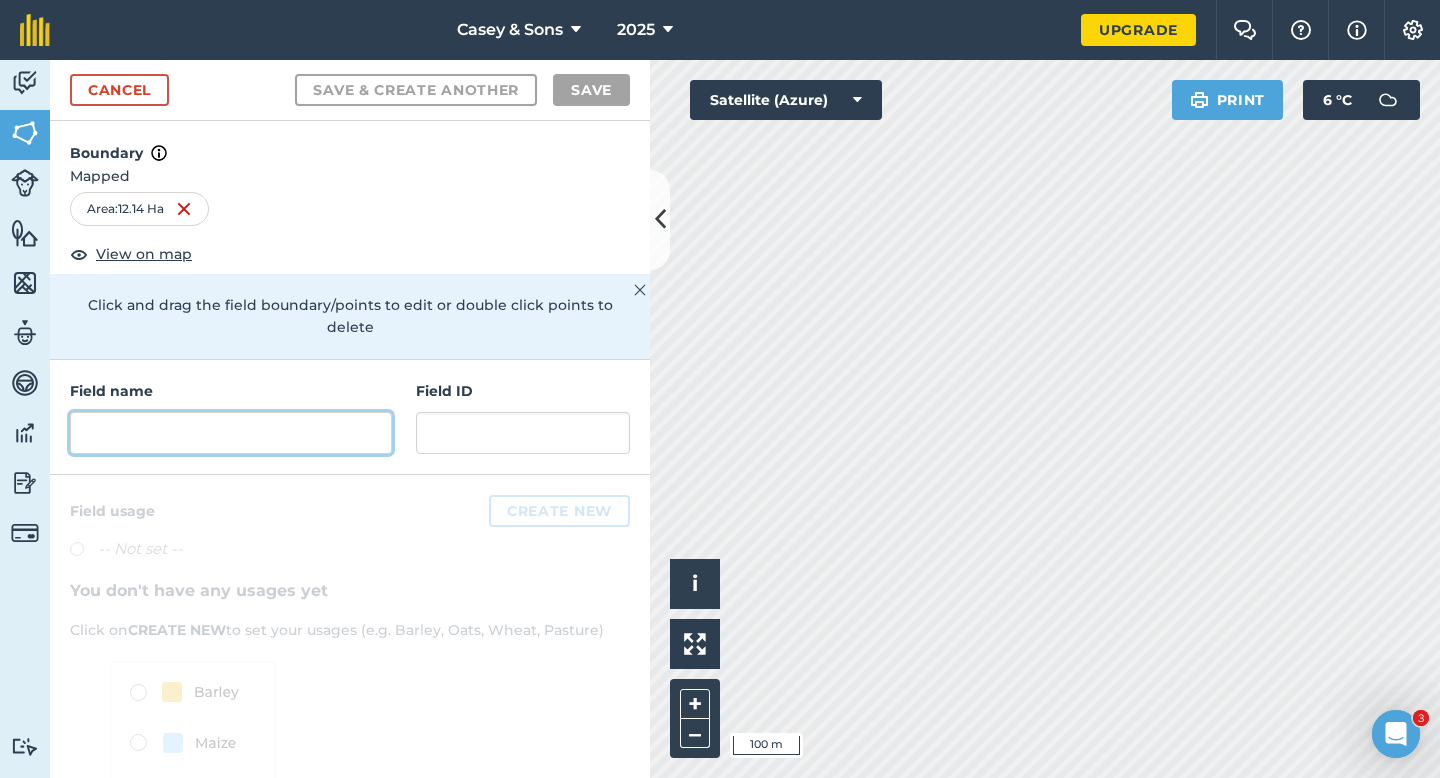 click at bounding box center (231, 433) 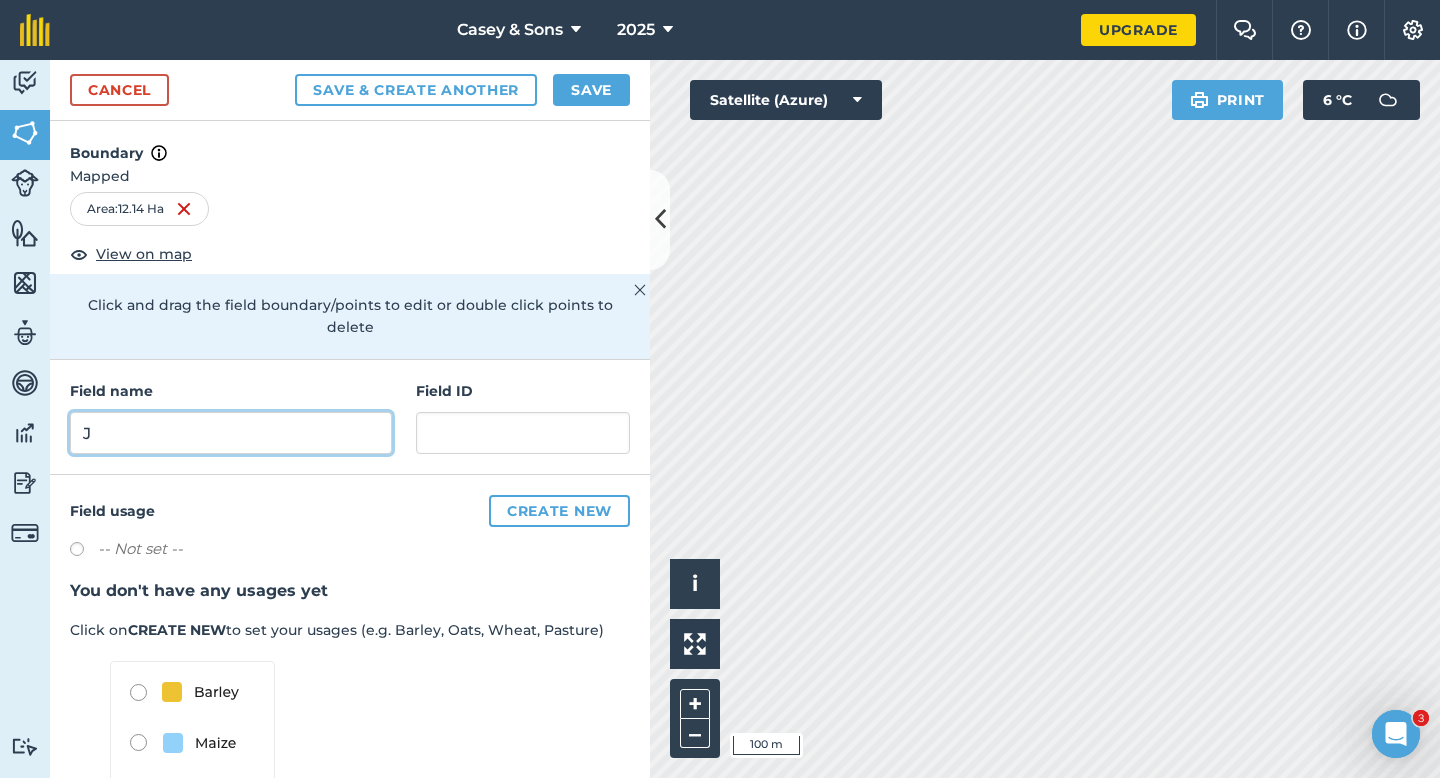 type on "J" 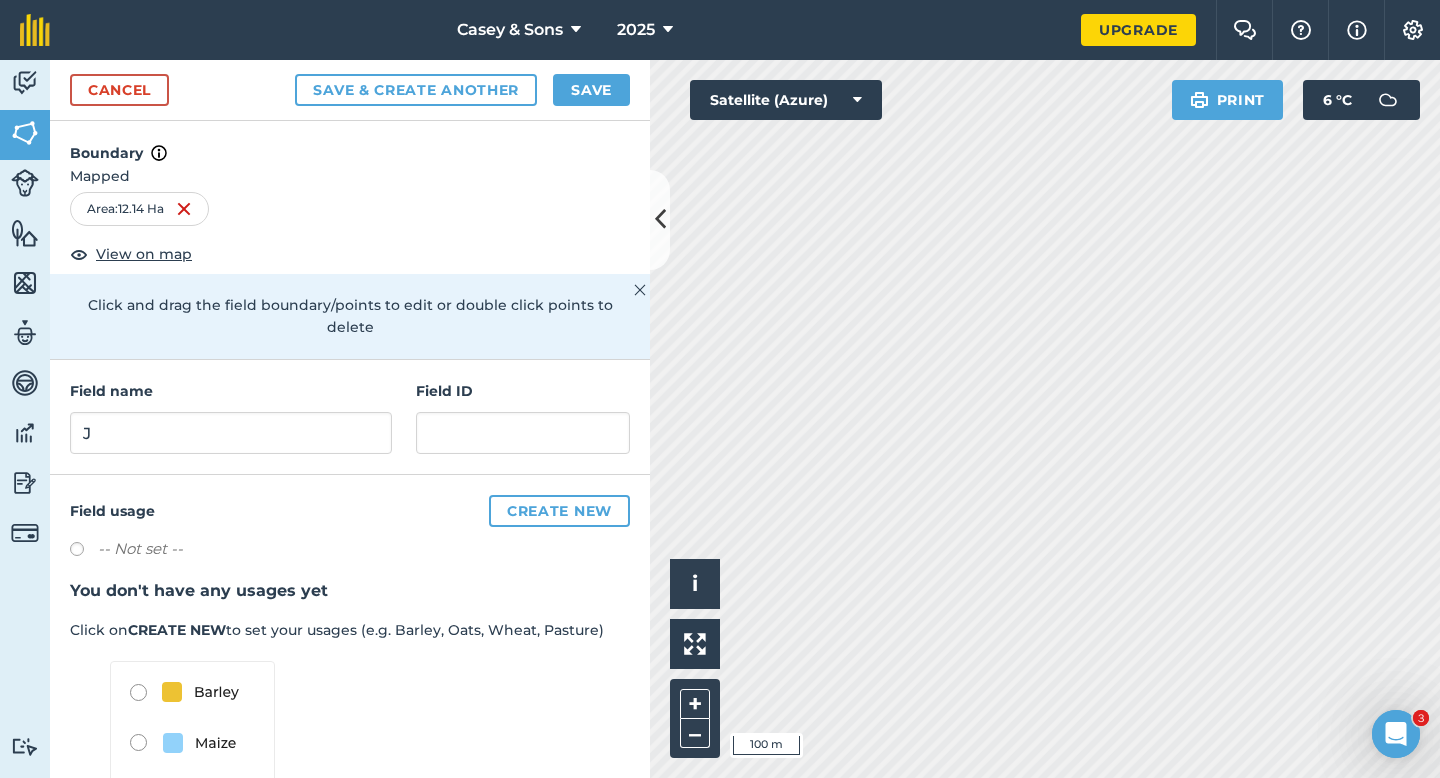 click on "Cancel Save & Create Another Save" at bounding box center (350, 90) 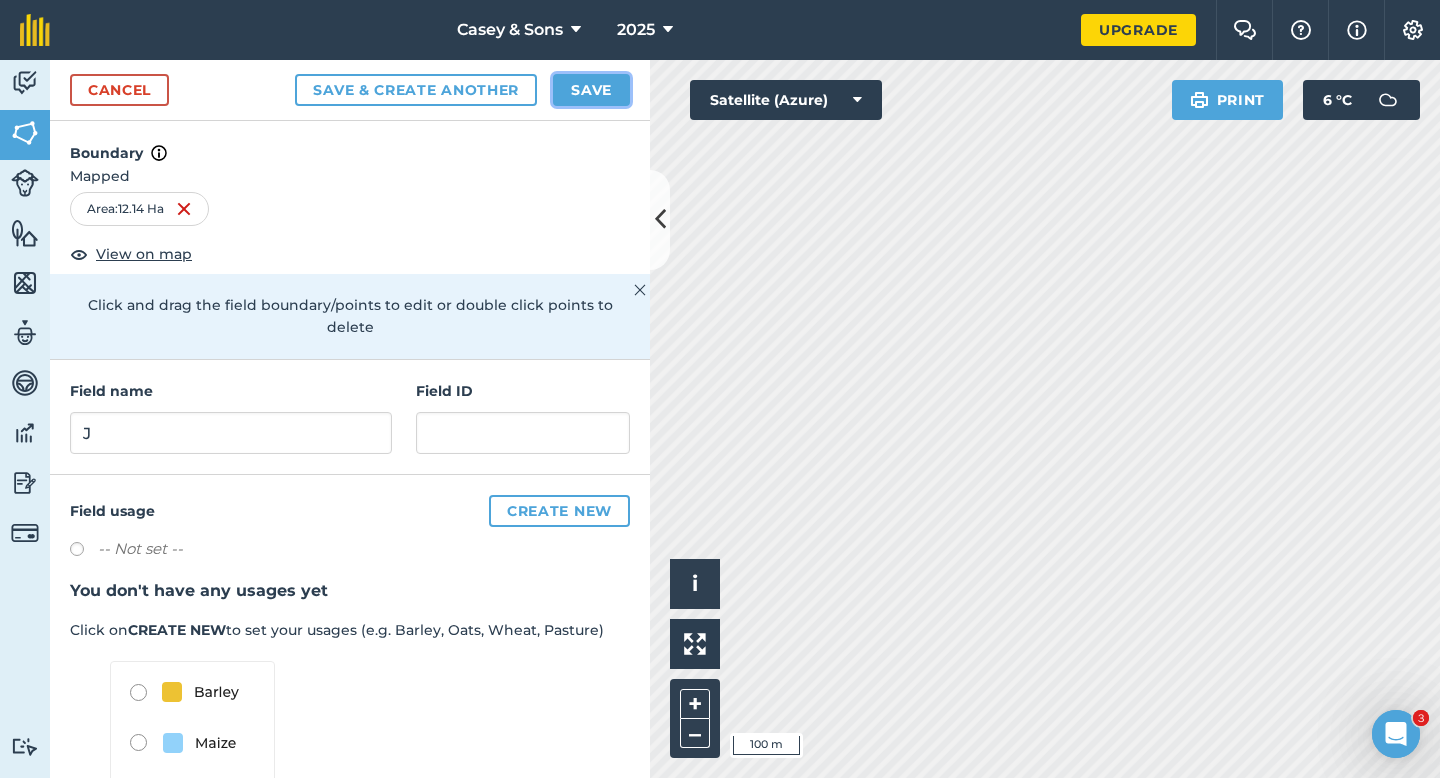 click on "Save" at bounding box center (591, 90) 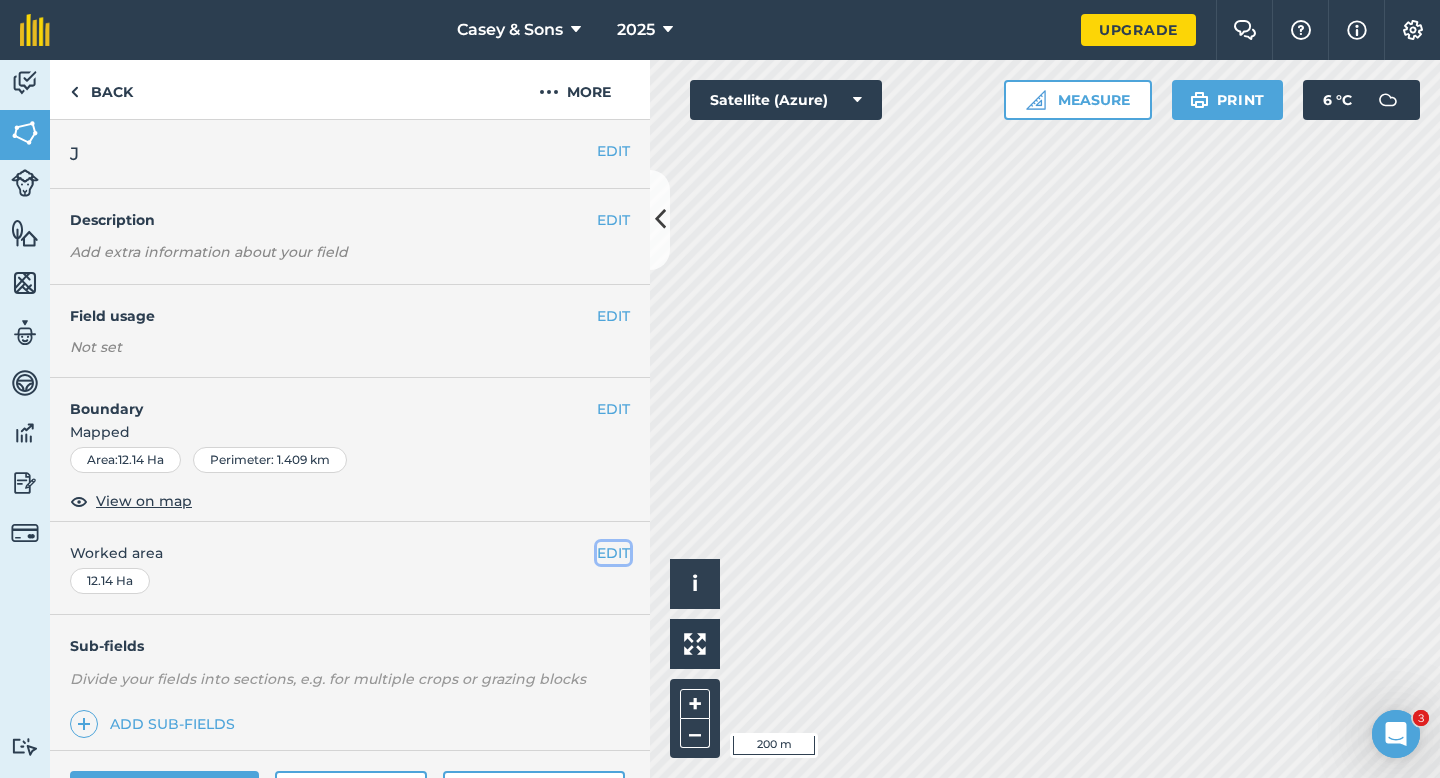 click on "EDIT" at bounding box center (613, 553) 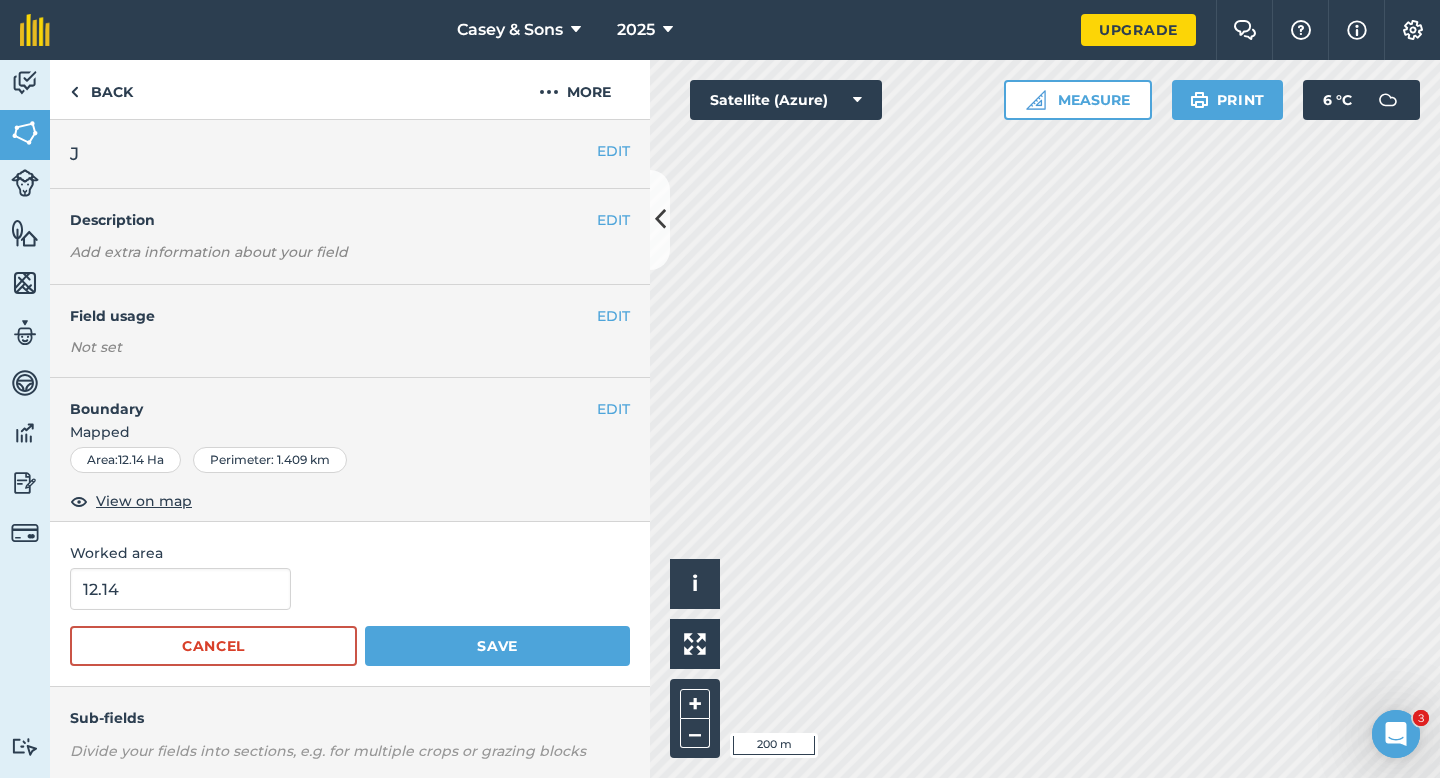 click on "12.14 Cancel Save" at bounding box center (350, 617) 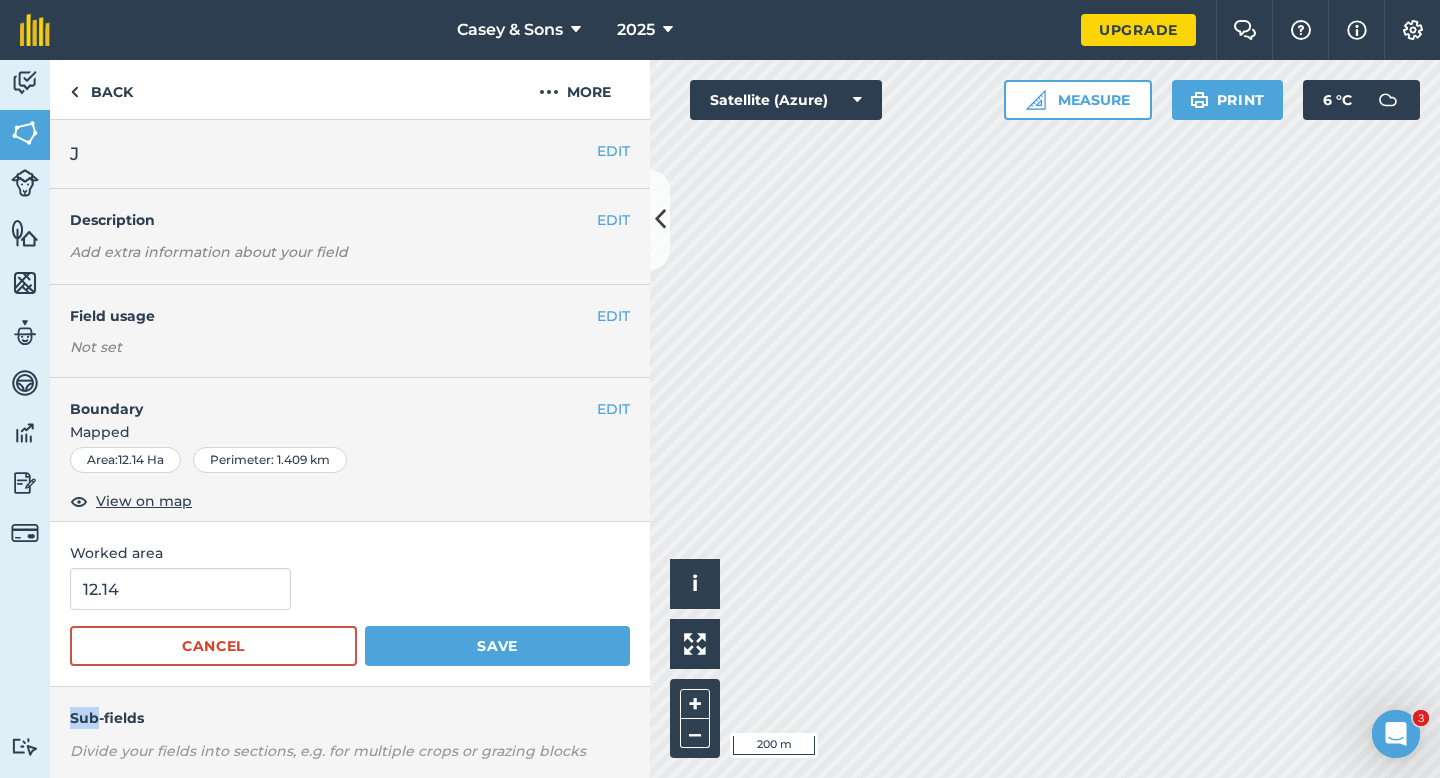 click on "12.14 Cancel Save" at bounding box center [350, 617] 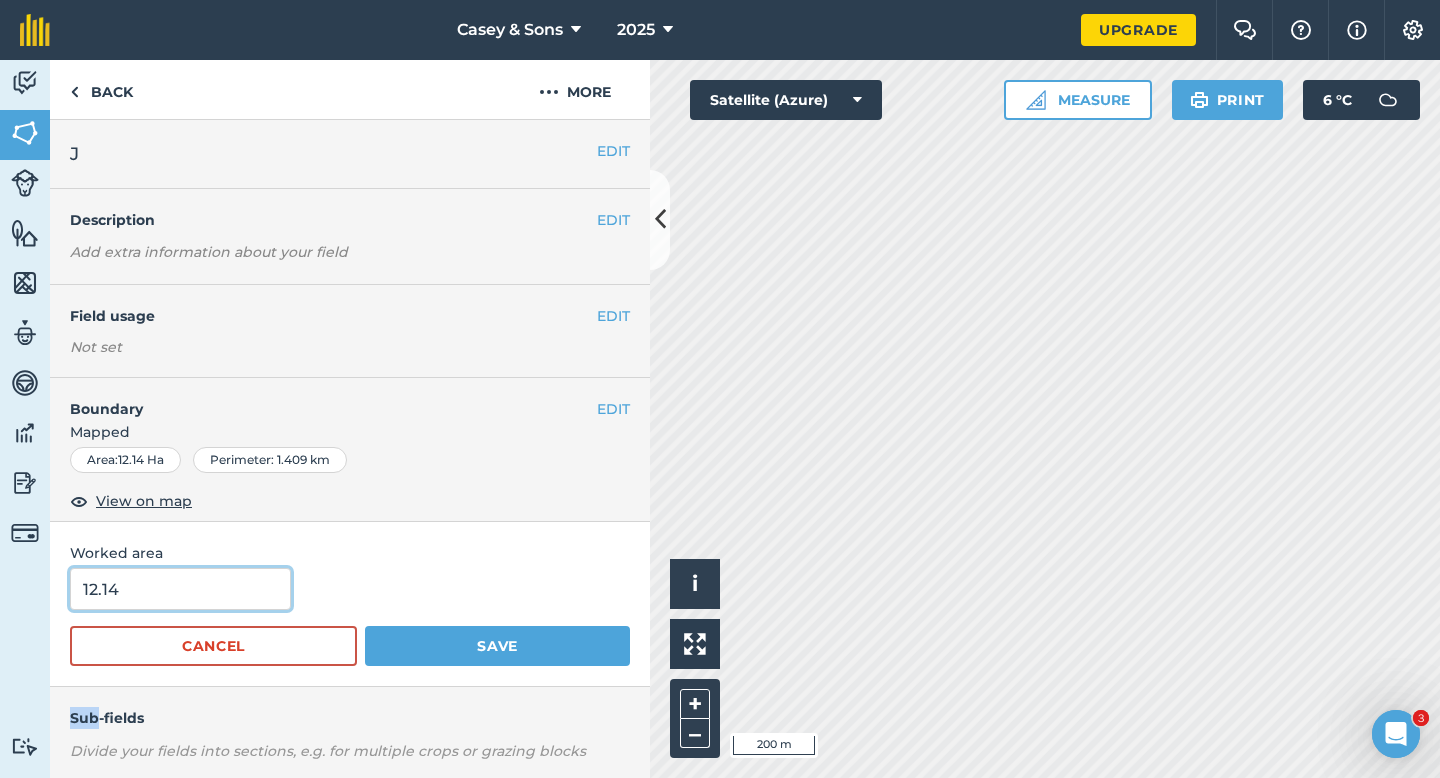 click on "12.14" at bounding box center [180, 589] 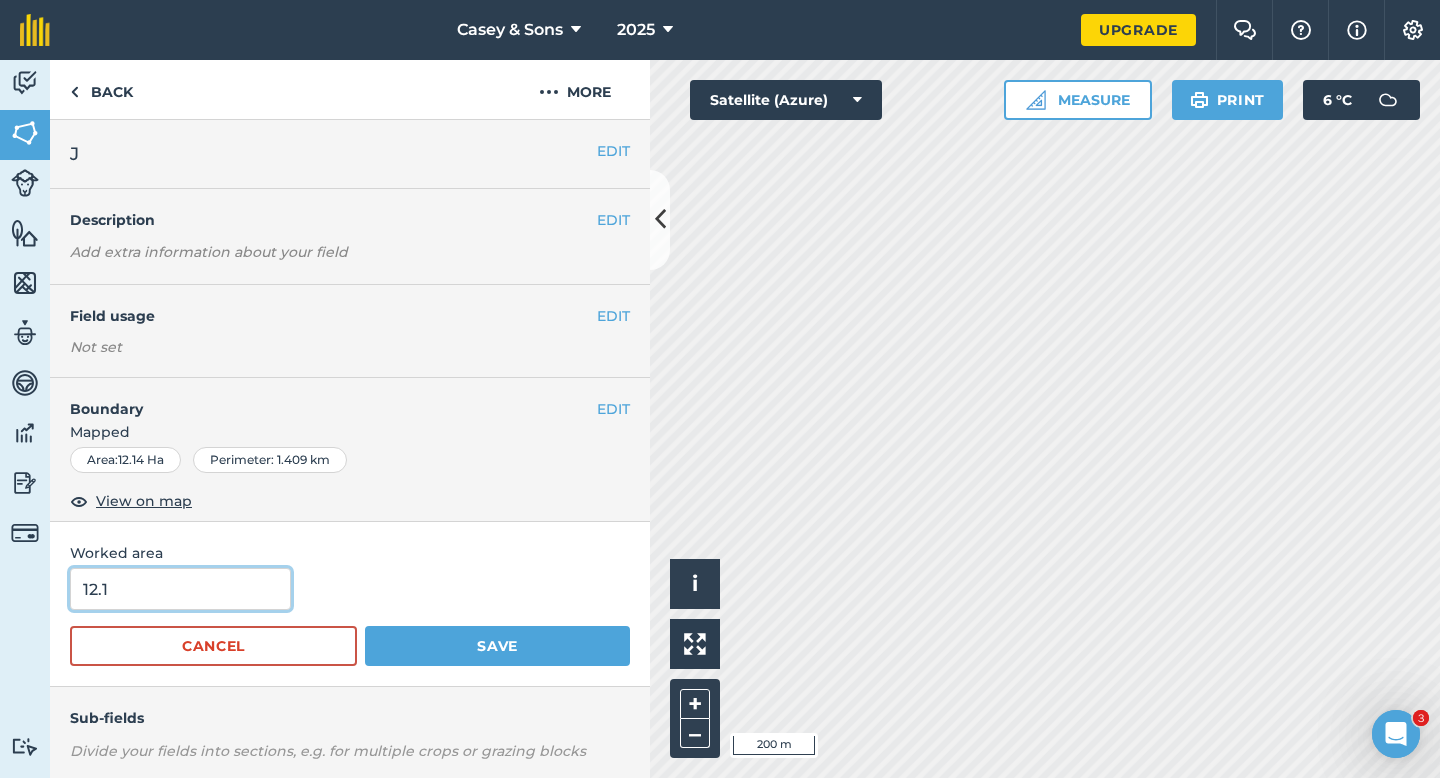 type on "12.1" 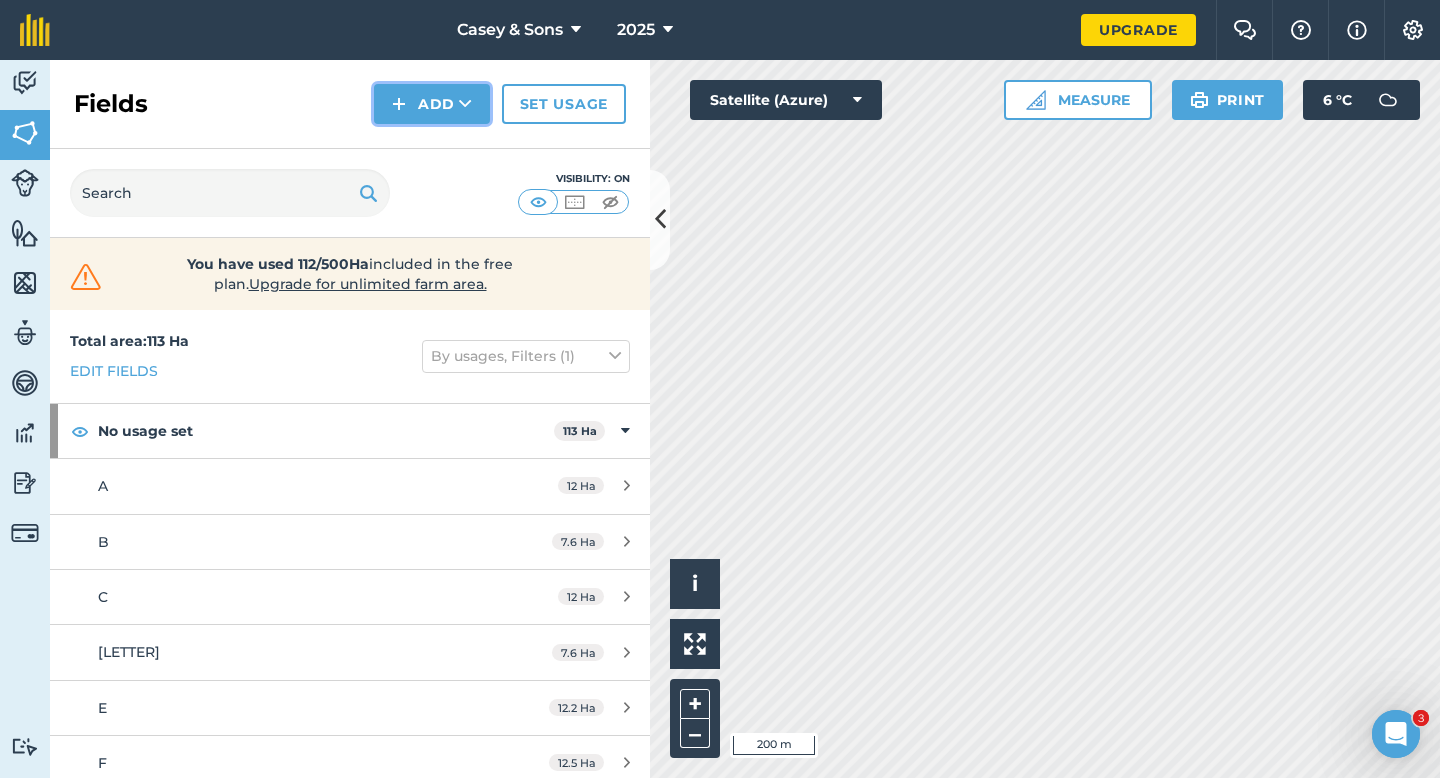 click on "Add" at bounding box center (432, 104) 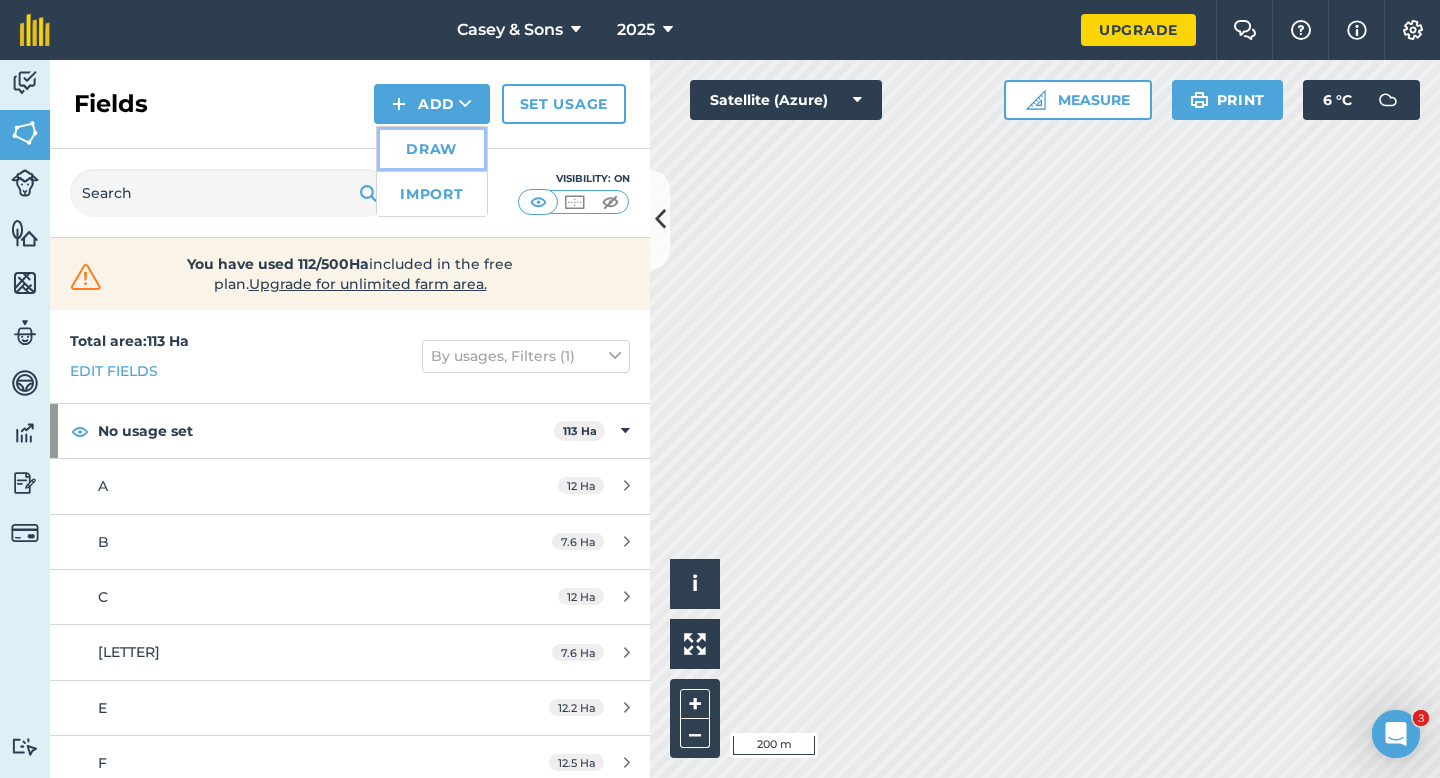 click on "Draw" at bounding box center [432, 149] 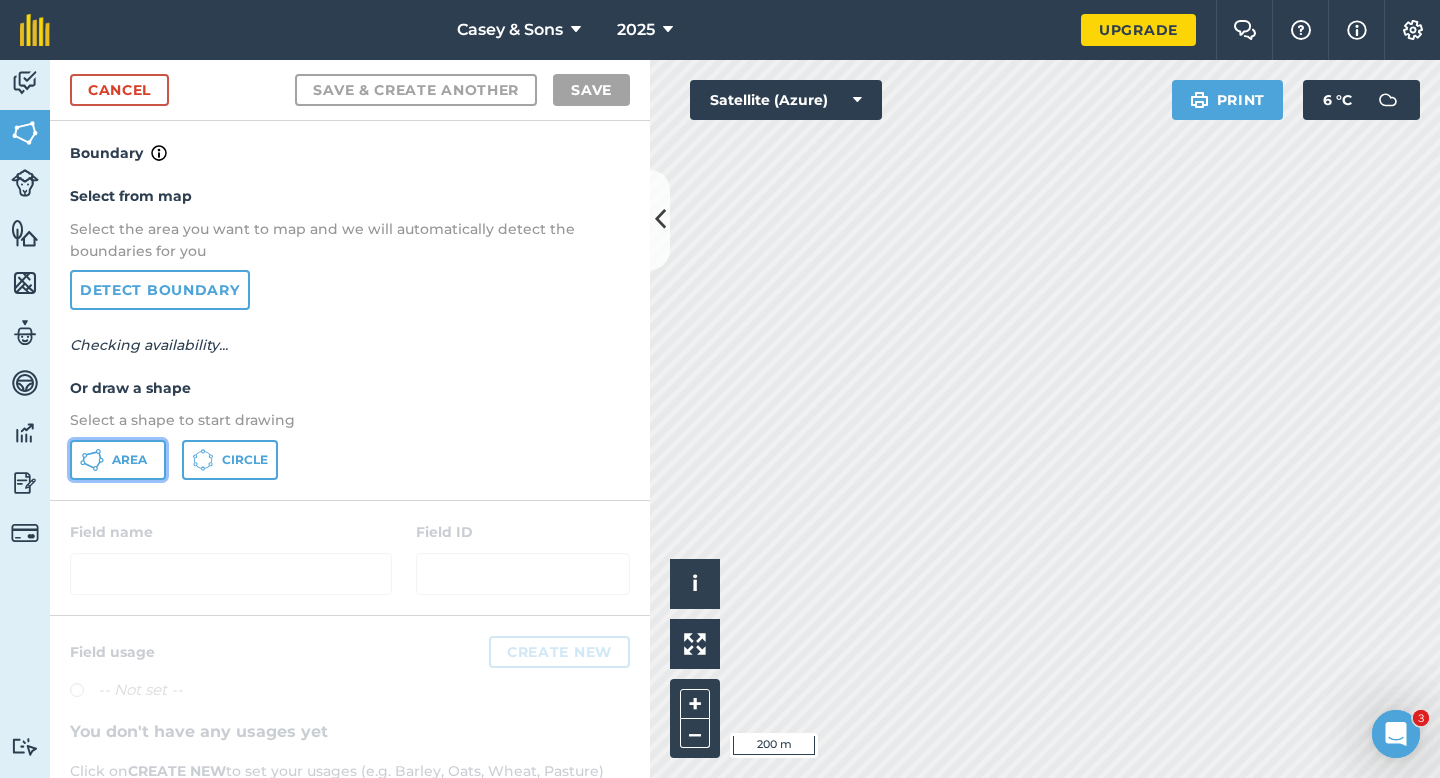 click on "Area" at bounding box center [118, 460] 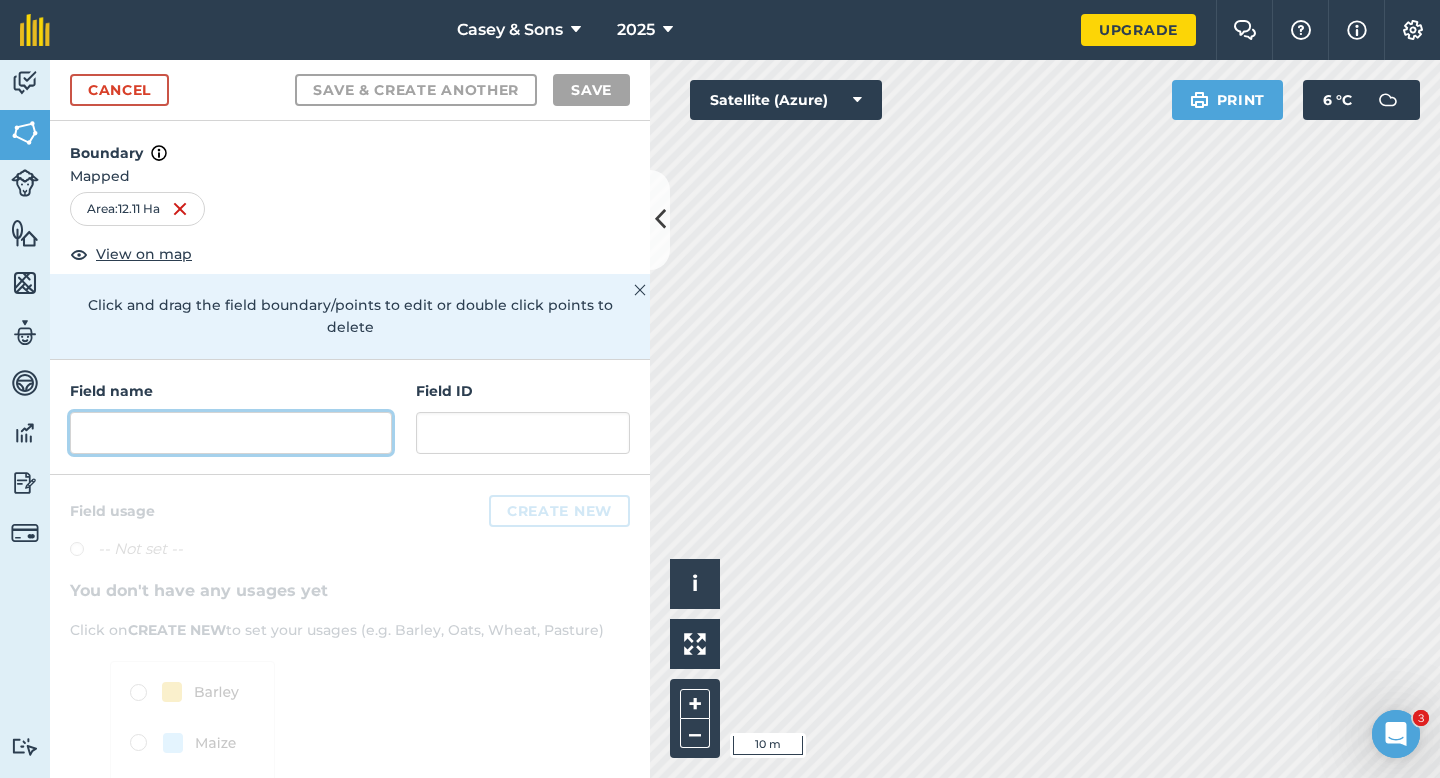 click at bounding box center (231, 433) 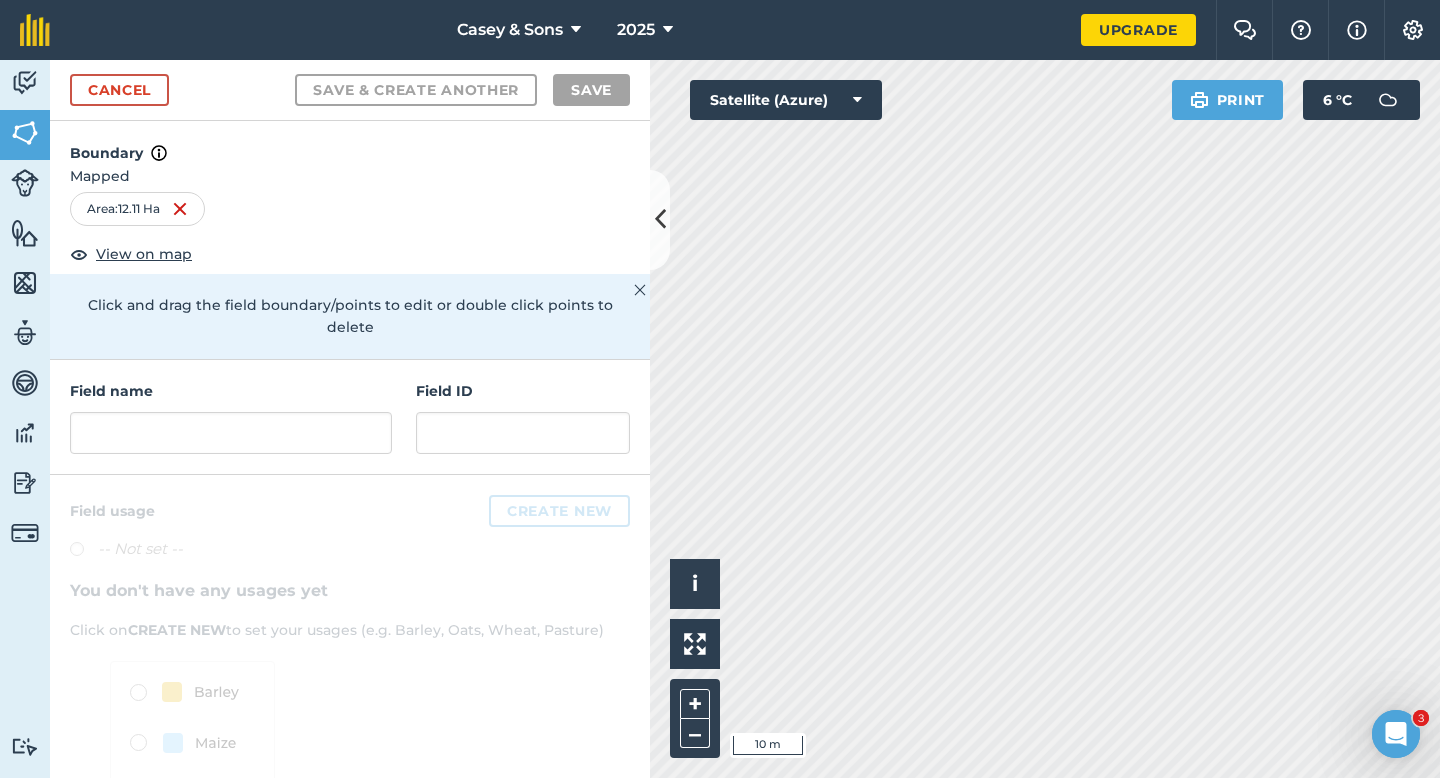 click on "Field name" at bounding box center (231, 391) 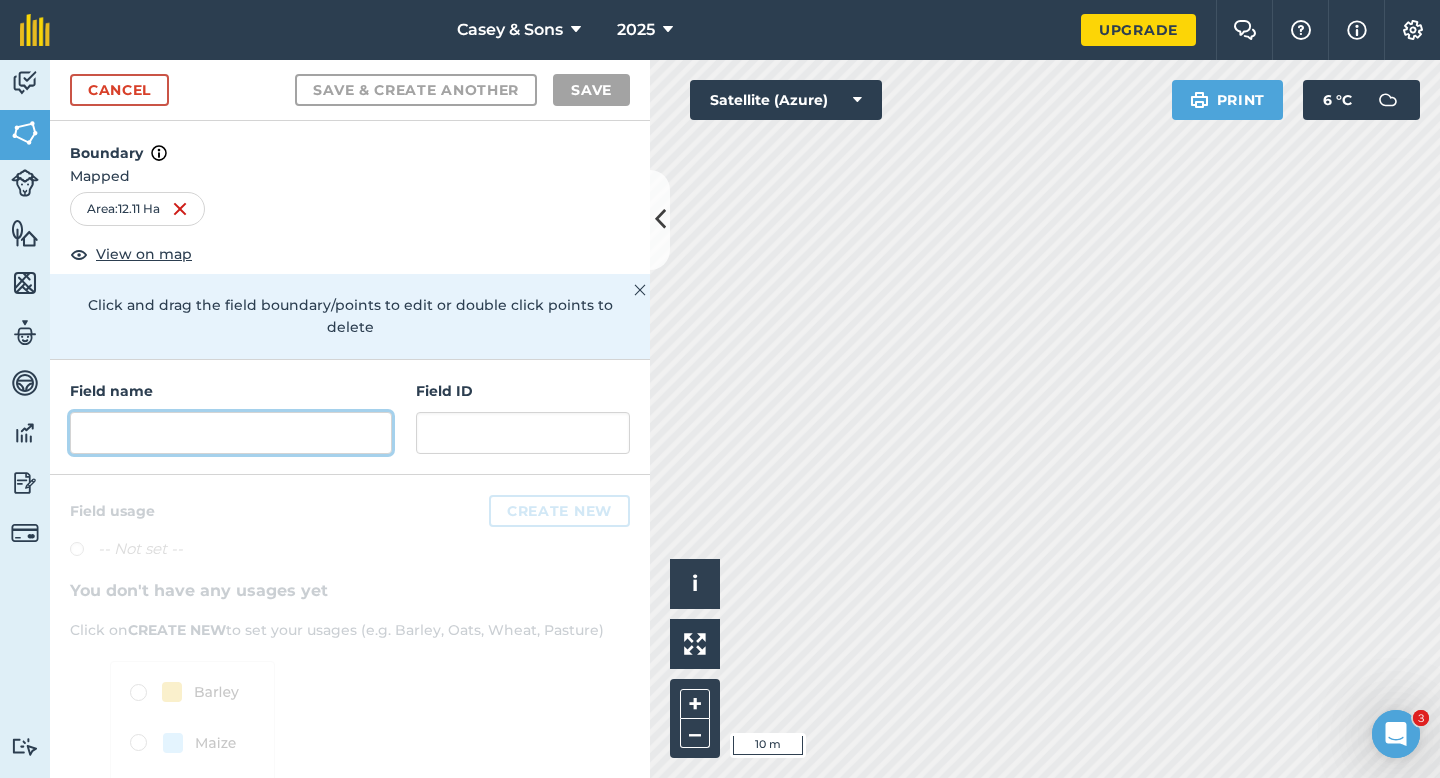click at bounding box center [231, 433] 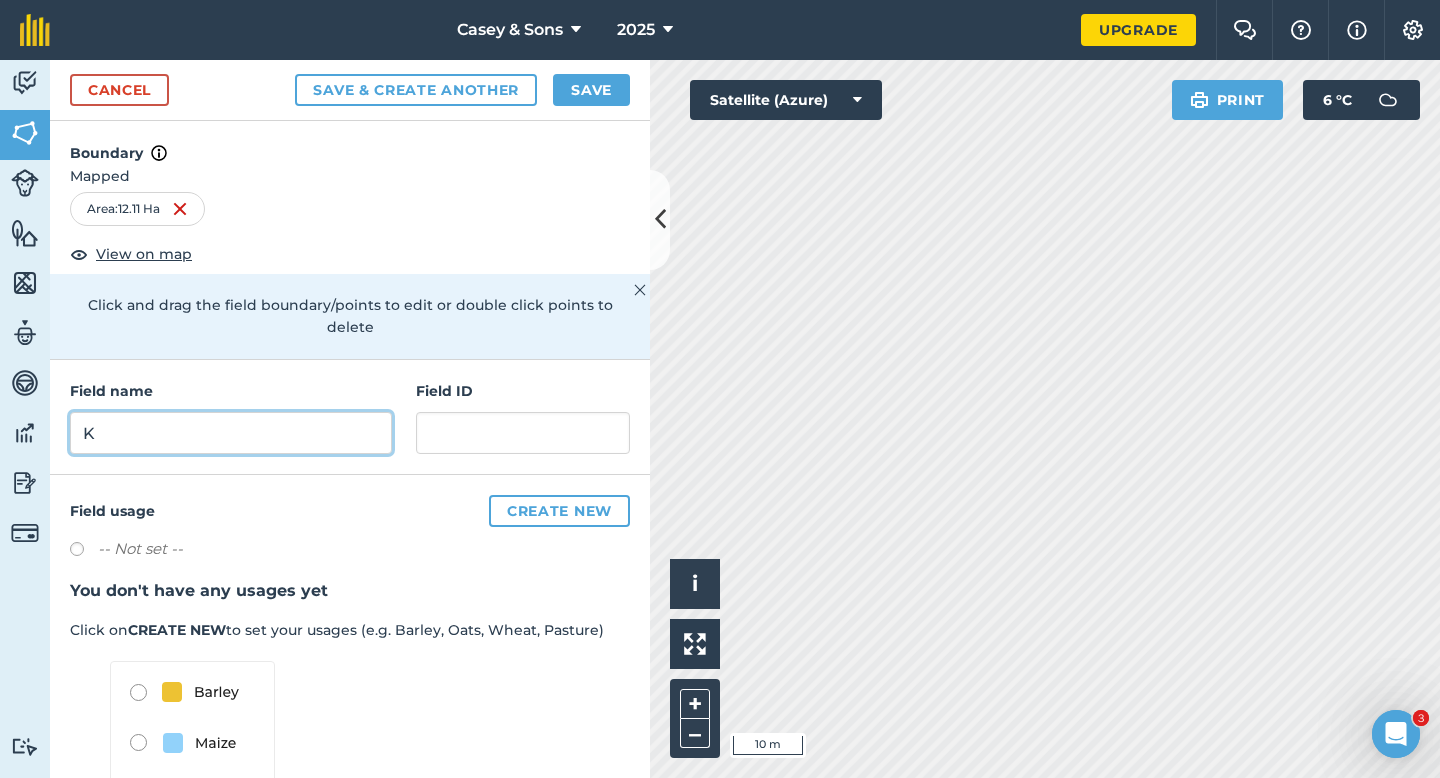 type on "K" 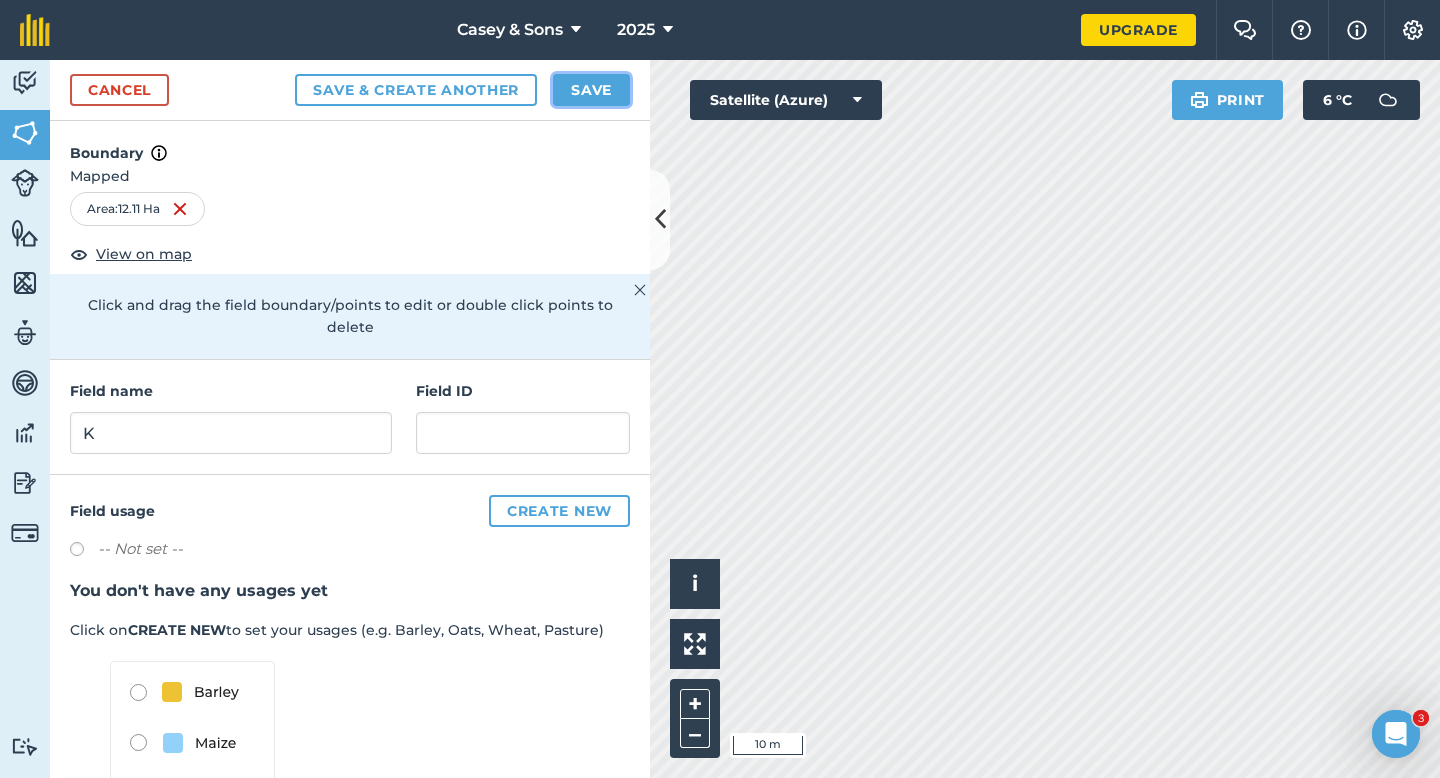 click on "Save" at bounding box center (591, 90) 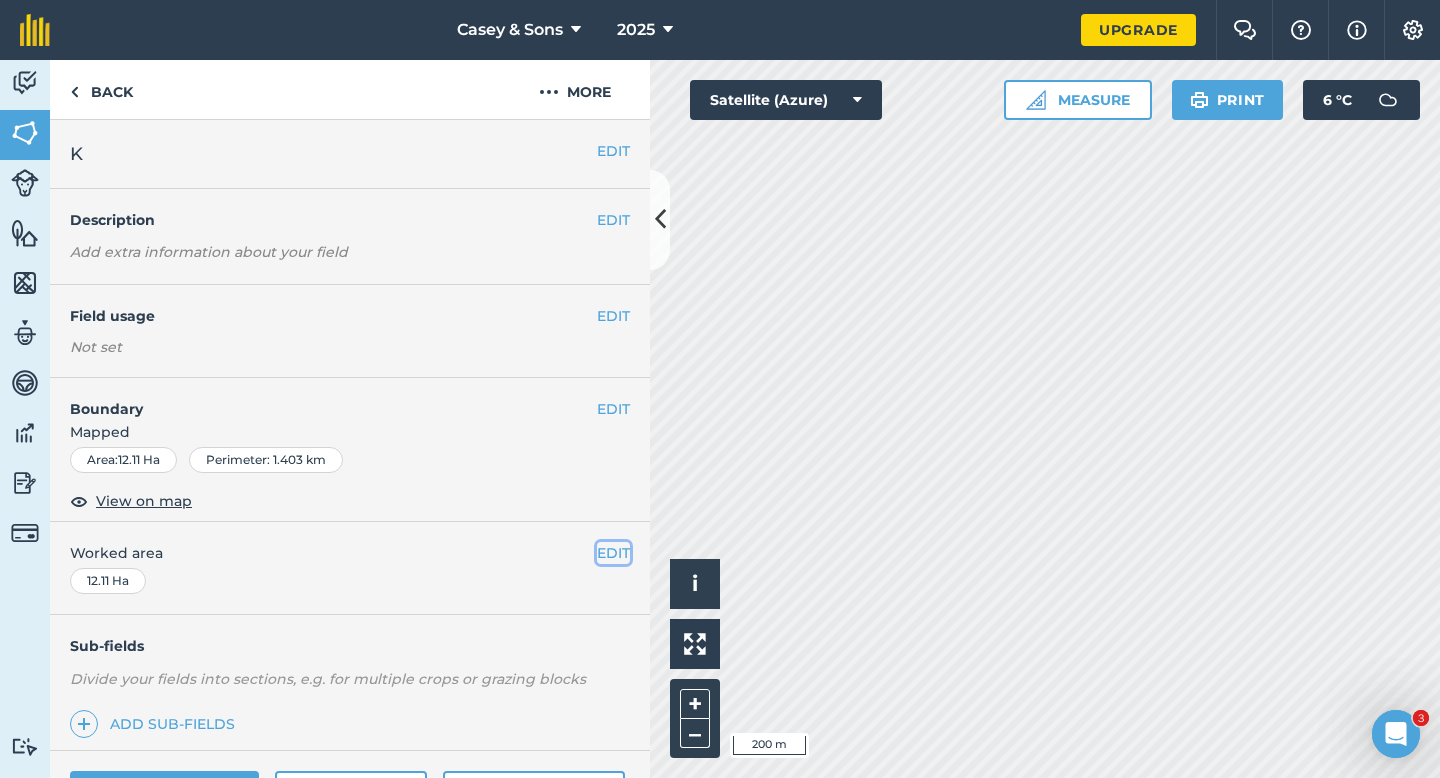 click on "EDIT" at bounding box center (613, 553) 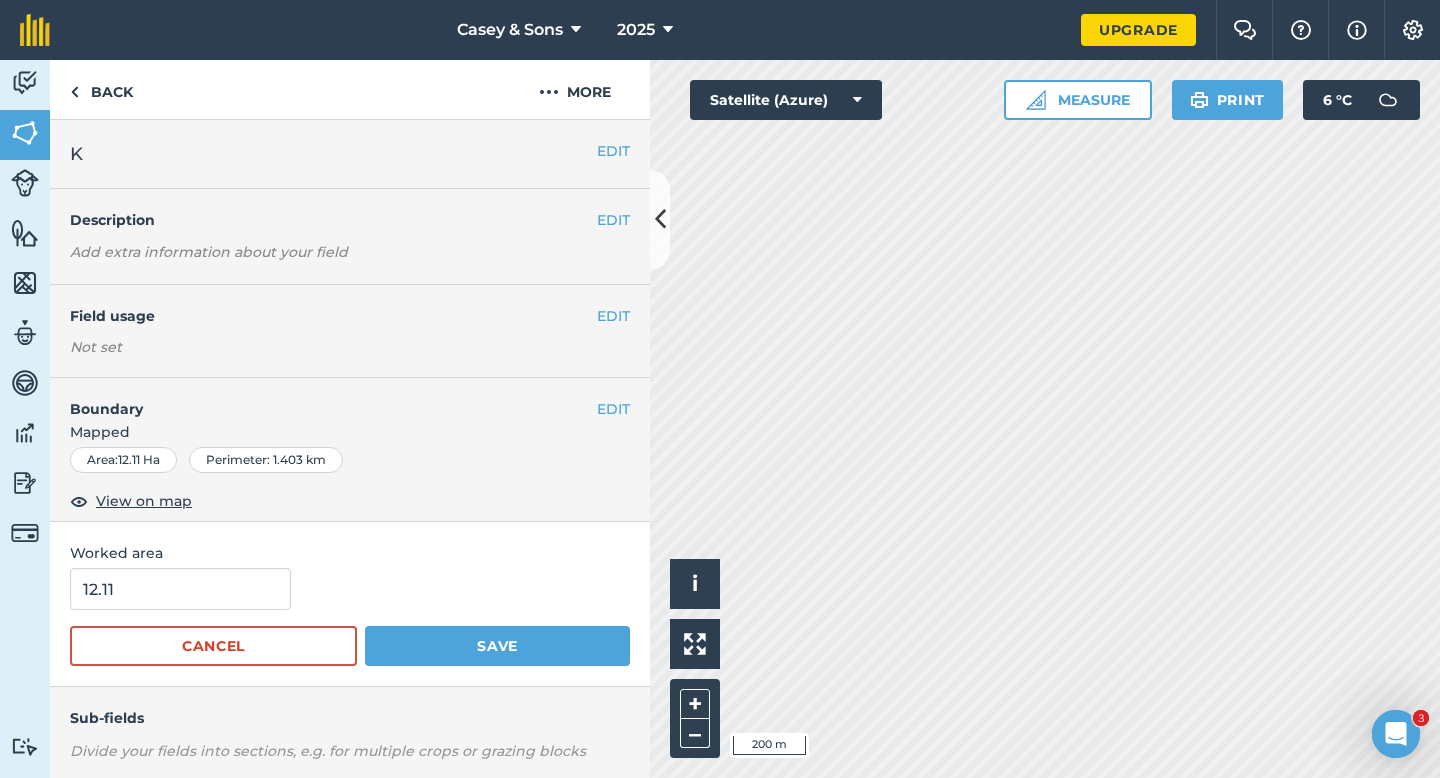 click on "12.11 Cancel Save" at bounding box center (350, 617) 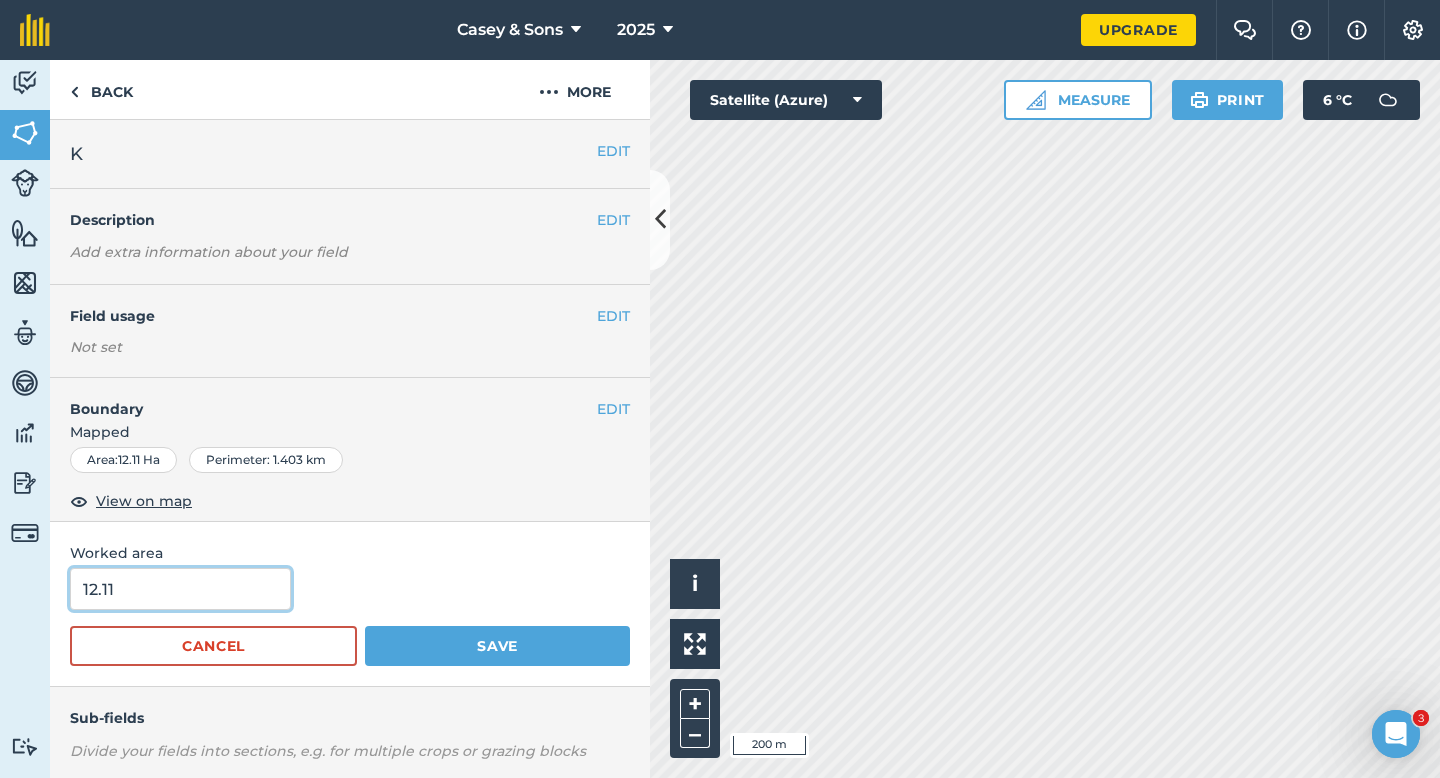 click on "12.11" at bounding box center (180, 589) 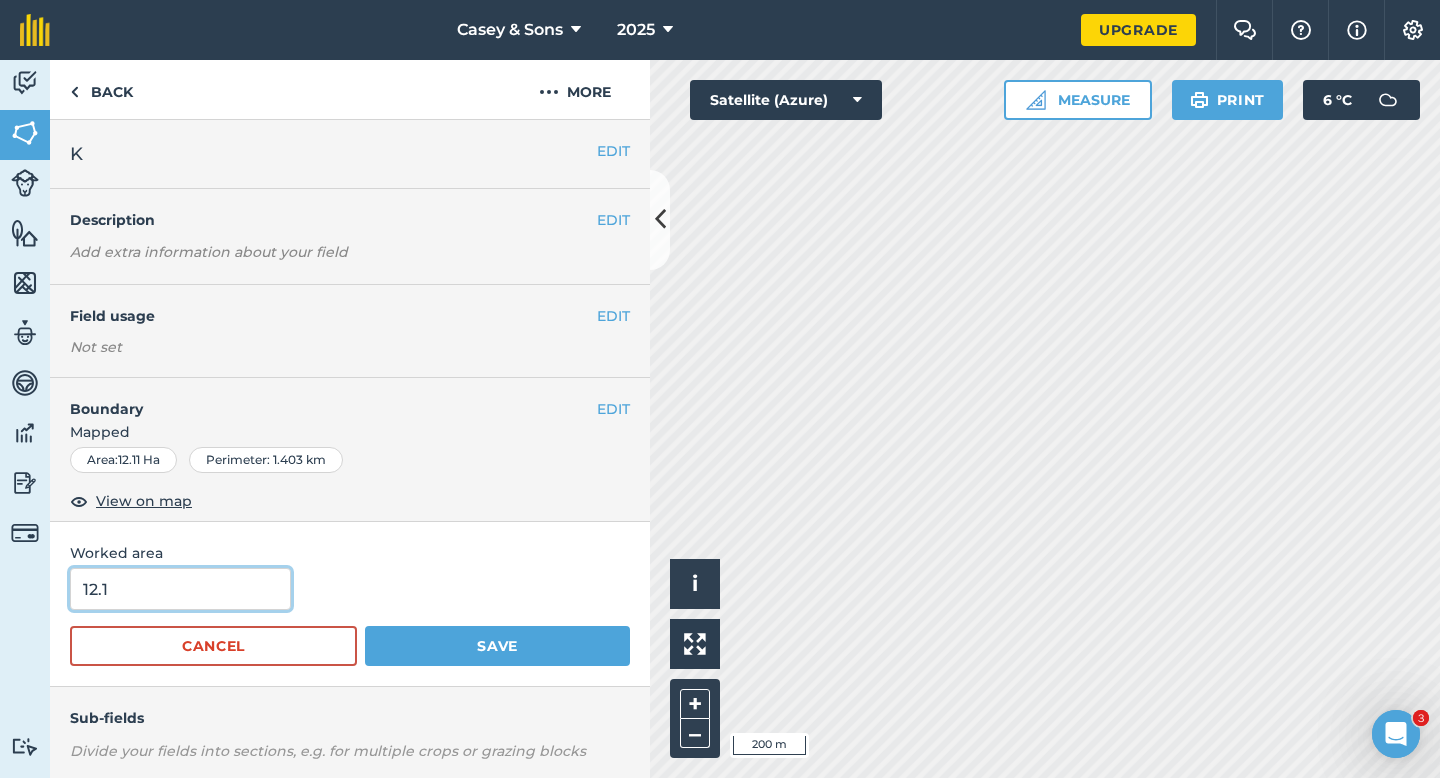 type on "12.1" 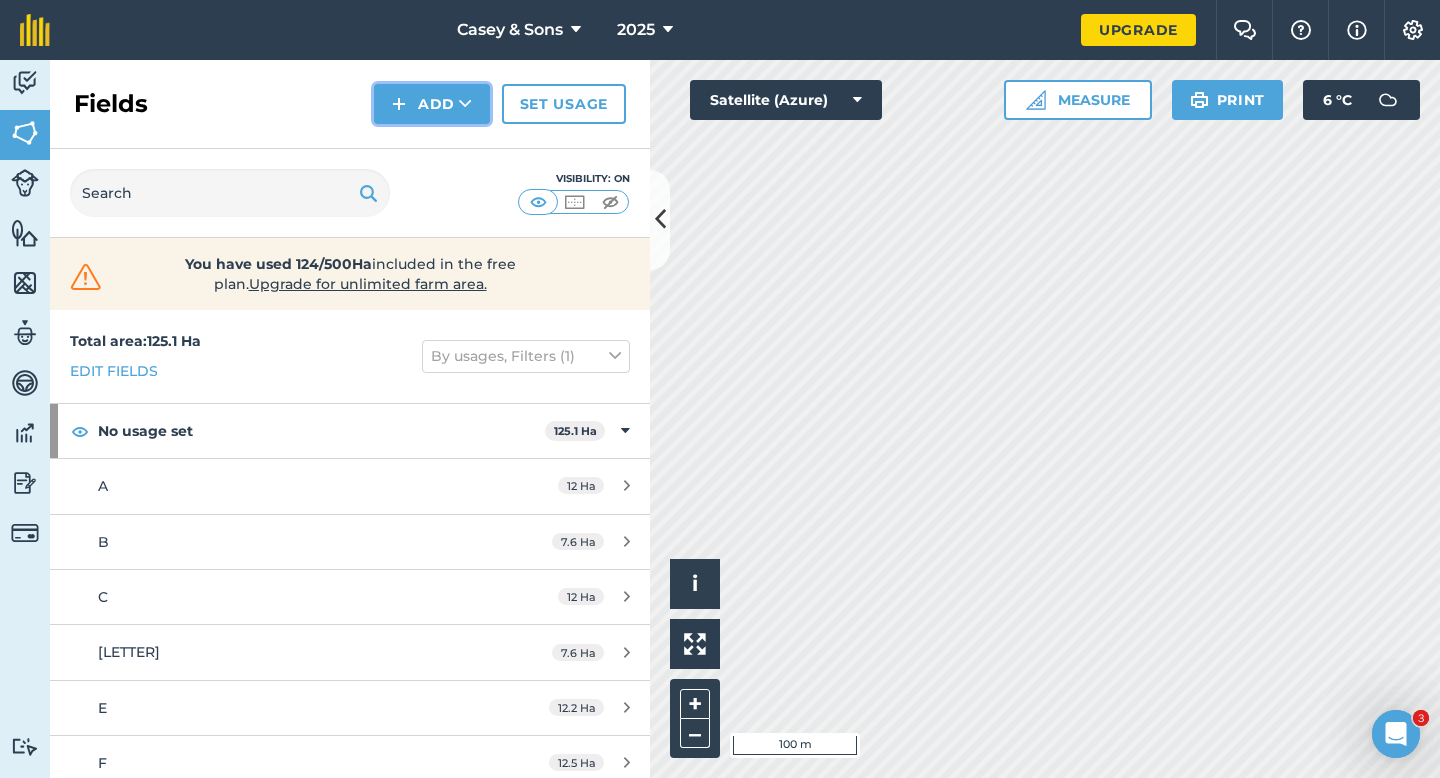 click on "Add" at bounding box center [432, 104] 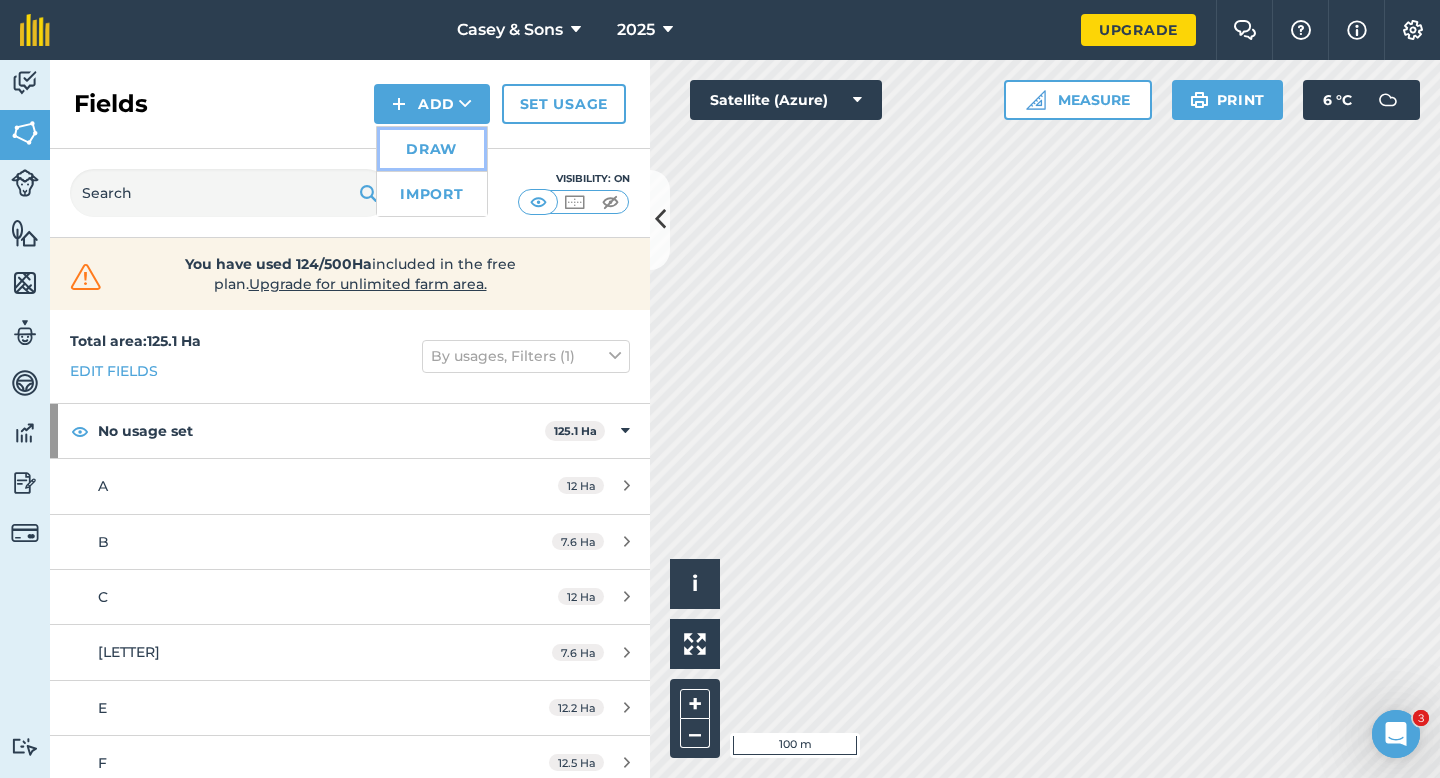 click on "Draw" at bounding box center (432, 149) 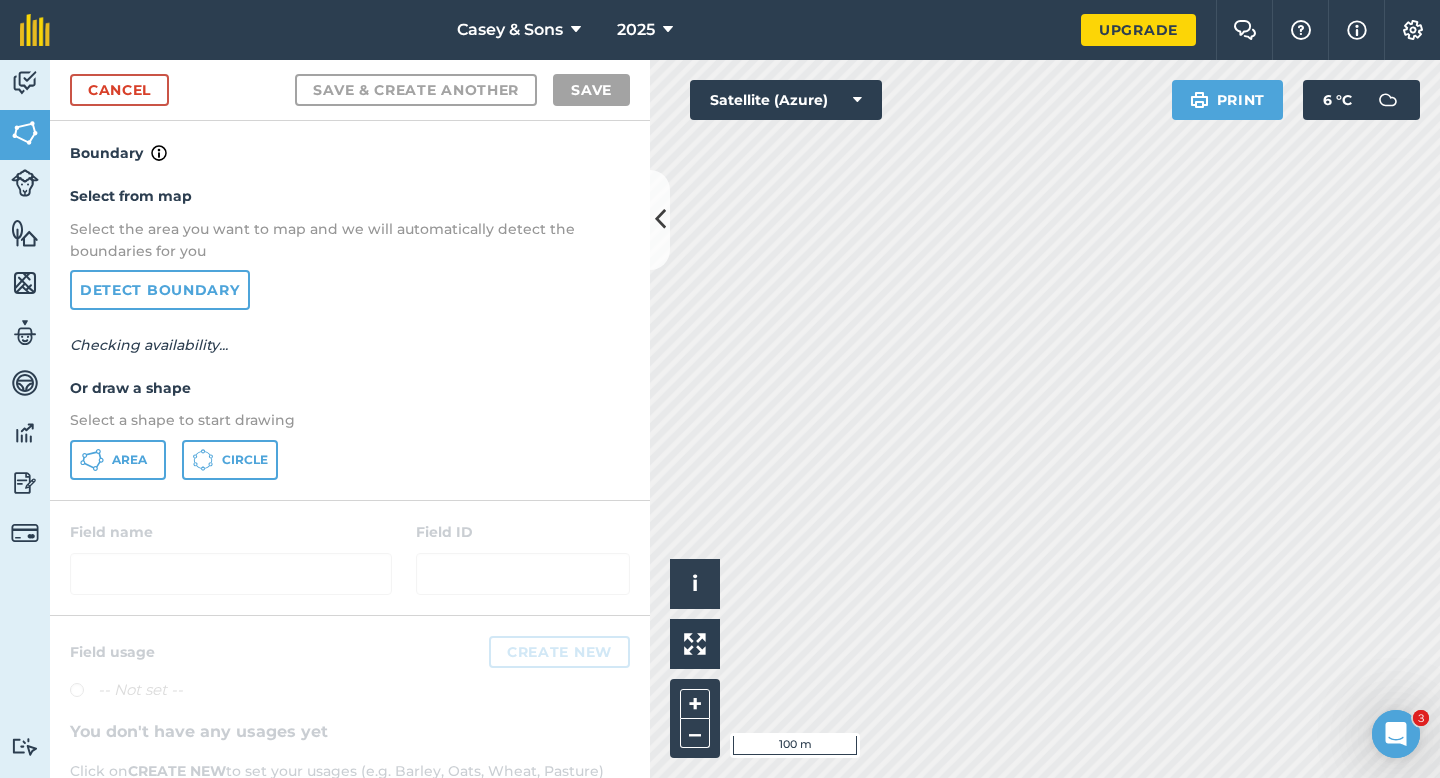 click on "Select from map Select the area you want to map and we will automatically detect the boundaries for you Detect boundary Checking availability... Or draw a shape Select a shape to start drawing Area Circle" at bounding box center [350, 332] 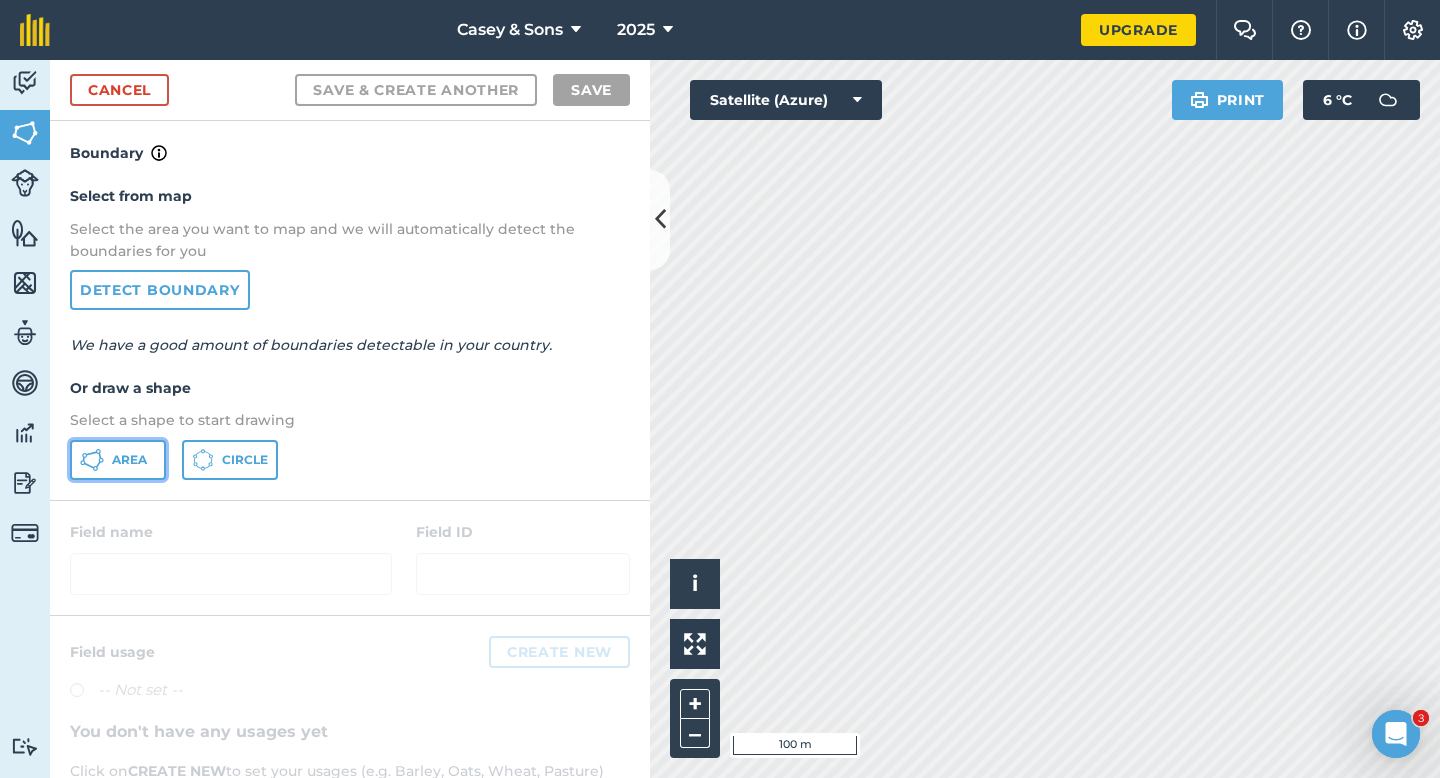 click on "Area" at bounding box center [118, 460] 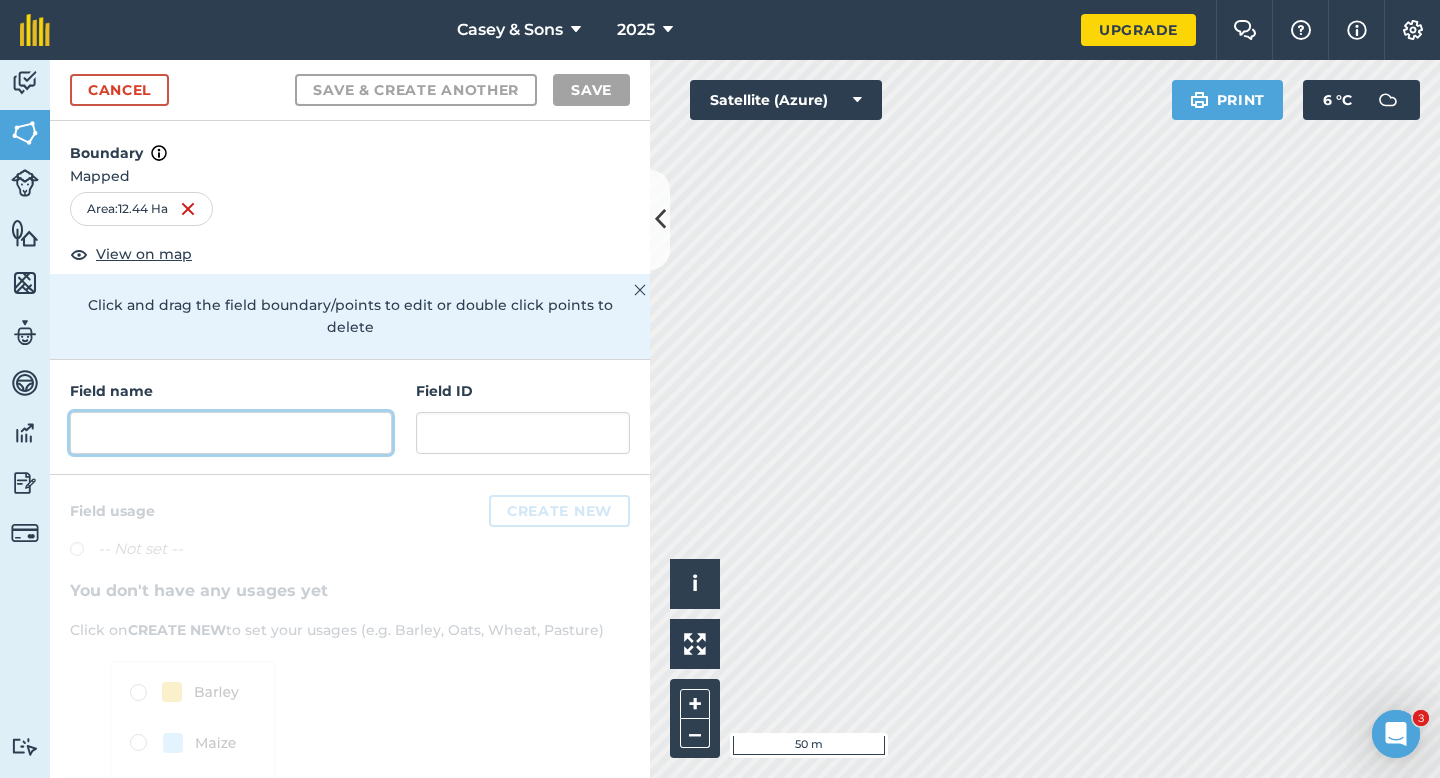 click at bounding box center (231, 433) 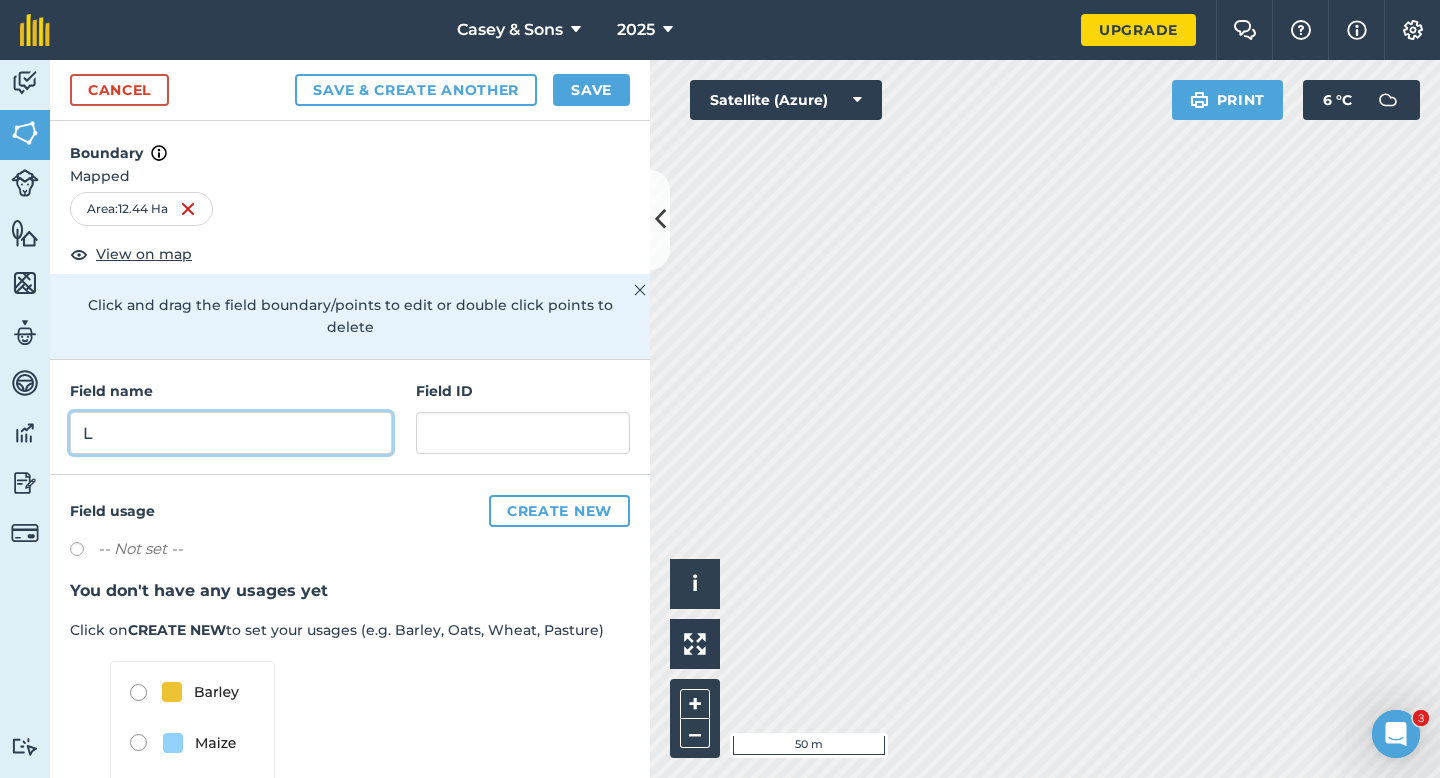 type on "L" 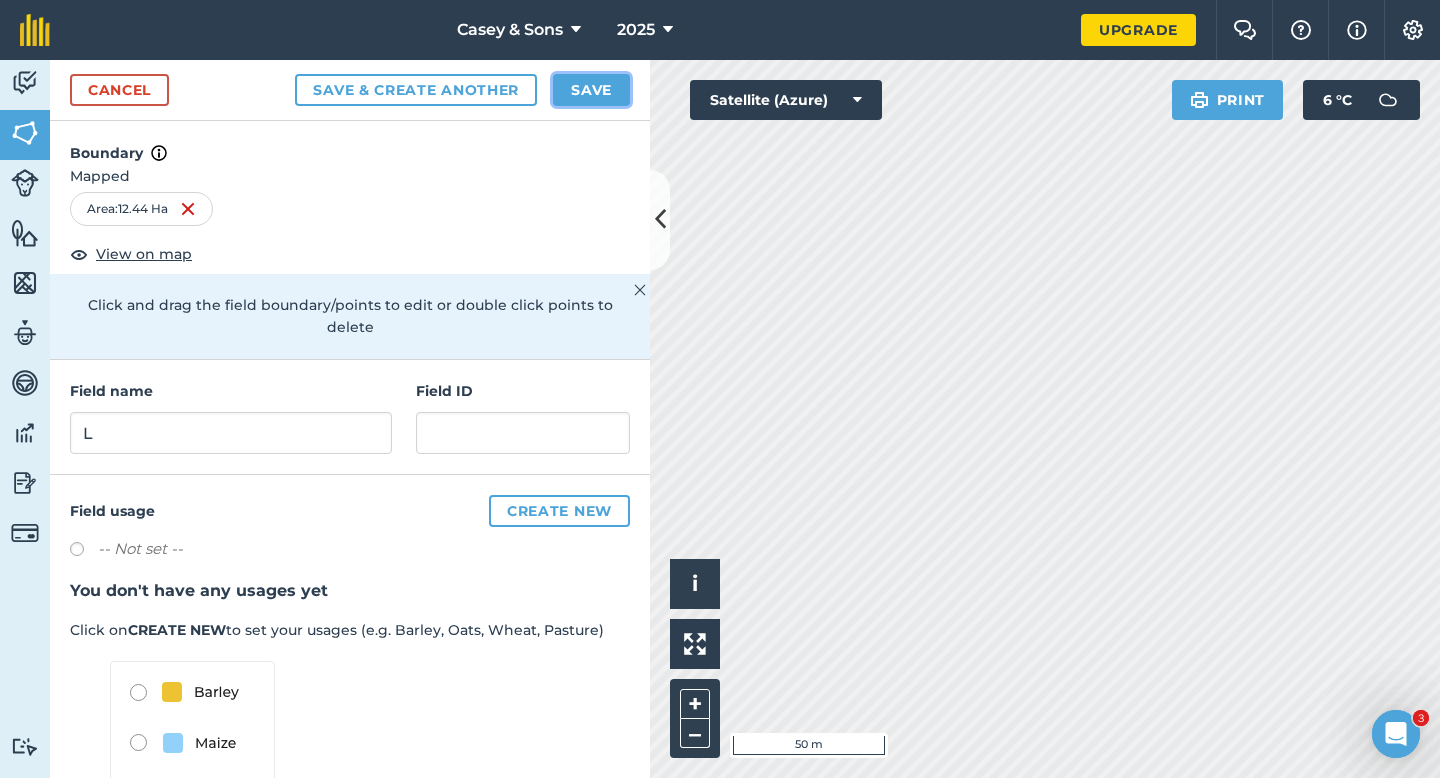 click on "Save" at bounding box center [591, 90] 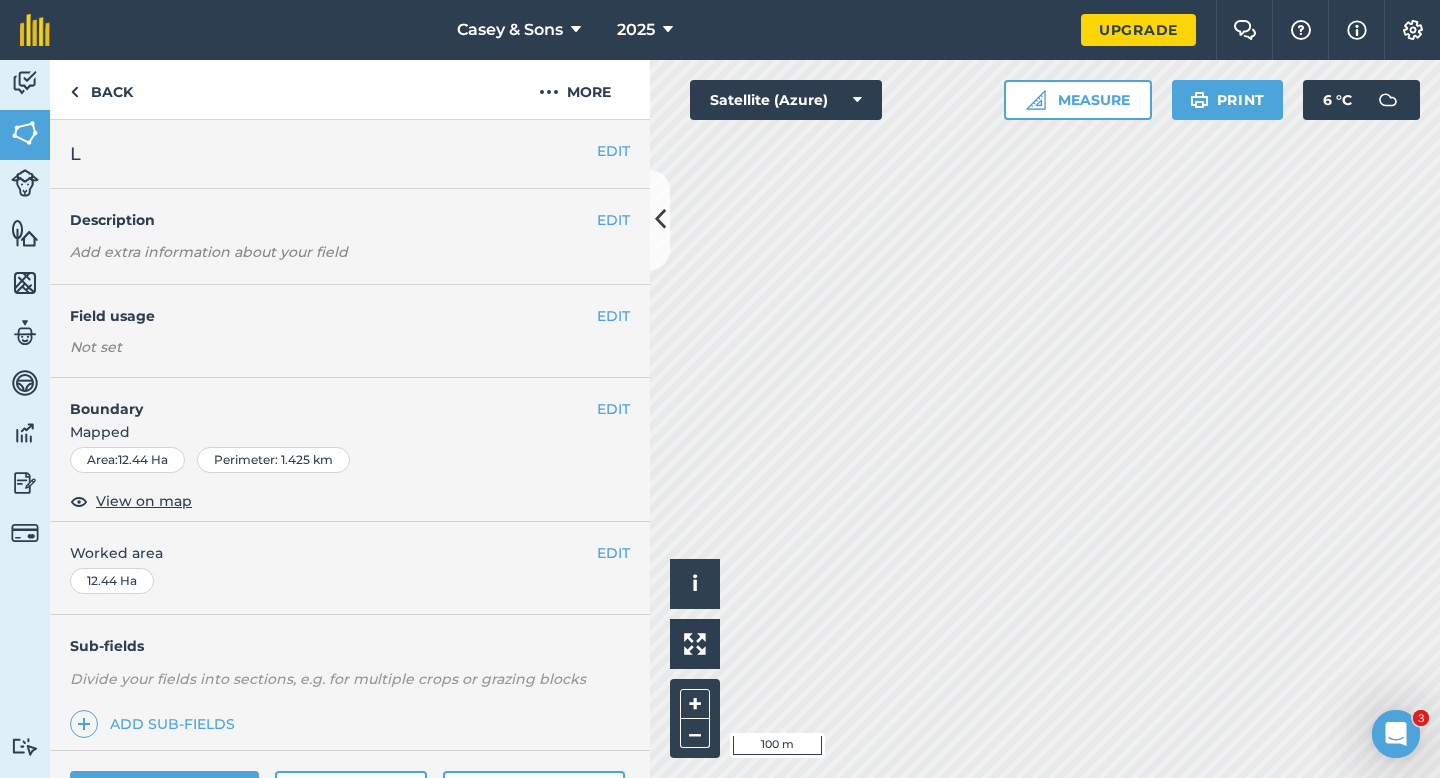 click on "EDIT Worked area 12.44   Ha" at bounding box center [350, 568] 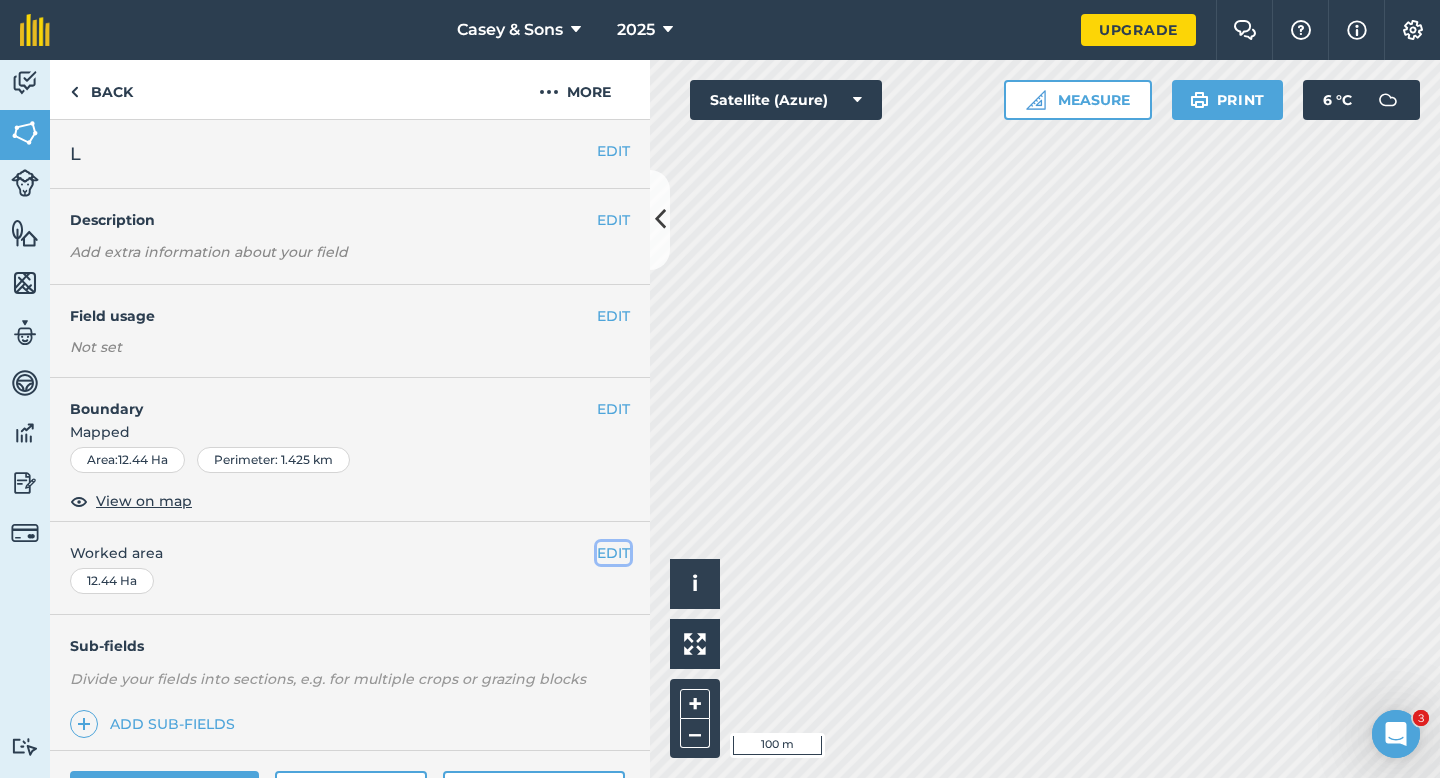 click on "EDIT" at bounding box center (613, 553) 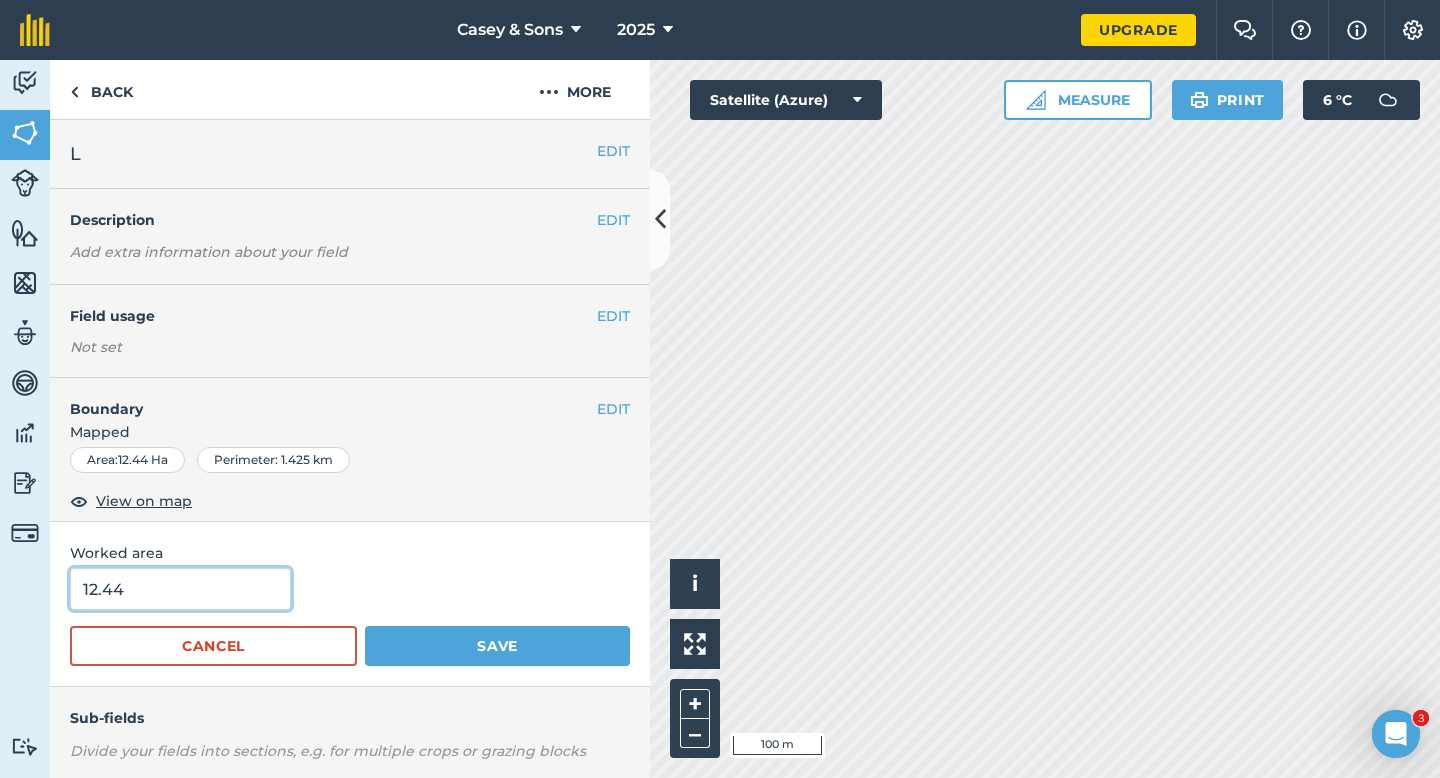 click on "12.44" at bounding box center (180, 589) 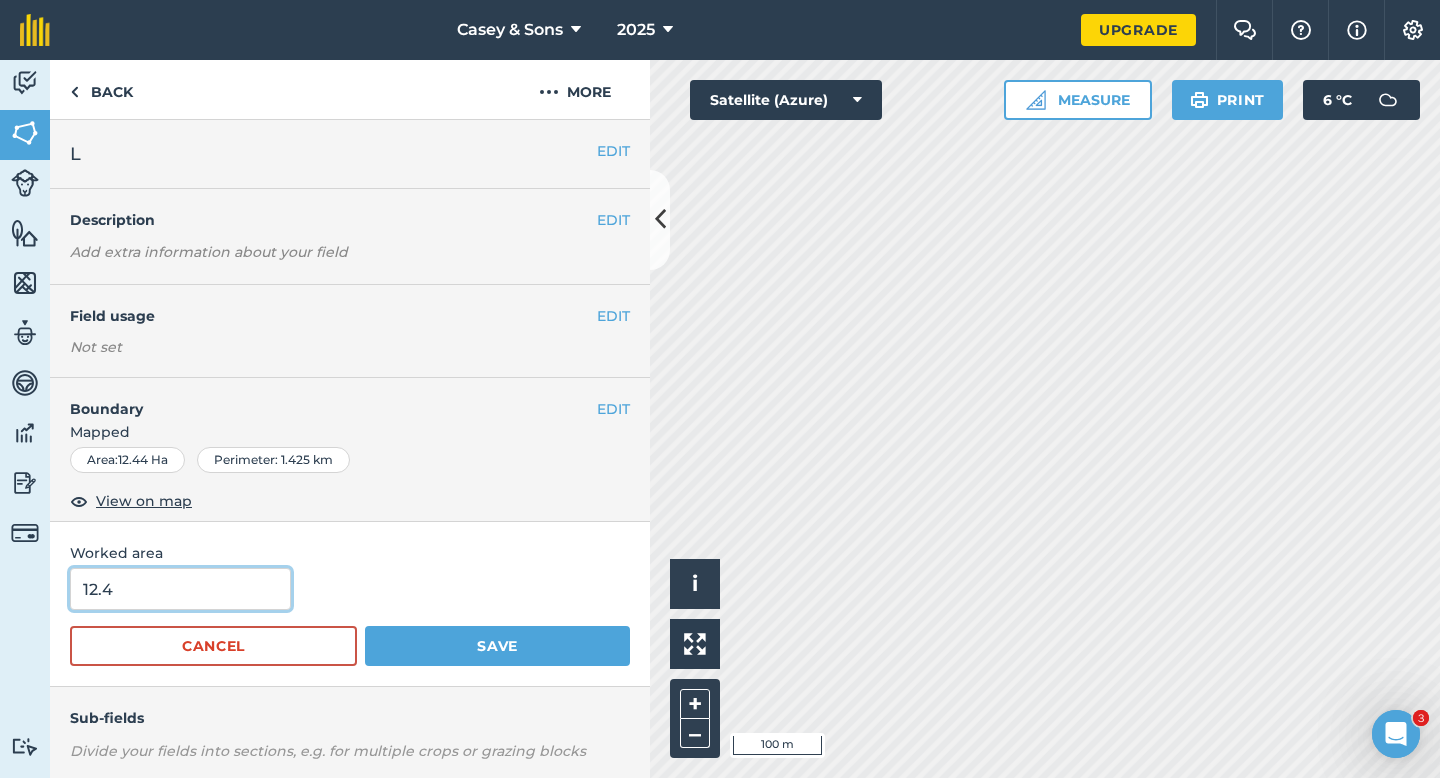 type on "12.4" 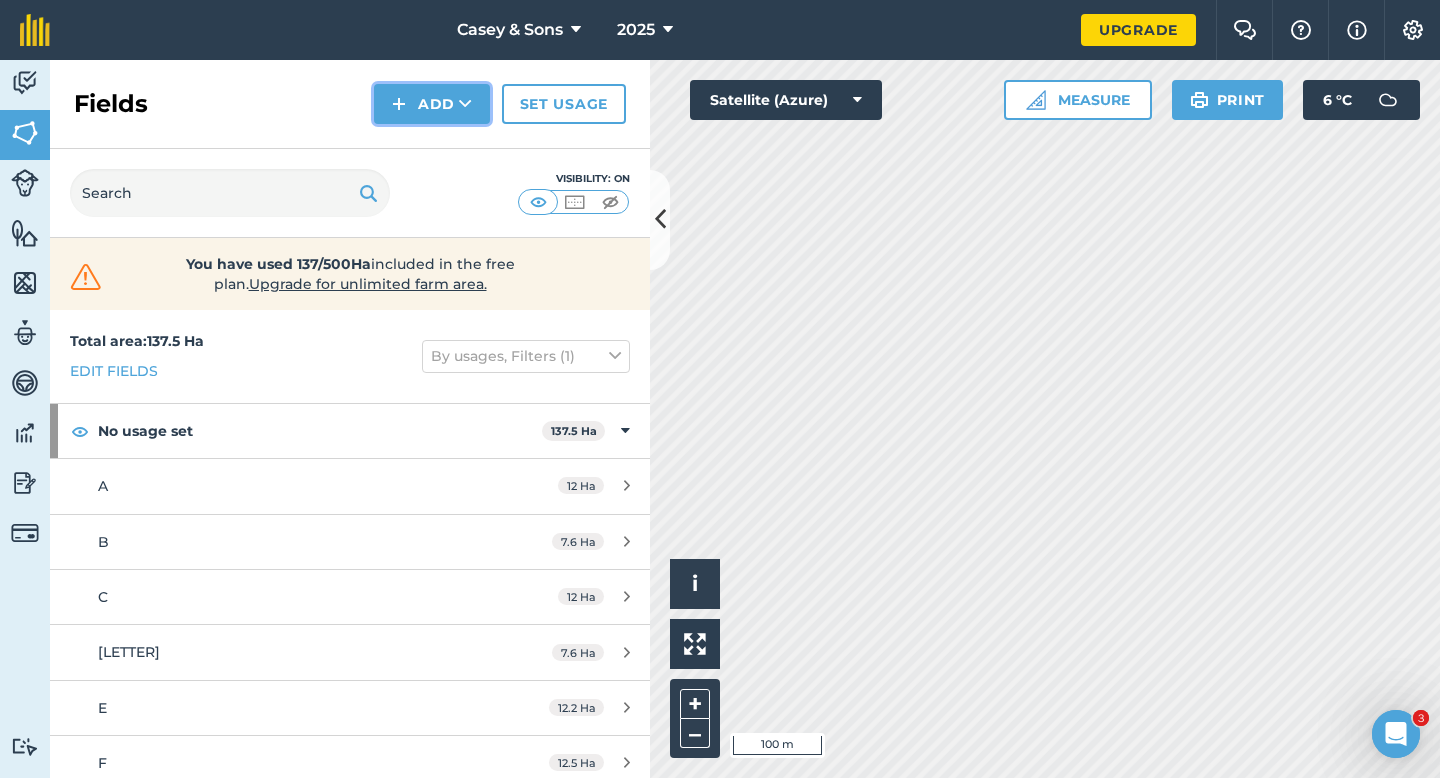 click on "Add" at bounding box center [432, 104] 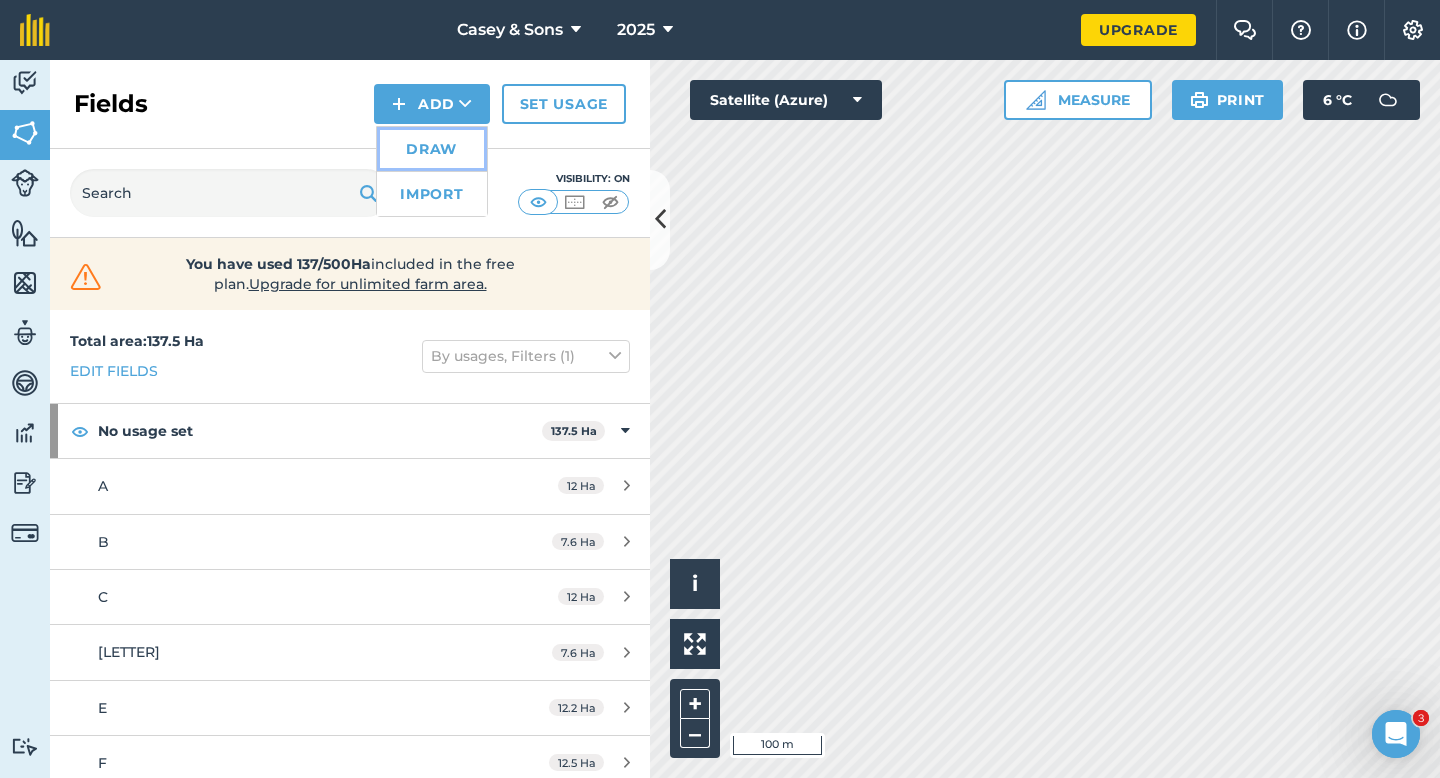 click on "Draw" at bounding box center [432, 149] 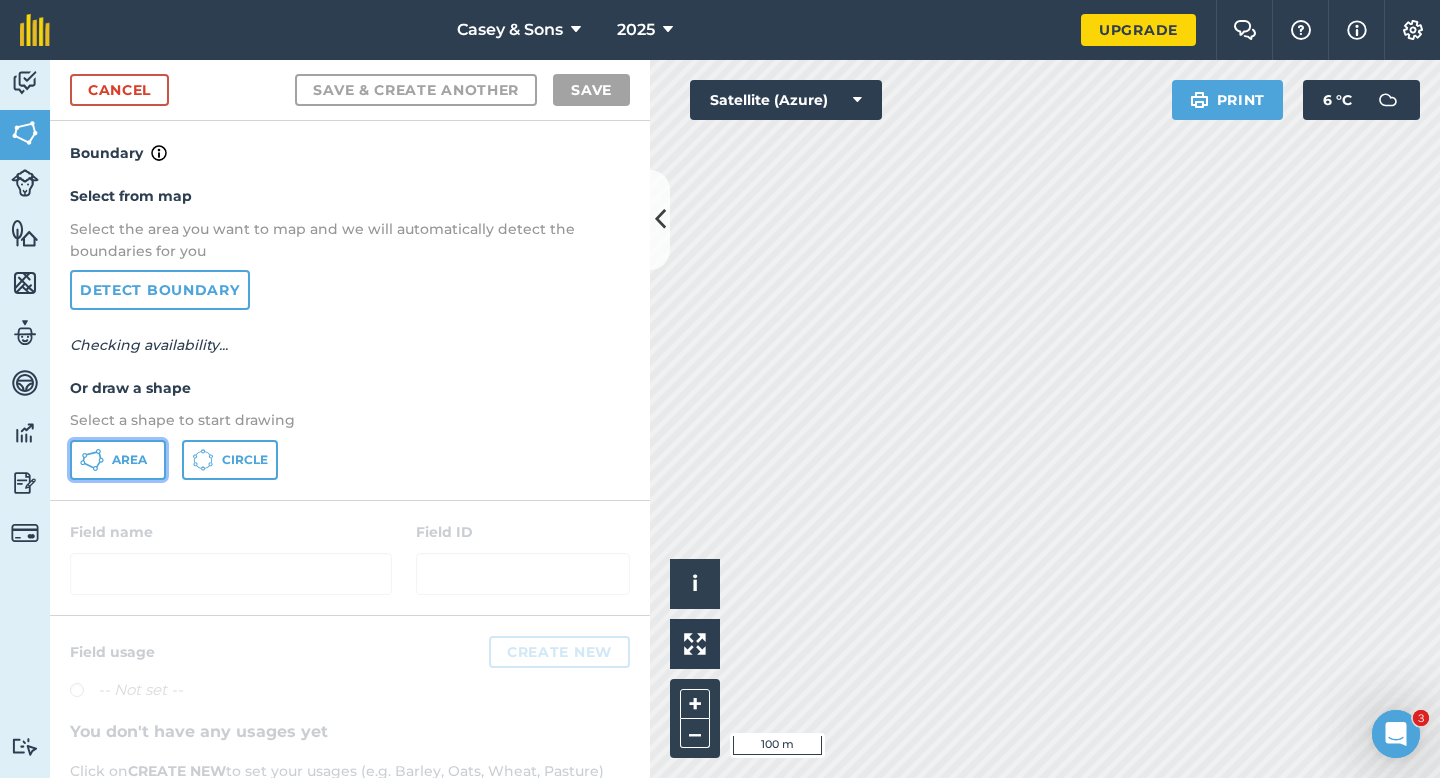 click on "Area" at bounding box center [118, 460] 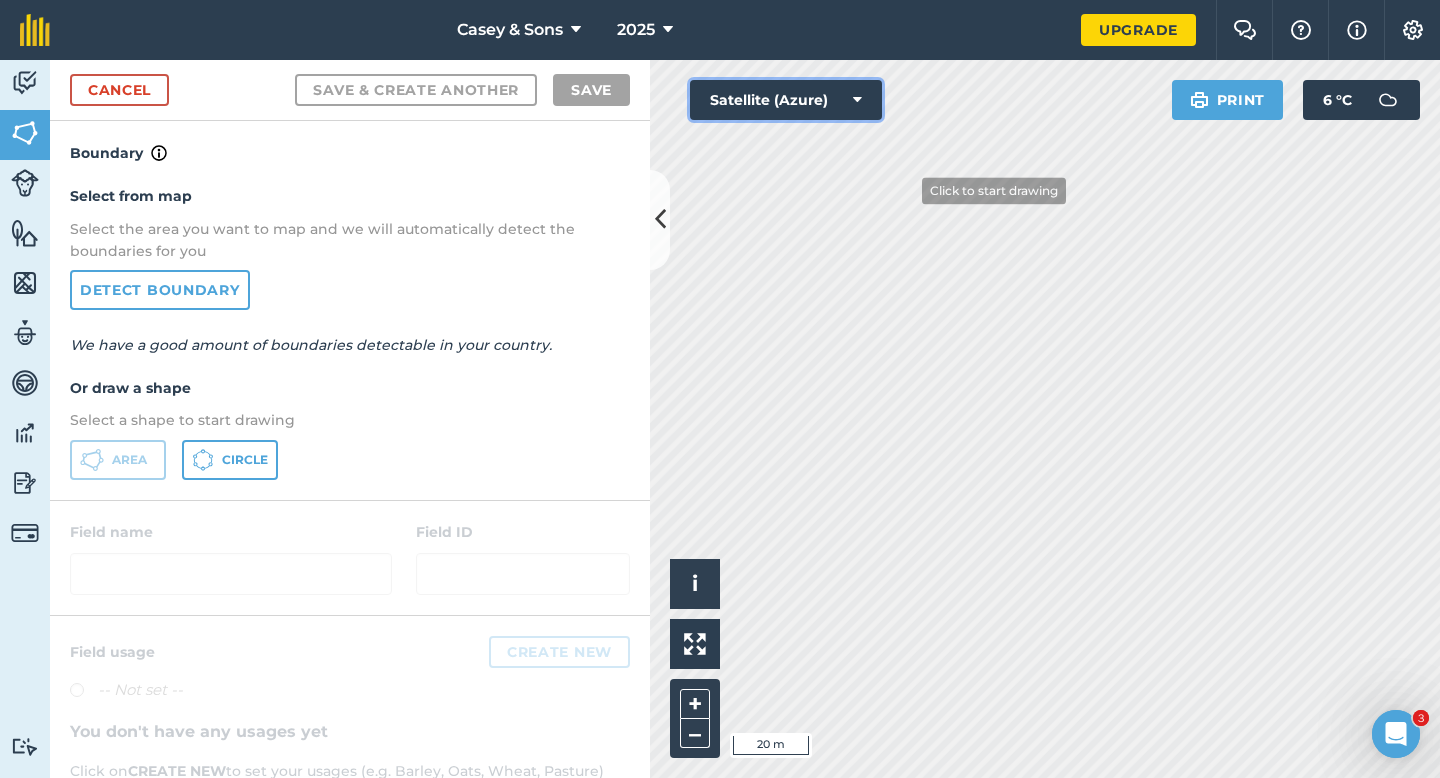 click on "Click to start drawing i © 2025 TomTom, Microsoft 20 m + – Satellite (Azure) Print 6 ° C" at bounding box center (1045, 419) 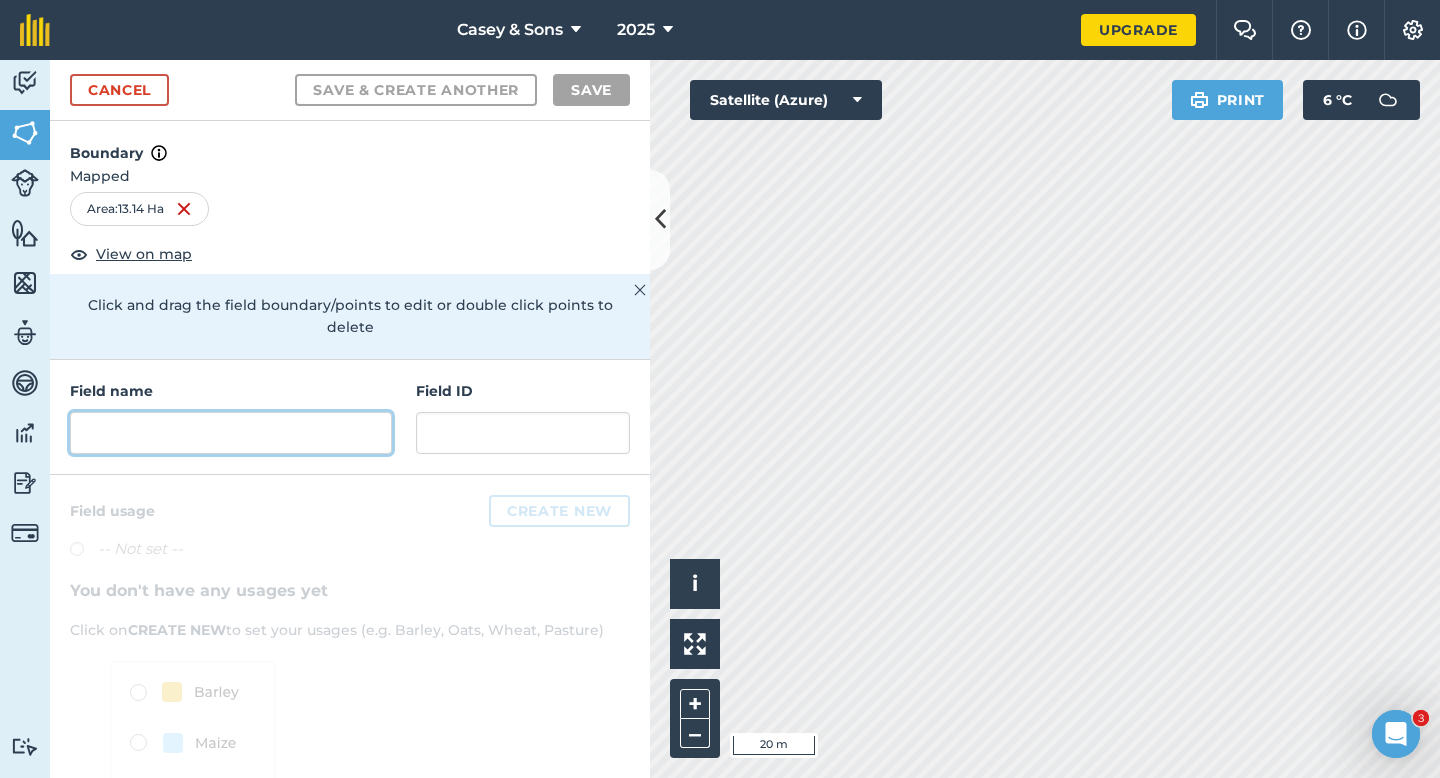 click at bounding box center (231, 433) 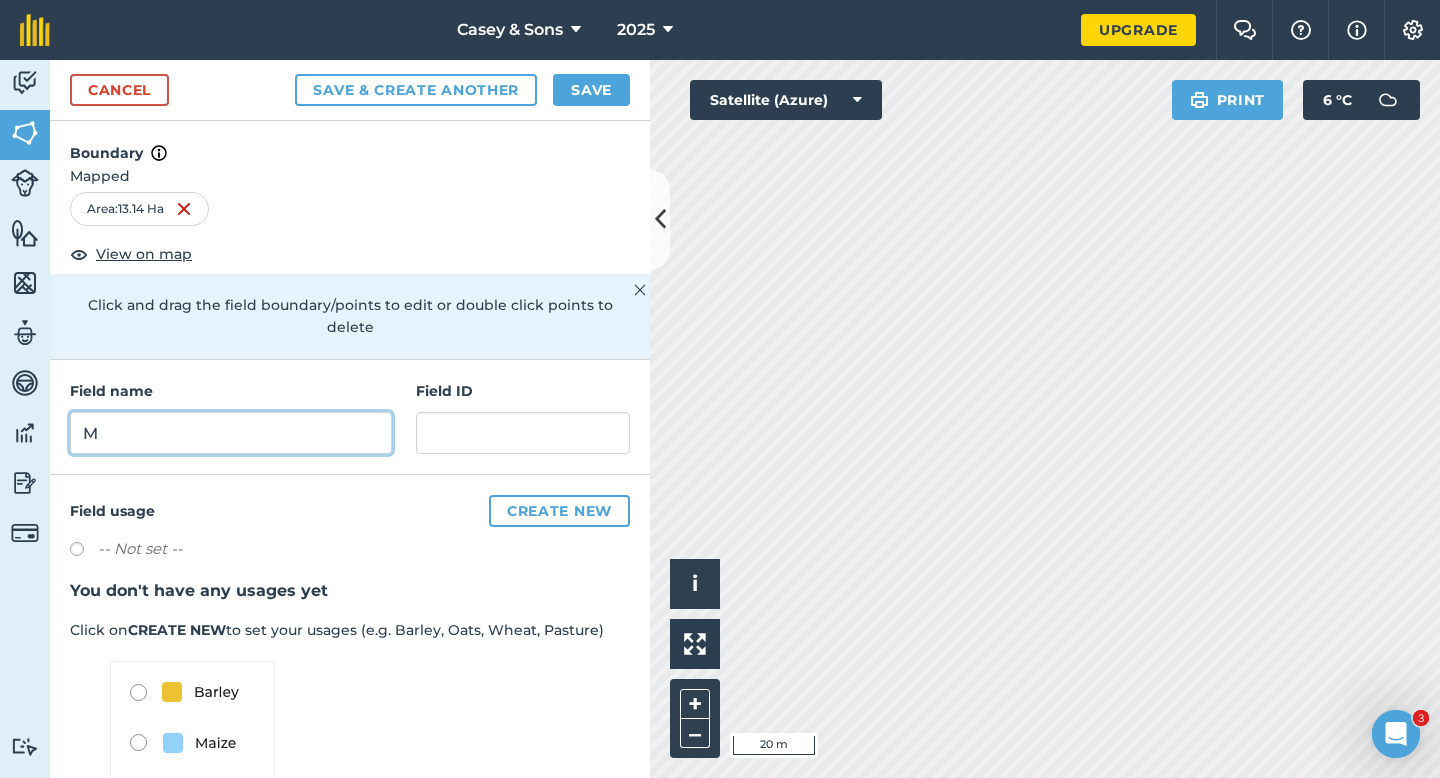 type on "M" 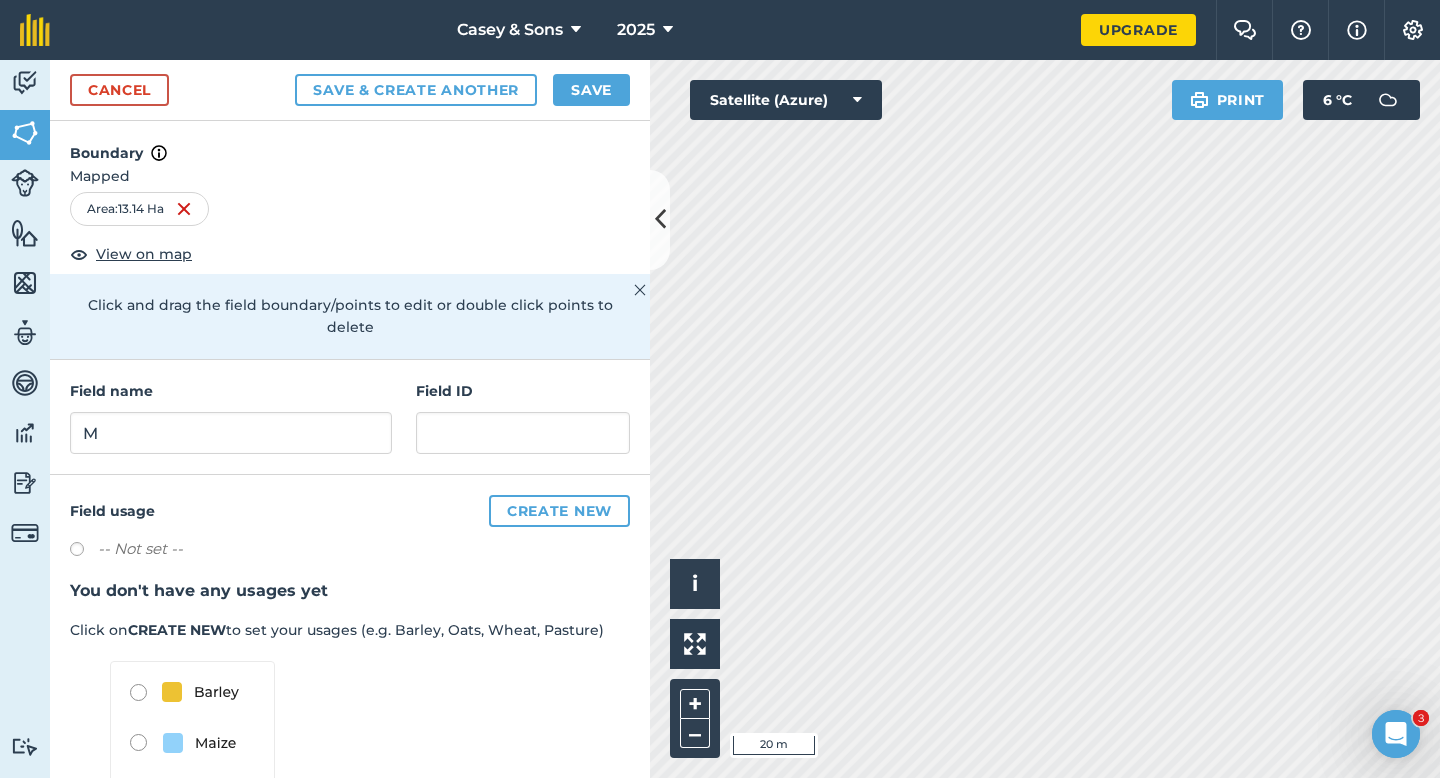 click on "Cancel Save & Create Another Save" at bounding box center [350, 90] 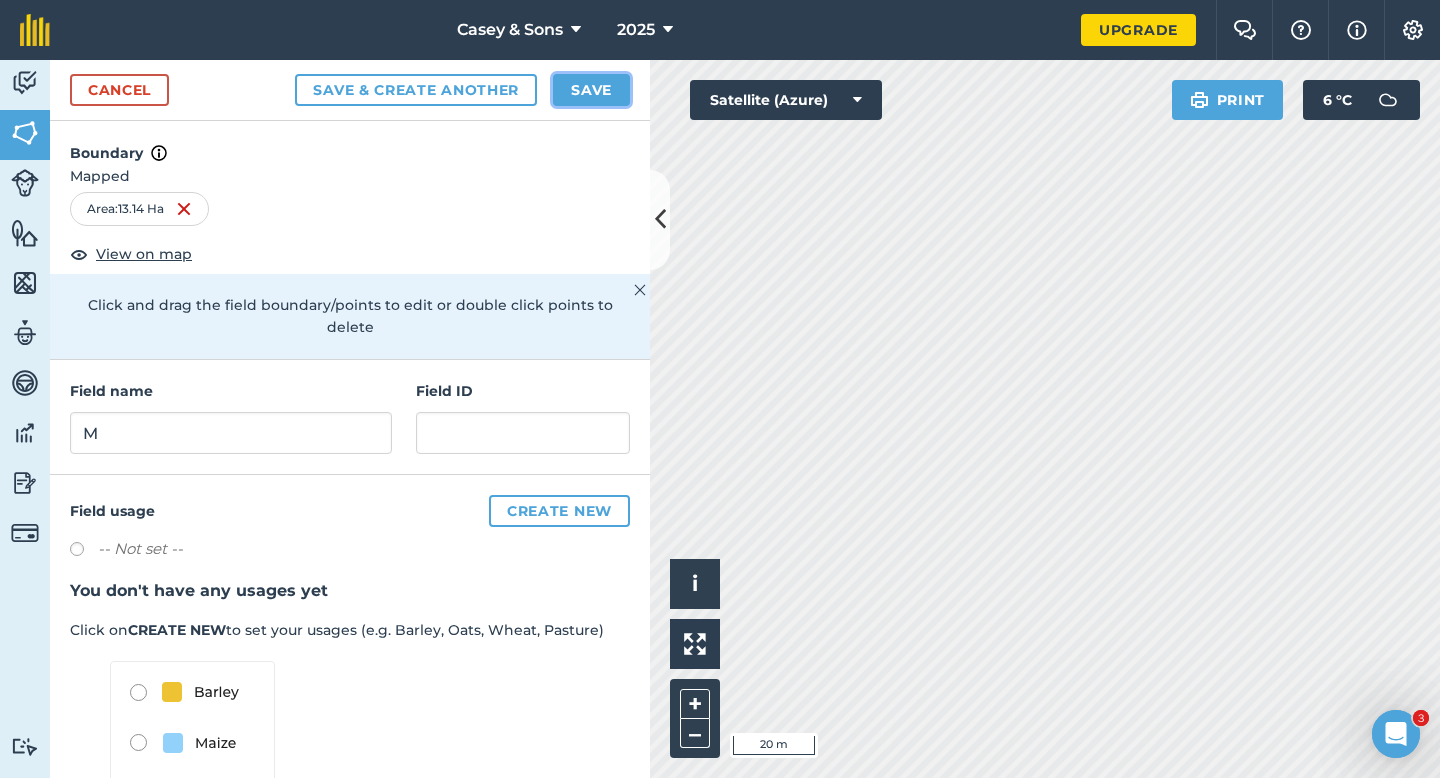 click on "Save" at bounding box center (591, 90) 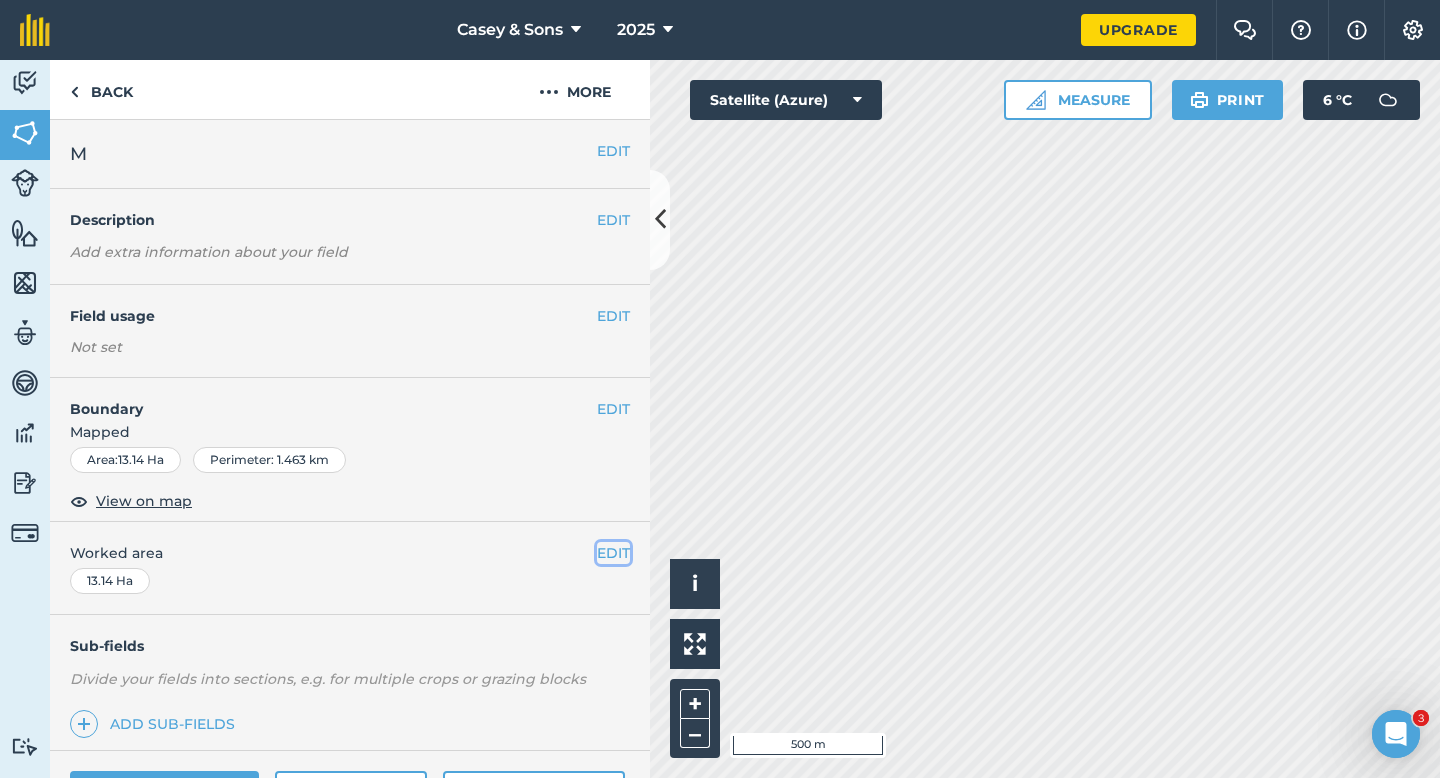 click on "EDIT" at bounding box center (613, 553) 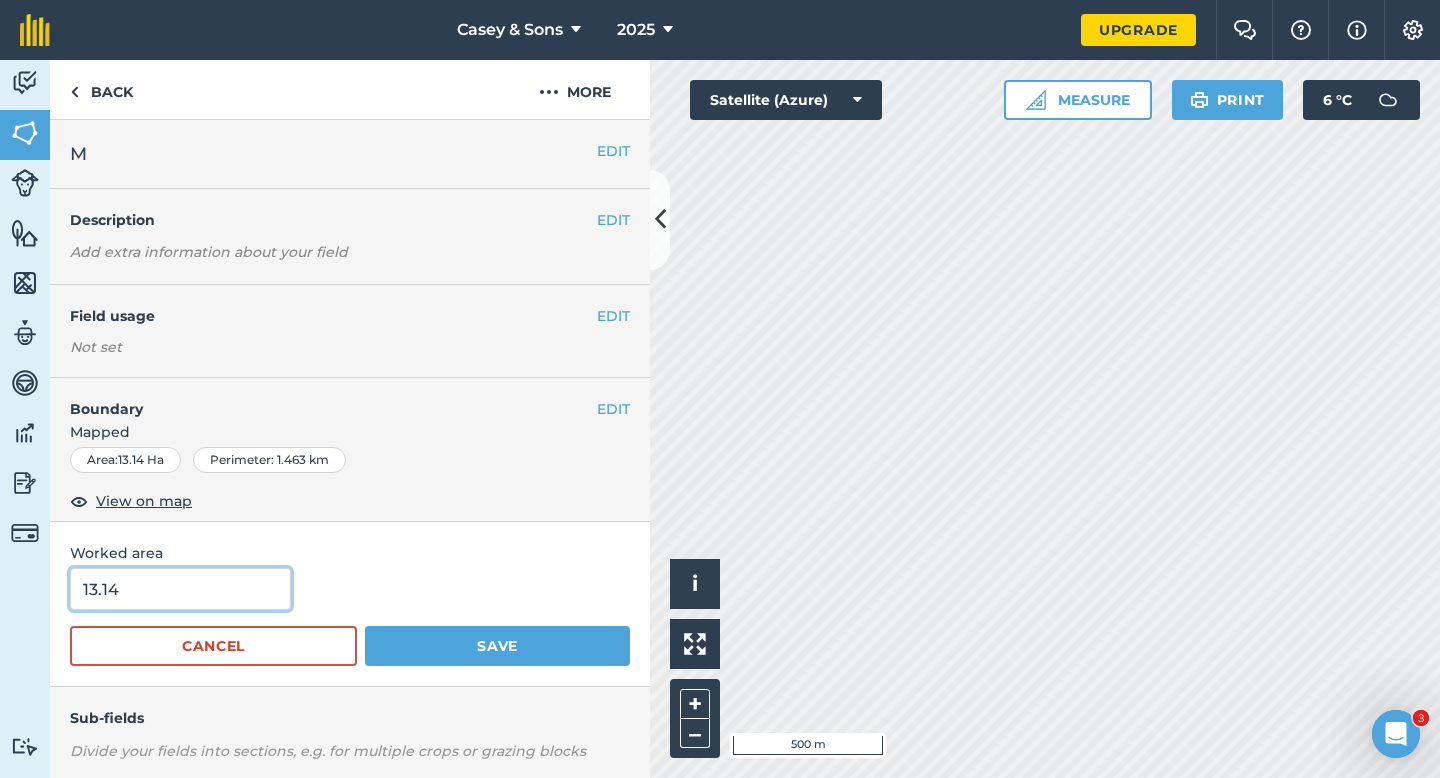 click on "13.14" at bounding box center [180, 589] 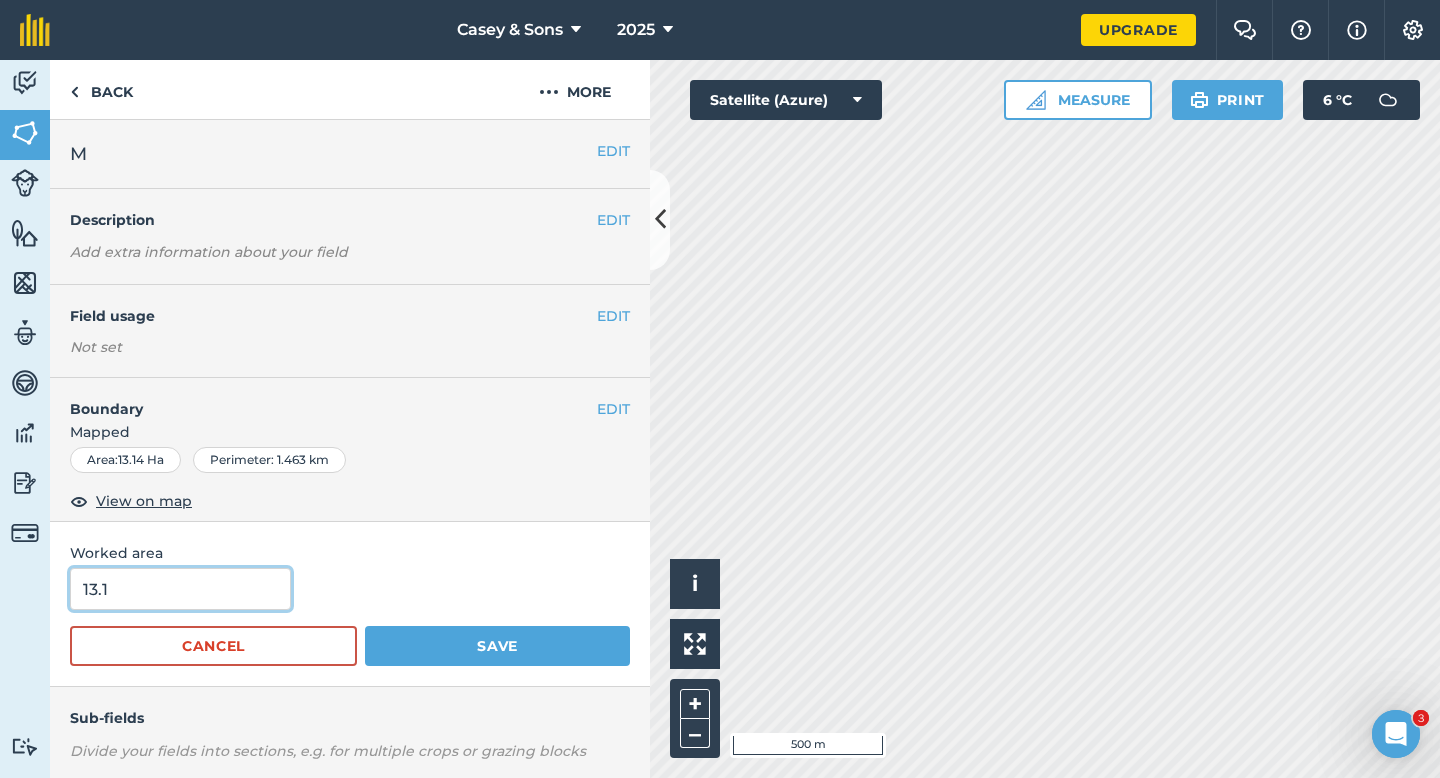 type on "13.1" 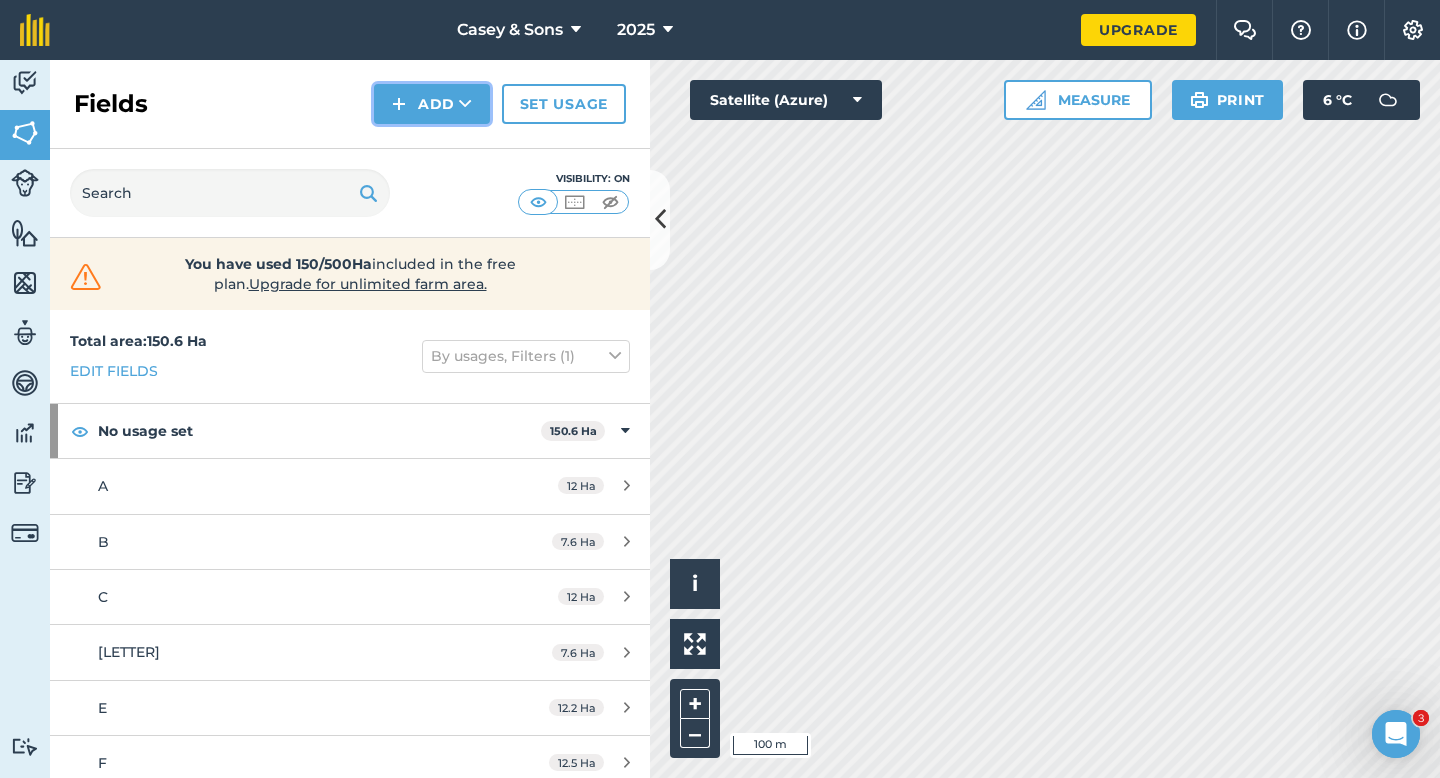click at bounding box center (399, 104) 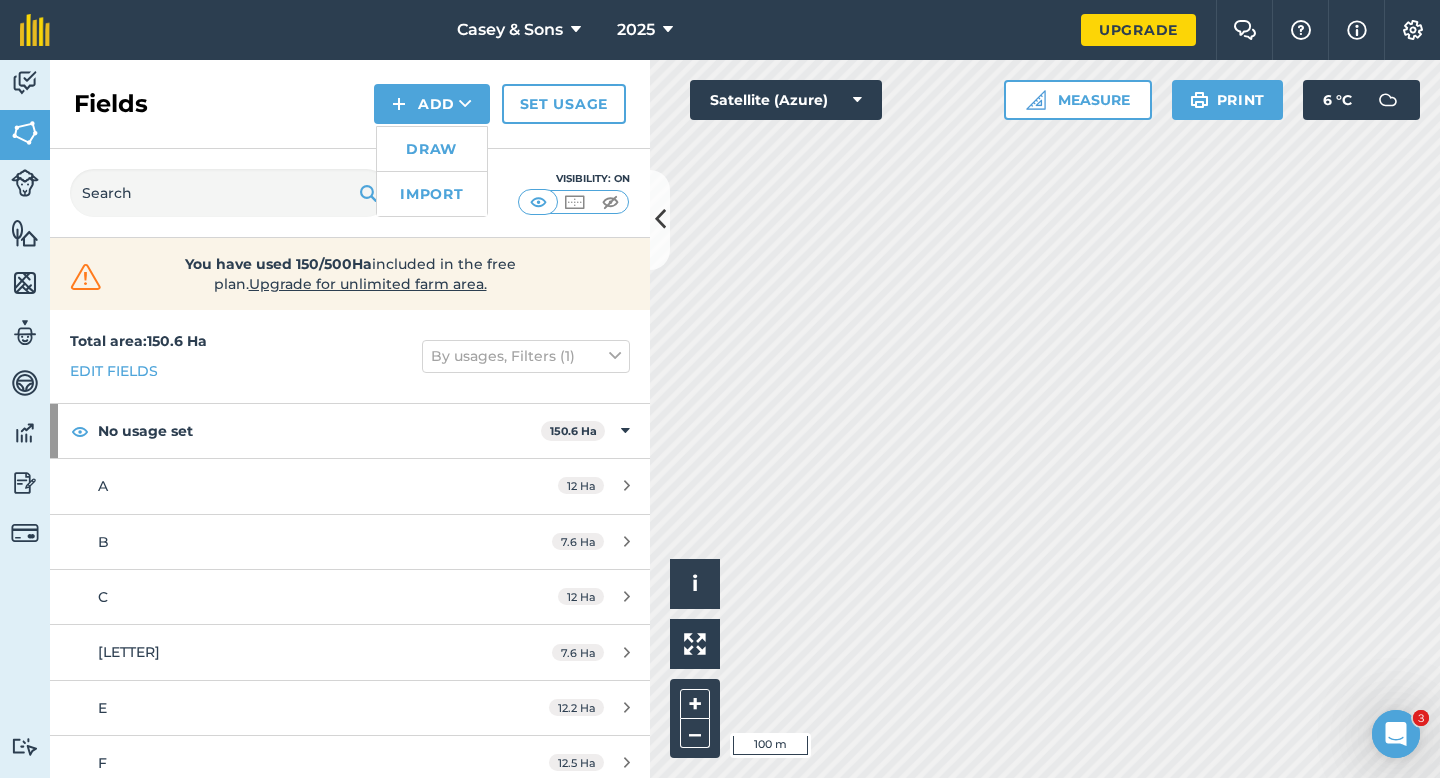 click on "Draw" at bounding box center (432, 149) 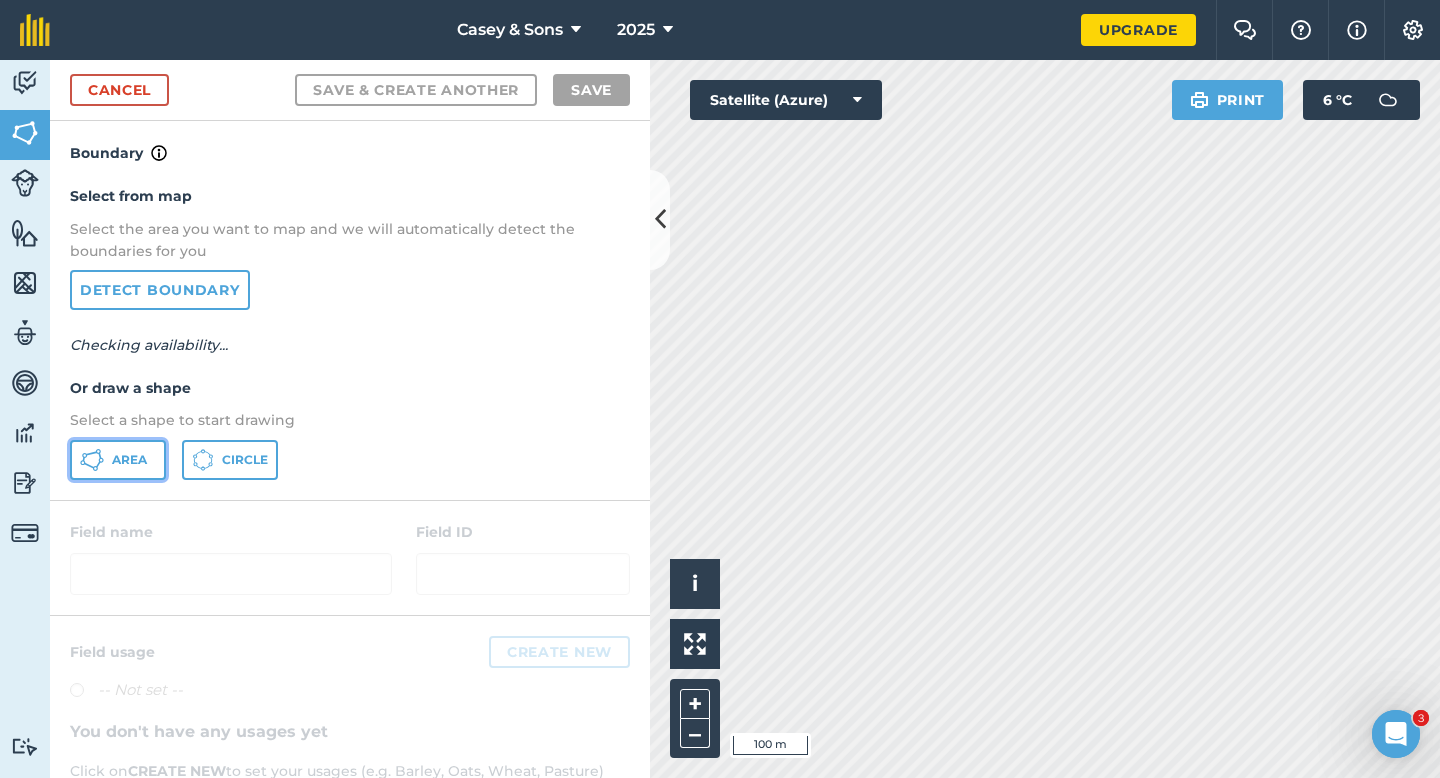 click on "Area" at bounding box center [118, 460] 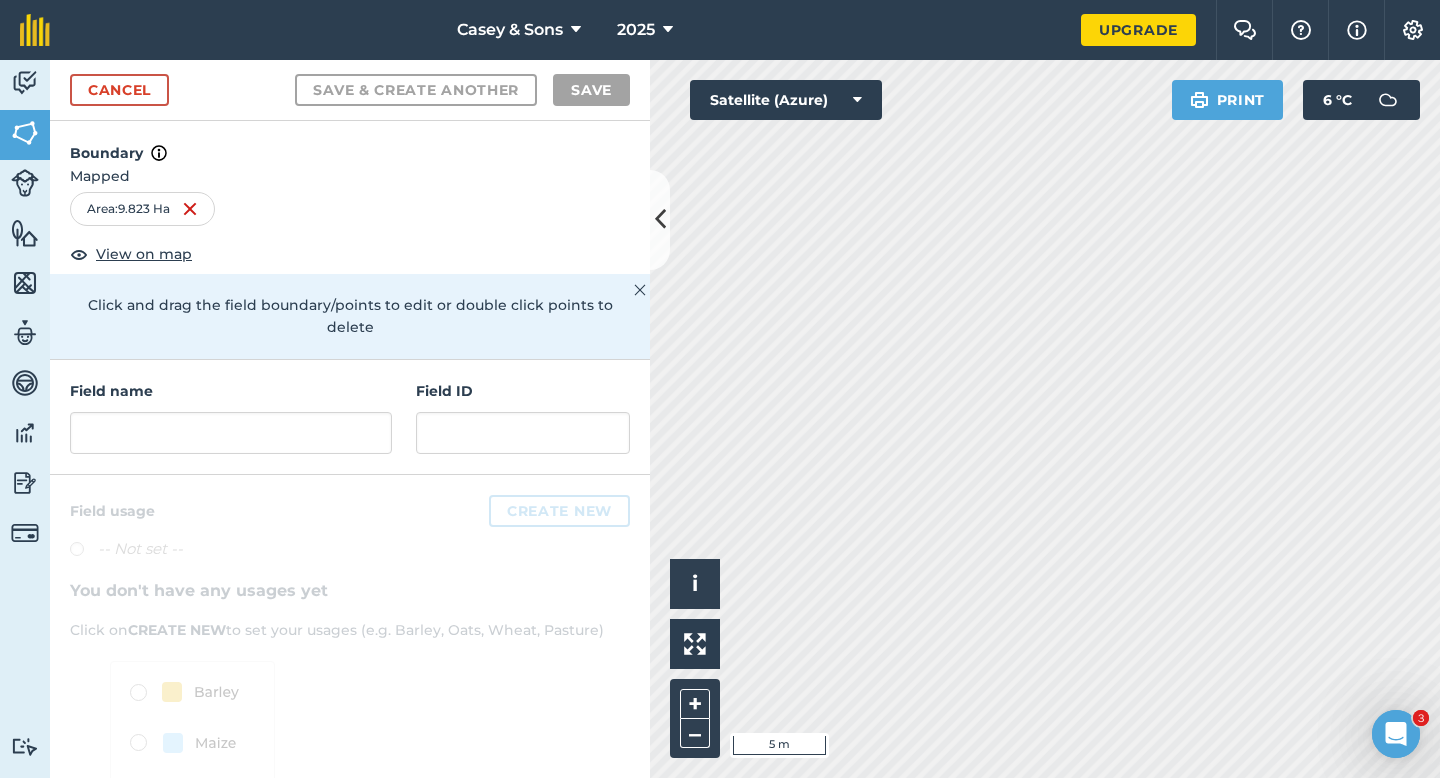 click on "Field name" at bounding box center (231, 417) 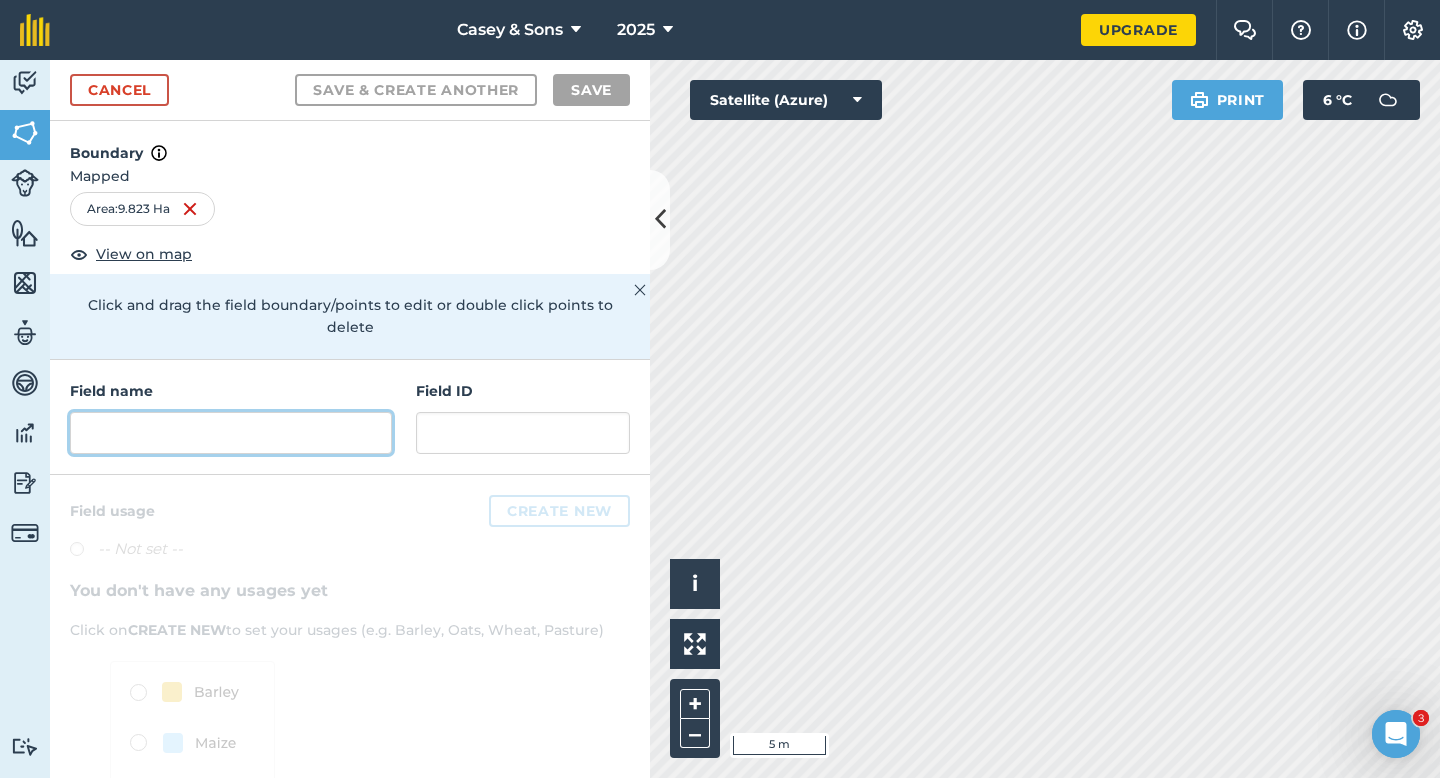 click at bounding box center [231, 433] 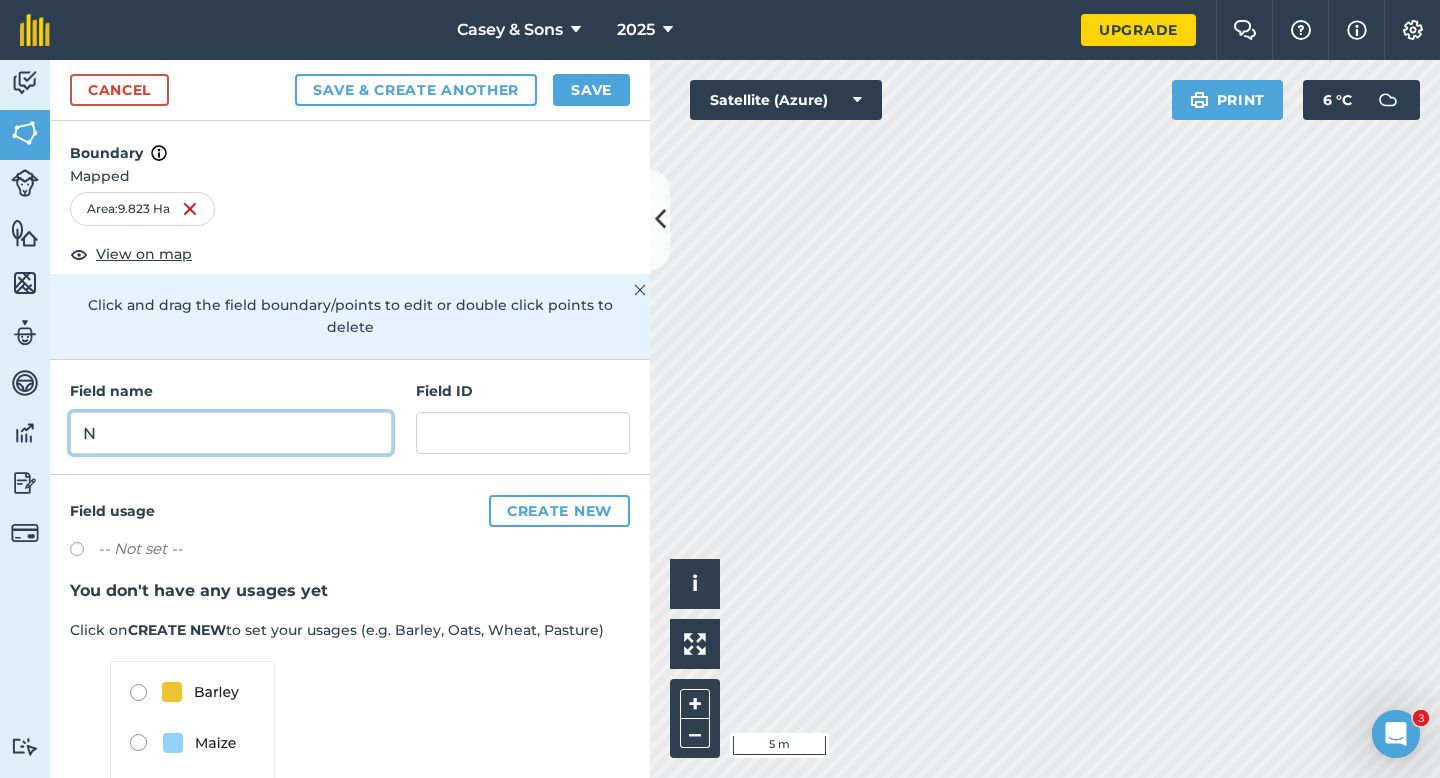 type on "N" 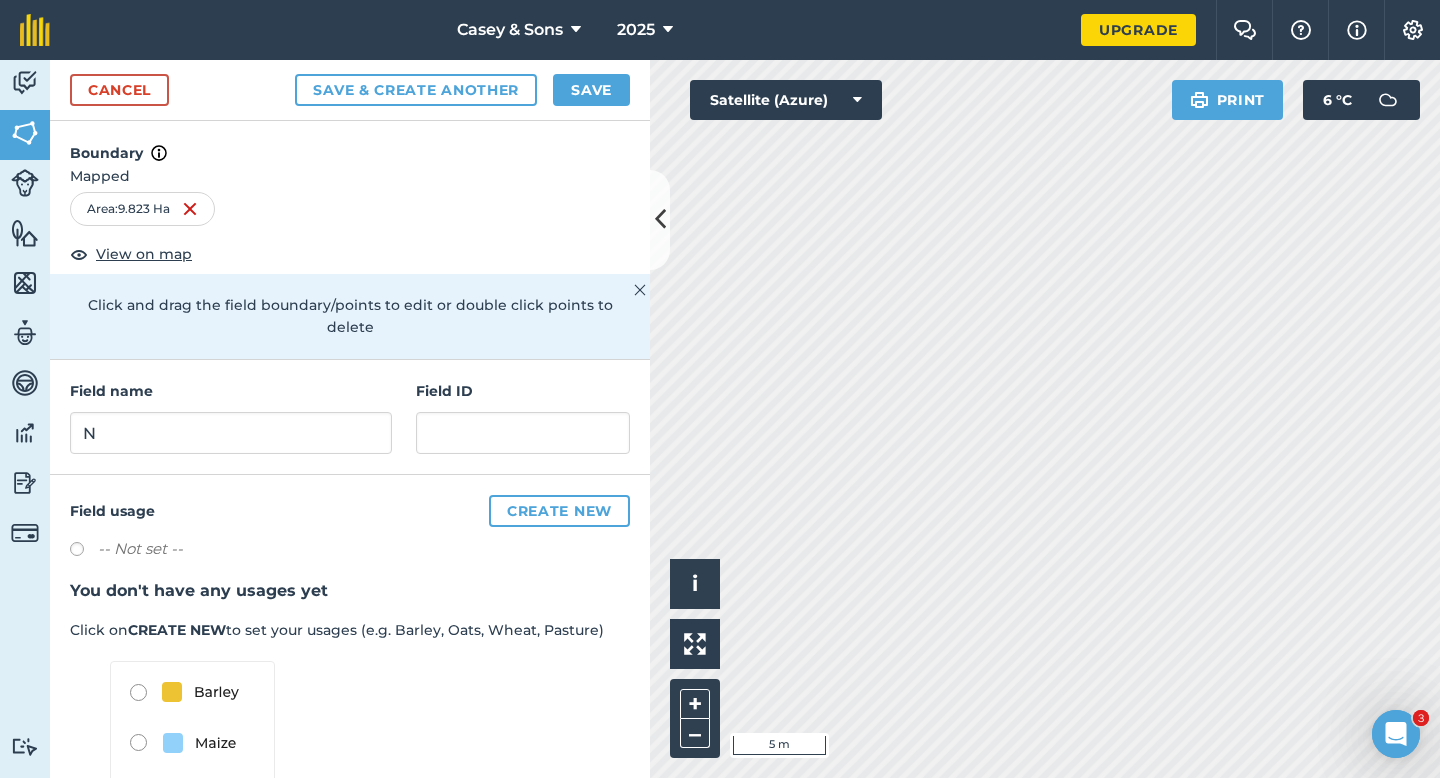 click on "Cancel Save & Create Another Save" at bounding box center [350, 90] 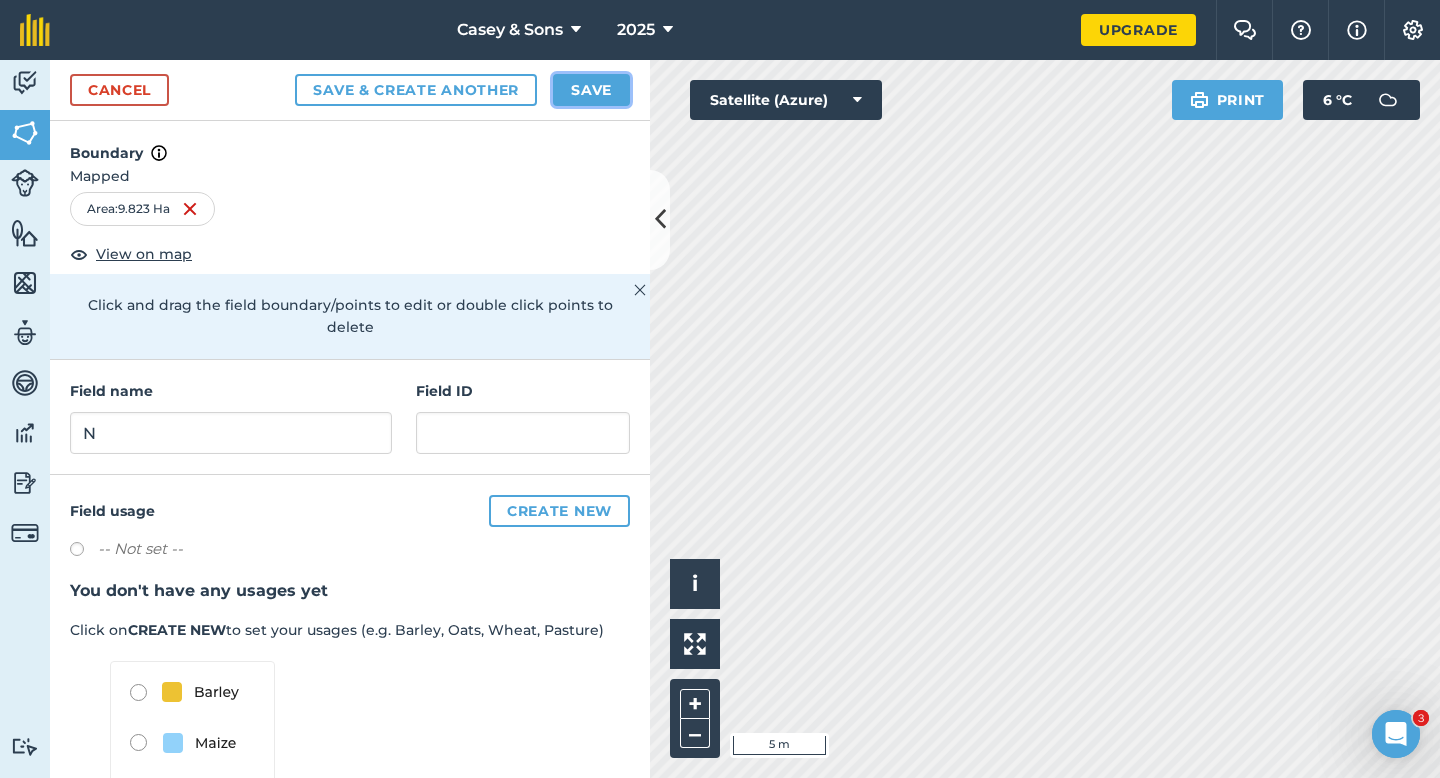 click on "Save" at bounding box center [591, 90] 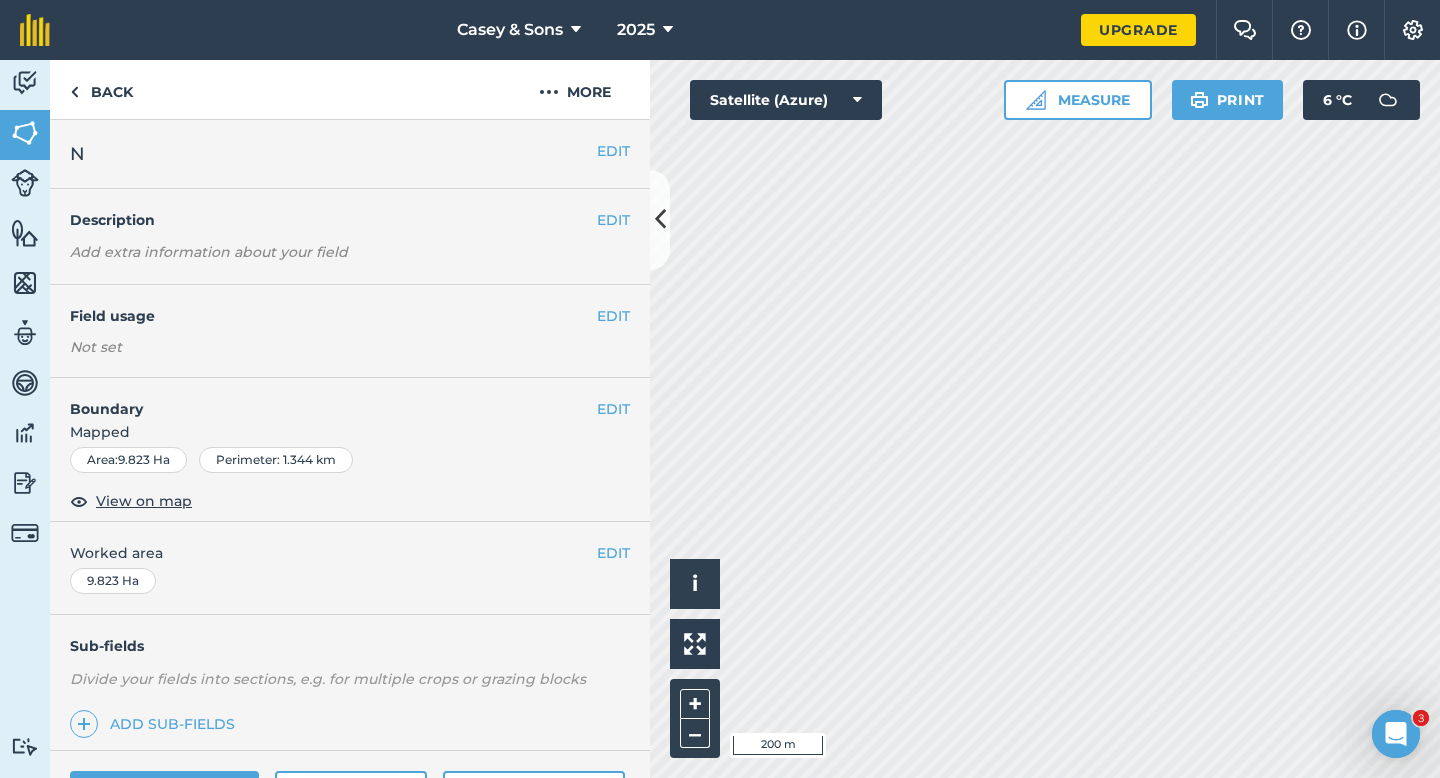 click on "EDIT Worked area 9.823   Ha" at bounding box center [350, 568] 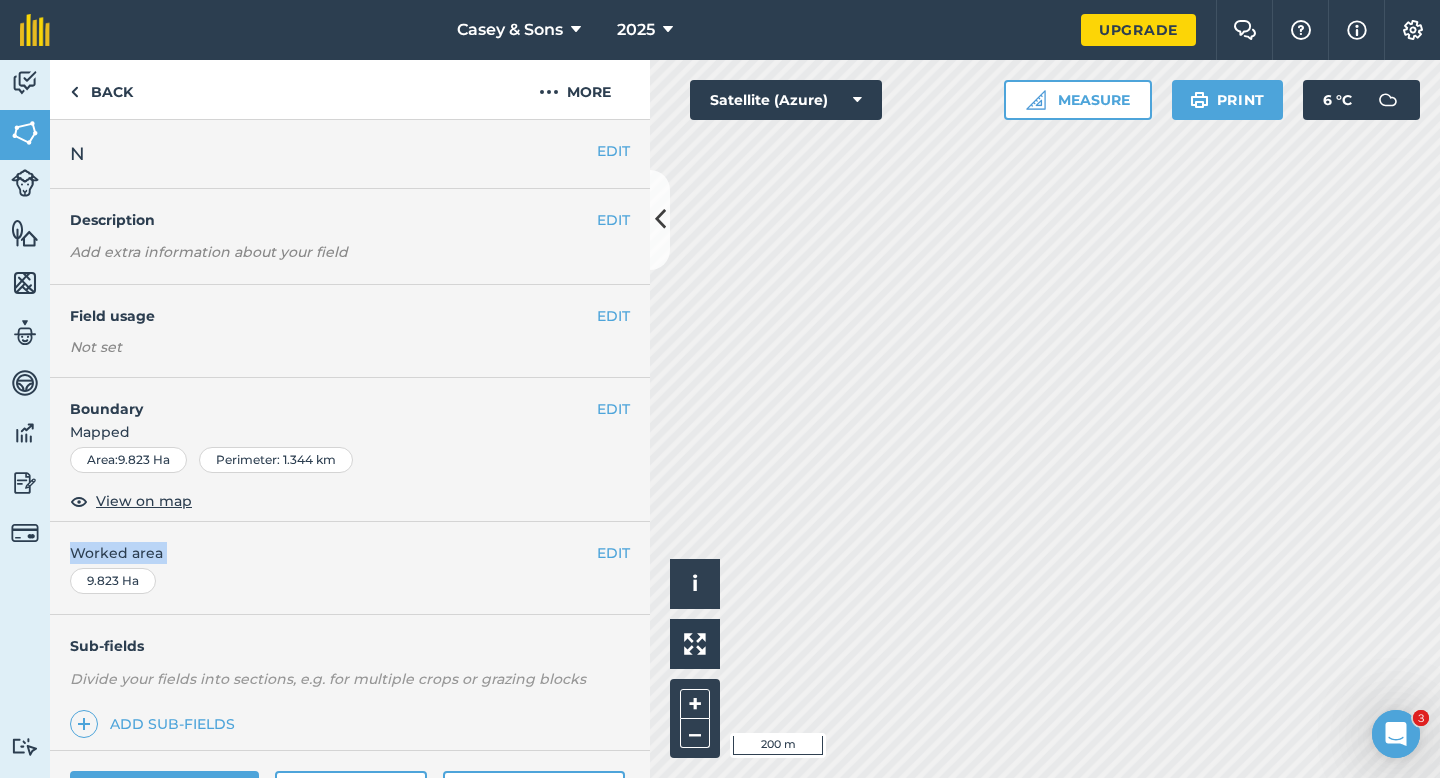 click on "EDIT Worked area 9.823   Ha" at bounding box center [350, 568] 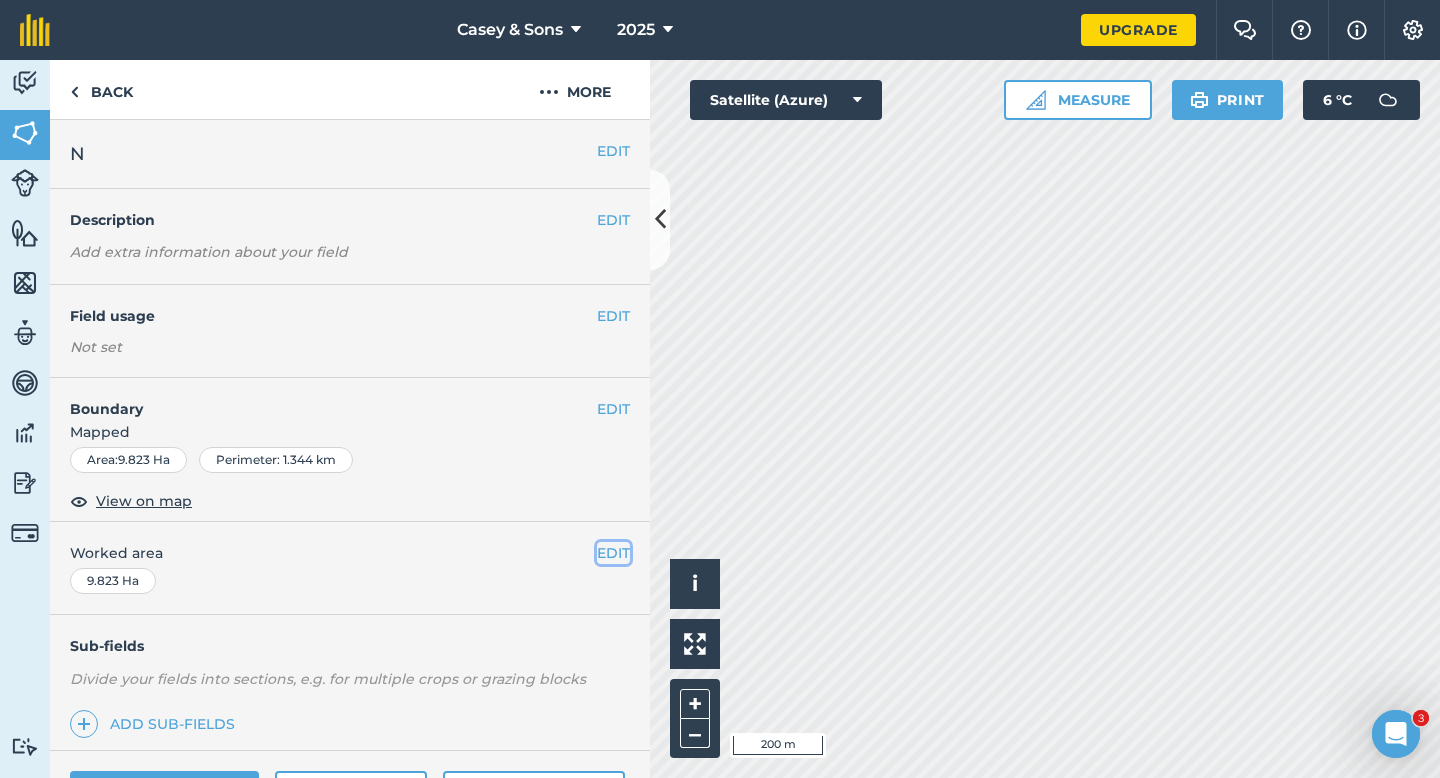 click on "EDIT" at bounding box center [613, 553] 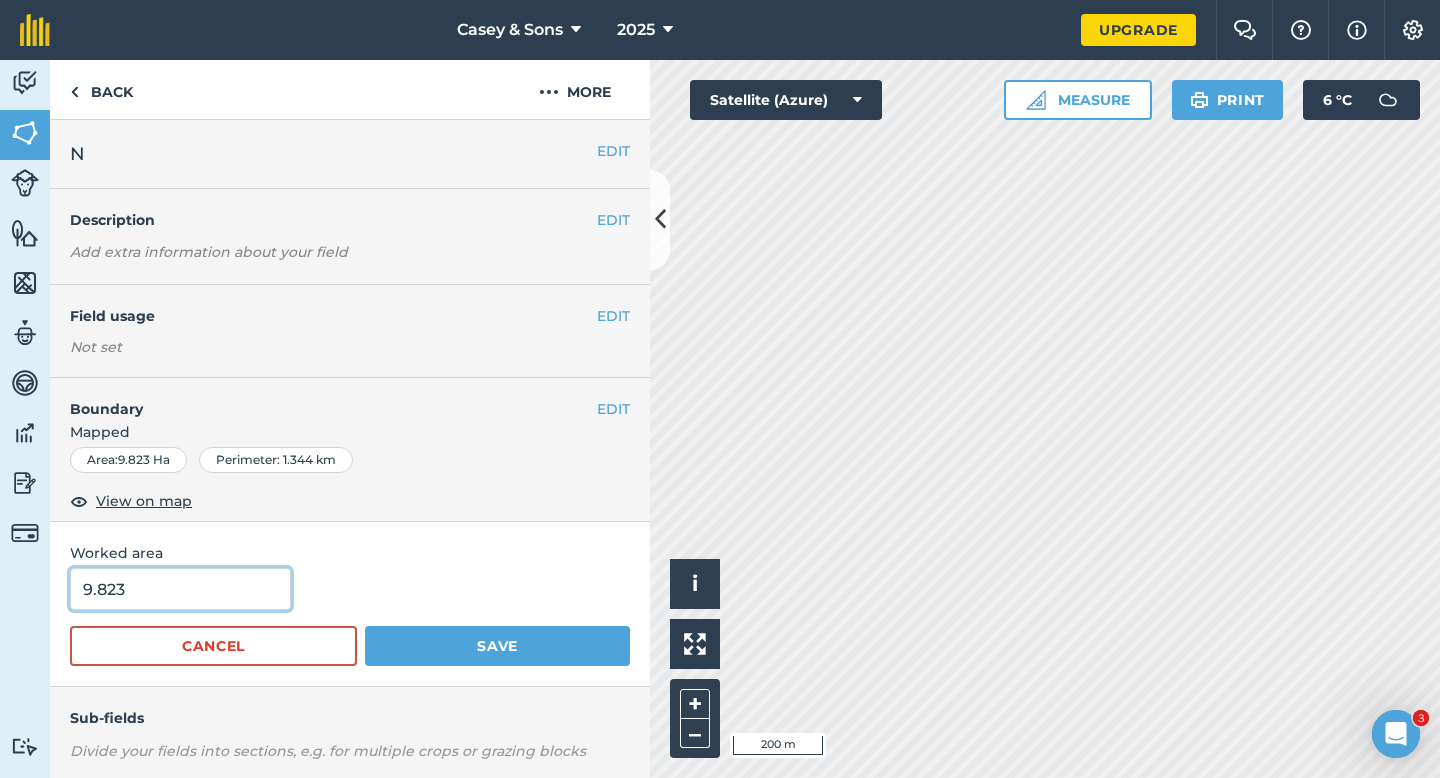 click on "9.823" at bounding box center [180, 589] 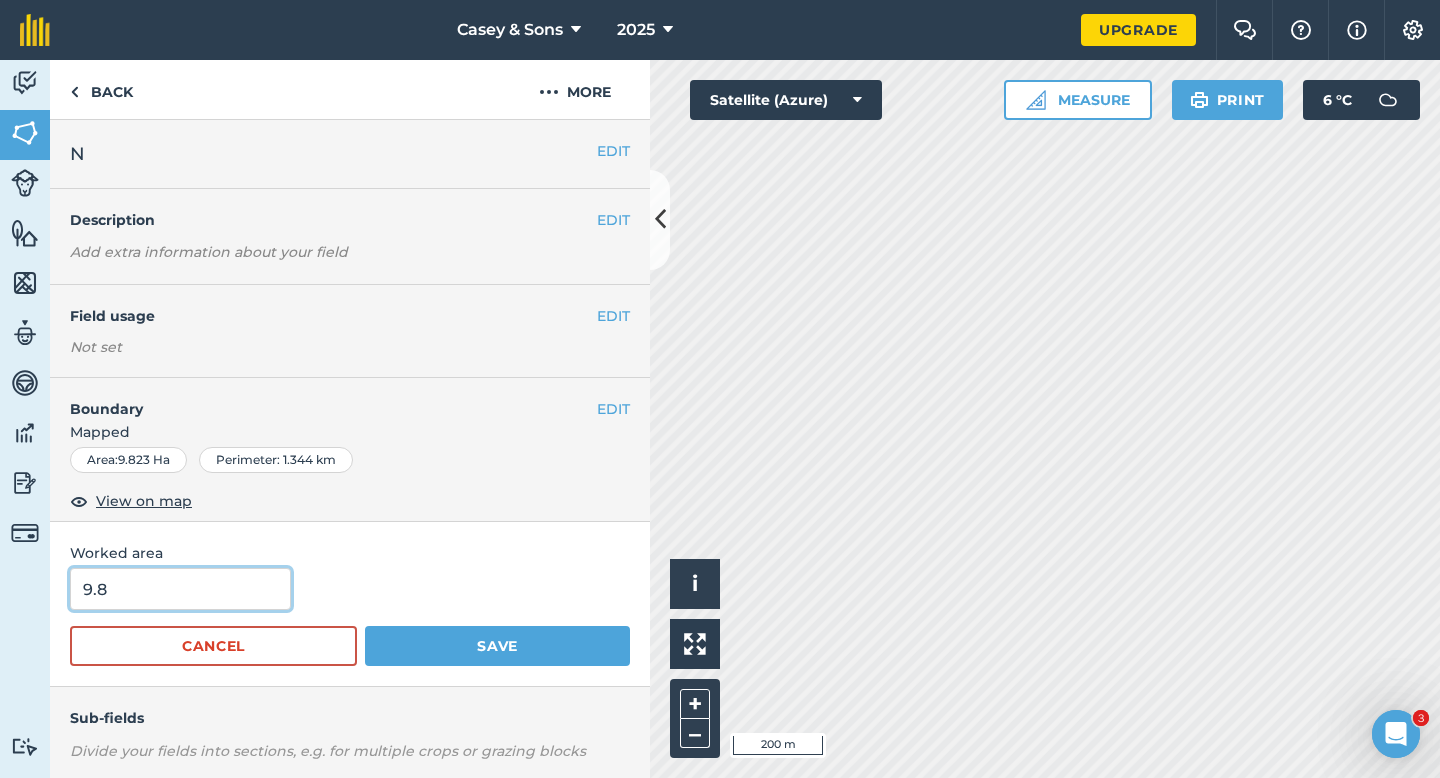 type on "9.8" 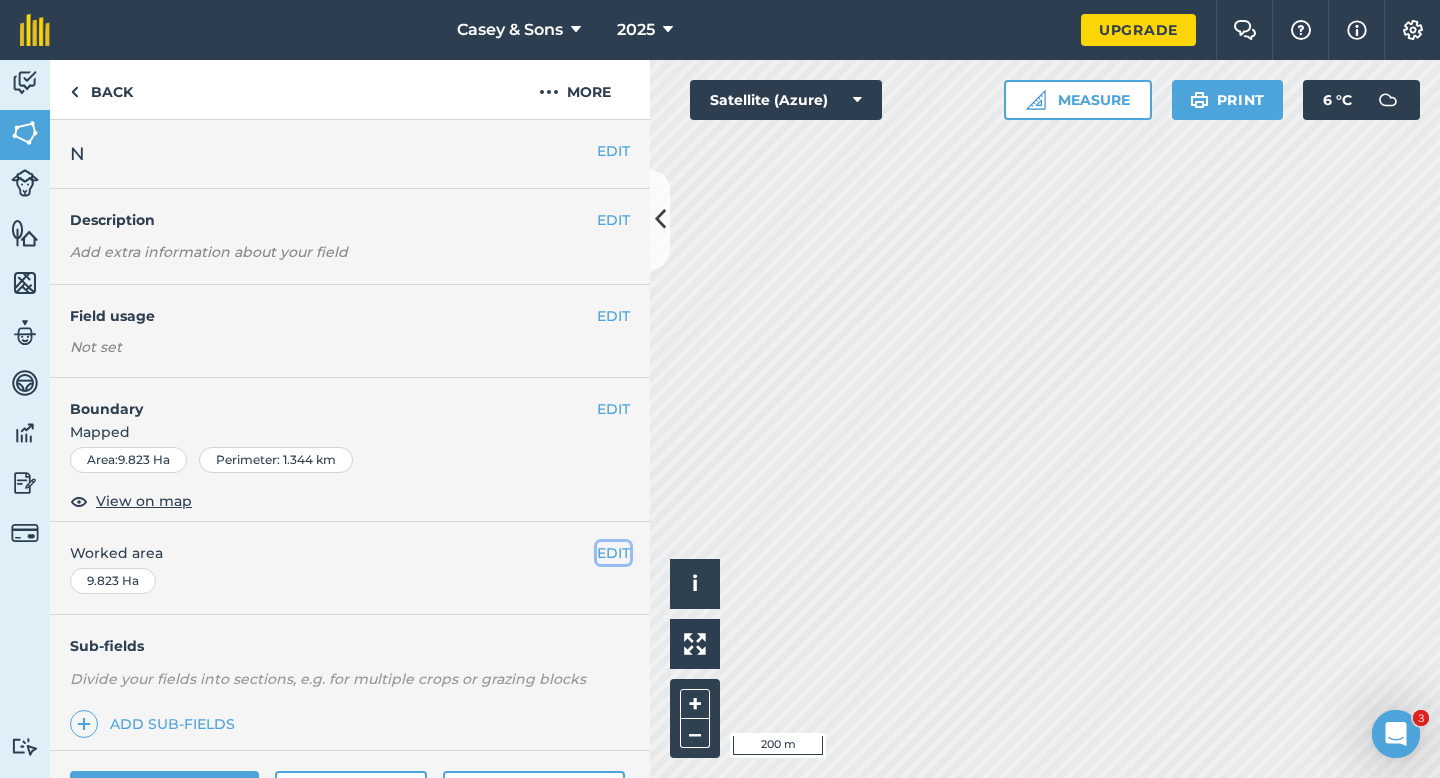 click on "EDIT" at bounding box center (613, 553) 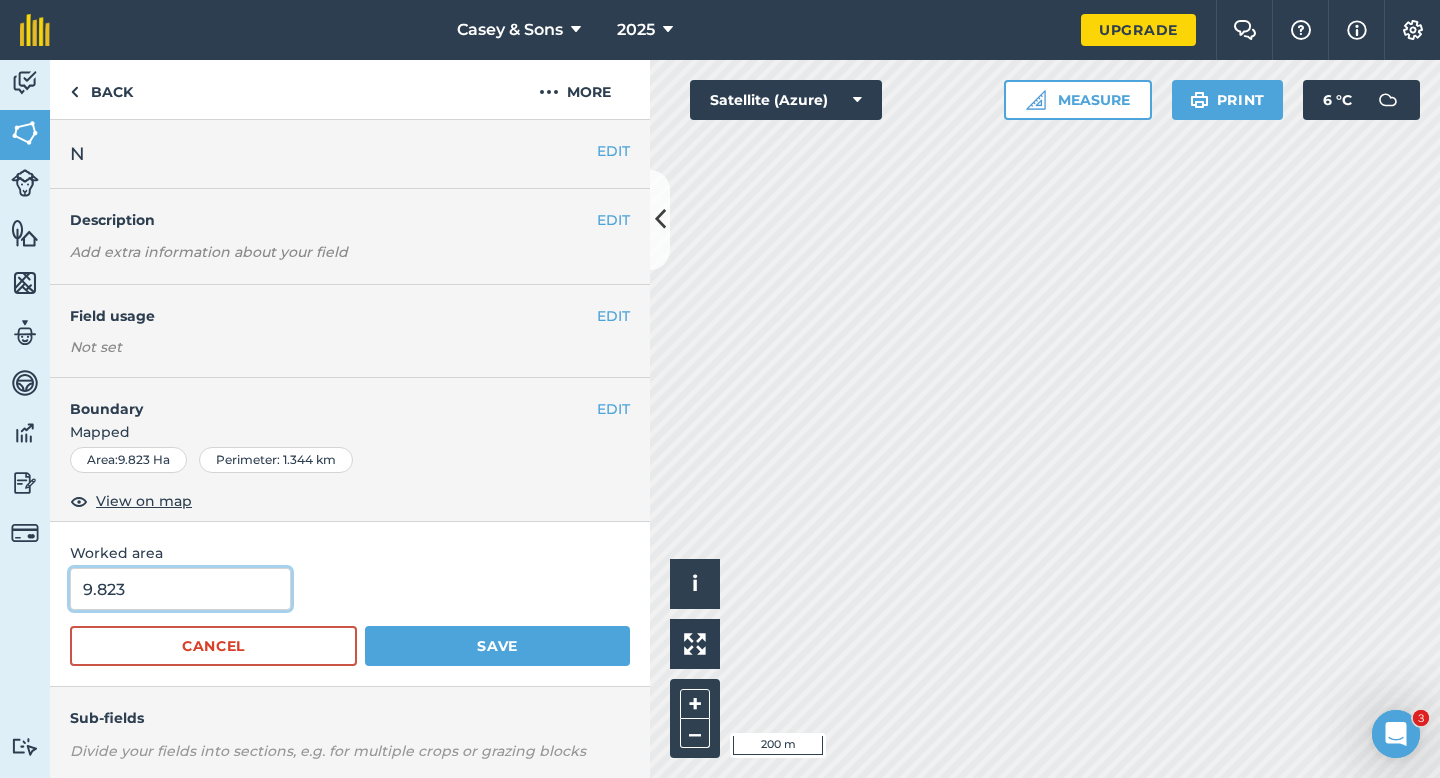 click on "9.823" at bounding box center (180, 589) 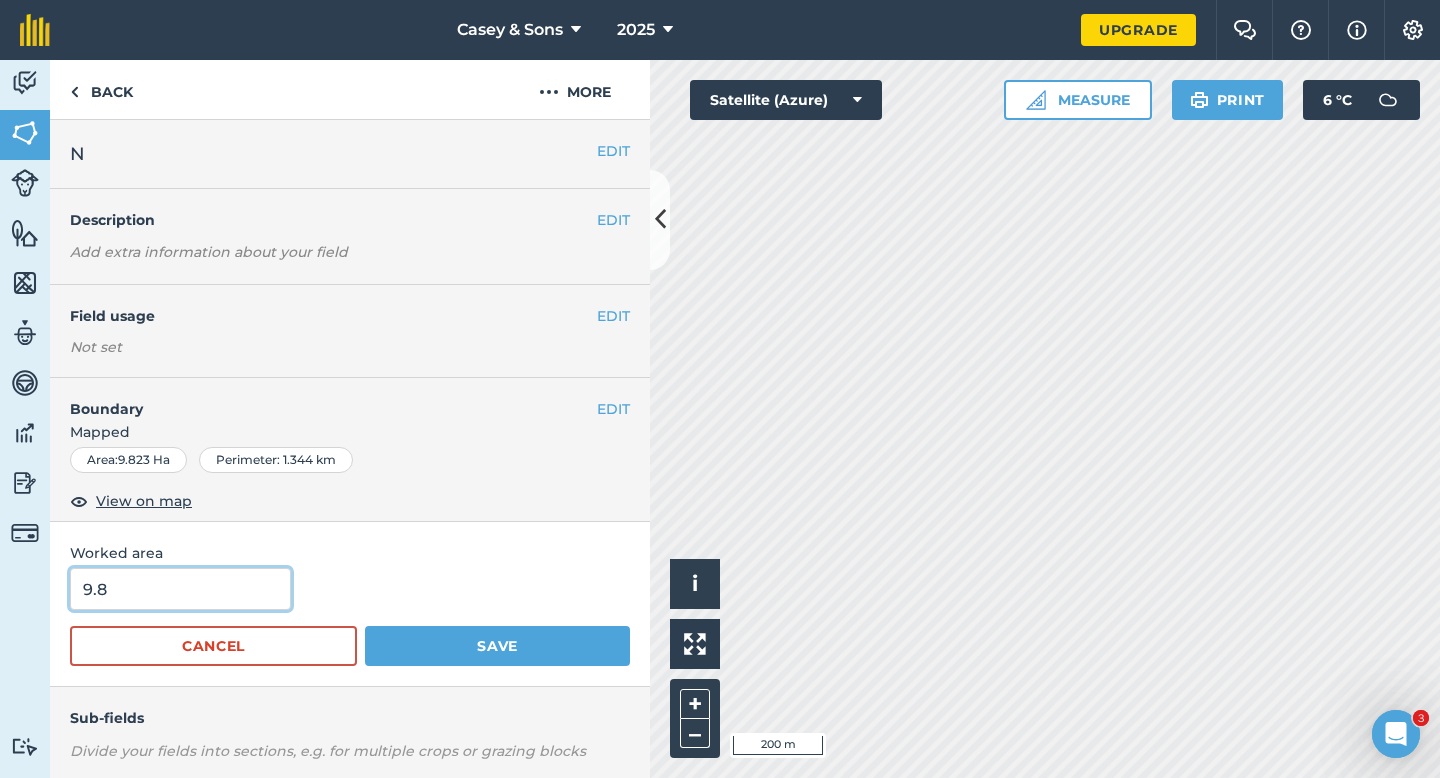 type on "9.8" 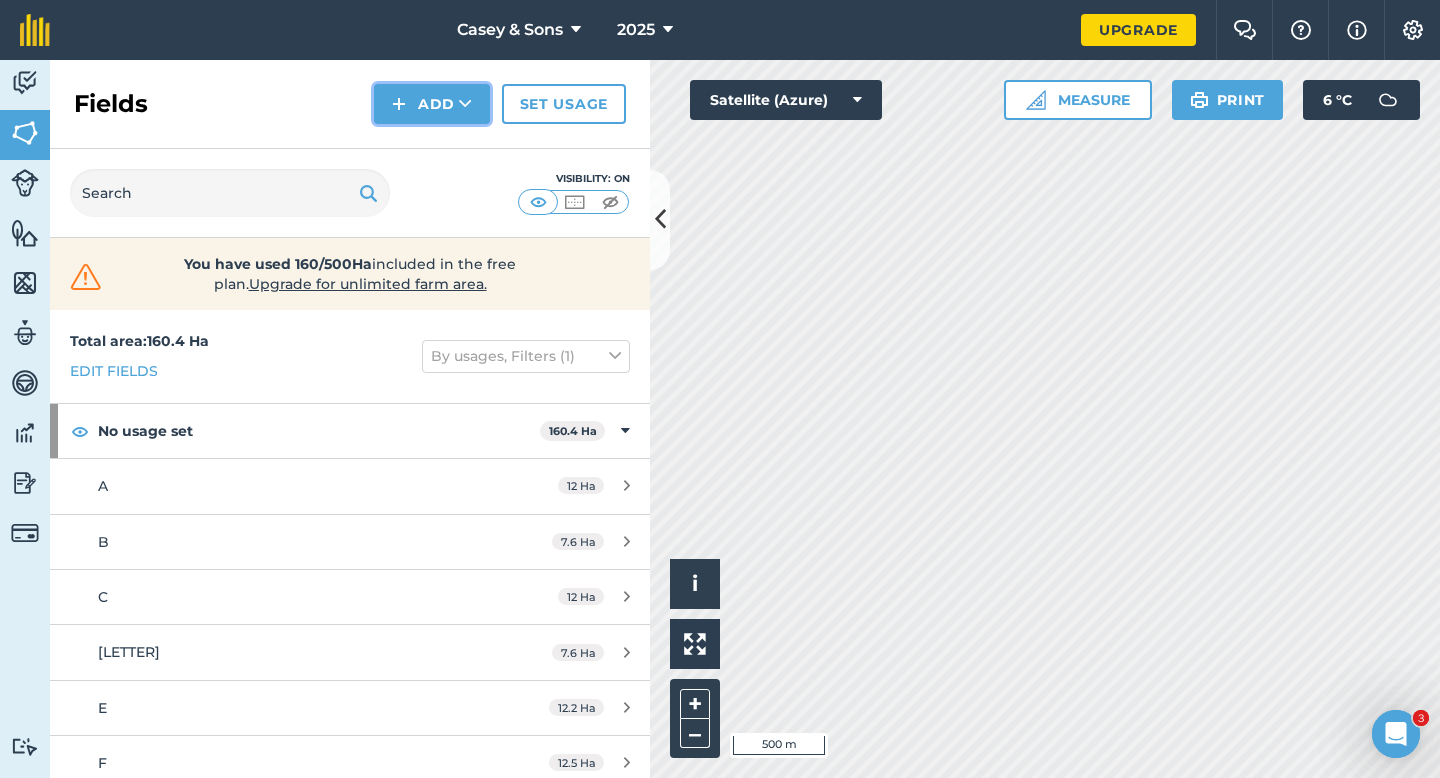click on "Add" at bounding box center [432, 104] 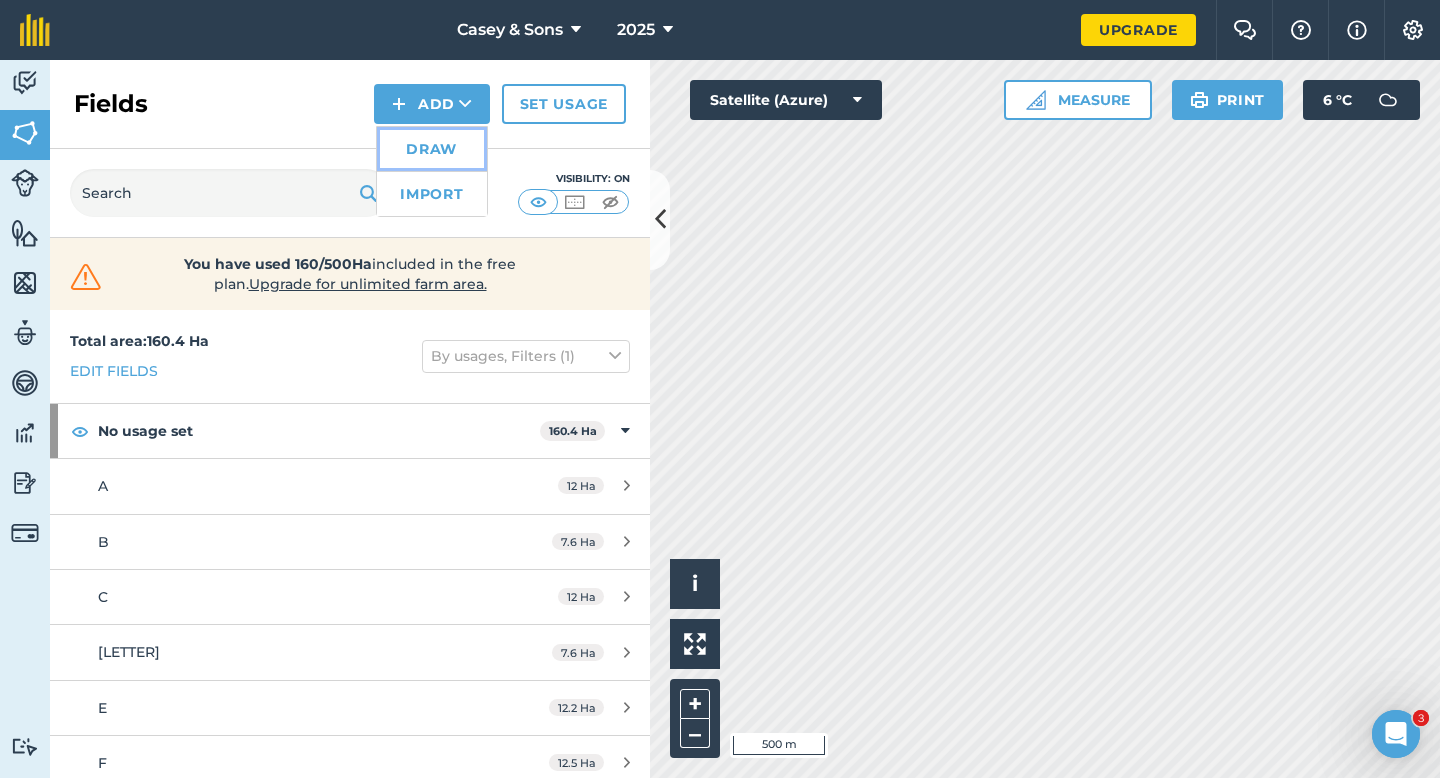 click on "Draw" at bounding box center [432, 149] 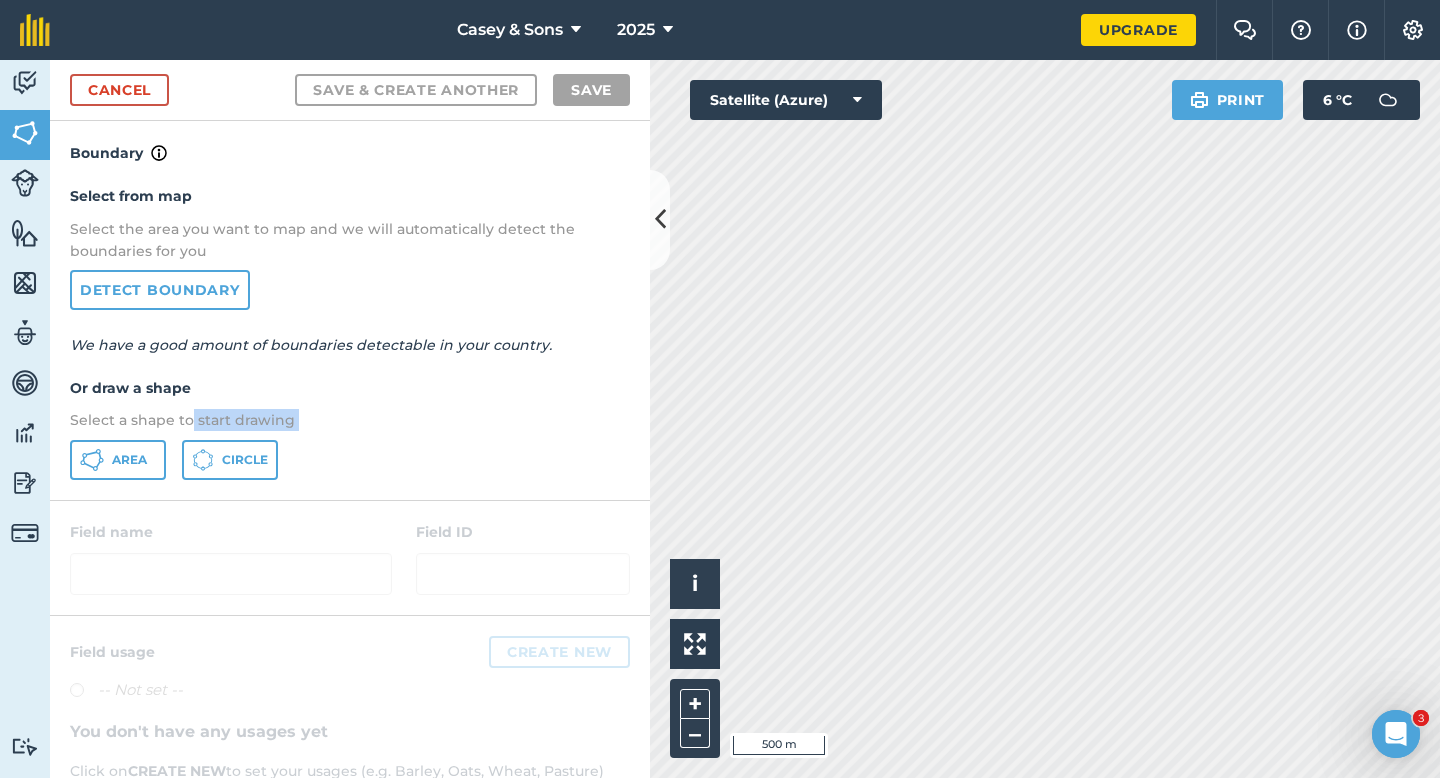 drag, startPoint x: 191, startPoint y: 414, endPoint x: 144, endPoint y: 458, distance: 64.381676 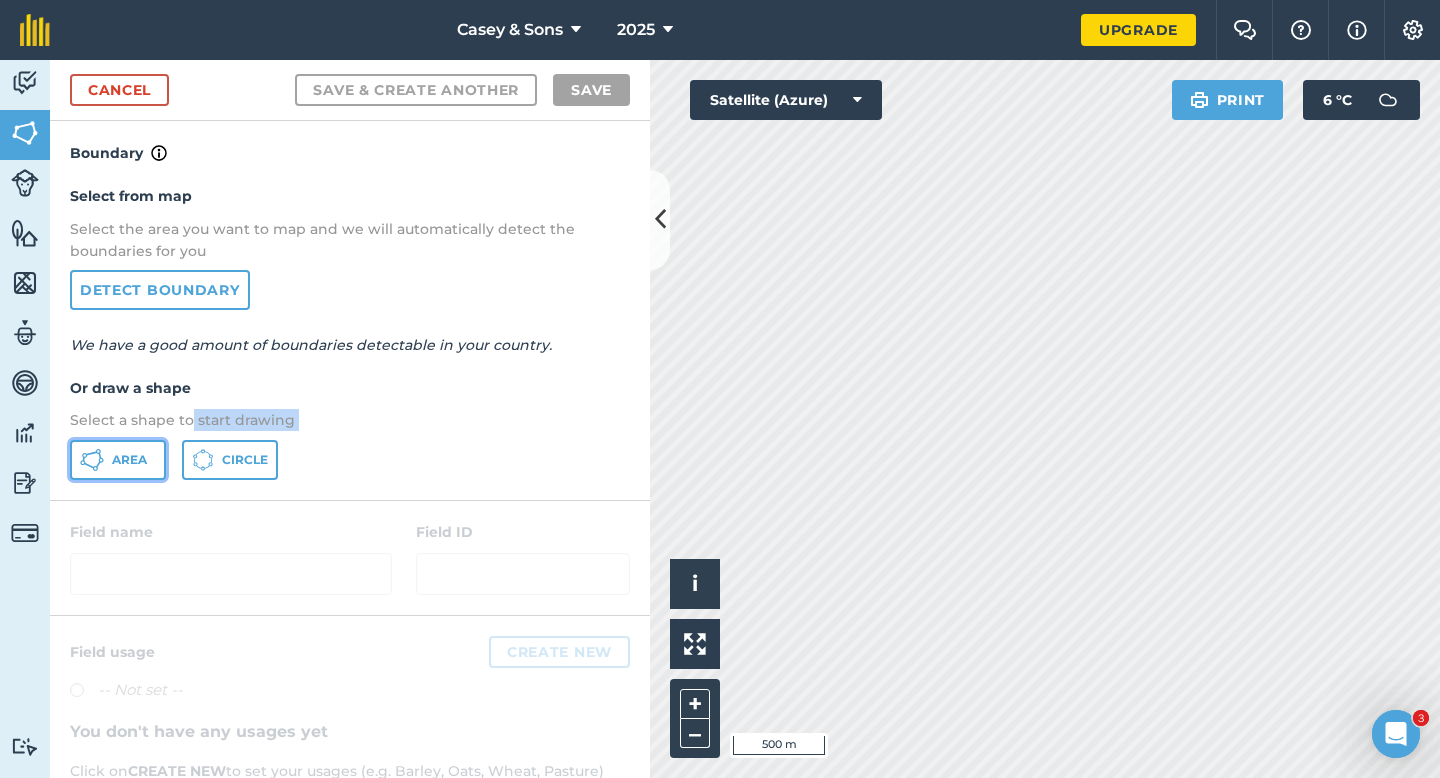 click on "Area" at bounding box center (129, 460) 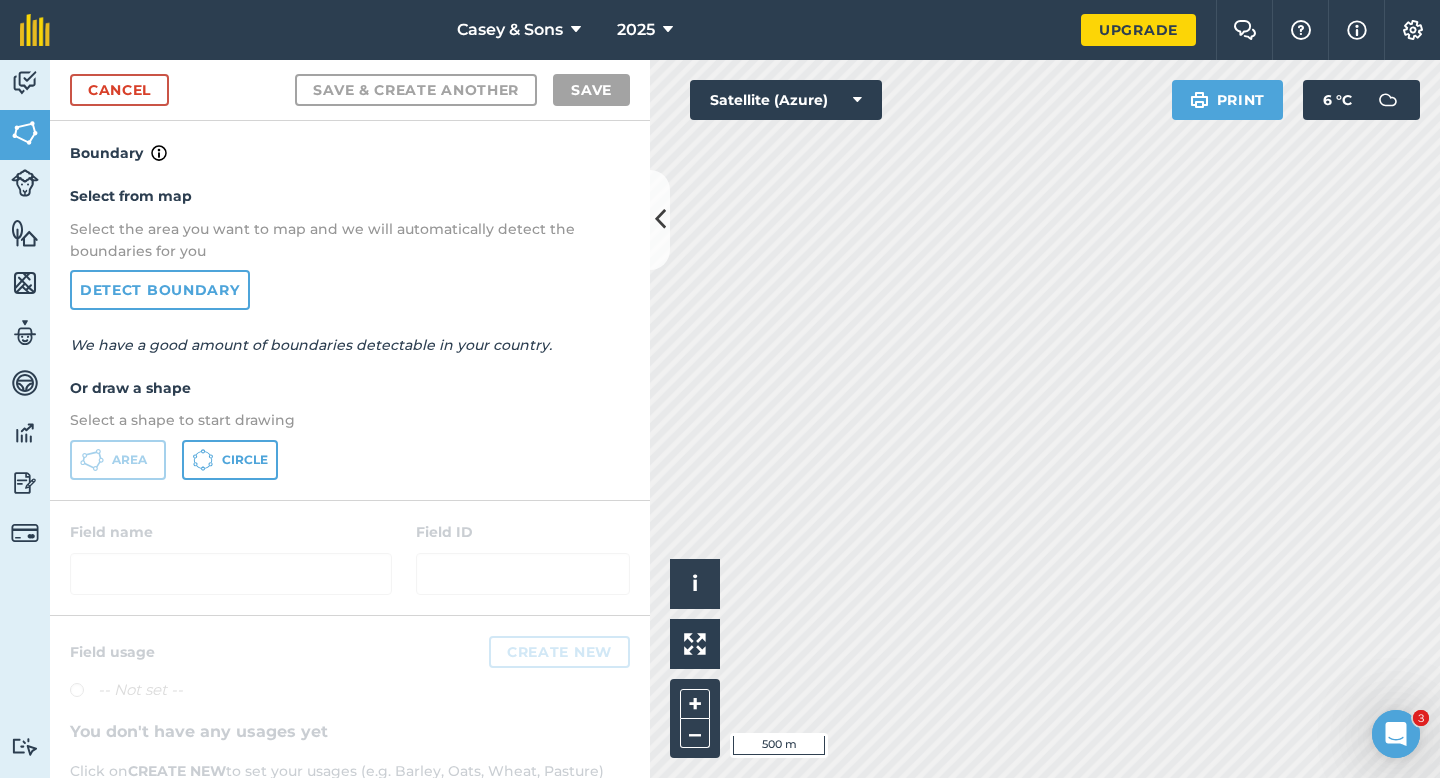 click on "Or draw a shape" at bounding box center (350, 388) 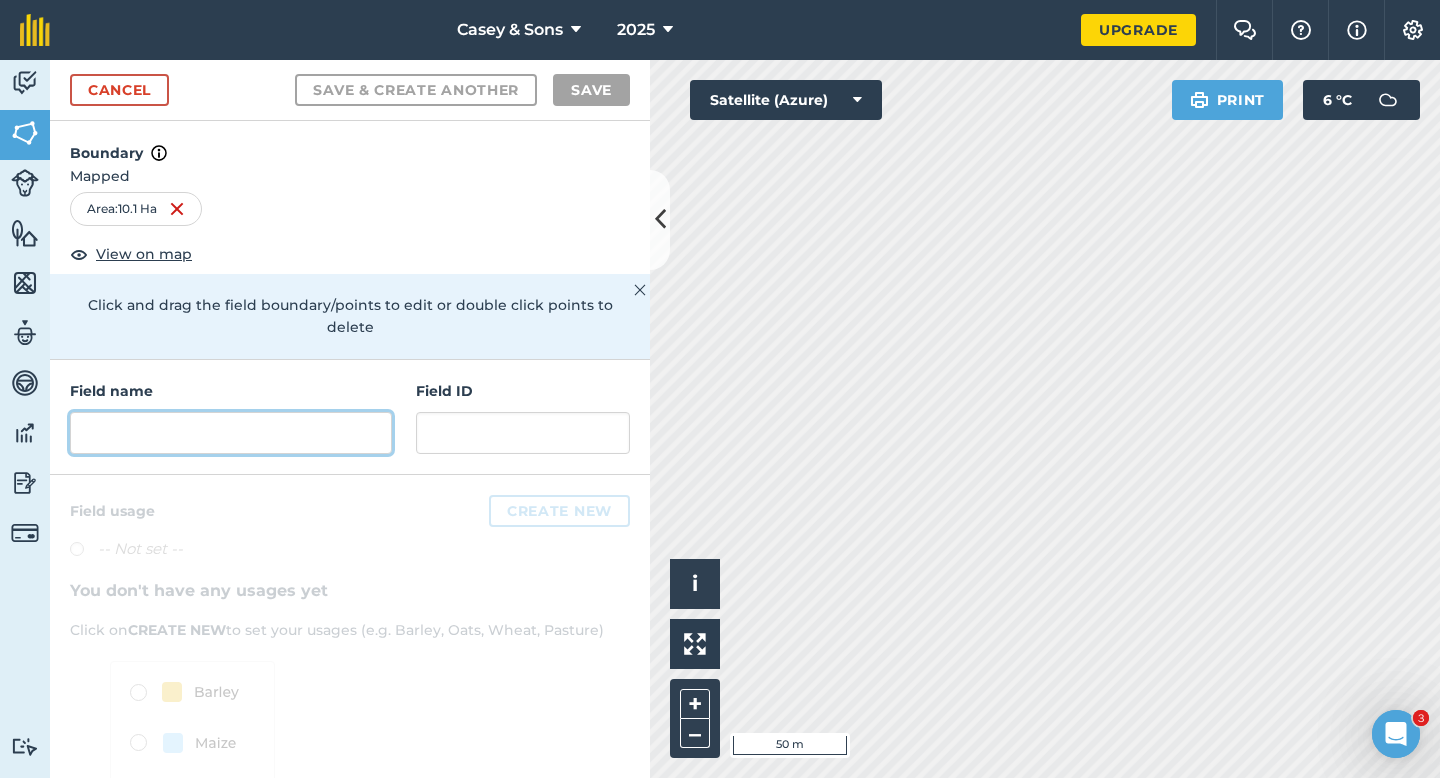 click at bounding box center (231, 433) 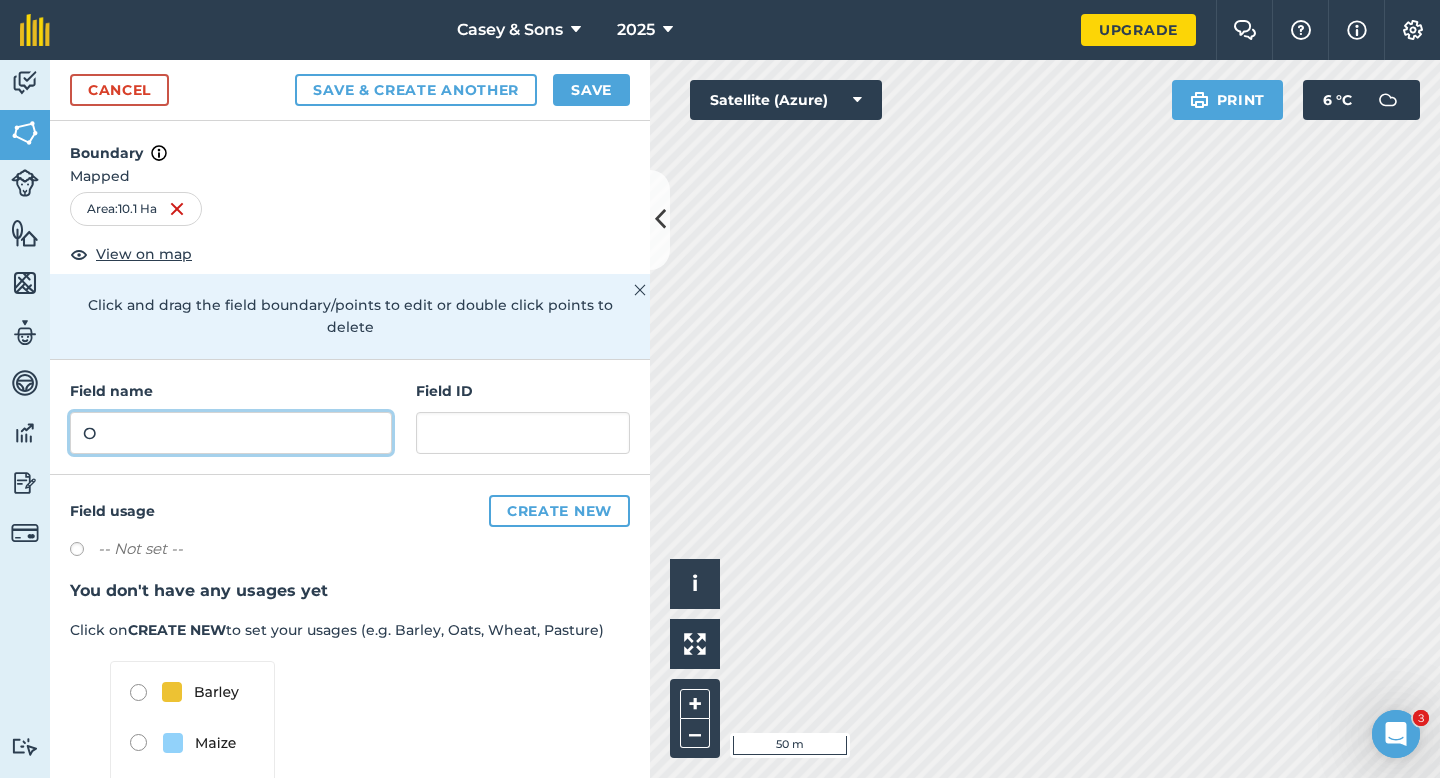 type on "O" 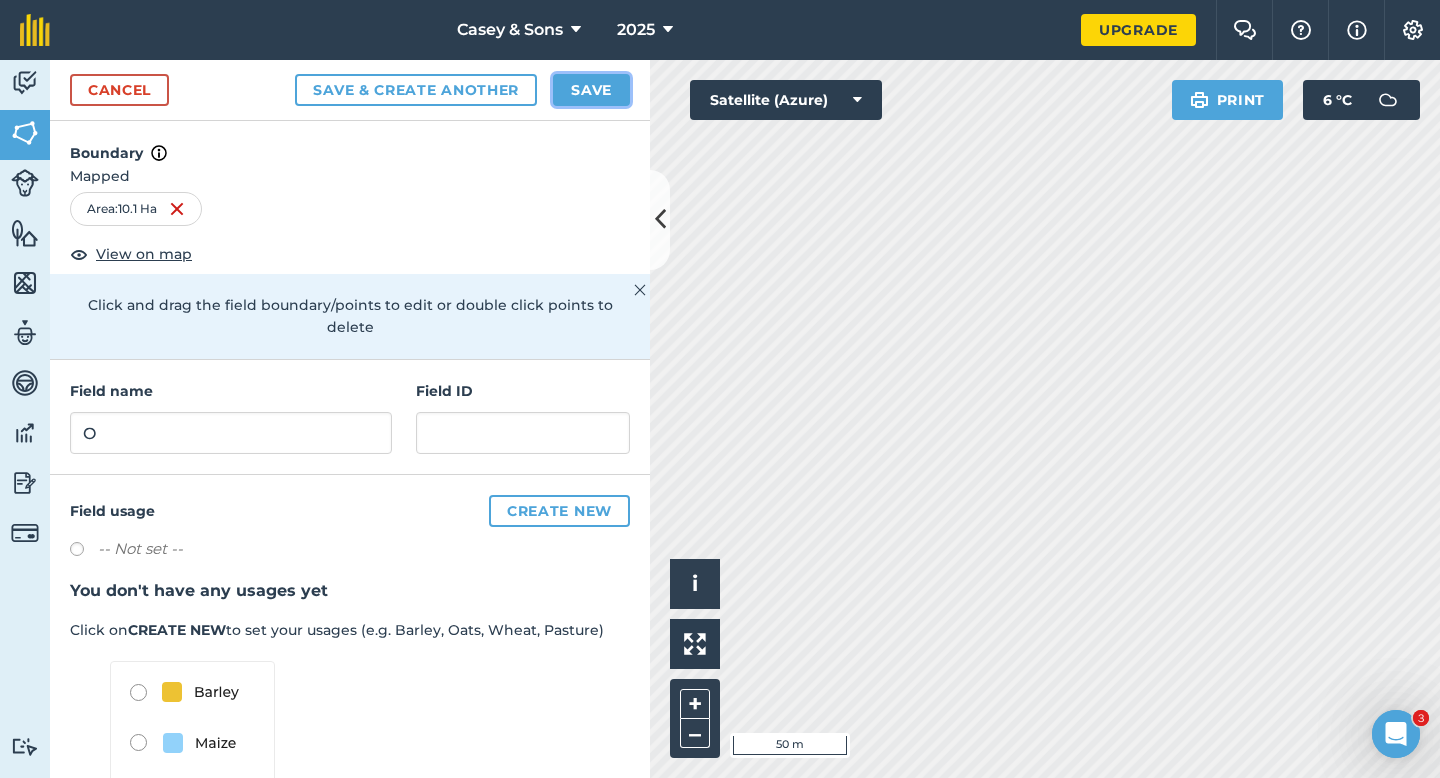 click on "Save" at bounding box center [591, 90] 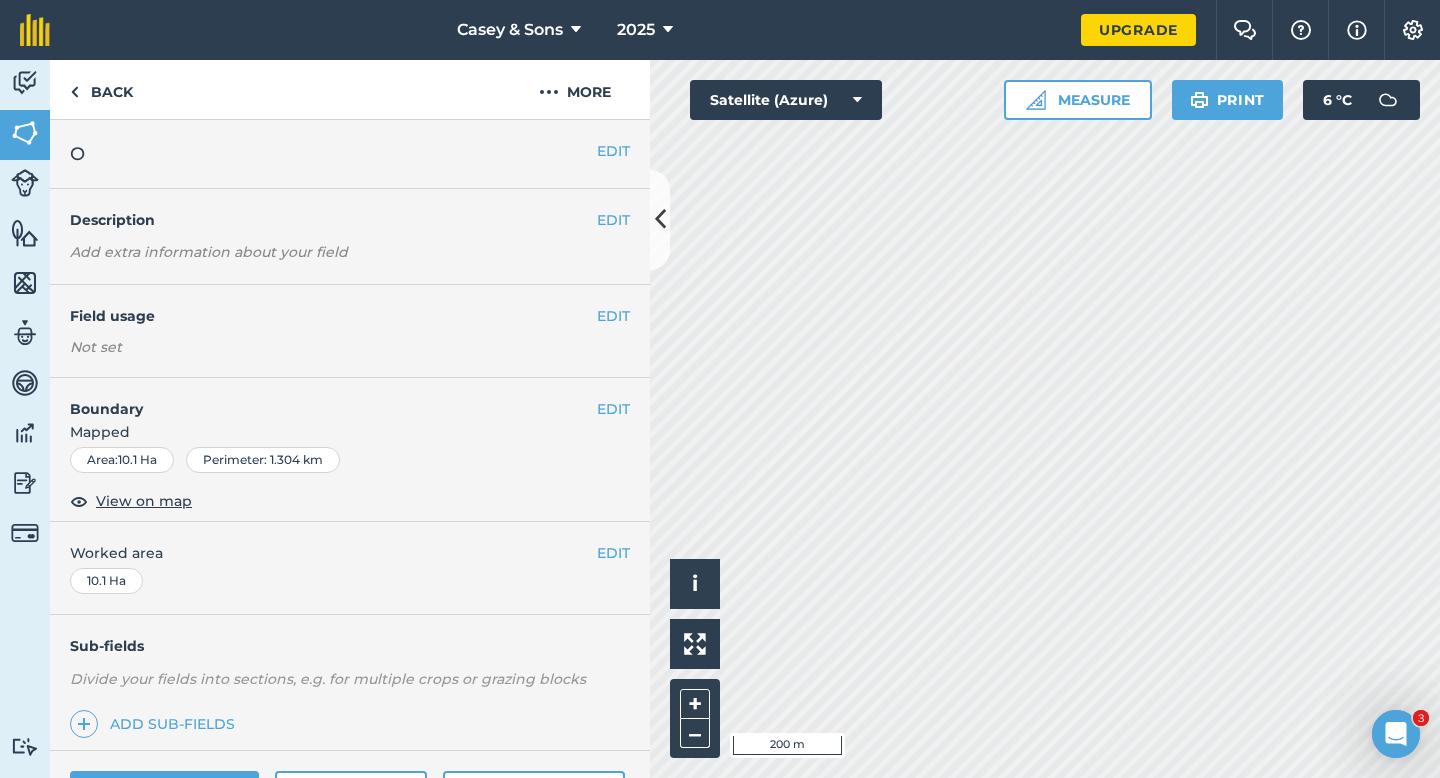 click on "EDIT Worked area 10.1   Ha" at bounding box center [350, 568] 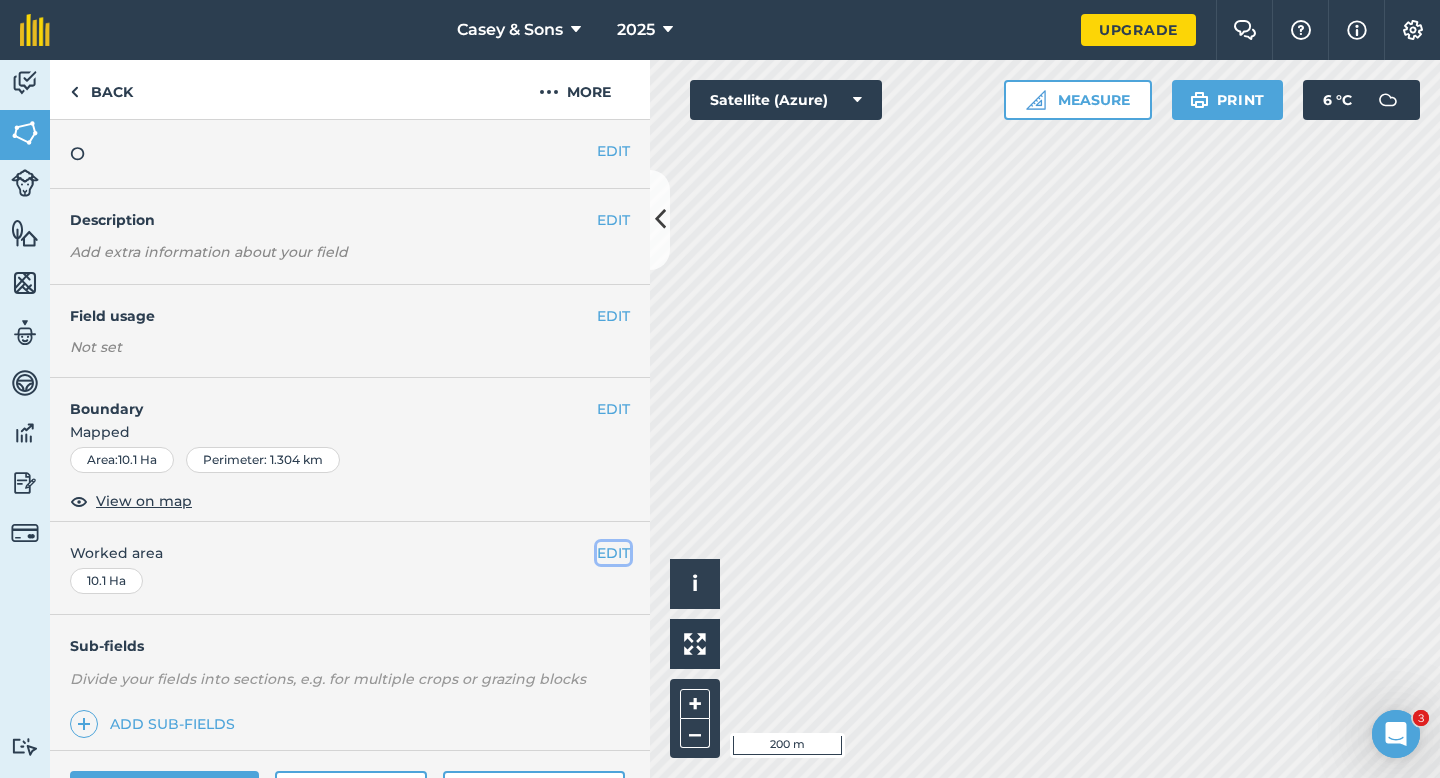click on "EDIT" at bounding box center [613, 553] 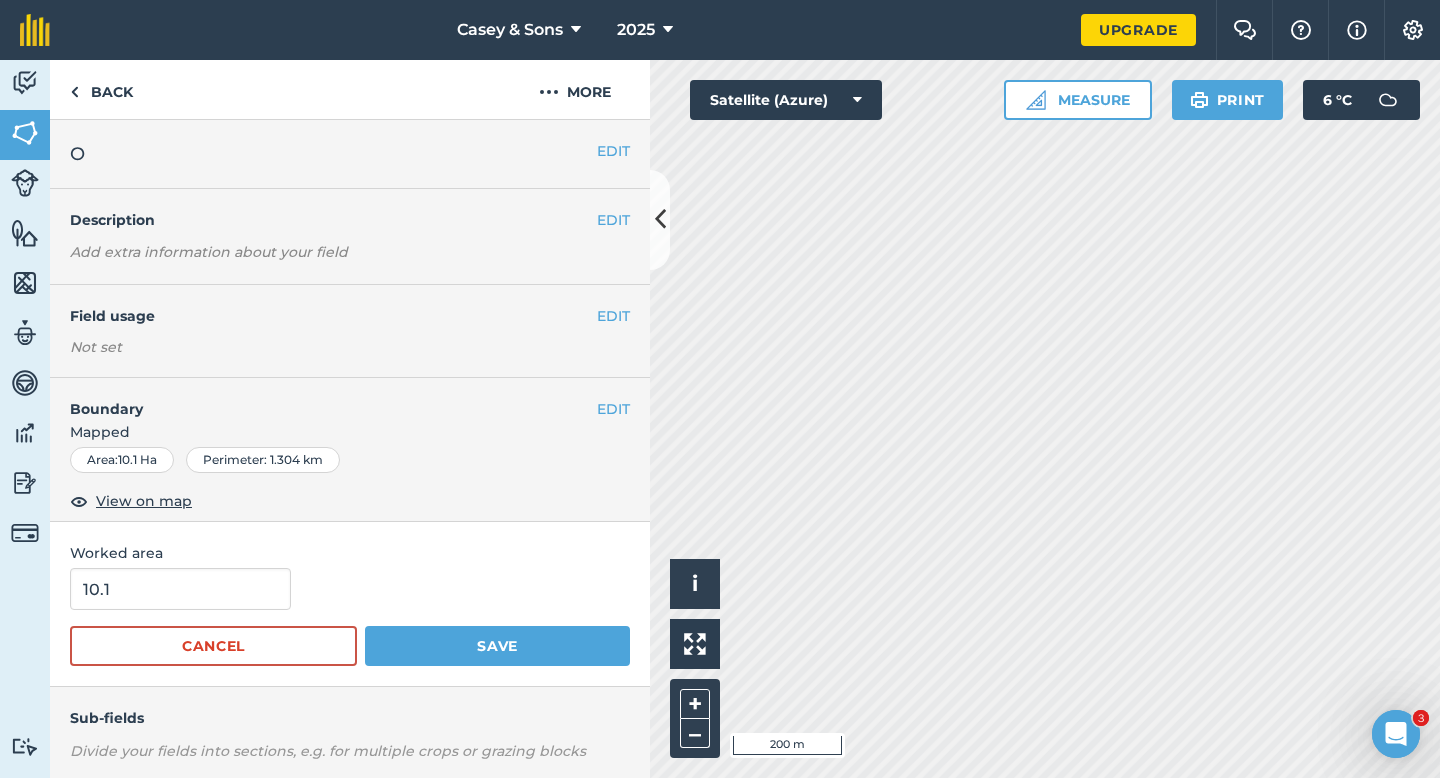 click on "10.1 Cancel Save" at bounding box center [350, 617] 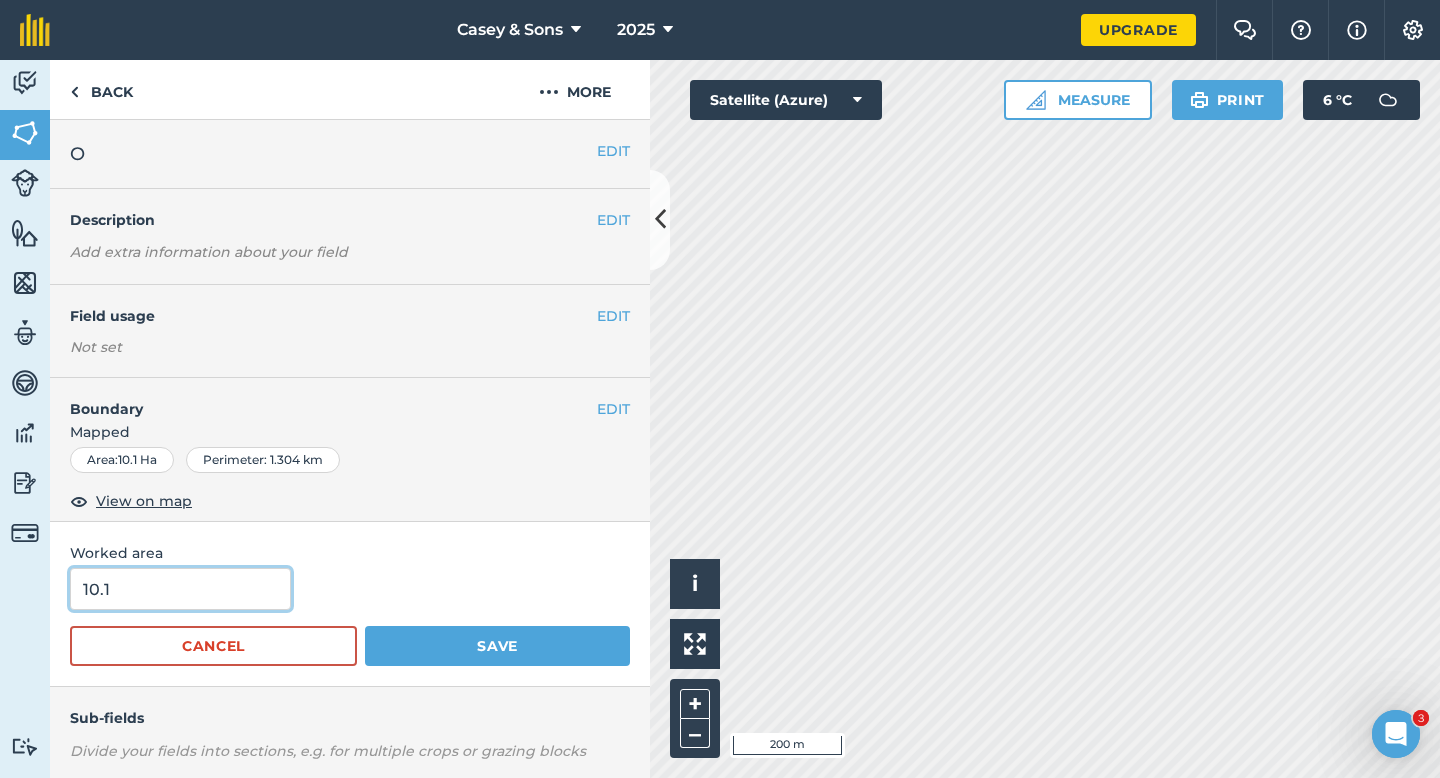 click on "10.1" at bounding box center [180, 589] 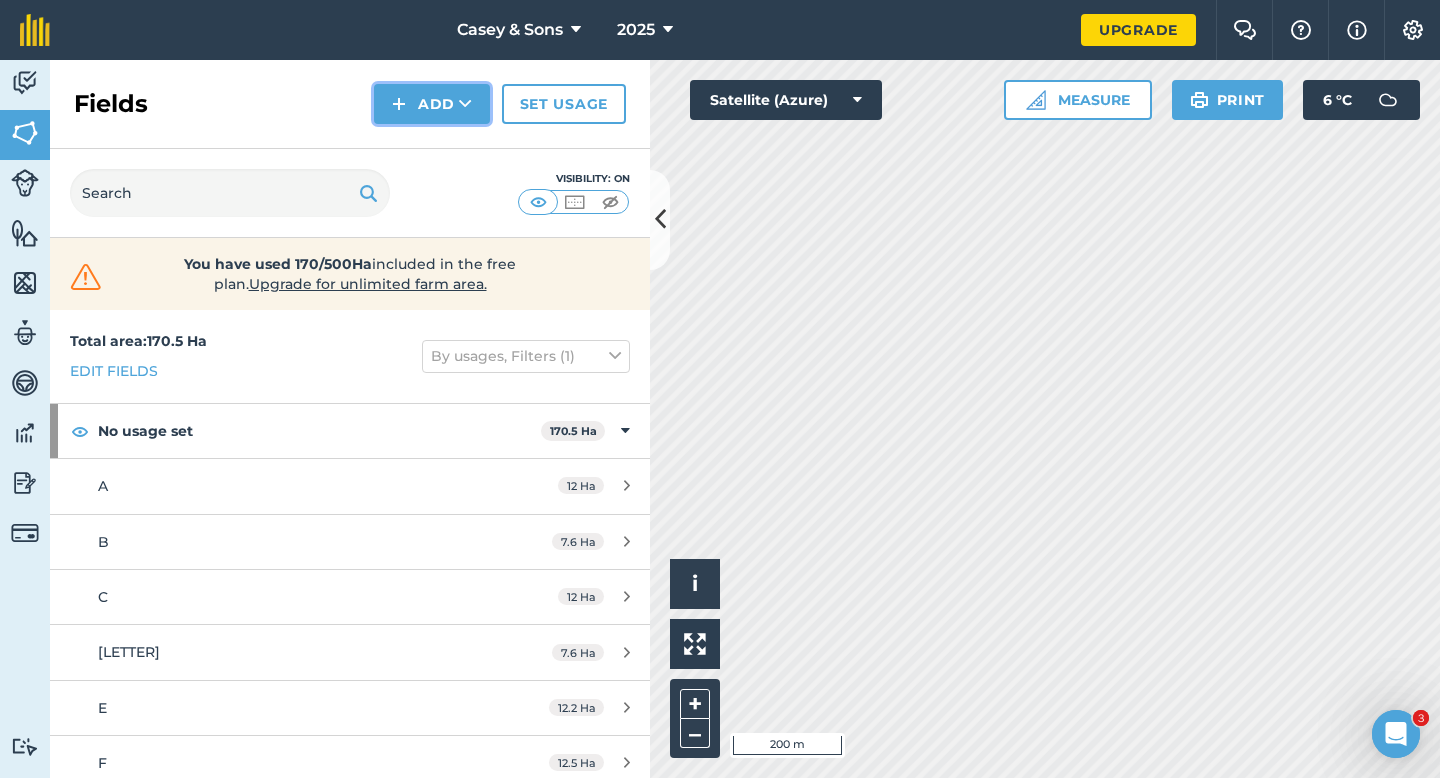 click on "Add" at bounding box center [432, 104] 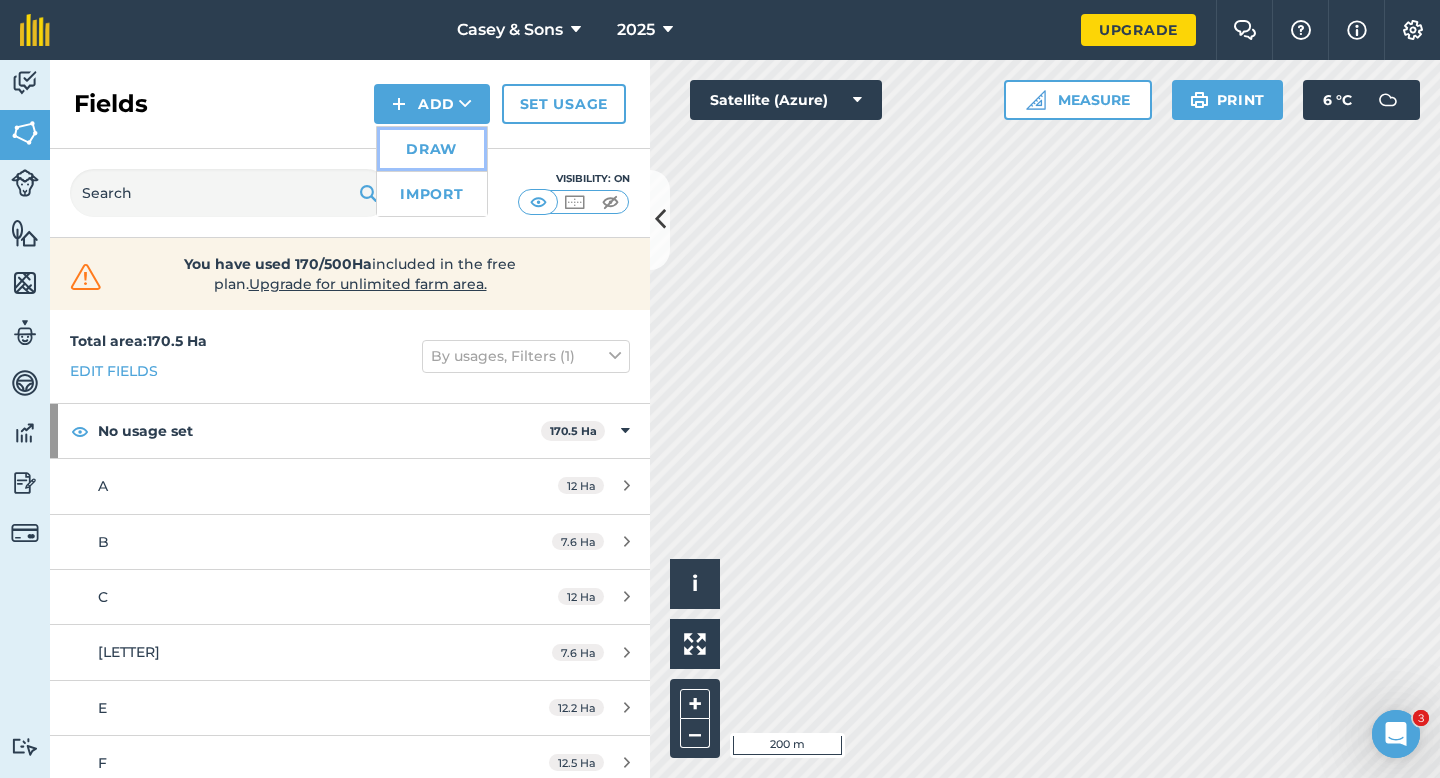 click on "Draw" at bounding box center [432, 149] 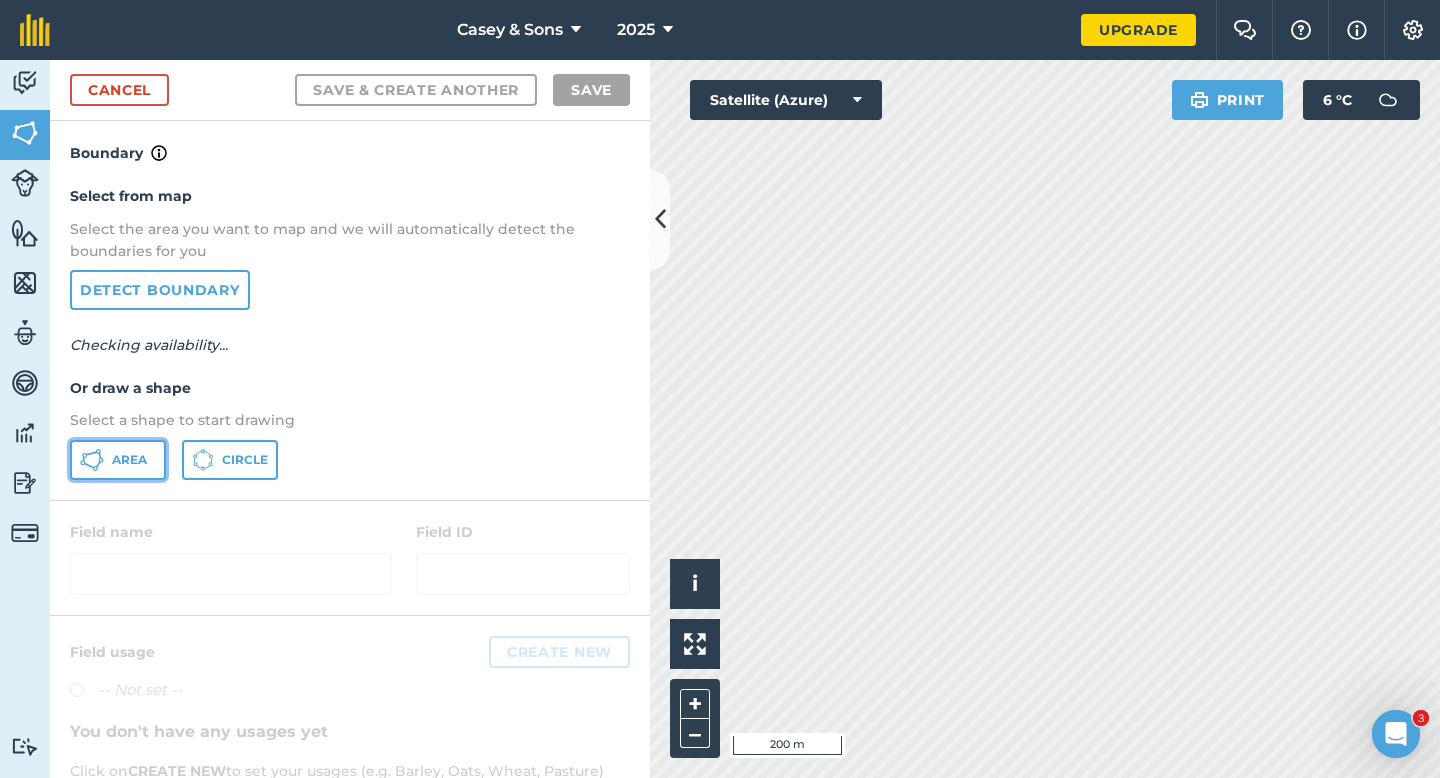 click on "Area" at bounding box center (118, 460) 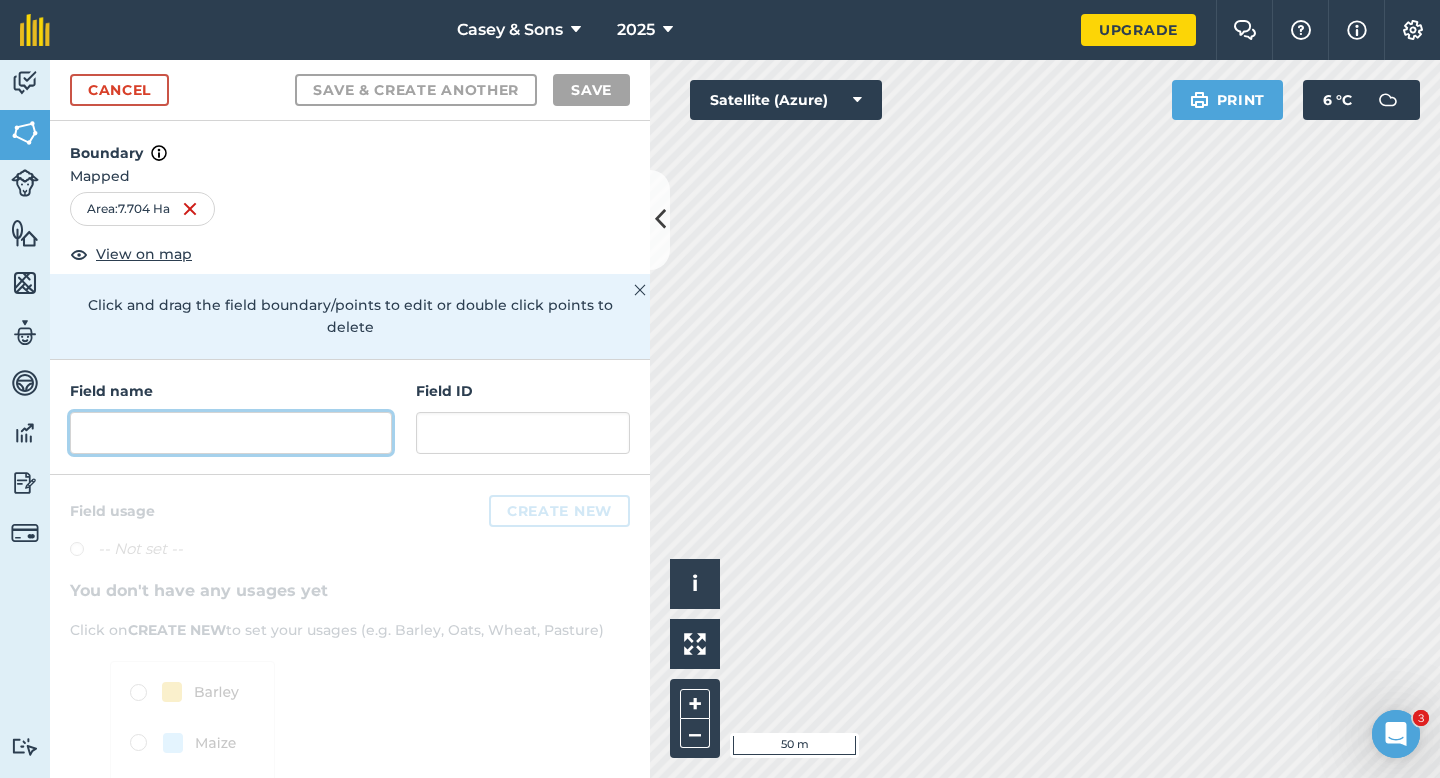 click at bounding box center (231, 433) 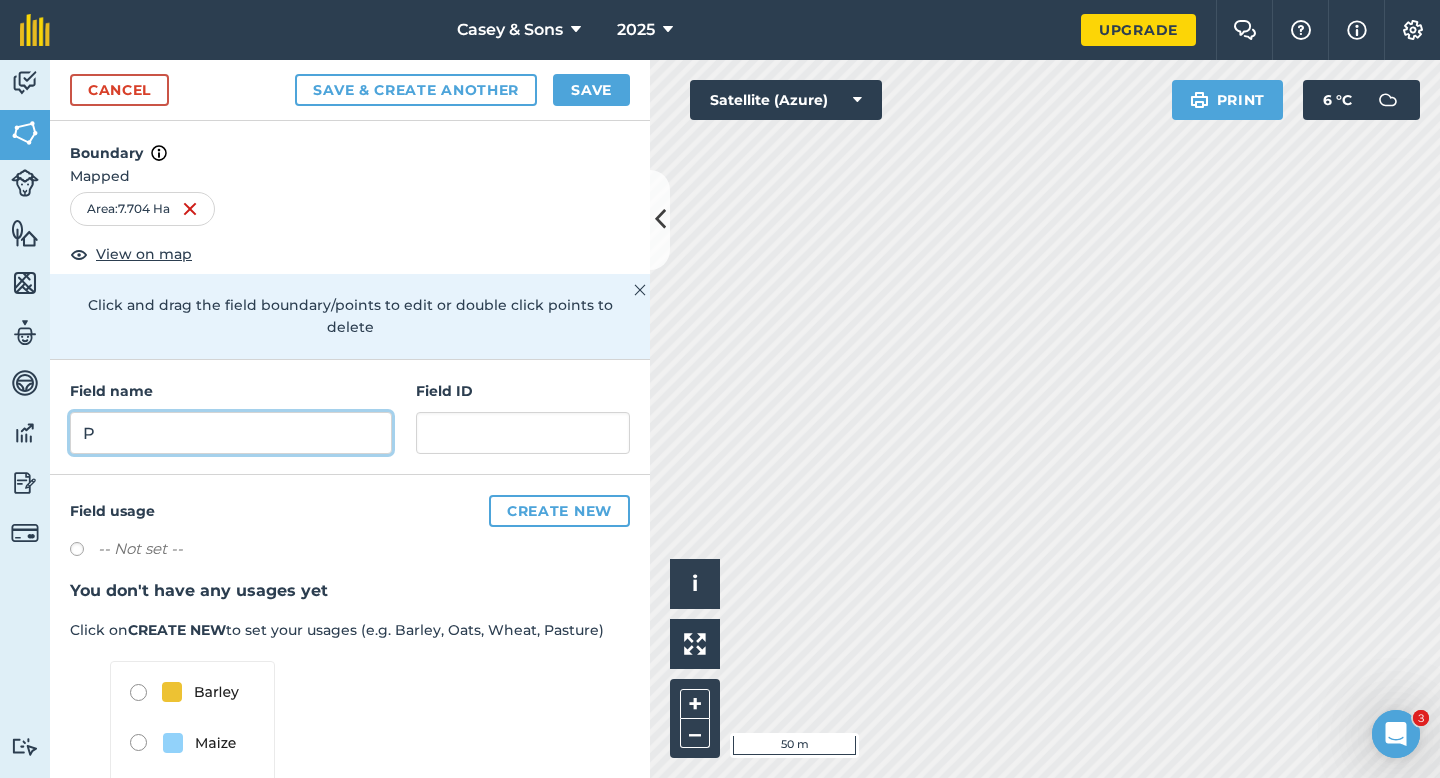 type on "P" 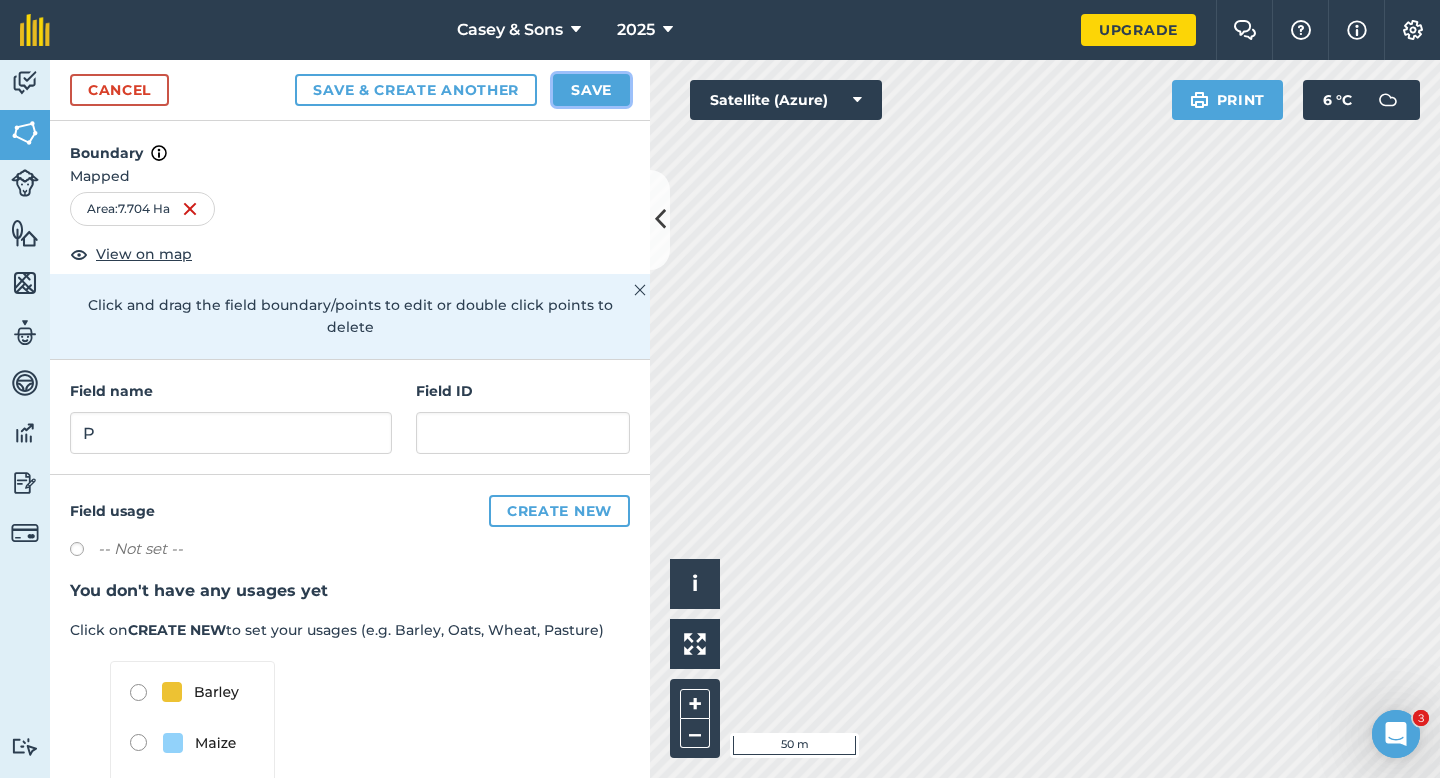 click on "Save" at bounding box center [591, 90] 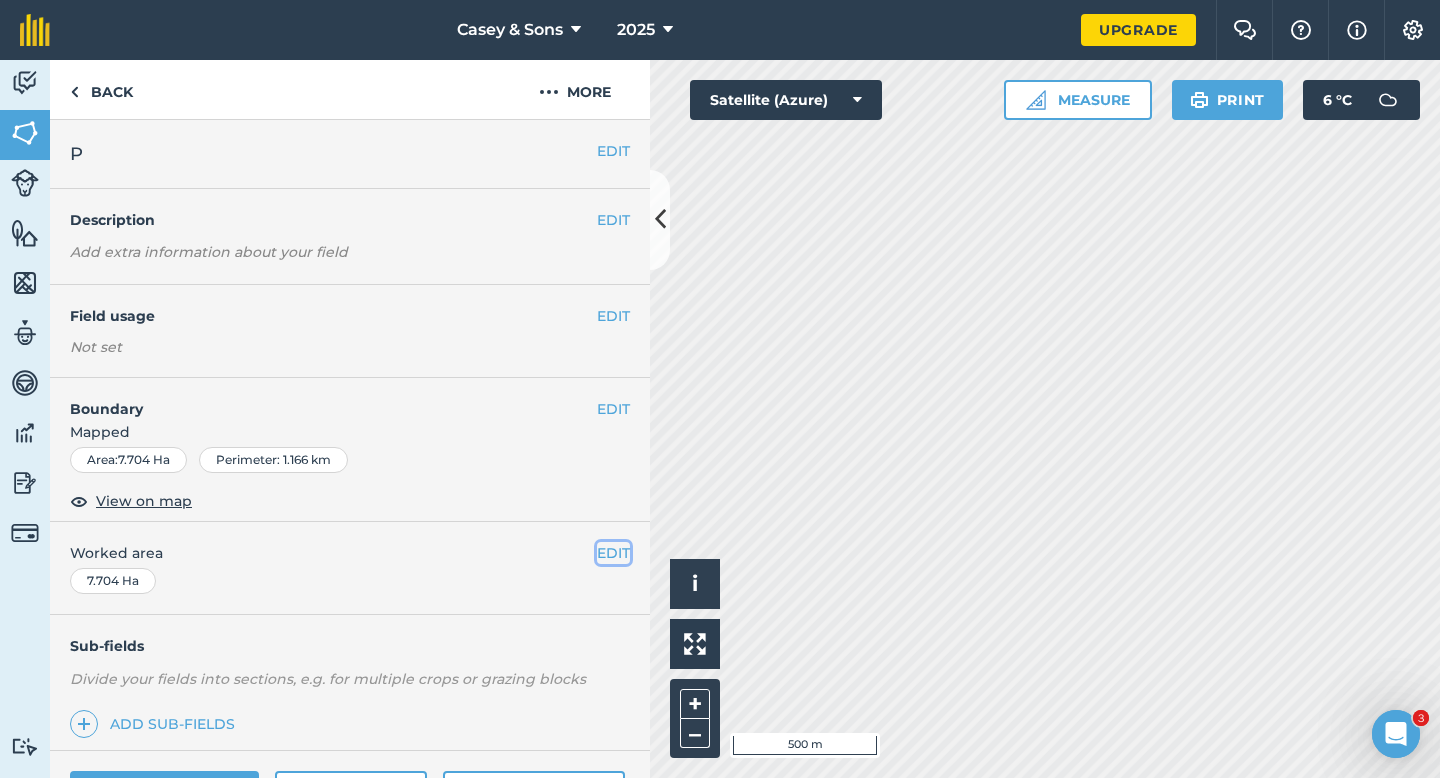 click on "EDIT" at bounding box center (613, 553) 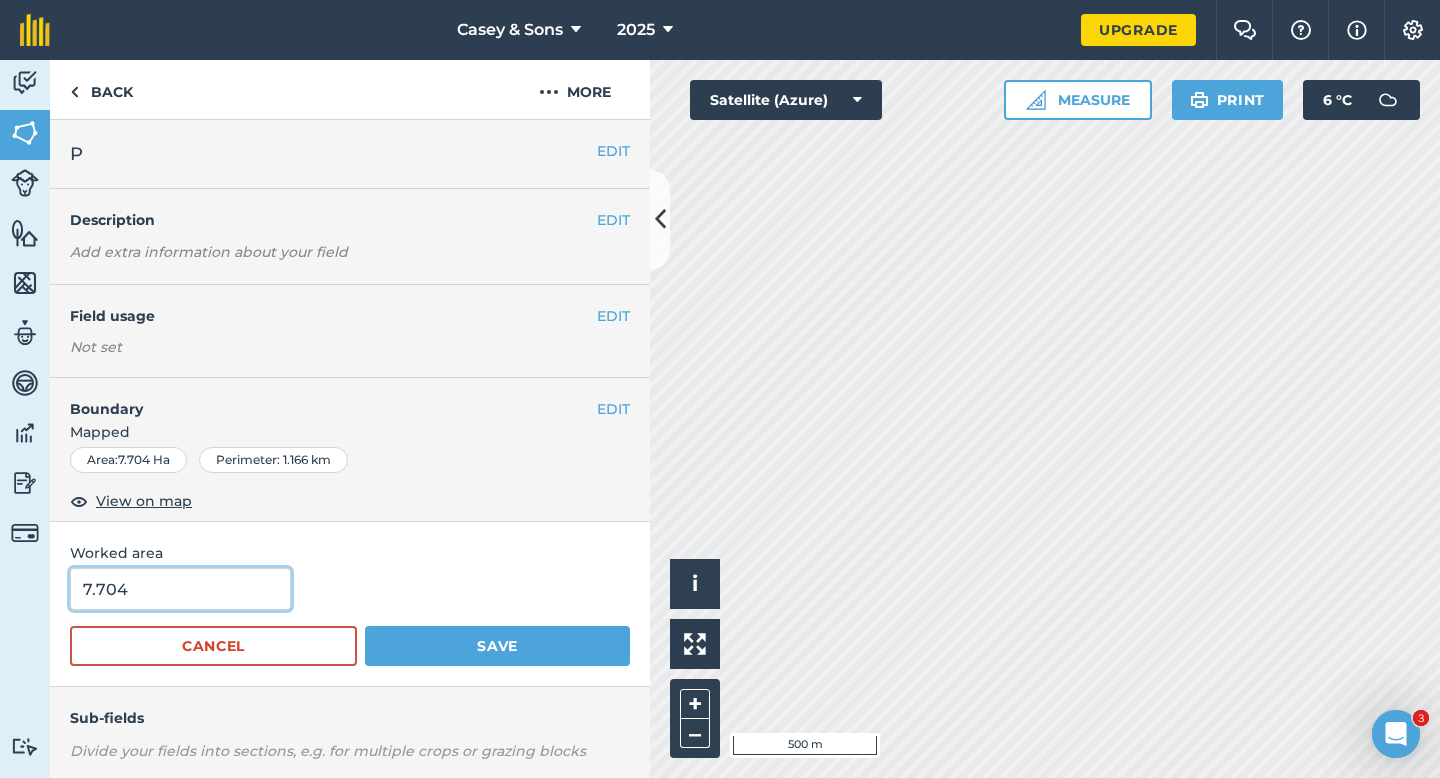 click on "7.704" at bounding box center (180, 589) 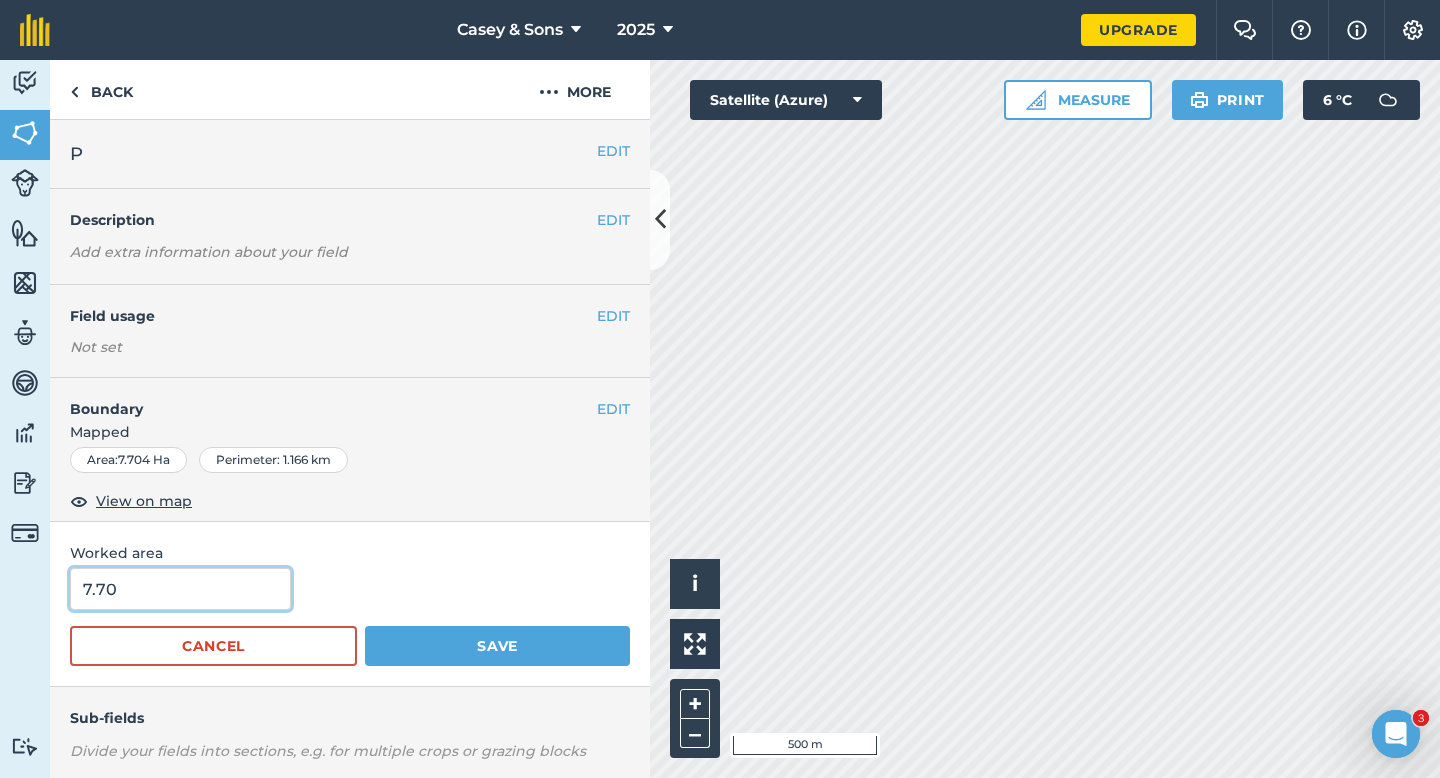 type on "7.7" 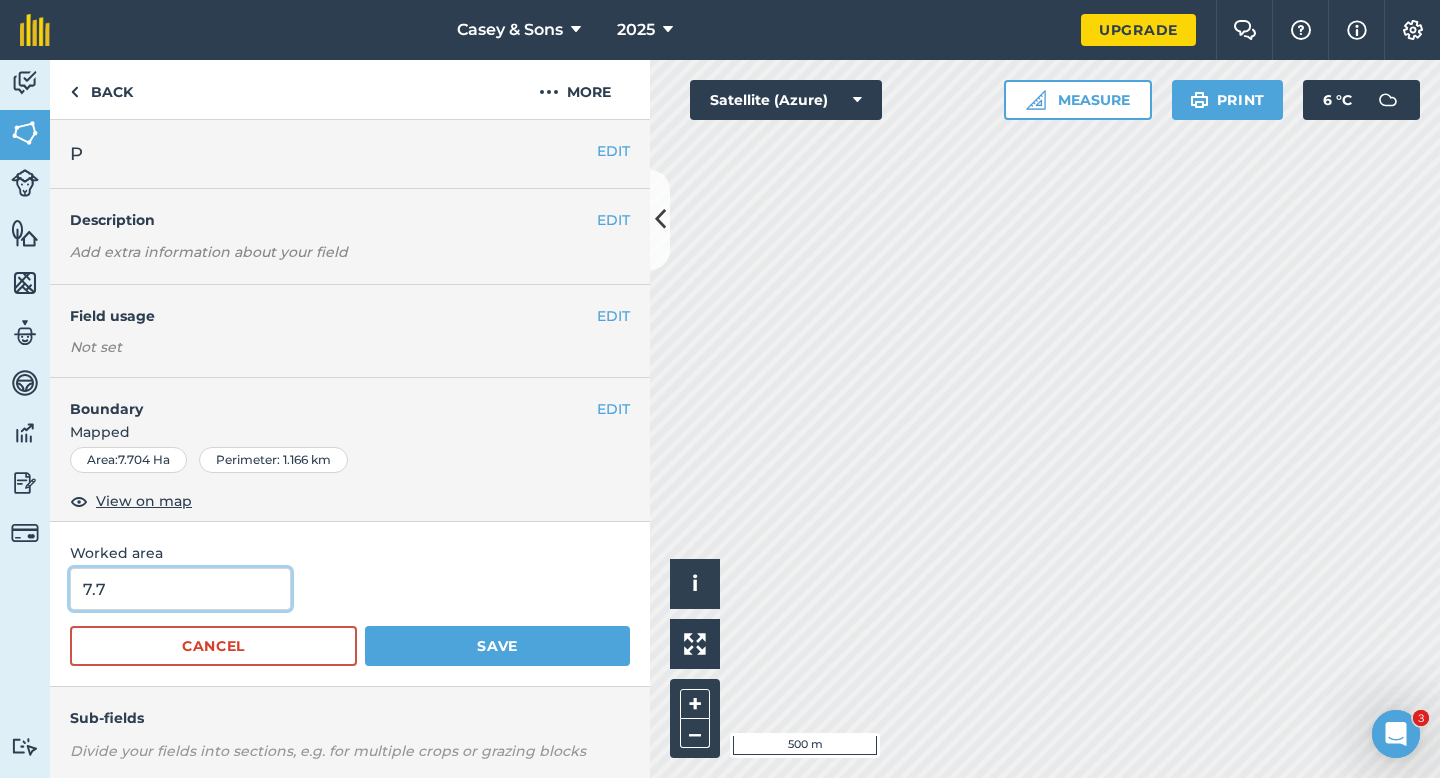 click on "Save" at bounding box center [497, 646] 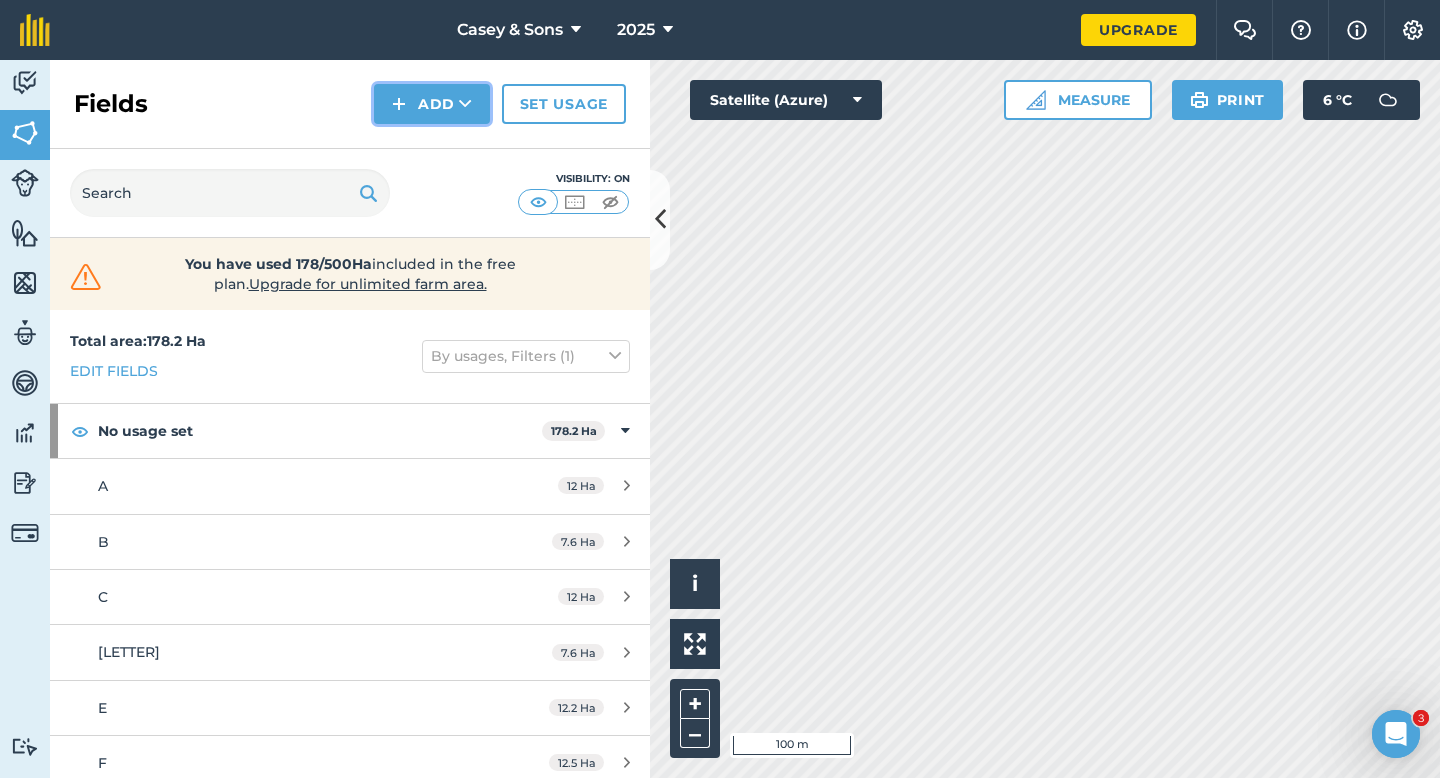 click on "Add" at bounding box center [432, 104] 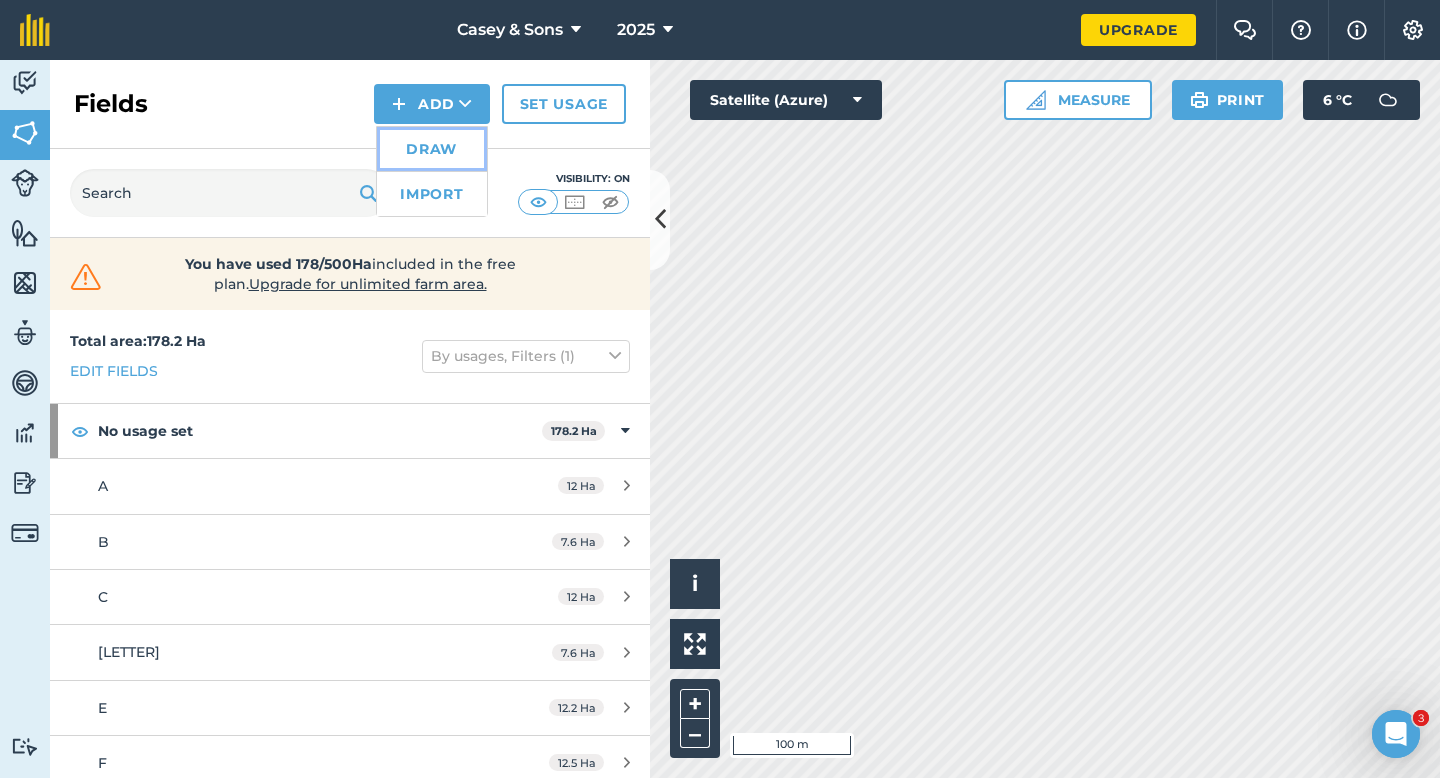 click on "Draw" at bounding box center [432, 149] 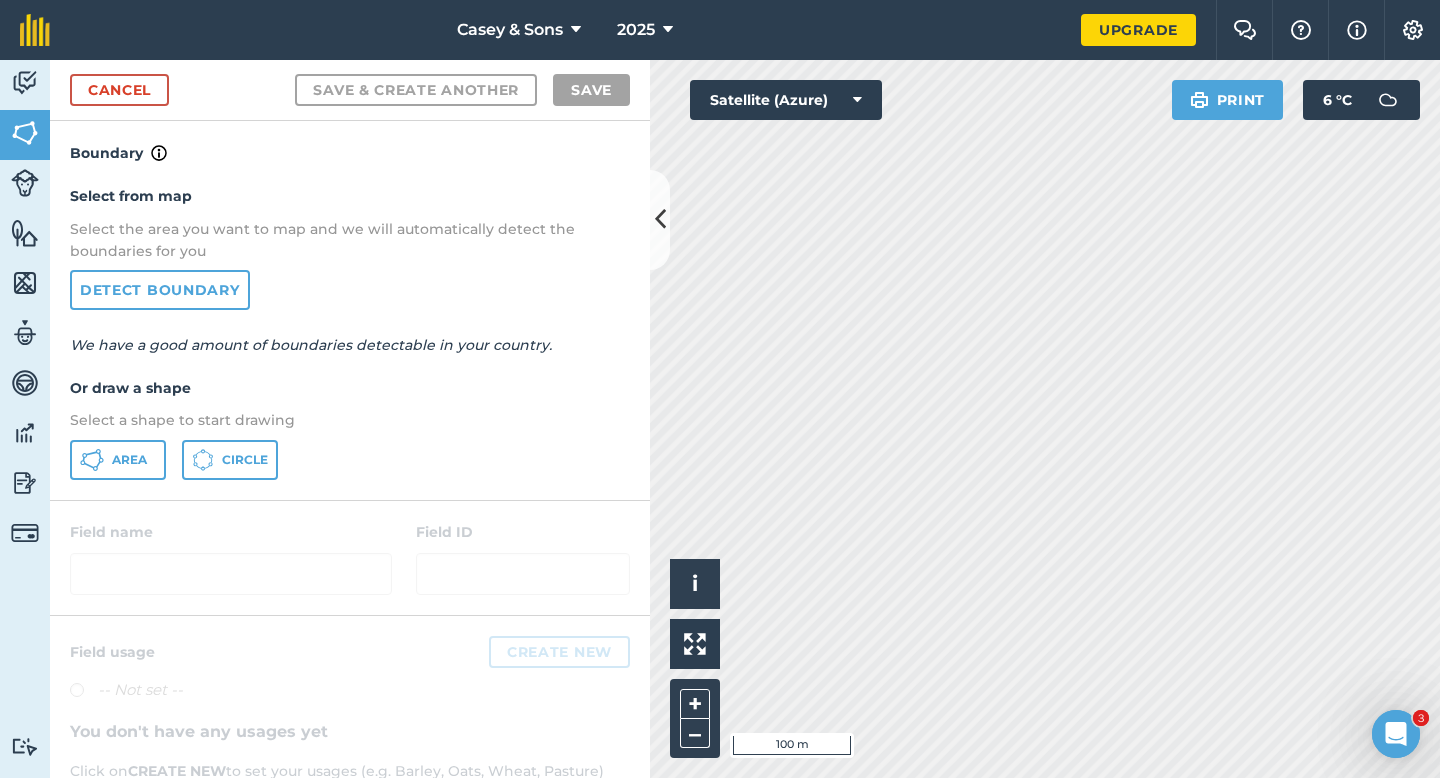 click on "Select from map Select the area you want to map and we will automatically detect the boundaries for you Detect boundary We have a good amount of boundaries detectable in your country. Or draw a shape Select a shape to start drawing Area Circle" at bounding box center [350, 332] 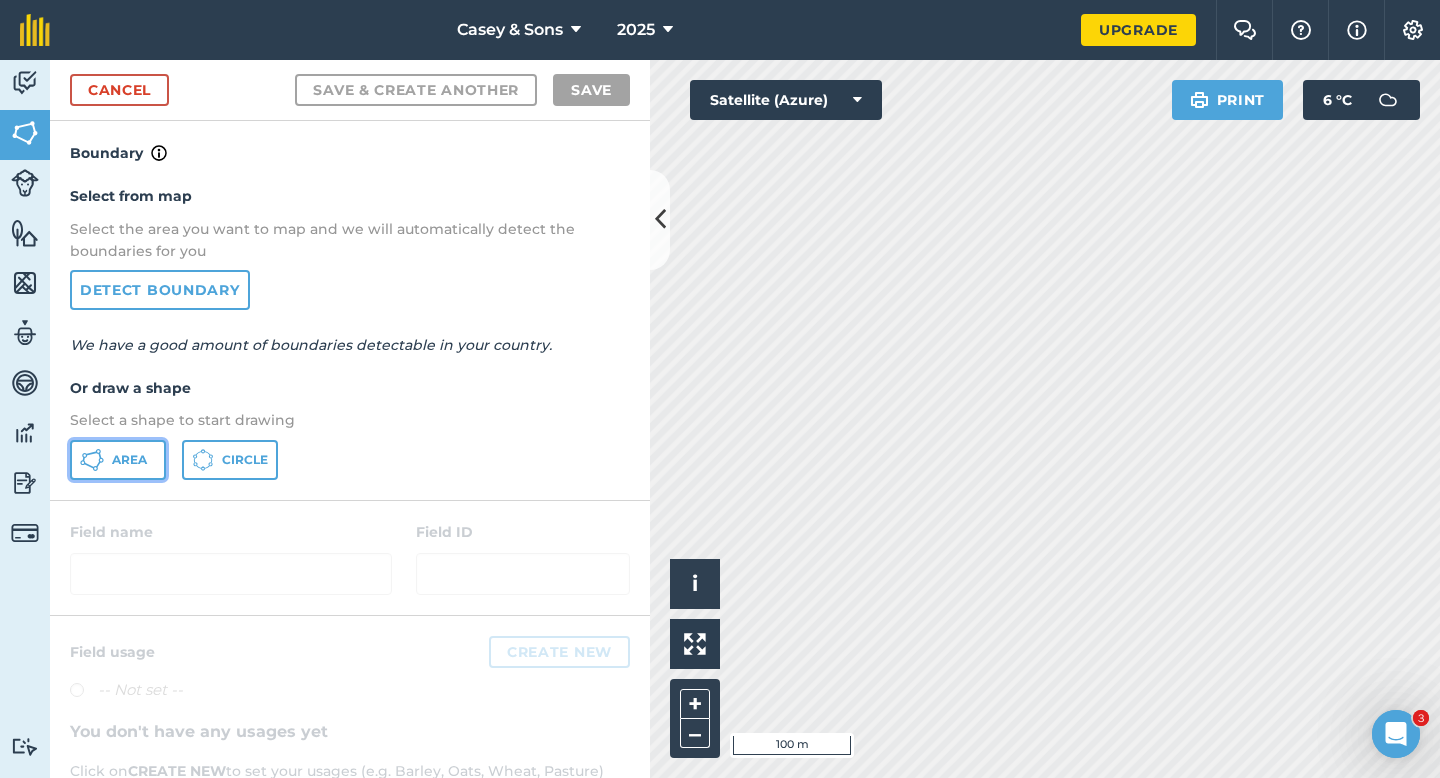 click on "Area" at bounding box center [129, 460] 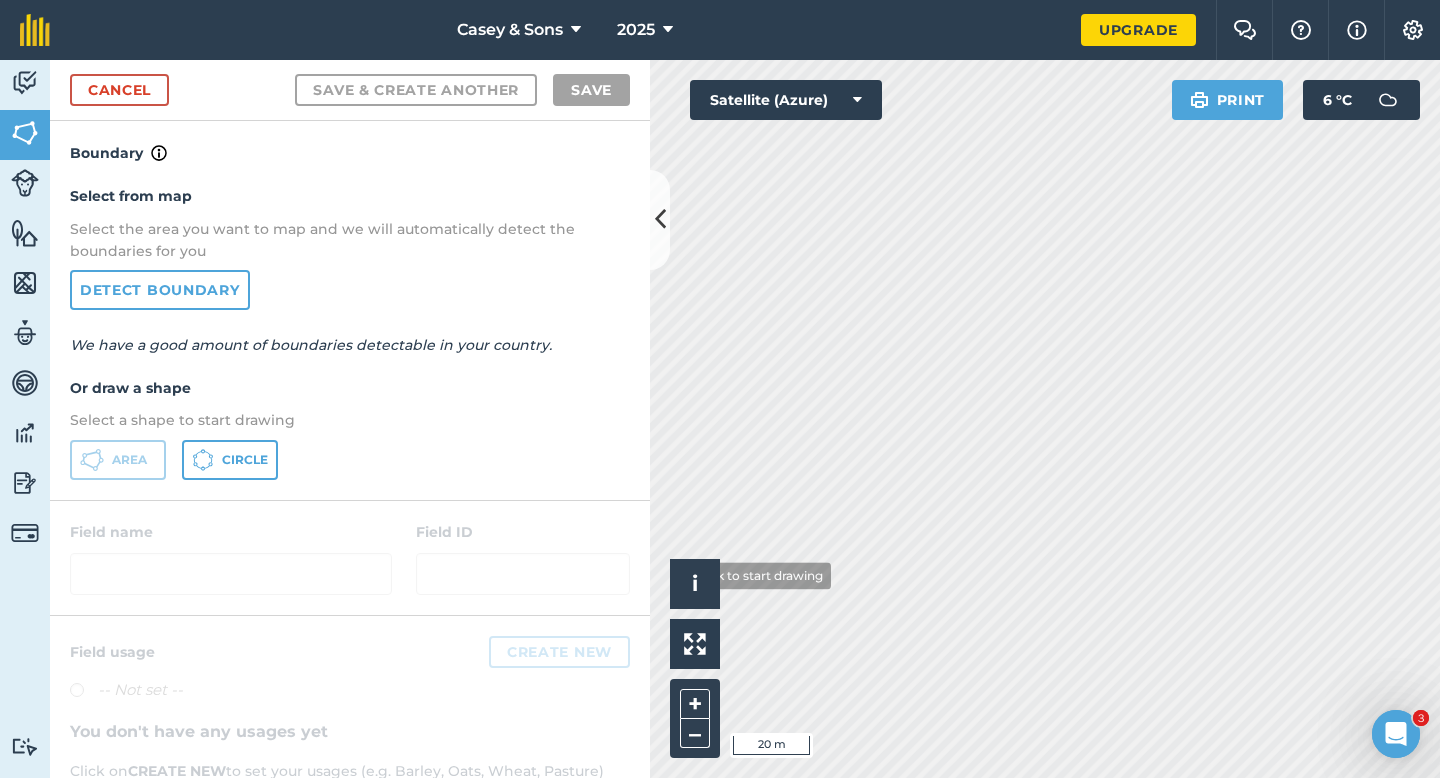 click on "Activity Fields Livestock Features Maps Team Vehicles Data Reporting Tutorials Tutorials Cancel Save & Create Another Save Boundary   Select from map Select the area you want to map and we will automatically detect the boundaries for you Detect boundary We have a good amount of boundaries detectable in your country. Or draw a shape Select a shape to start drawing Area Circle Field name Field ID Field usage   Create new -- Not set -- You don't have any usages yet Click on  CREATE NEW  to set your usages (e.g. Barley, Oats, Wheat, Pasture) Click to start drawing i © 2025 TomTom, Microsoft 20 m + – Satellite (Azure) Print 6   ° C" at bounding box center (720, 419) 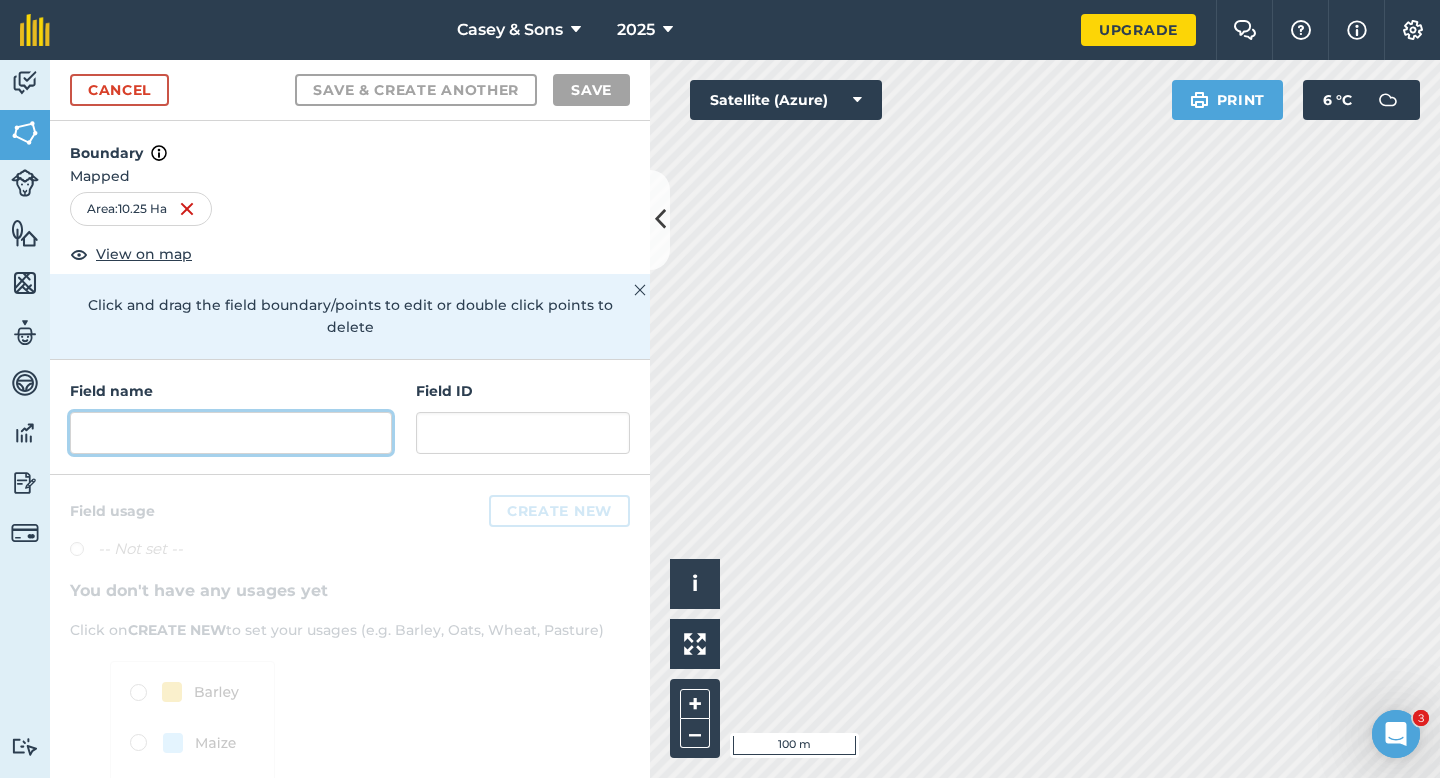click at bounding box center [231, 433] 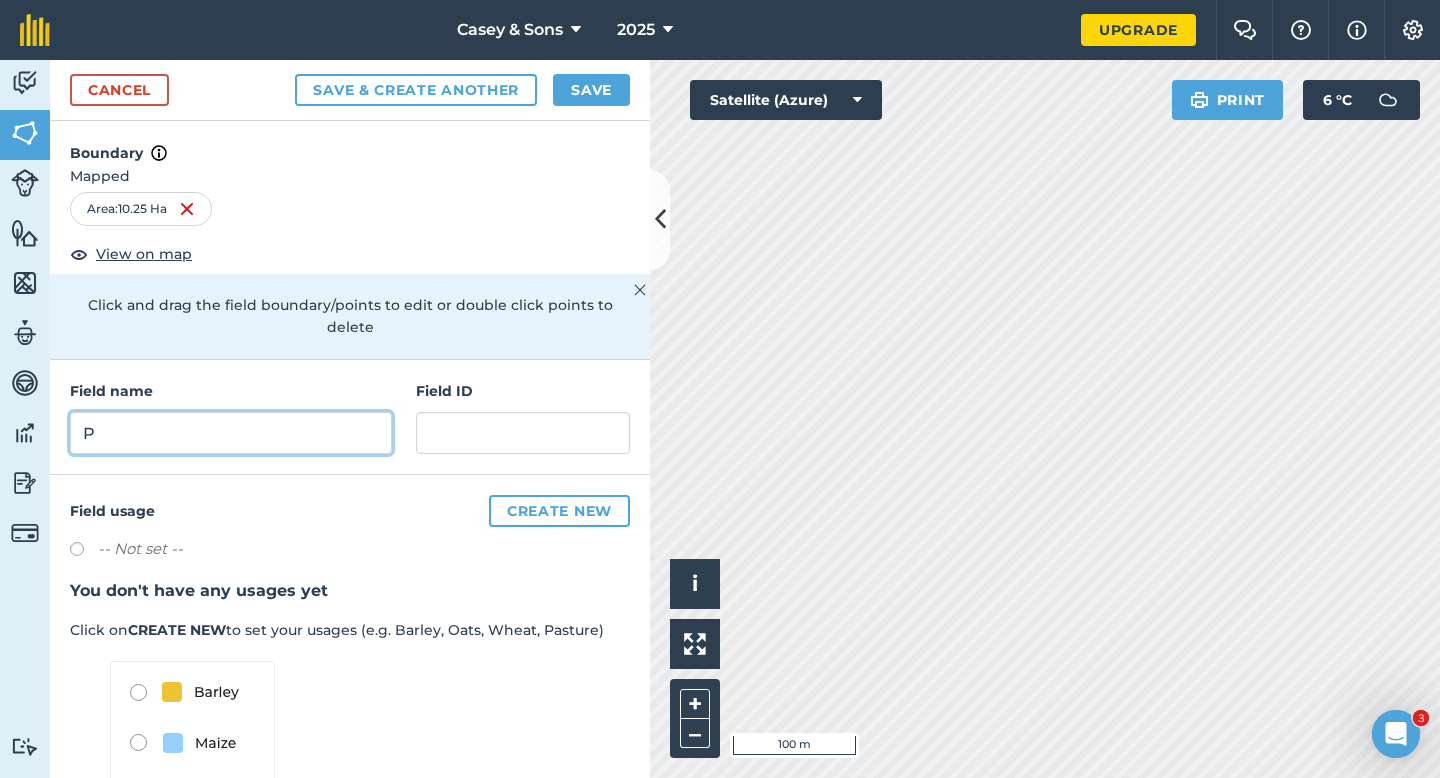 type on "P" 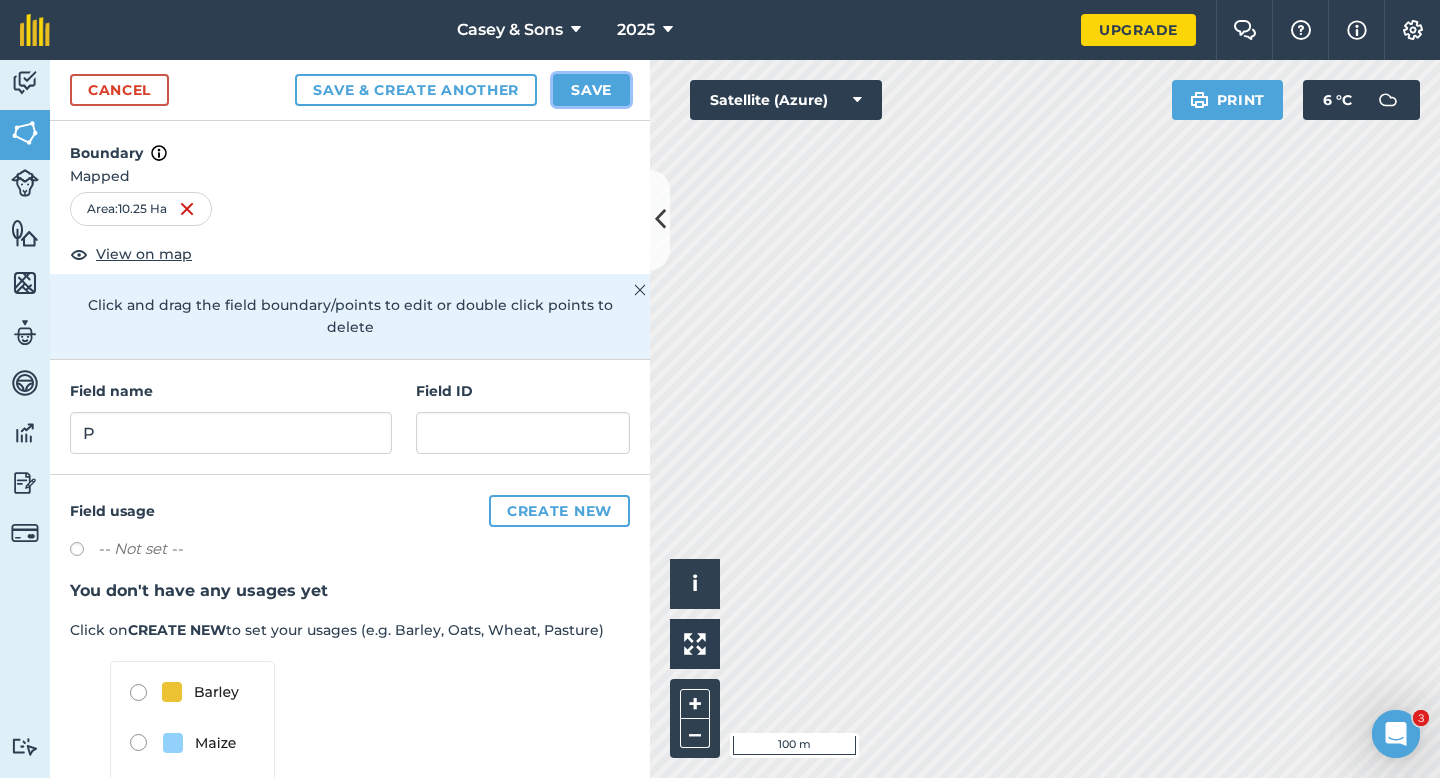 click on "Save" at bounding box center (591, 90) 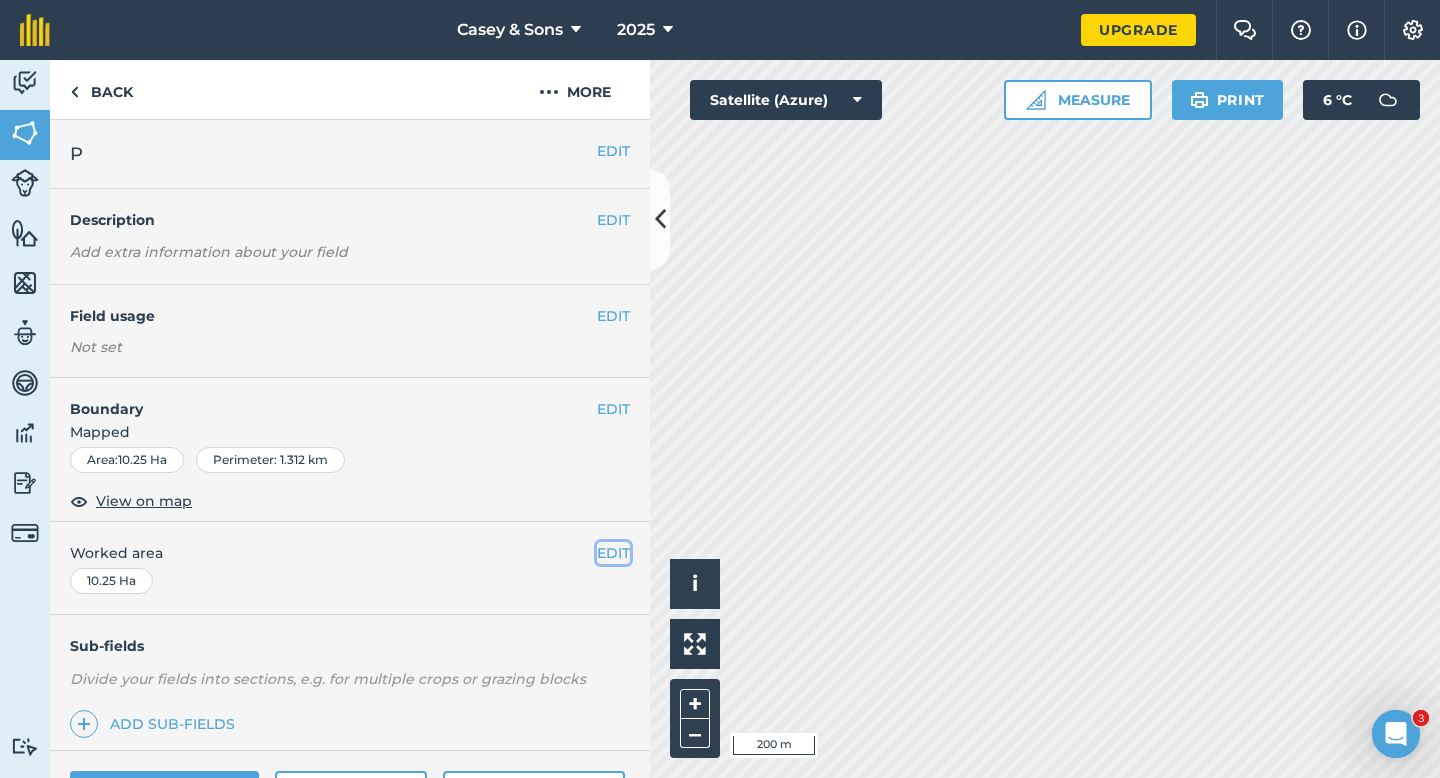 click on "EDIT" at bounding box center [613, 553] 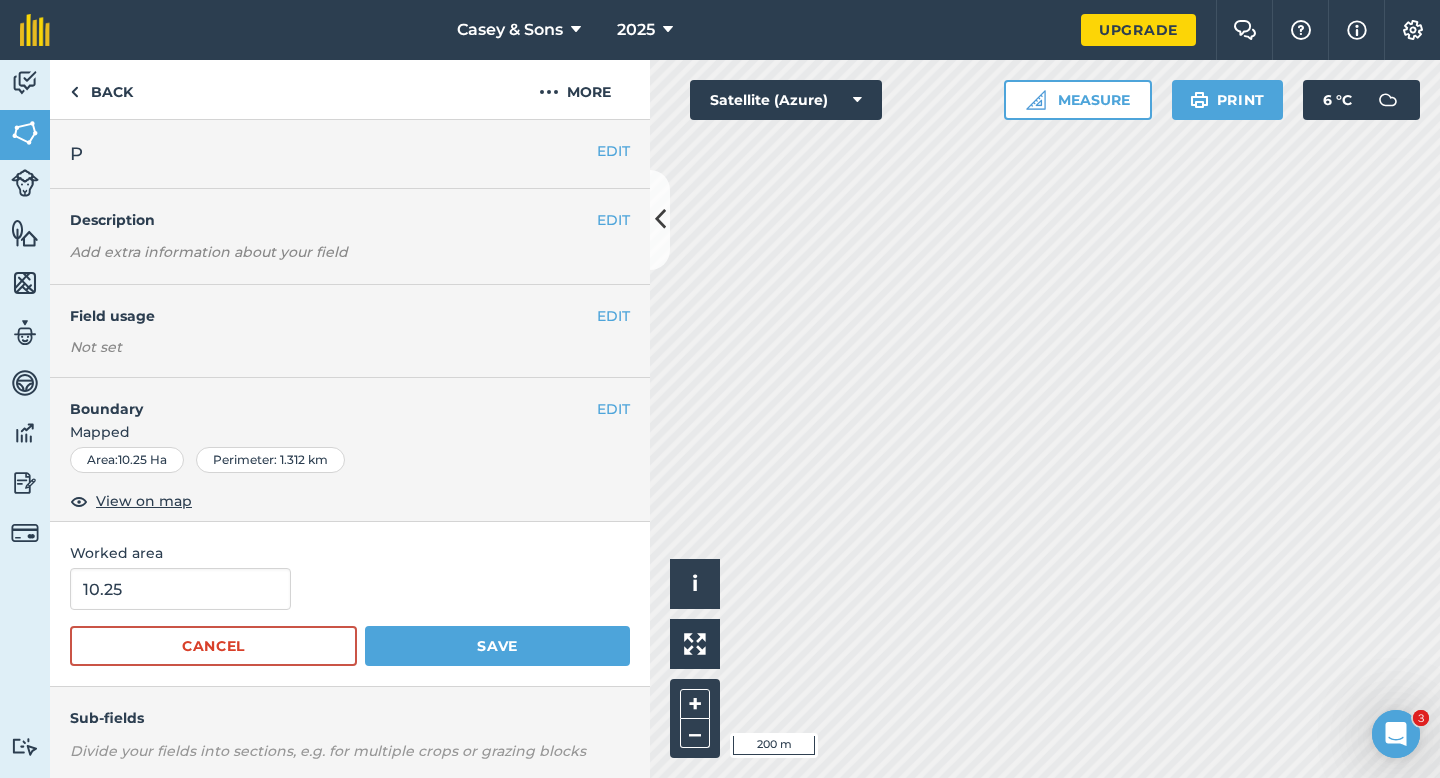 click on "10.25" at bounding box center (350, 589) 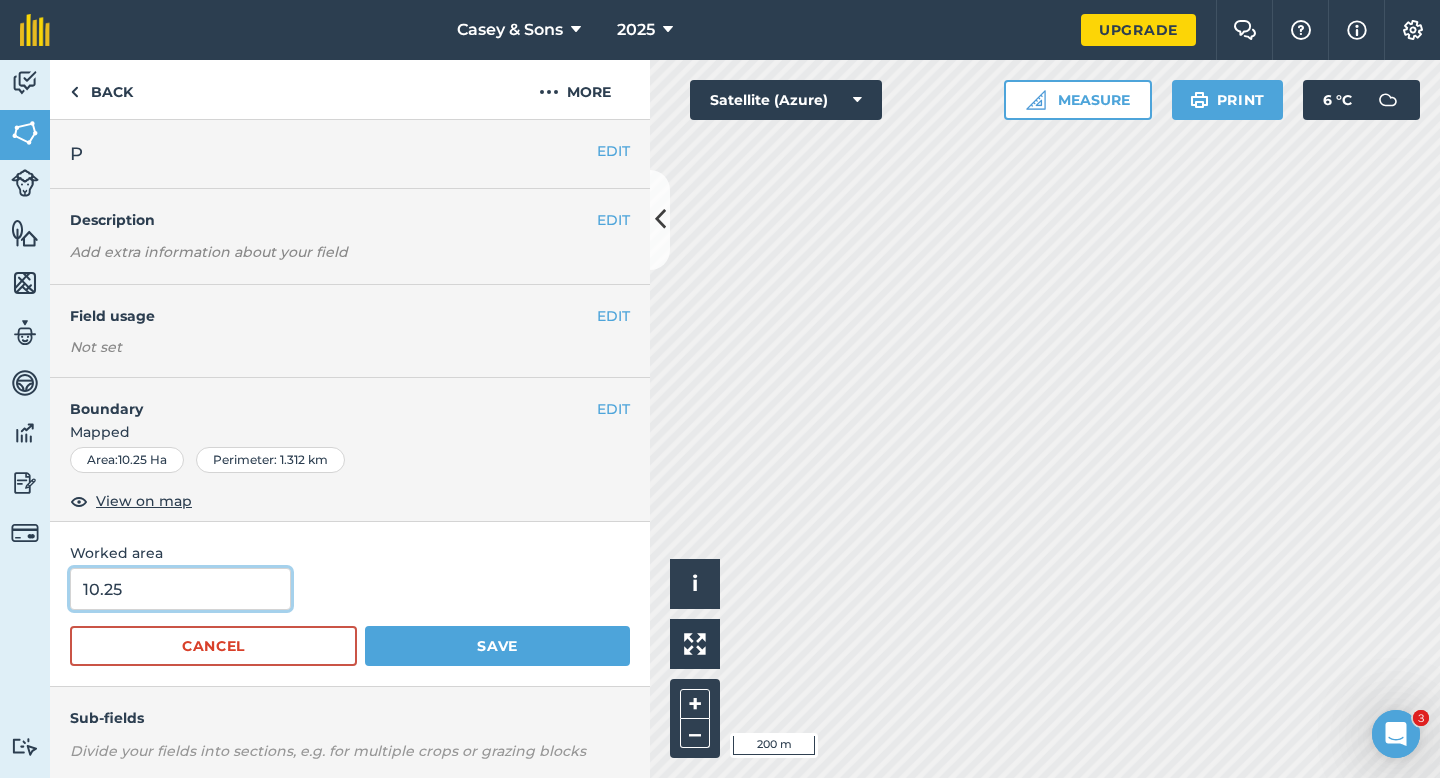 click on "10.25" at bounding box center [180, 589] 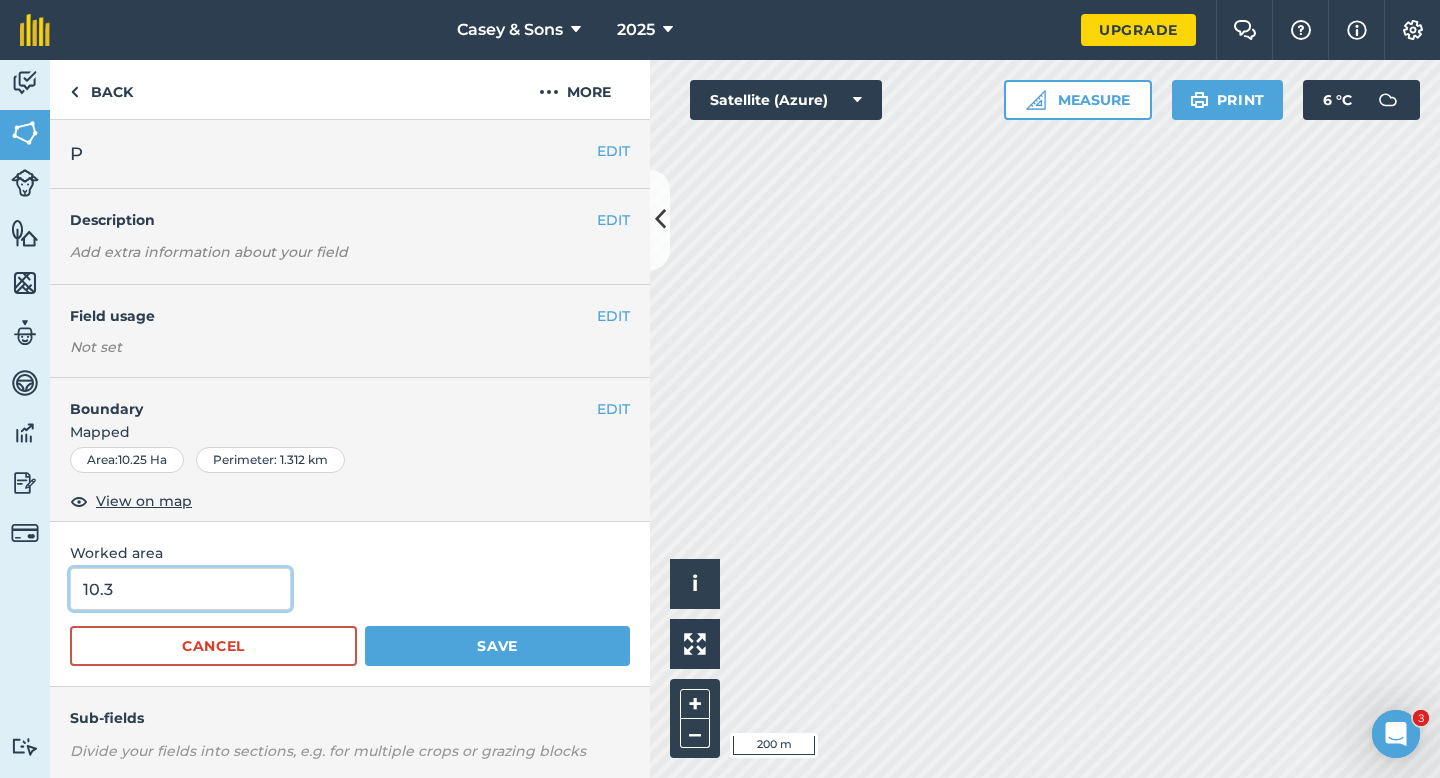 type on "10.3" 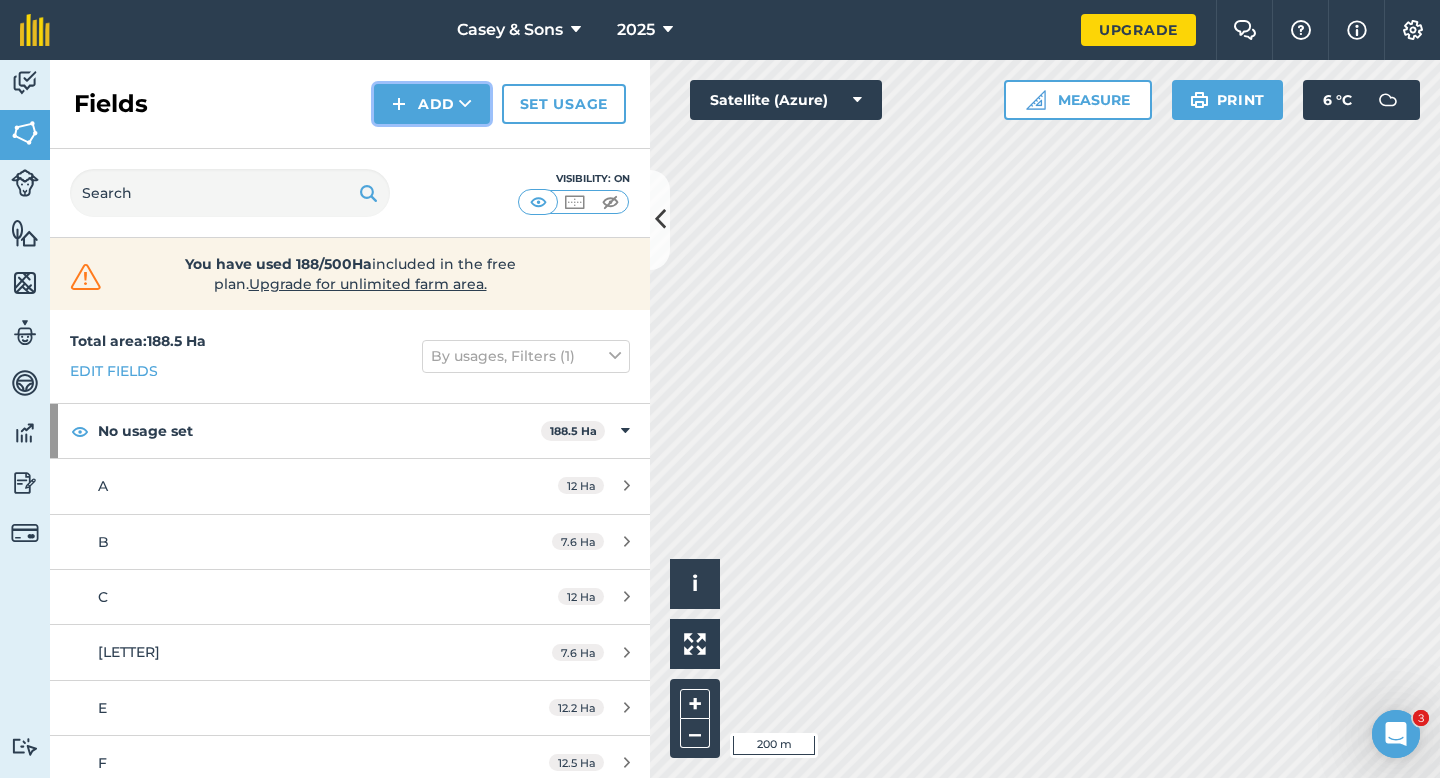 click on "Add" at bounding box center (432, 104) 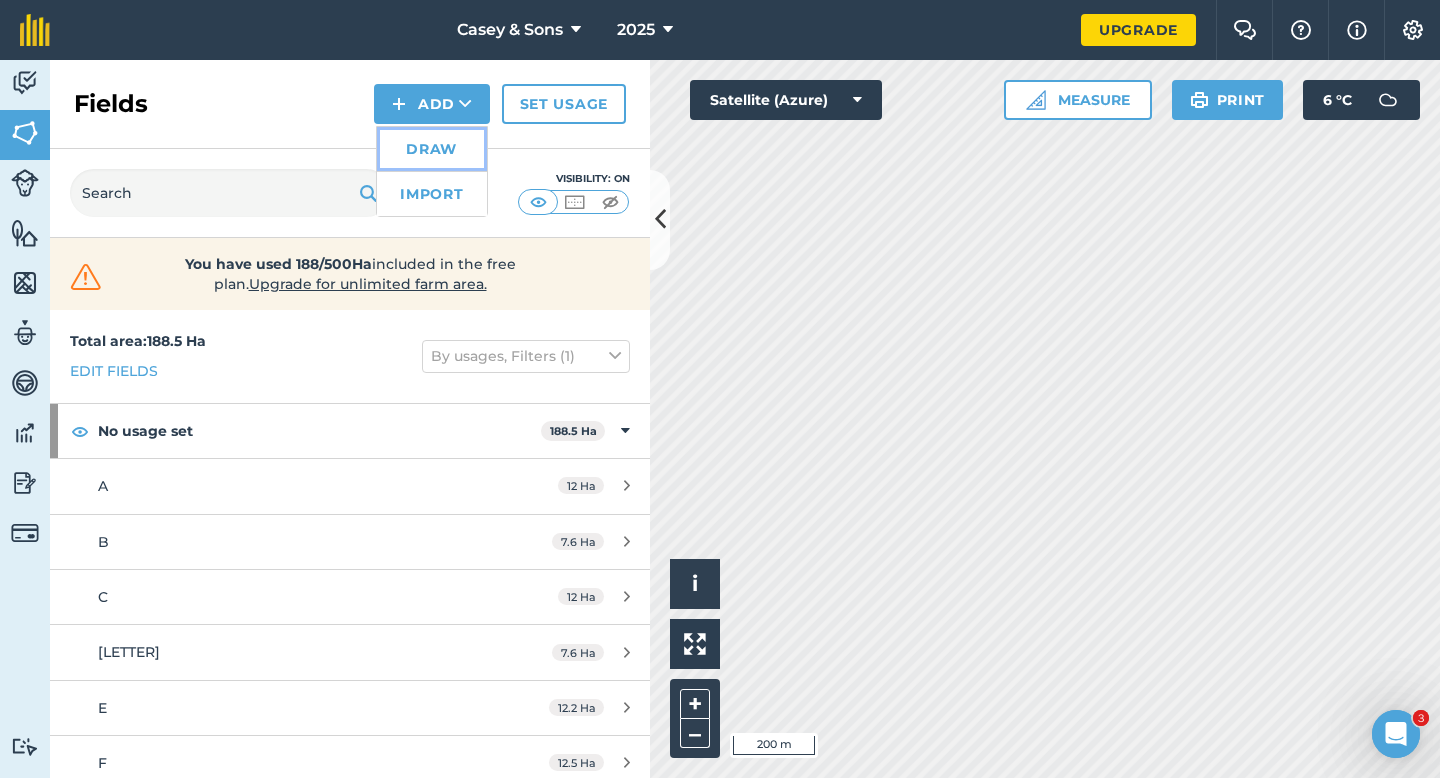 click on "Draw" at bounding box center (432, 149) 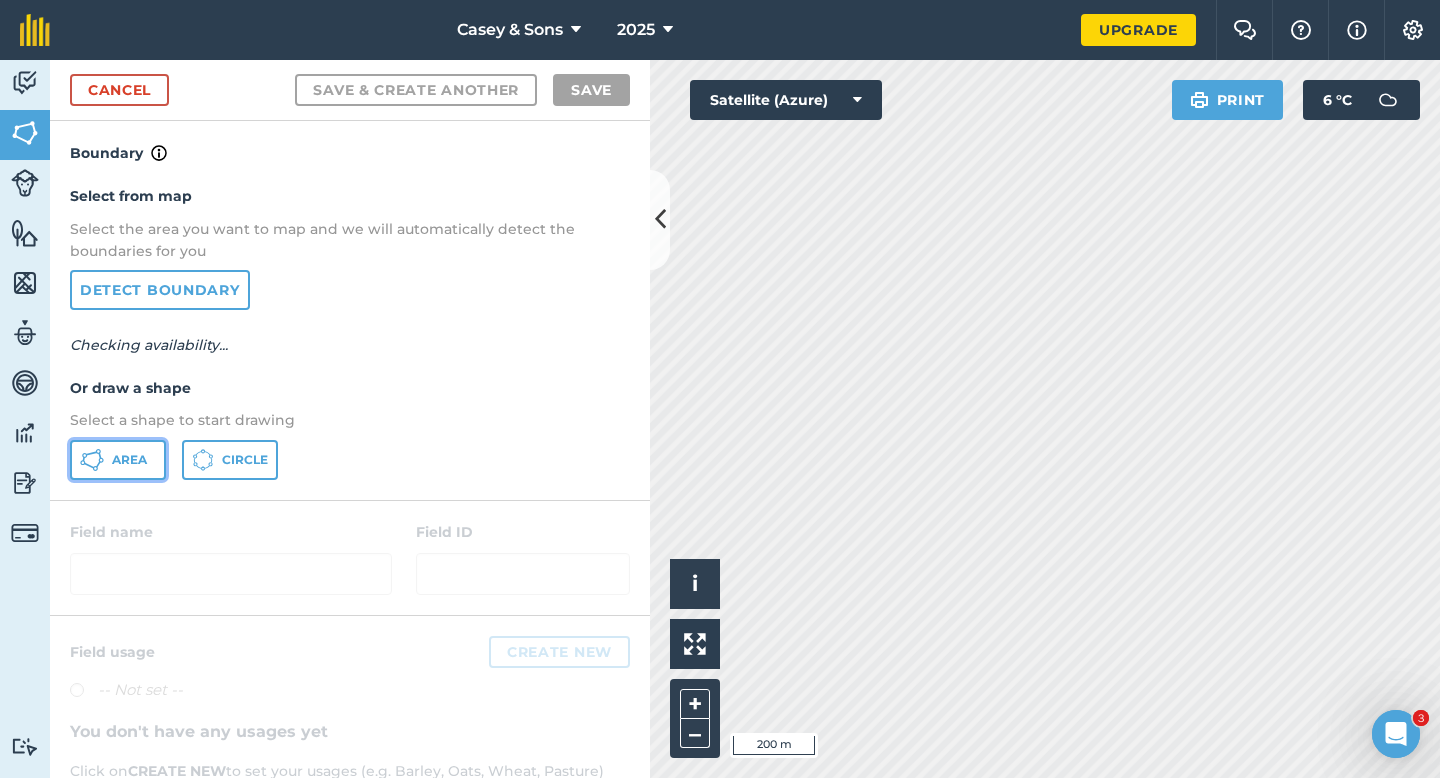 click on "Area" at bounding box center [118, 460] 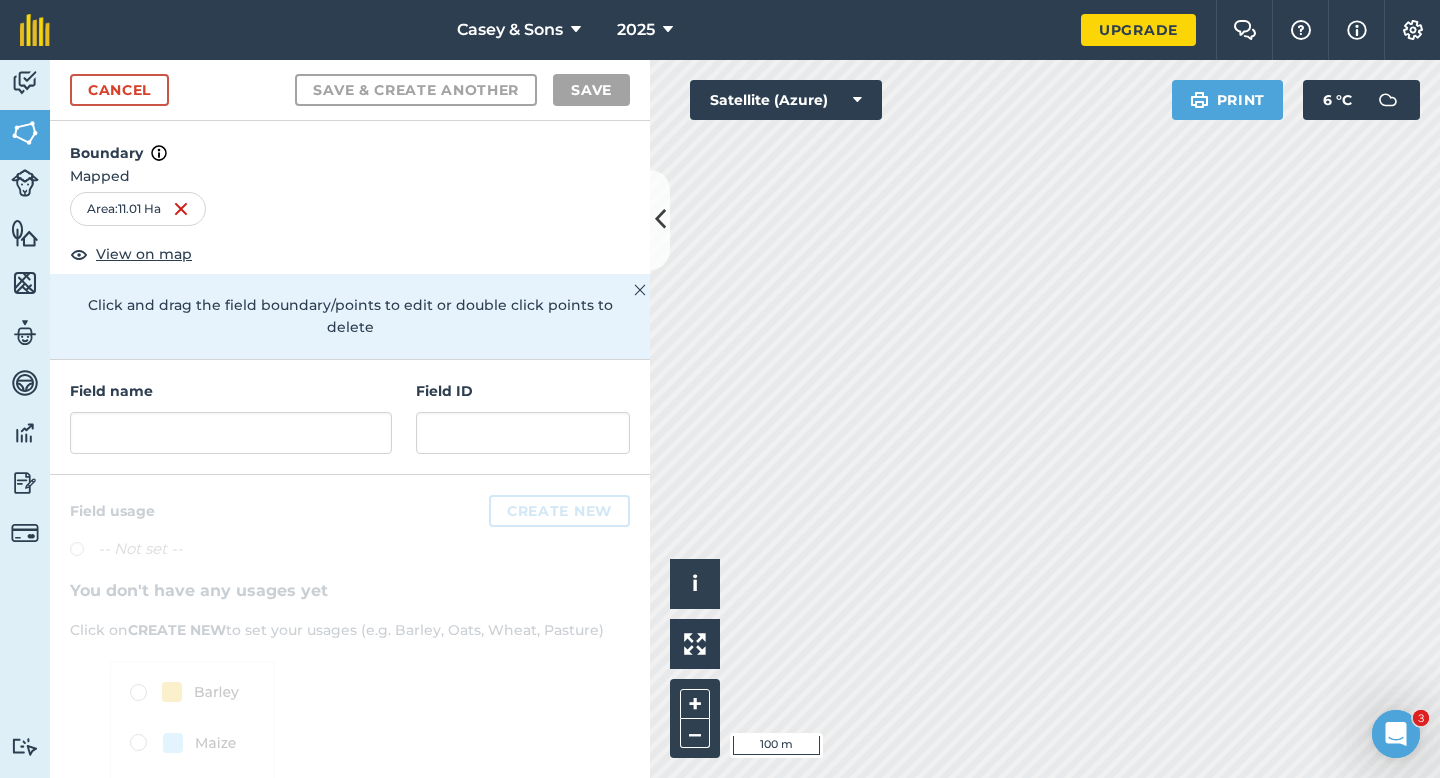 click on "Field name Field ID" at bounding box center (350, 417) 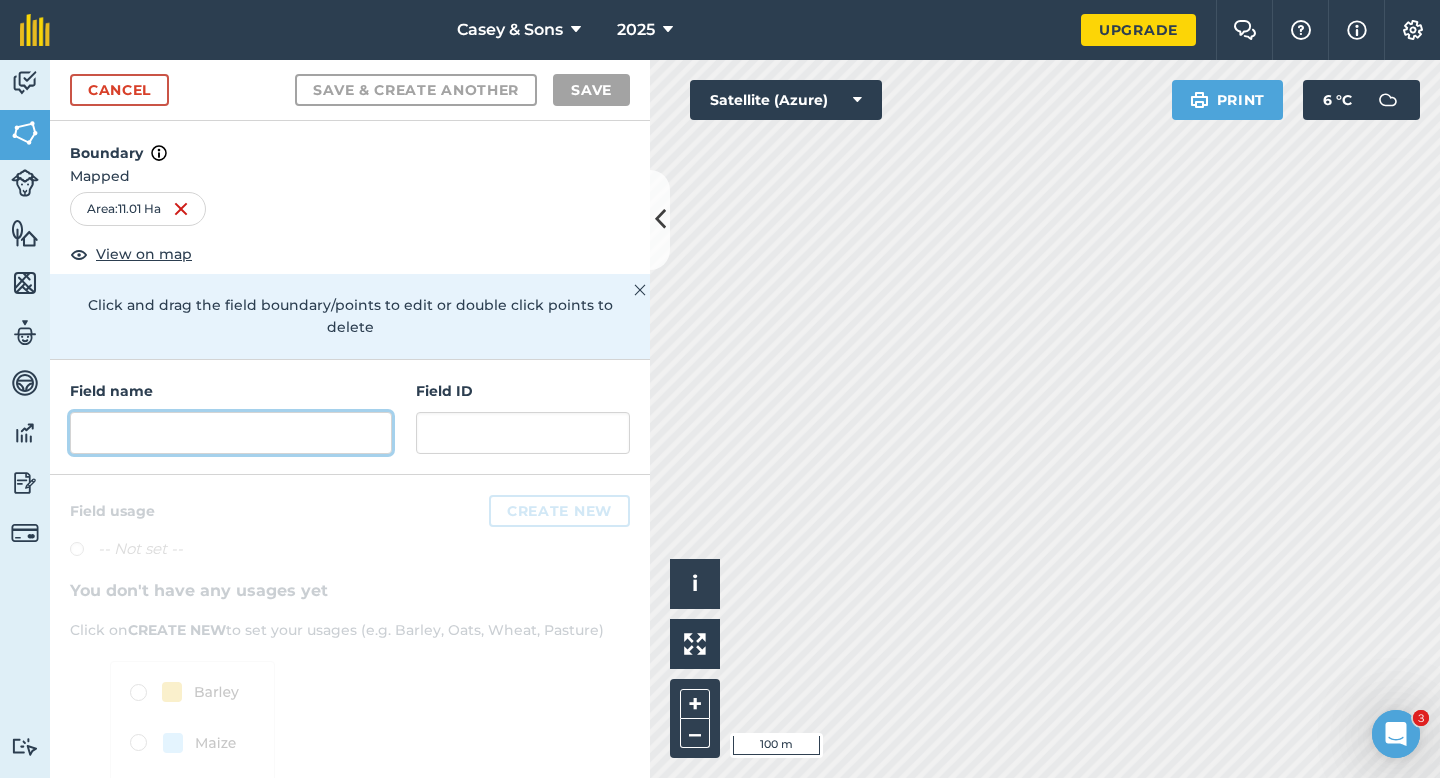 click at bounding box center (231, 433) 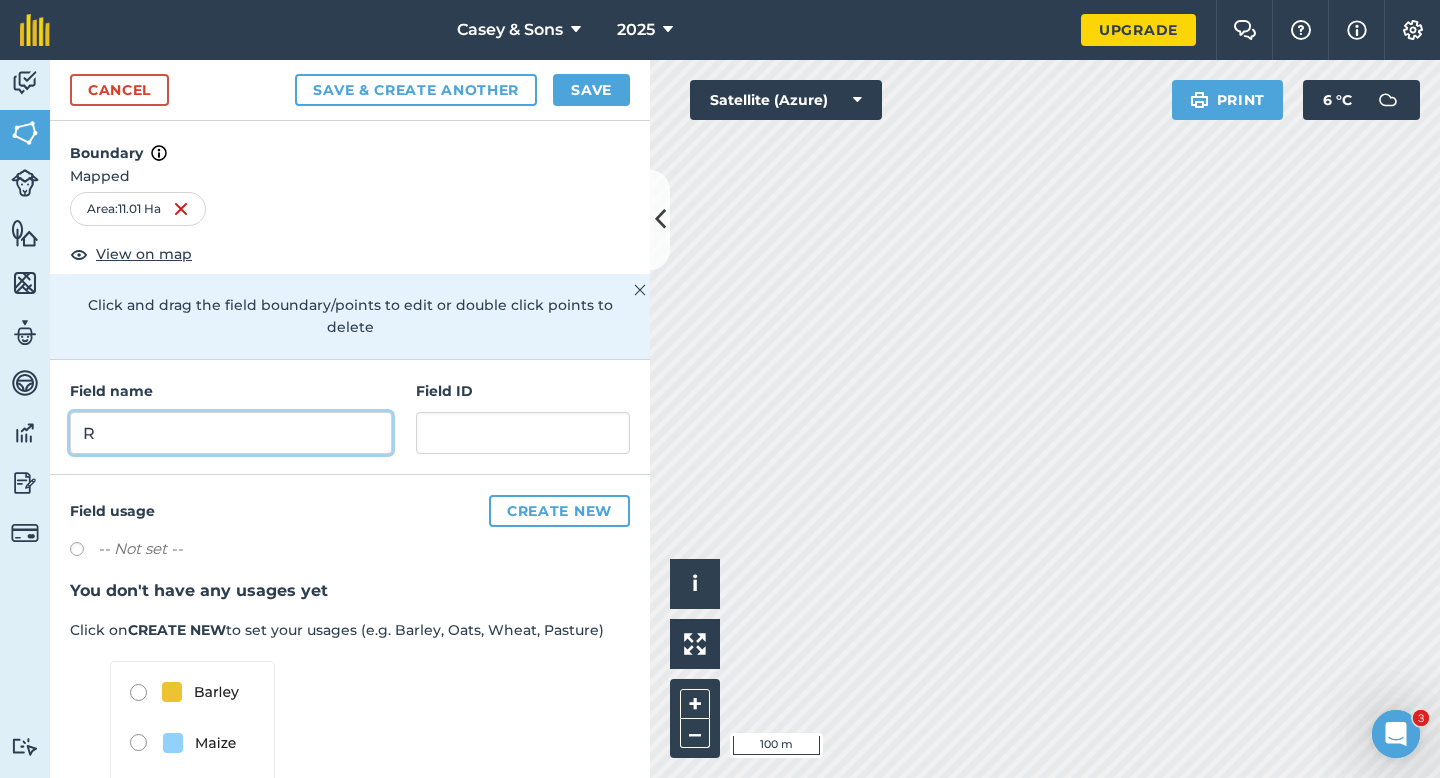type on "R" 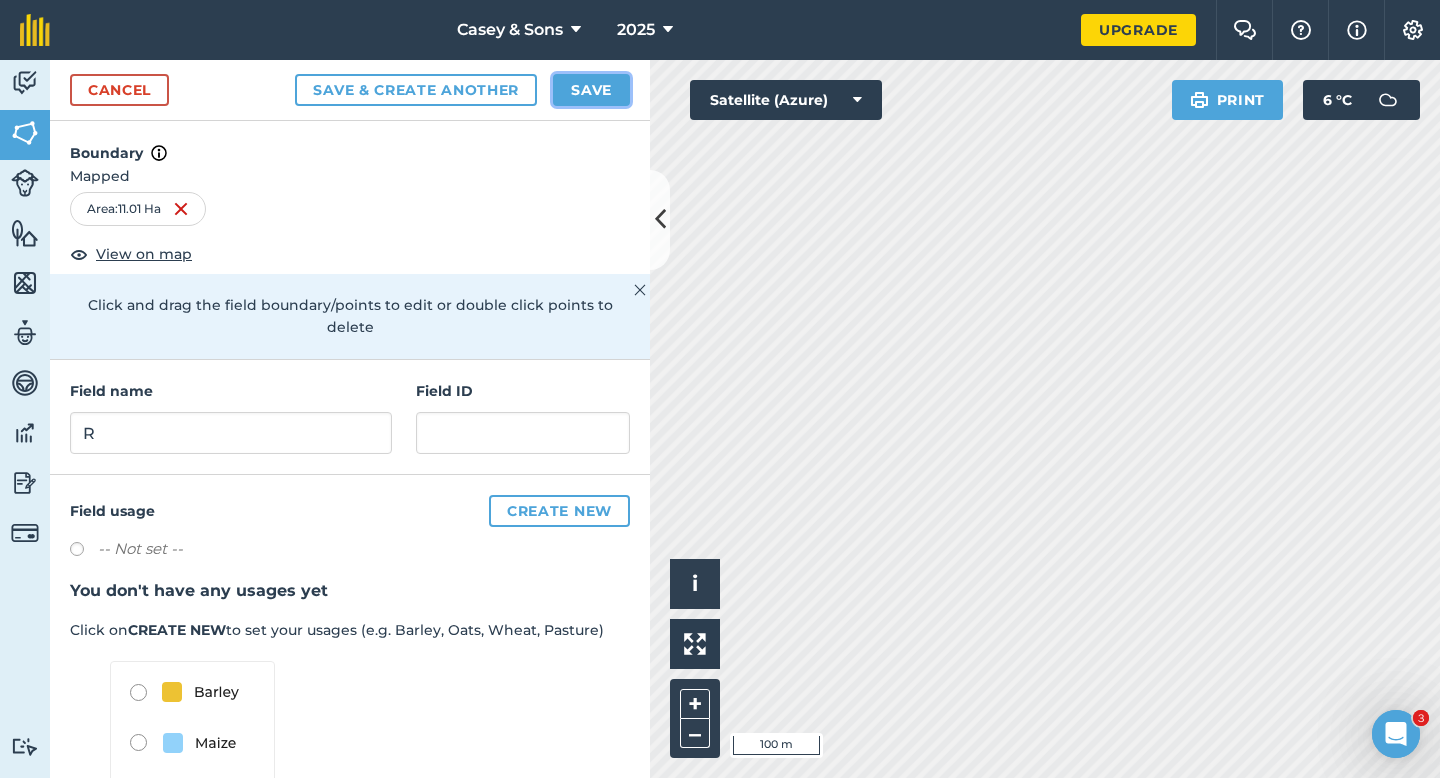 click on "Save" at bounding box center (591, 90) 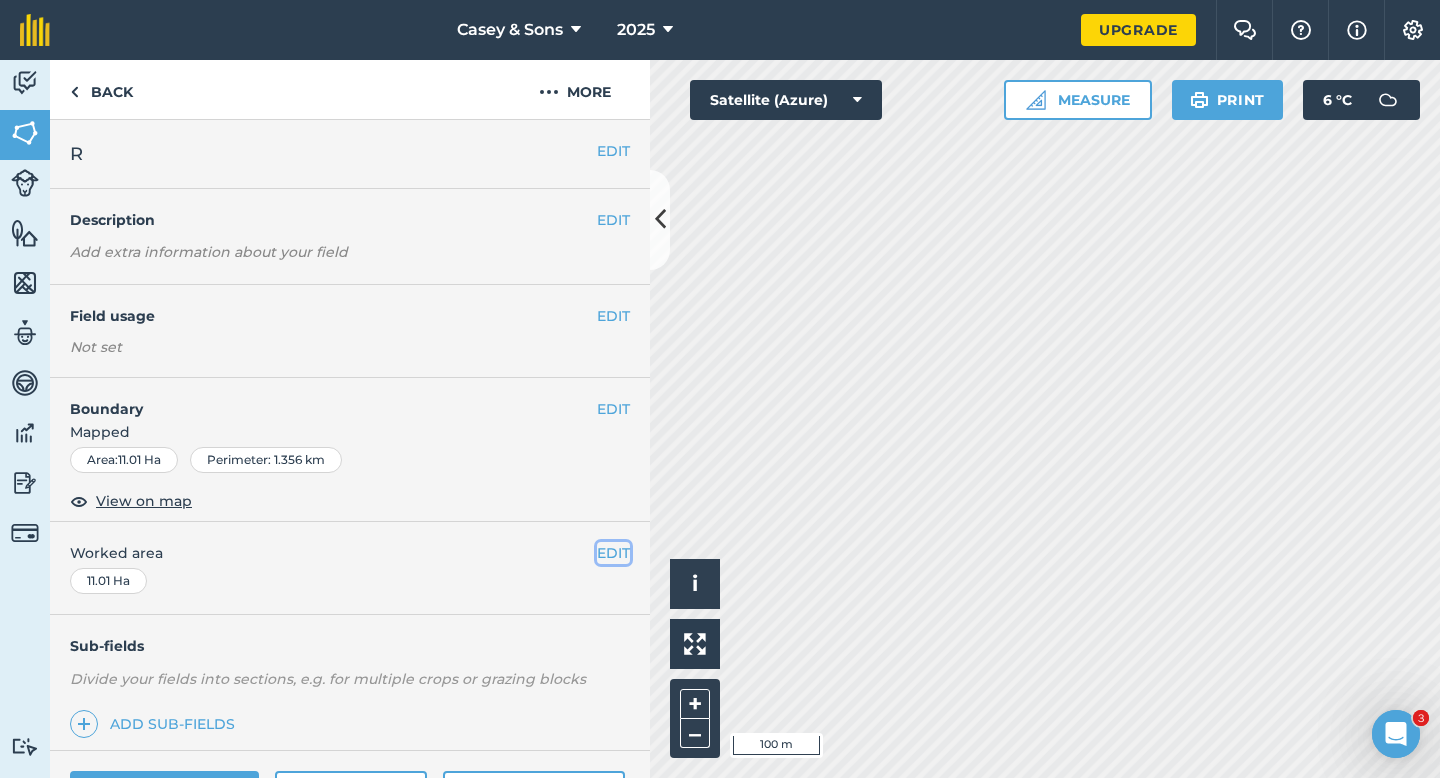 click on "EDIT" at bounding box center (613, 553) 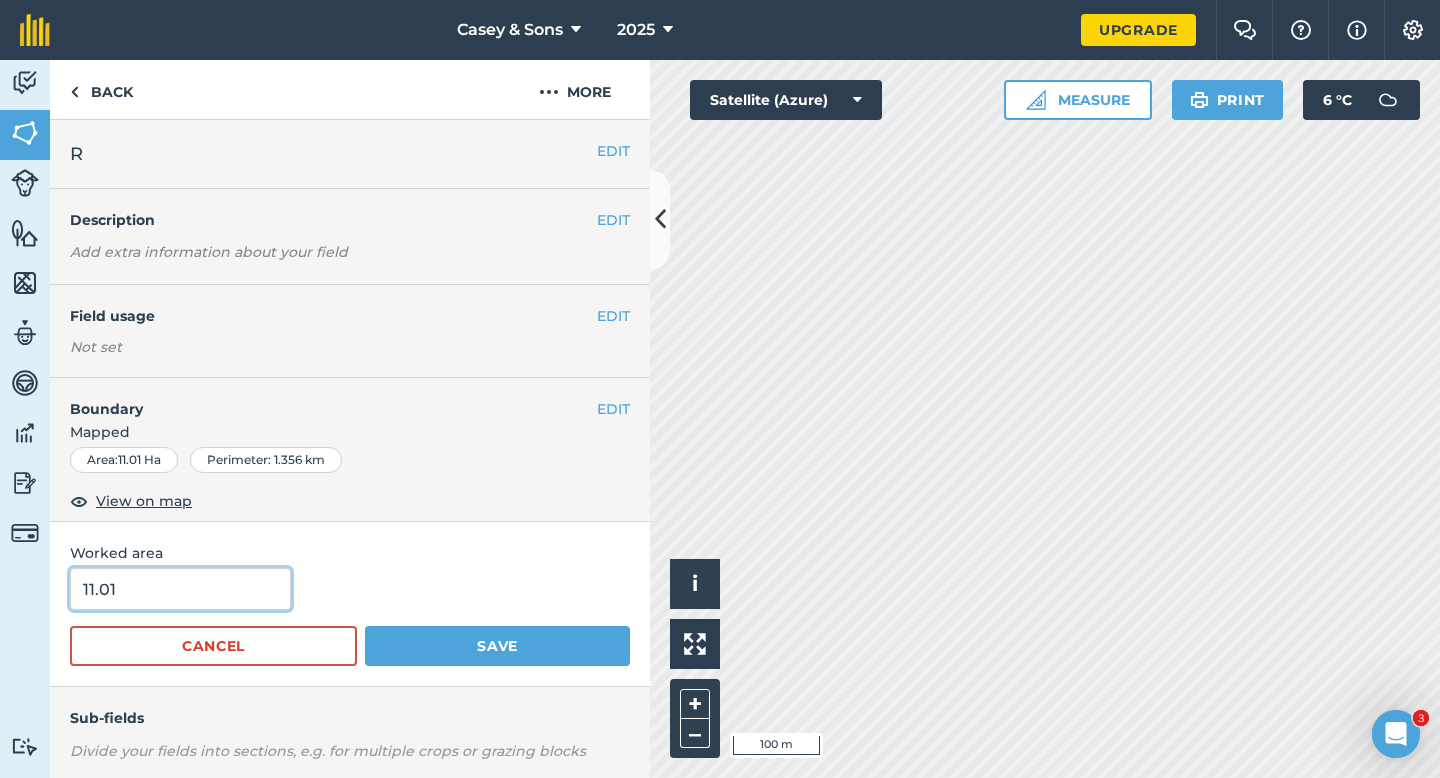 click on "11.01" at bounding box center (180, 589) 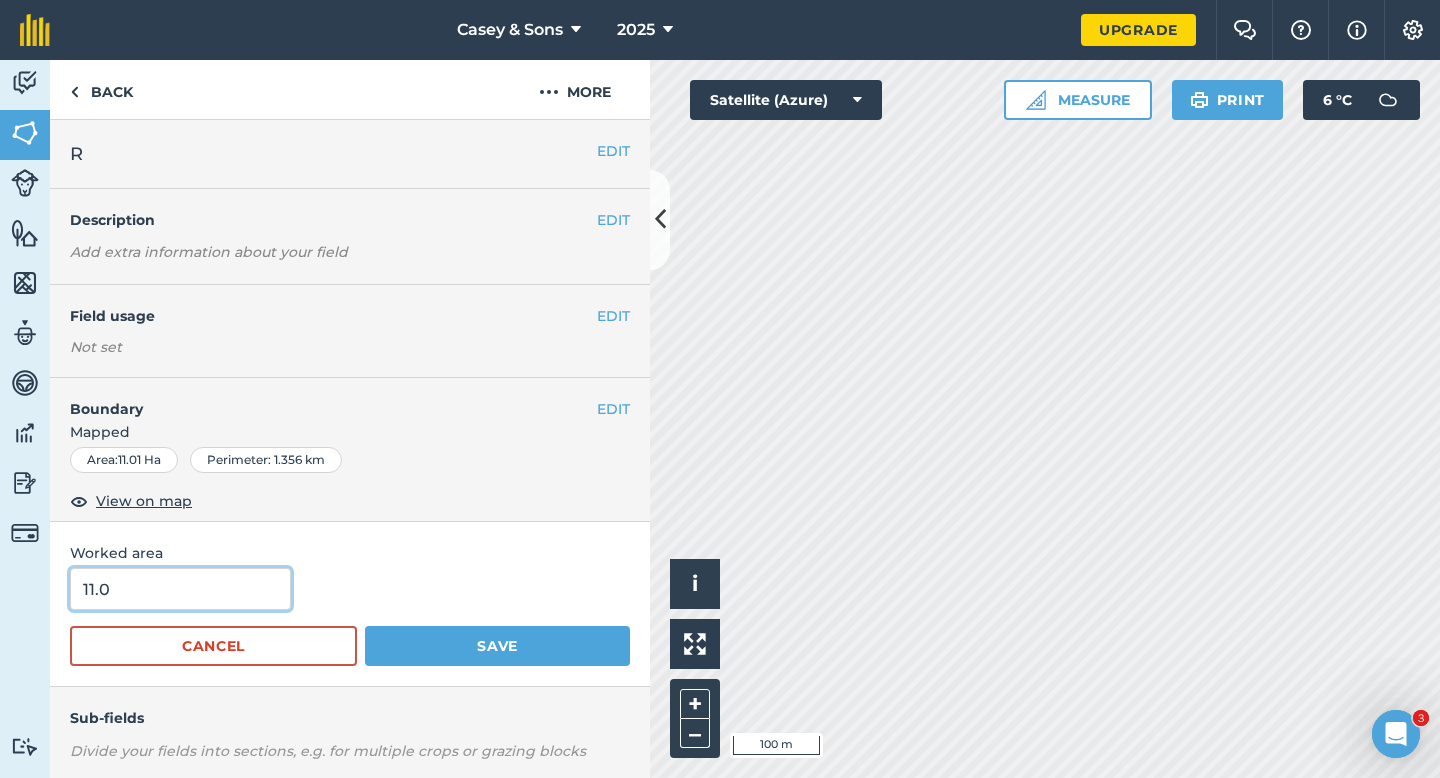 type on "11" 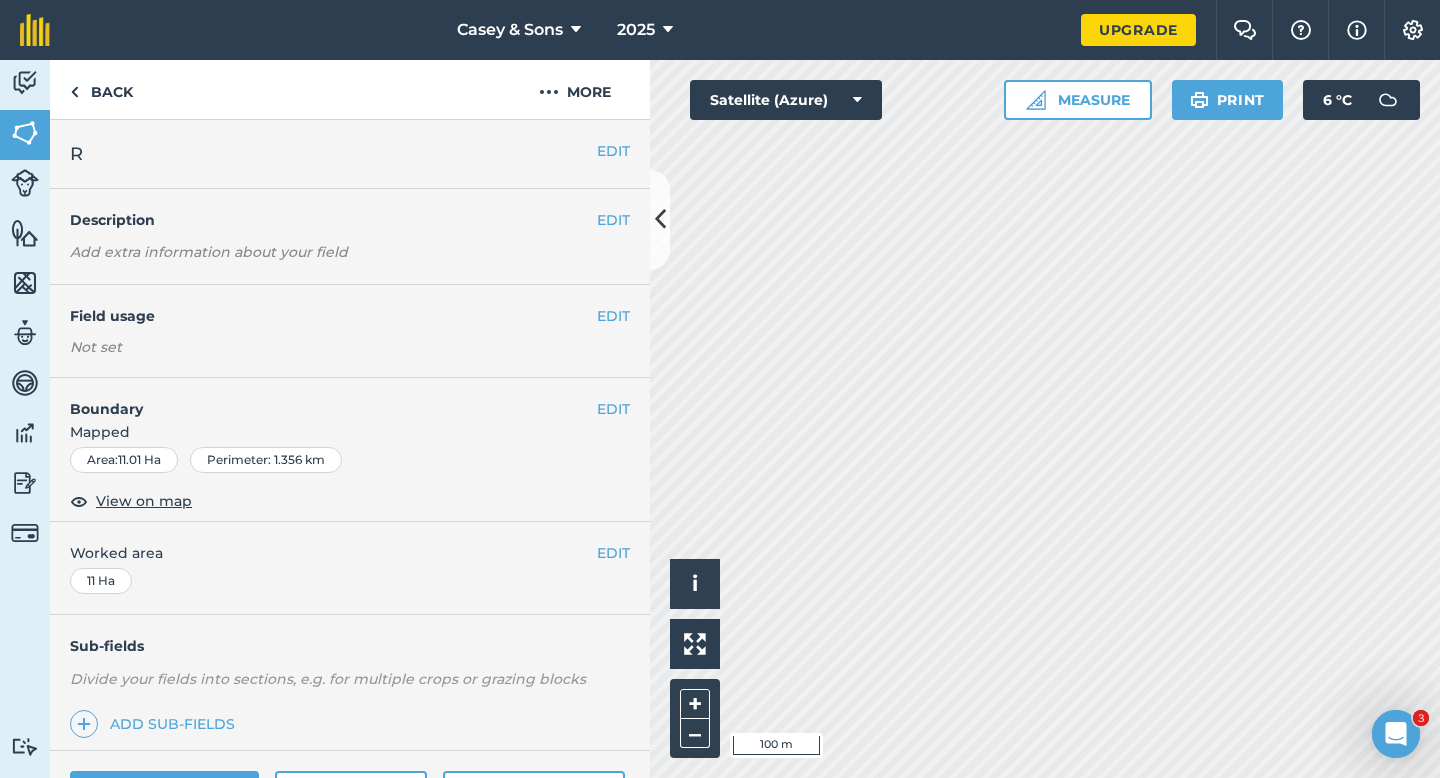 click on "EDIT R" at bounding box center [350, 154] 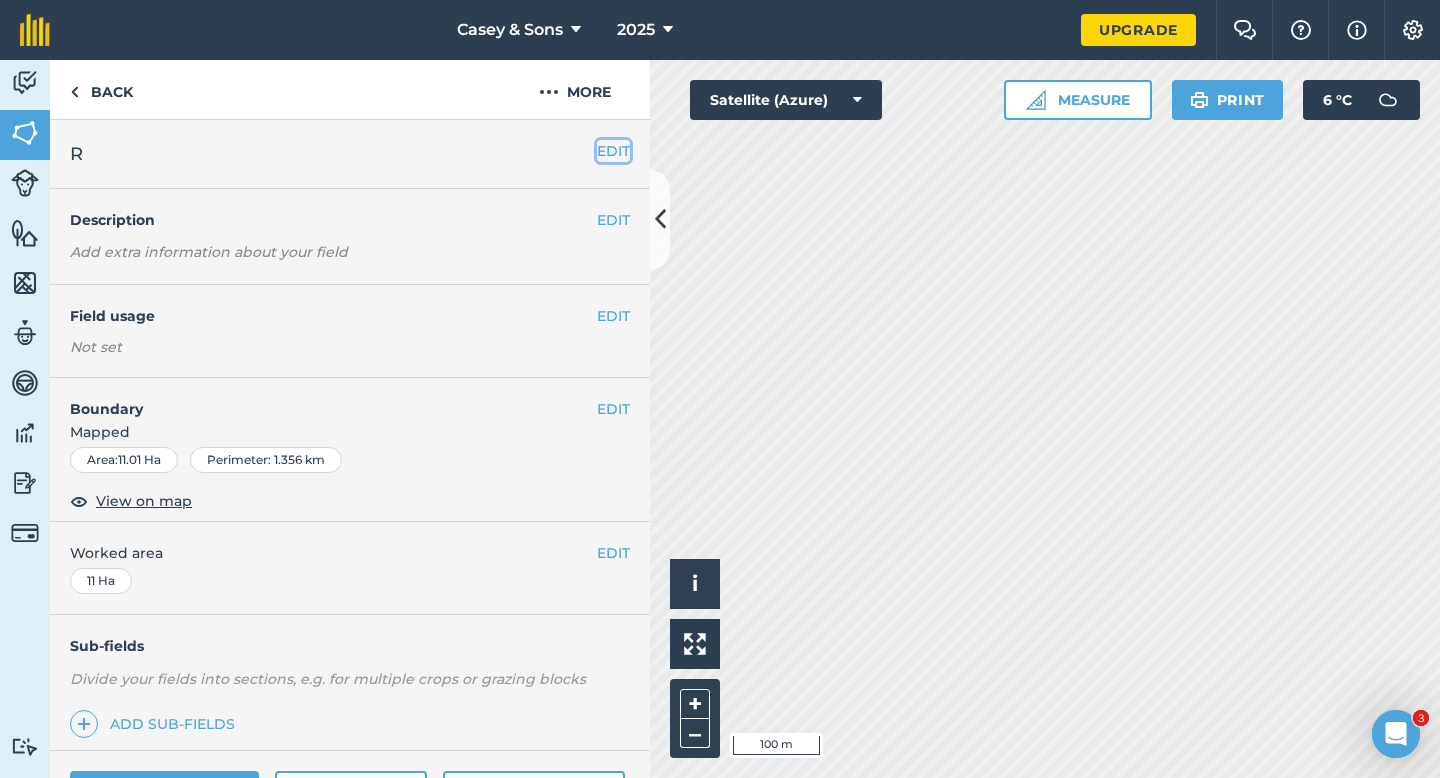 click on "EDIT" at bounding box center [613, 151] 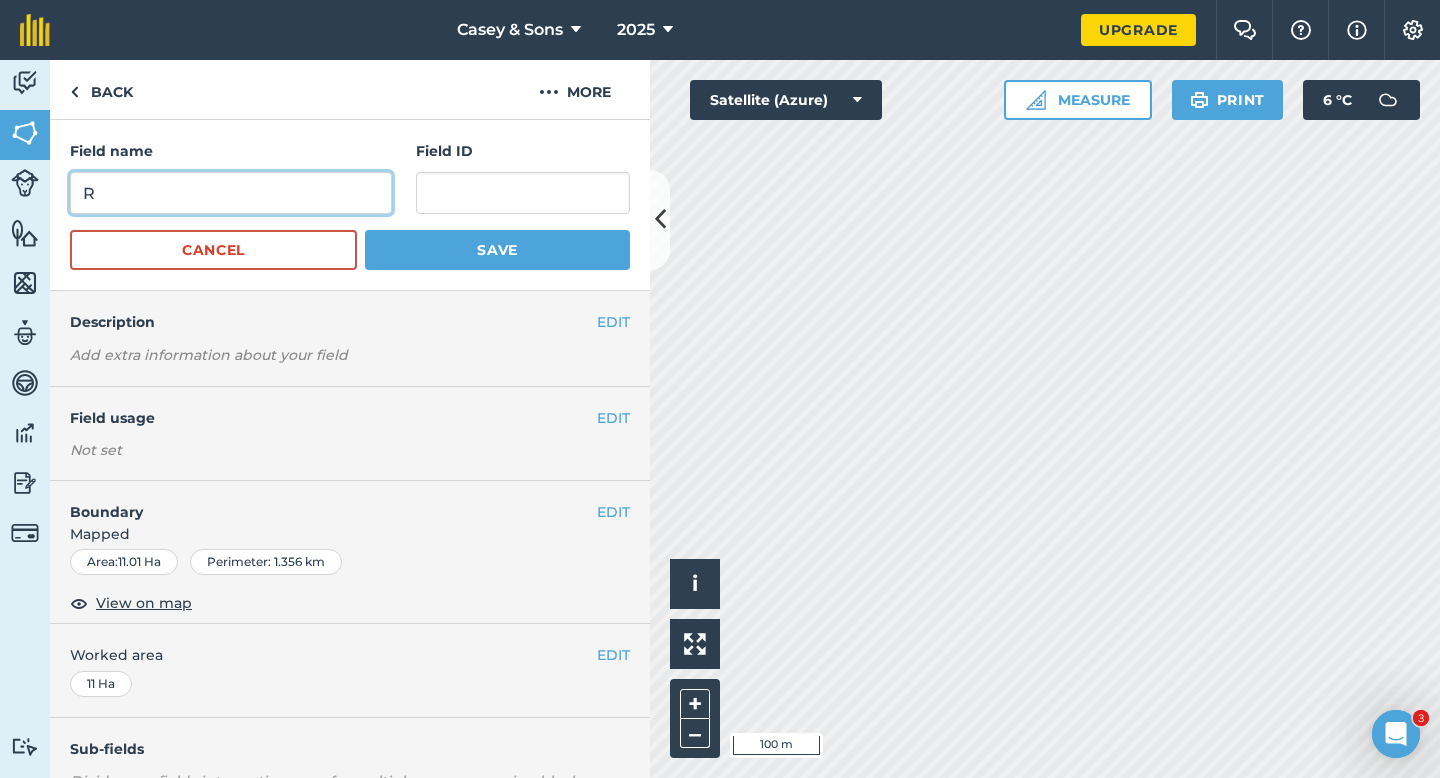 click on "R" at bounding box center [231, 193] 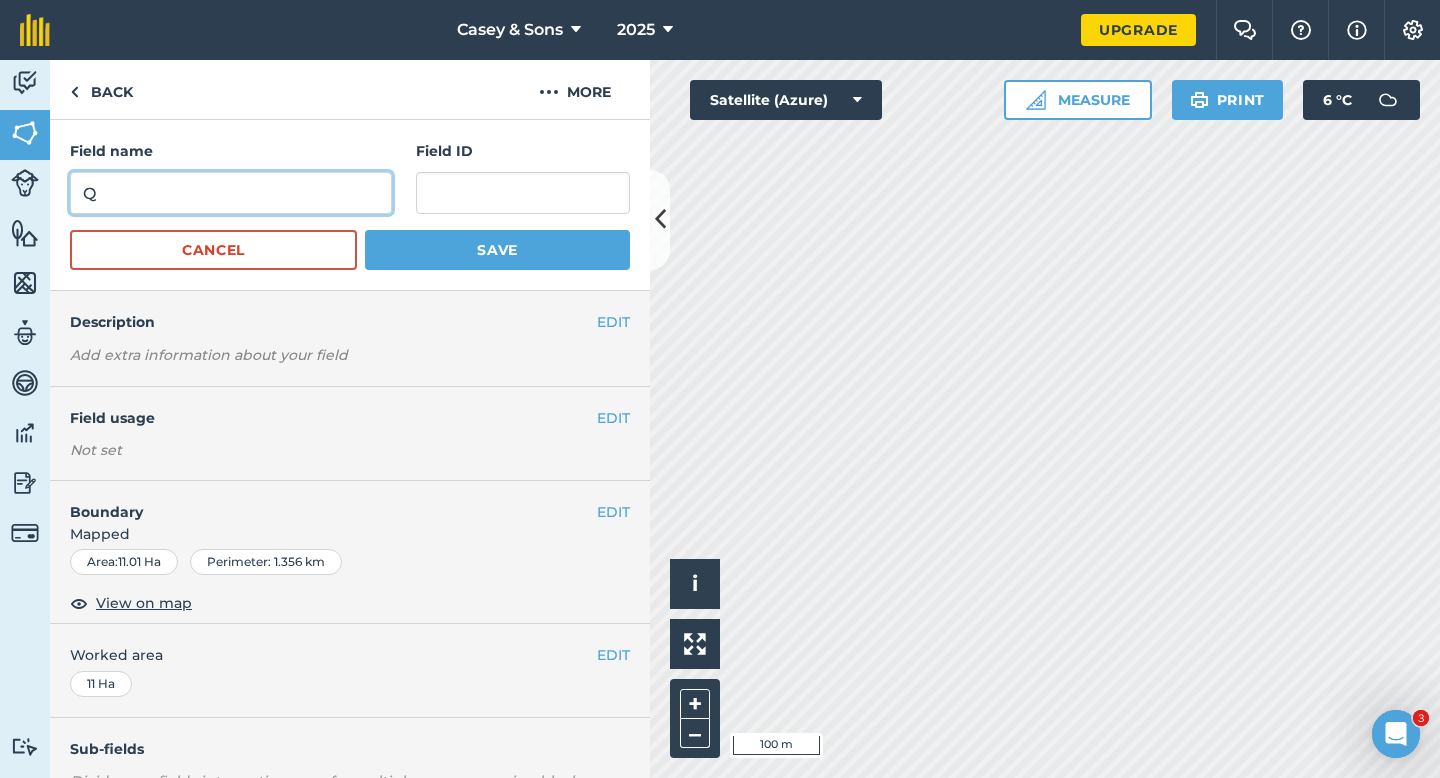 type on "Q" 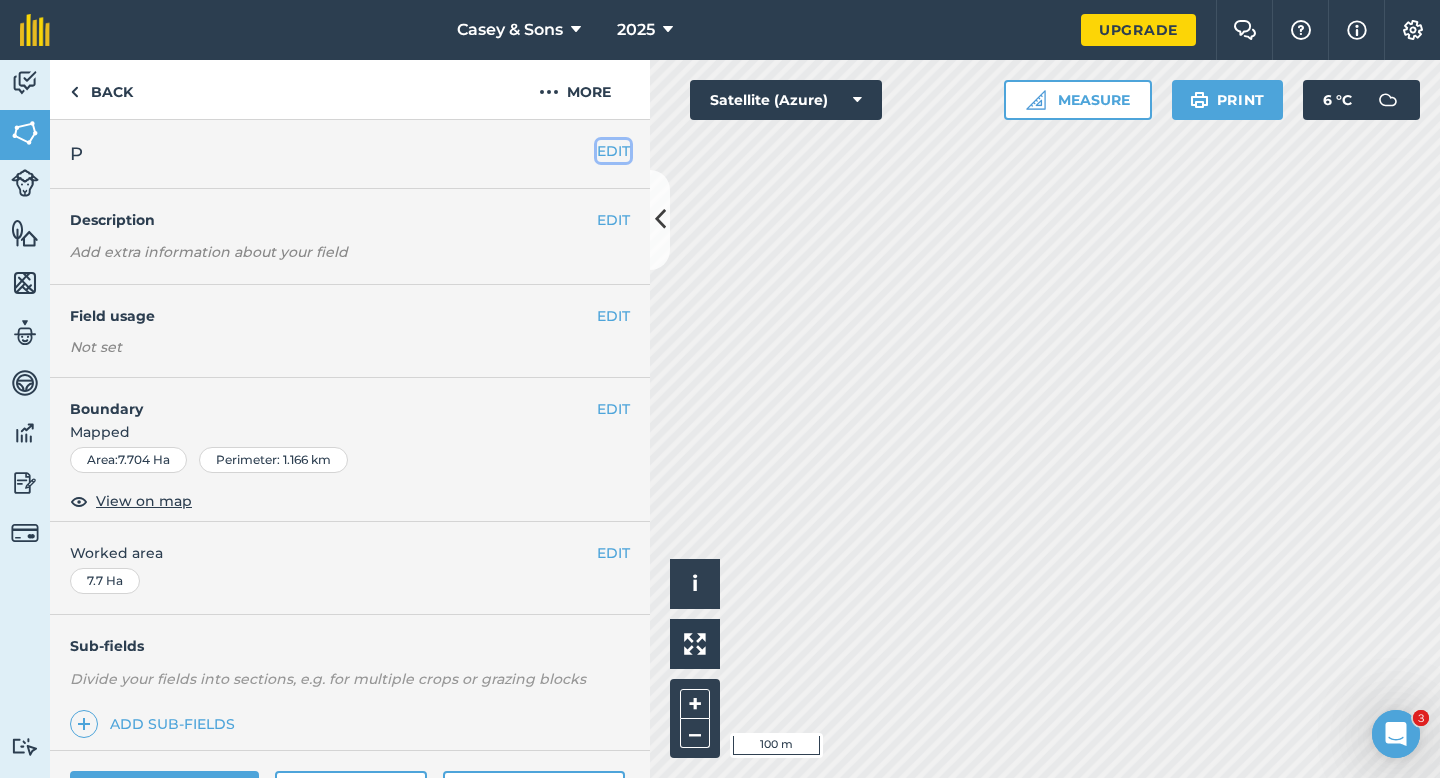 click on "EDIT" at bounding box center (613, 151) 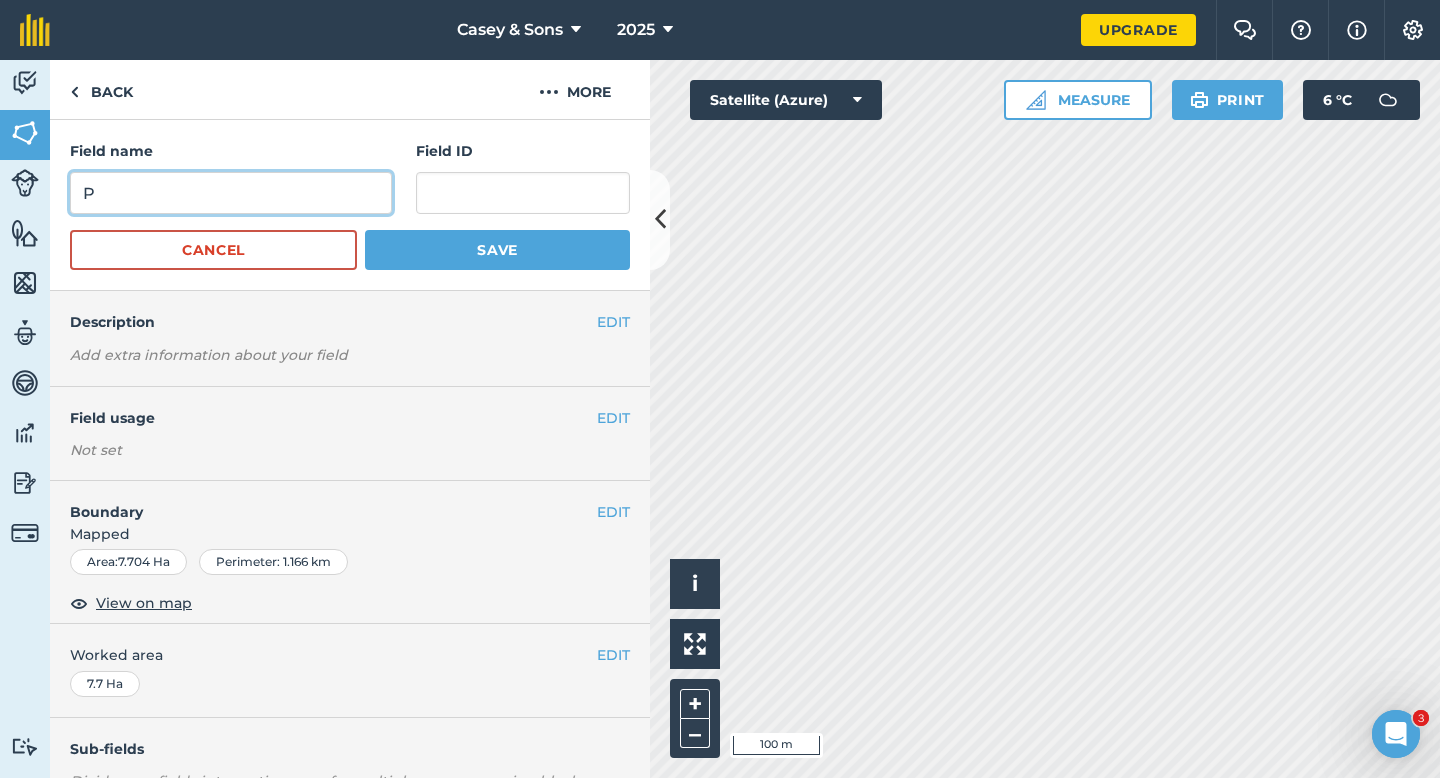 click on "P" at bounding box center (231, 193) 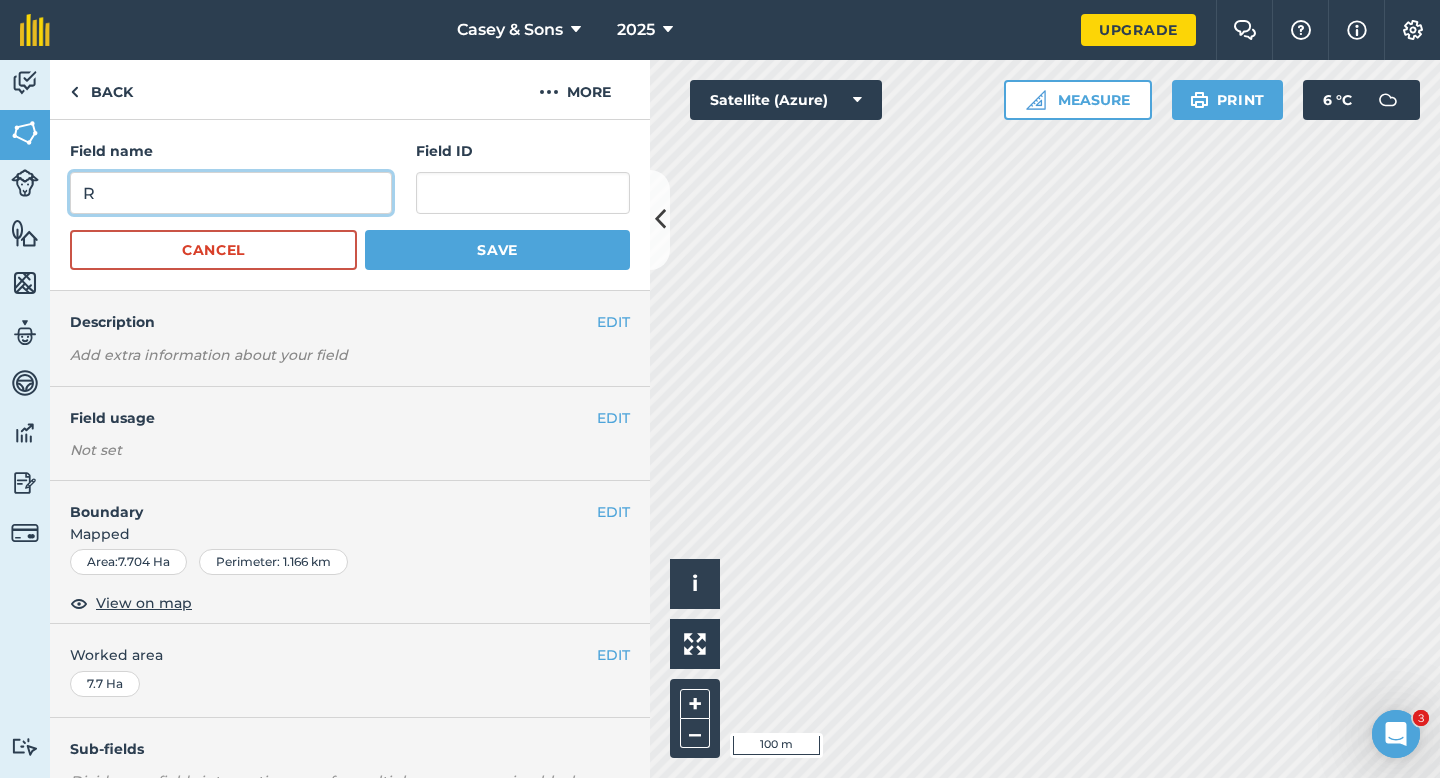 type on "R" 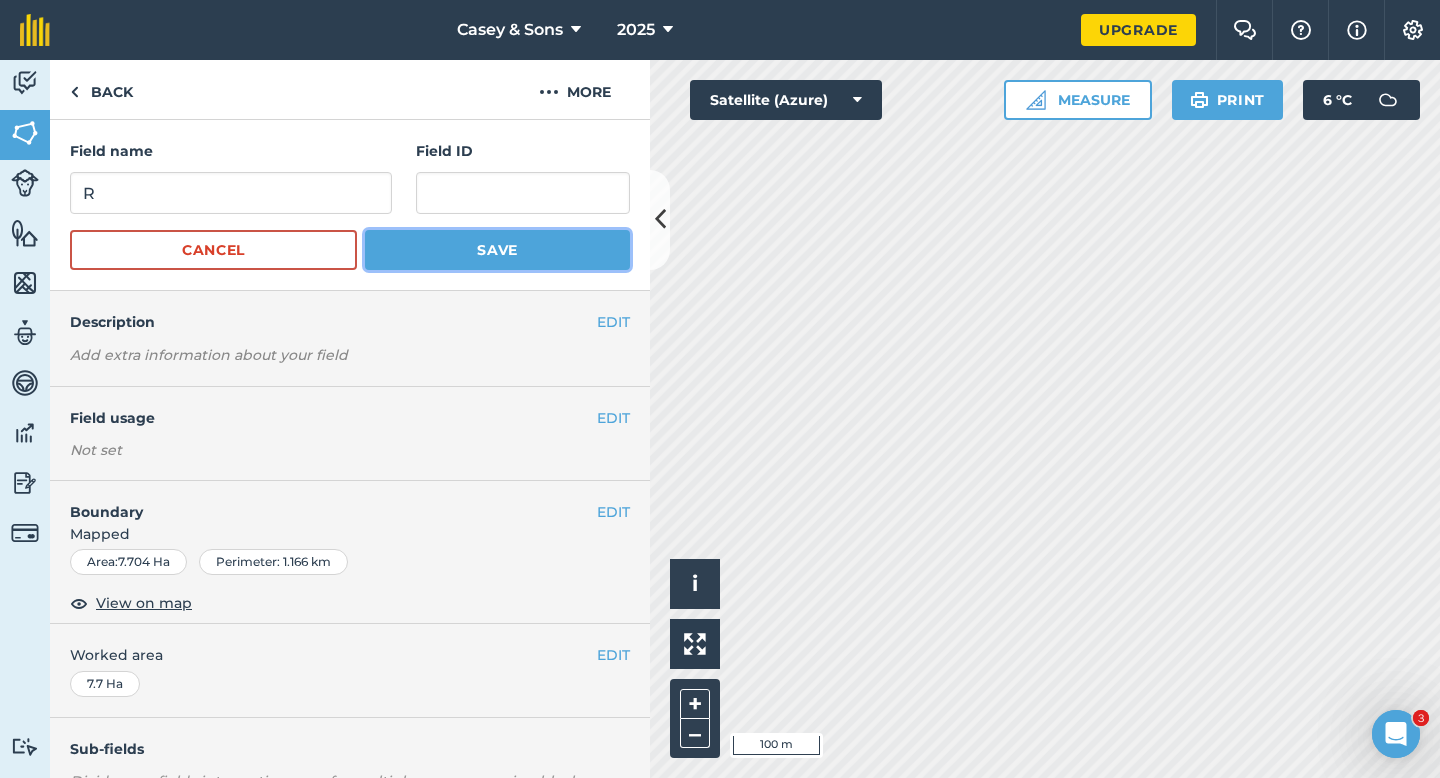 click on "Save" at bounding box center [497, 250] 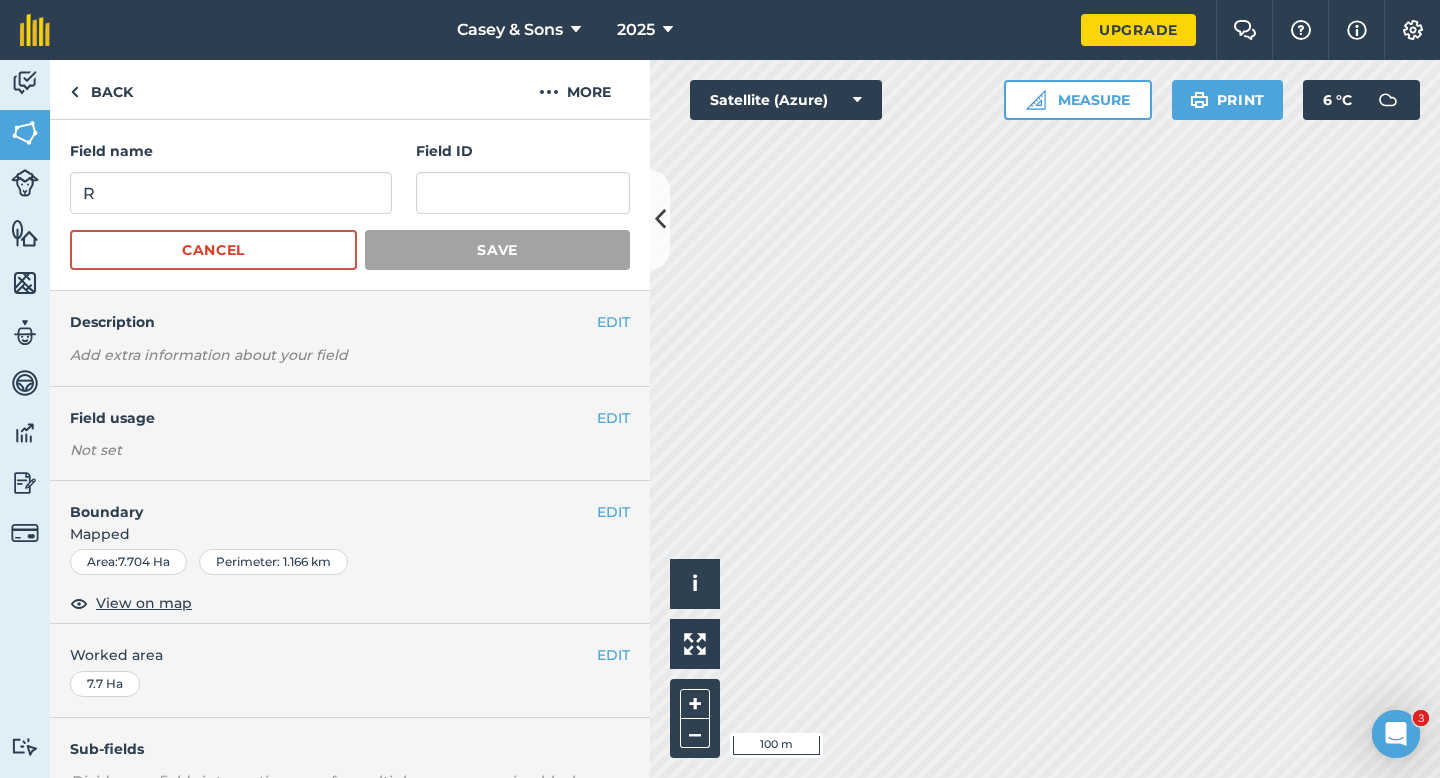 click on "Field name R Field ID Cancel Save" at bounding box center (350, 205) 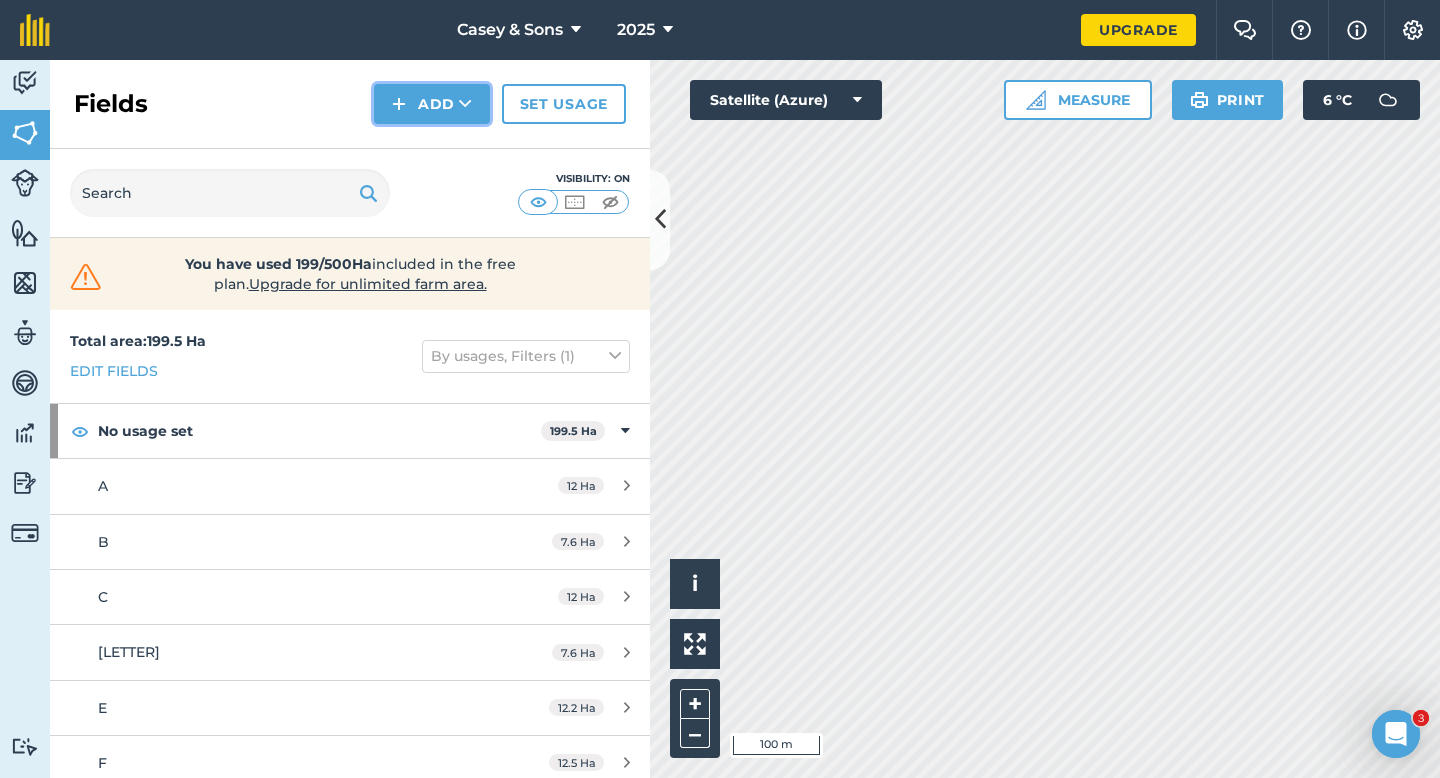 click on "Add" at bounding box center (432, 104) 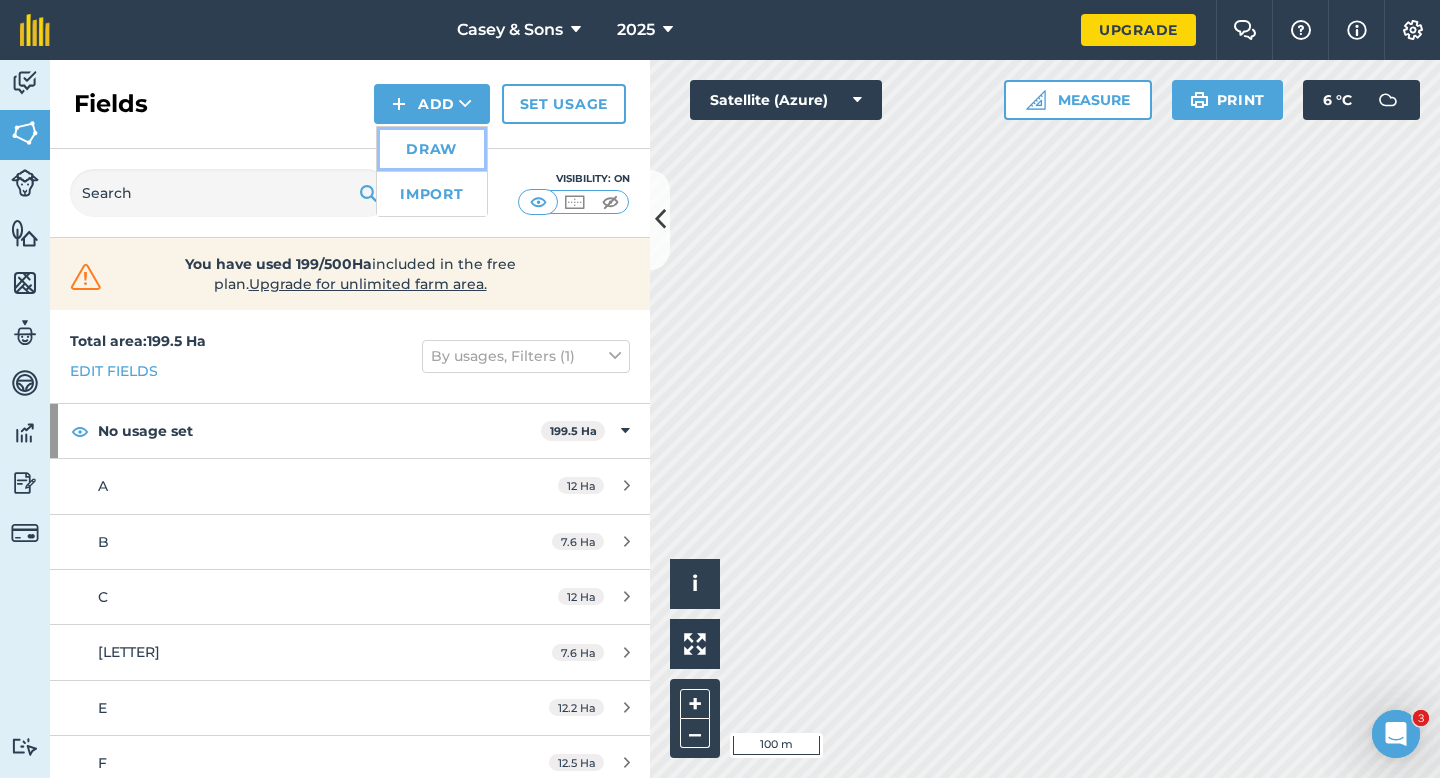click on "Draw" at bounding box center (432, 149) 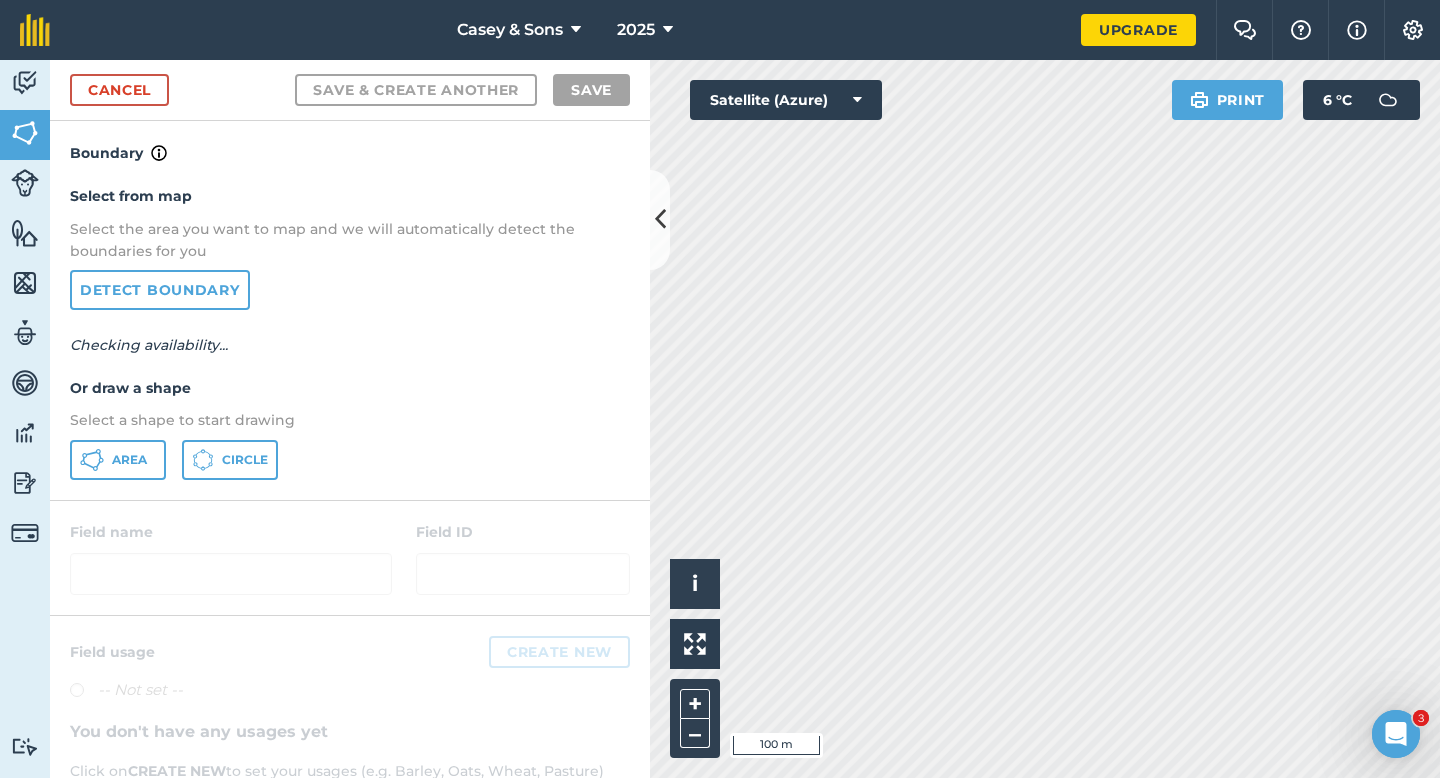 click on "Select from map Select the area you want to map and we will automatically detect the boundaries for you Detect boundary Checking availability... Or draw a shape Select a shape to start drawing Area Circle" at bounding box center (350, 332) 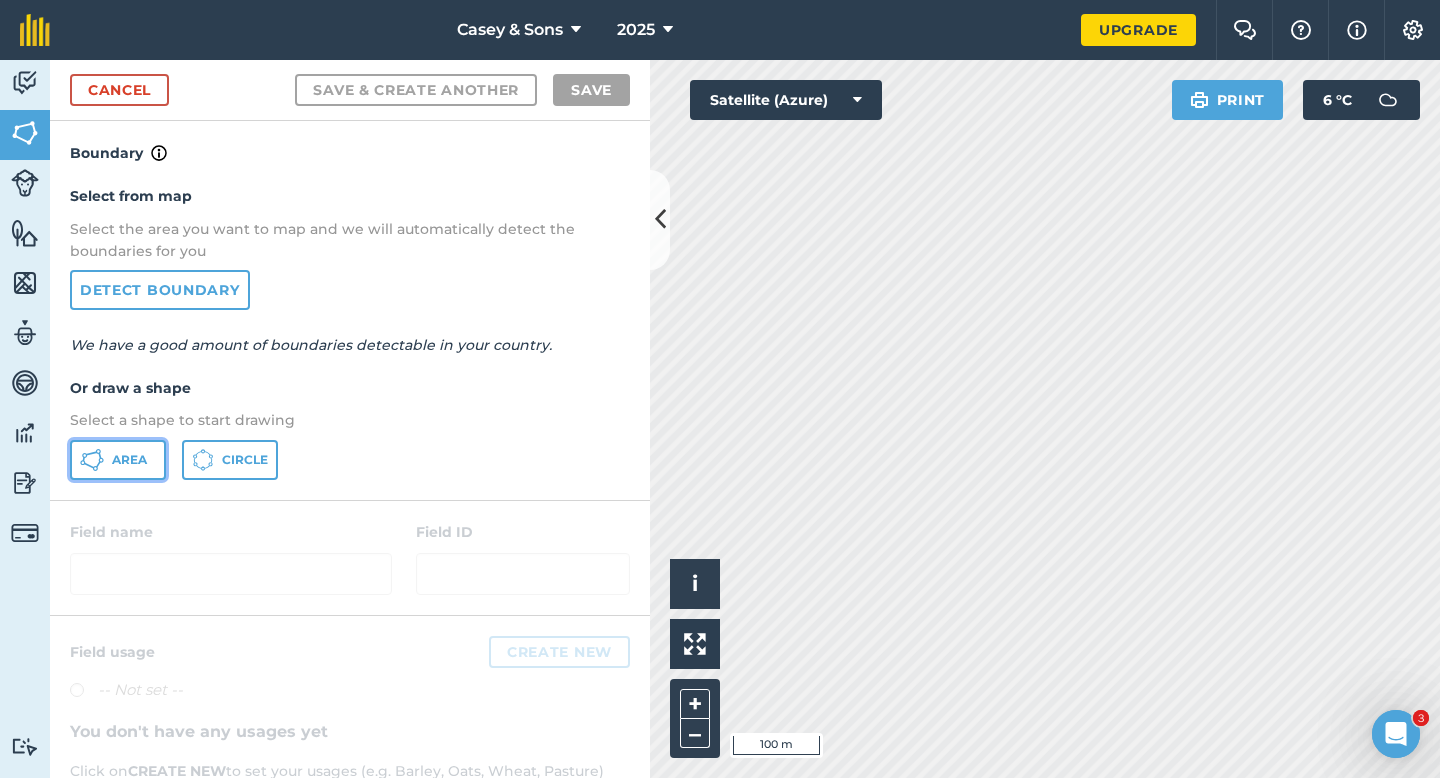 click on "Area" at bounding box center [118, 460] 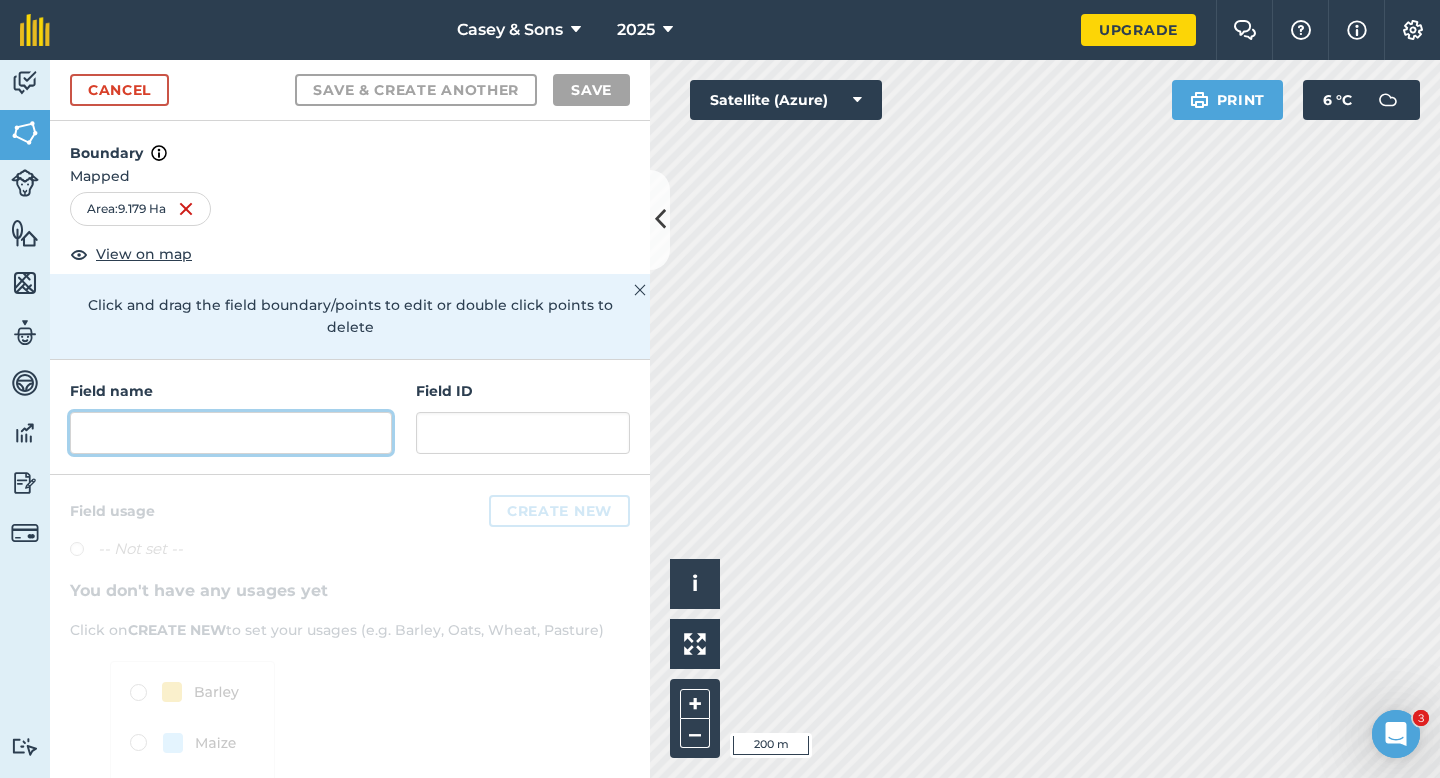 click at bounding box center [231, 433] 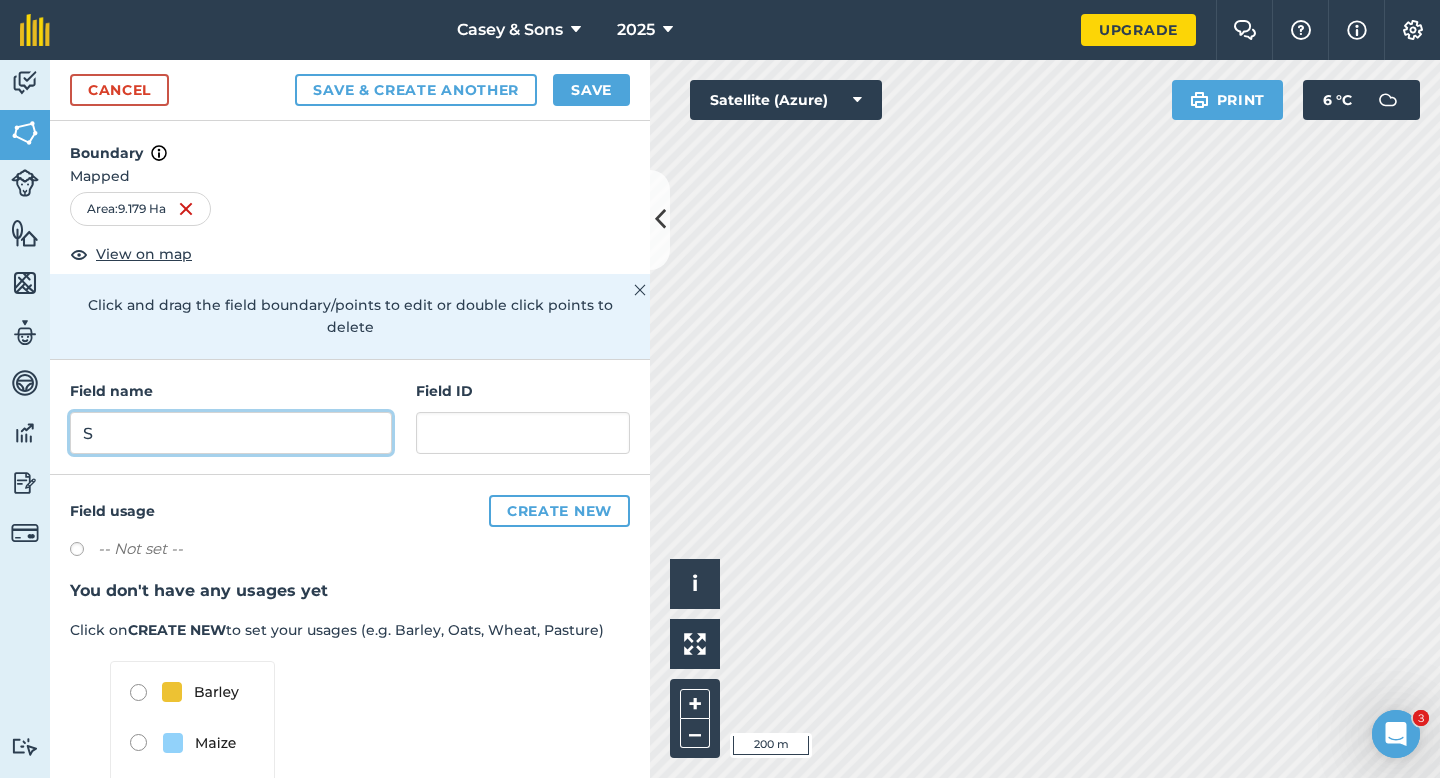 type on "S" 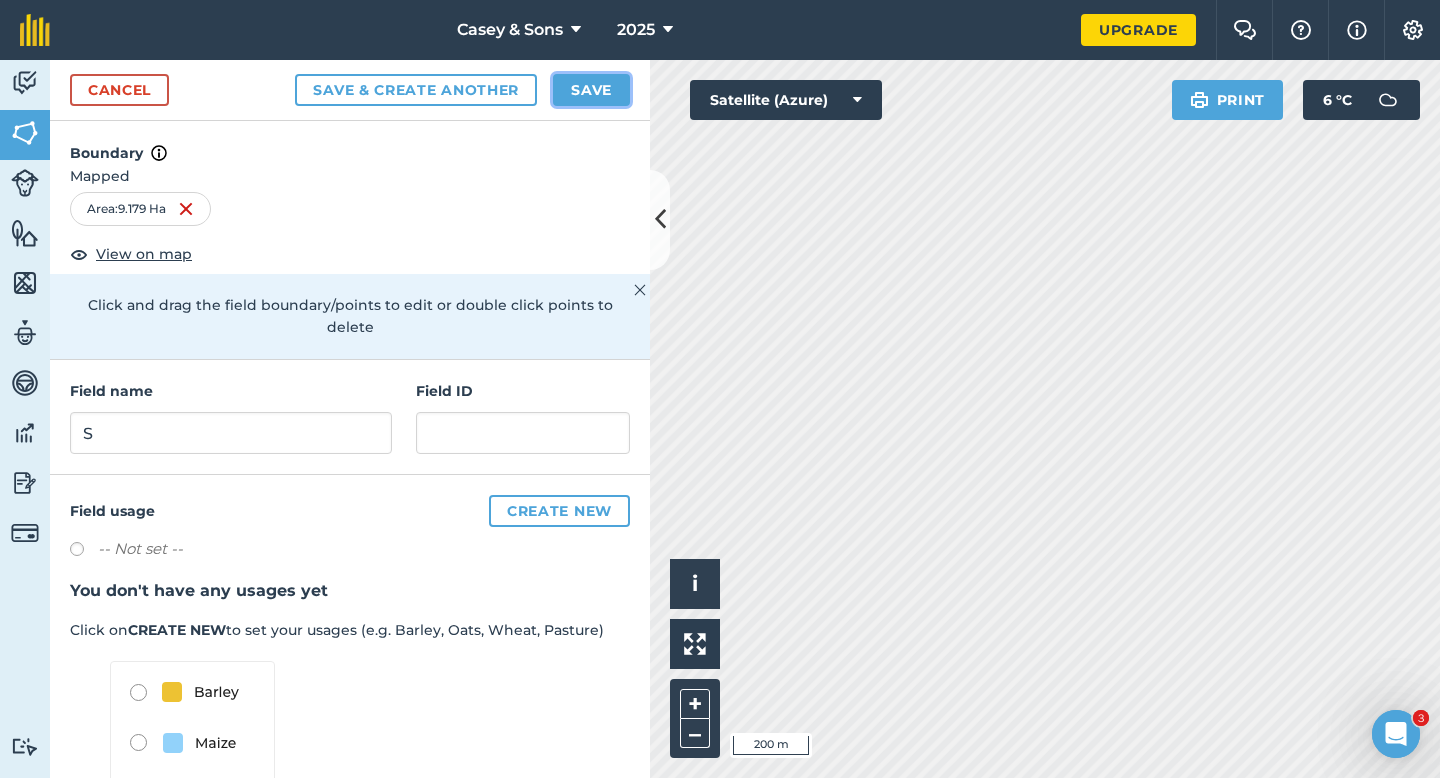 click on "Save" at bounding box center [591, 90] 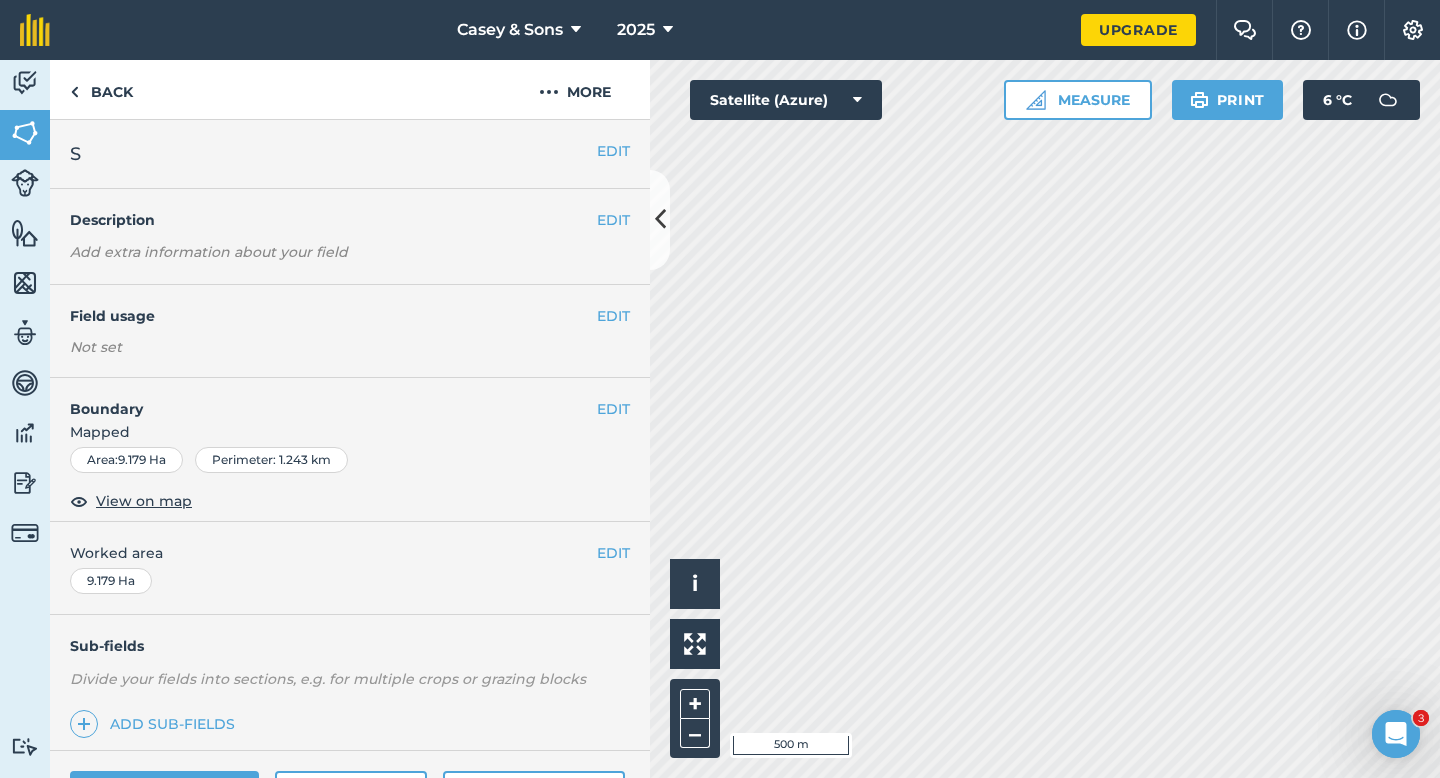 click on "EDIT Worked area 9.179   Ha" at bounding box center [350, 568] 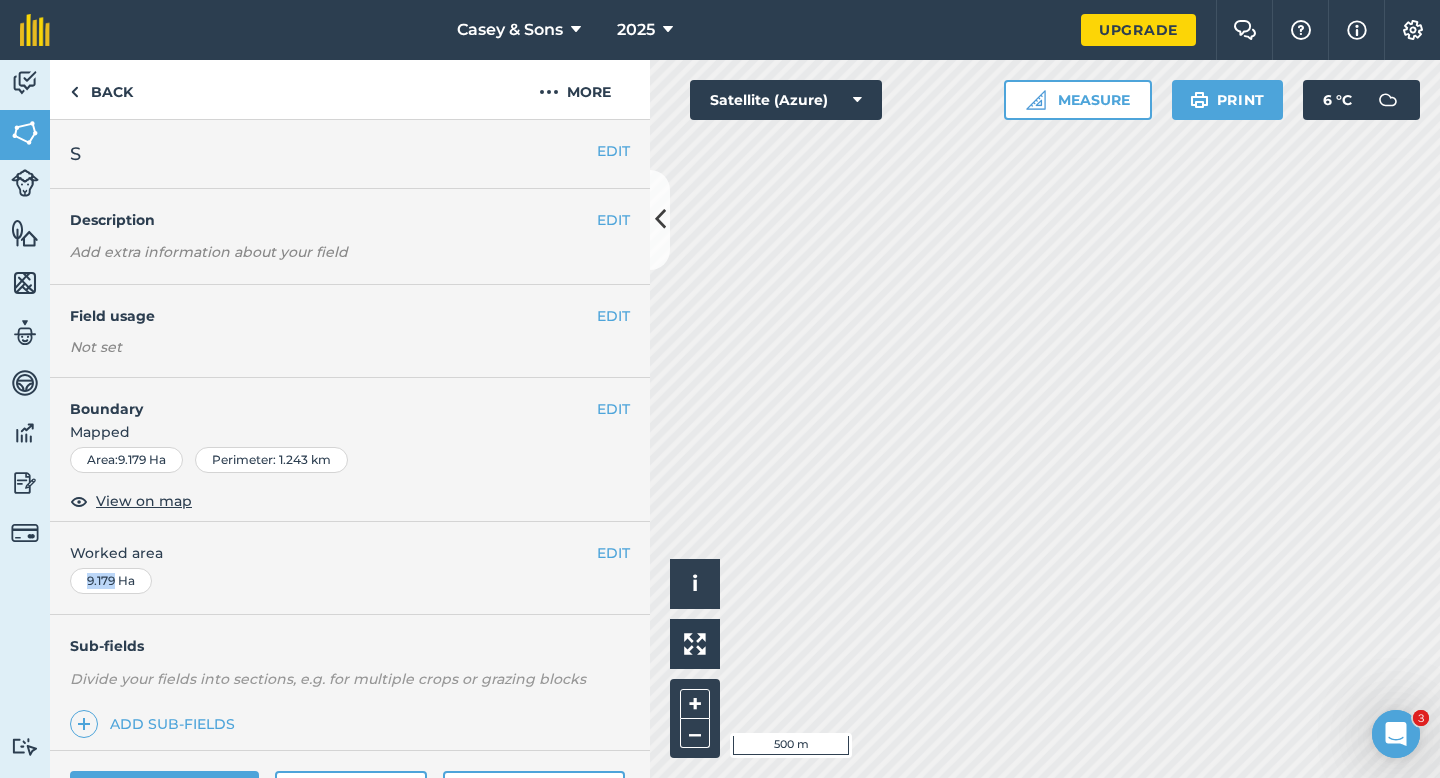 click on "EDIT Worked area 9.179   Ha" at bounding box center (350, 568) 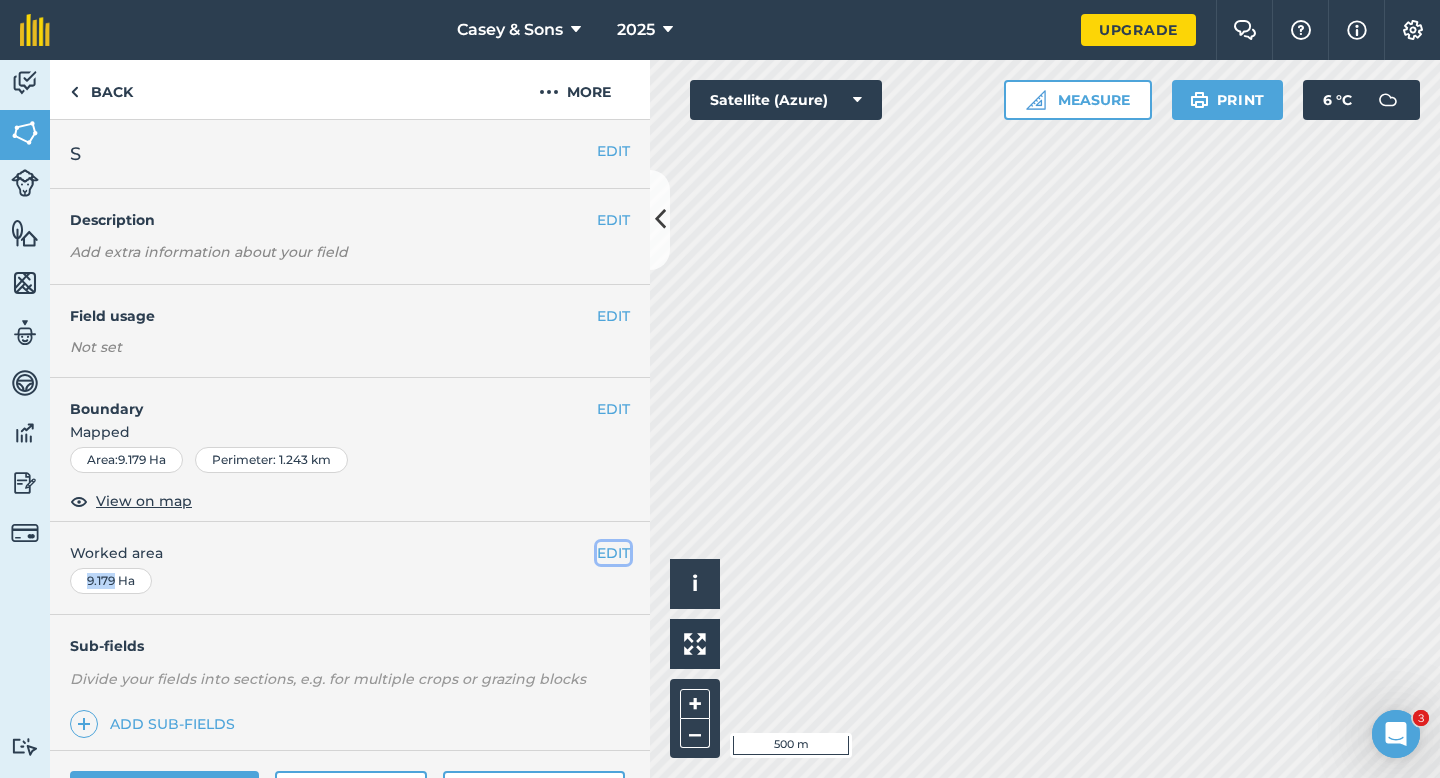 click on "EDIT" at bounding box center [613, 553] 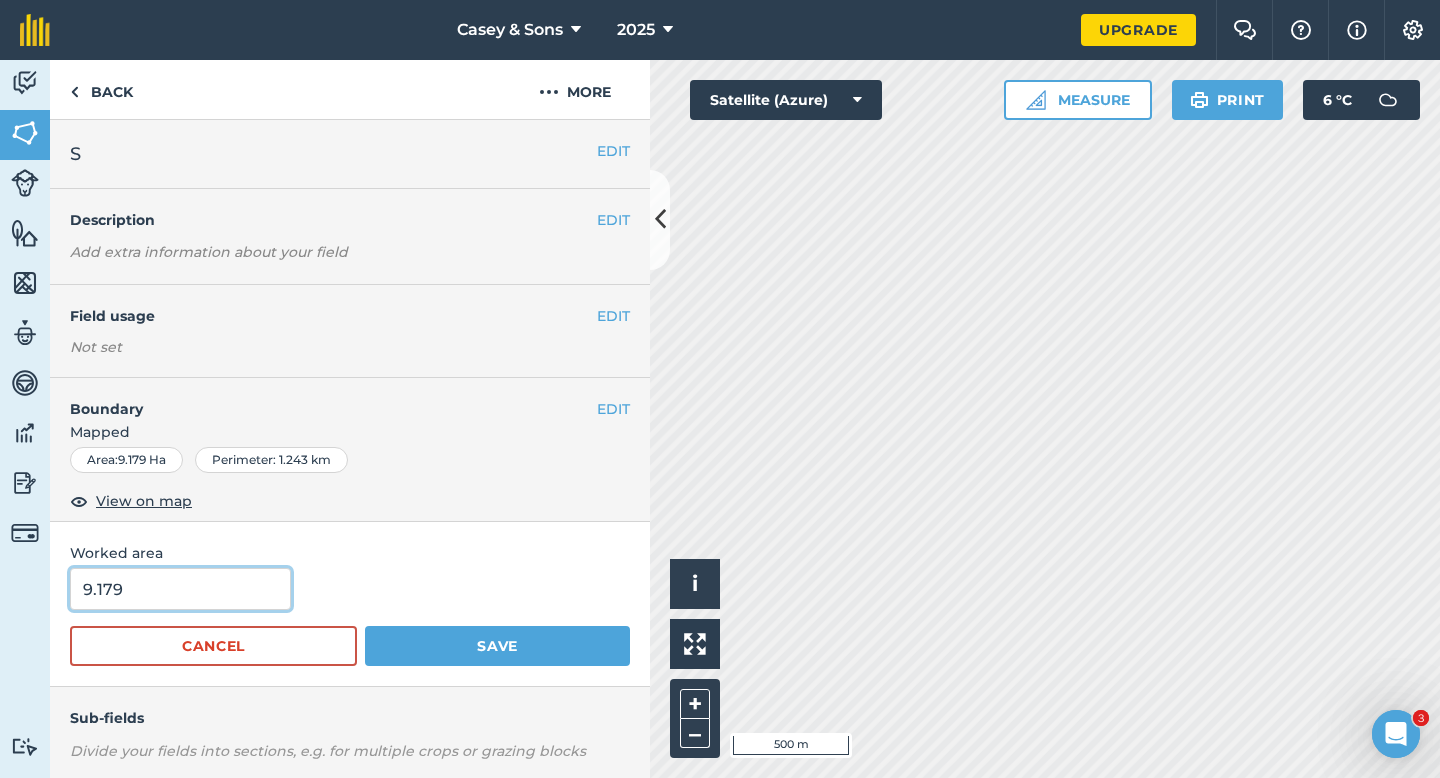 click on "9.179" at bounding box center [180, 589] 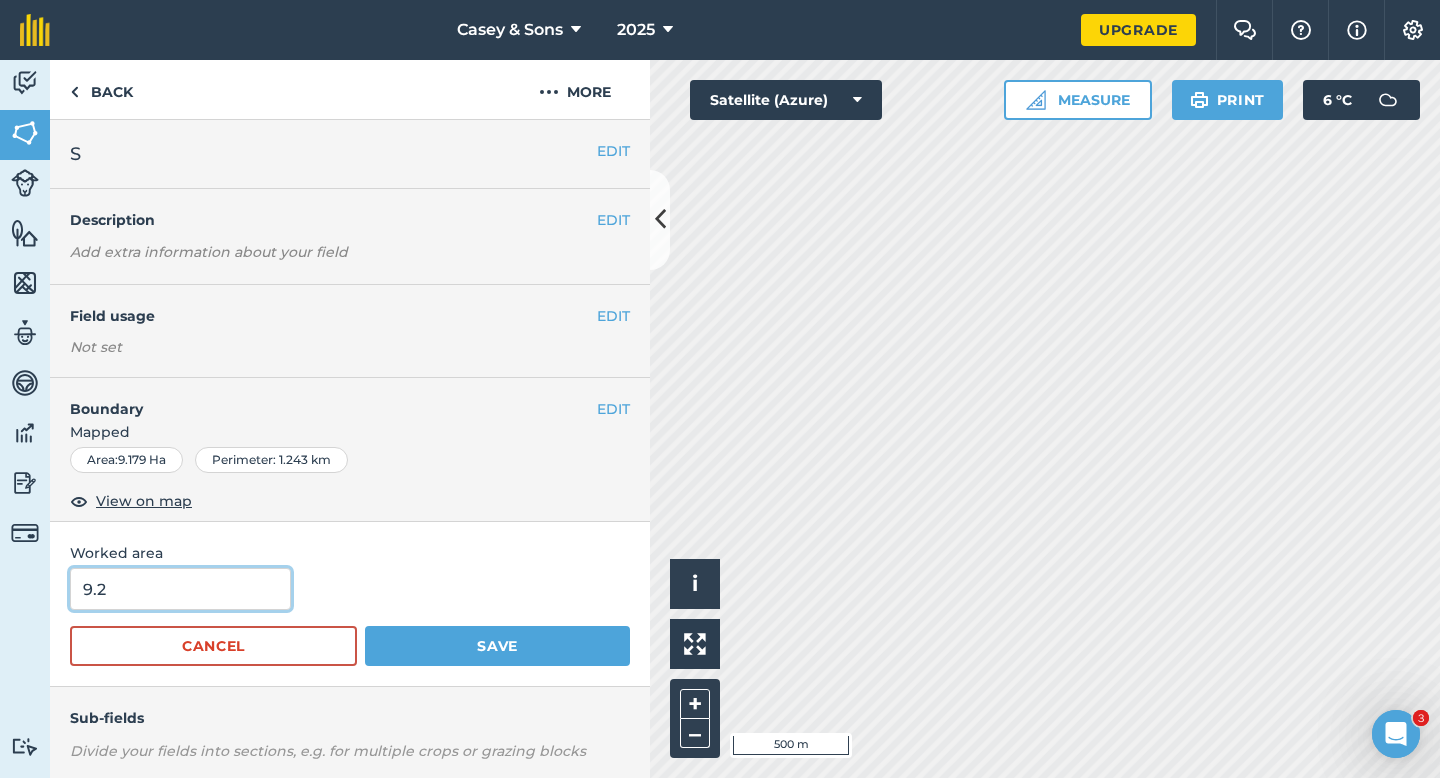 type on "9.2" 